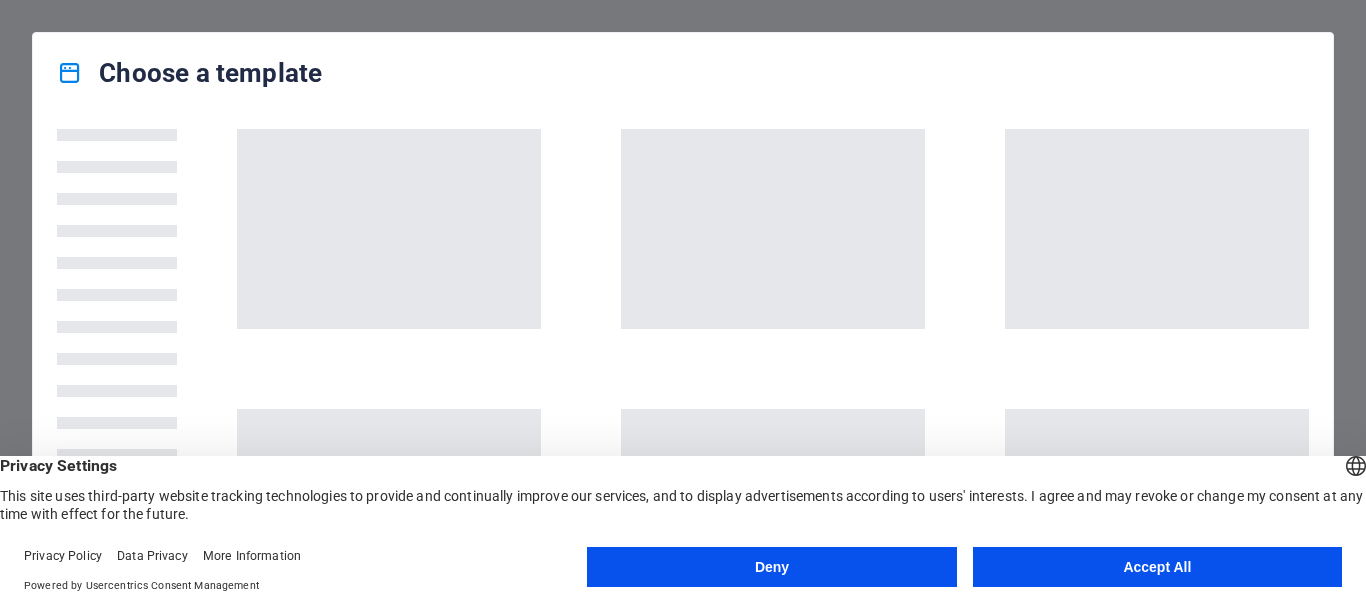 scroll, scrollTop: 0, scrollLeft: 0, axis: both 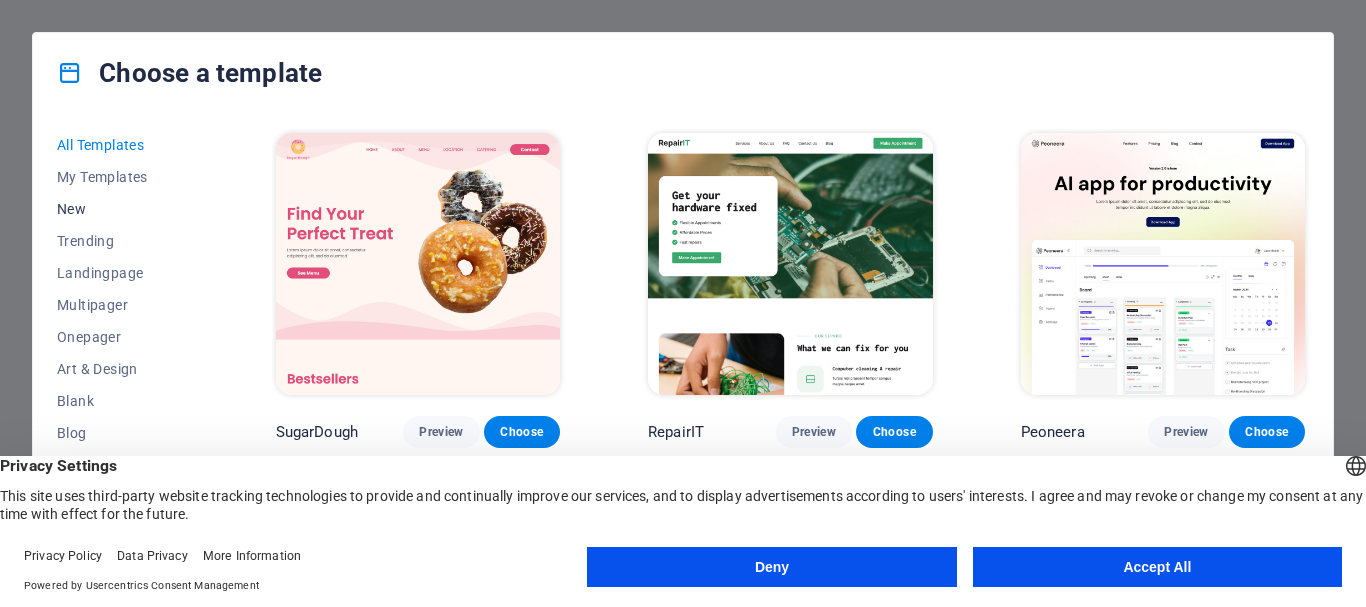 click on "New" at bounding box center [122, 209] 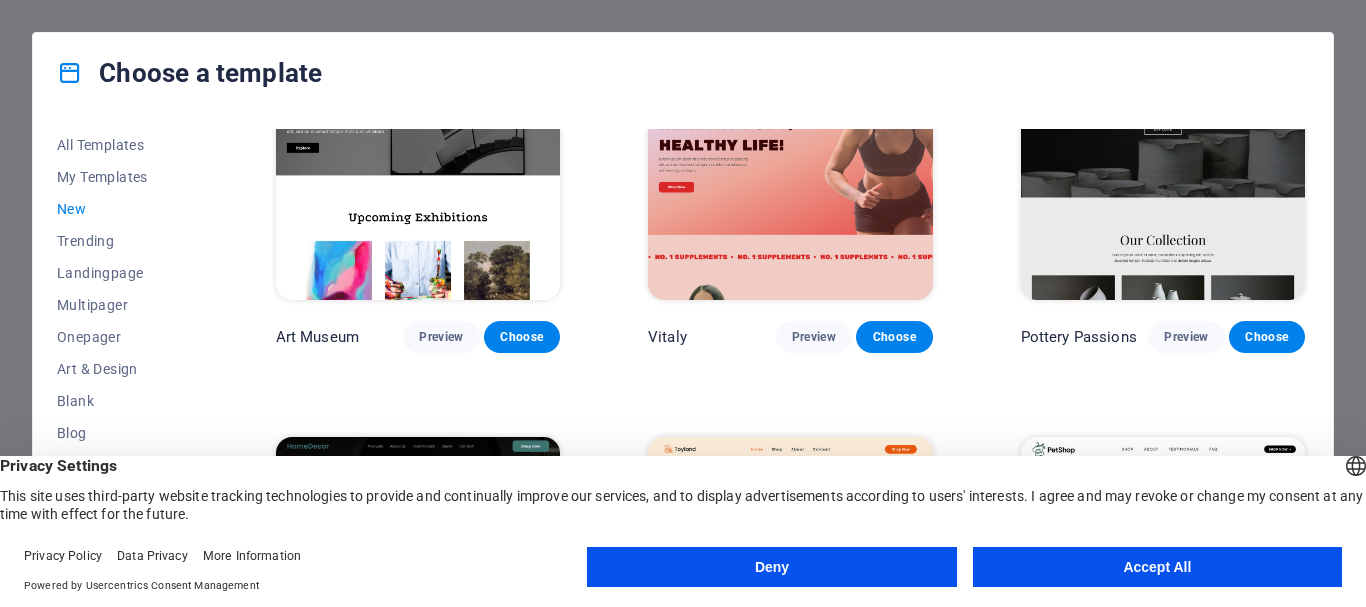 scroll, scrollTop: 500, scrollLeft: 0, axis: vertical 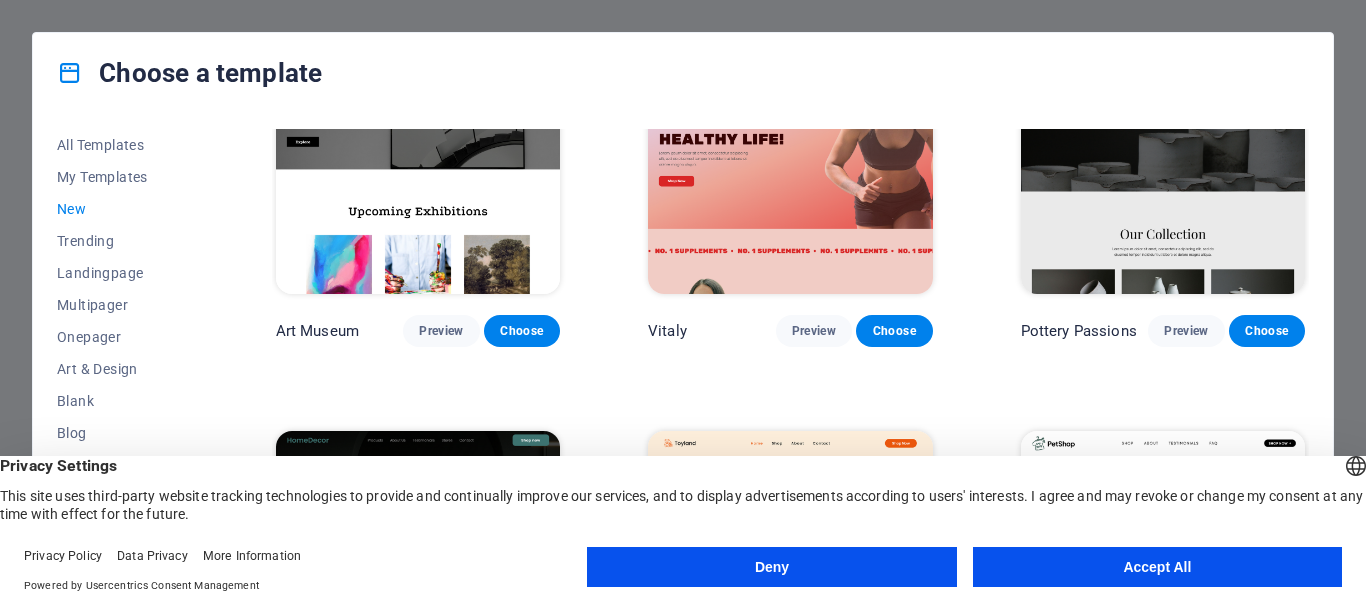 click on "Deny" at bounding box center (771, 567) 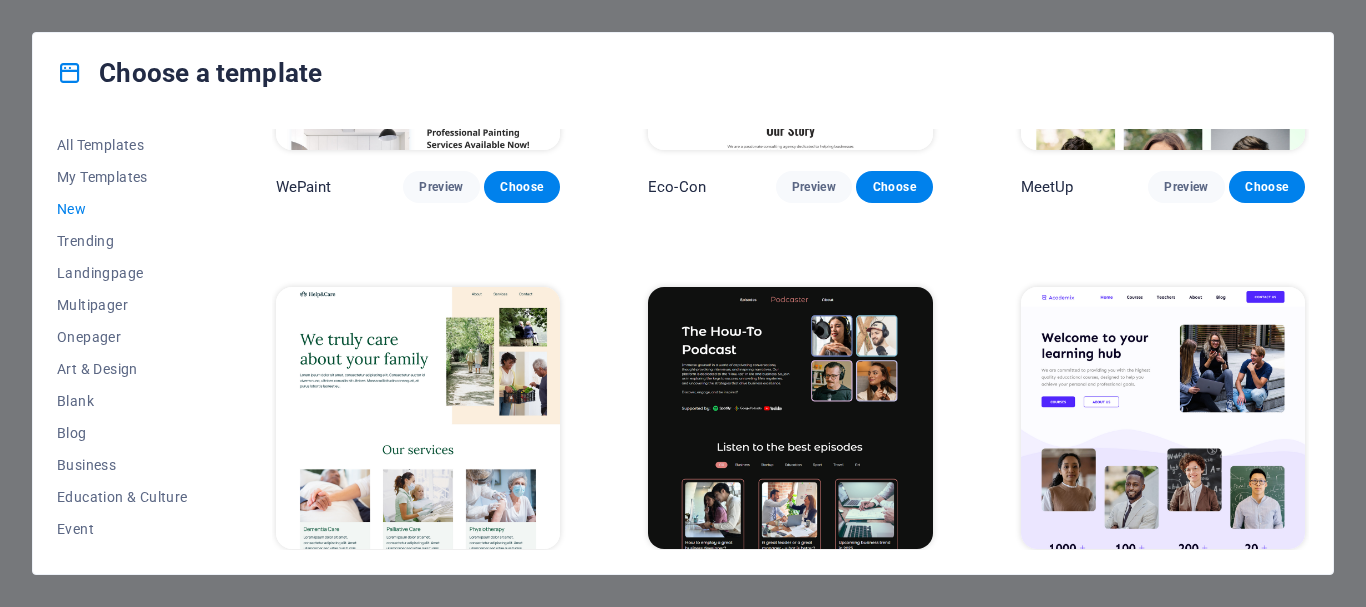 scroll, scrollTop: 1880, scrollLeft: 0, axis: vertical 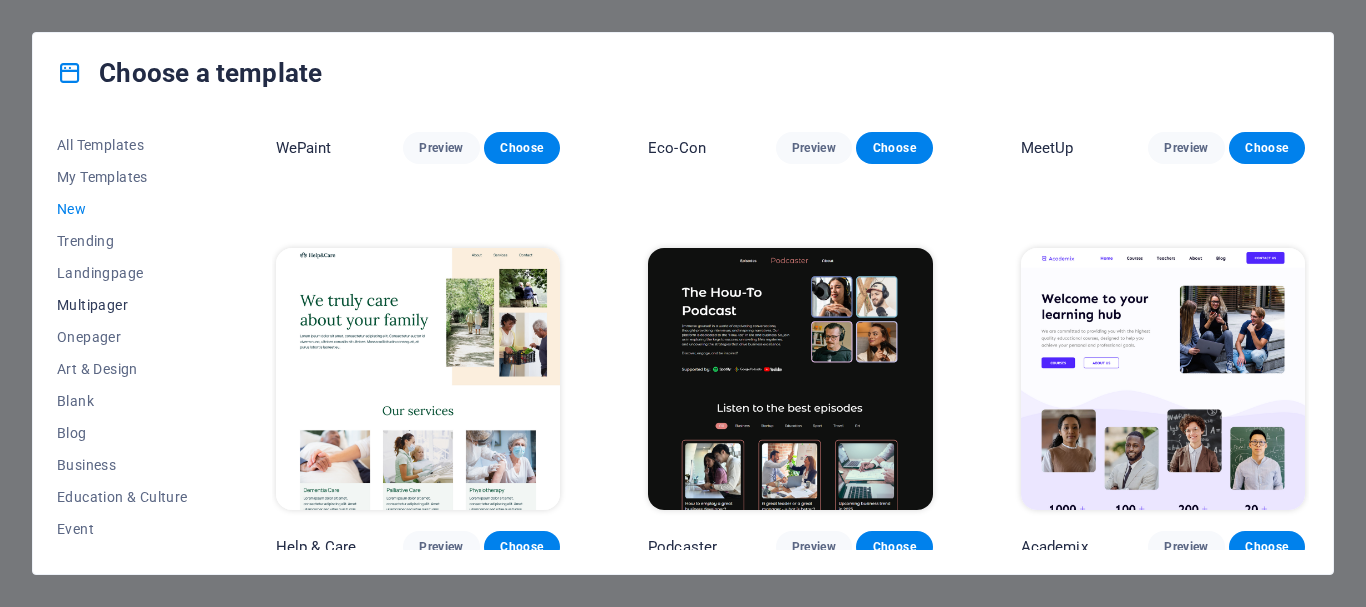 click on "Multipager" at bounding box center [122, 305] 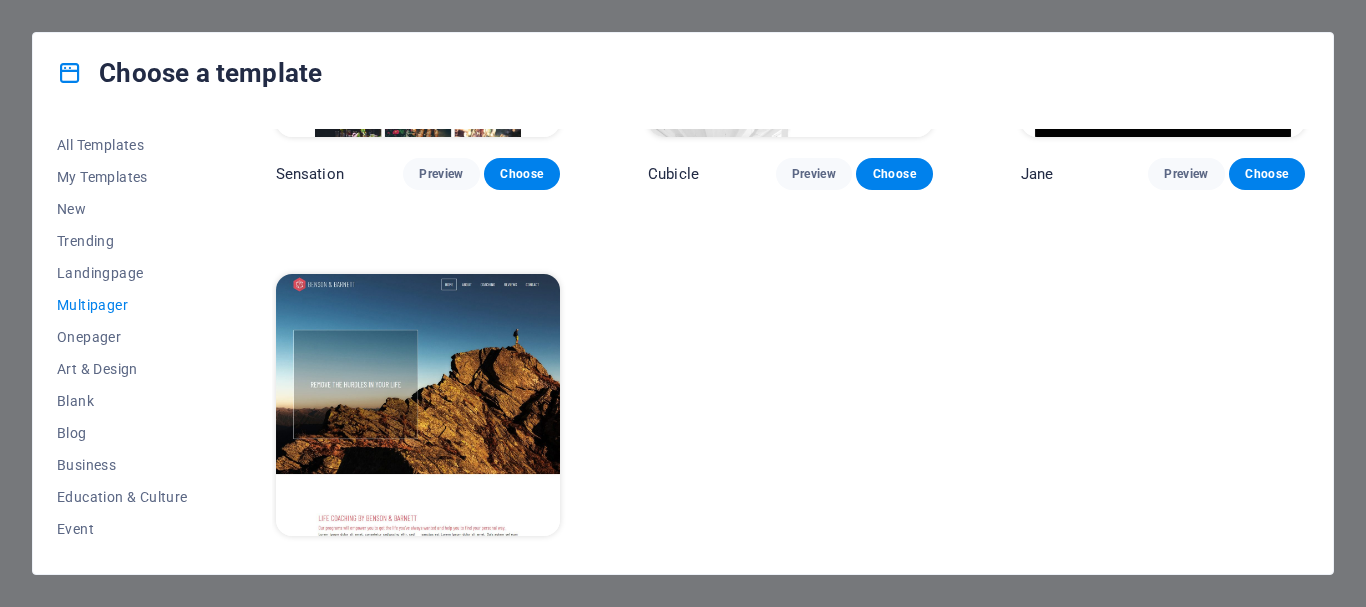 scroll, scrollTop: 9055, scrollLeft: 0, axis: vertical 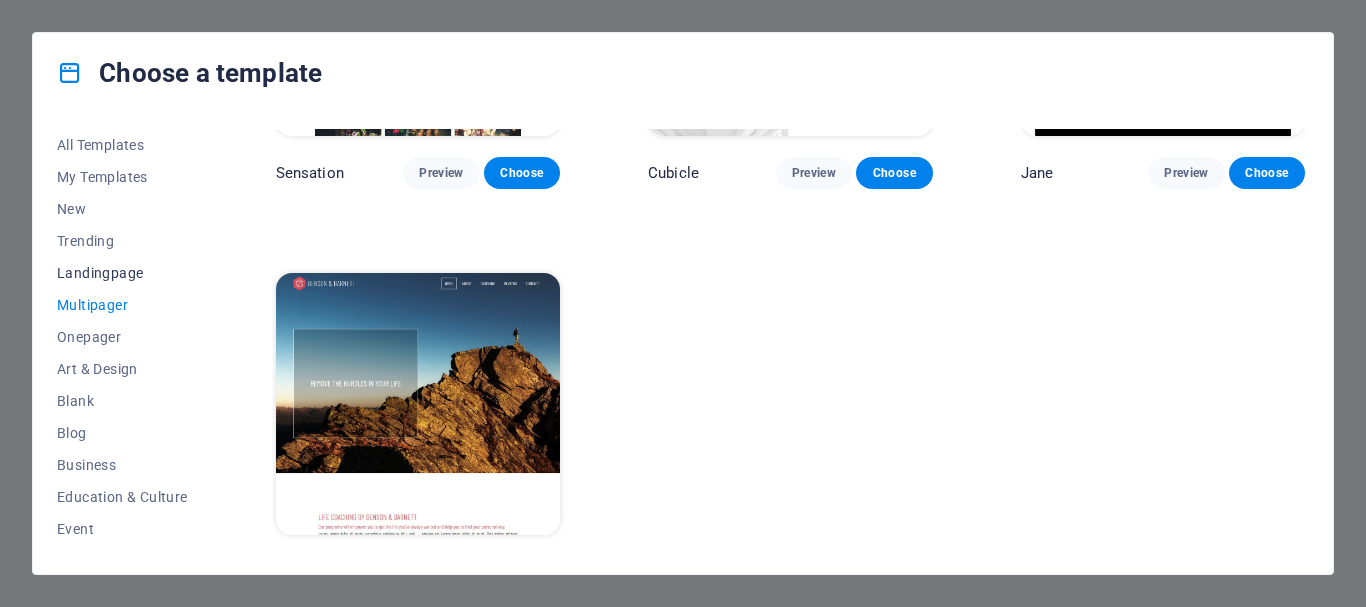 click on "Landingpage" at bounding box center (122, 273) 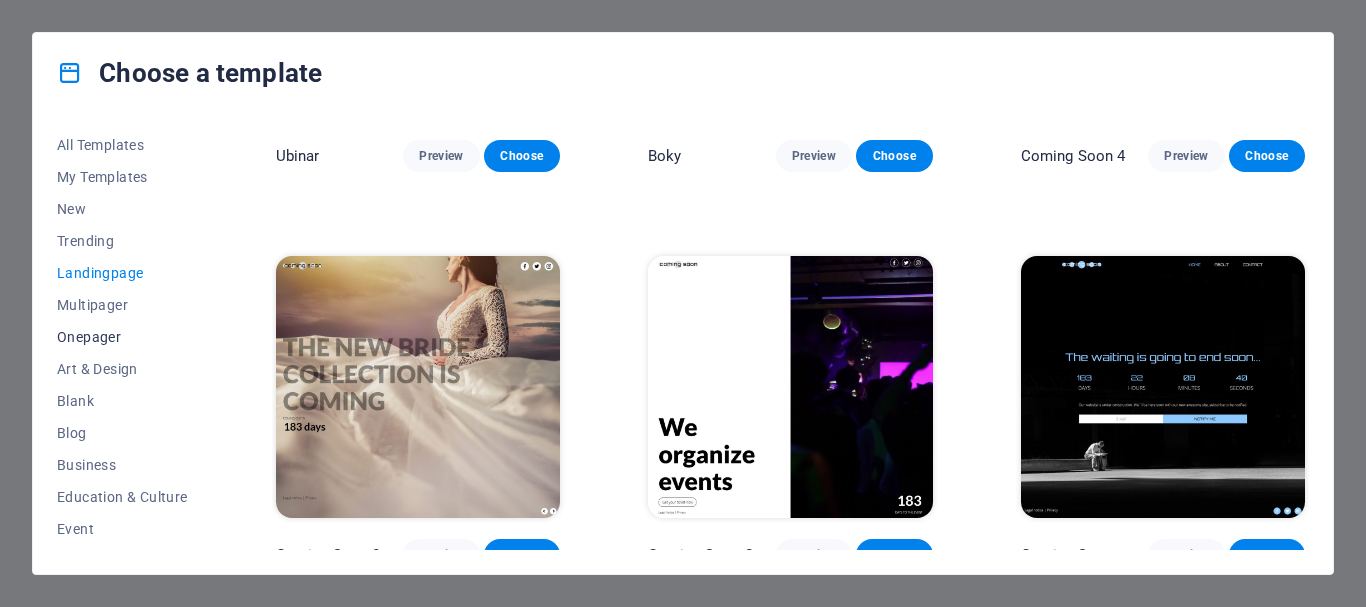 click on "Onepager" at bounding box center [122, 337] 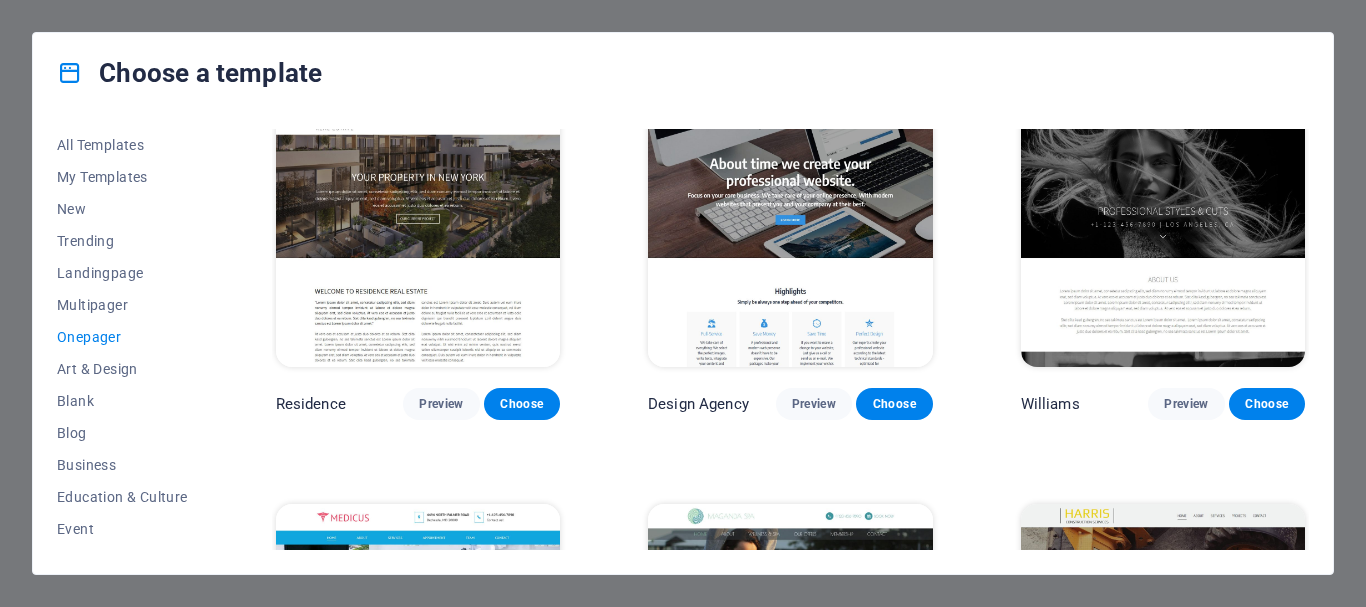 scroll, scrollTop: 9755, scrollLeft: 0, axis: vertical 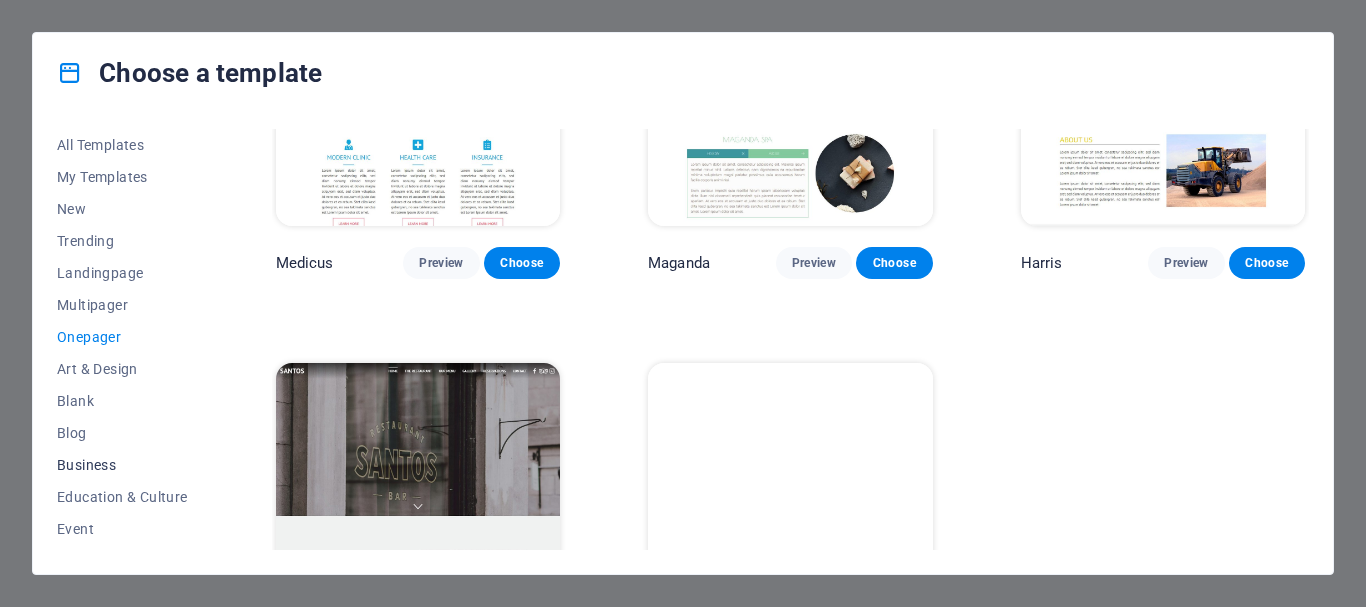 click on "Business" at bounding box center (122, 465) 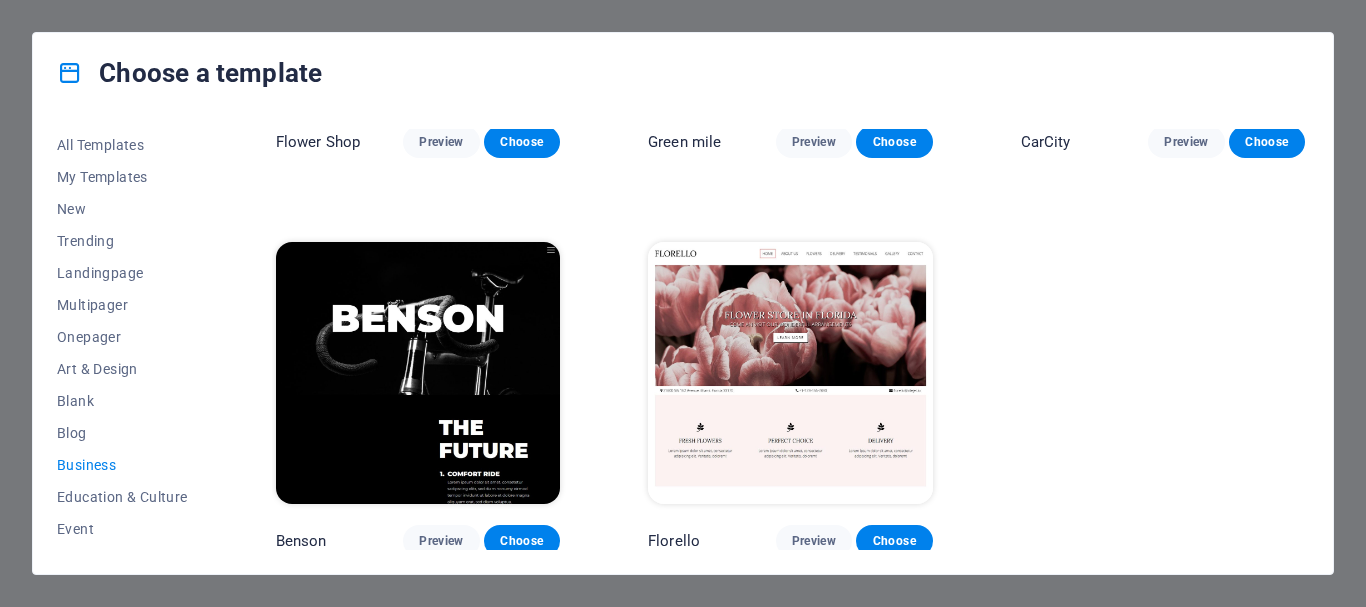 scroll, scrollTop: 0, scrollLeft: 0, axis: both 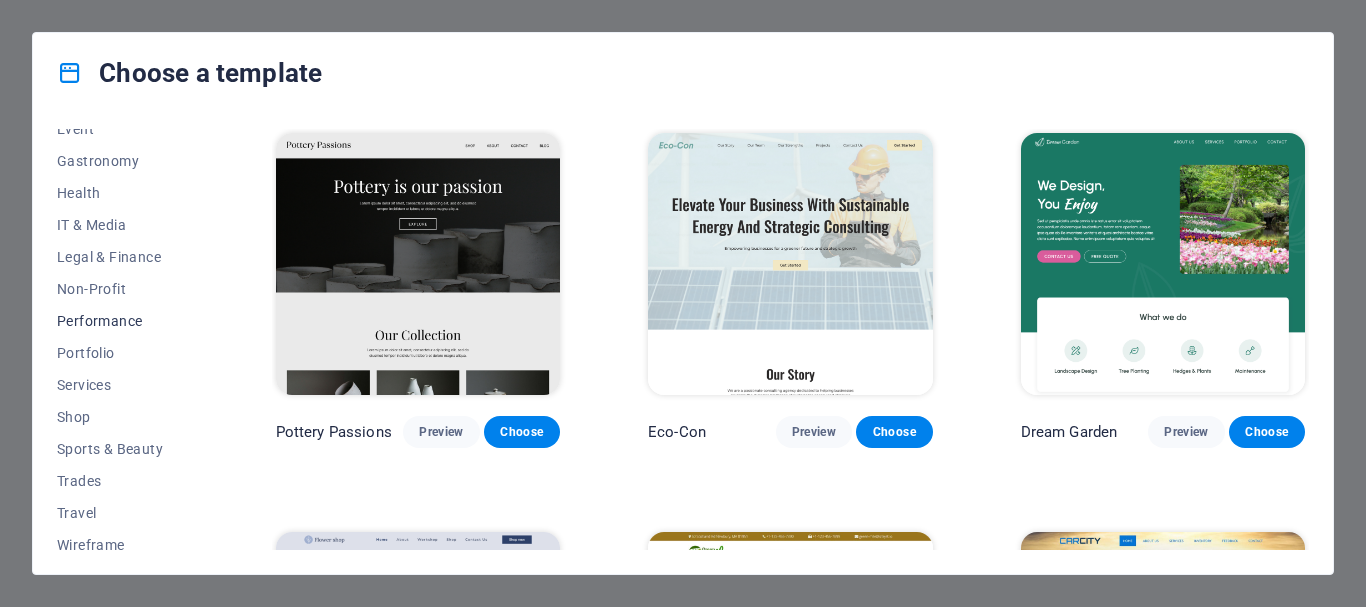 click on "Performance" at bounding box center [122, 321] 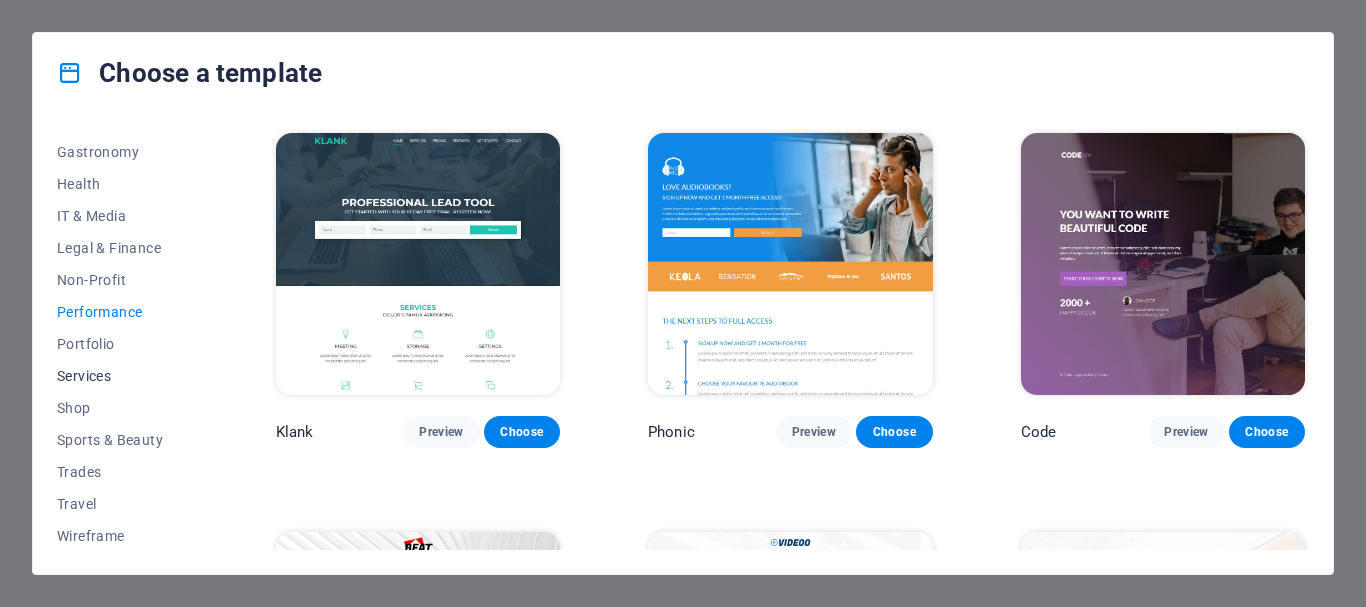 scroll, scrollTop: 411, scrollLeft: 0, axis: vertical 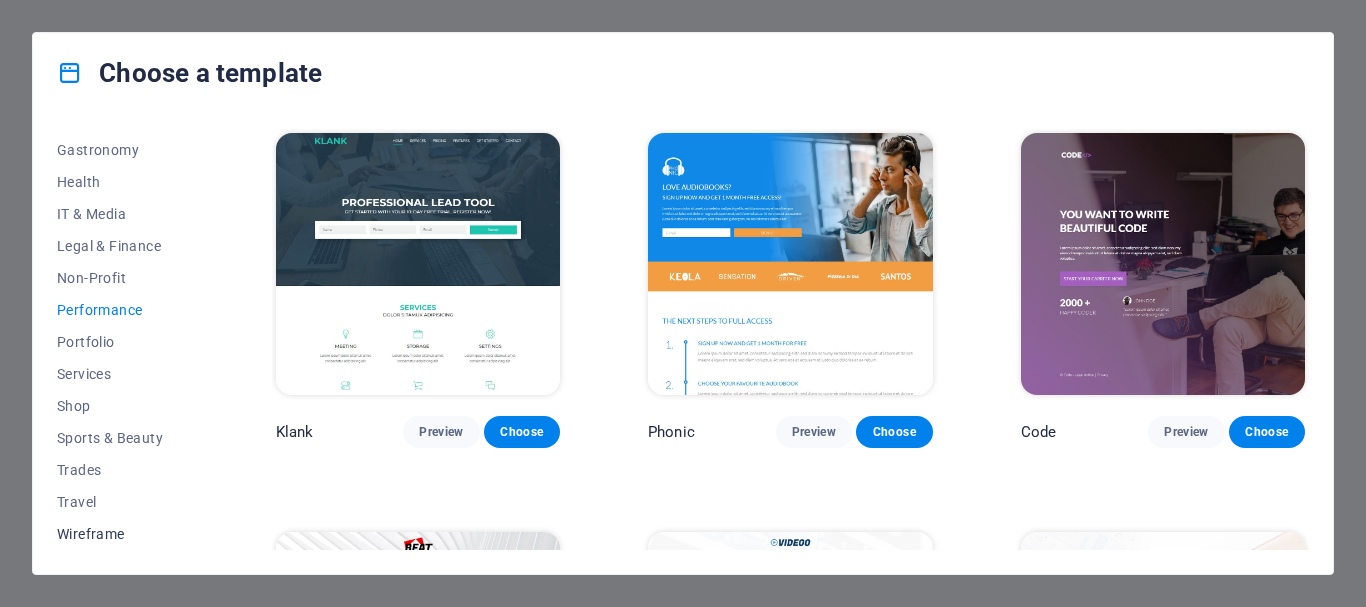 click on "Wireframe" at bounding box center (122, 534) 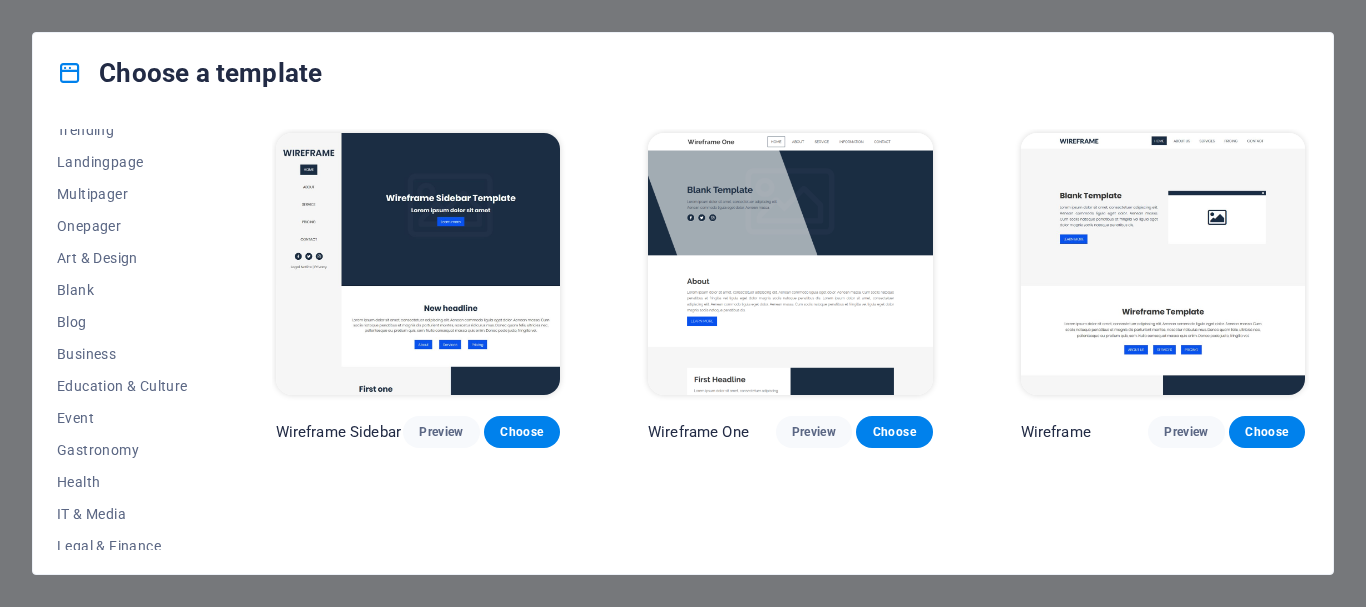 scroll, scrollTop: 0, scrollLeft: 0, axis: both 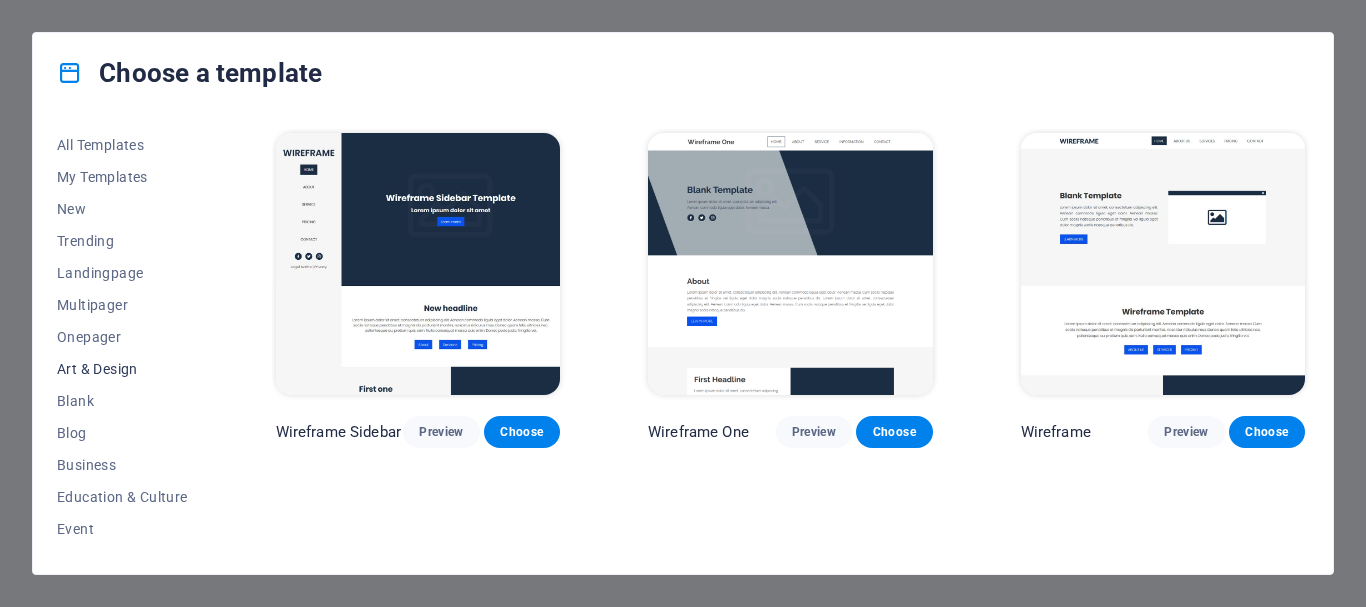 click on "Art & Design" at bounding box center [122, 369] 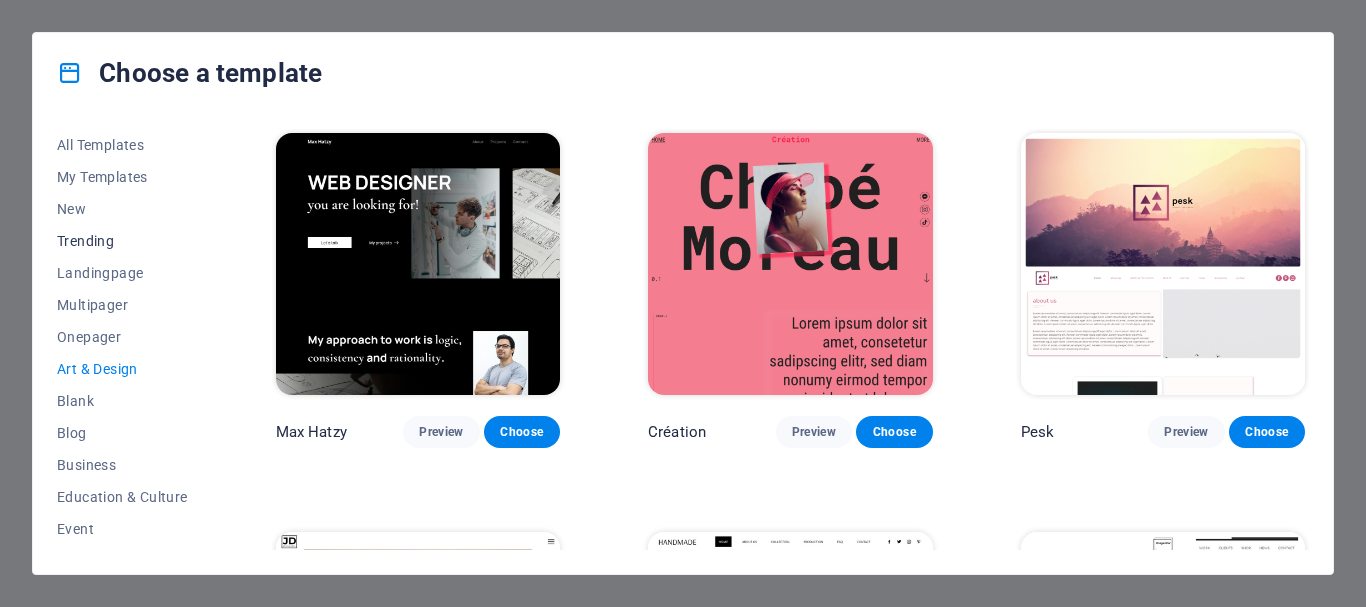 click on "Trending" at bounding box center (122, 241) 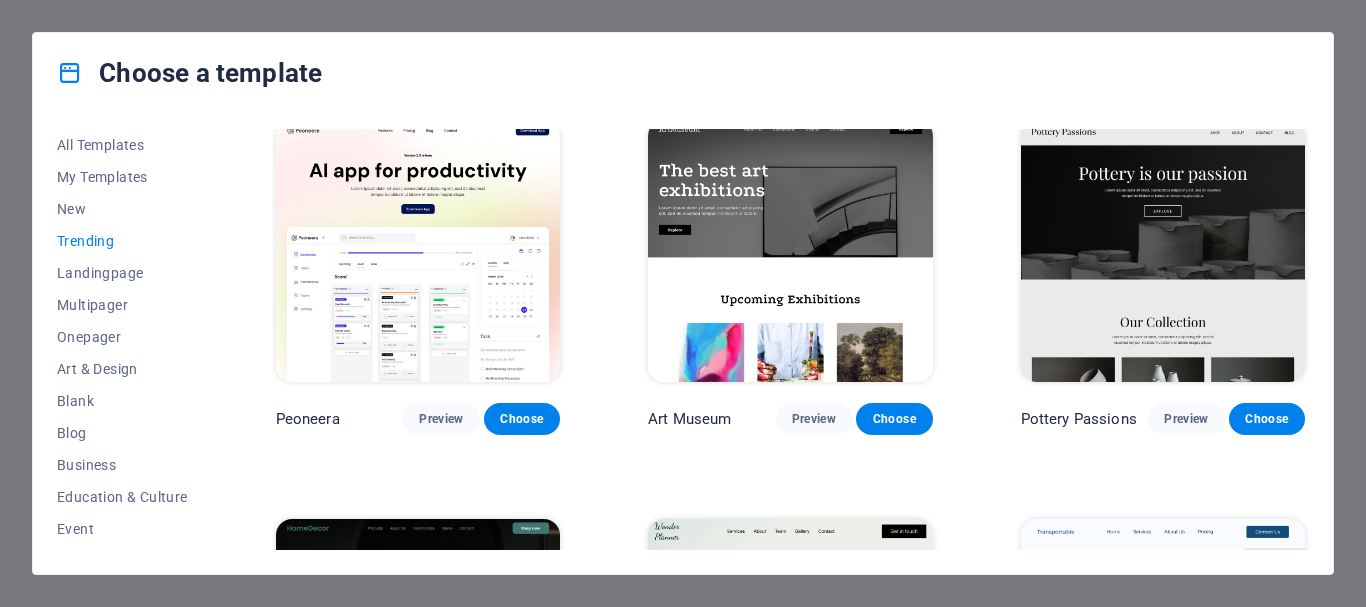 scroll, scrollTop: 0, scrollLeft: 0, axis: both 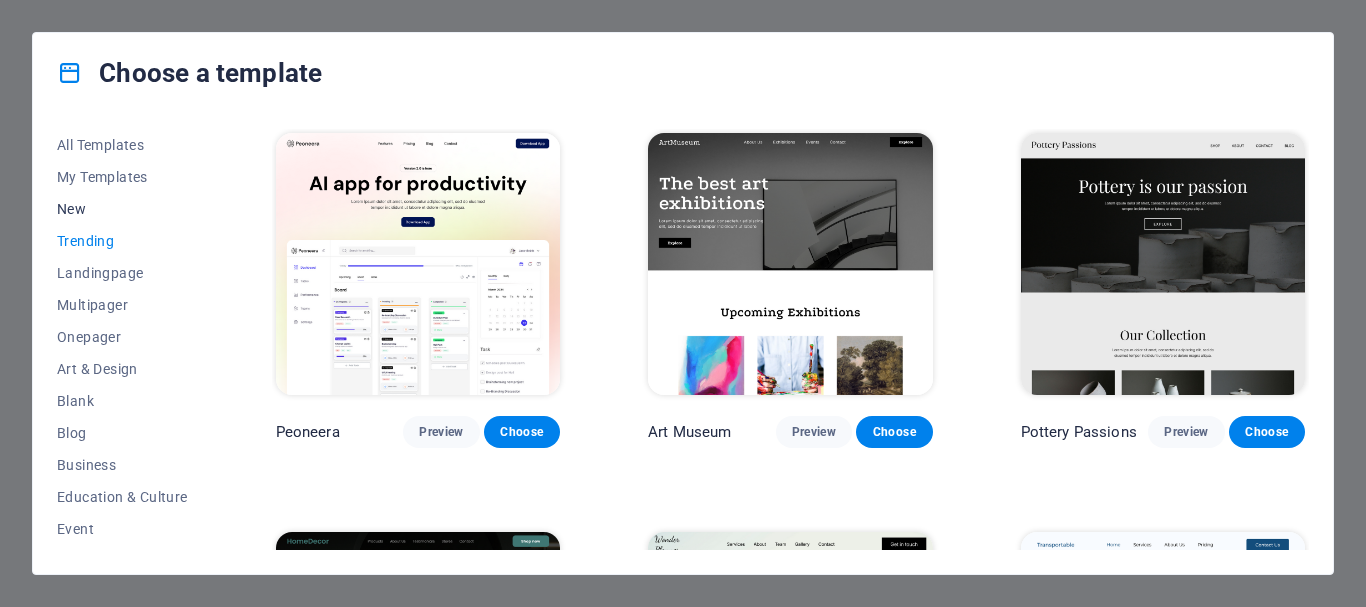 click on "New" at bounding box center (122, 209) 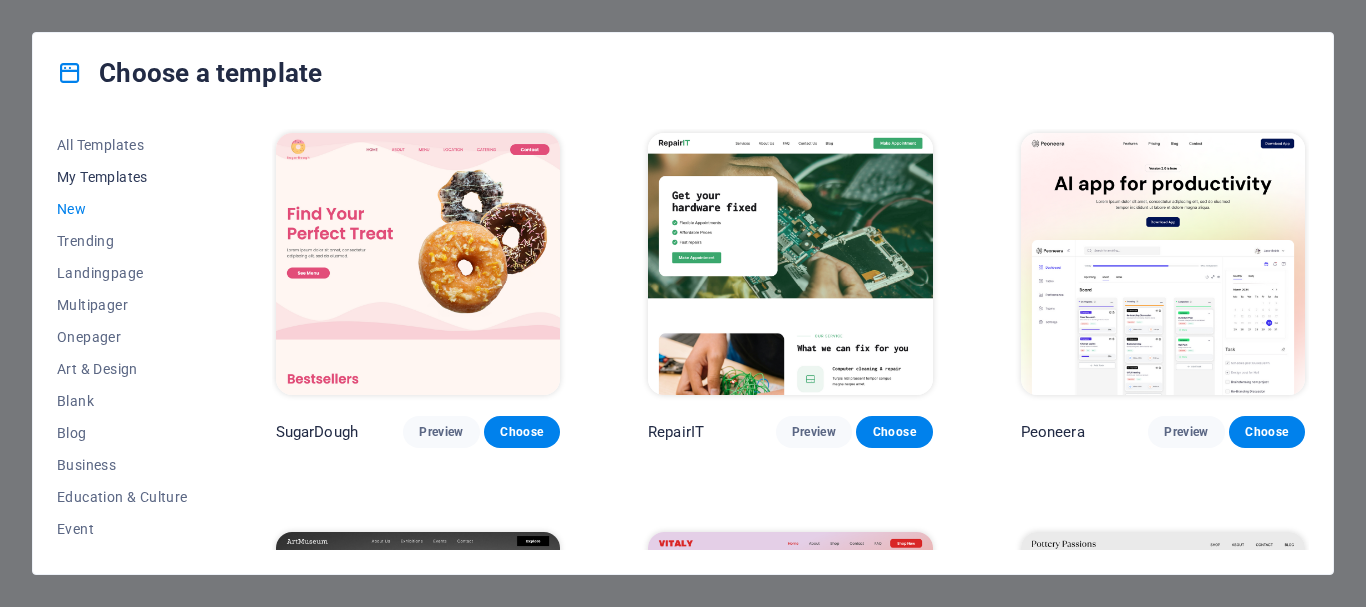 click on "My Templates" at bounding box center (122, 177) 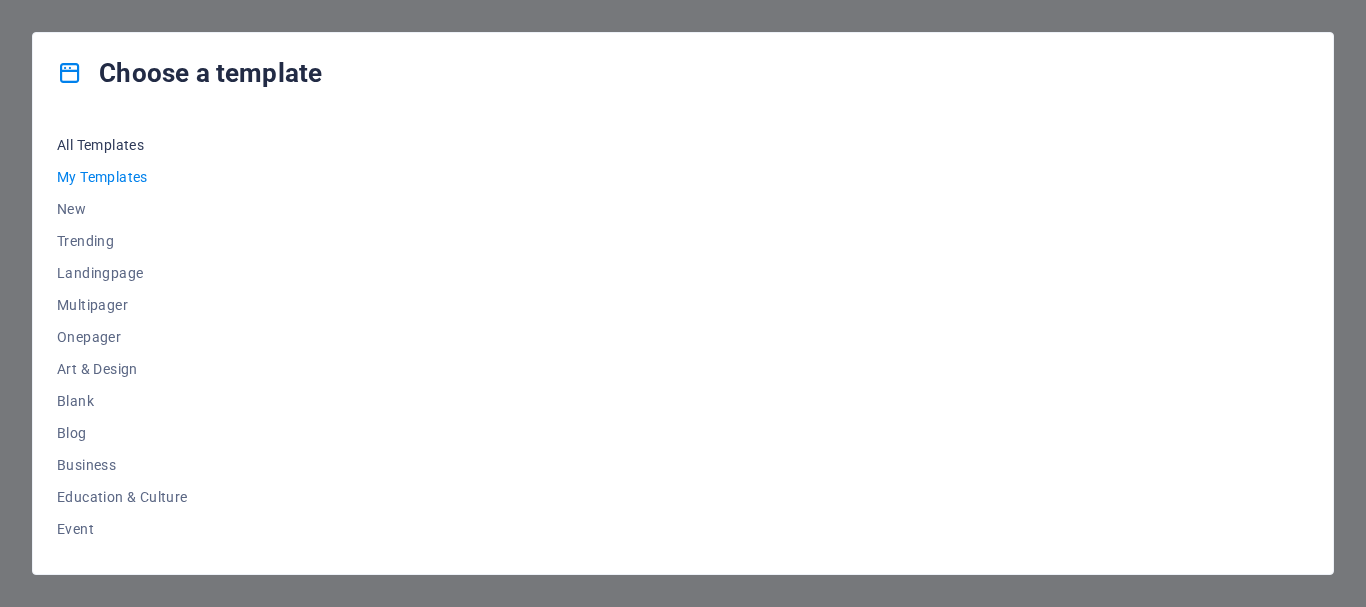 click on "All Templates" at bounding box center [122, 145] 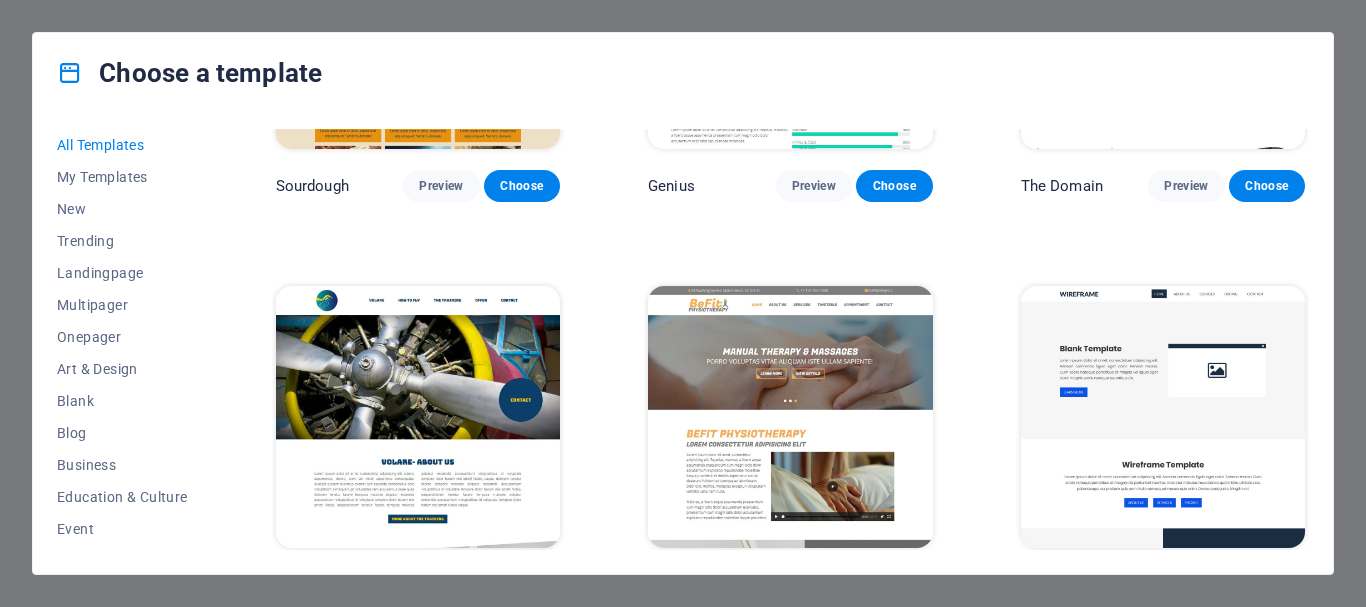 scroll, scrollTop: 10700, scrollLeft: 0, axis: vertical 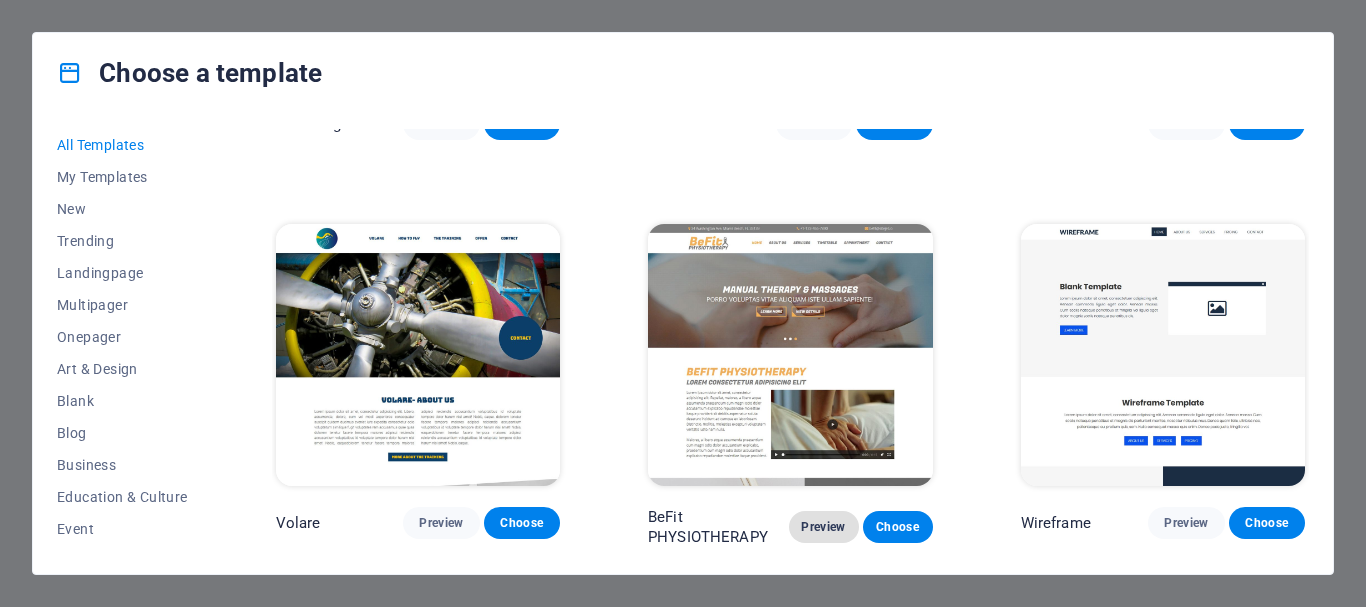 click on "Preview" at bounding box center [824, 527] 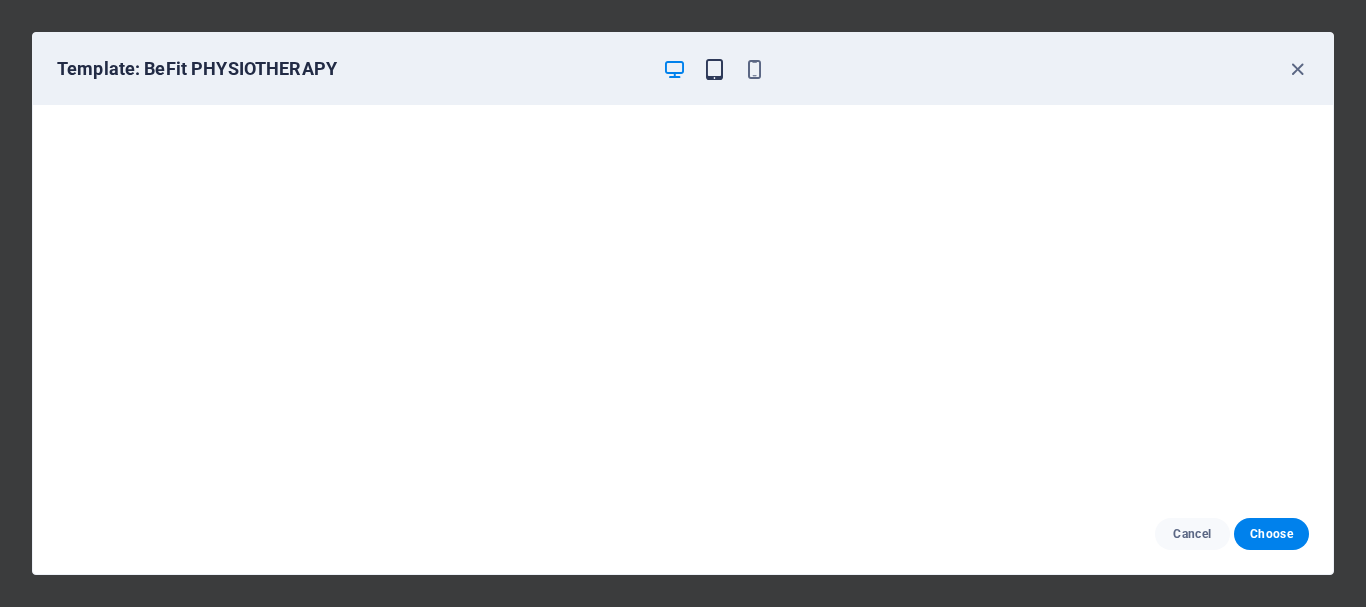 click at bounding box center (714, 69) 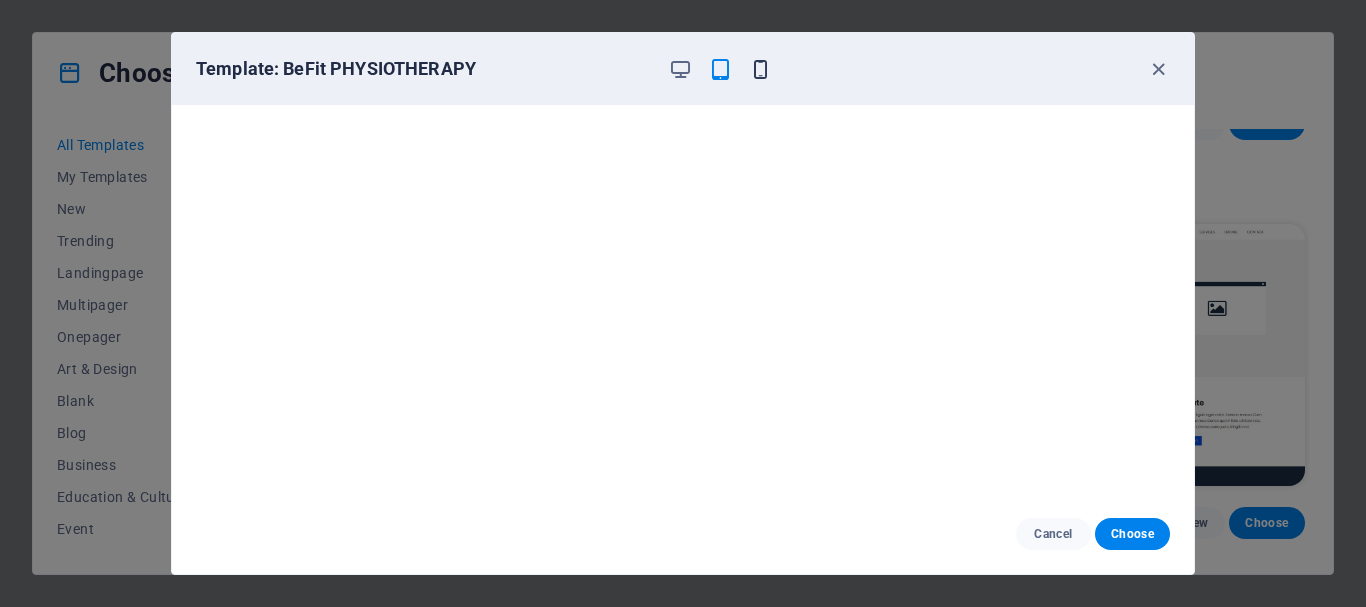 click at bounding box center (760, 69) 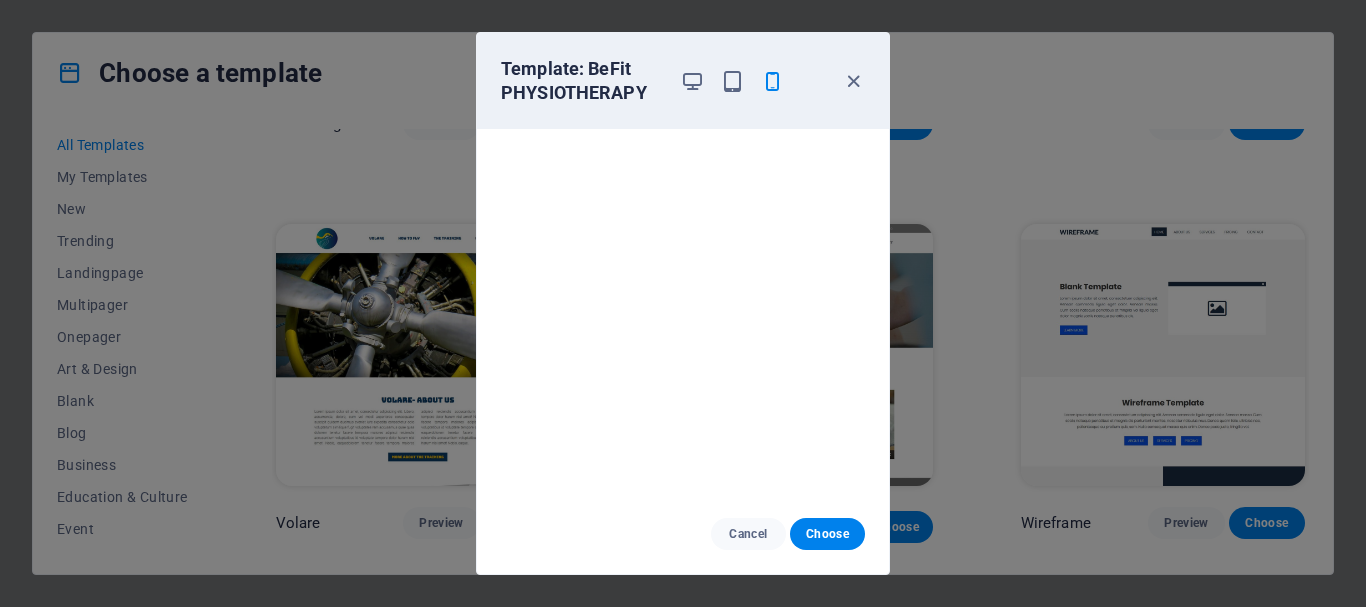 drag, startPoint x: 856, startPoint y: 80, endPoint x: 826, endPoint y: 91, distance: 31.95309 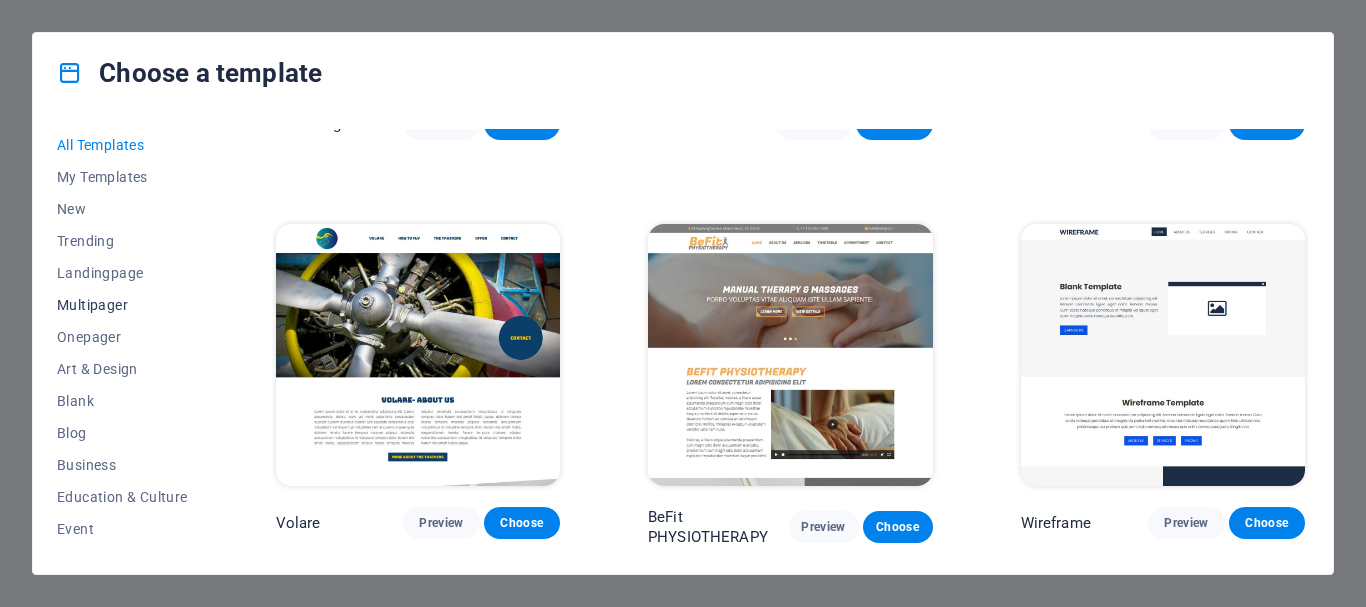 click on "Multipager" at bounding box center (122, 305) 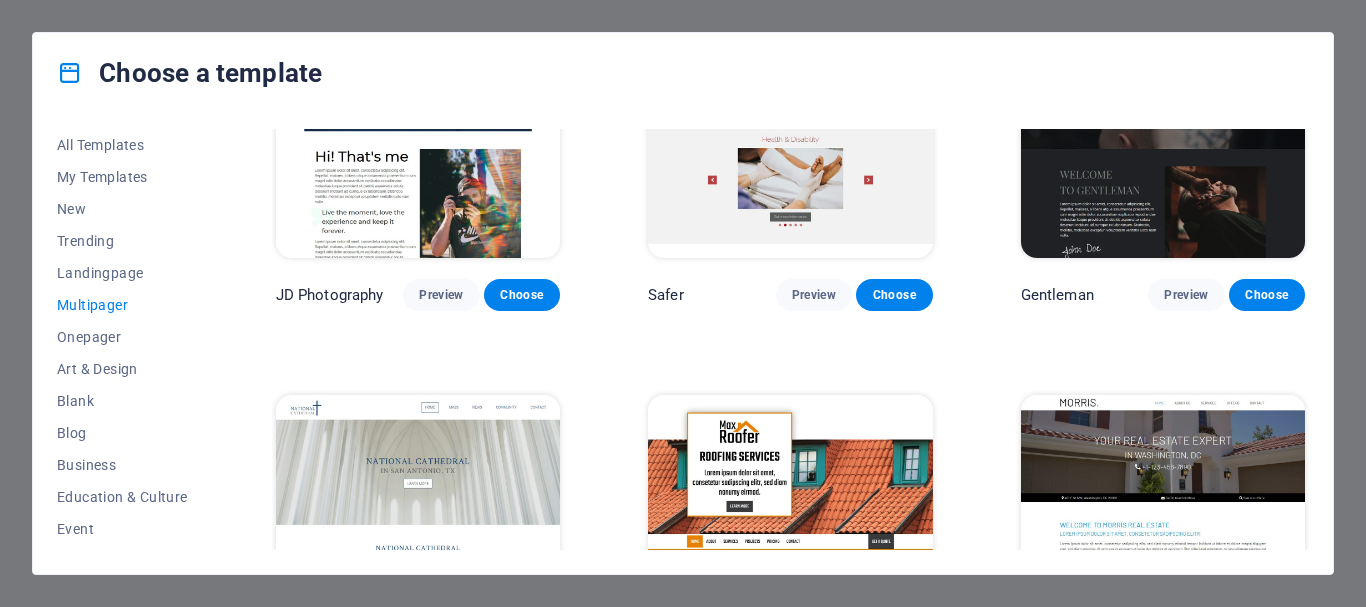 scroll, scrollTop: 4955, scrollLeft: 0, axis: vertical 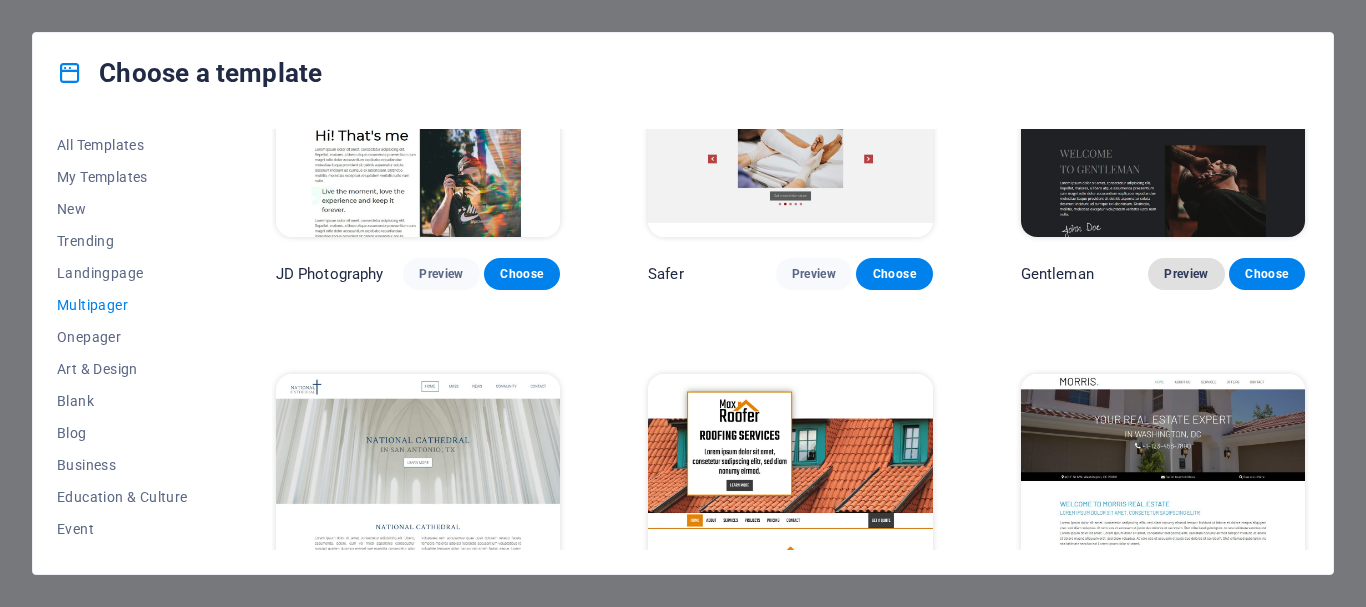 click on "Preview" at bounding box center [1186, 274] 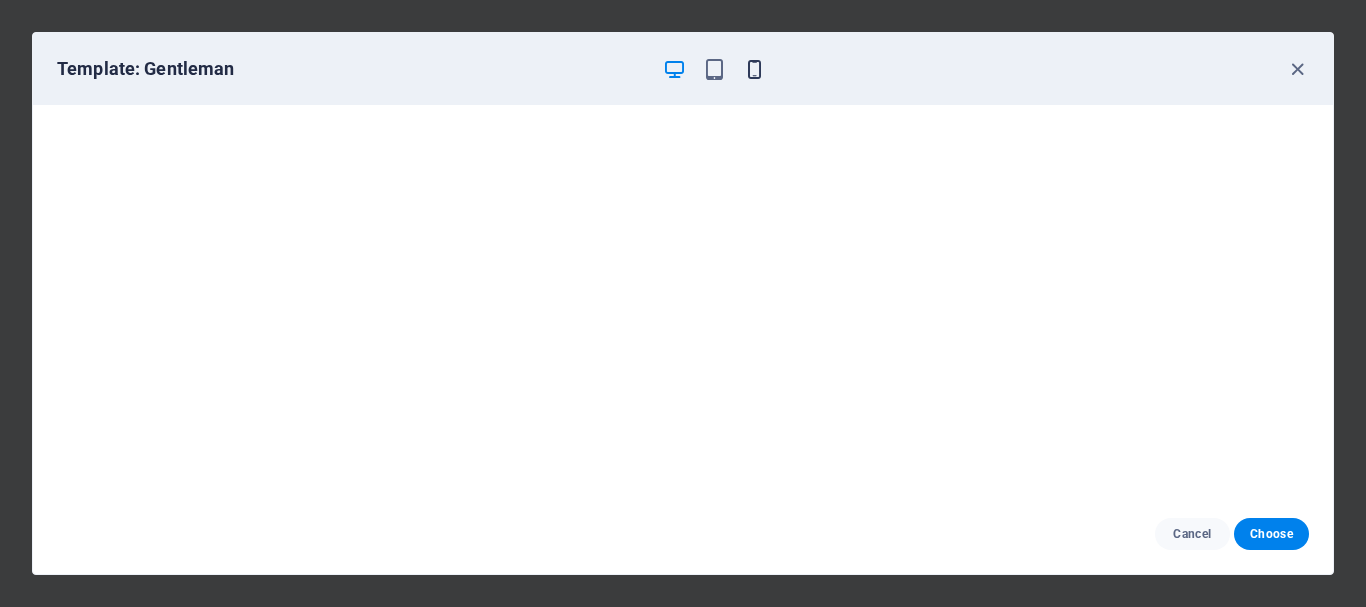 click at bounding box center (754, 69) 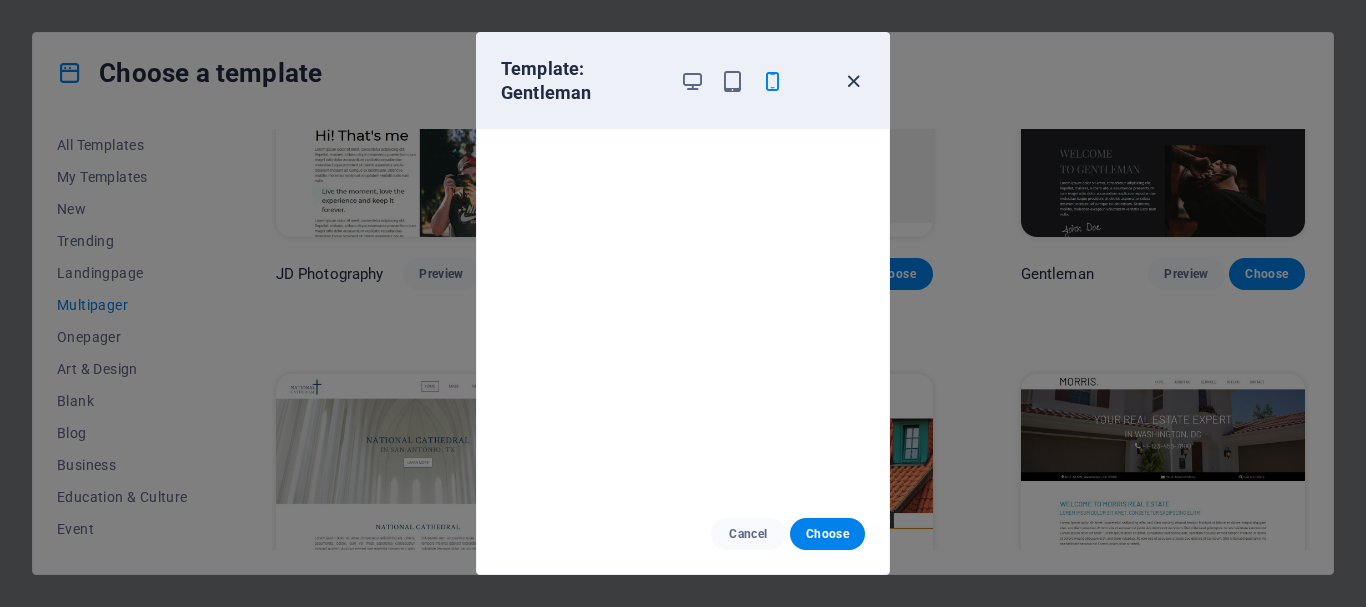 click at bounding box center [853, 81] 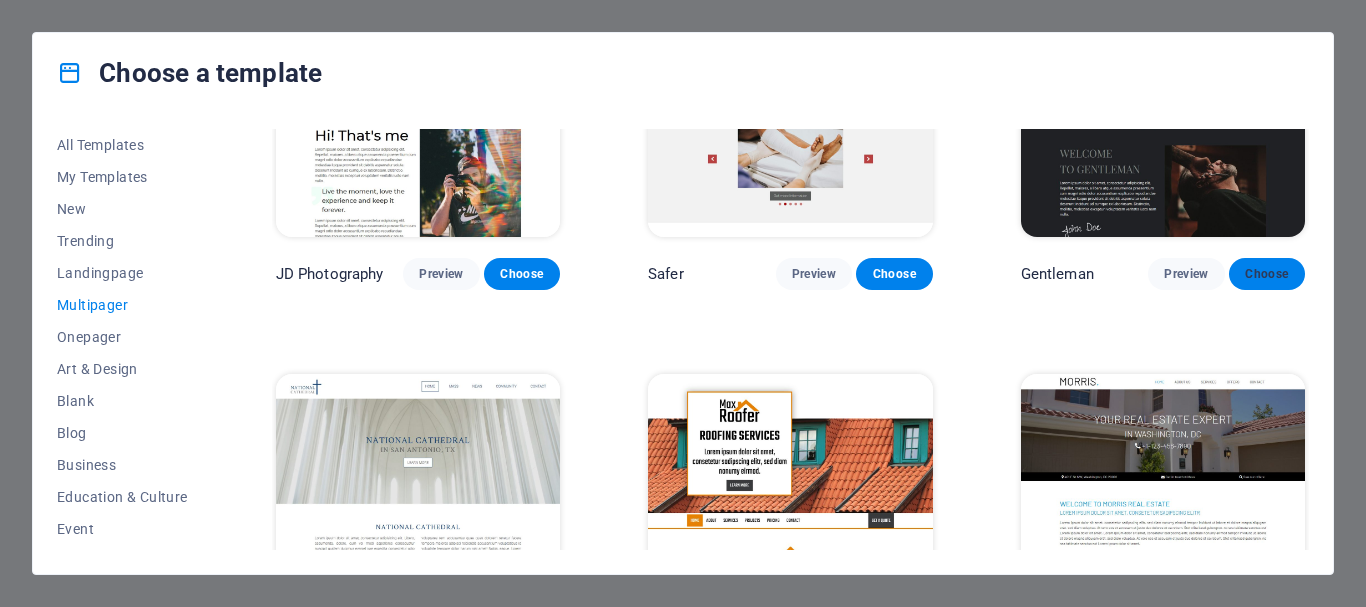 click on "Choose" at bounding box center (1267, 274) 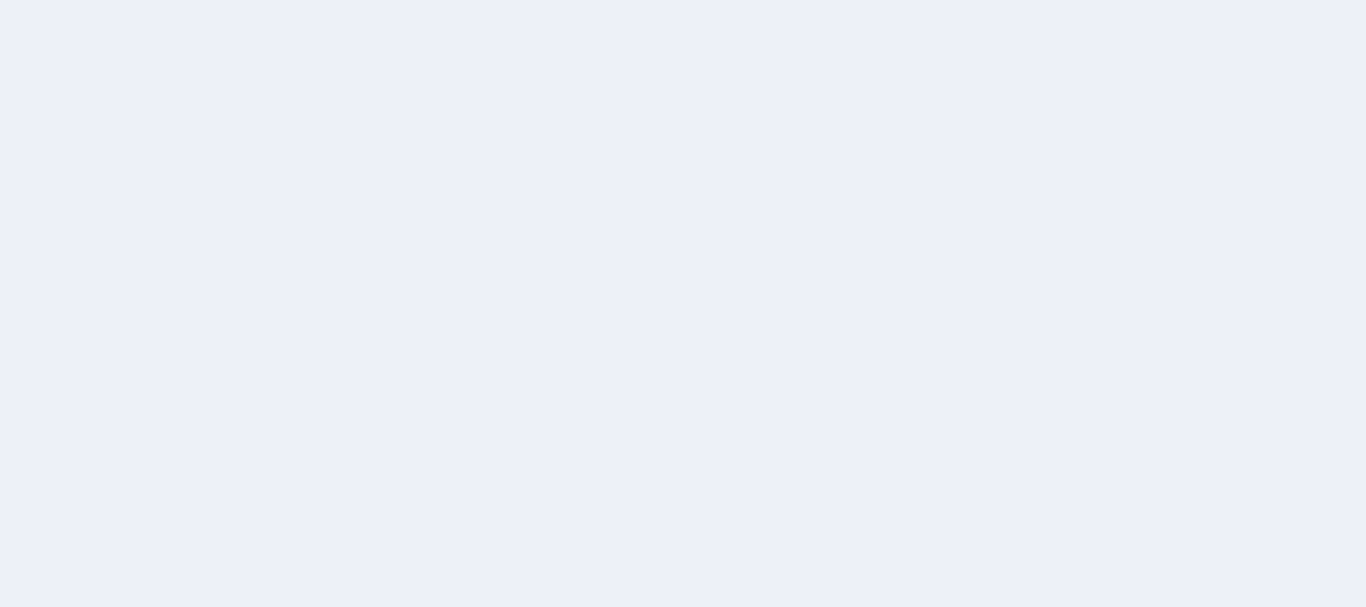 scroll, scrollTop: 0, scrollLeft: 0, axis: both 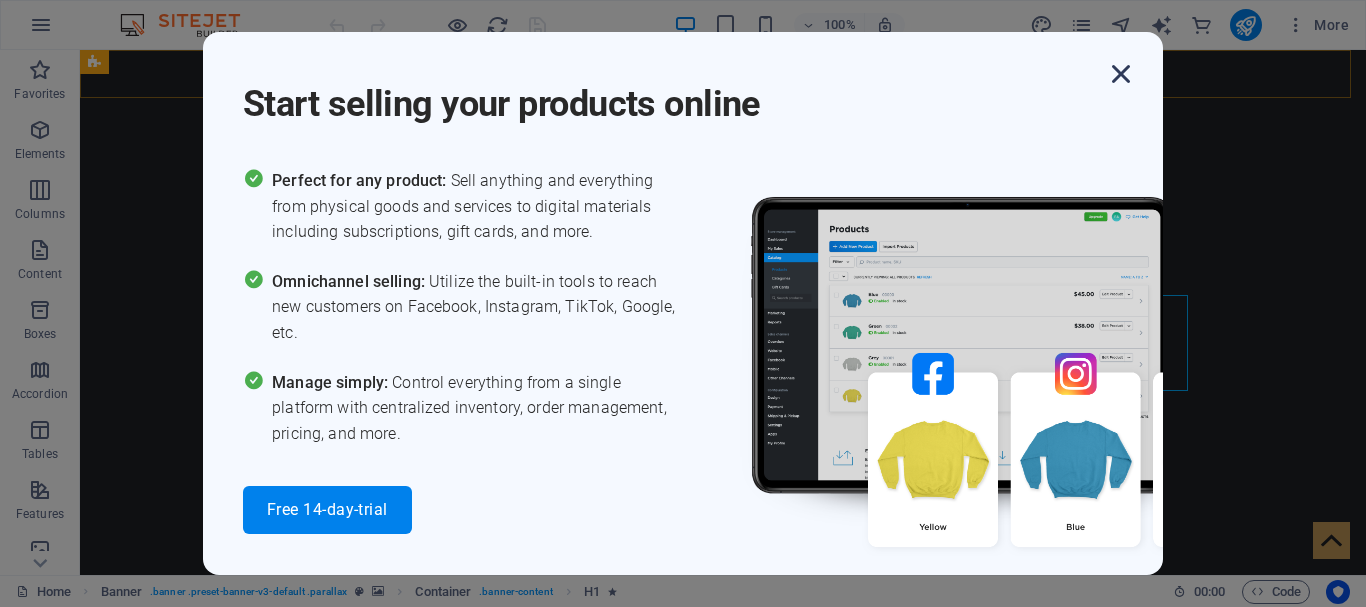 click at bounding box center (1121, 74) 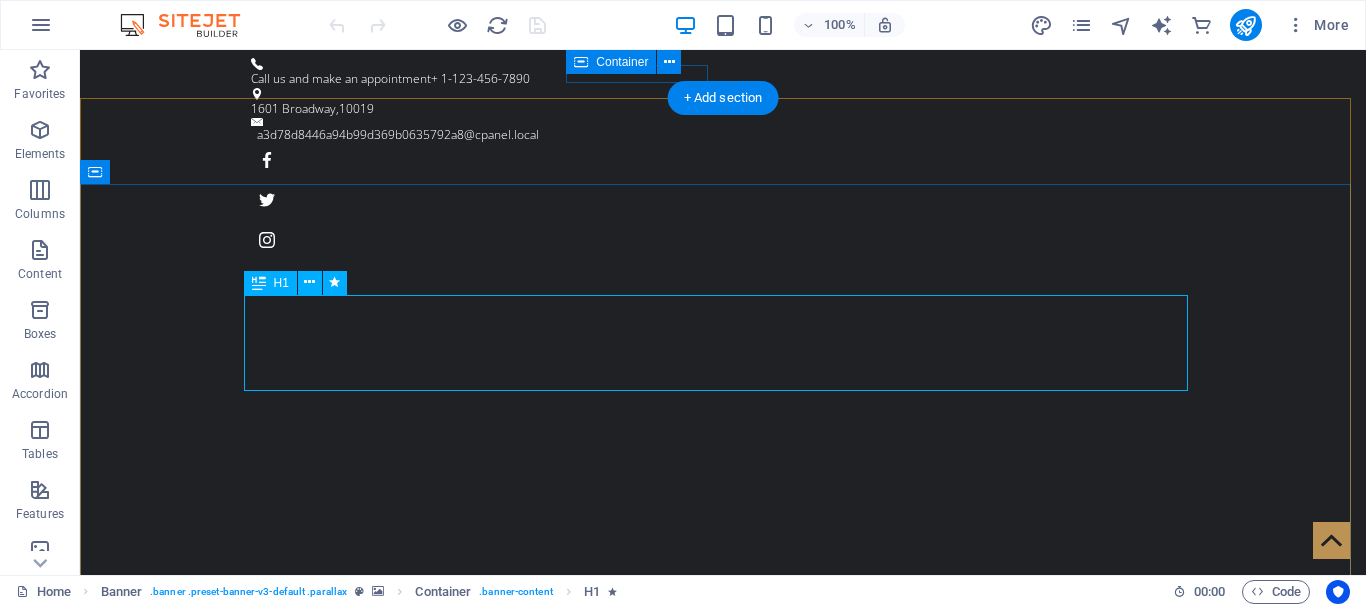 click on "Be a Gentleman." at bounding box center [723, 1048] 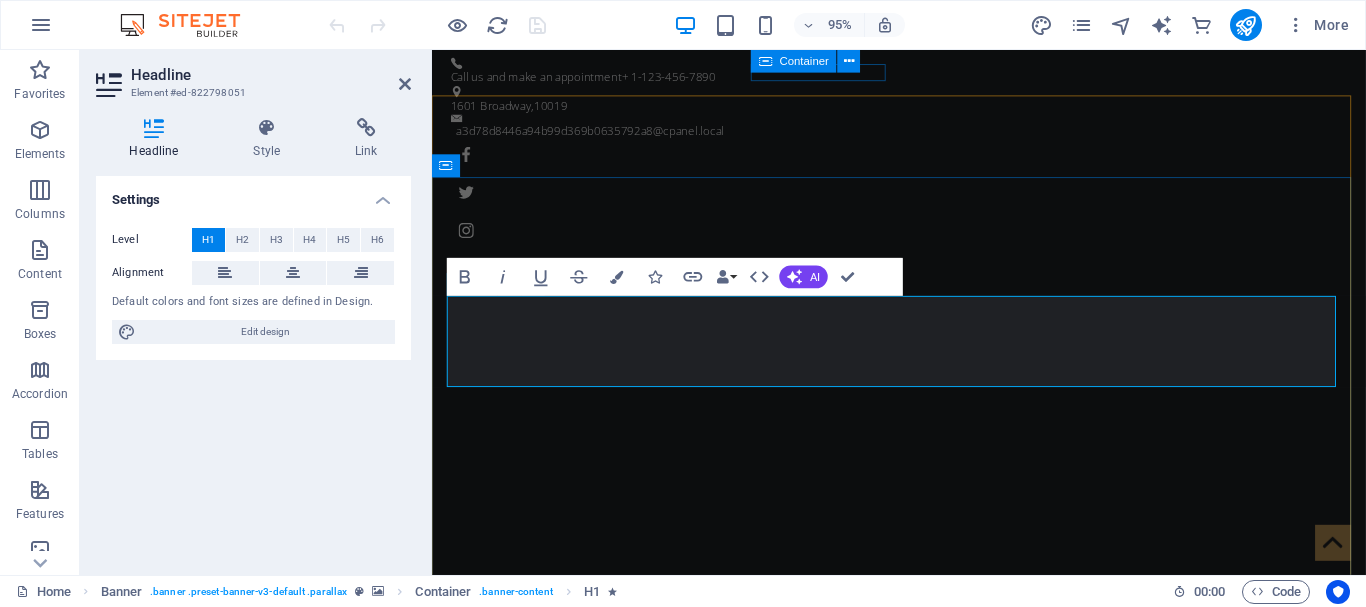 click on "Be a Gentleman." at bounding box center [924, 1048] 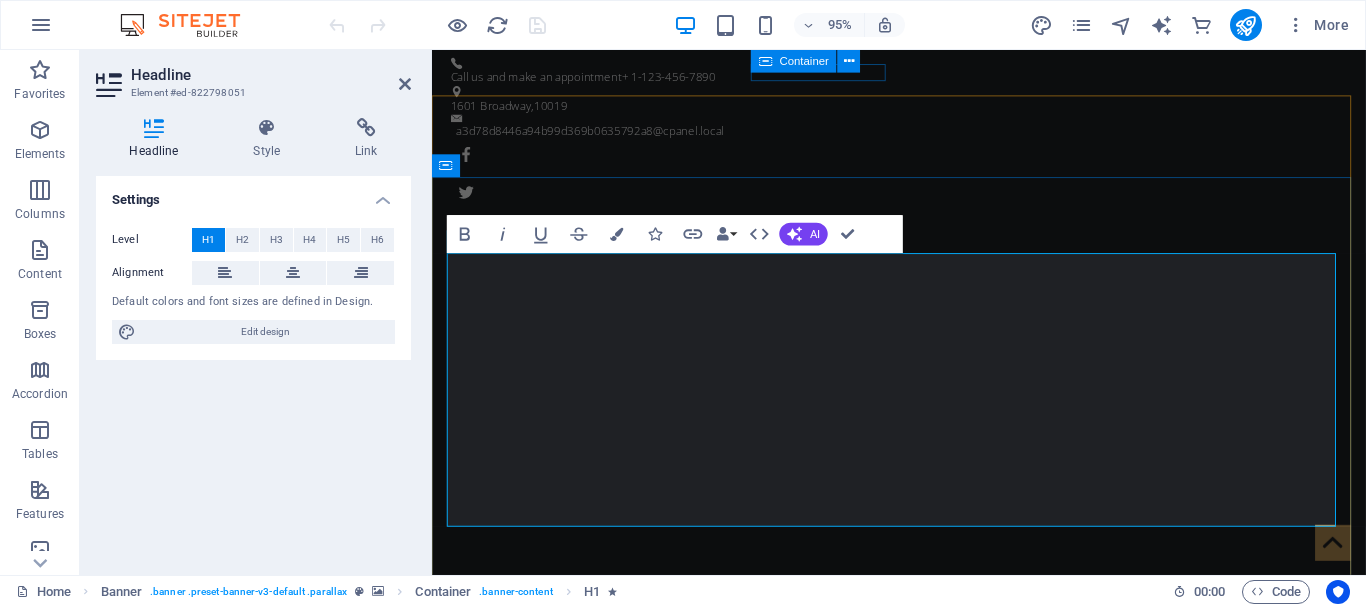 click on "​Welcome to TREMENDOUS PHARMACEUTICALS" at bounding box center [924, 1224] 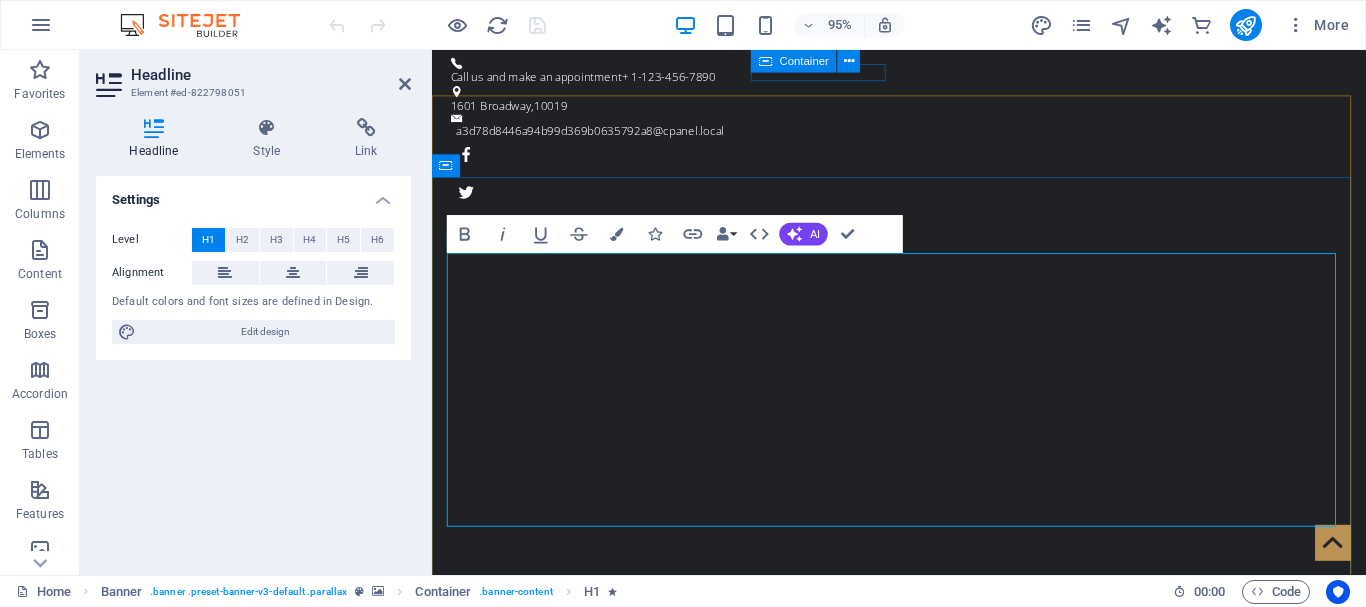 click on "Welcome To TREMENDOUS PHARMACEUTICALS" at bounding box center (924, 1224) 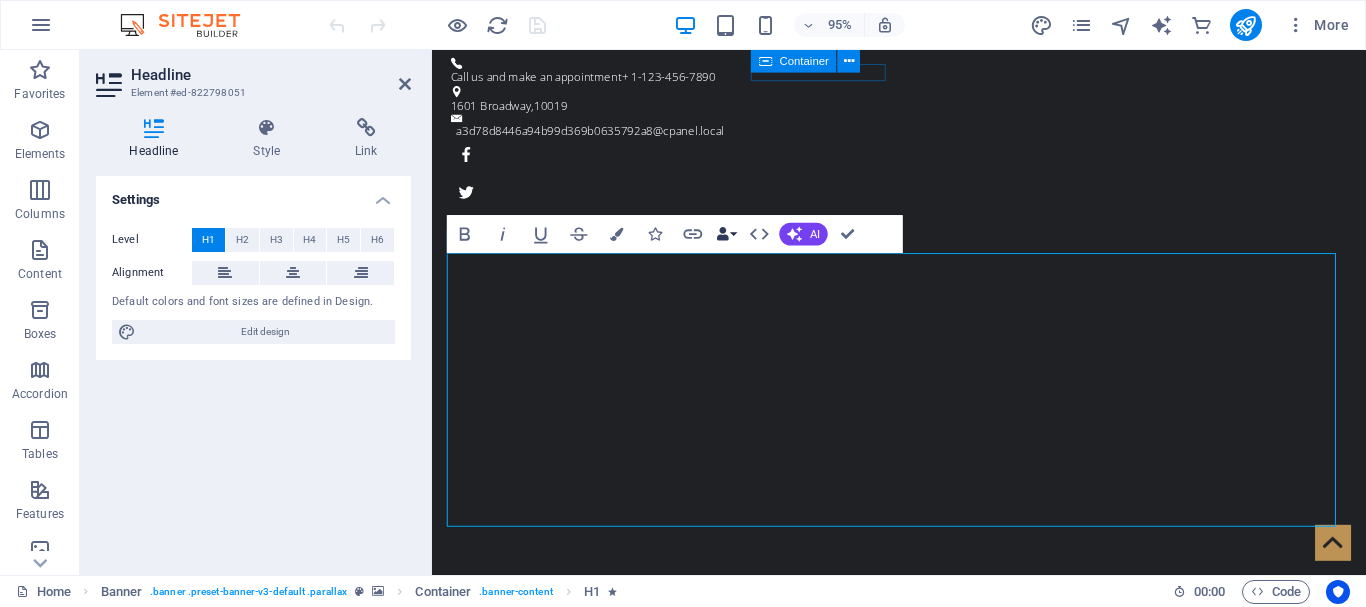click on "Data Bindings" at bounding box center [726, 234] 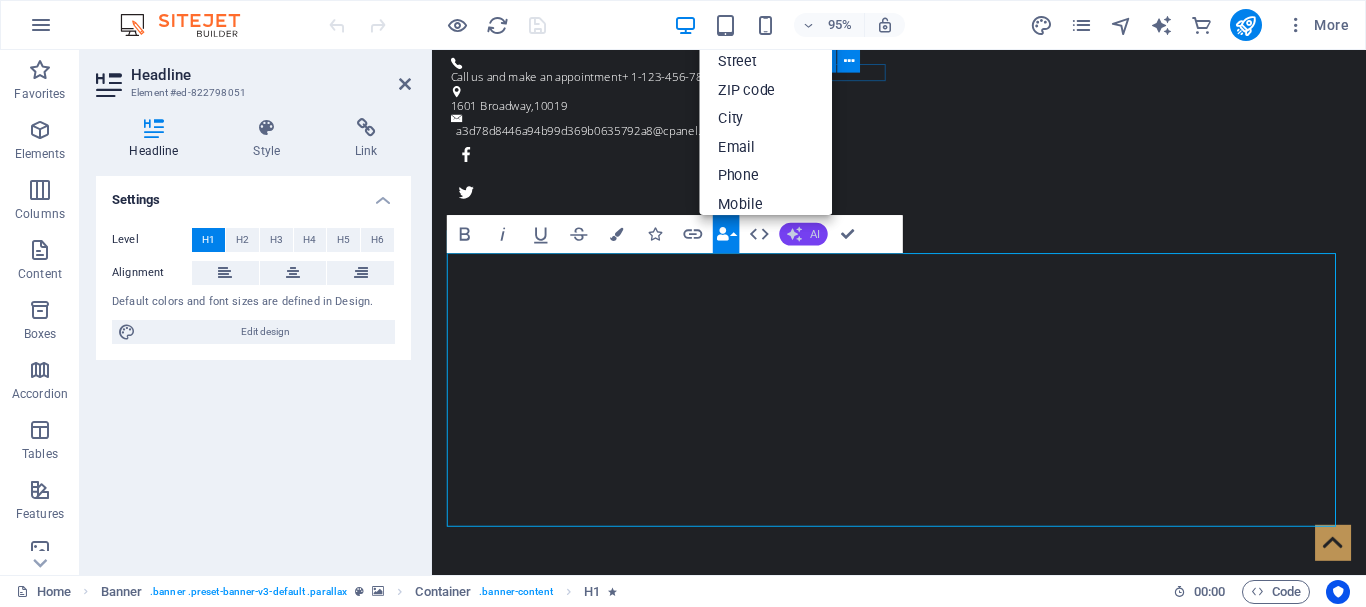 click on "AI" at bounding box center (804, 234) 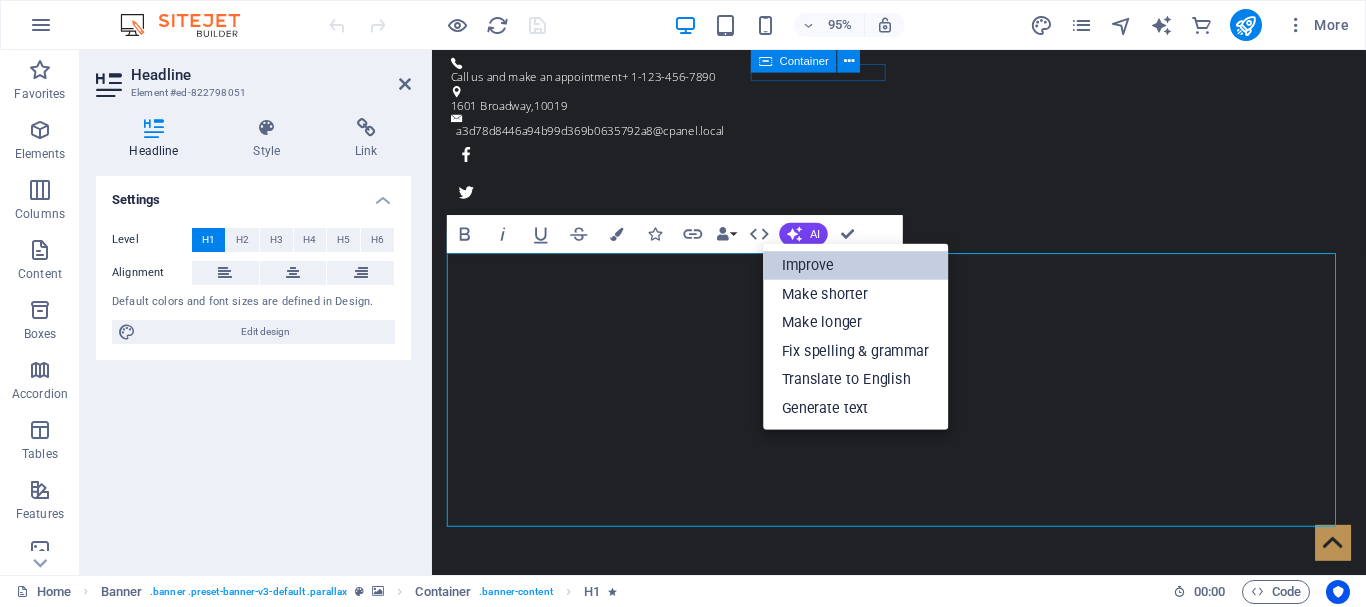 click on "Improve" at bounding box center (855, 265) 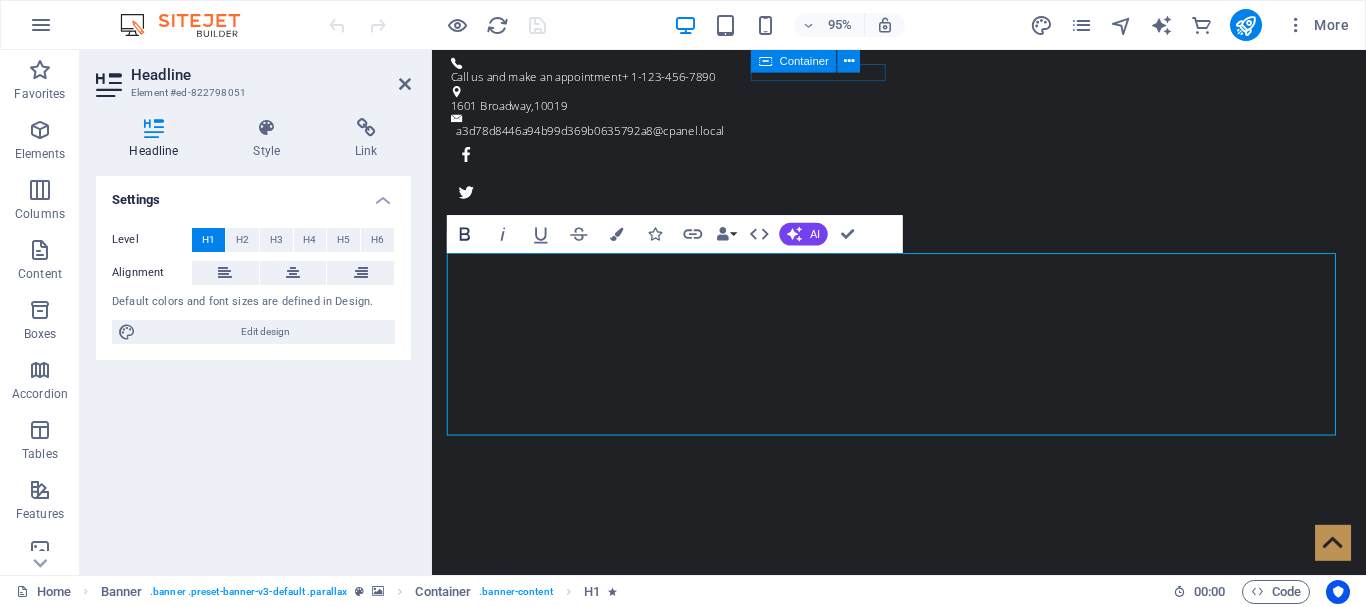 click 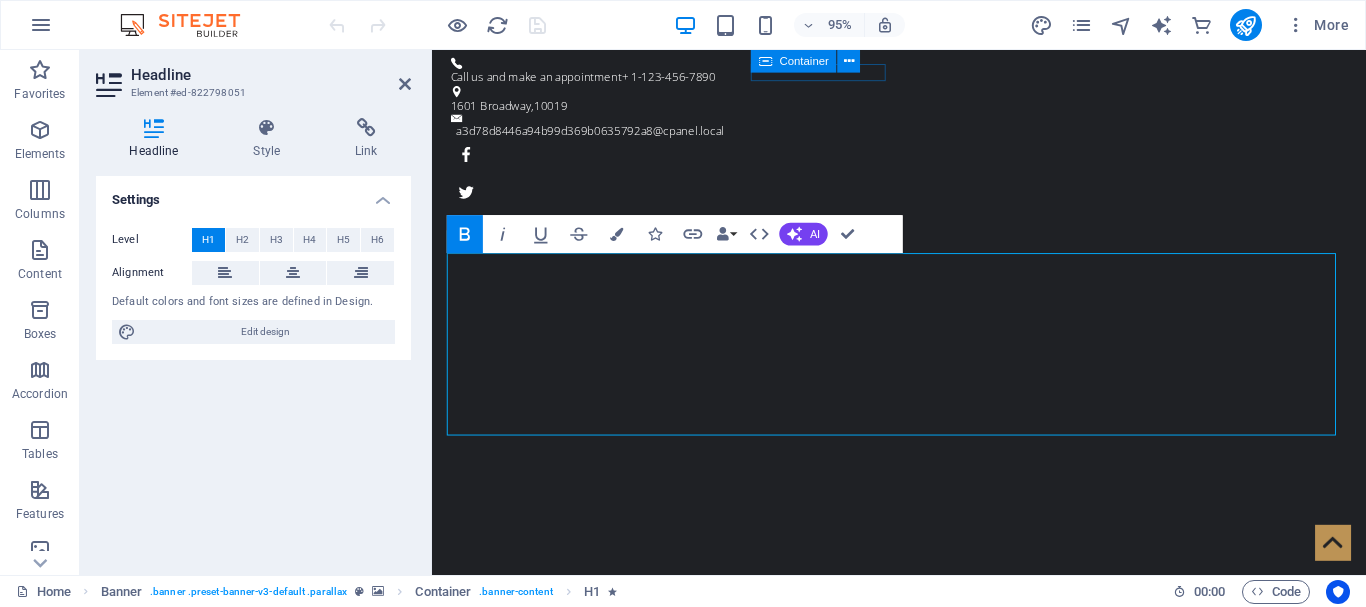 click 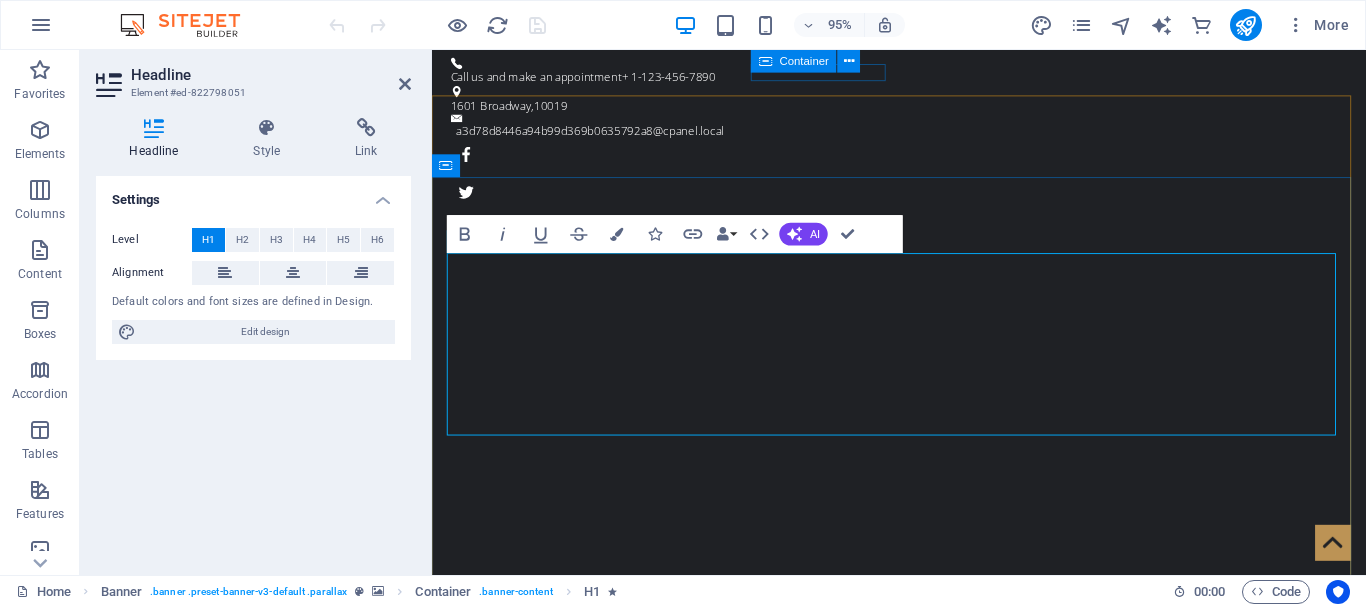 click on "Welcome to Tremendous Pharmaceuticals!​" at bounding box center (924, 1128) 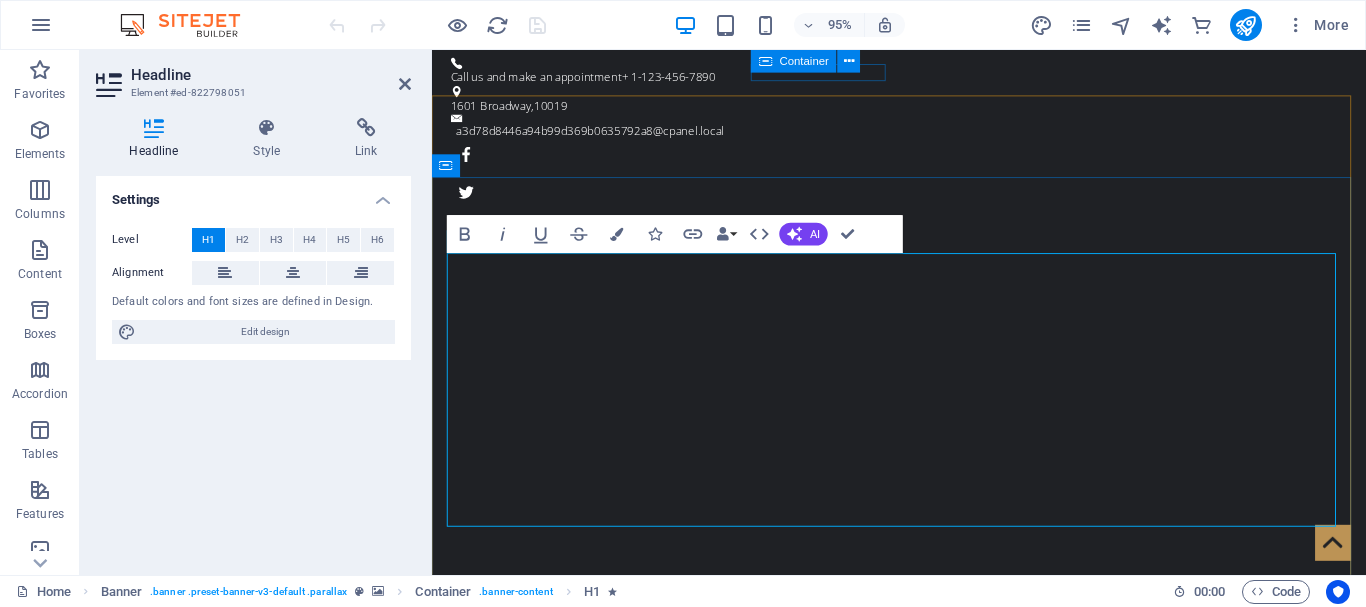 click on "Welcome to  ‌Tremendous Pharmaceuticals!" at bounding box center (924, 1224) 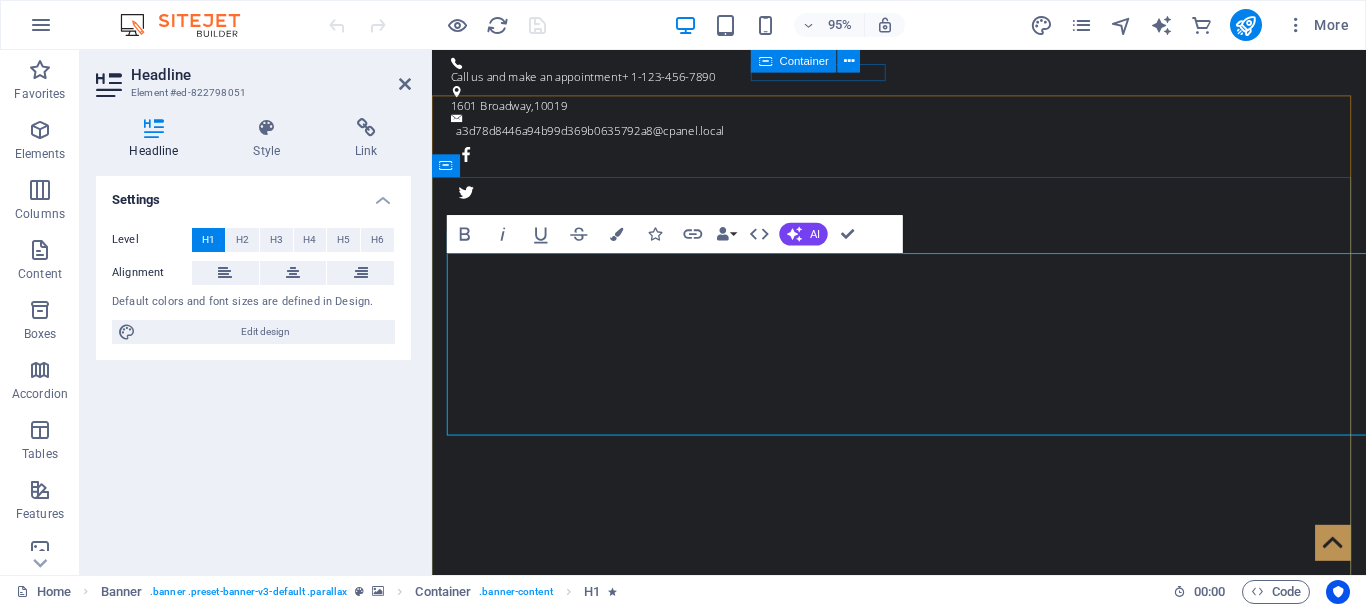 click on "Welcome to  ​TremendousPharmaceuticals!" at bounding box center (924, 1176) 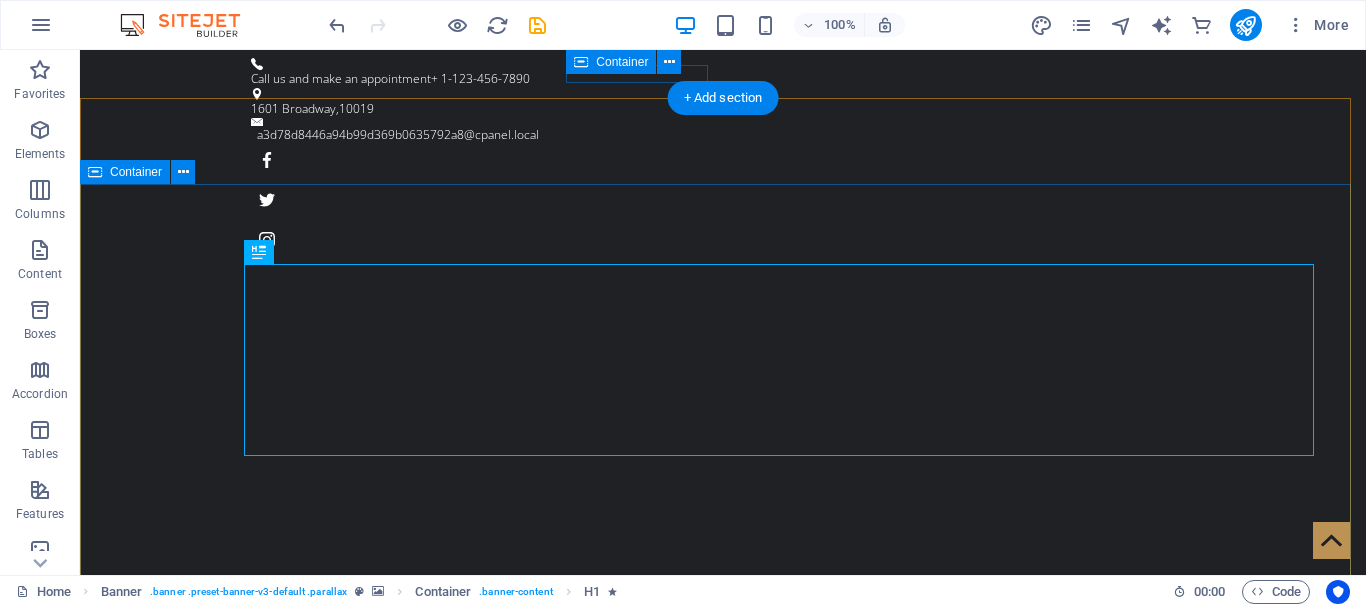 click on "Welcome to  TremendousPharmaceuticals! The original Barber Shop in [CITY] Learn more" at bounding box center (723, 1175) 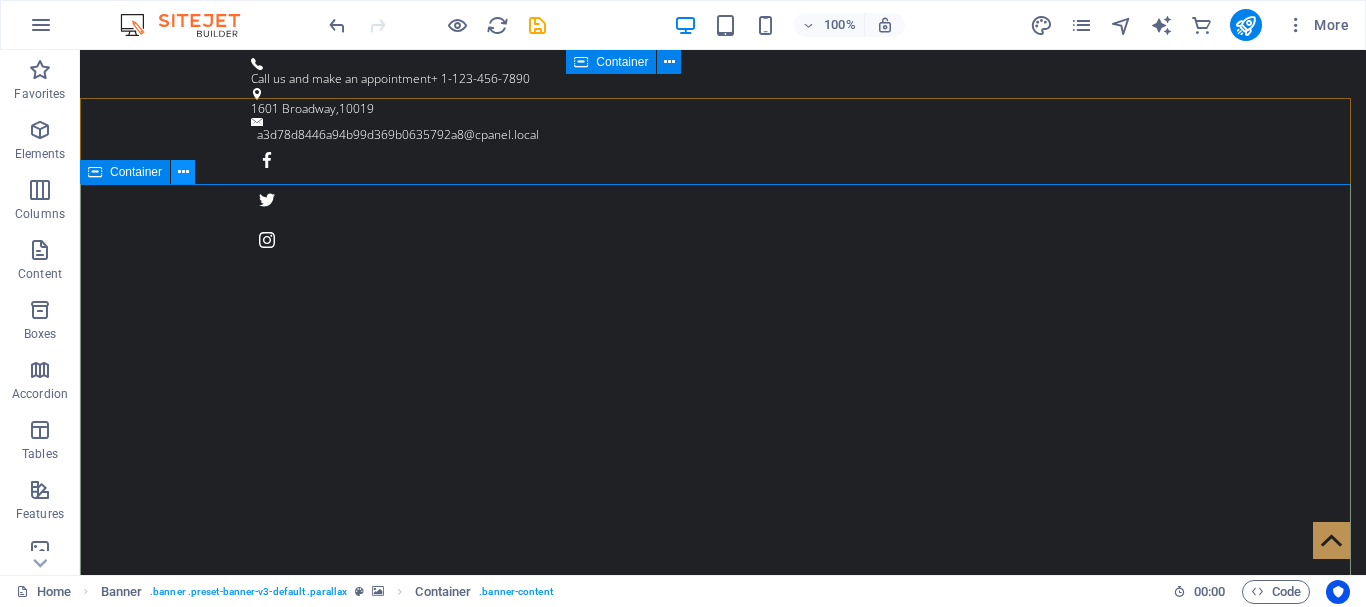 click at bounding box center [183, 172] 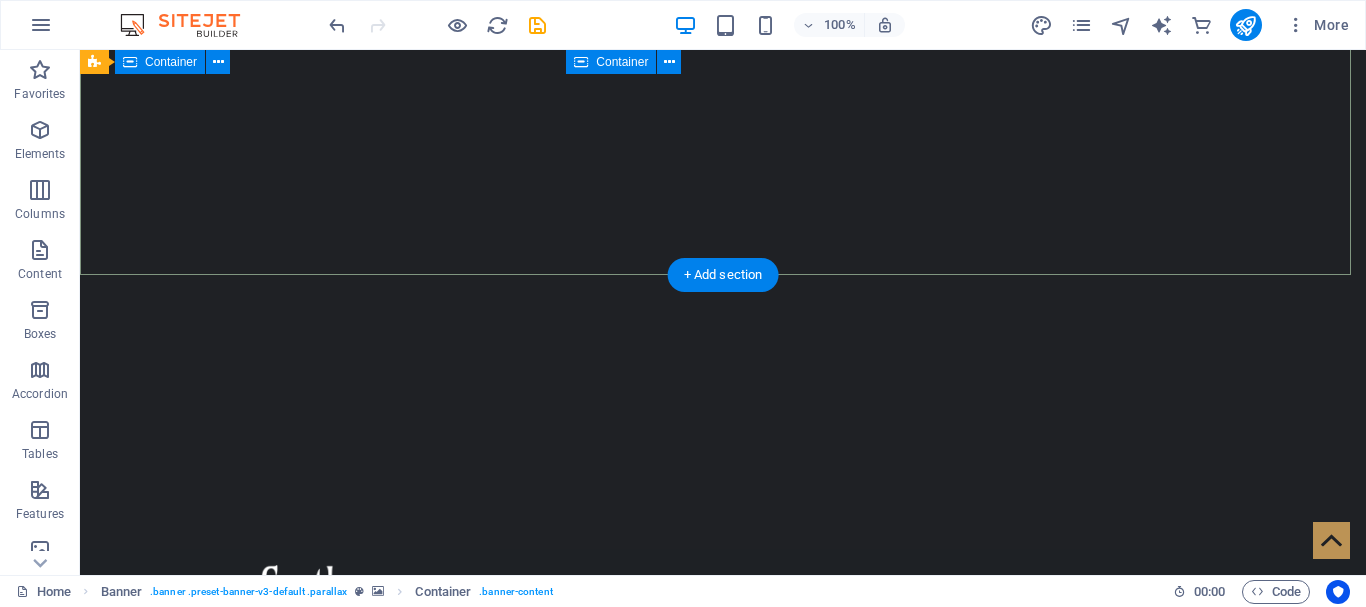 scroll, scrollTop: 0, scrollLeft: 0, axis: both 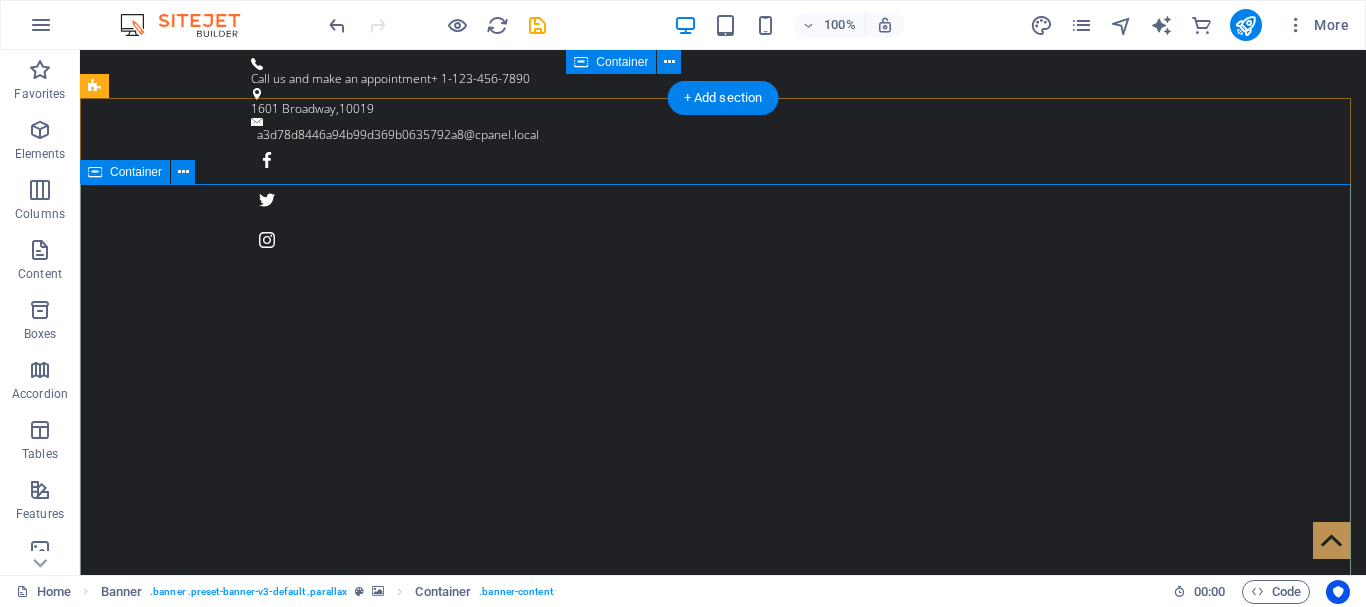 click on "Welcome to  TremendousPharmaceuticals! The original Barber Shop in [CITY] Learn more" at bounding box center (723, 1175) 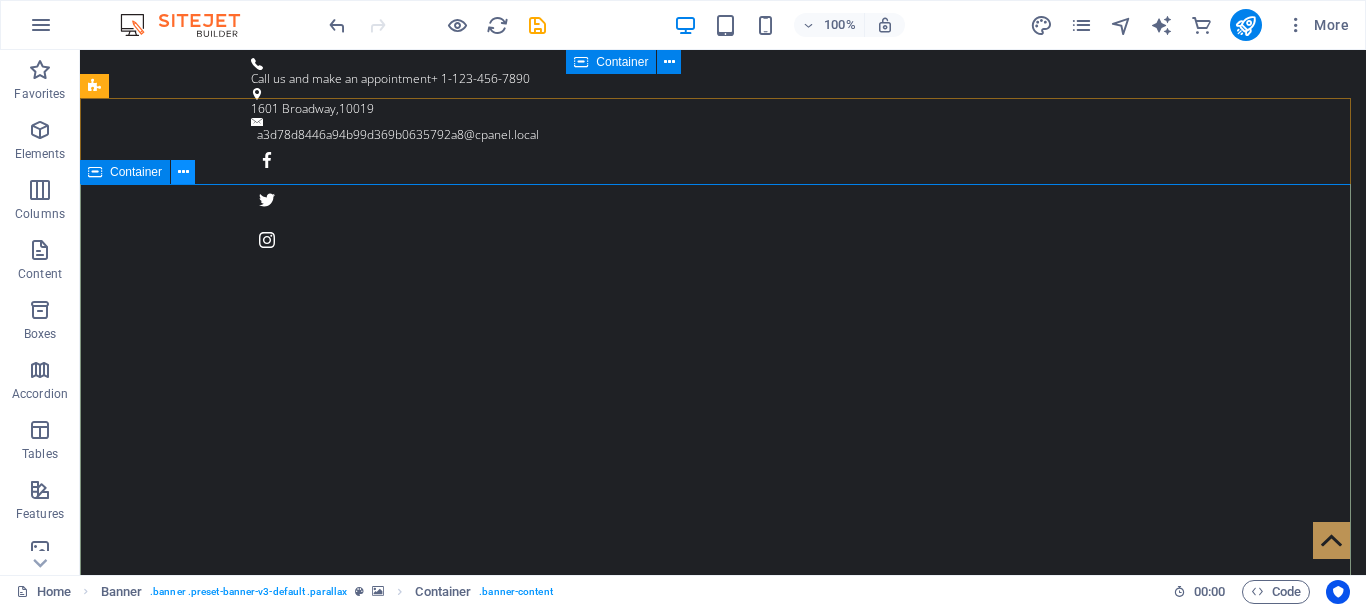 click at bounding box center (183, 172) 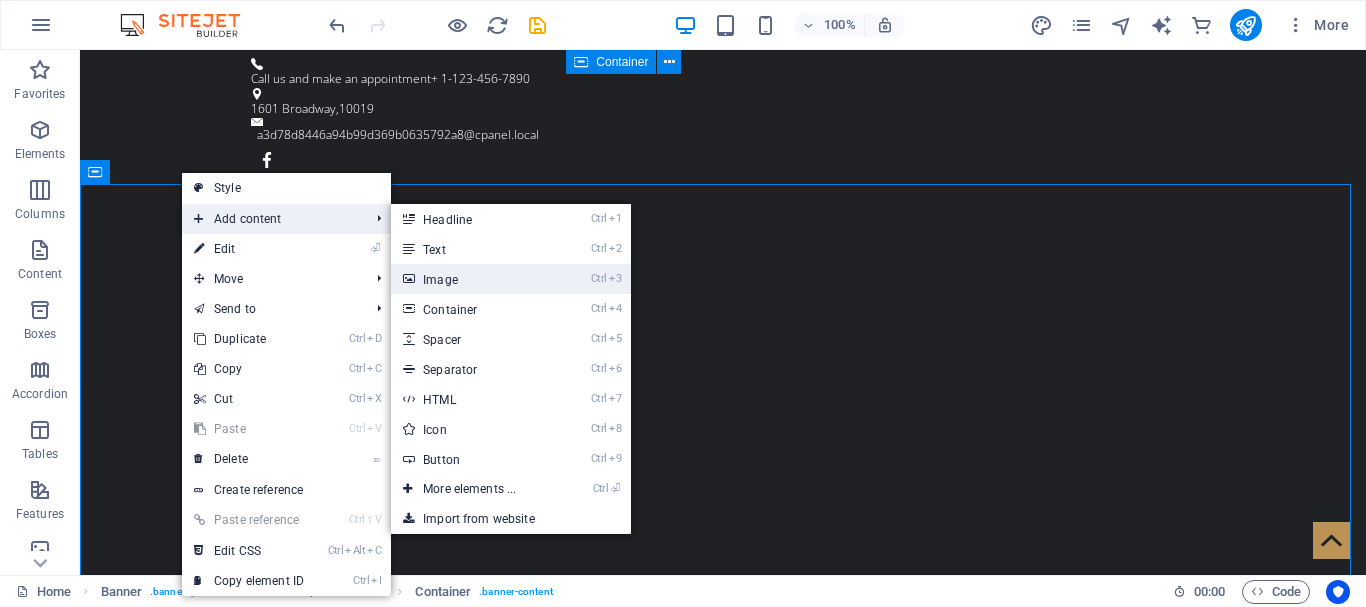 click on "Ctrl 3  Image" at bounding box center (473, 279) 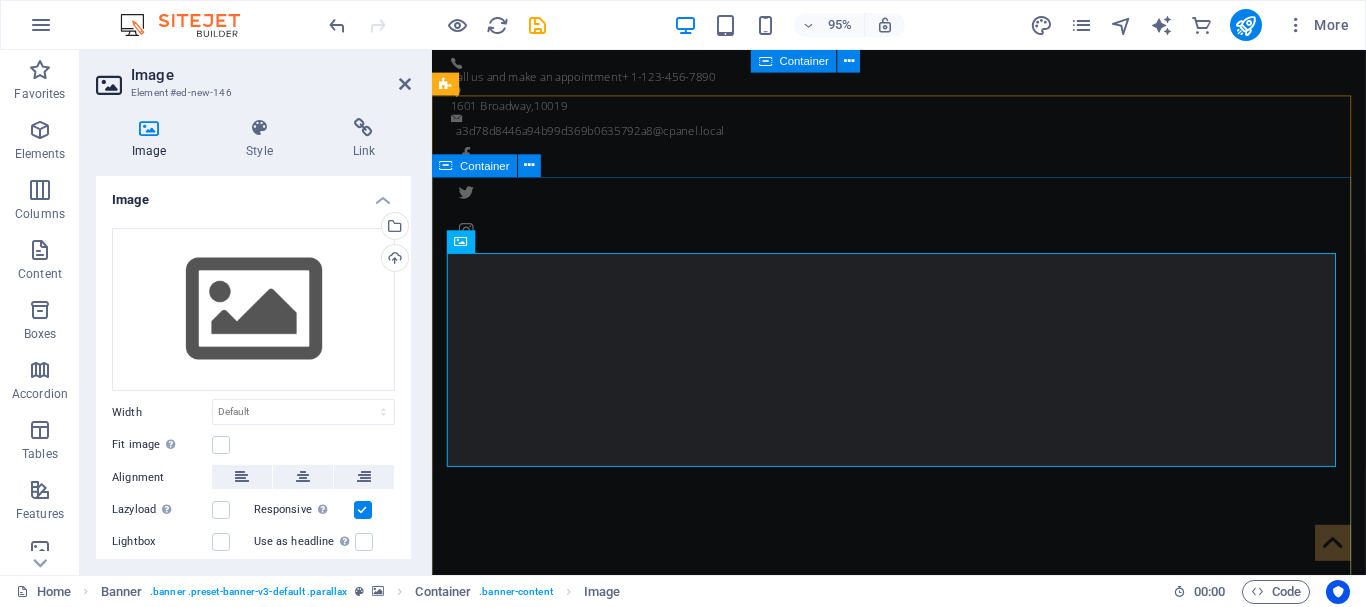 click on "Welcome to  TremendousPharmaceuticals! The original Barber Shop in [CITY] Learn more" at bounding box center [923, 1313] 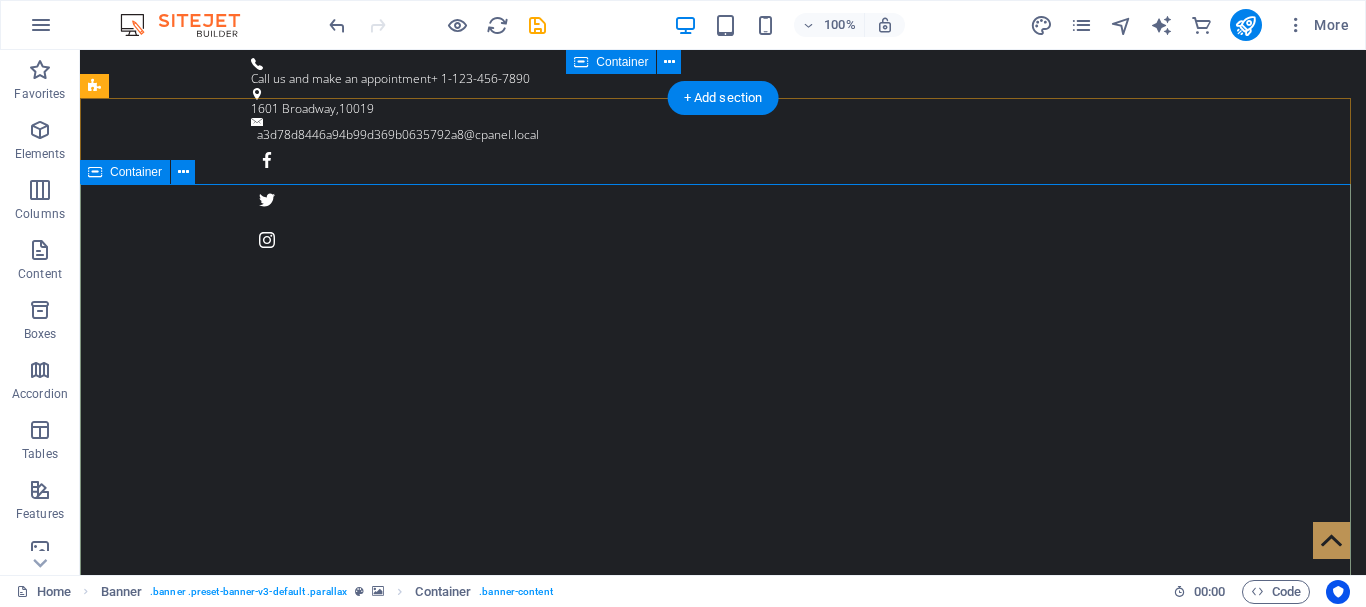 click on "Welcome to  TremendousPharmaceuticals! The original Barber Shop in [CITY] Learn more" at bounding box center (723, 1313) 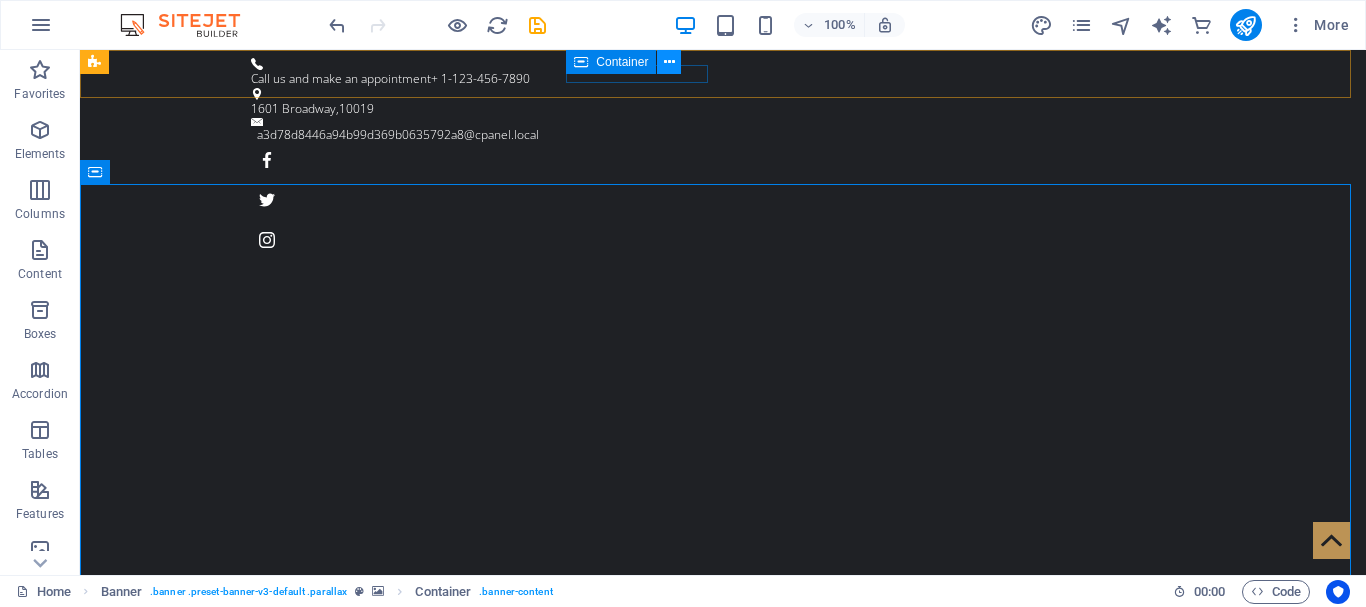 click at bounding box center [669, 62] 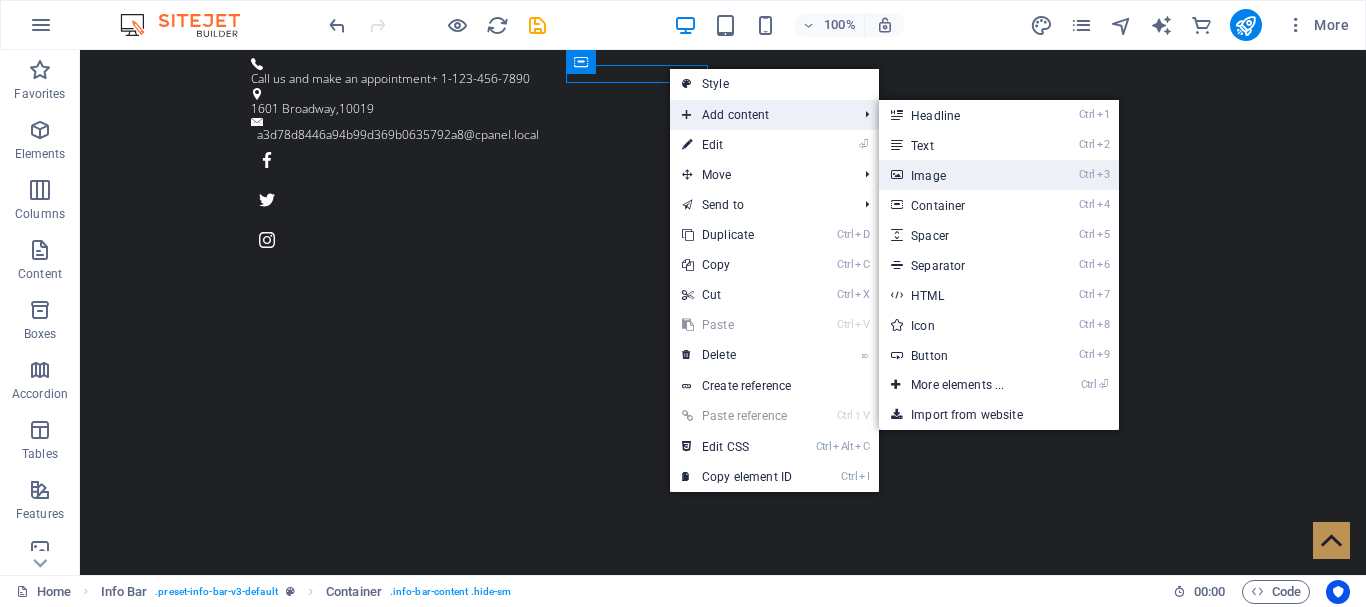 click on "Ctrl 3  Image" at bounding box center (961, 175) 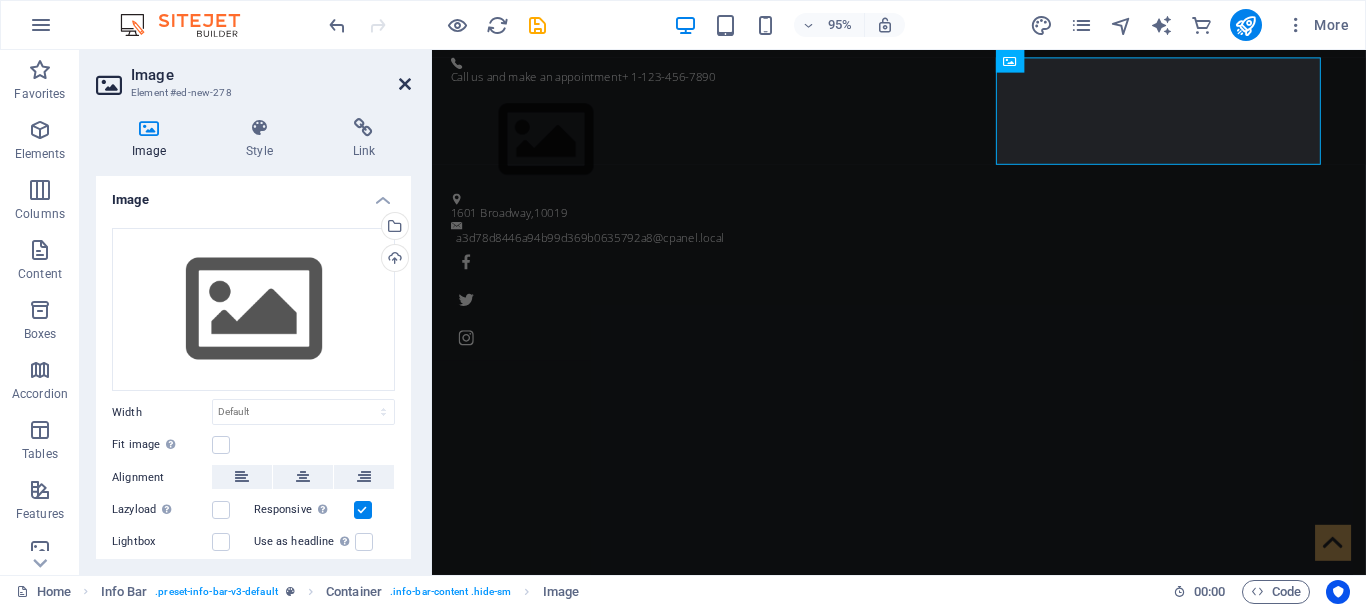 click at bounding box center [405, 84] 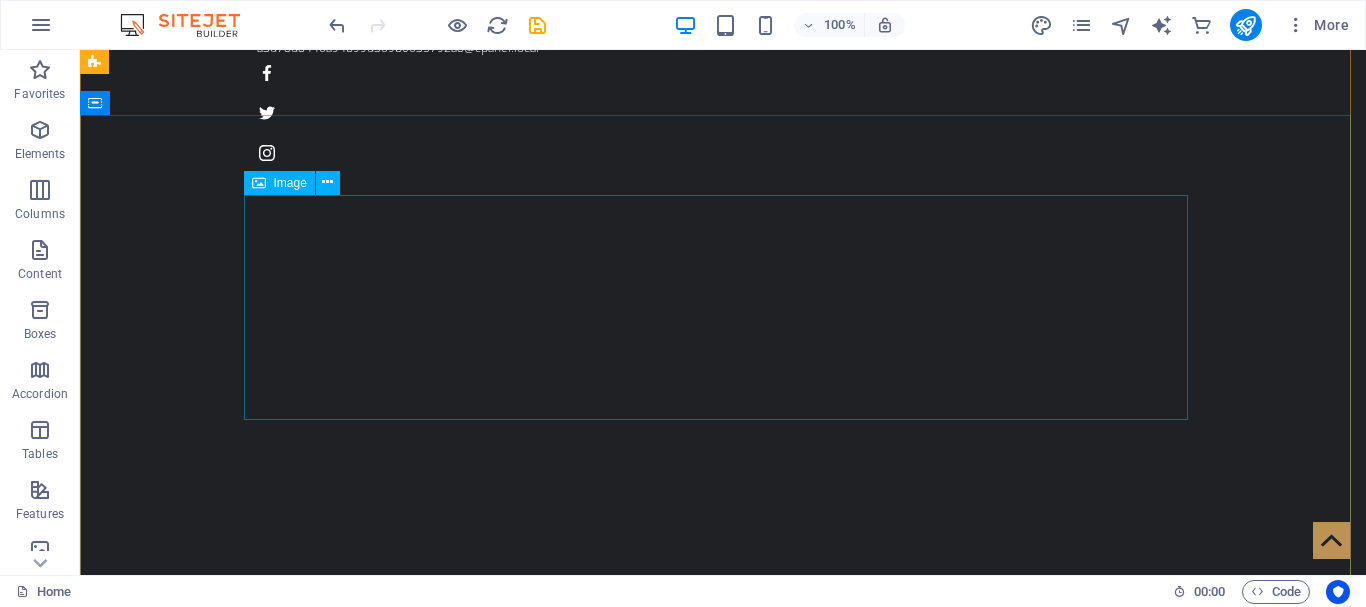 scroll, scrollTop: 100, scrollLeft: 0, axis: vertical 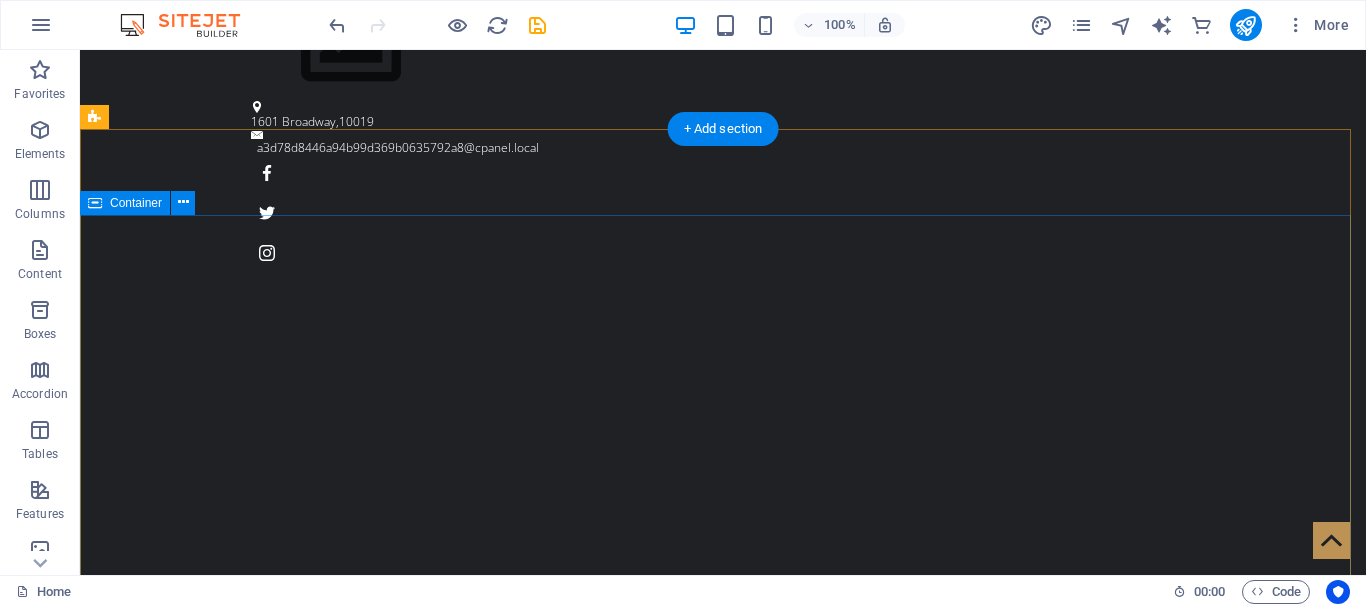 click on "Welcome to  TremendousPharmaceuticals! The original Barber Shop in [CITY] Learn more" at bounding box center [723, 1411] 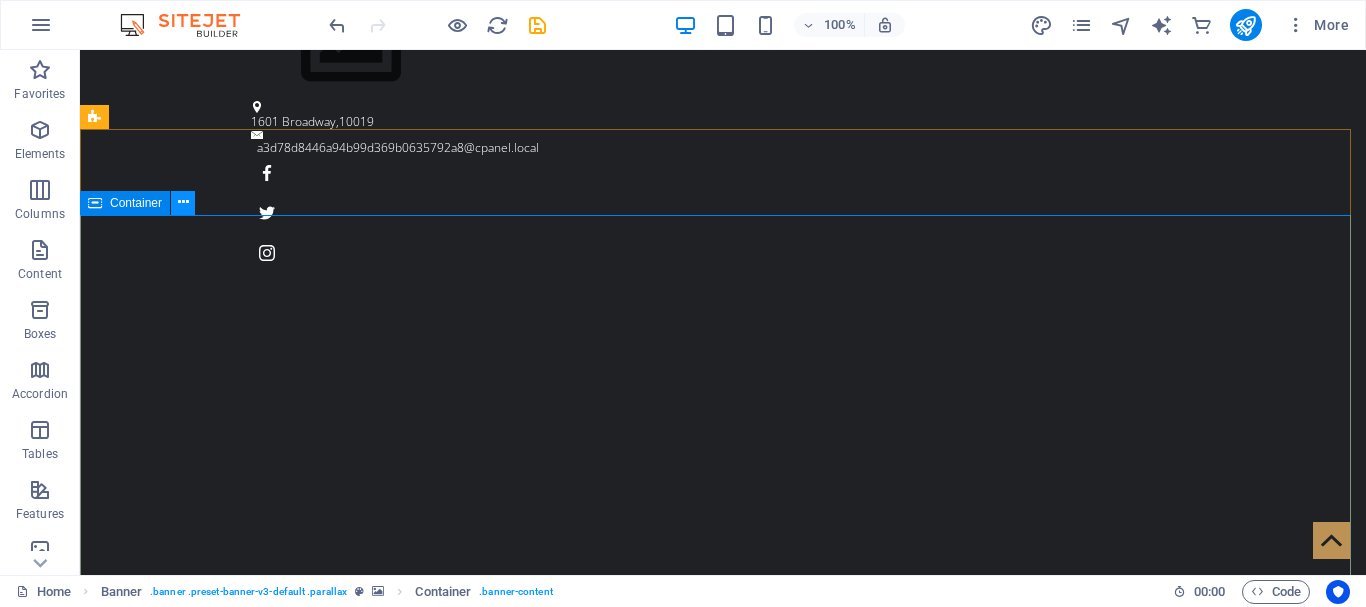 click at bounding box center [183, 202] 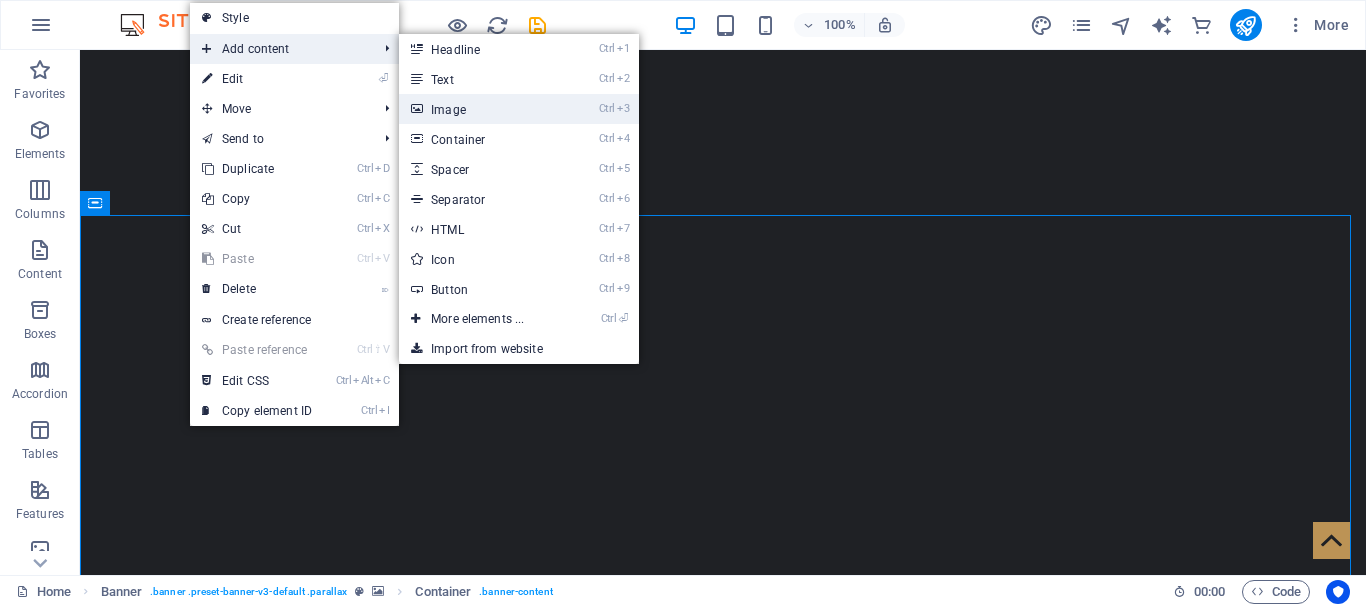 click on "Ctrl 3  Image" at bounding box center [481, 109] 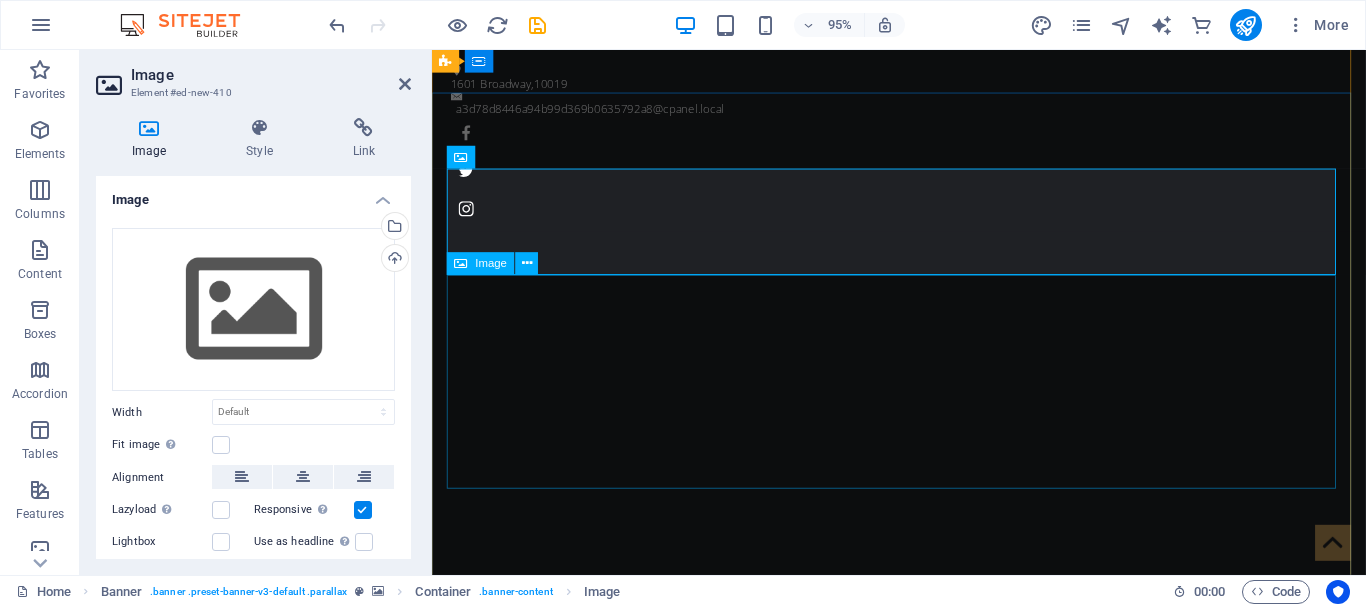 scroll, scrollTop: 100, scrollLeft: 0, axis: vertical 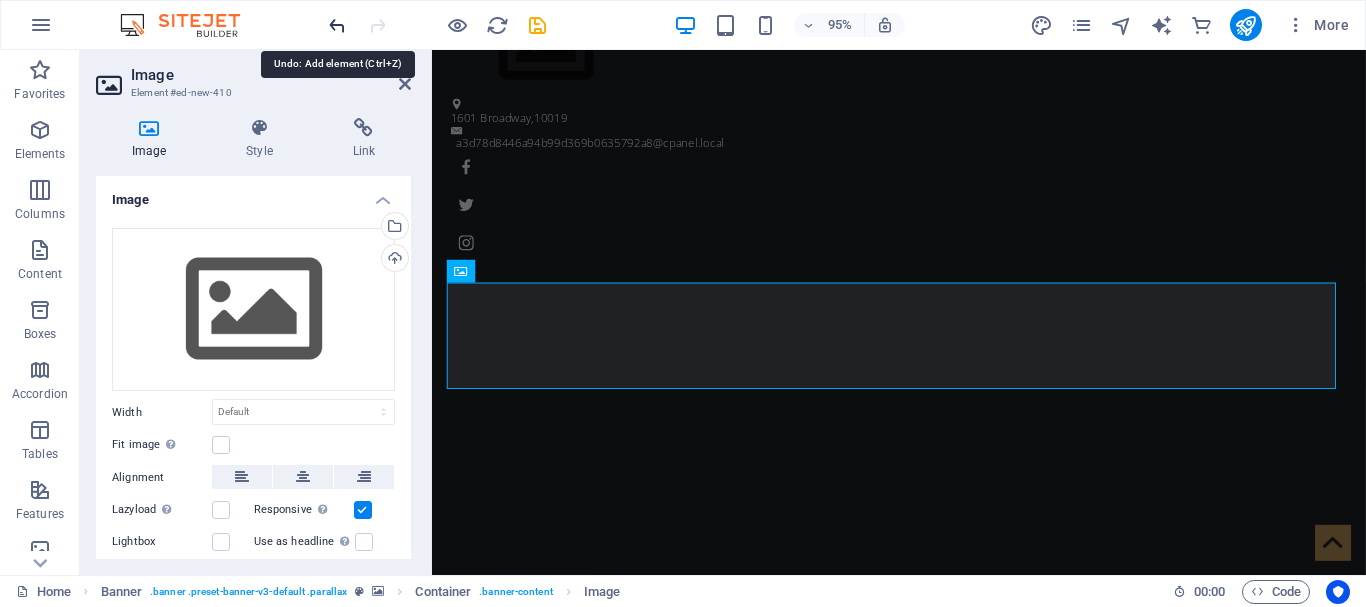 click at bounding box center [337, 25] 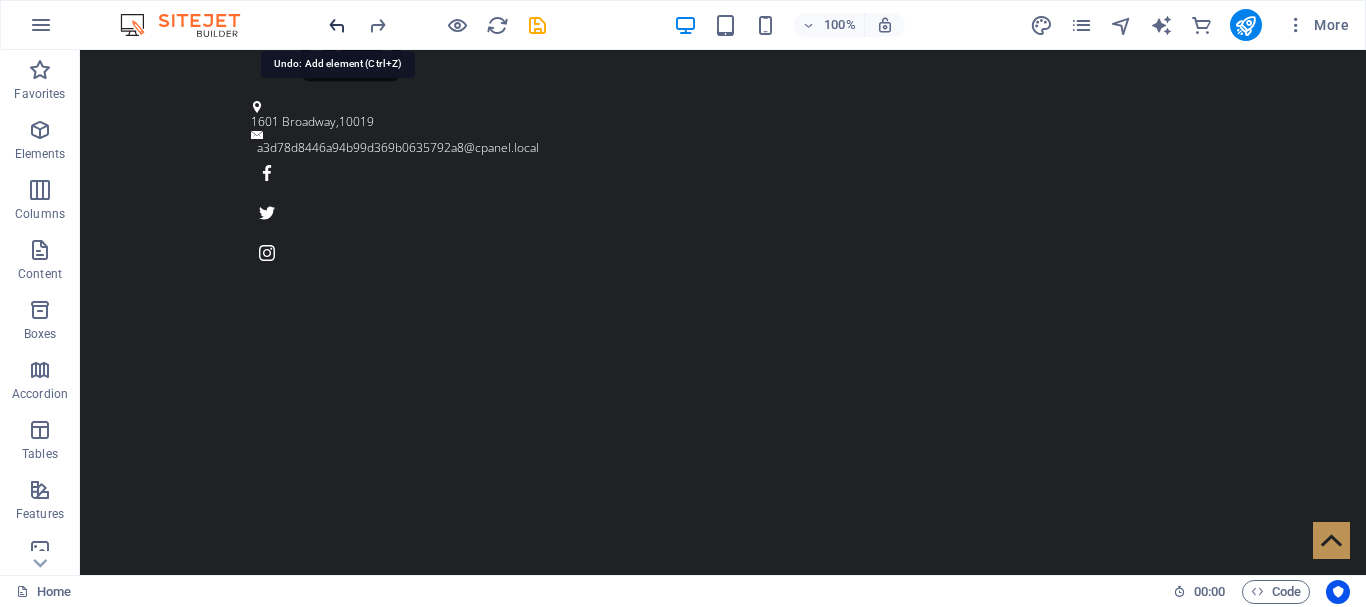 click at bounding box center [337, 25] 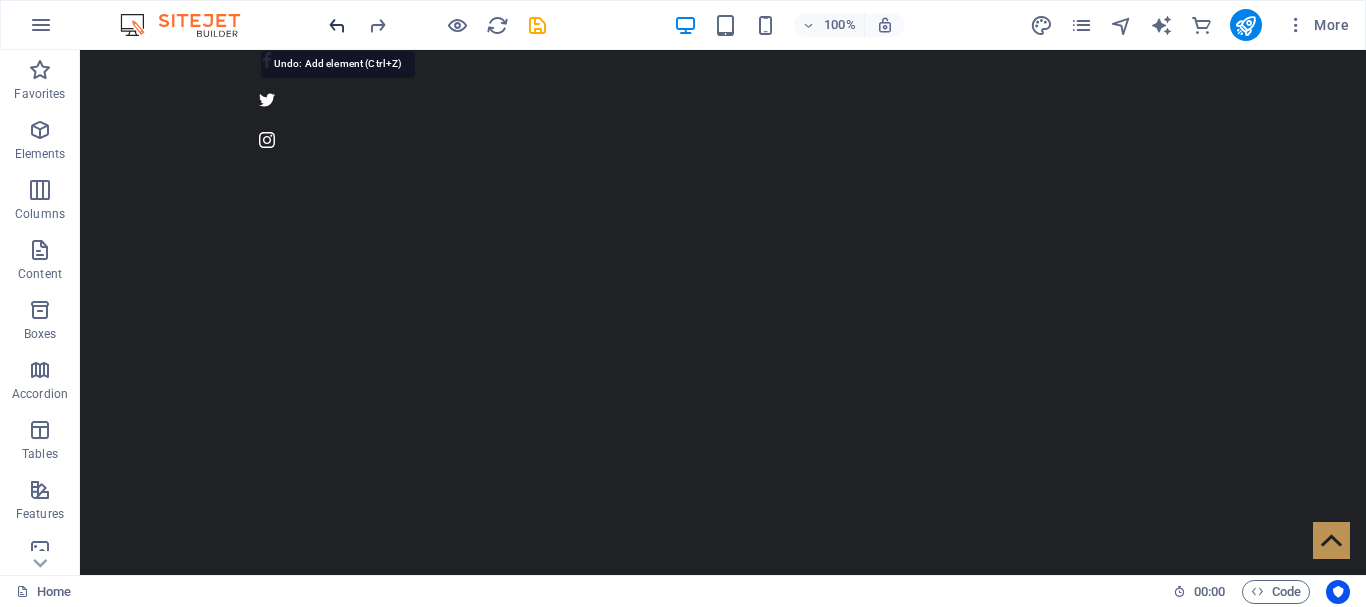 scroll, scrollTop: 0, scrollLeft: 0, axis: both 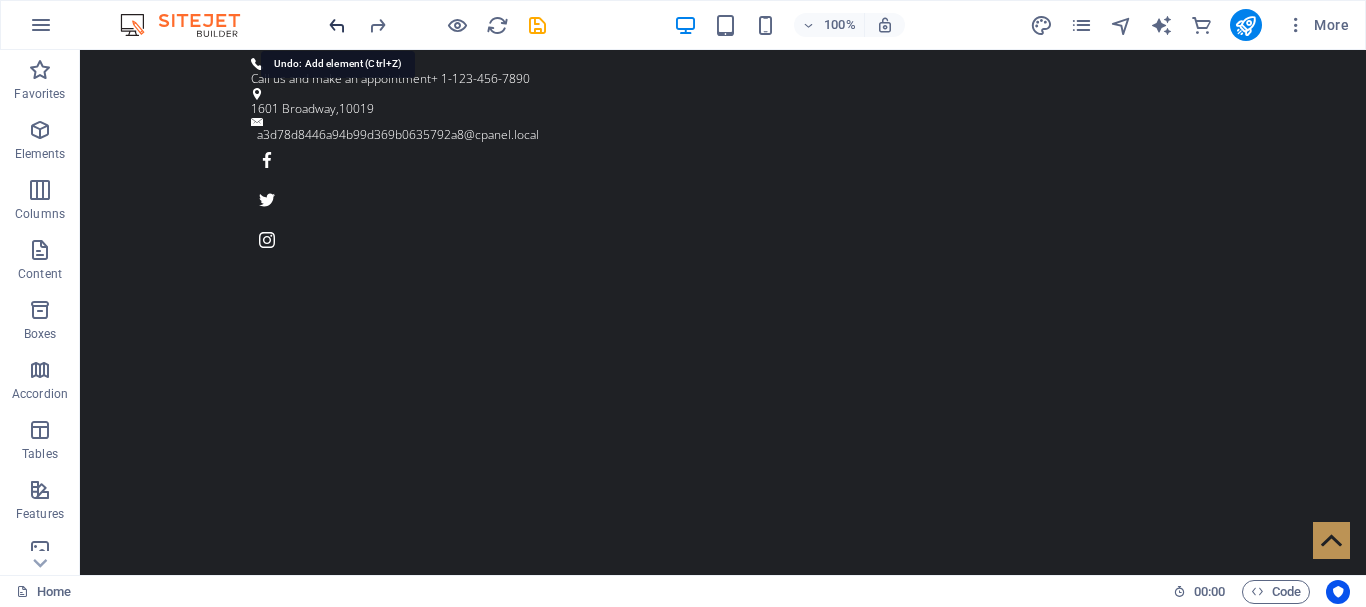 click at bounding box center (337, 25) 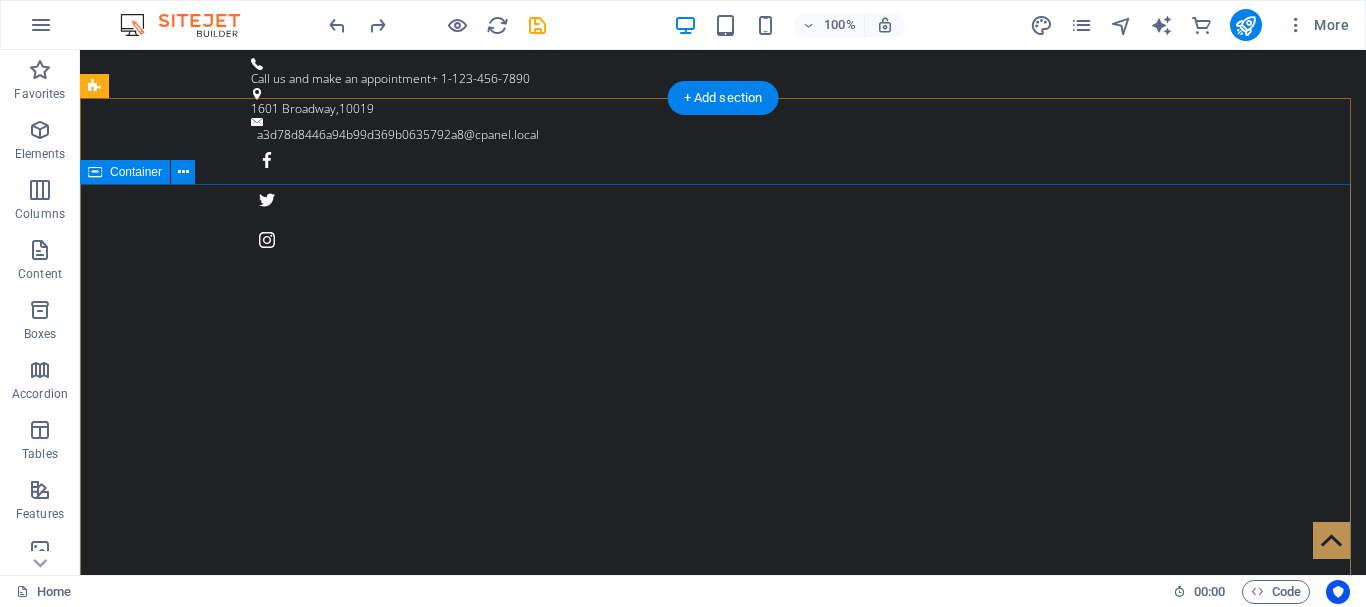 click on "Welcome to  TremendousPharmaceuticals! The original Barber Shop in [CITY] Learn more" at bounding box center (723, 1175) 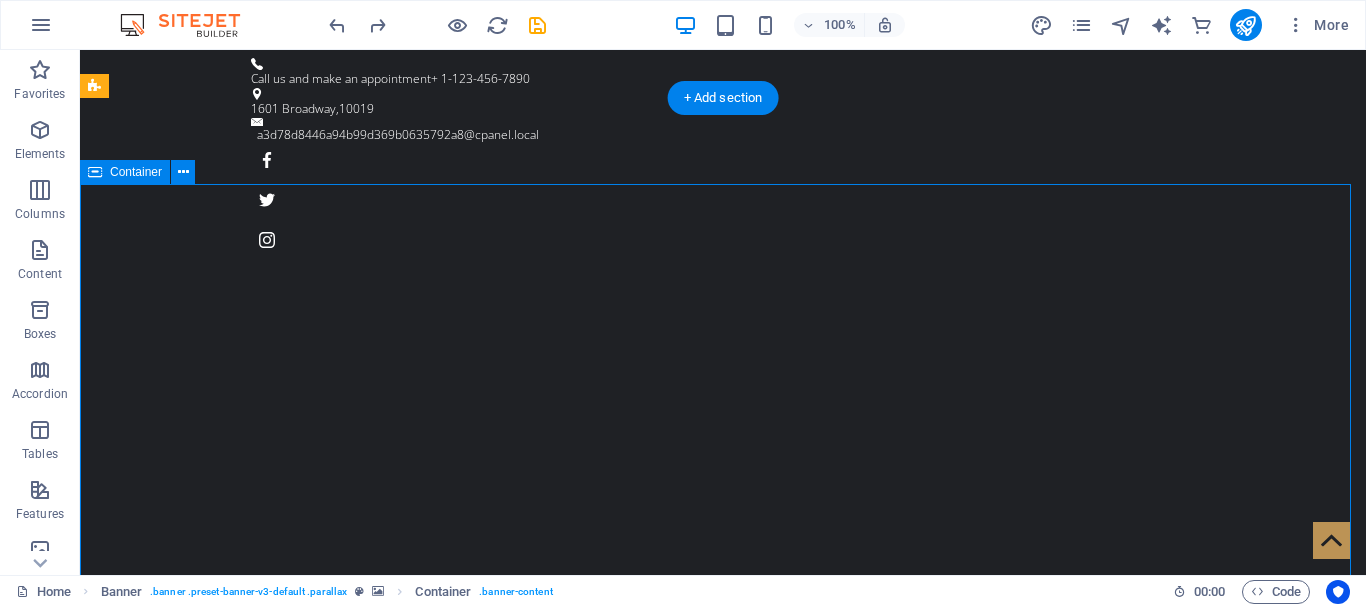click on "Welcome to  TremendousPharmaceuticals! The original Barber Shop in [CITY] Learn more" at bounding box center (723, 1175) 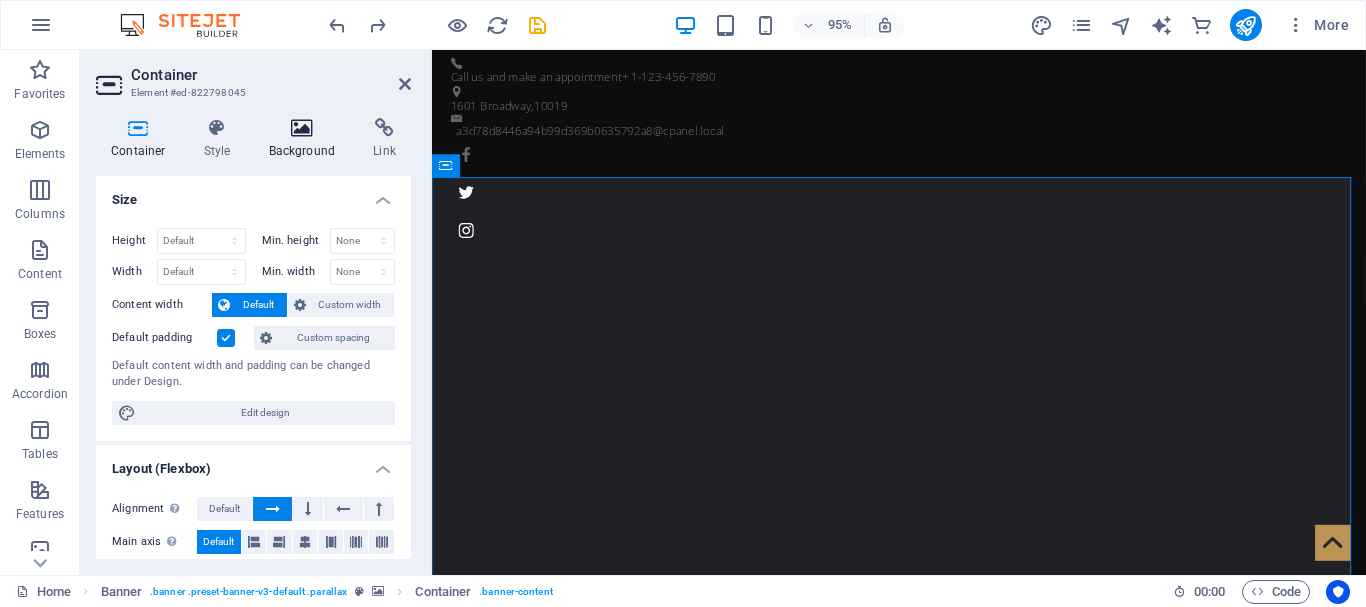 click on "Background" at bounding box center (306, 139) 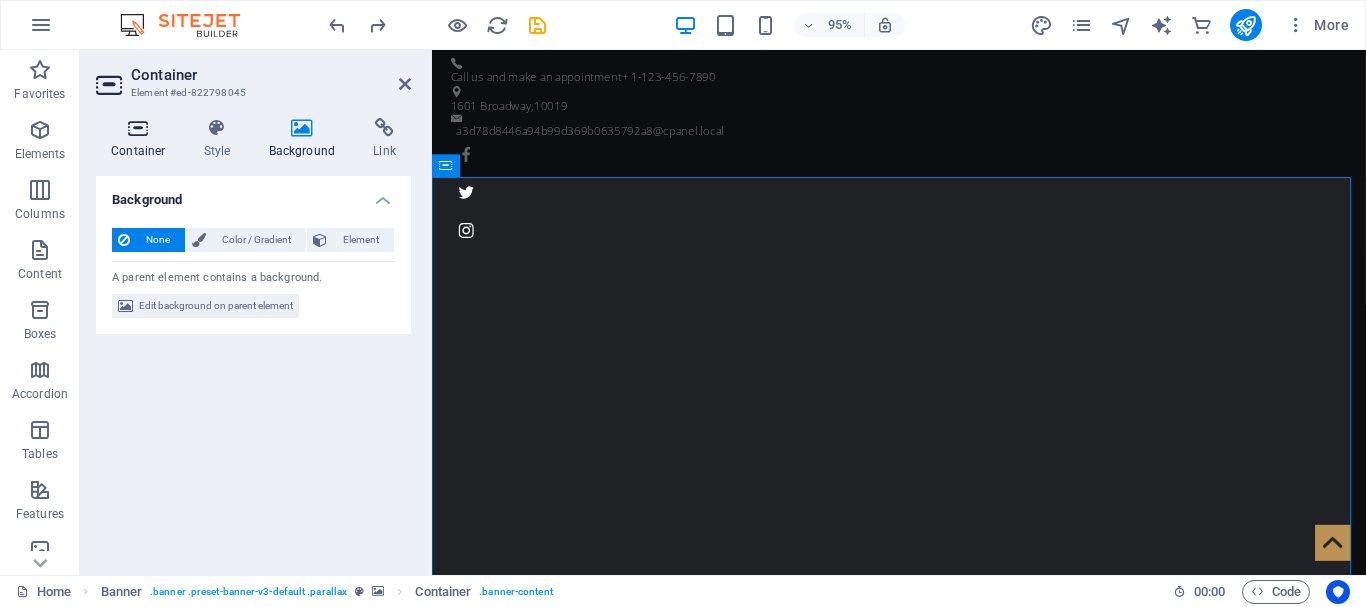 click on "Container" at bounding box center [142, 139] 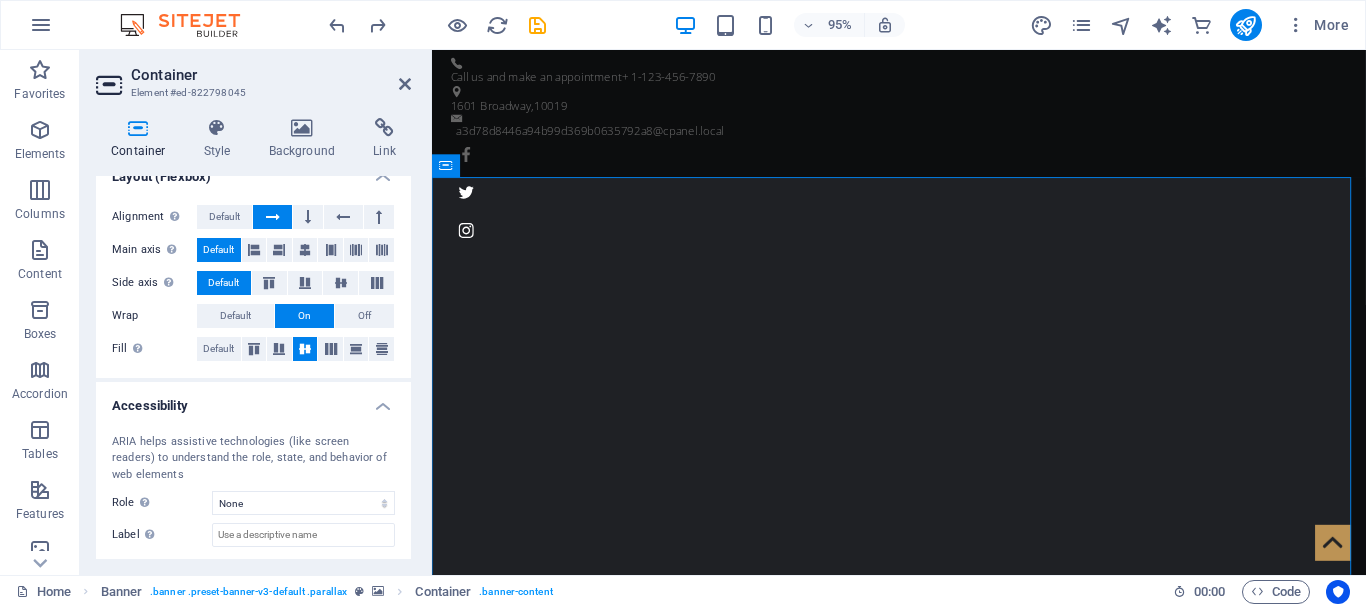 scroll, scrollTop: 0, scrollLeft: 0, axis: both 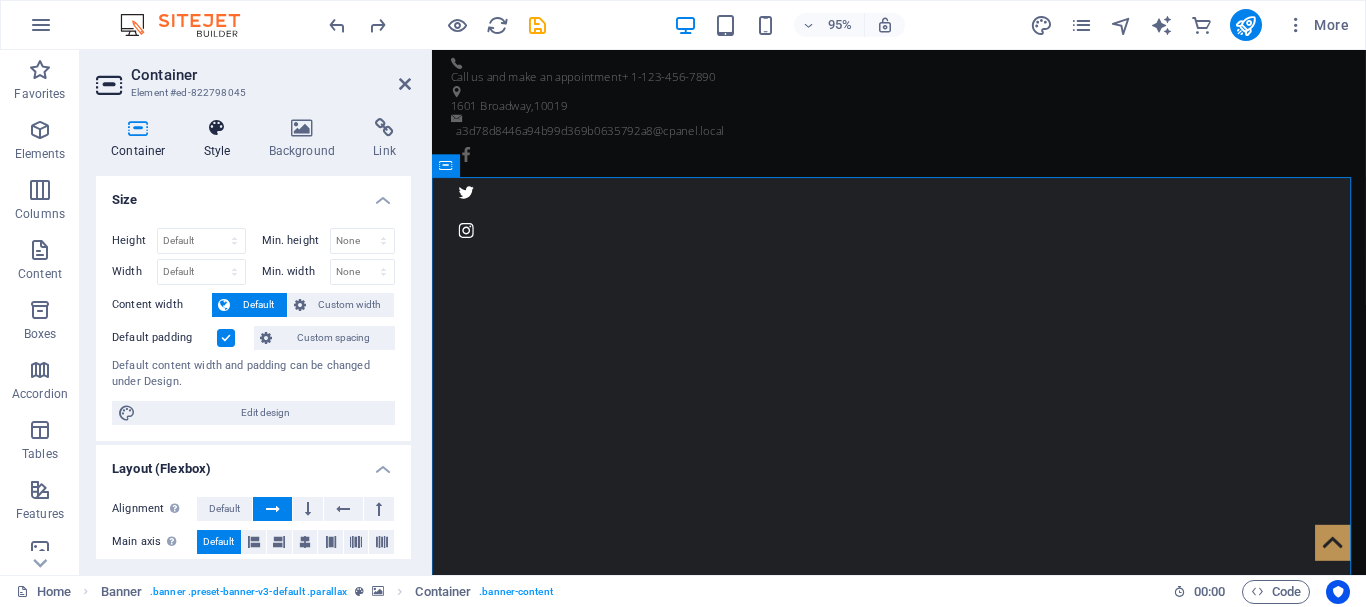 click on "Style" at bounding box center (221, 139) 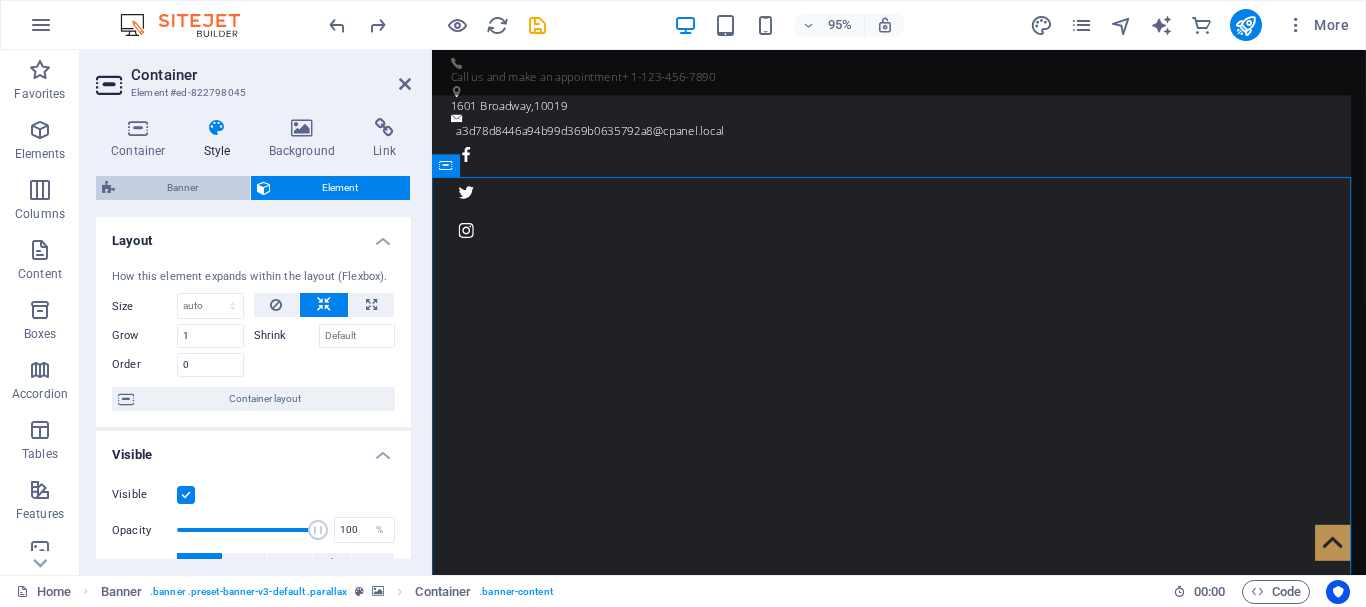 click on "Banner" at bounding box center [182, 188] 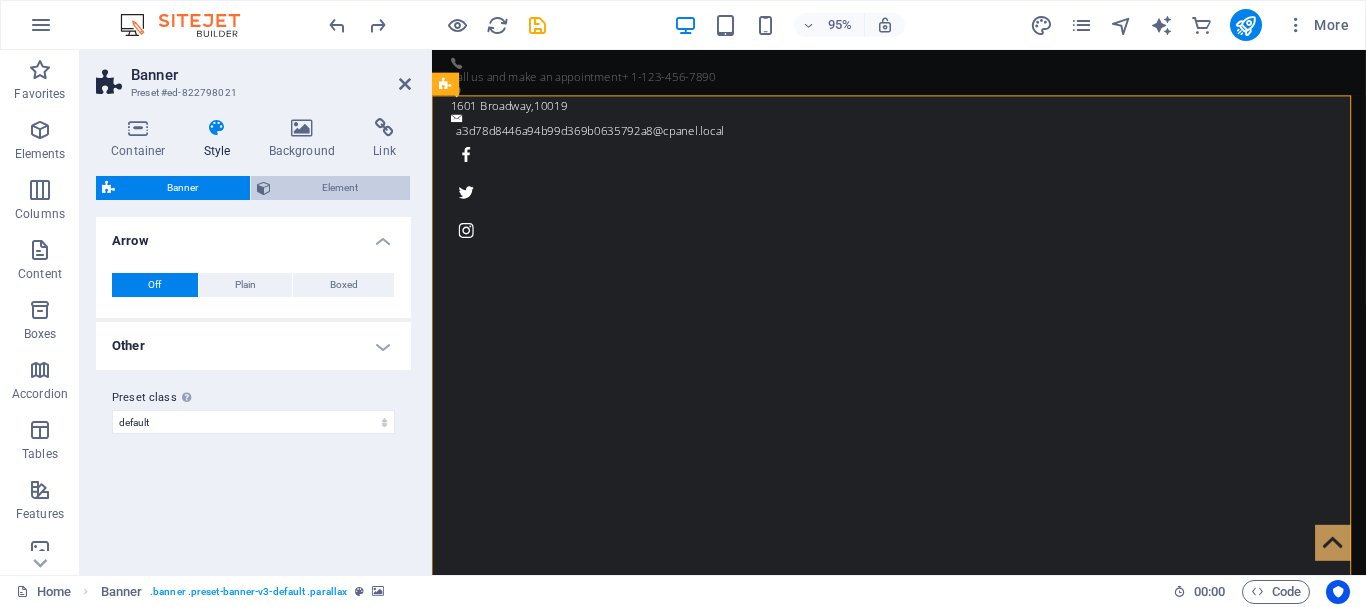 click on "Element" at bounding box center (341, 188) 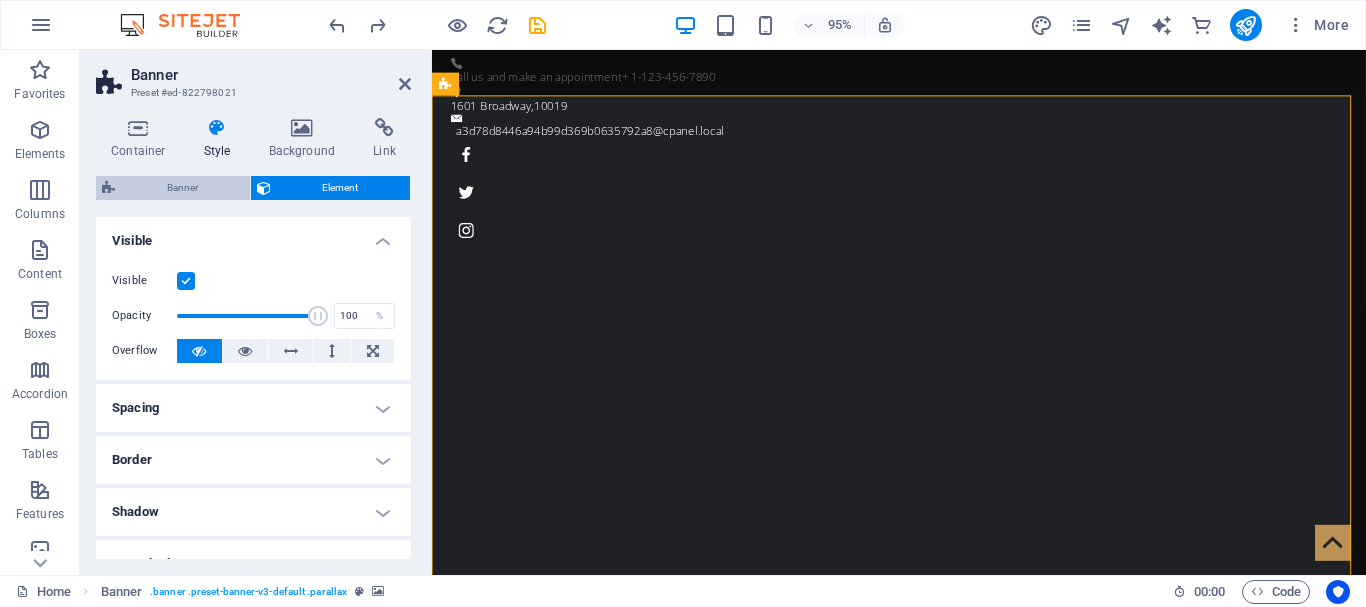 click on "Banner" at bounding box center [182, 188] 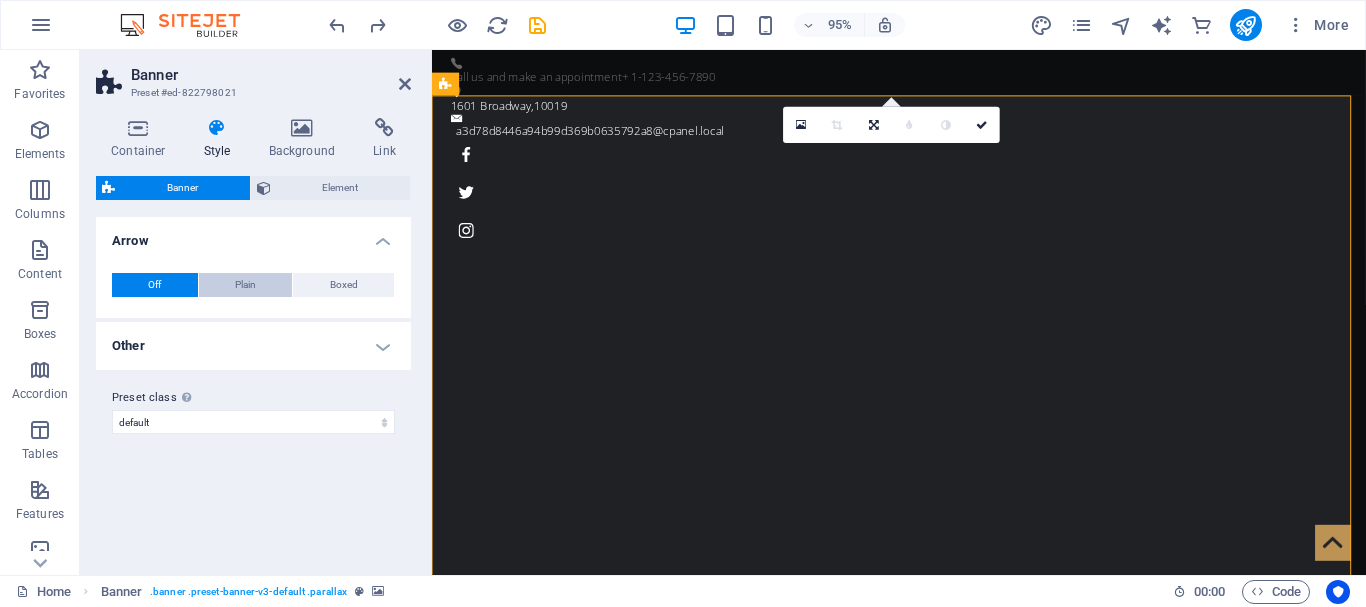 click on "Plain" at bounding box center [245, 285] 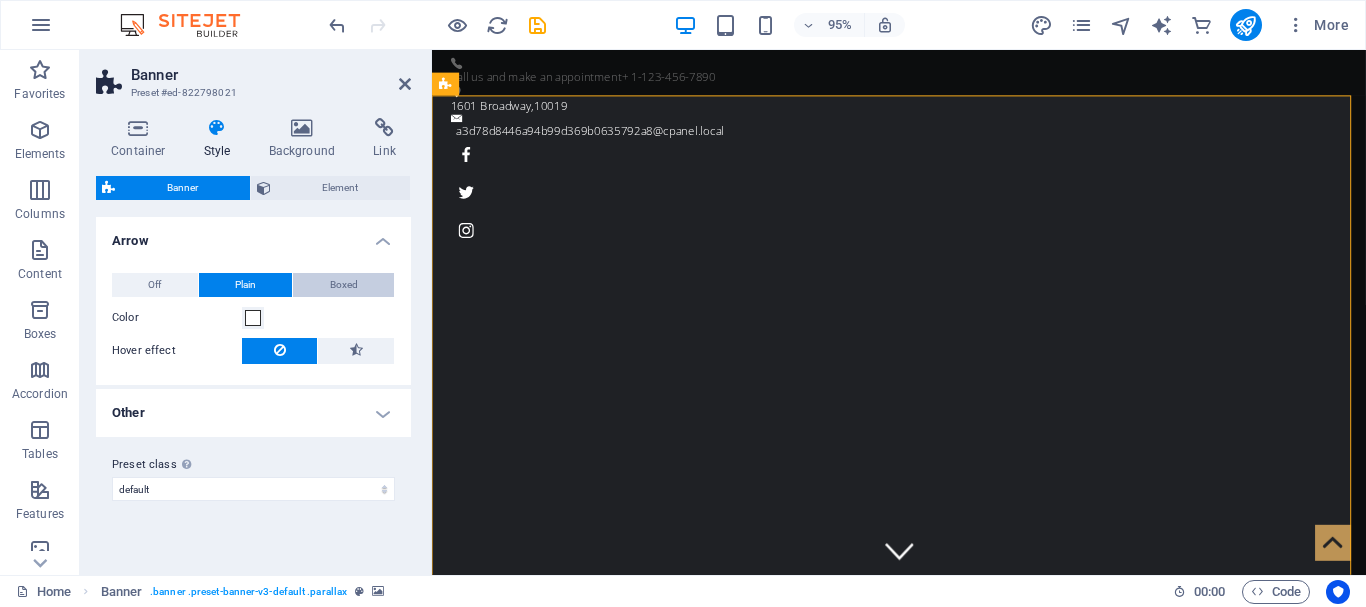 click on "Boxed" at bounding box center [344, 285] 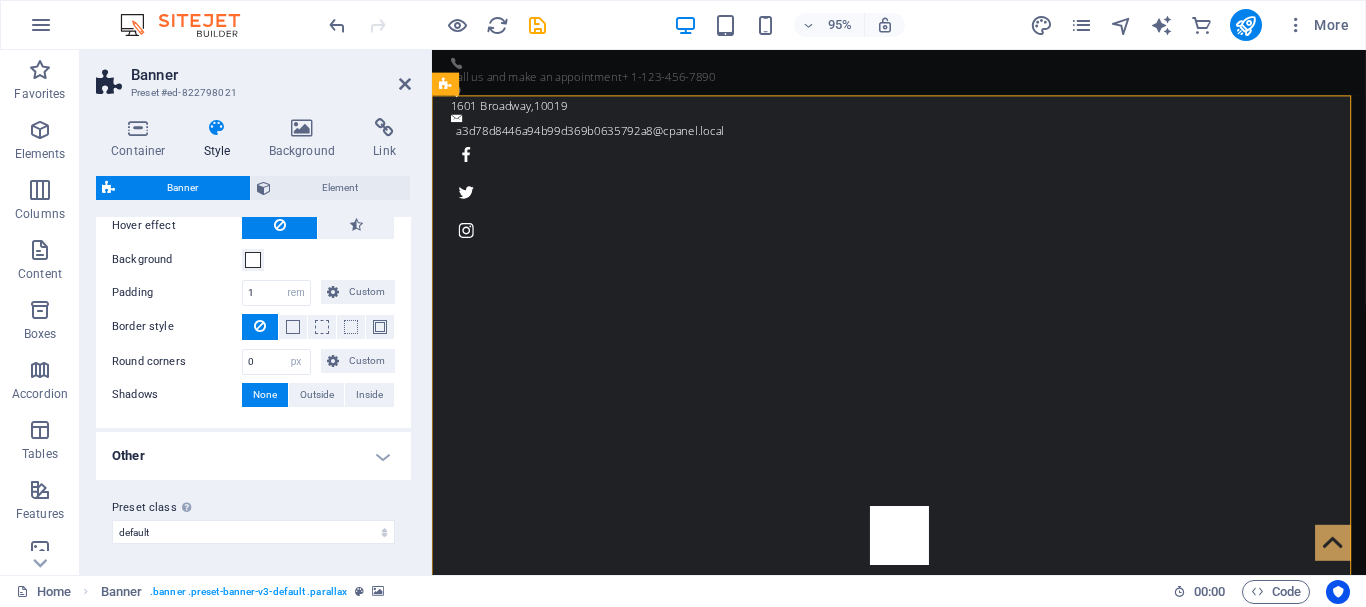 scroll, scrollTop: 126, scrollLeft: 0, axis: vertical 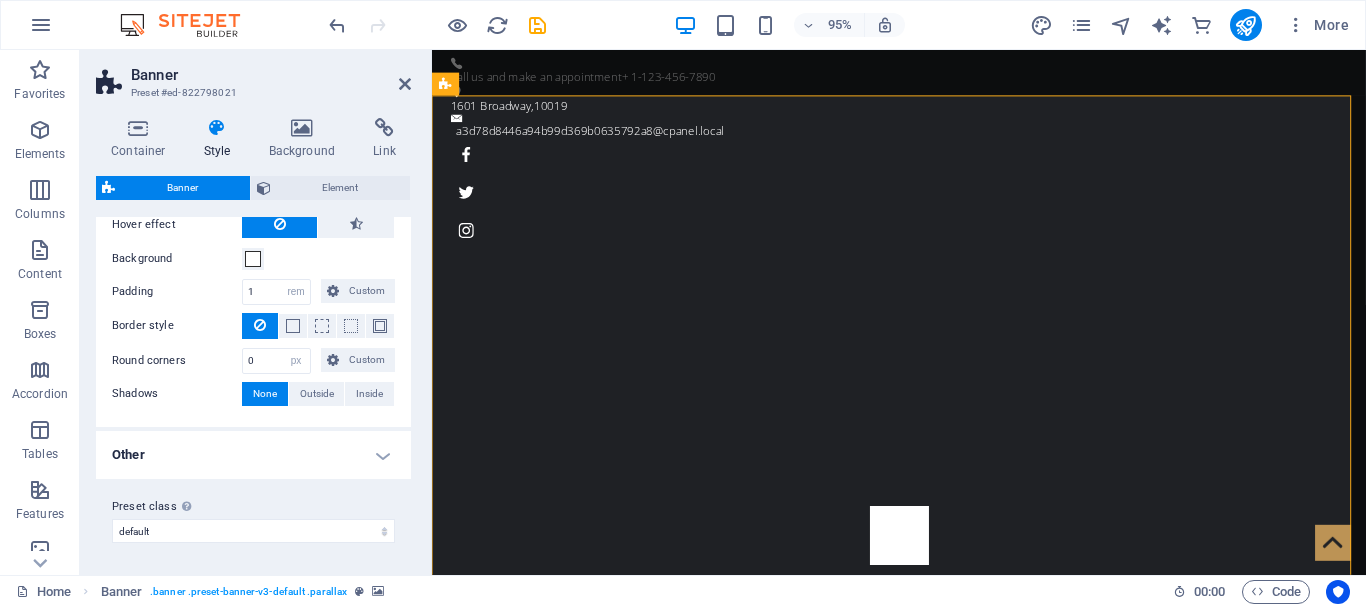 drag, startPoint x: 204, startPoint y: 382, endPoint x: 316, endPoint y: 423, distance: 119.26861 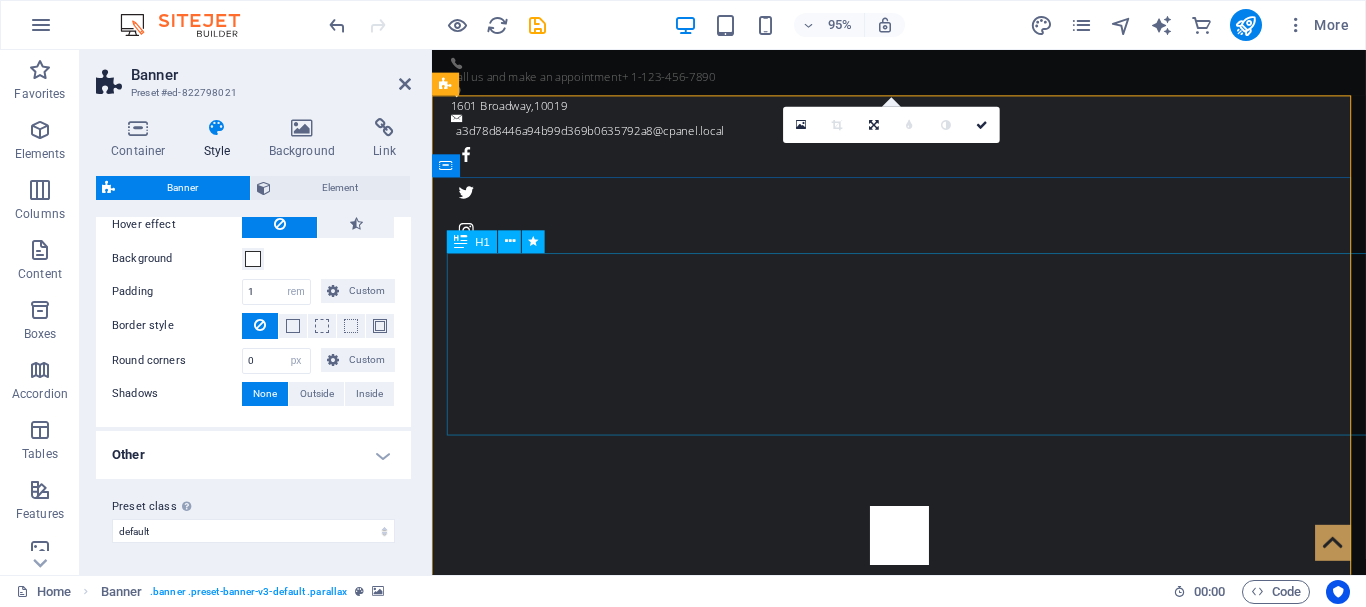 drag, startPoint x: 748, startPoint y: 473, endPoint x: 964, endPoint y: 325, distance: 261.83966 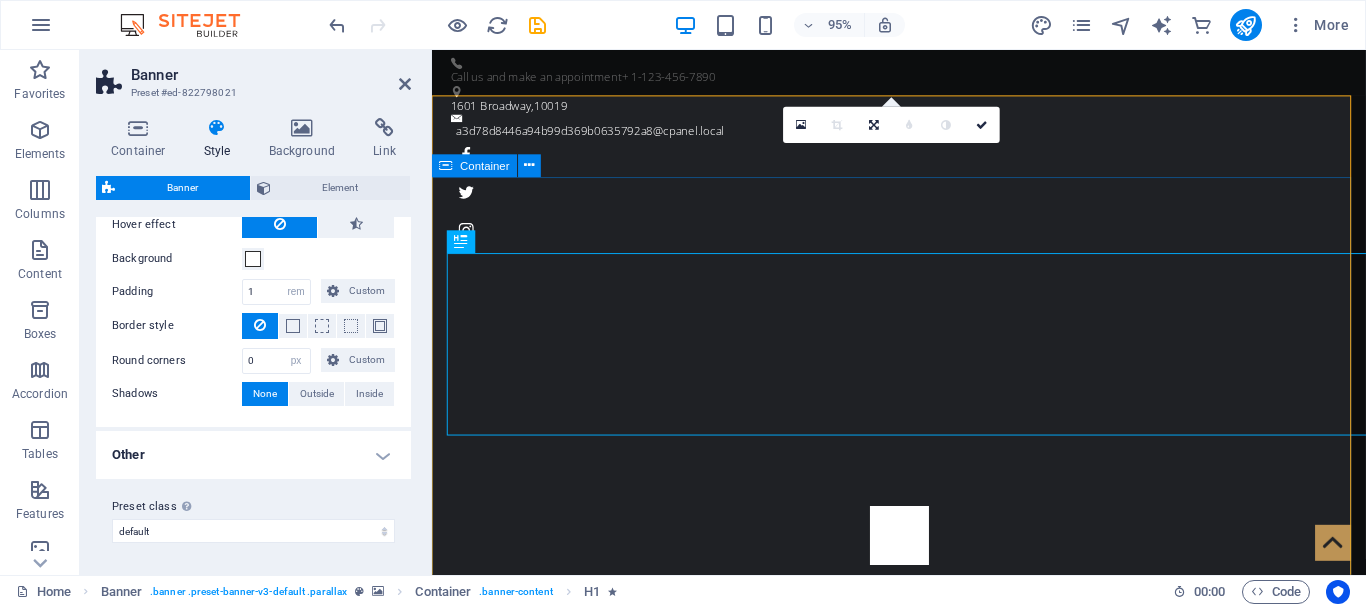 click on "Welcome to  TremendousPharmaceuticals! The original Barber Shop in [CITY] Learn more" at bounding box center [923, 1189] 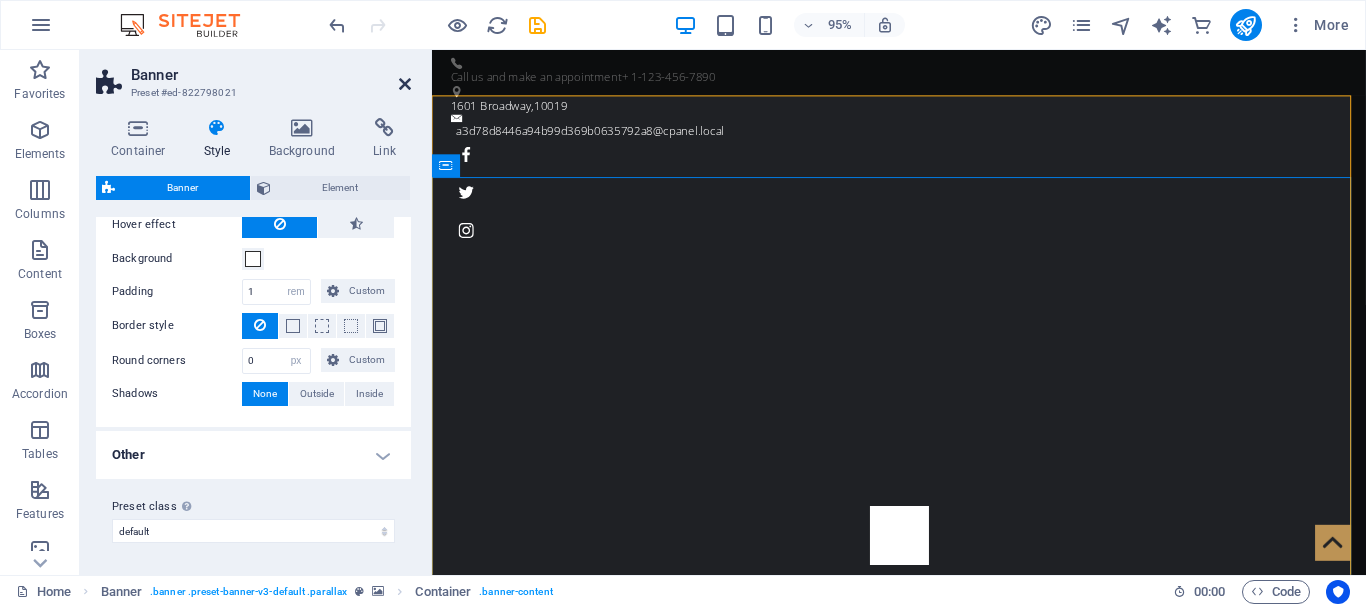 click at bounding box center [405, 84] 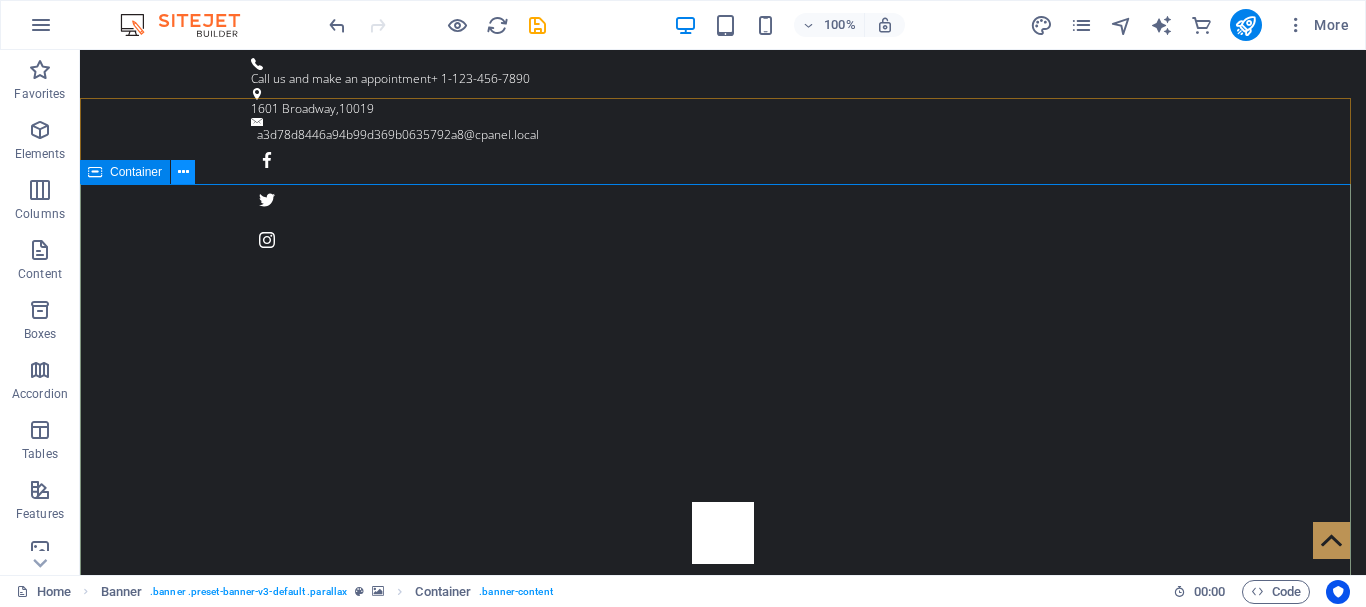 click at bounding box center [183, 172] 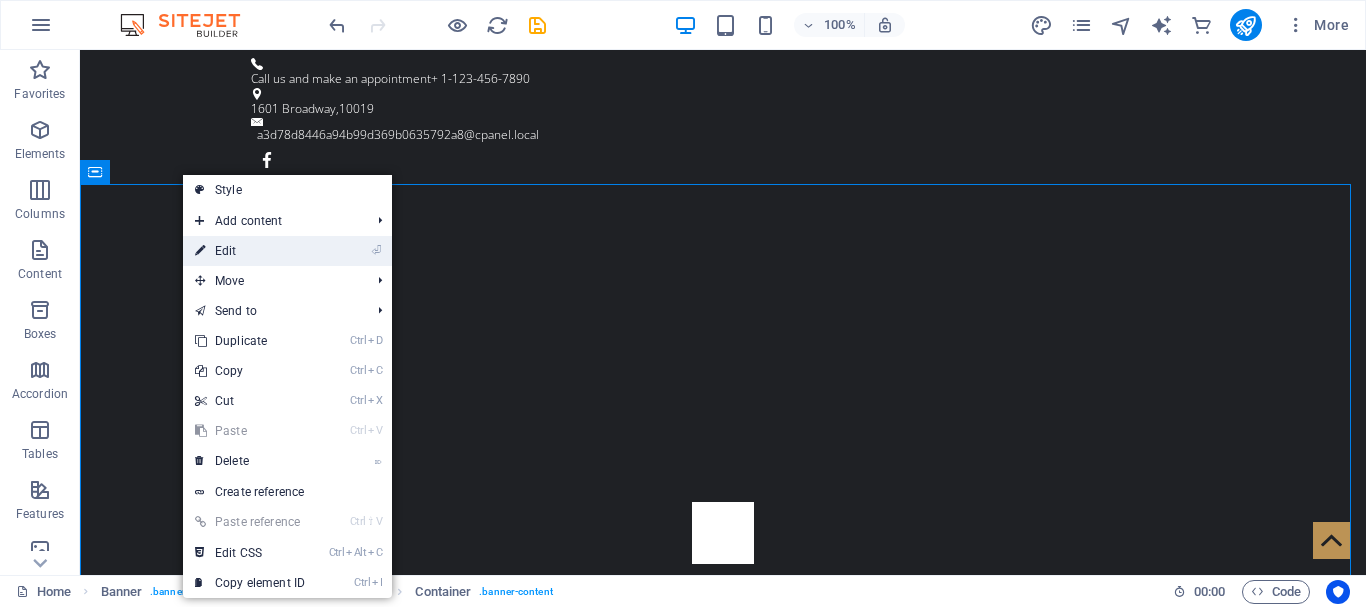 click on "⏎  Edit" at bounding box center [250, 251] 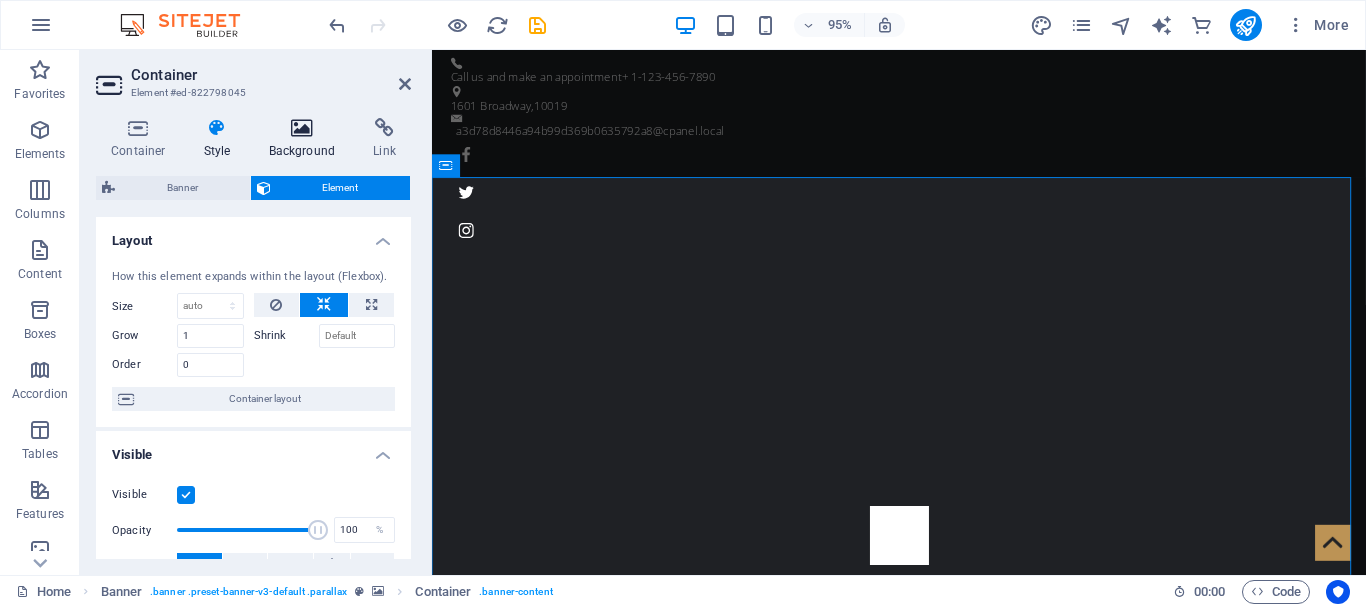 click at bounding box center (302, 128) 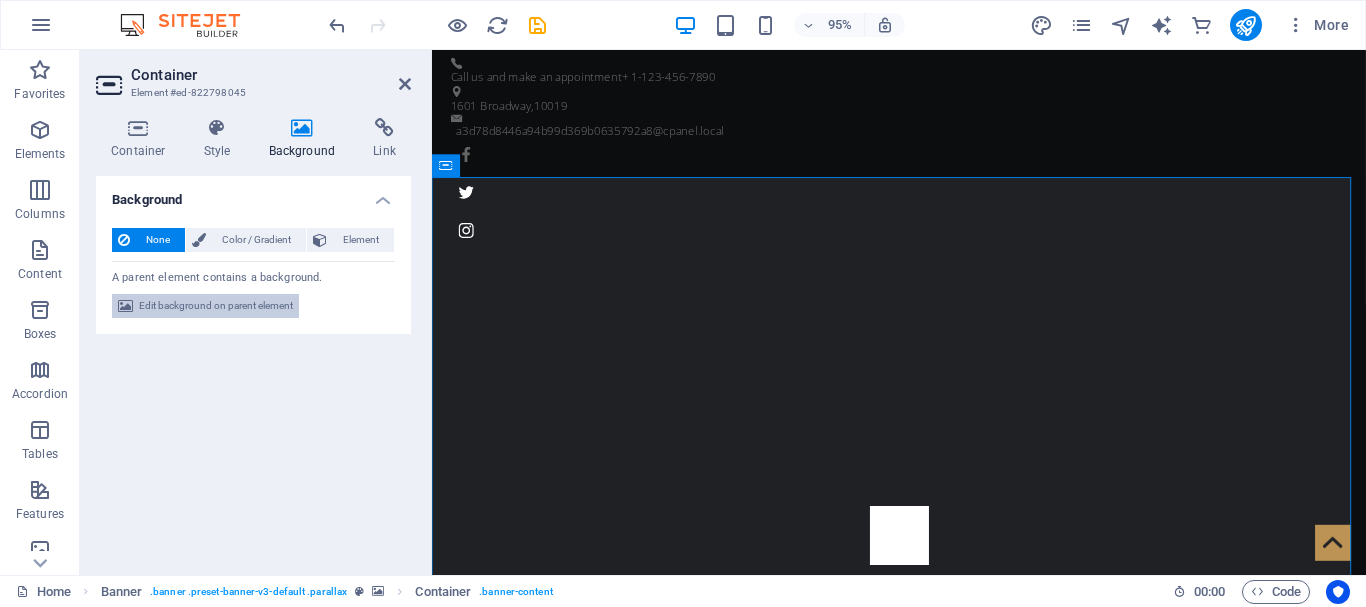 click on "Edit background on parent element" at bounding box center (216, 306) 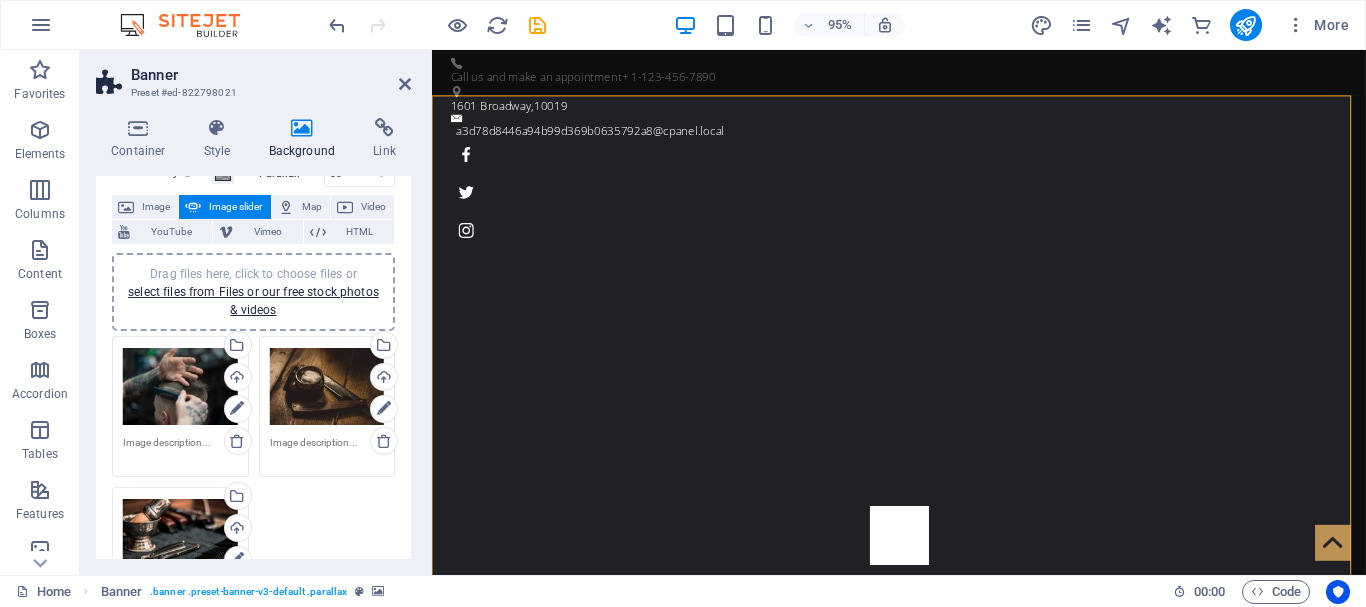 scroll, scrollTop: 200, scrollLeft: 0, axis: vertical 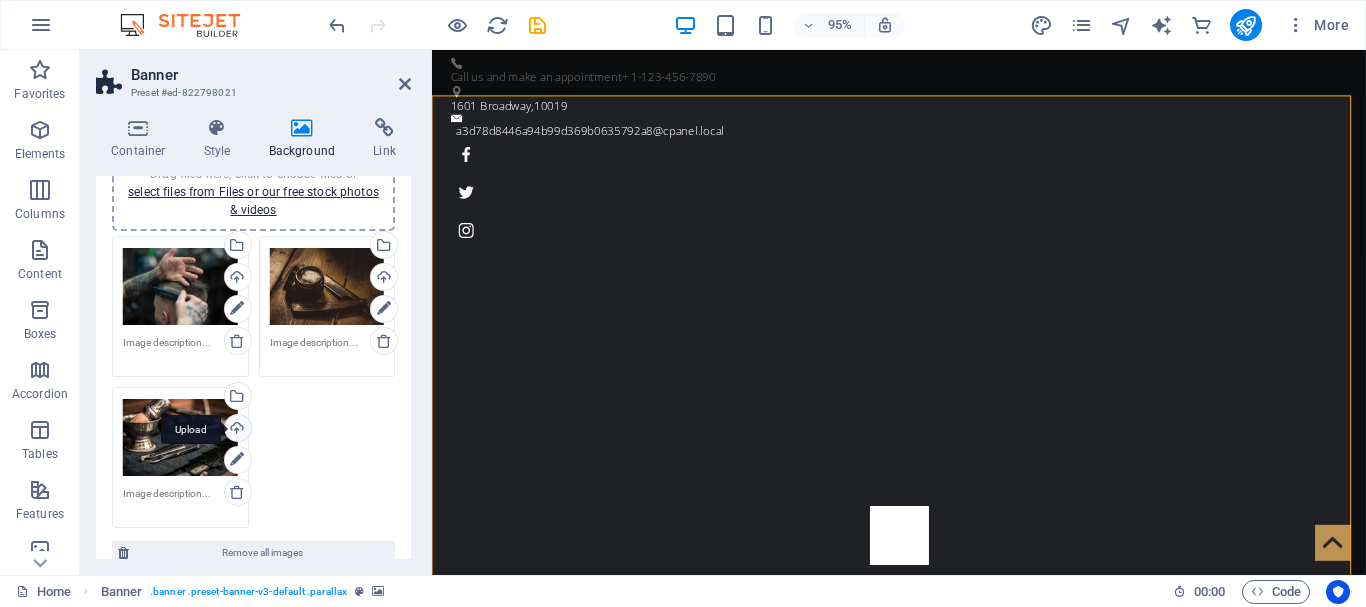 click on "Upload" at bounding box center [236, 430] 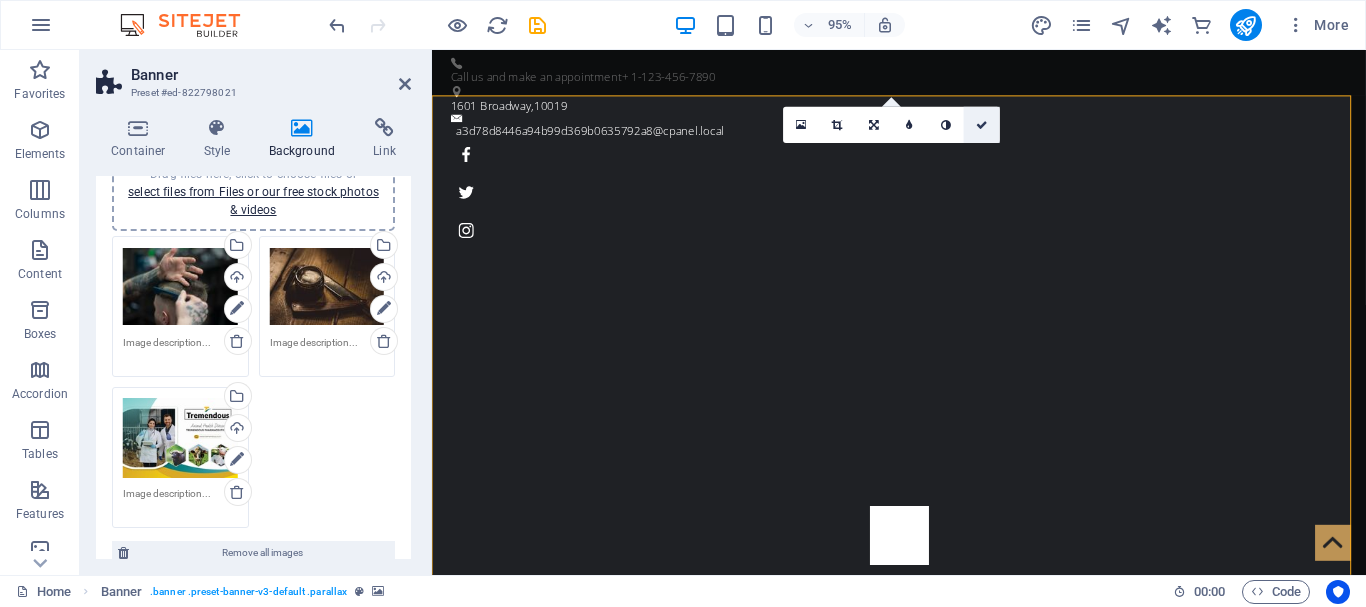 click at bounding box center [982, 124] 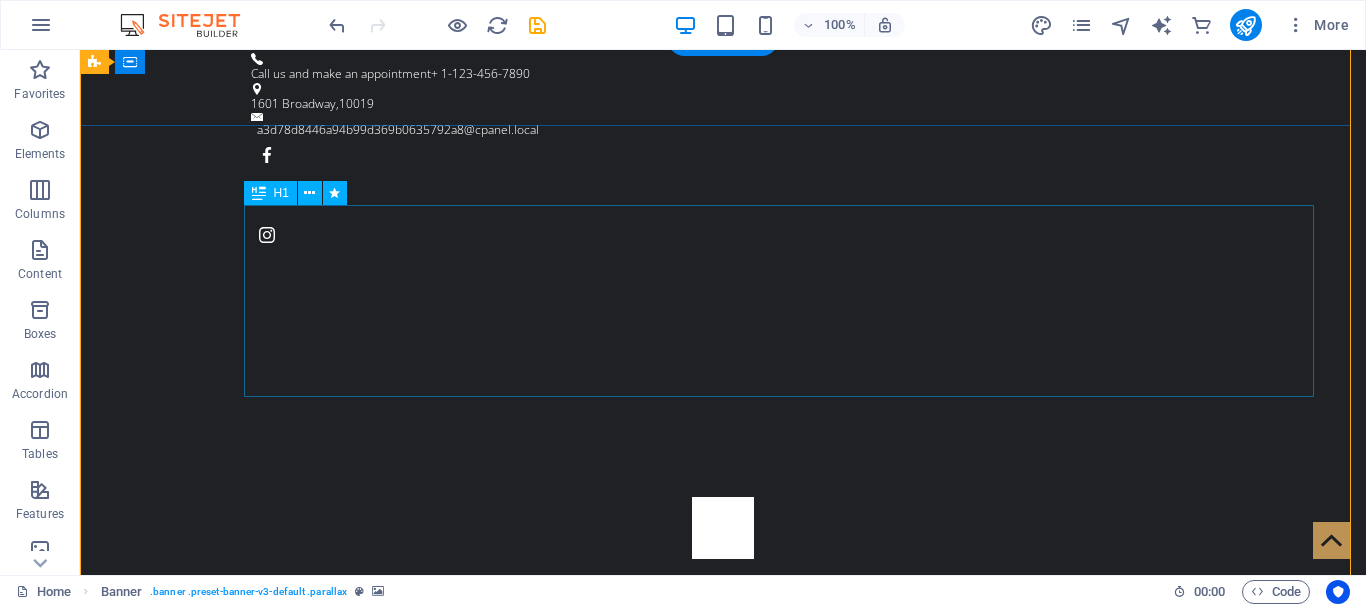 scroll, scrollTop: 0, scrollLeft: 0, axis: both 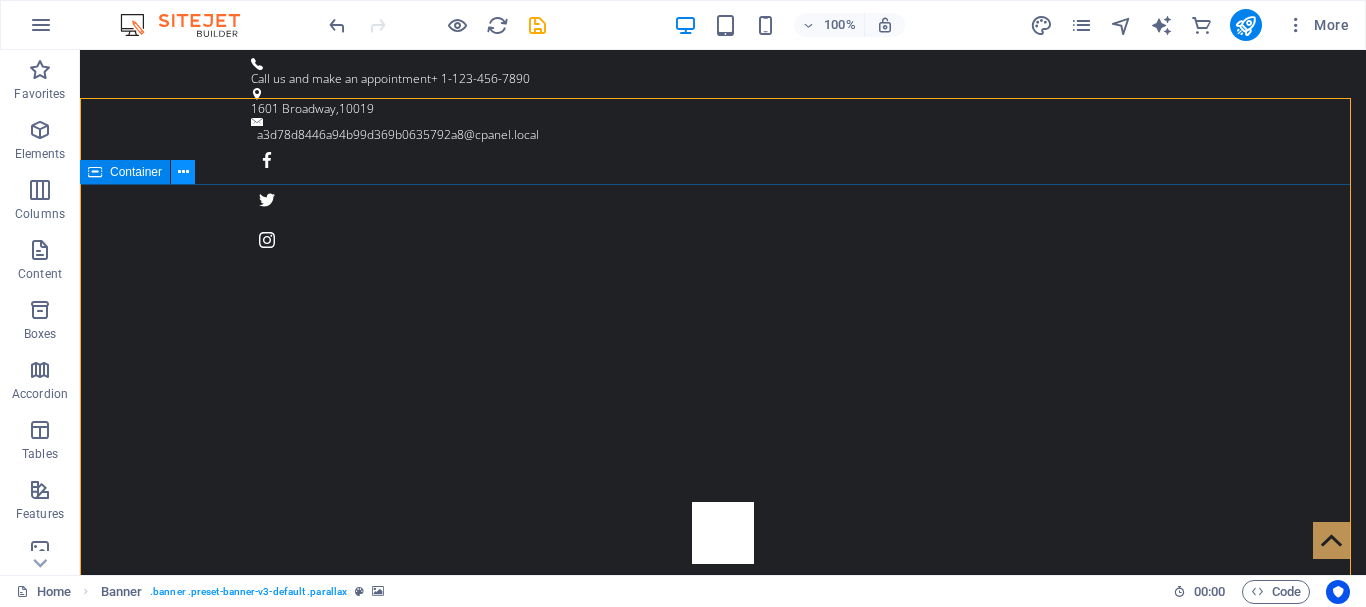 click at bounding box center [183, 172] 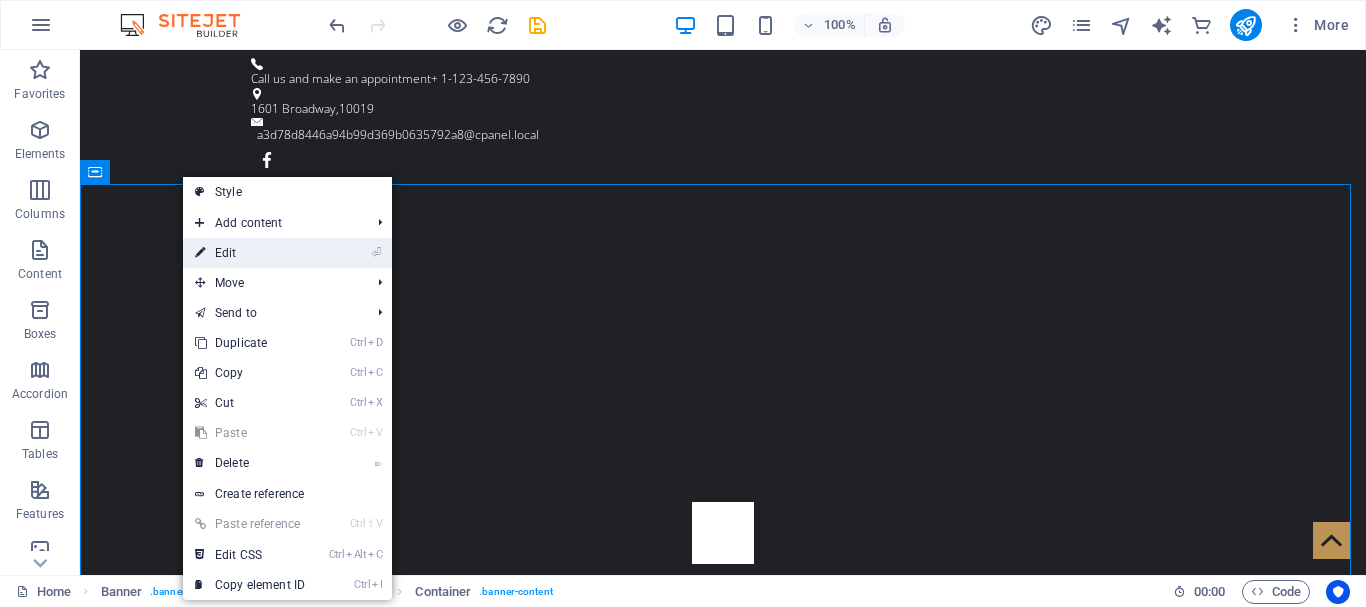 click on "⏎  Edit" at bounding box center (250, 253) 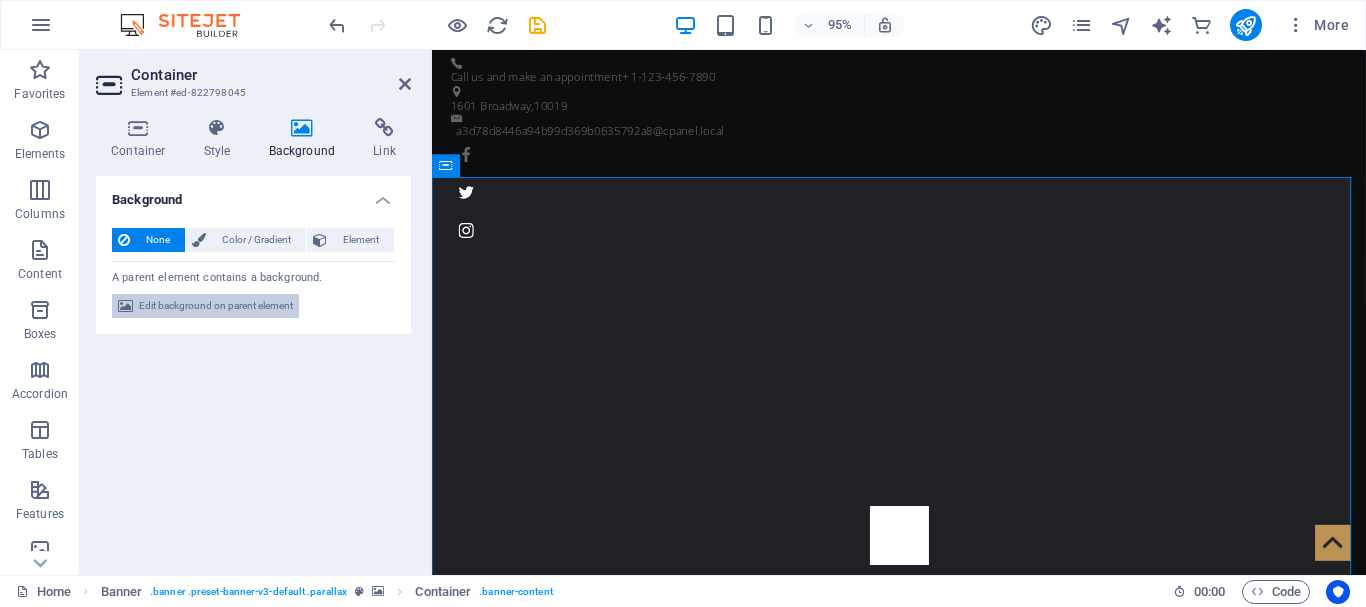 click on "Edit background on parent element" at bounding box center (216, 306) 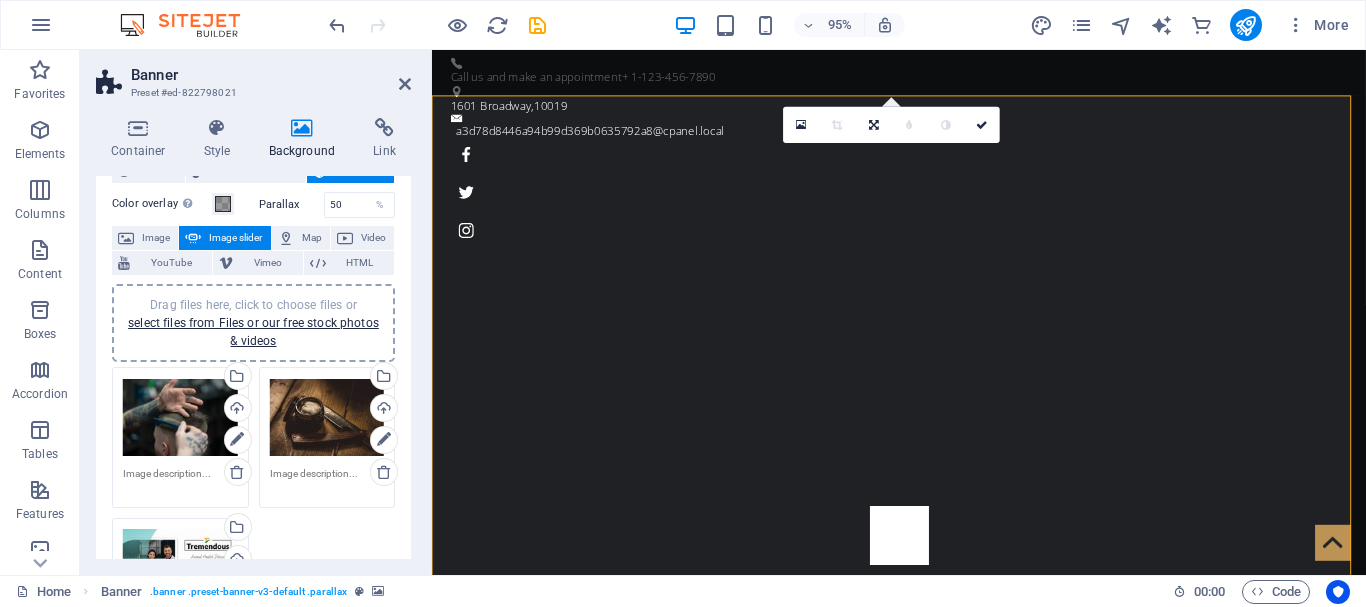 scroll, scrollTop: 100, scrollLeft: 0, axis: vertical 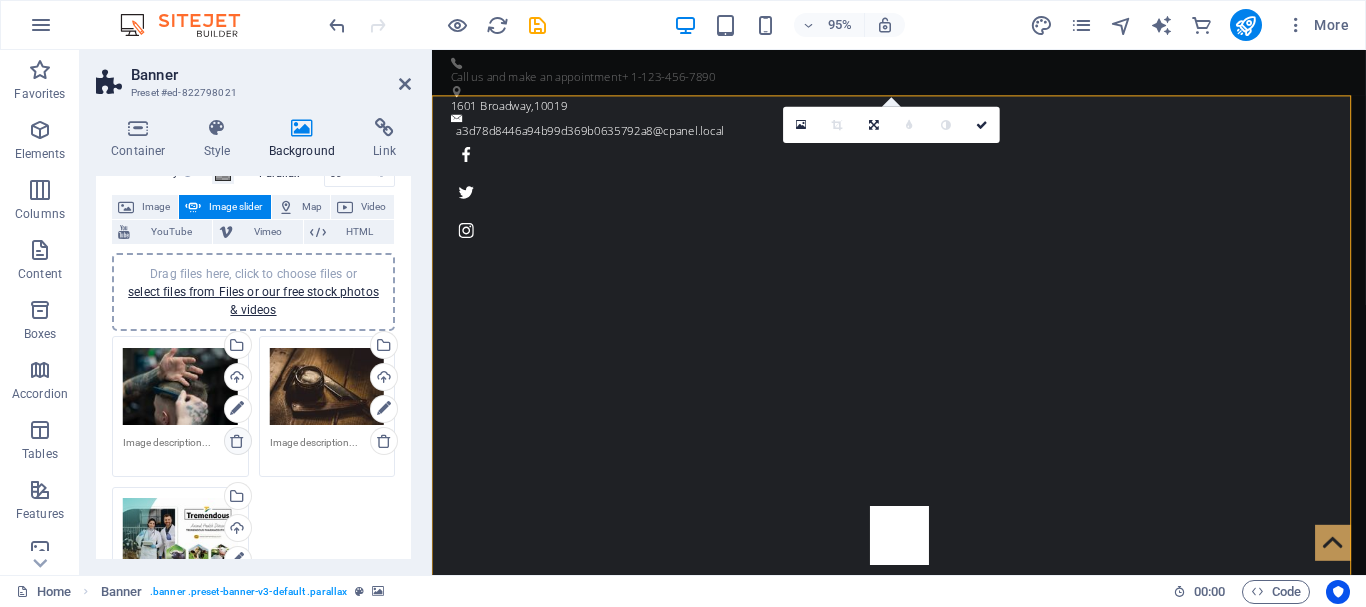 click at bounding box center [237, 441] 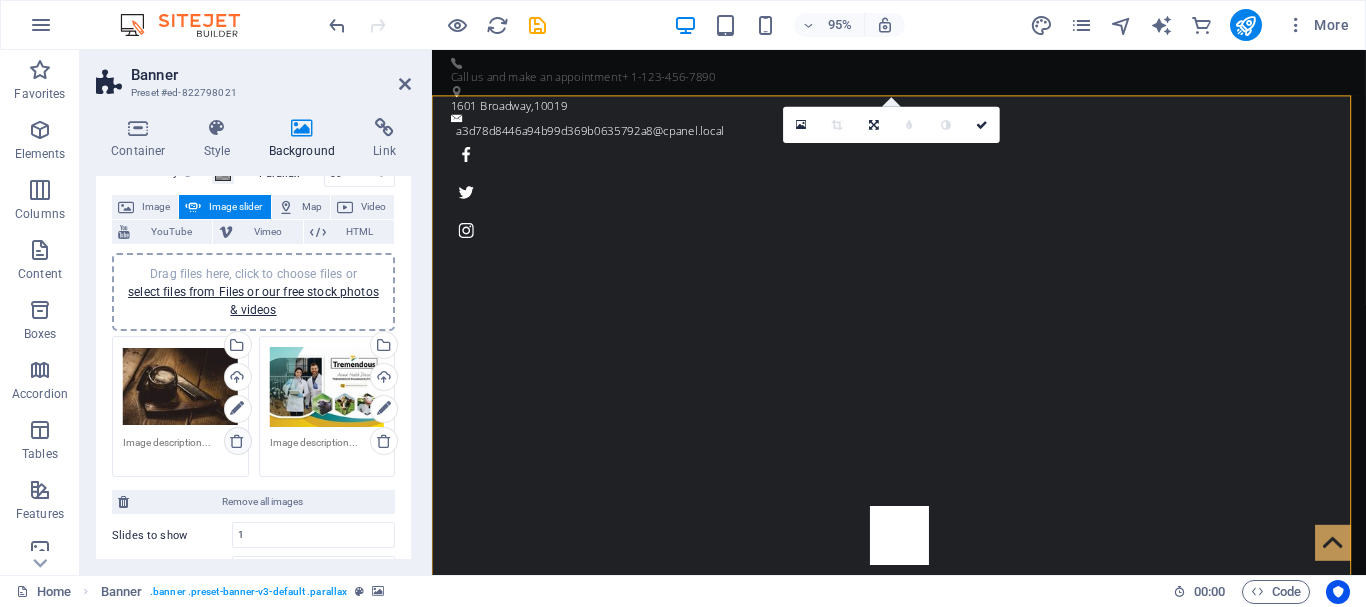 click at bounding box center (237, 441) 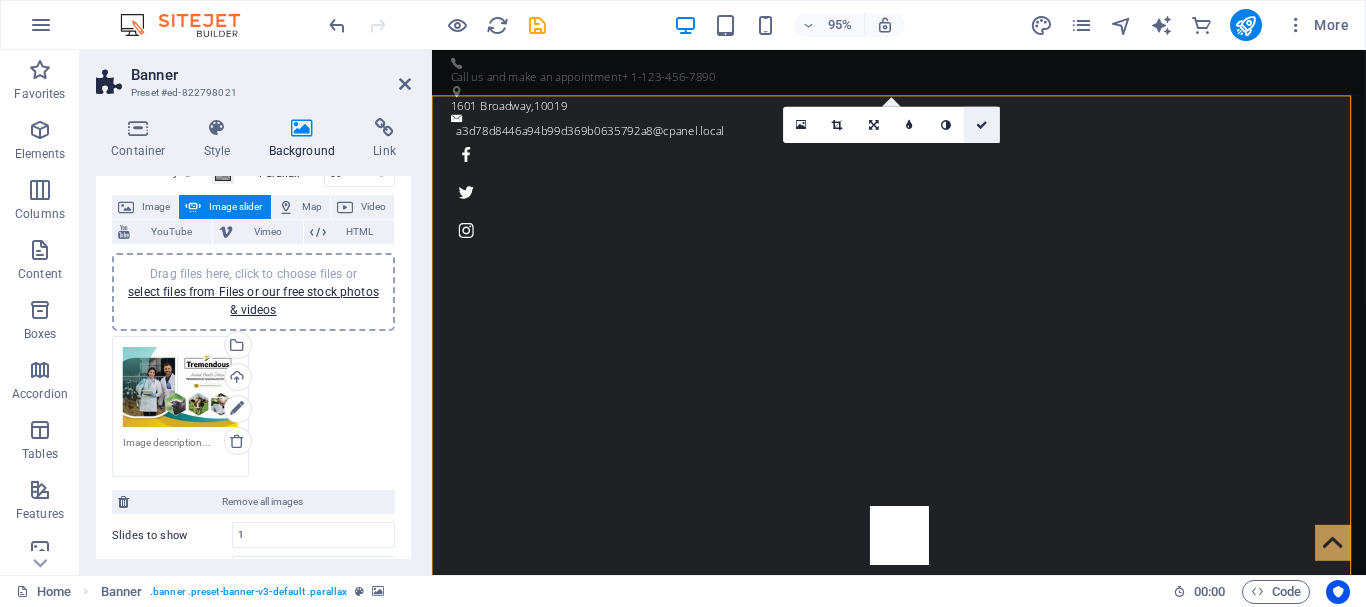 click at bounding box center (982, 124) 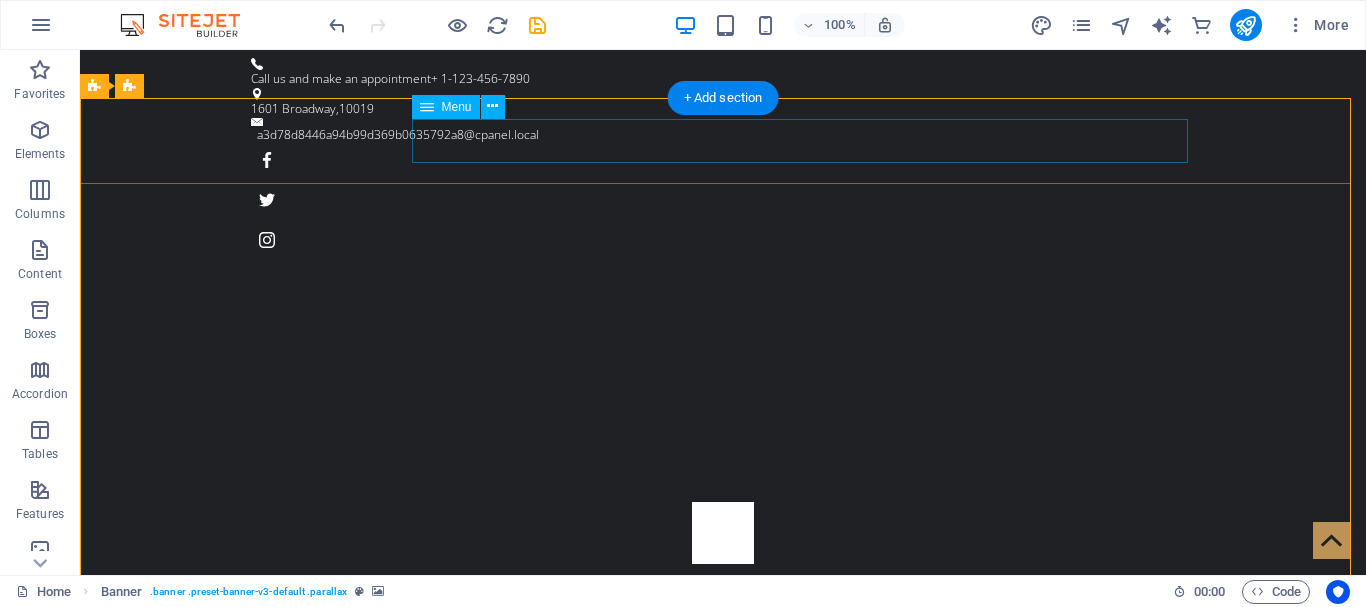 click on "Home About us Service Pricing Gallery Contact" at bounding box center (723, 899) 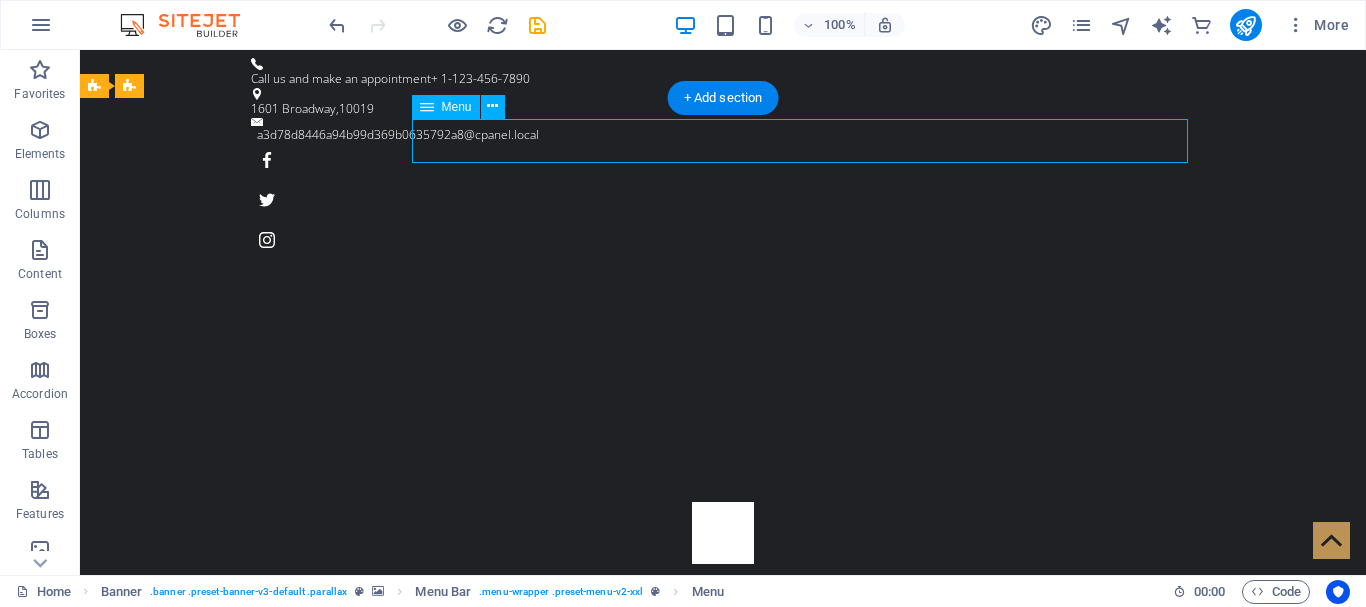 click on "Home About us Service Pricing Gallery Contact" at bounding box center (723, 899) 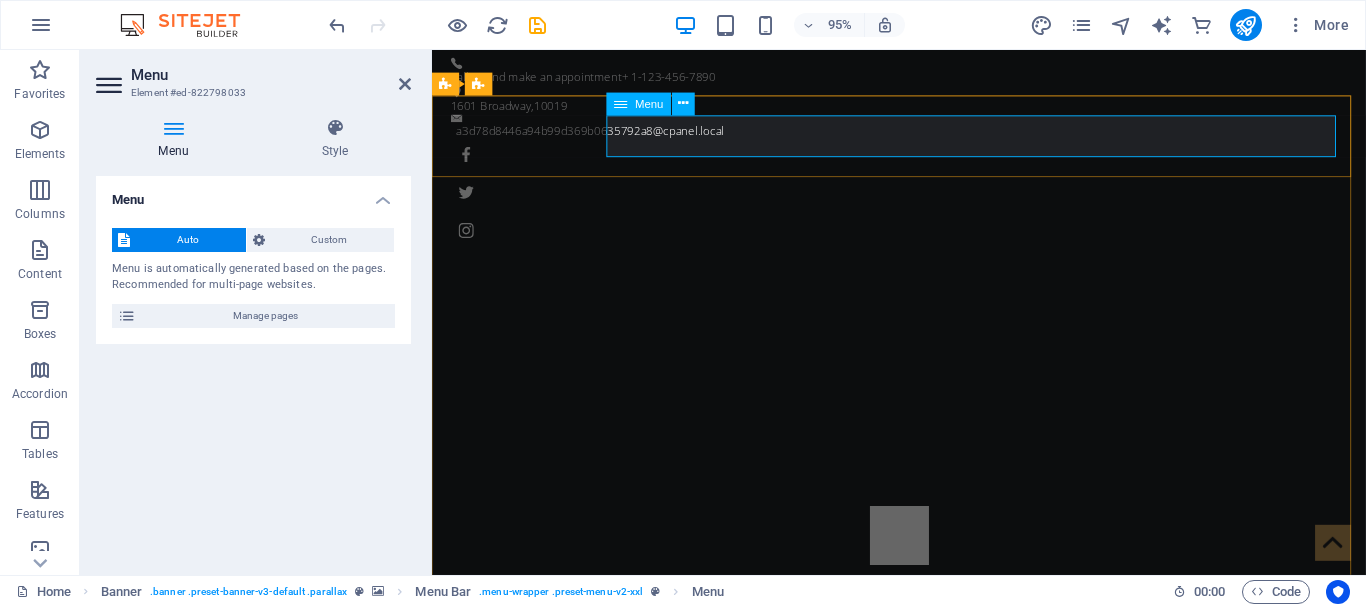 click on "Home About us Service Pricing Gallery Contact" at bounding box center (924, 899) 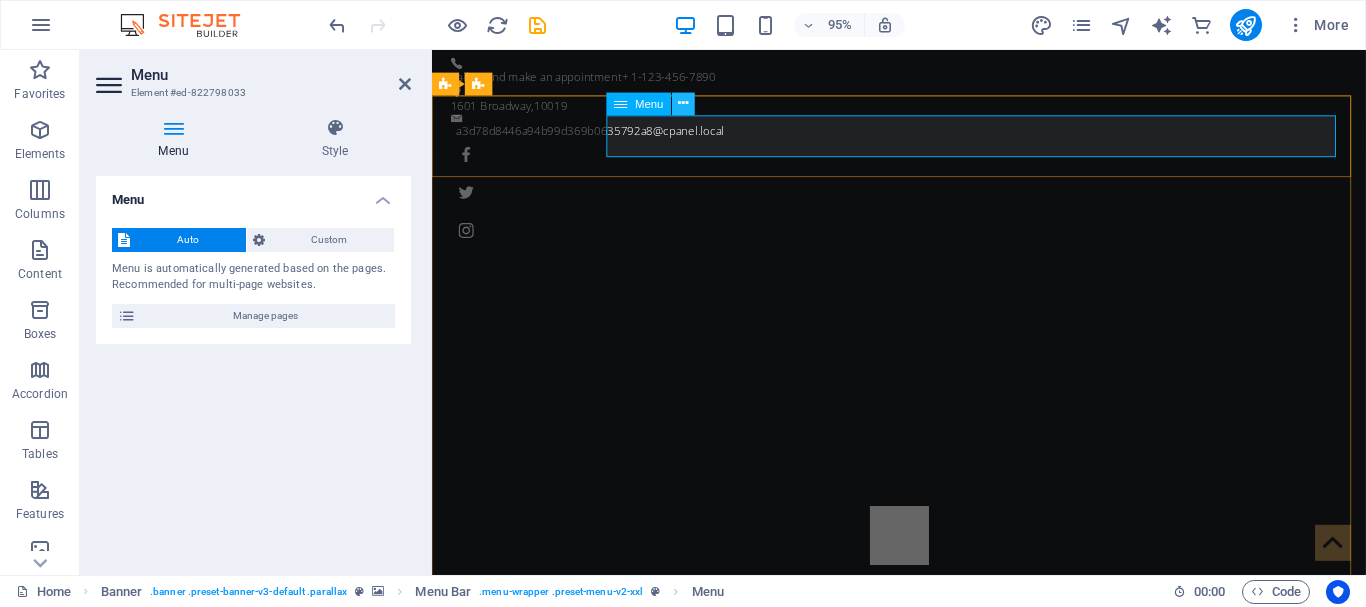 click at bounding box center (684, 104) 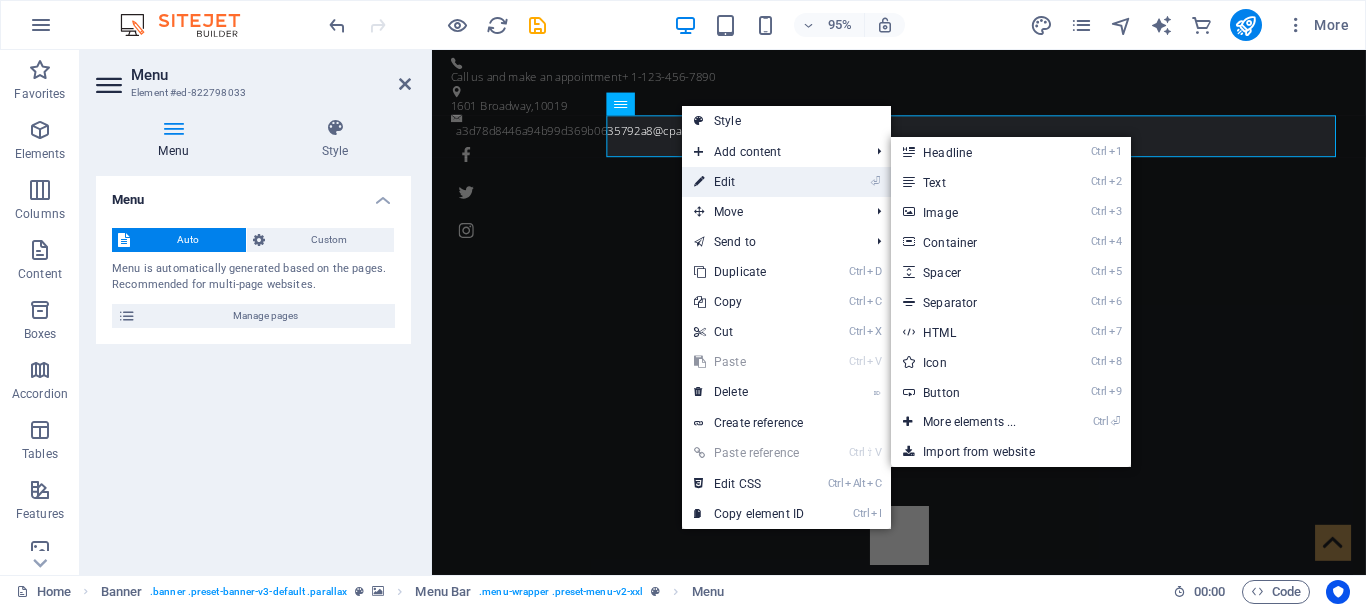 click on "⏎  Edit" at bounding box center [749, 182] 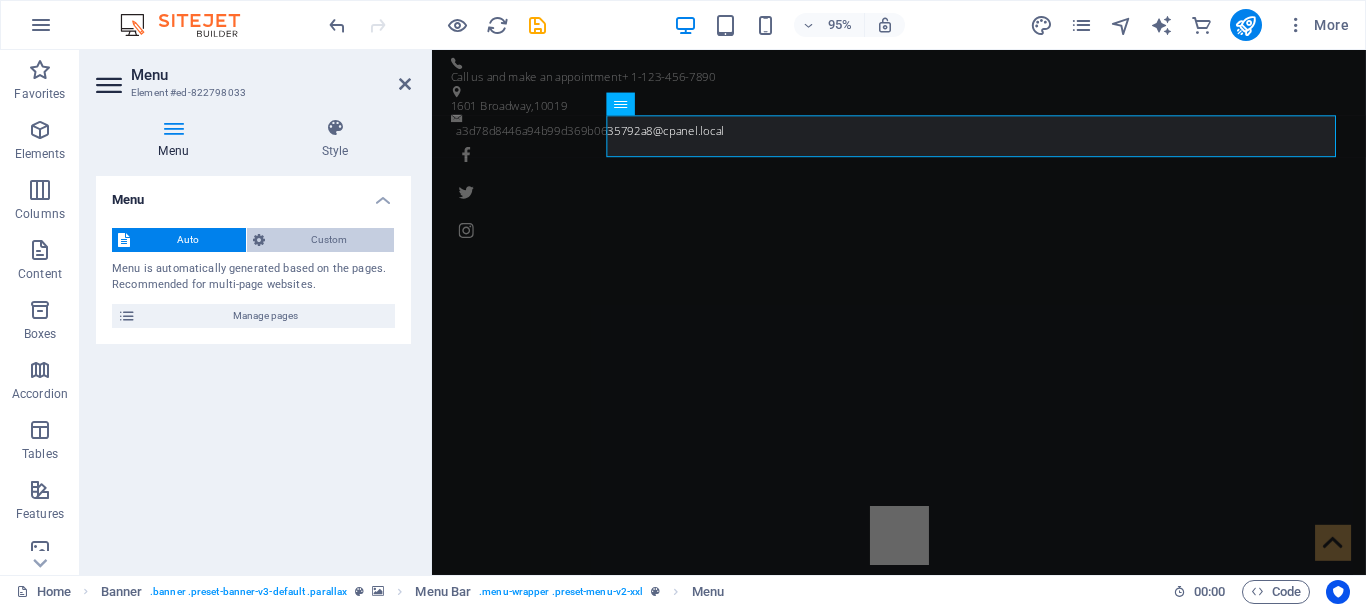 click on "Custom" at bounding box center [330, 240] 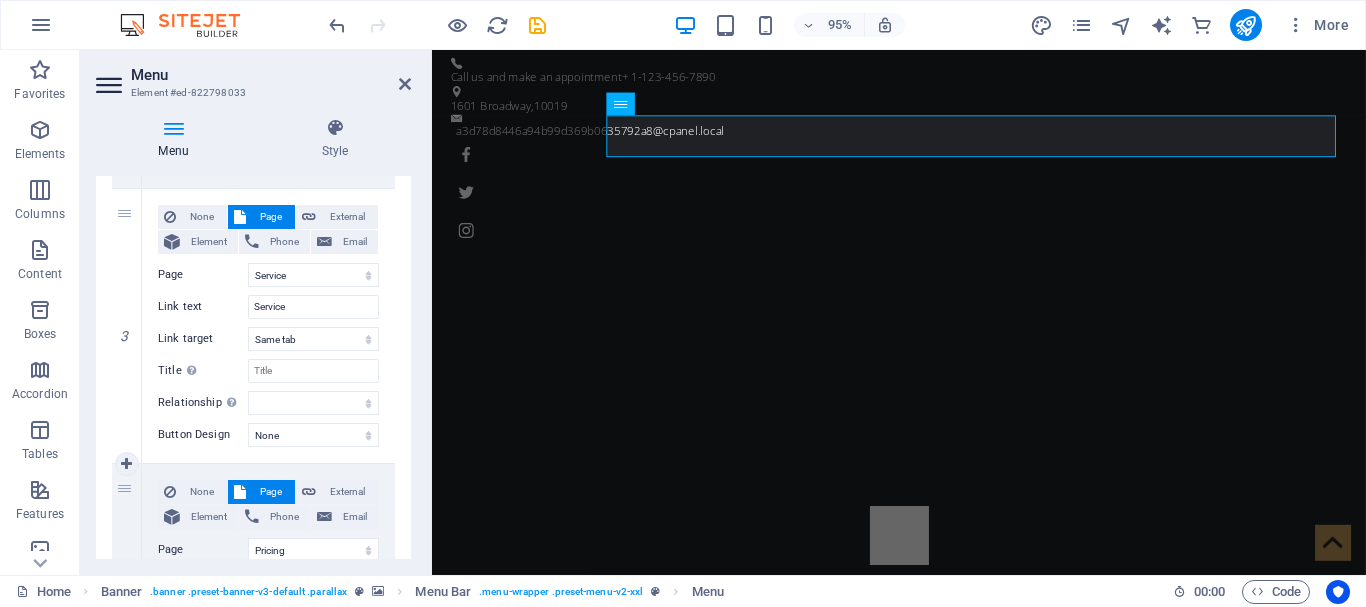 scroll, scrollTop: 700, scrollLeft: 0, axis: vertical 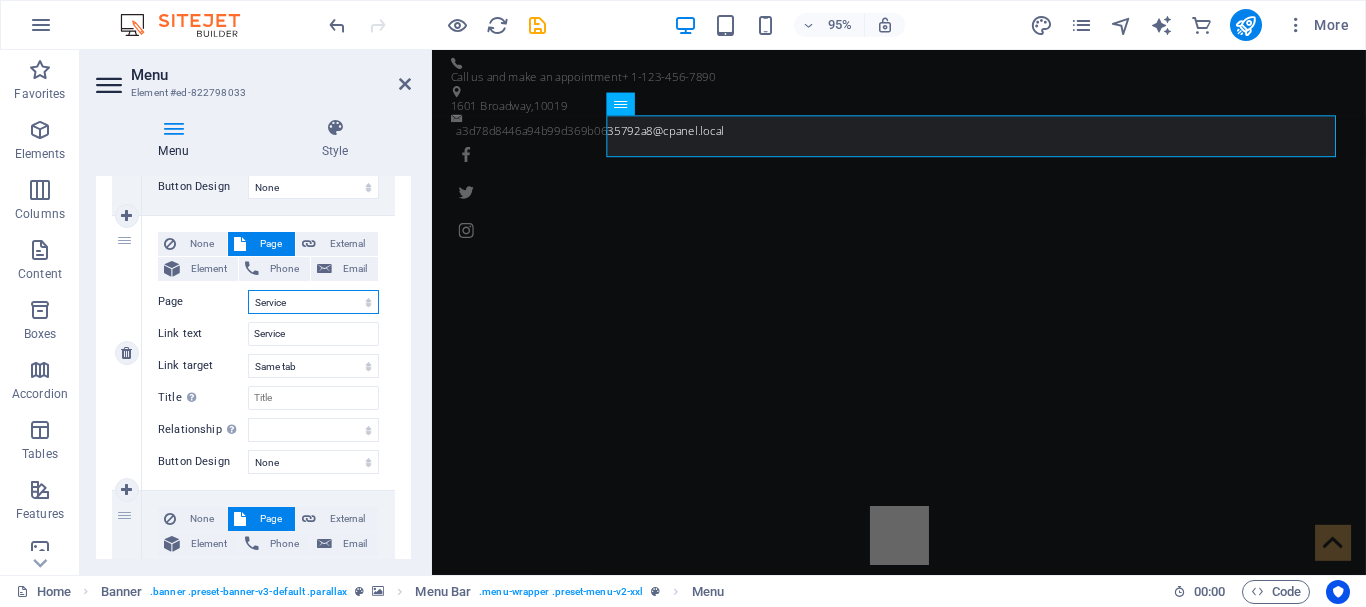 click on "Home About us Service Pricing Gallery Contact Legal Notice Privacy" at bounding box center (313, 302) 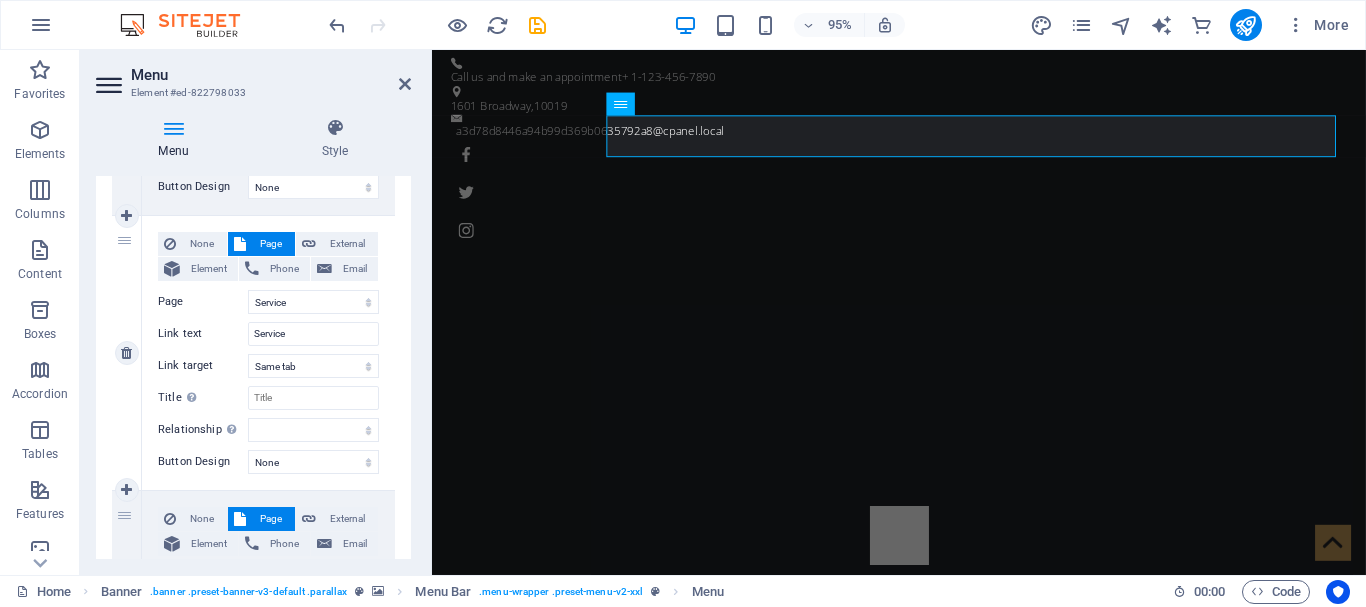 click on "None Page External Element Phone Email Page Home About us Service Pricing Gallery Contact Legal Notice Privacy Element
URL /service Phone Email Link text Service Link target New tab Same tab Overlay Title Additional link description, should not be the same as the link text. The title is most often shown as a tooltip text when the mouse moves over the element. Leave empty if uncertain. Relationship Sets the  relationship of this link to the link target . For example, the value "nofollow" instructs search engines not to follow the link. Can be left empty. alternate author bookmark external help license next nofollow noreferrer noopener prev search tag" at bounding box center (268, 337) 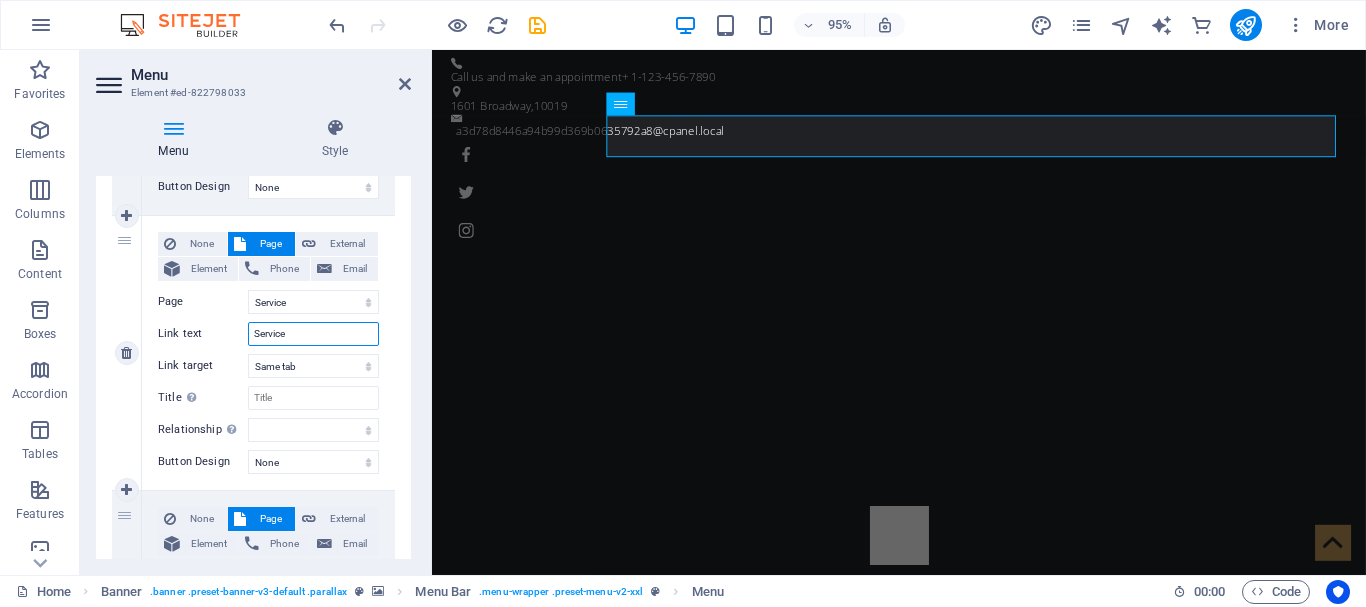 click on "Service" at bounding box center [313, 334] 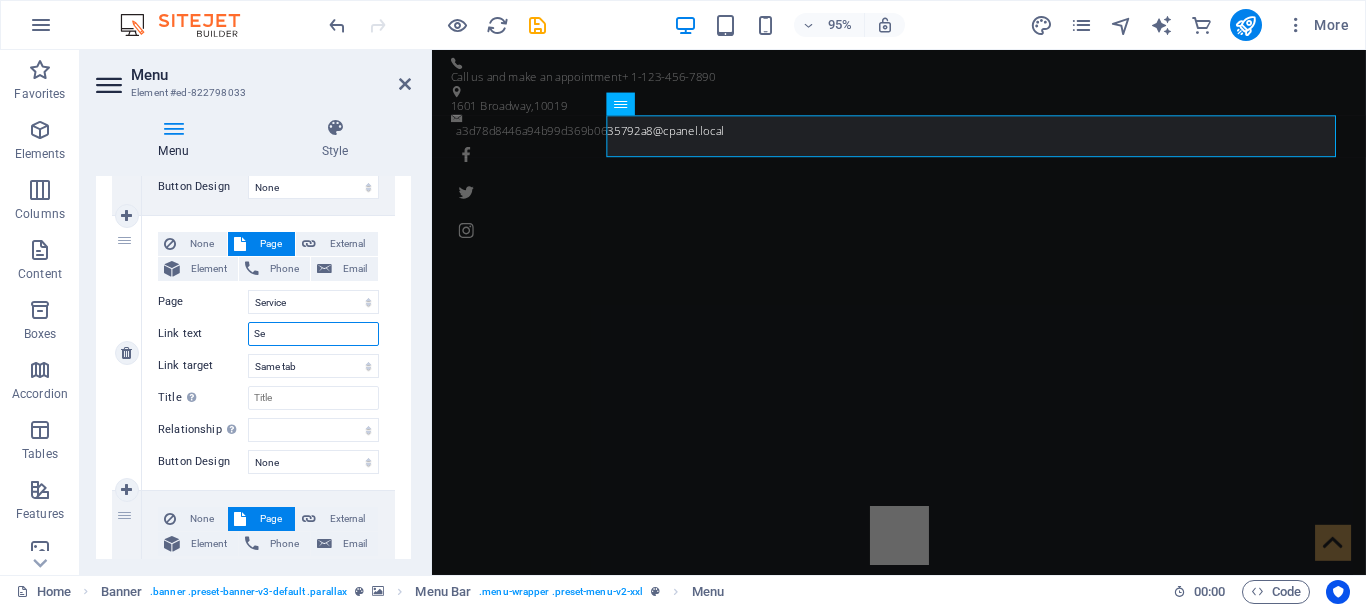 type on "S" 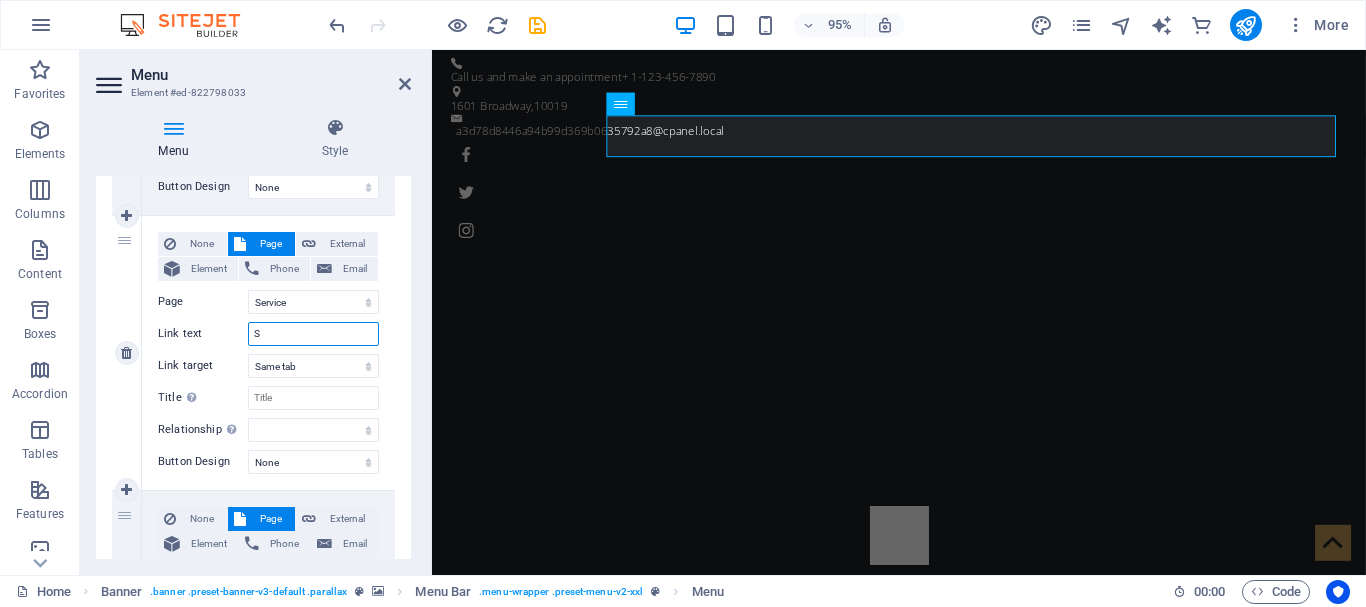 type 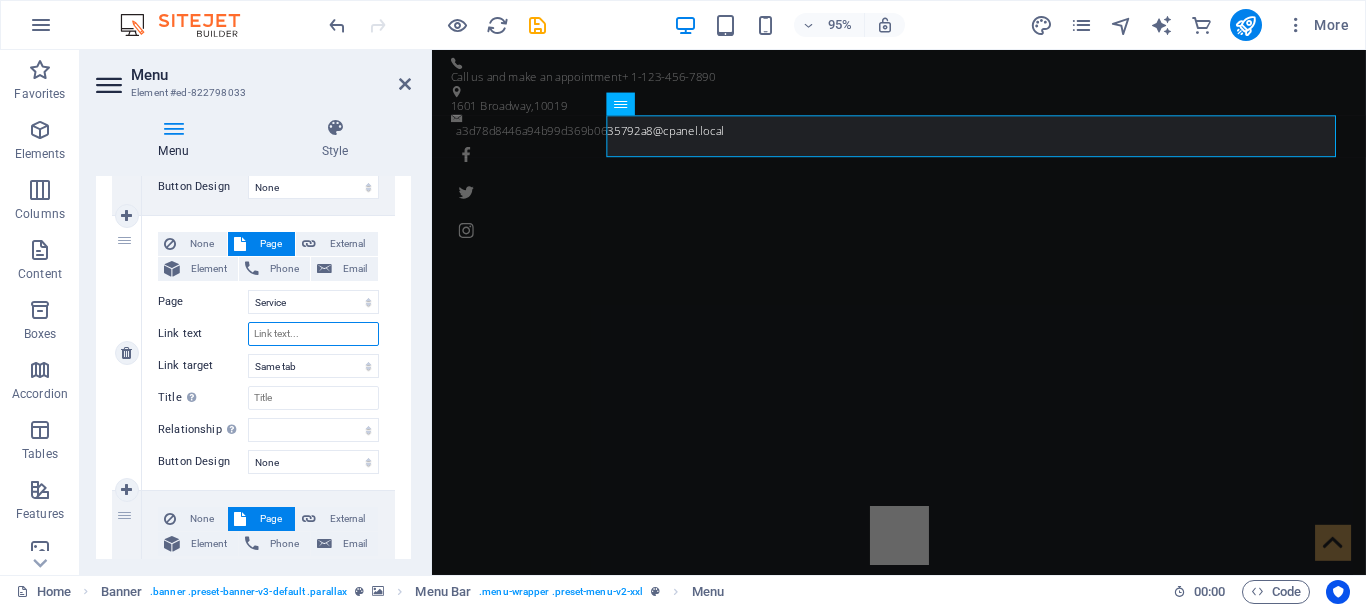 select 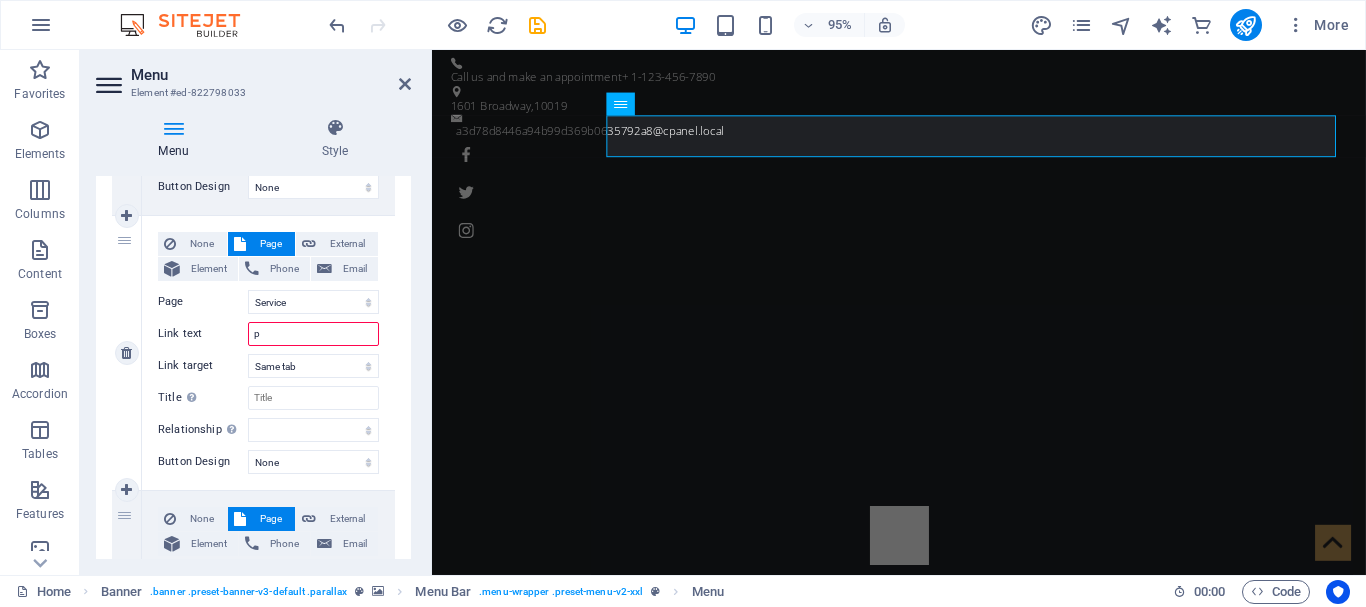 type on "pr" 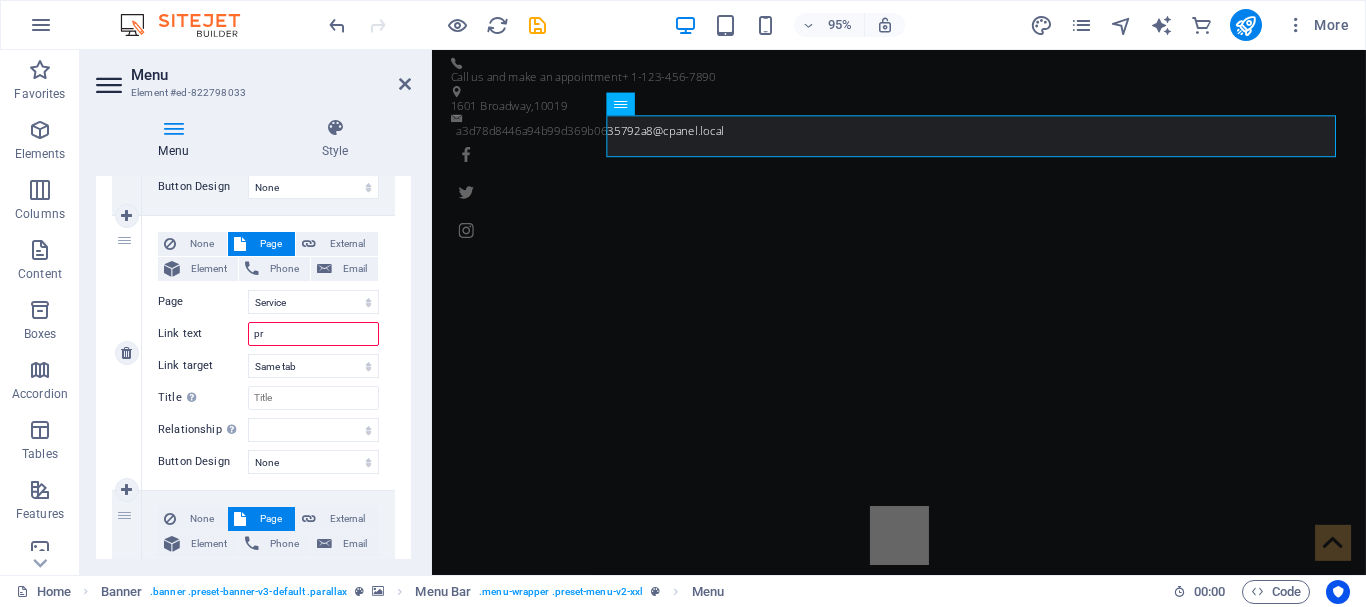 select 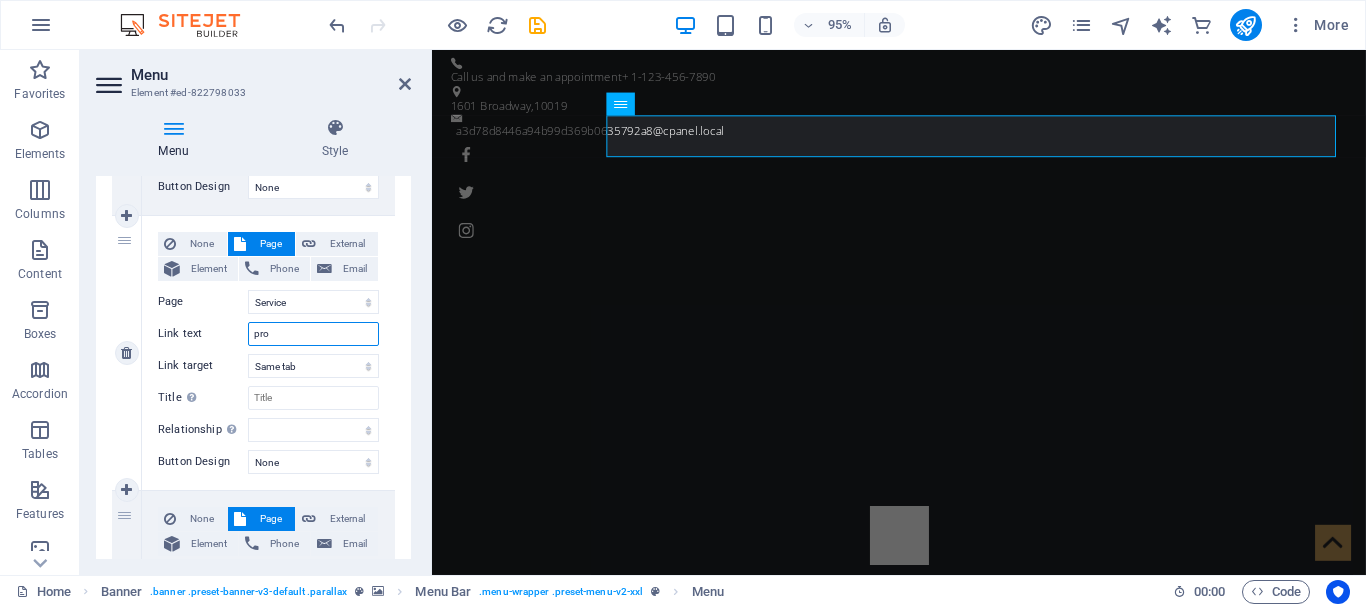 type on "prod" 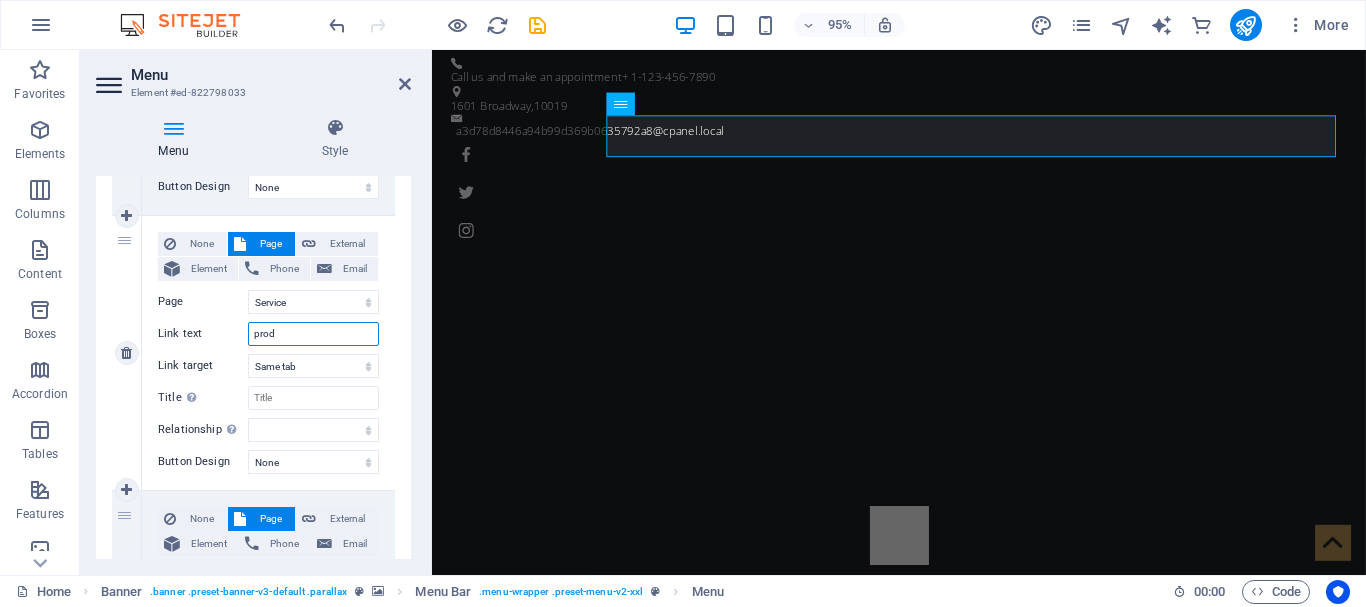 select 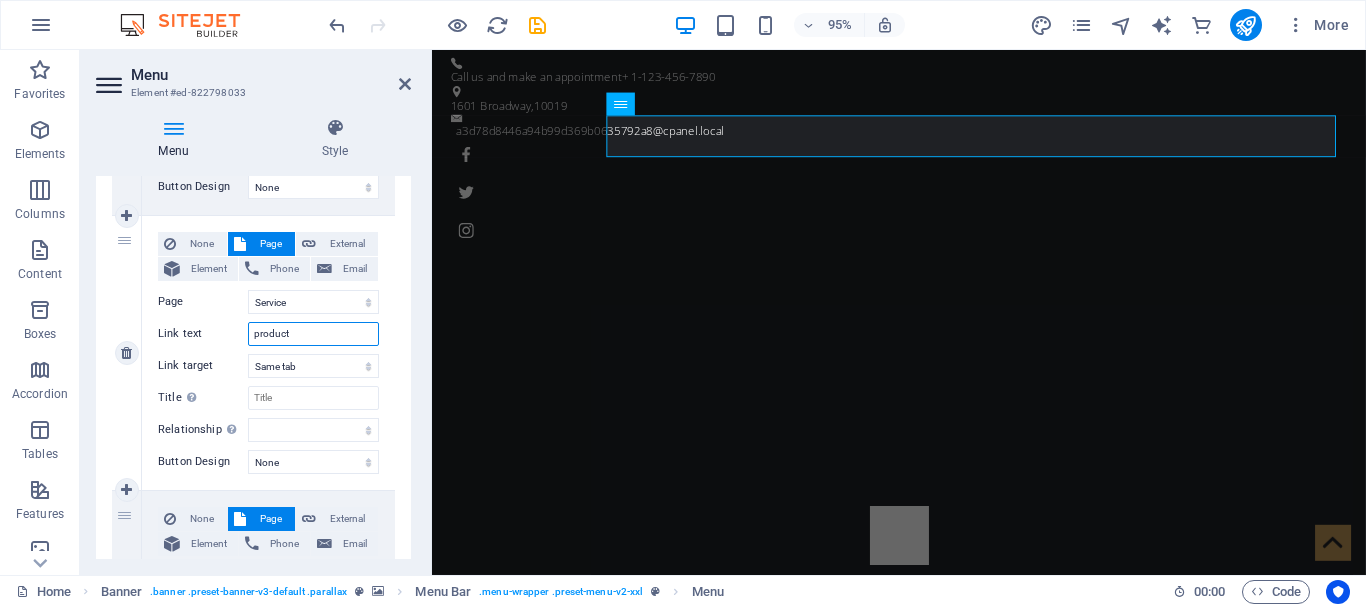 type on "products" 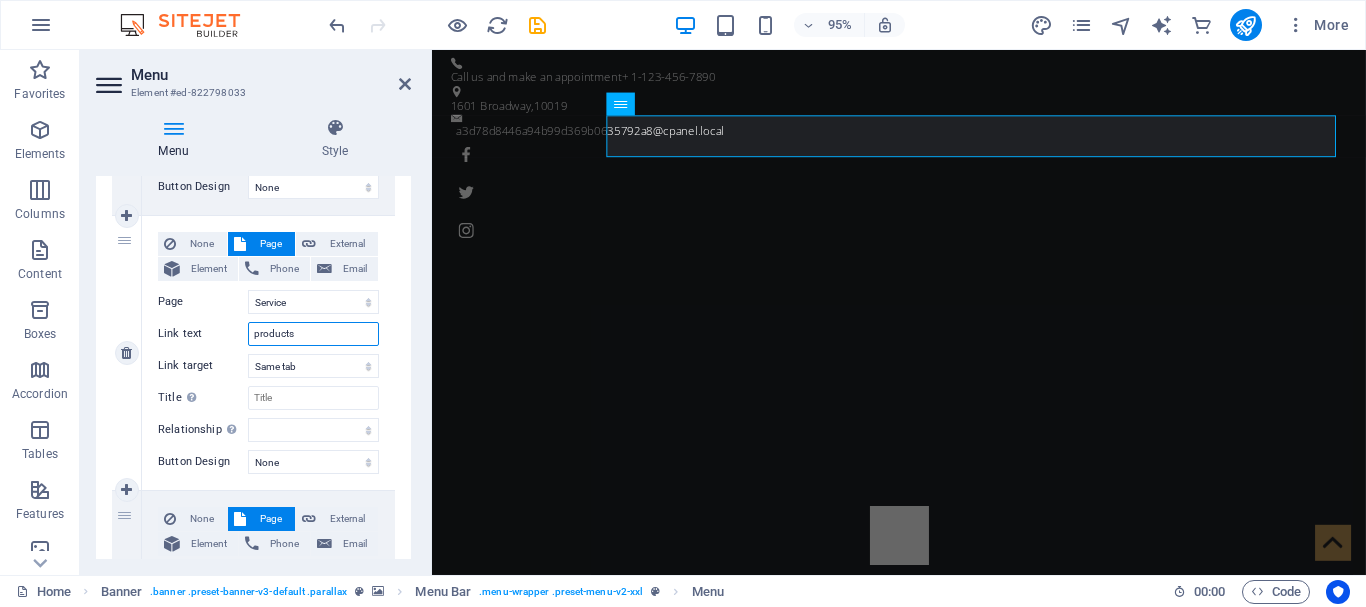 select 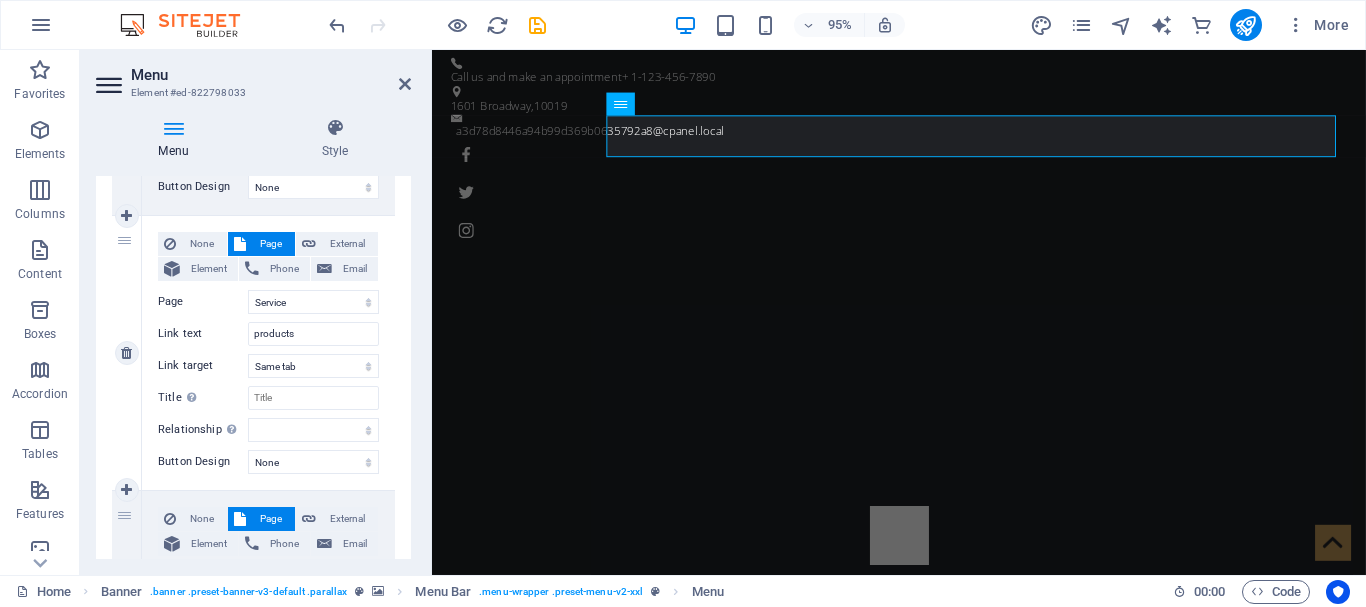 click on "None Page External Element Phone Email Page Home About us Service Pricing Gallery Contact Legal Notice Privacy Element
URL /service Phone Email Link text products Link target New tab Same tab Overlay Title Additional link description, should not be the same as the link text. The title is most often shown as a tooltip text when the mouse moves over the element. Leave empty if uncertain. Relationship Sets the  relationship of this link to the link target . For example, the value "nofollow" instructs search engines not to follow the link. Can be left empty. alternate author bookmark external help license next nofollow noreferrer noopener prev search tag Button Design None Default Primary Secondary" at bounding box center [268, 353] 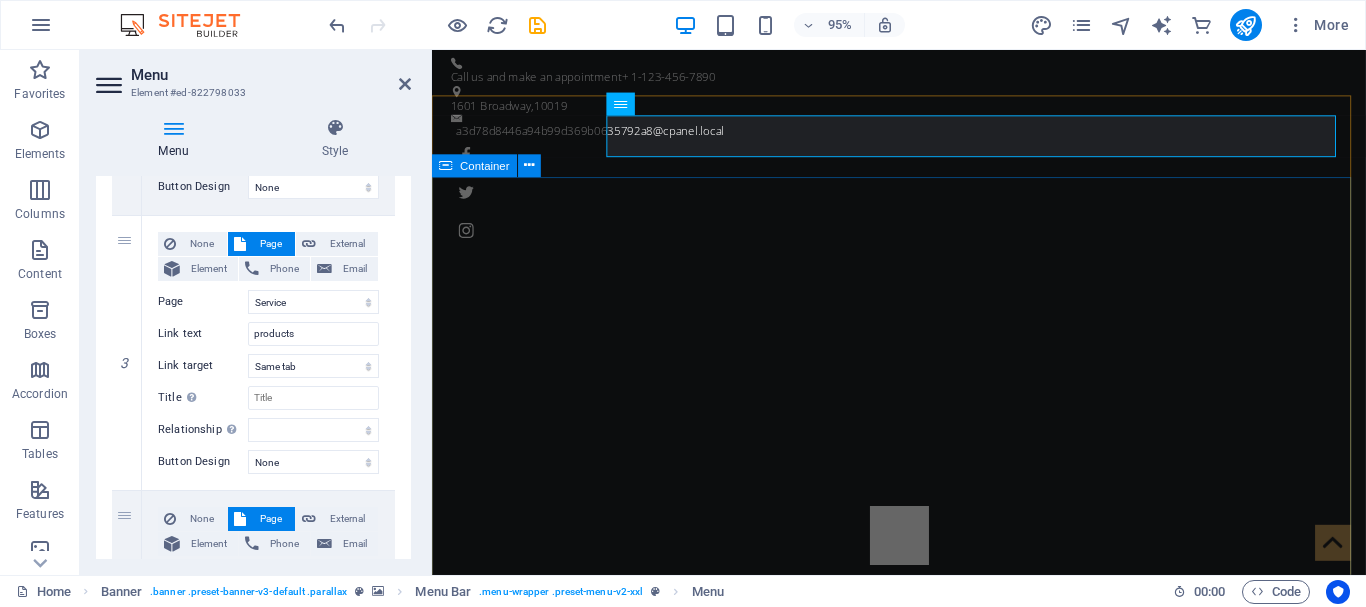 click on "Welcome to  TremendousPharmaceuticals! The original Barber Shop in [CITY] Learn more" at bounding box center (923, 1189) 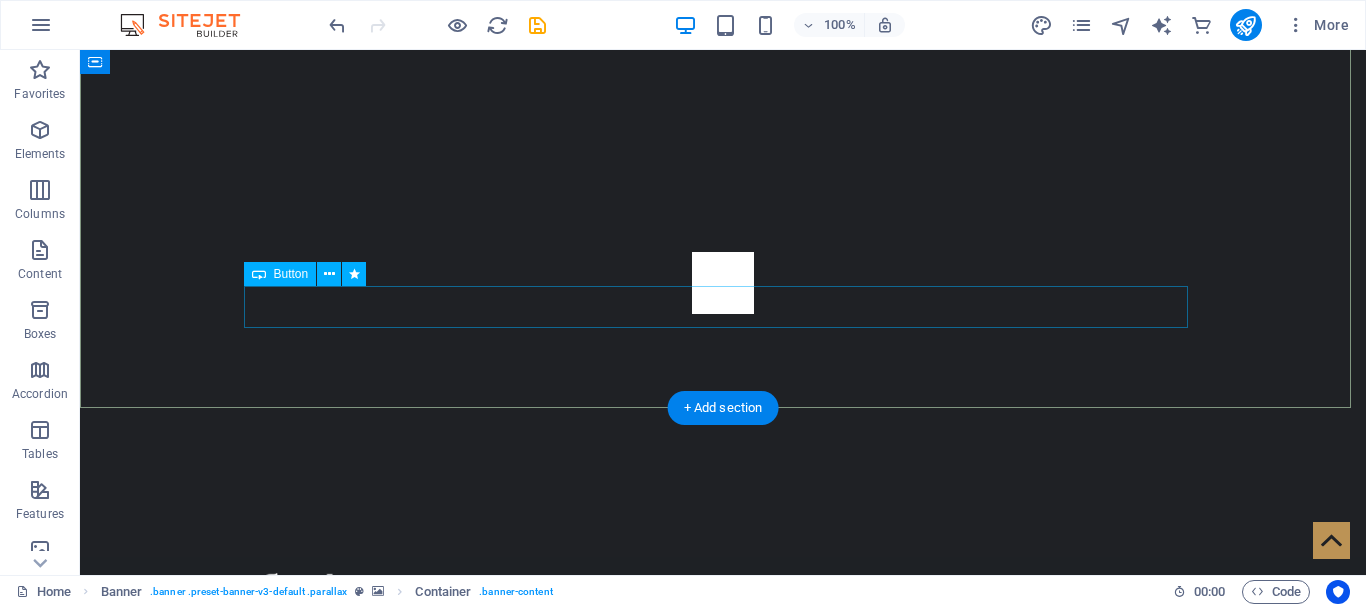scroll, scrollTop: 300, scrollLeft: 0, axis: vertical 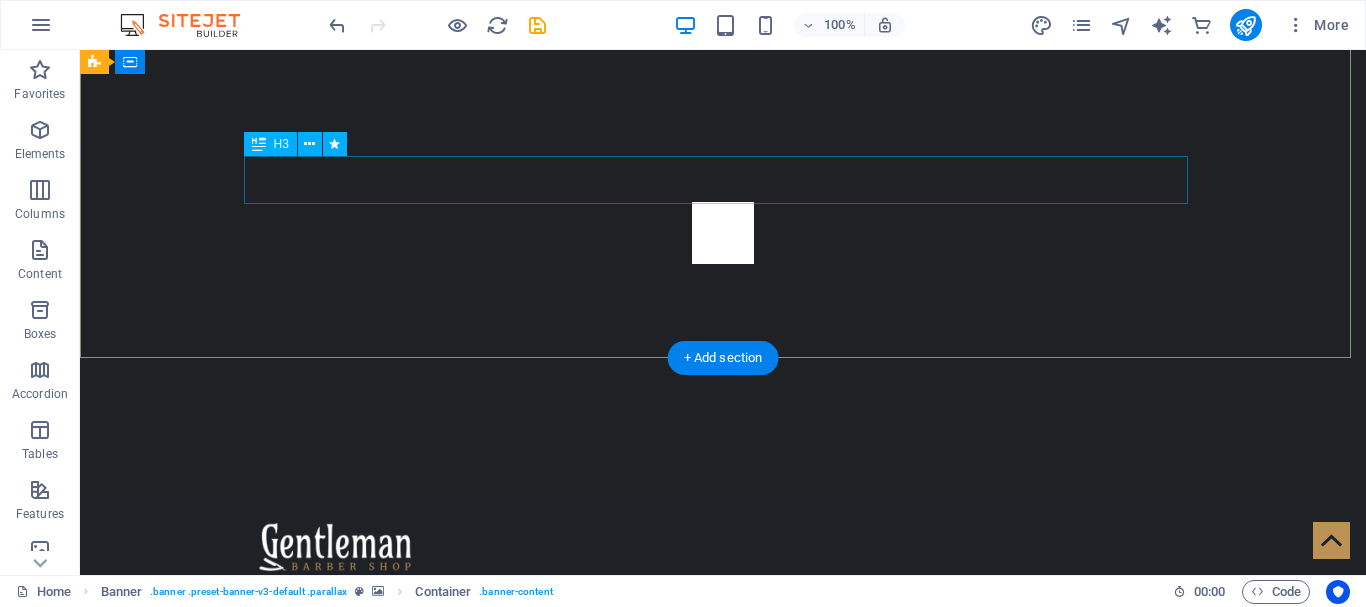 click on "The original Barber Shop in New York" at bounding box center (723, 934) 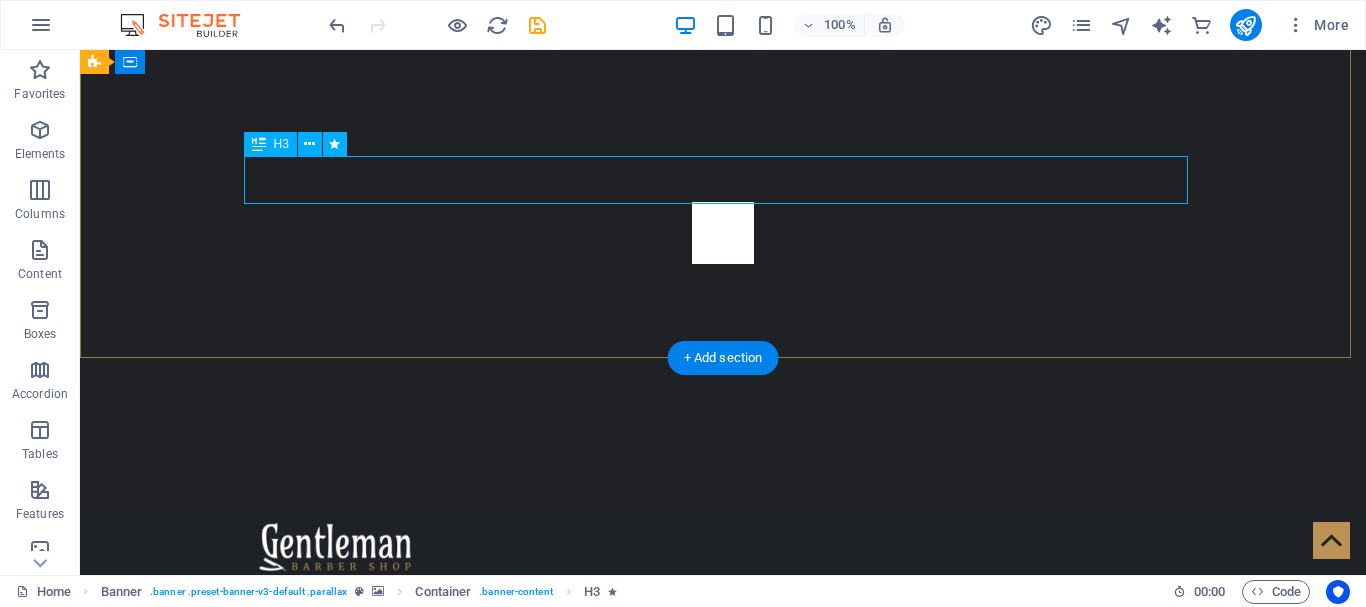 click on "The original Barber Shop in New York" at bounding box center [723, 934] 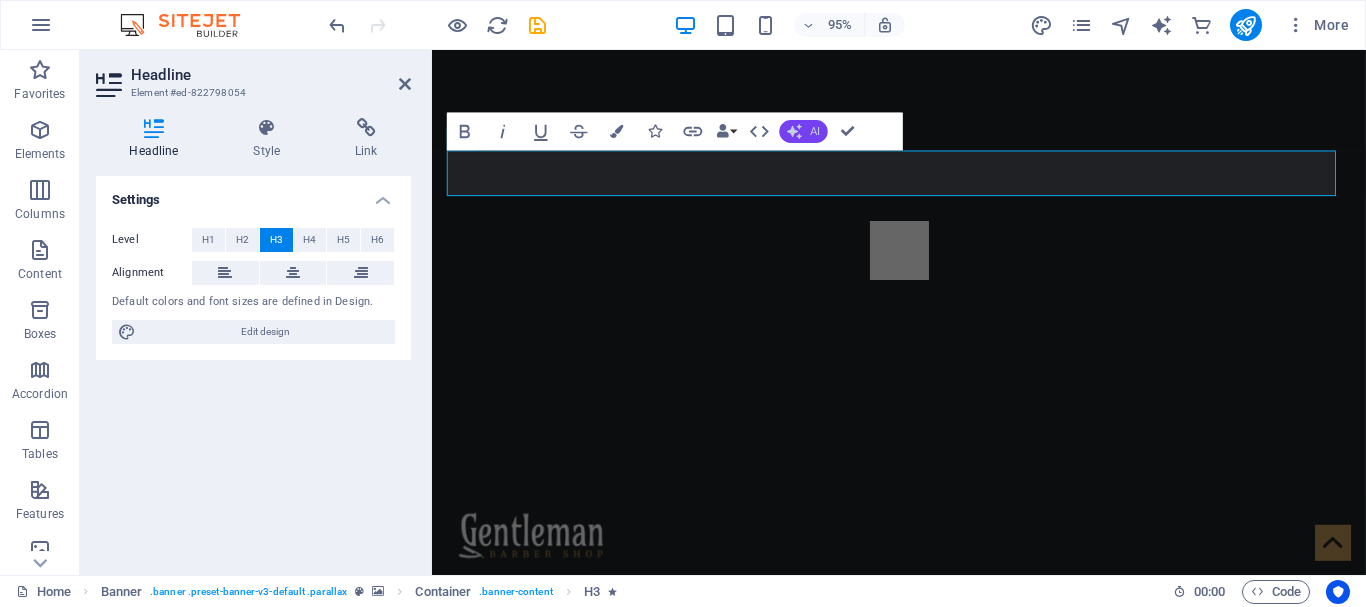 click on "AI" at bounding box center [815, 131] 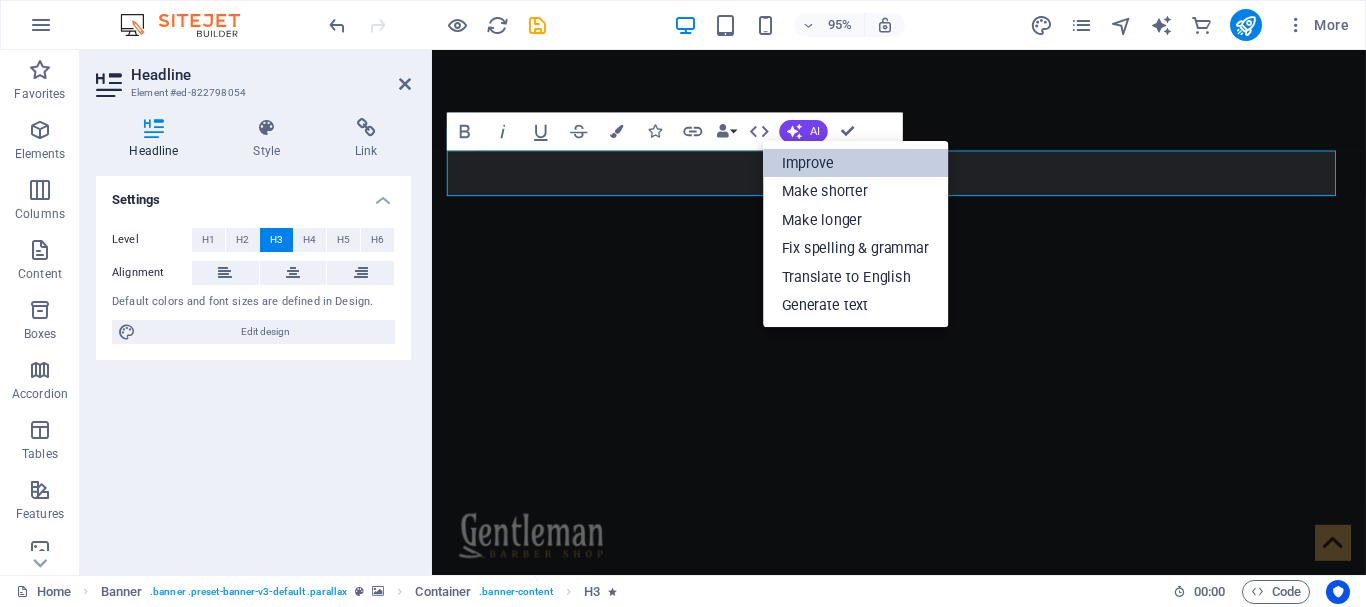 click on "Improve" at bounding box center [855, 162] 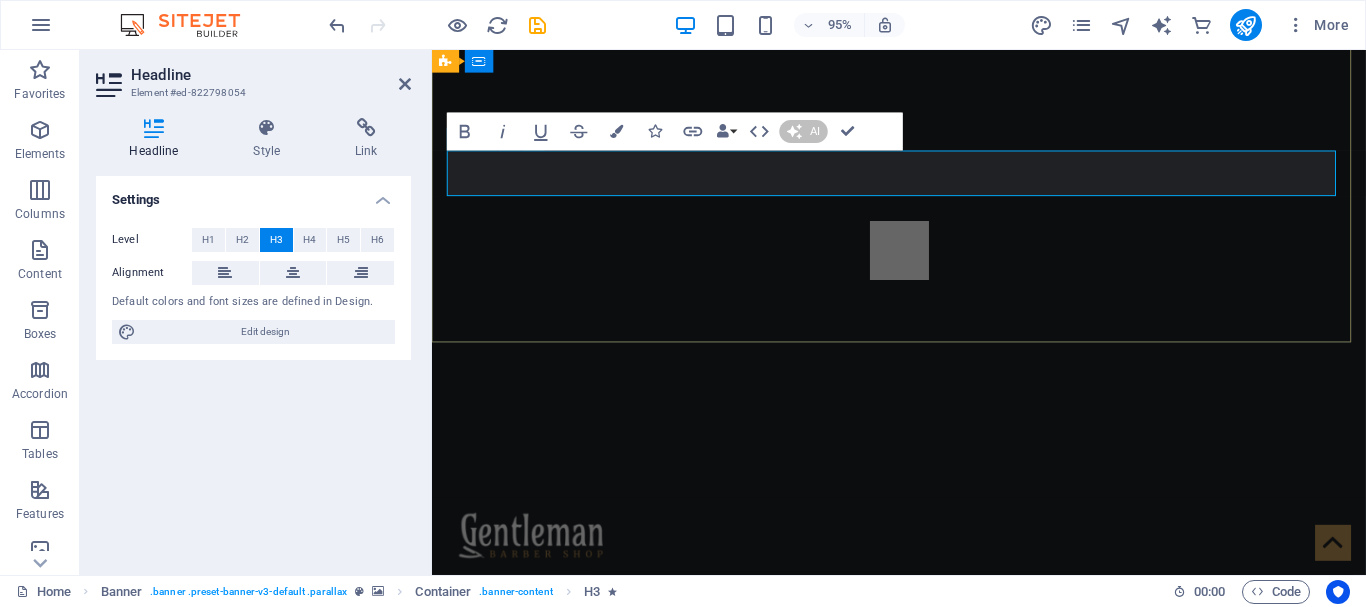 type 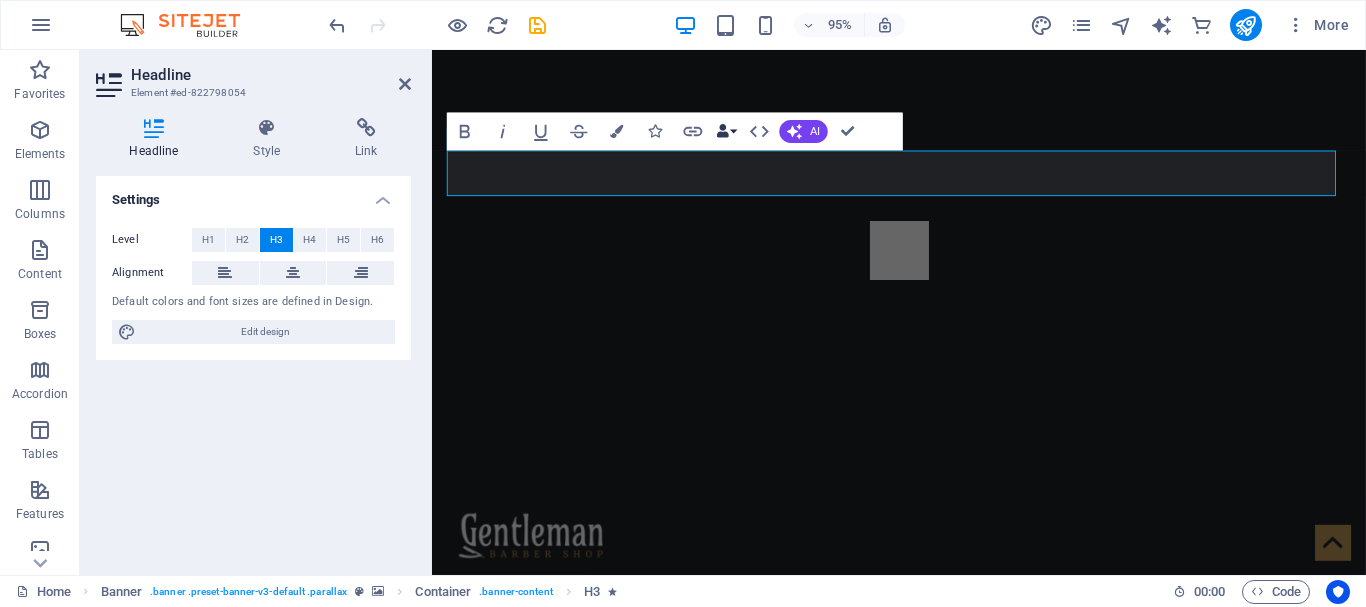 click on "Data Bindings" at bounding box center (726, 132) 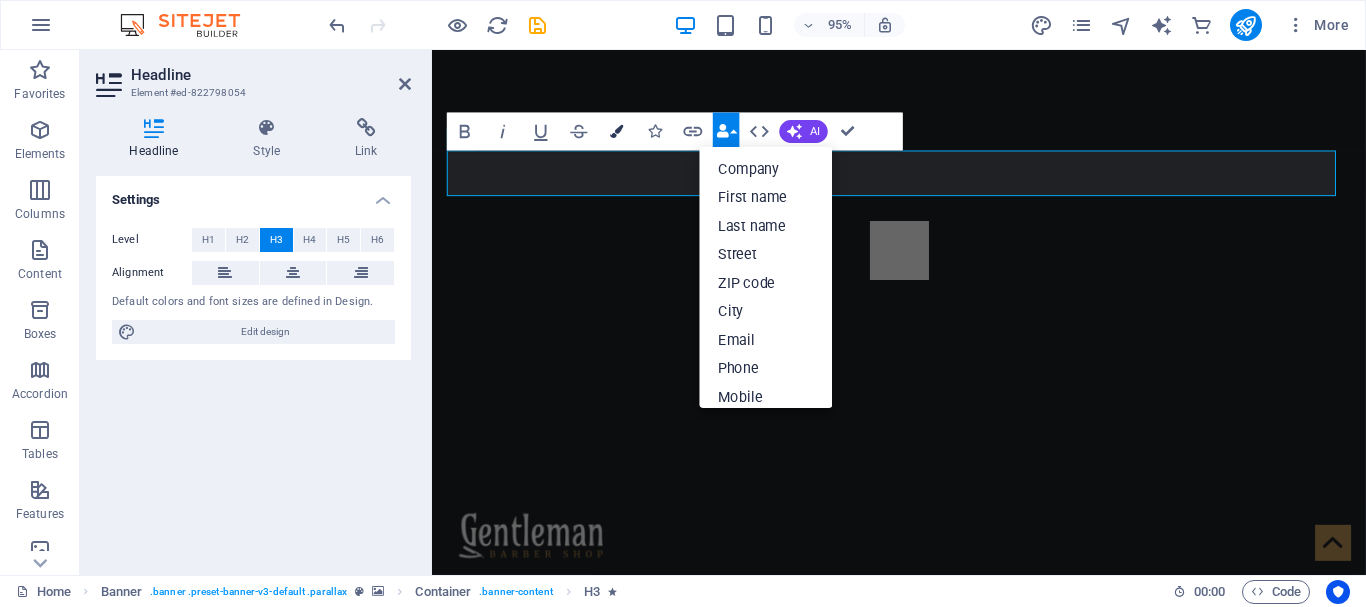 click at bounding box center (617, 131) 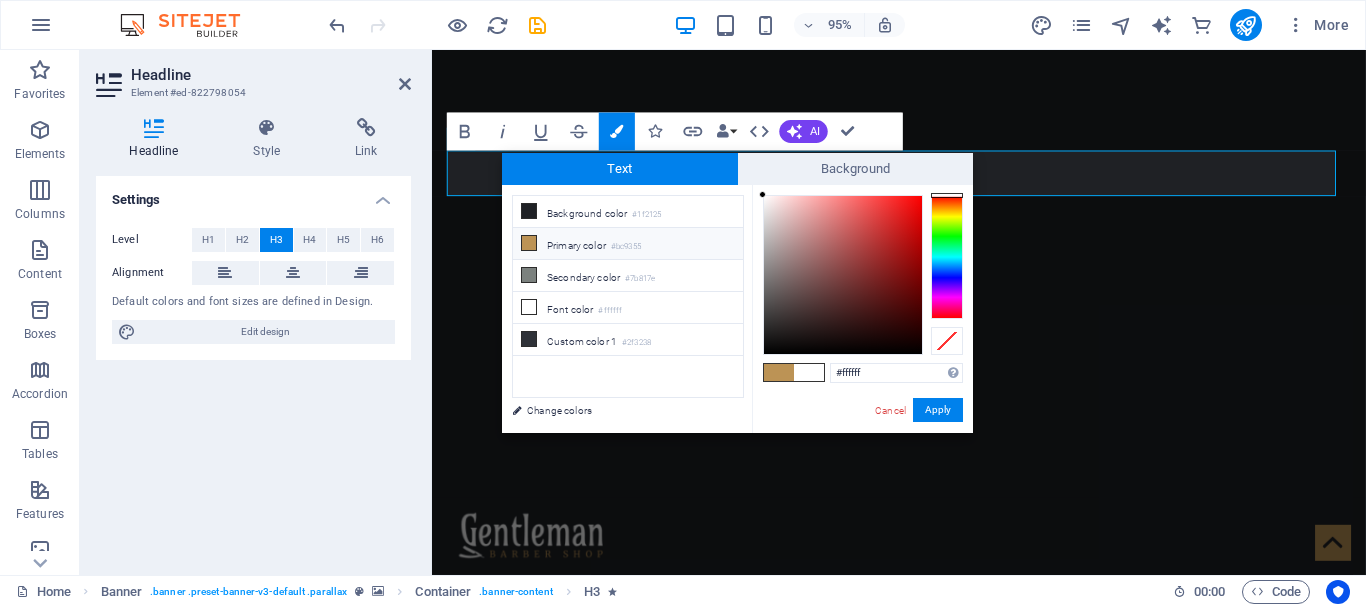 type on "#c60808" 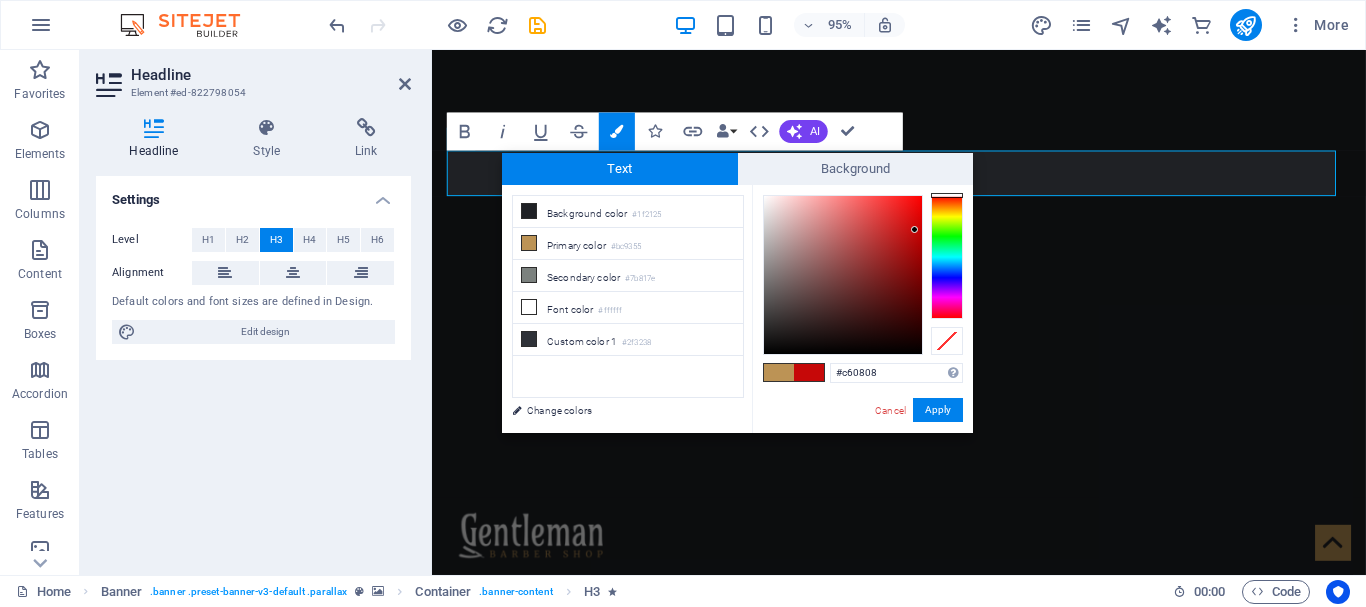 click at bounding box center (843, 275) 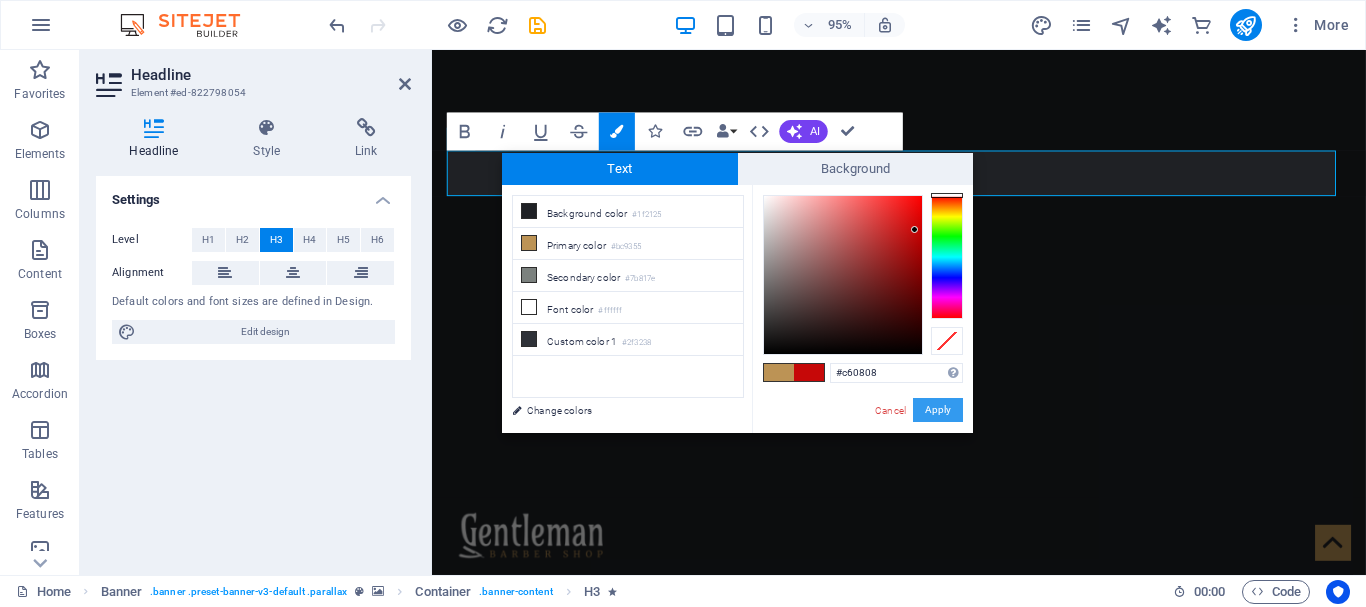 click on "Apply" at bounding box center (938, 410) 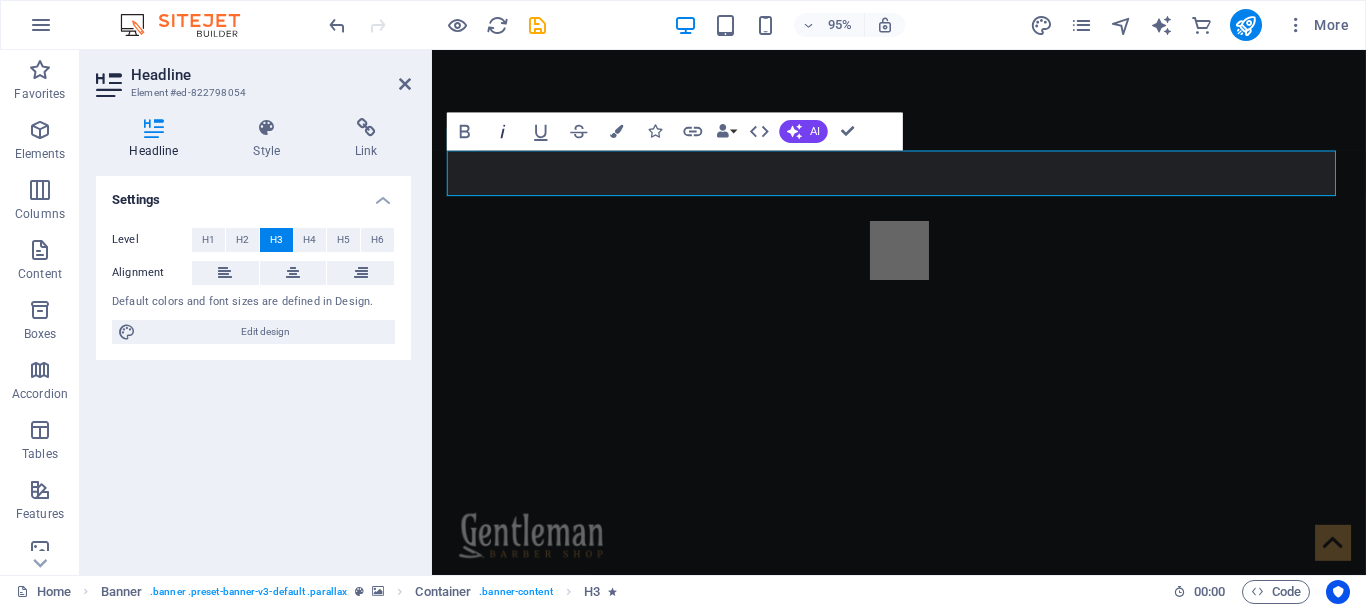 click 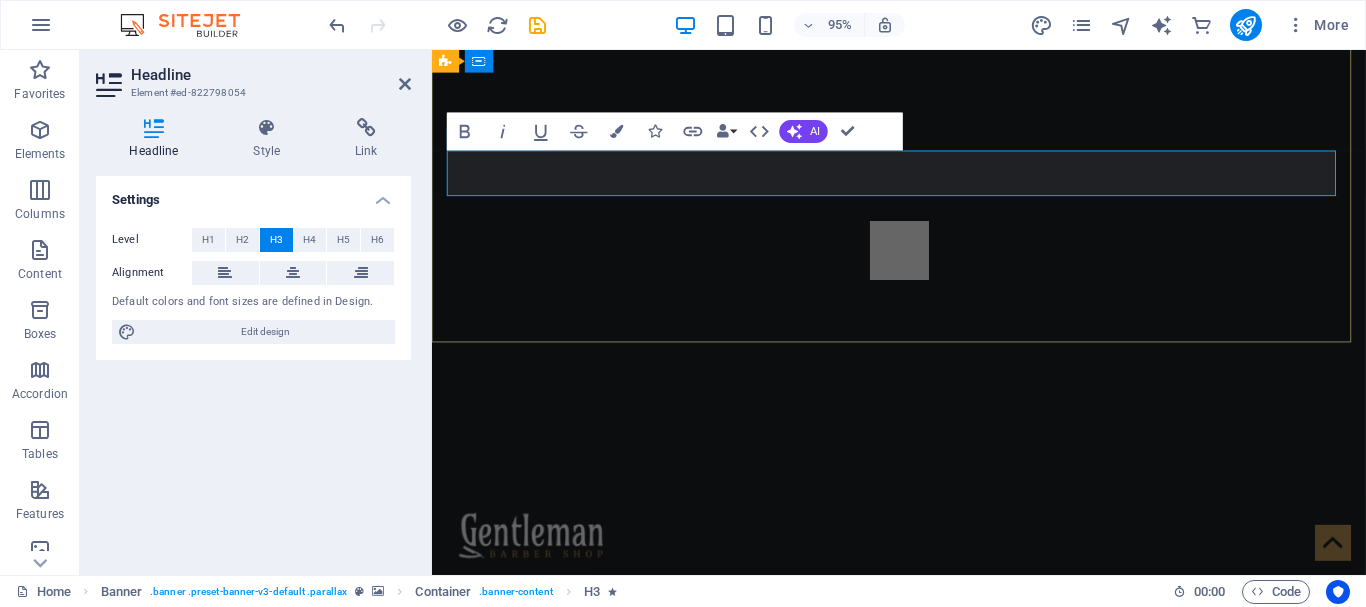 drag, startPoint x: 860, startPoint y: 181, endPoint x: 455, endPoint y: 191, distance: 405.12344 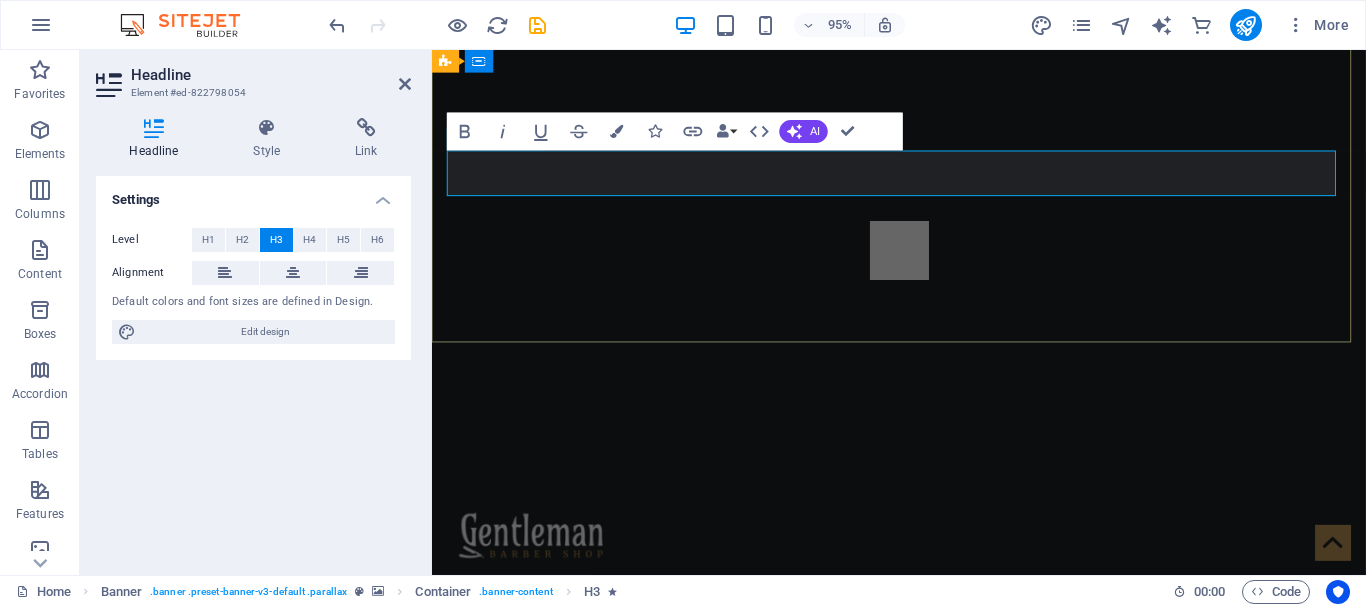 click on "Animal Health Division​ ​ ​" at bounding box center (924, 948) 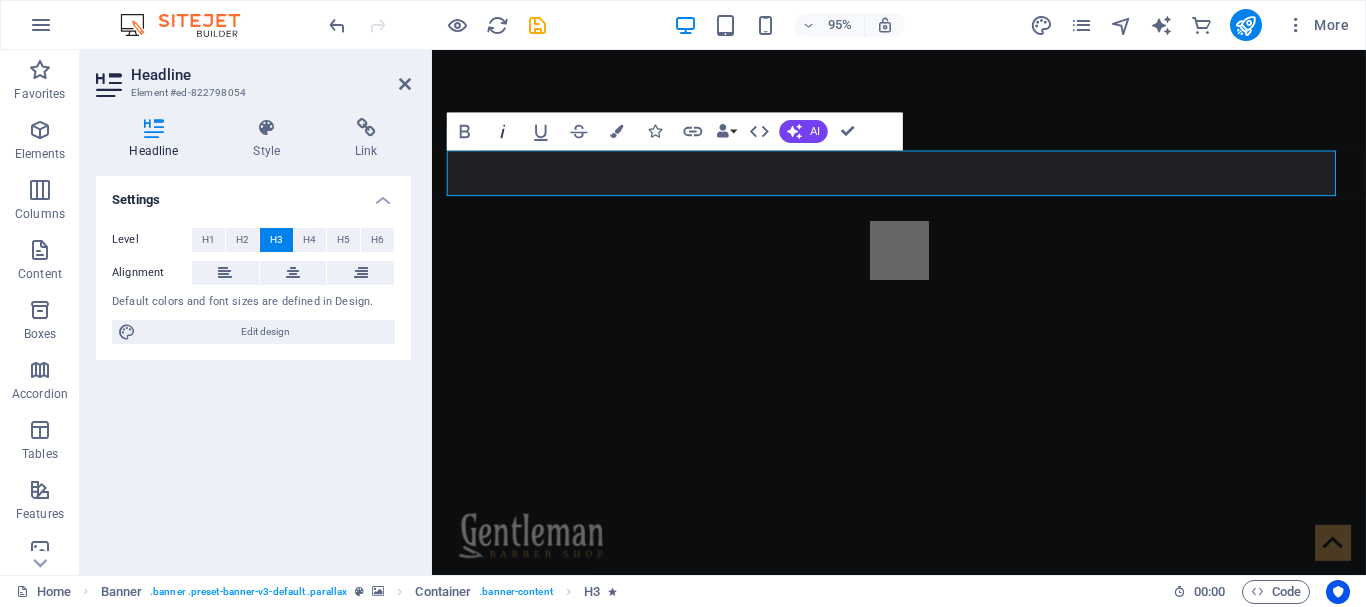 click 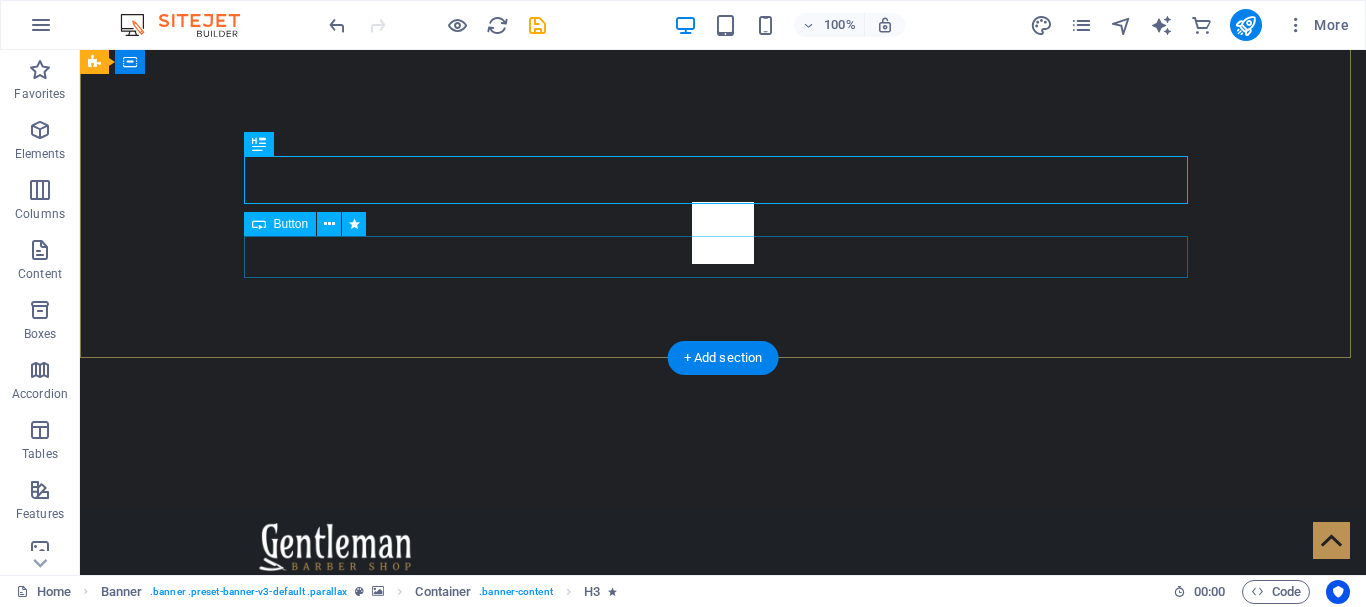 scroll, scrollTop: 100, scrollLeft: 0, axis: vertical 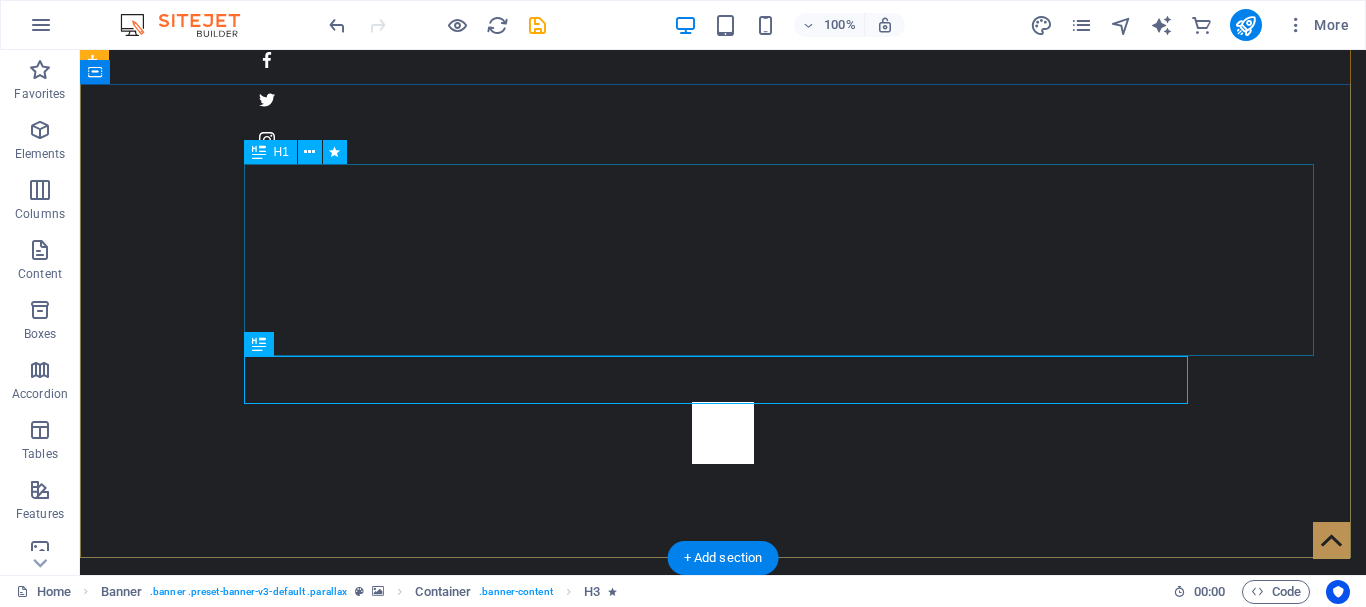 click on "Welcome to  TremendousPharmaceuticals!" at bounding box center [723, 1014] 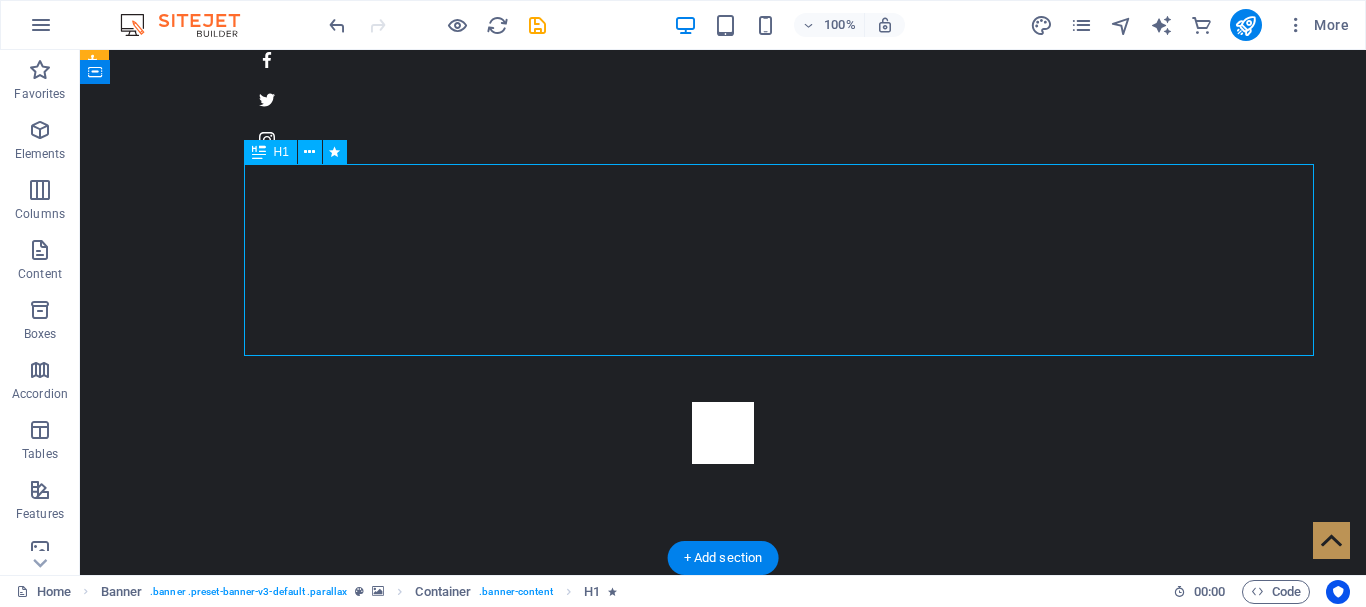 click on "Welcome to  TremendousPharmaceuticals!" at bounding box center [723, 1014] 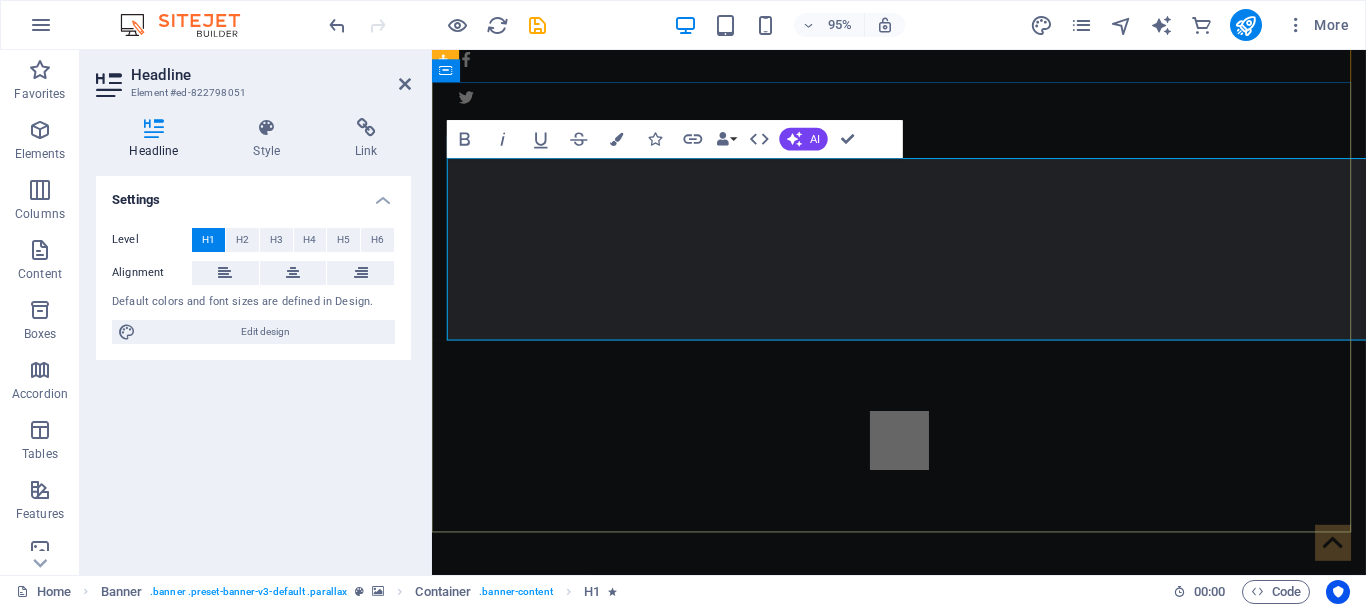 click on "Welcome to  TremendousPharmaceuticals!" at bounding box center [924, 1062] 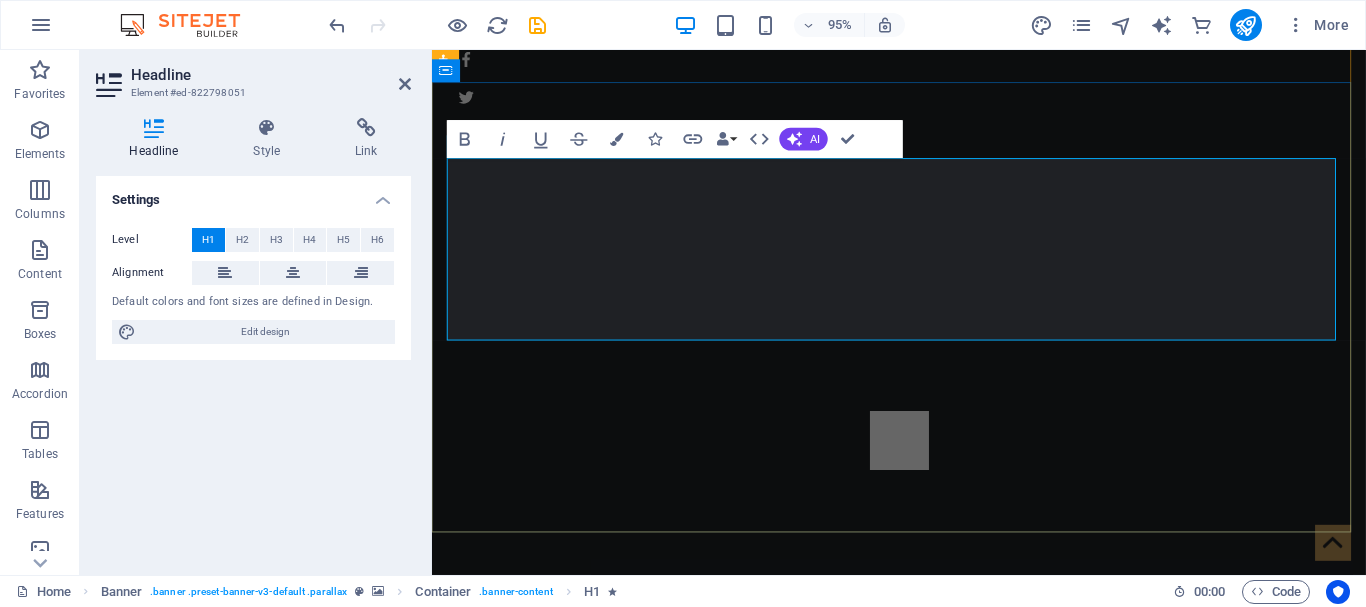 click on "Welcome to  als!" at bounding box center [924, 1028] 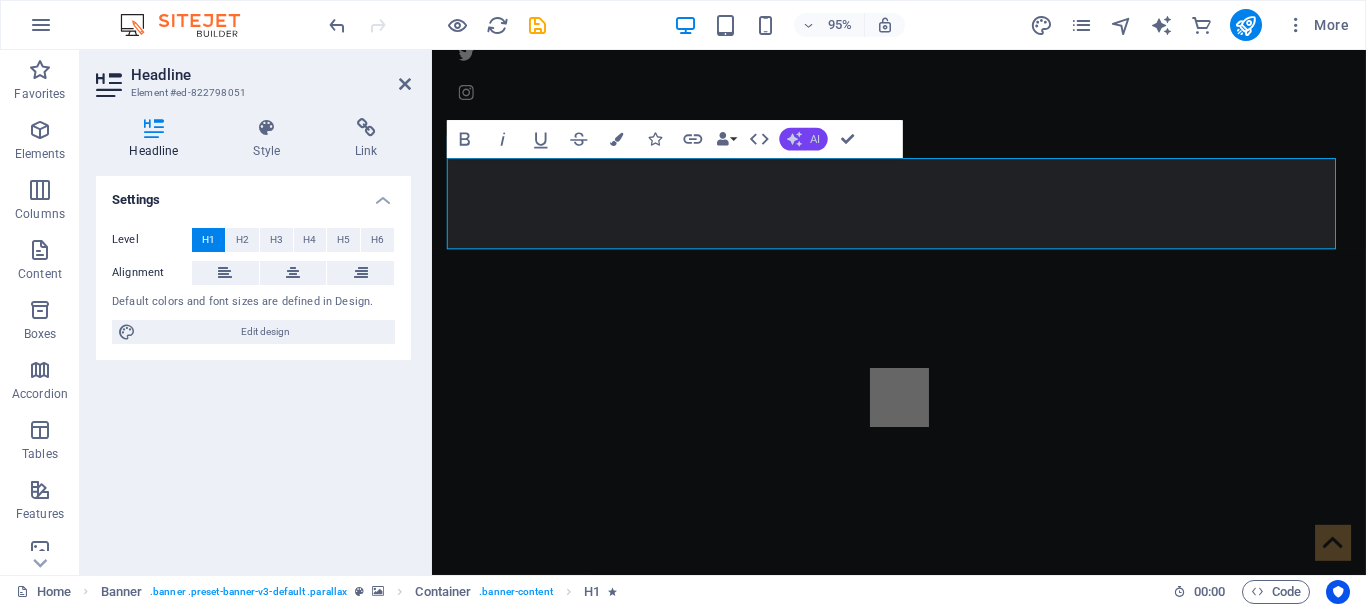 click on "AI" at bounding box center (804, 138) 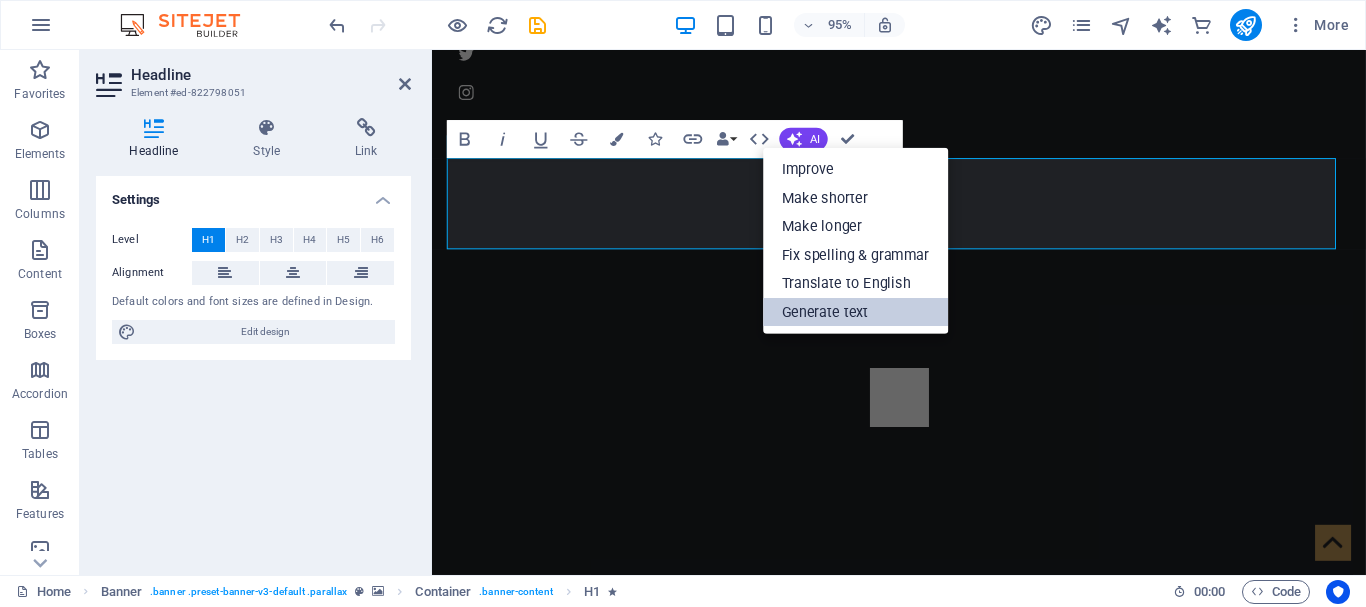 click on "Generate text" at bounding box center [855, 312] 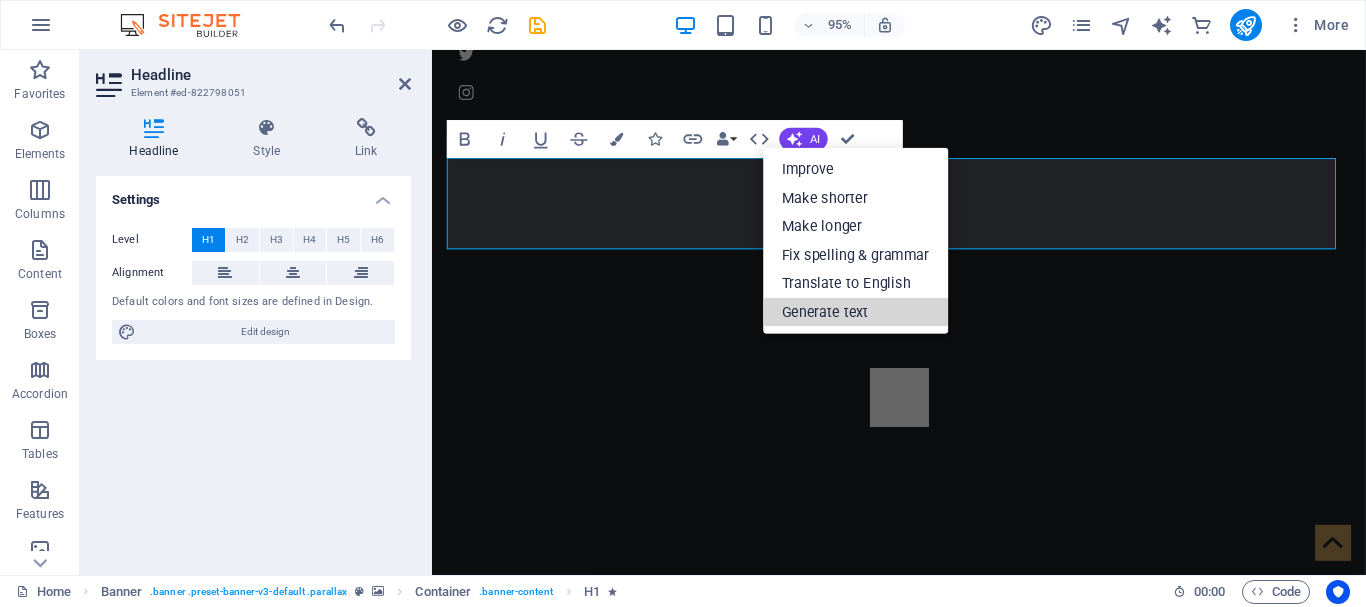 select on "English" 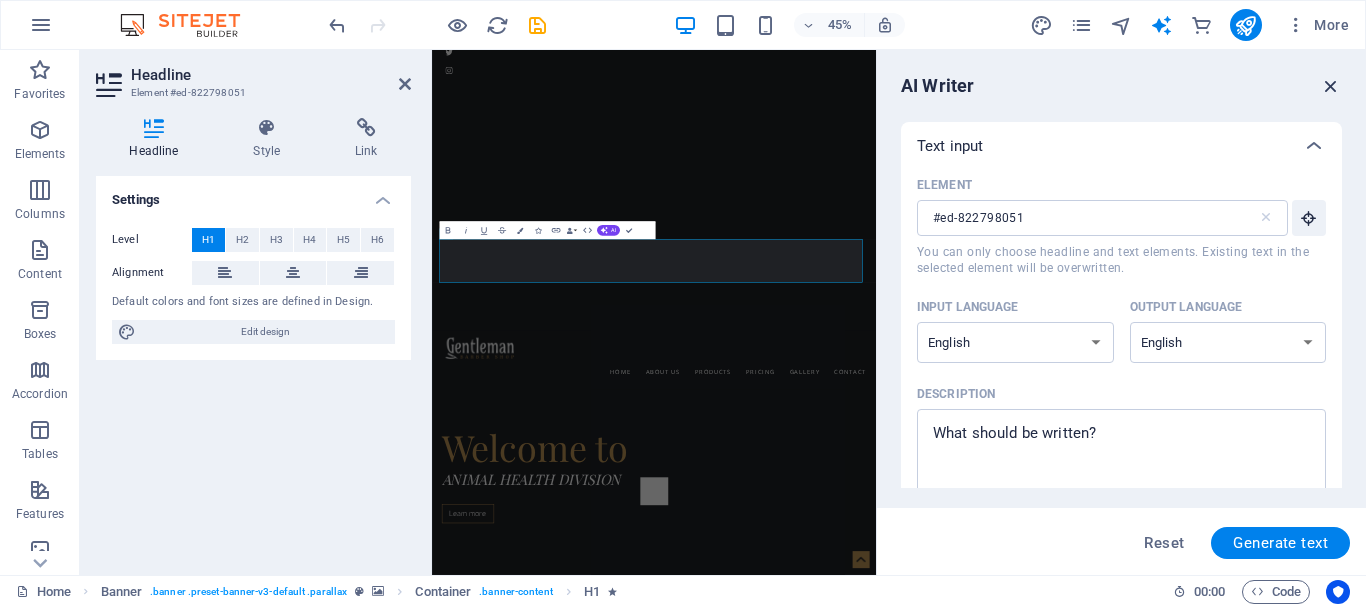 drag, startPoint x: 1328, startPoint y: 81, endPoint x: 942, endPoint y: 32, distance: 389.0977 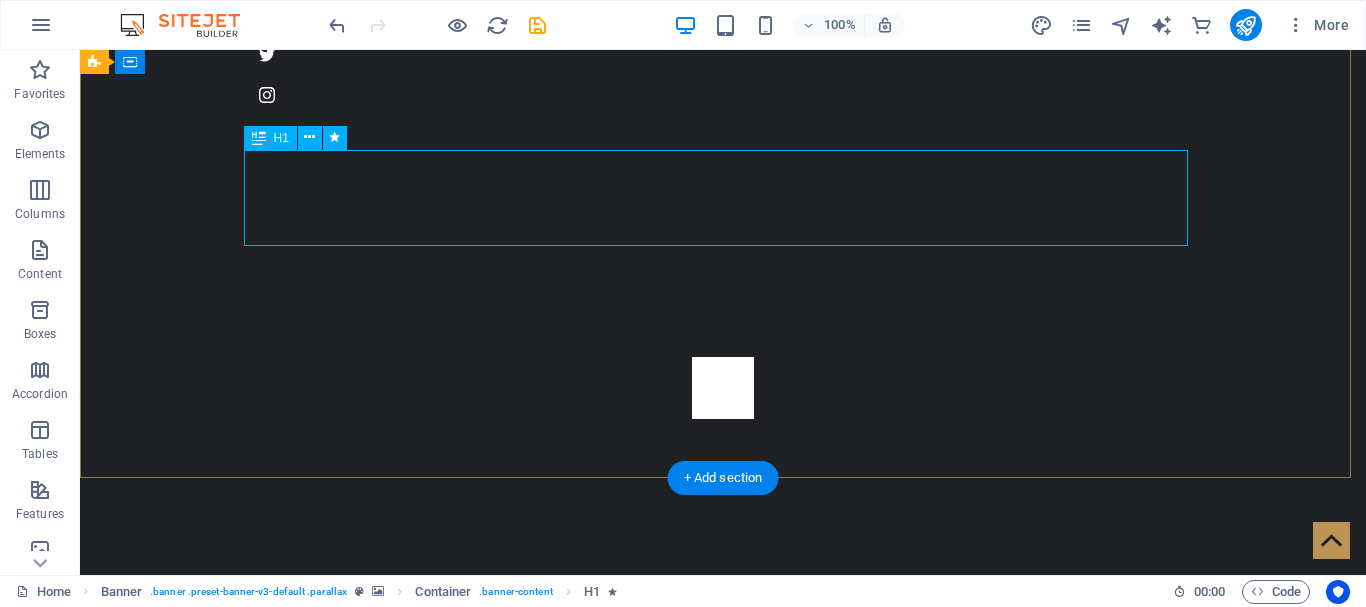 click on "Welcome to" at bounding box center (723, 903) 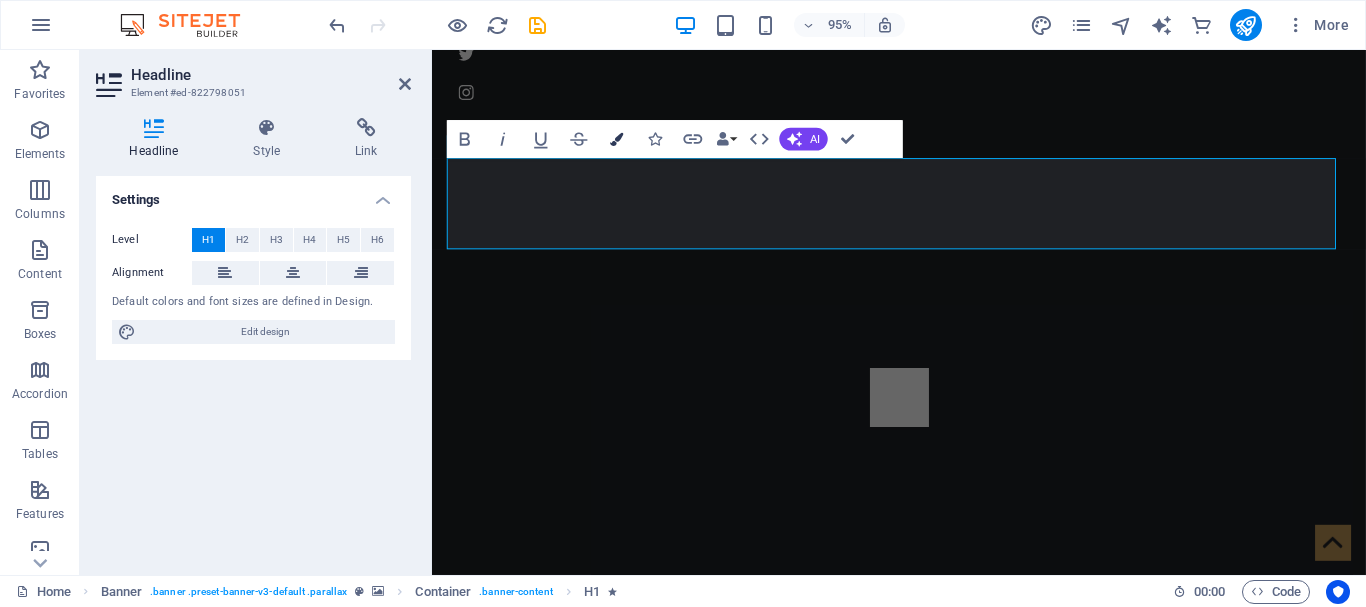 click at bounding box center [617, 138] 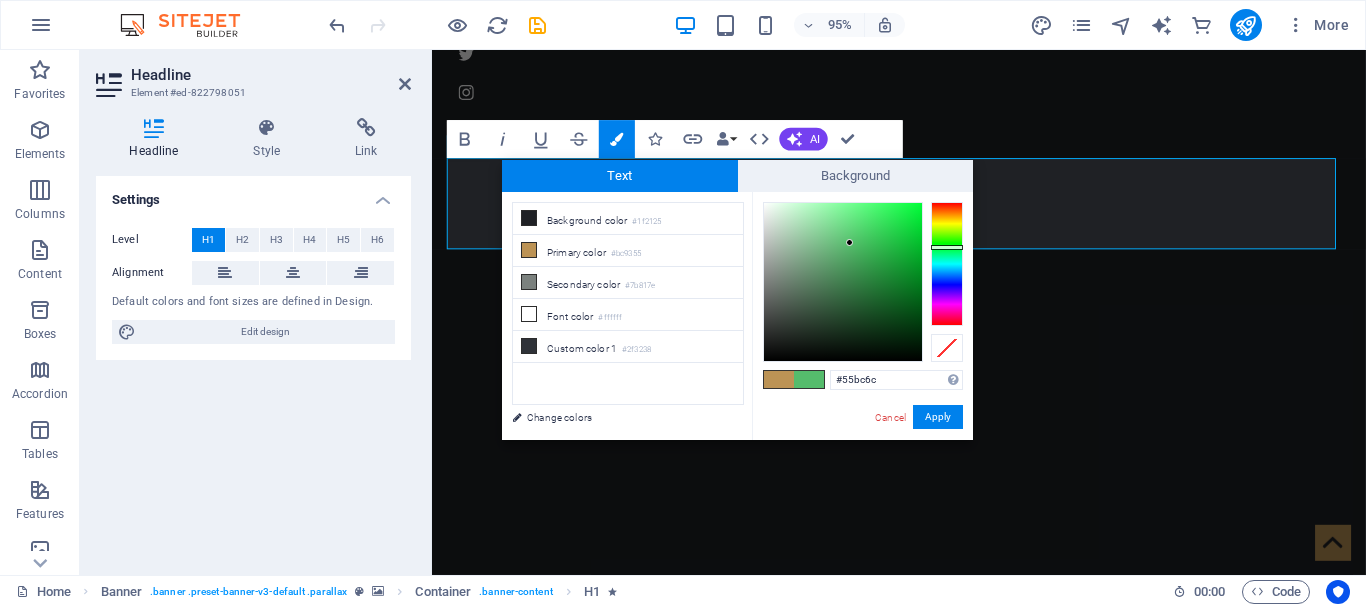 click at bounding box center [947, 264] 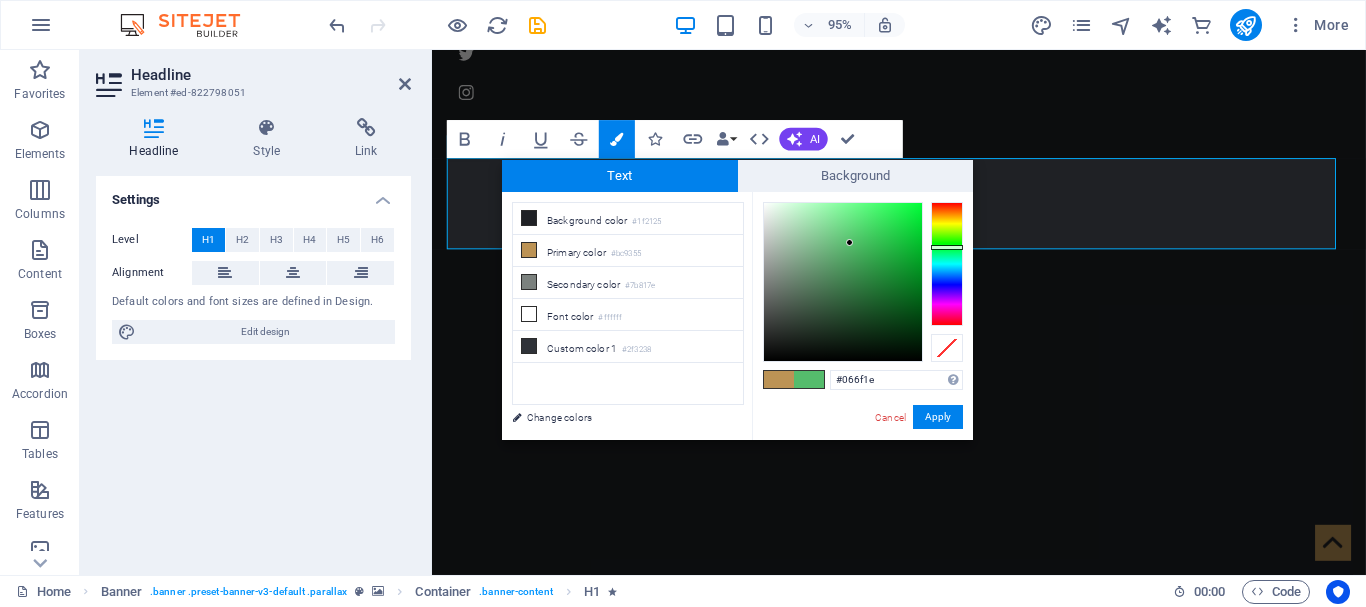 click at bounding box center [843, 282] 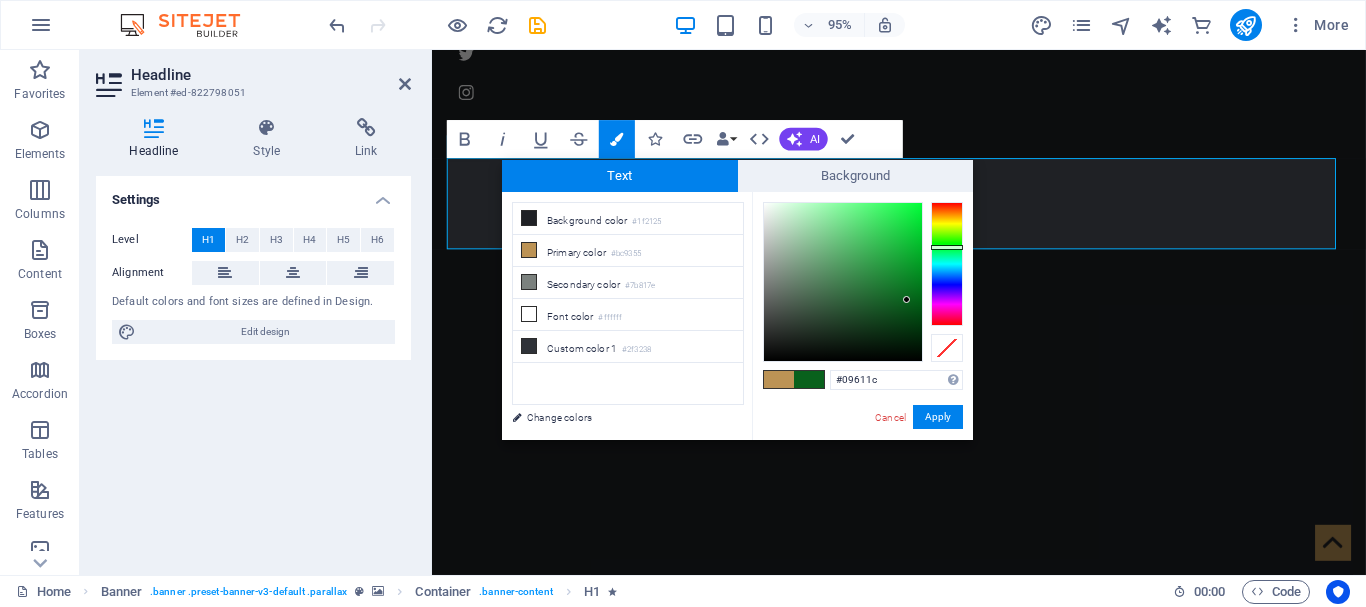 type on "#055517" 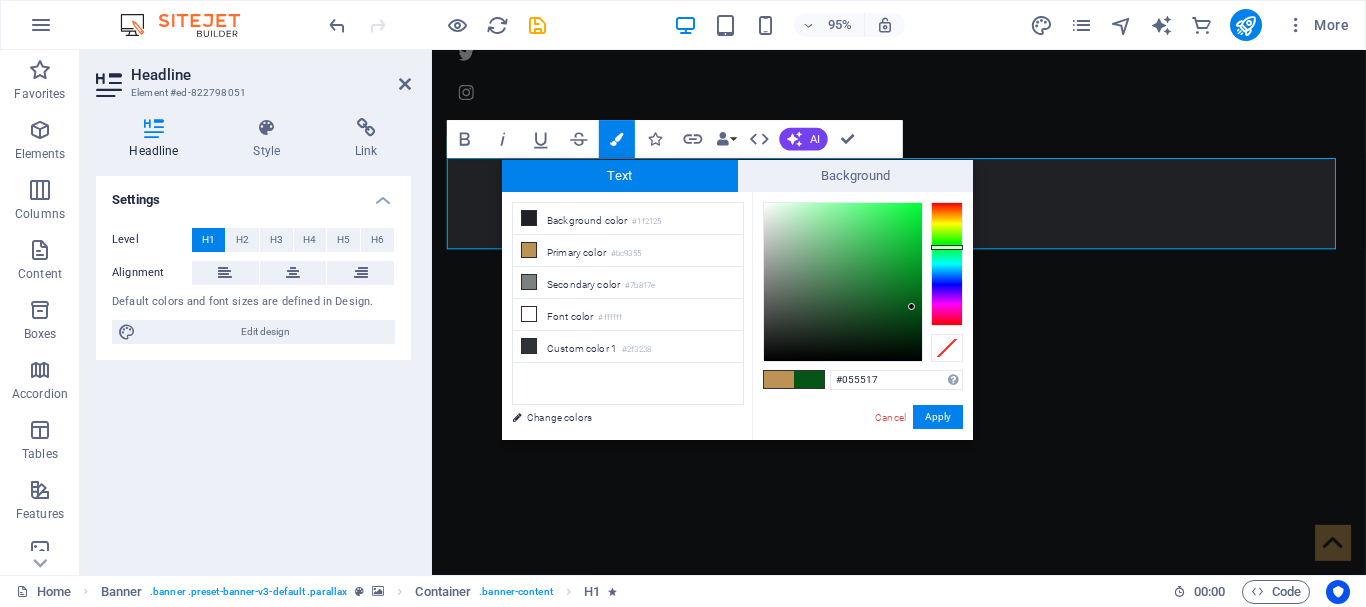 drag, startPoint x: 888, startPoint y: 272, endPoint x: 912, endPoint y: 307, distance: 42.43819 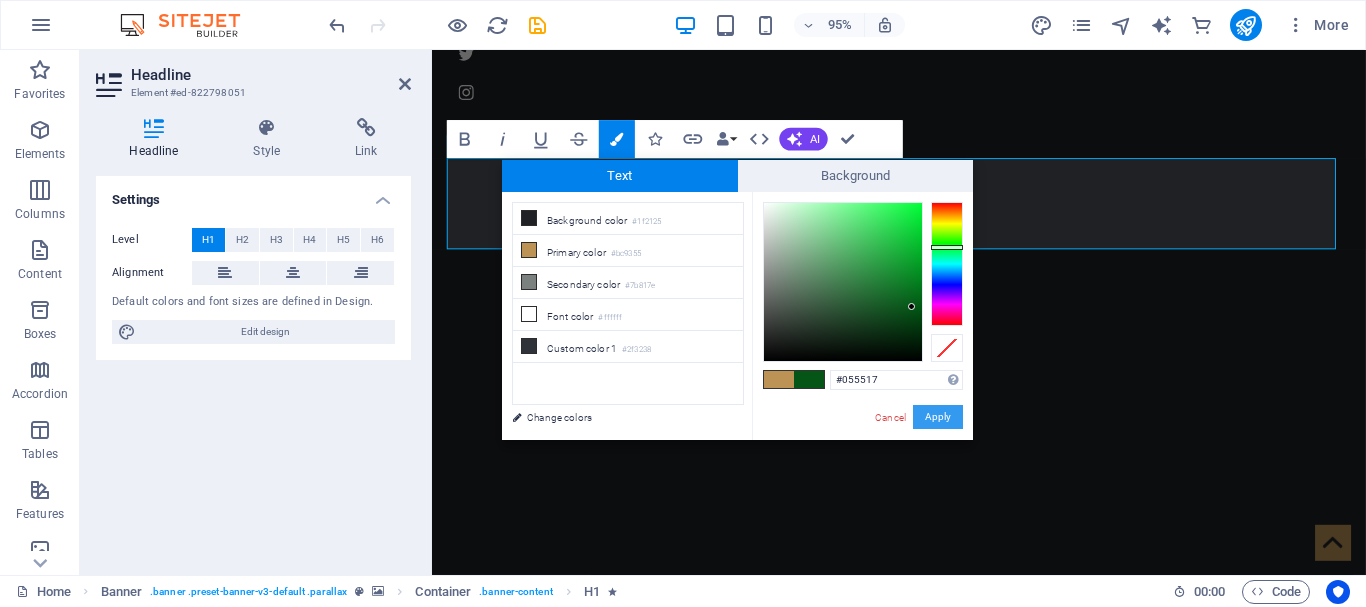 click on "Apply" at bounding box center [938, 417] 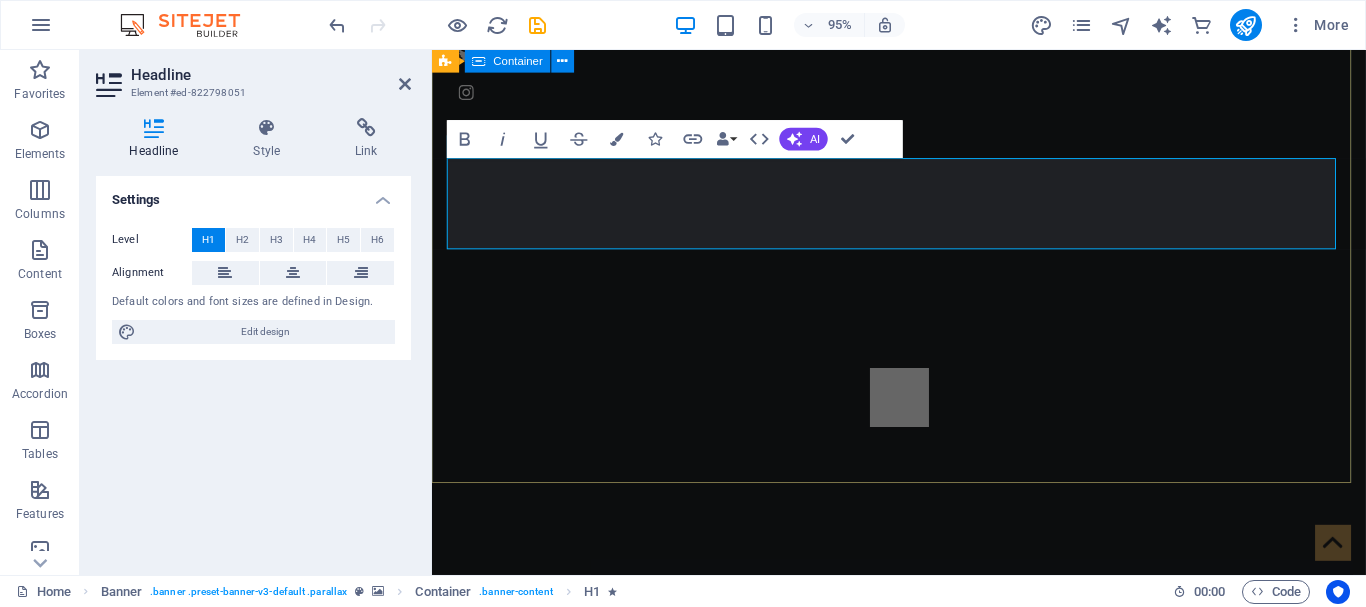 click on "Welcome to  Animal Health Division Learn more" at bounding box center (923, 992) 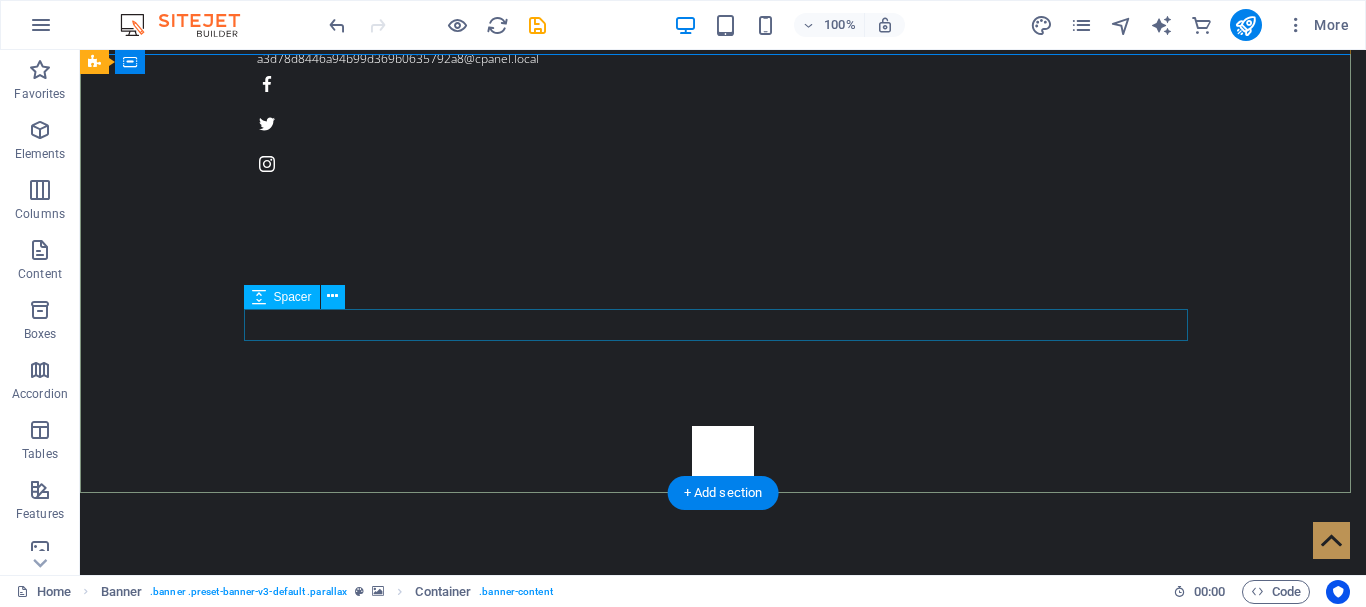 scroll, scrollTop: 0, scrollLeft: 0, axis: both 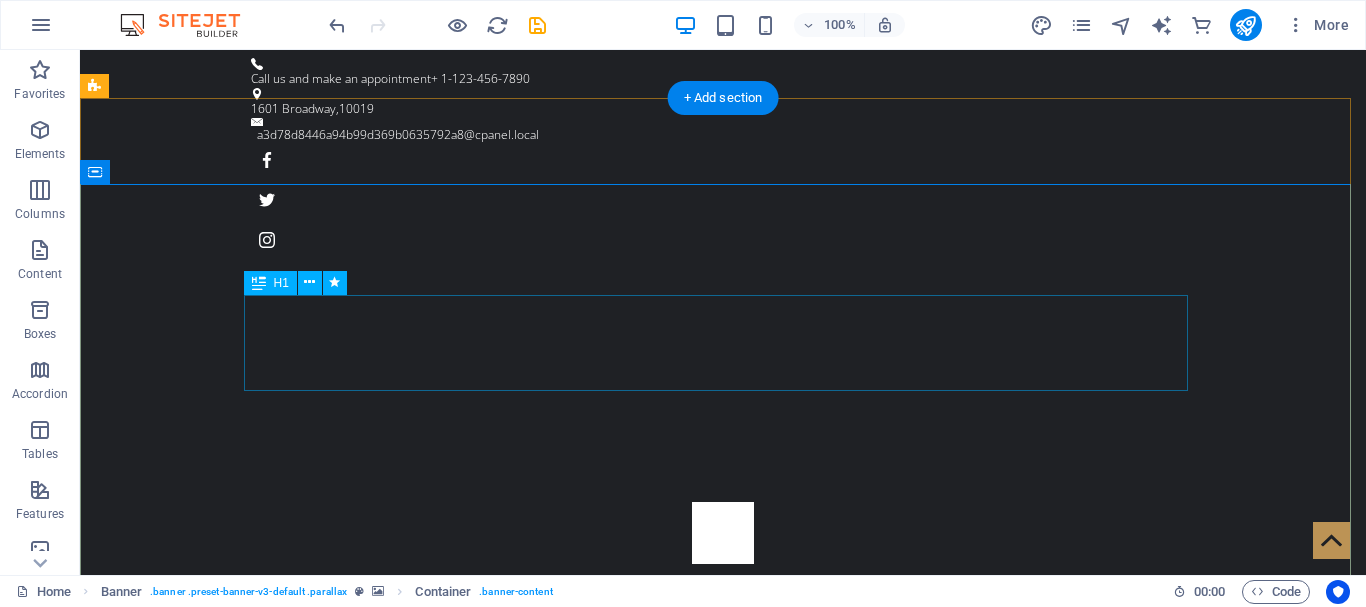 click on "Welcome to" at bounding box center (723, 1048) 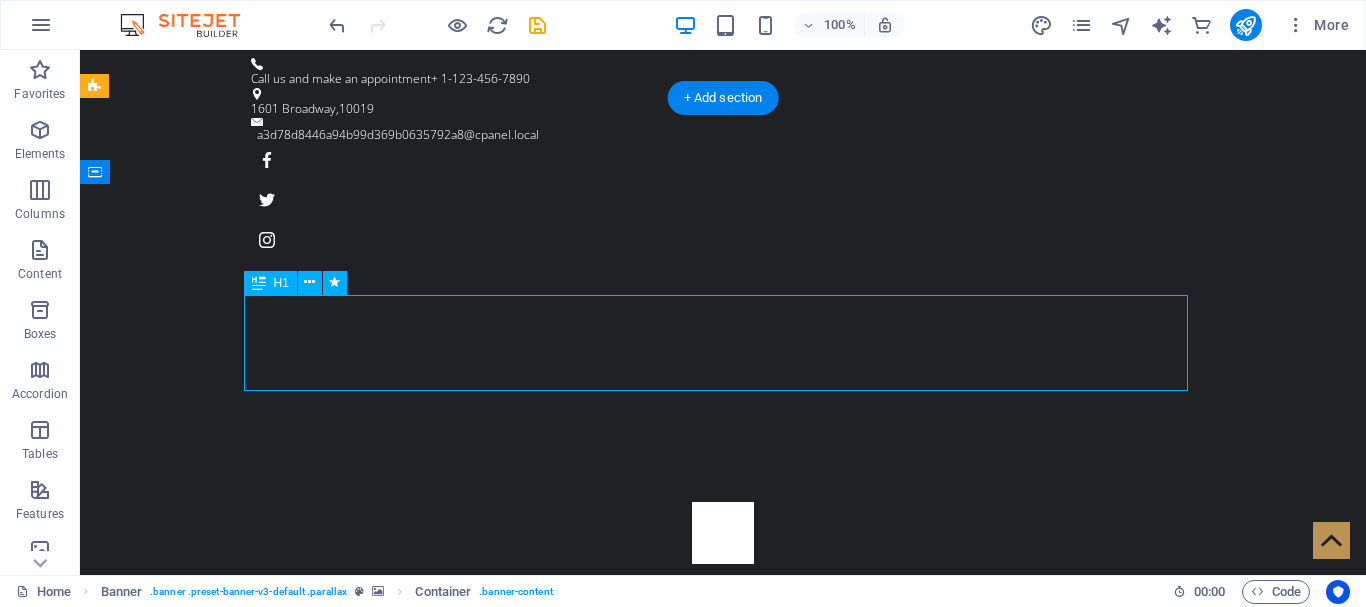 click on "Welcome to" at bounding box center [723, 1048] 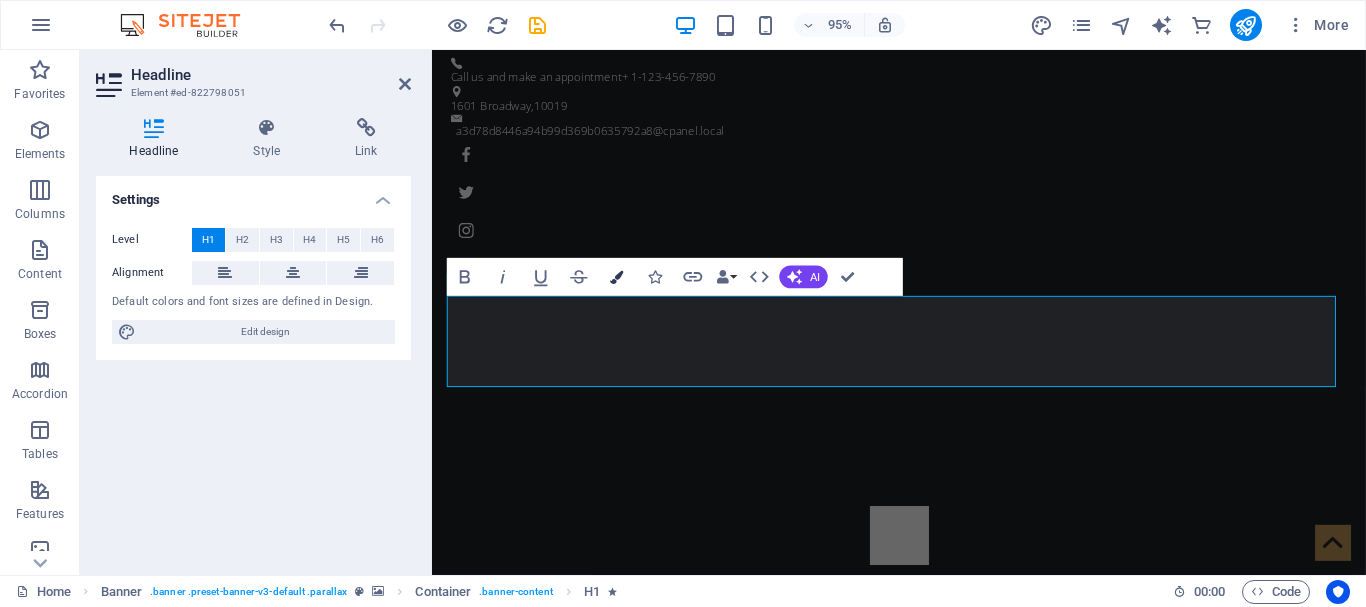 click at bounding box center [617, 276] 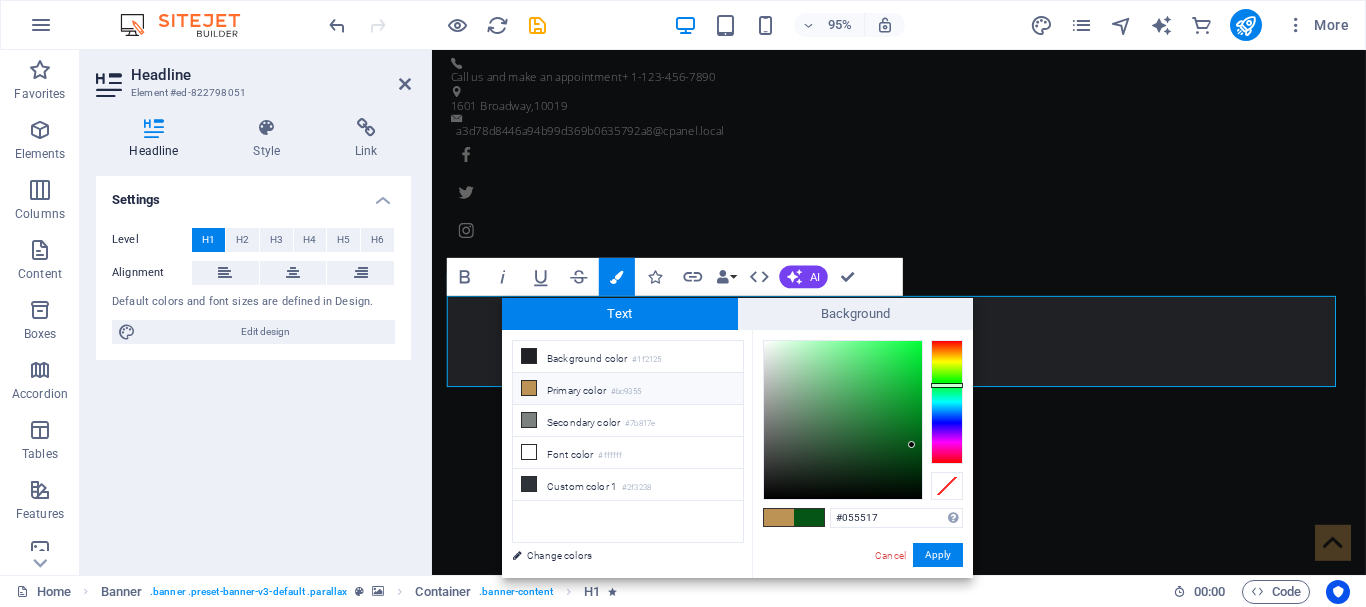 type on "#054055" 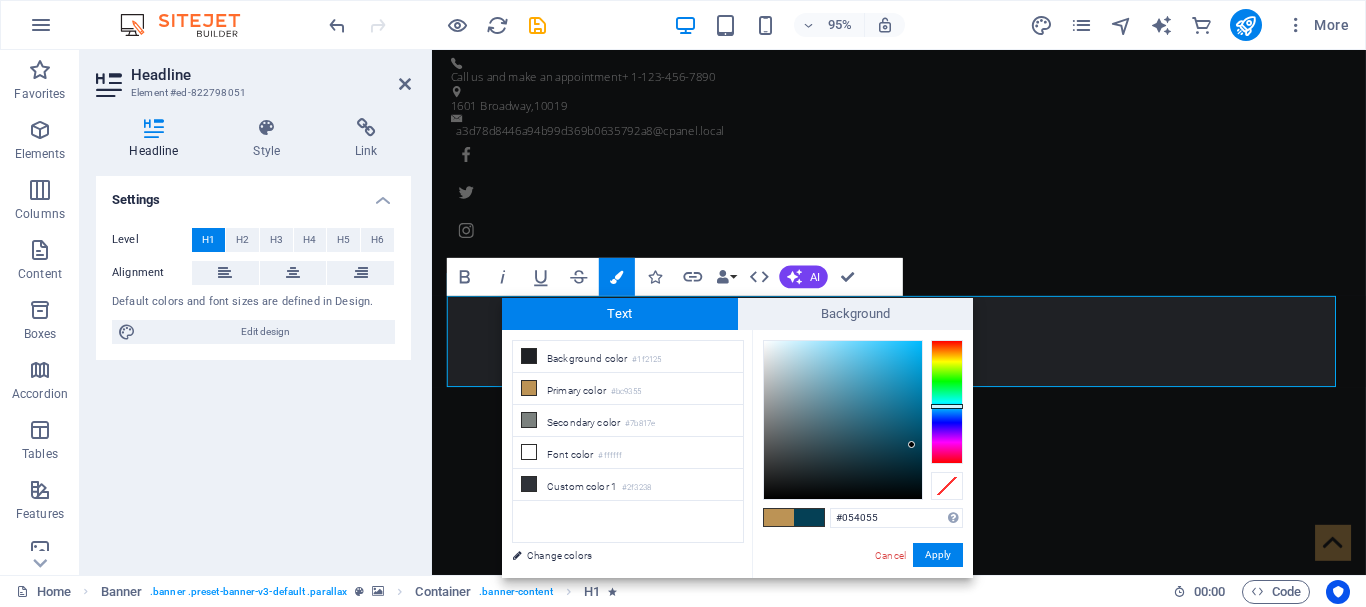 click at bounding box center [947, 402] 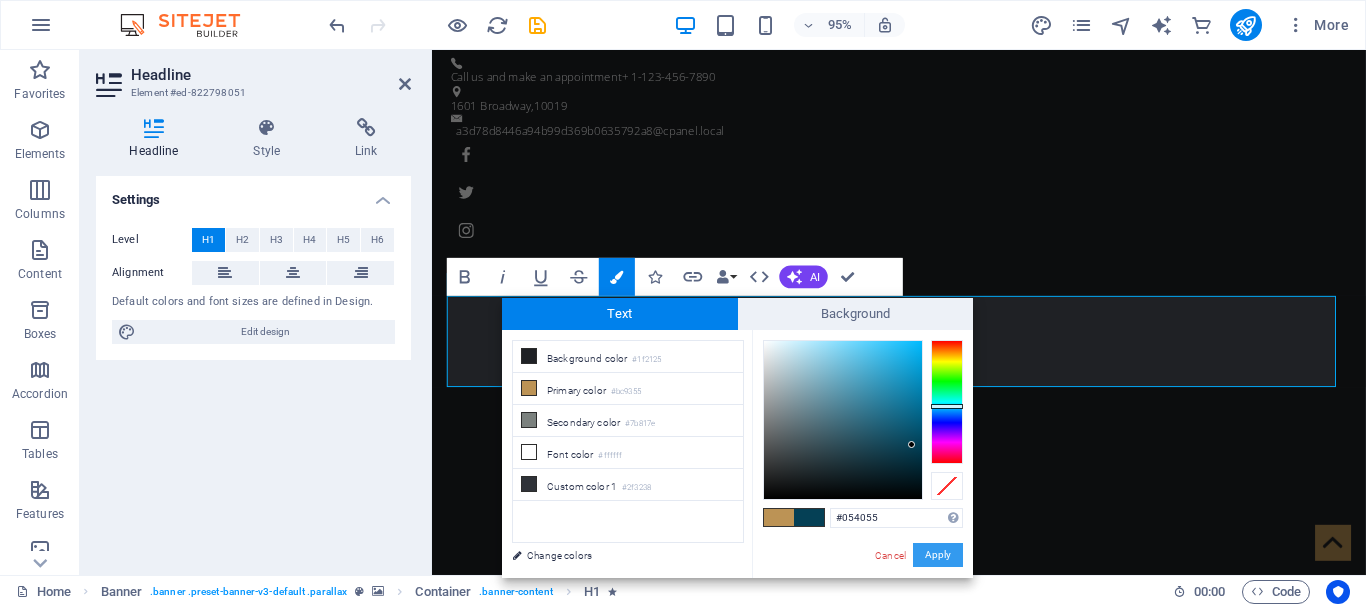 click on "Apply" at bounding box center (938, 555) 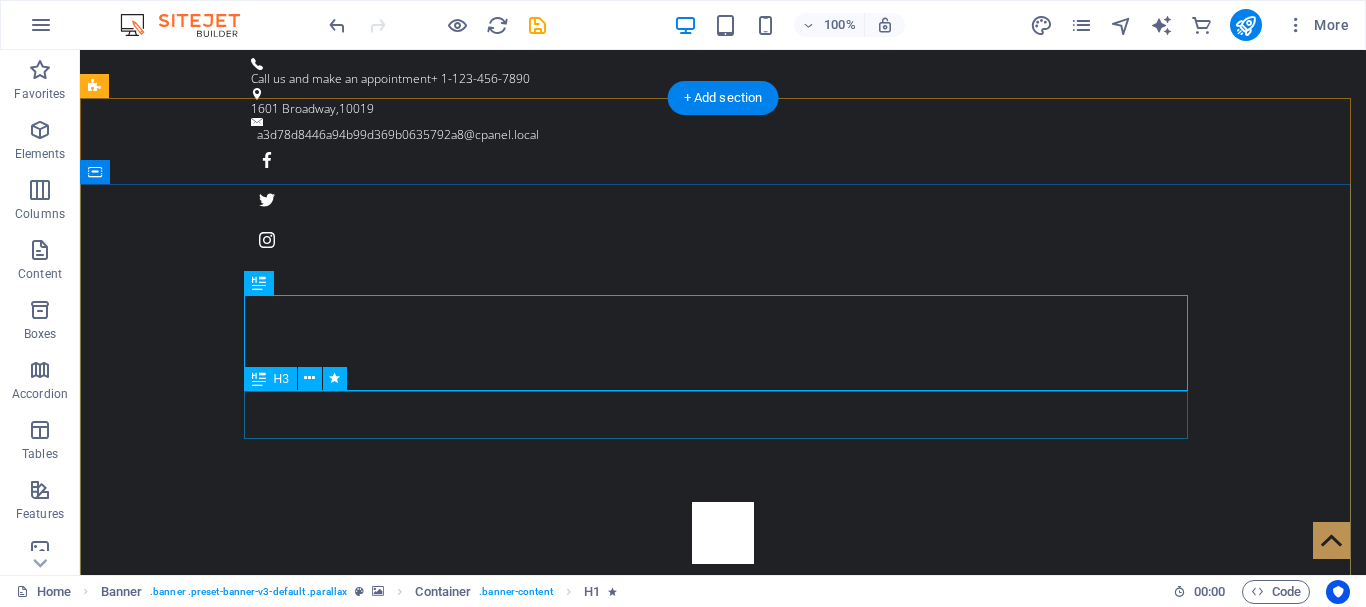 click on "Animal Health Division" at bounding box center [723, 1120] 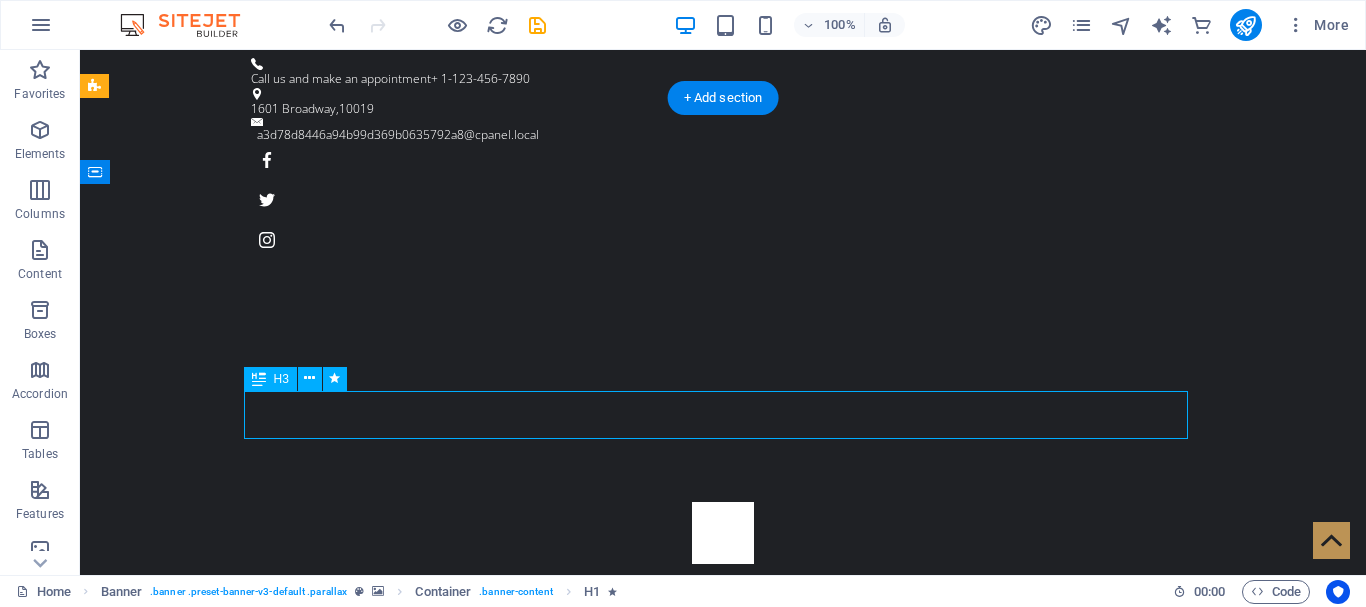 click on "Animal Health Division" at bounding box center [723, 1120] 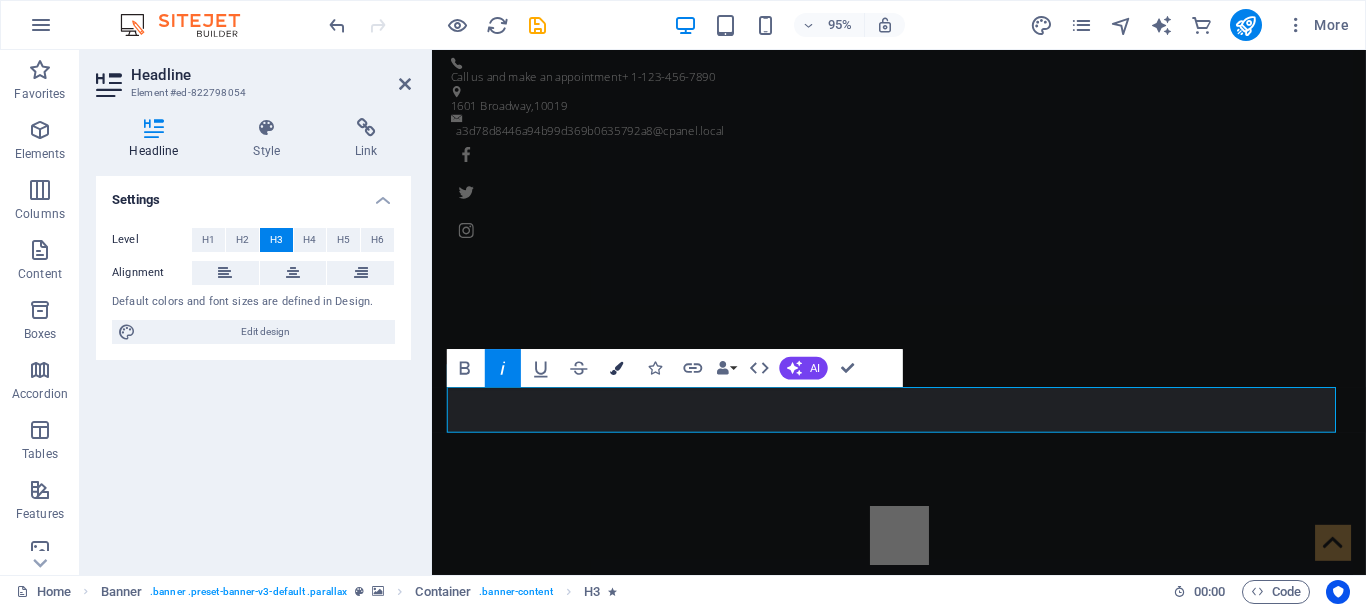 click at bounding box center [617, 367] 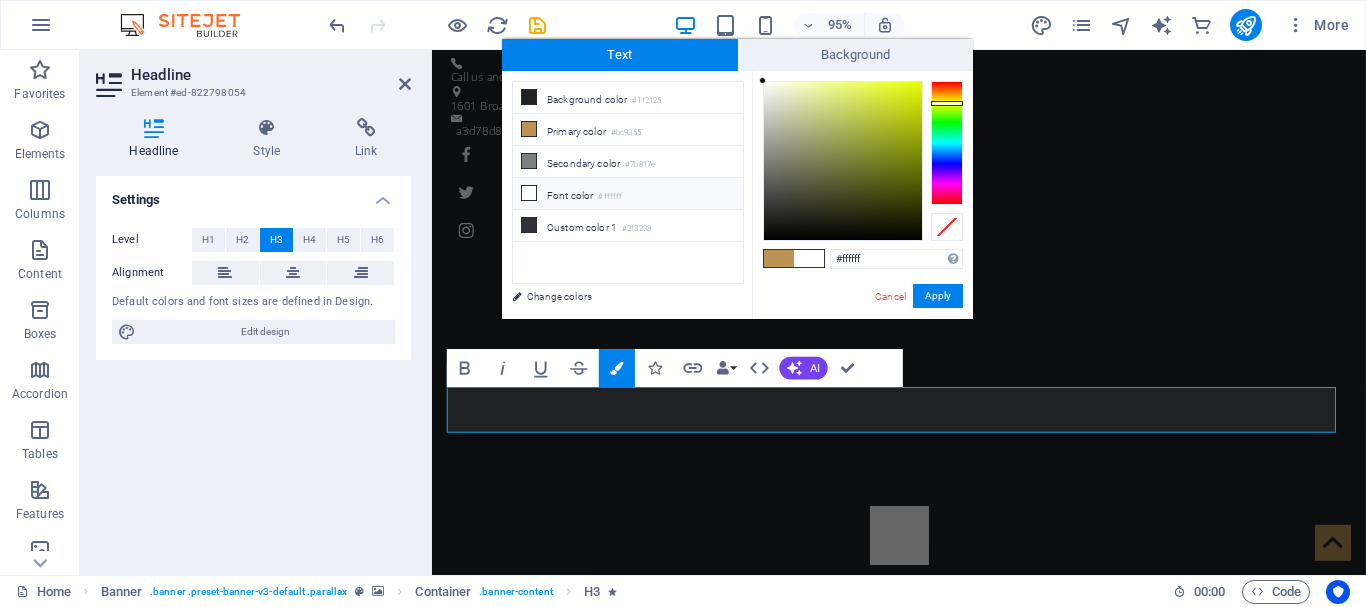 click at bounding box center (947, 143) 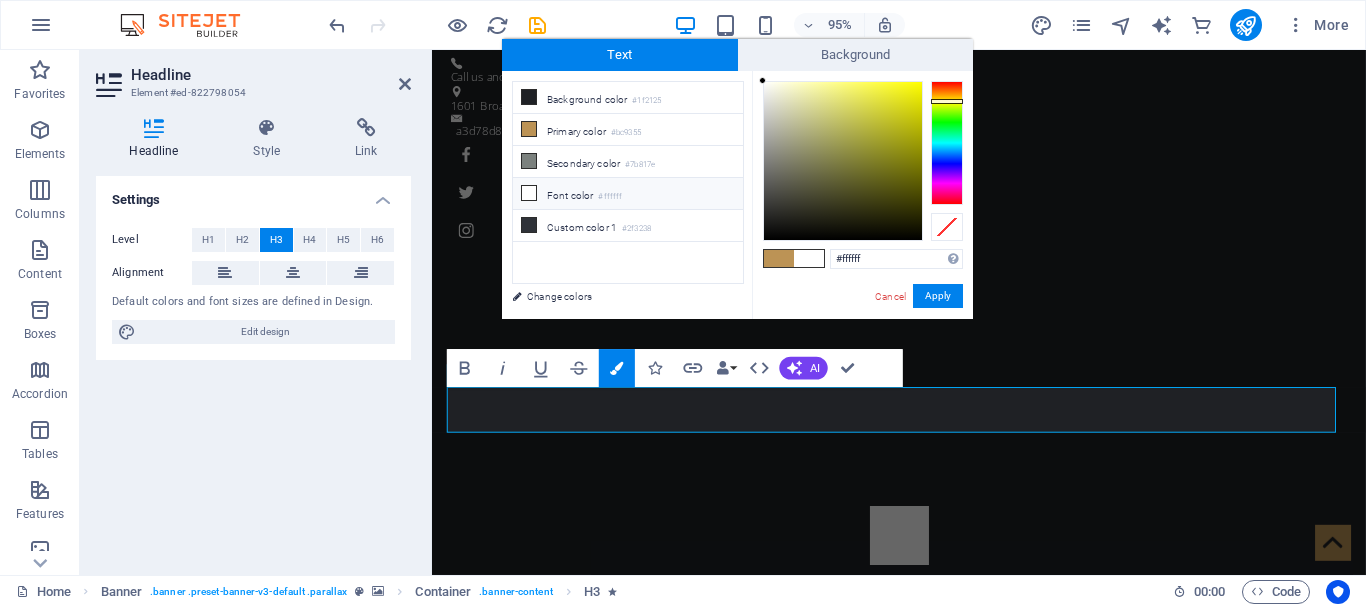 click at bounding box center [947, 101] 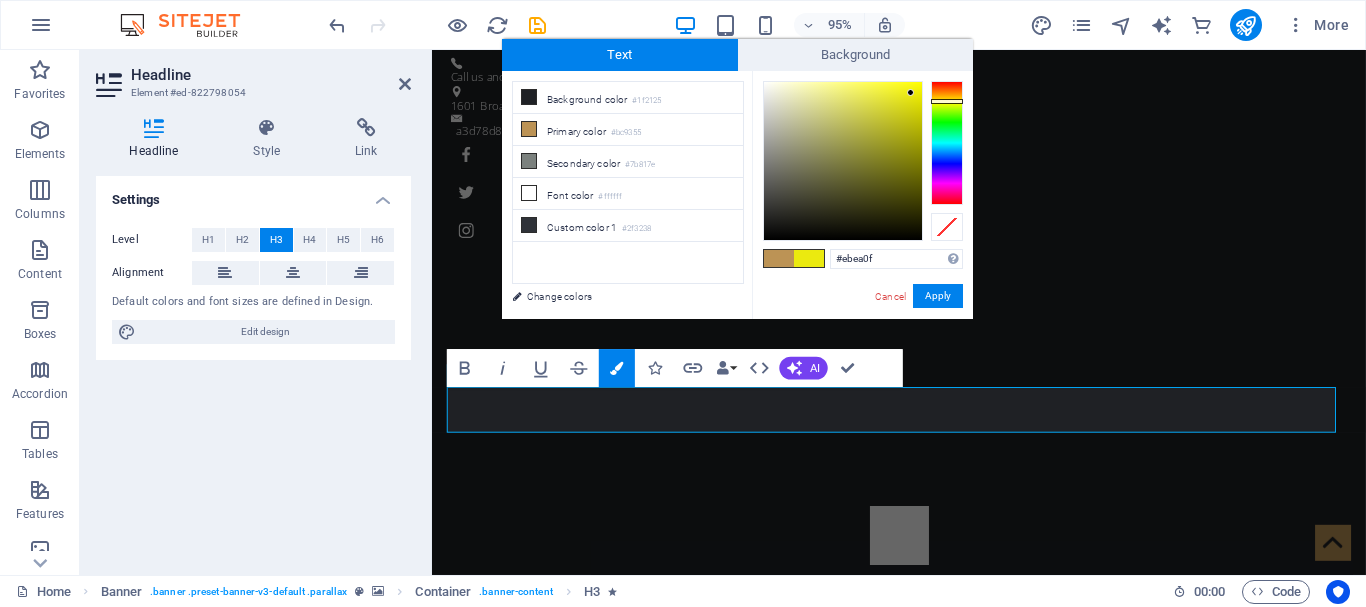 click at bounding box center [843, 161] 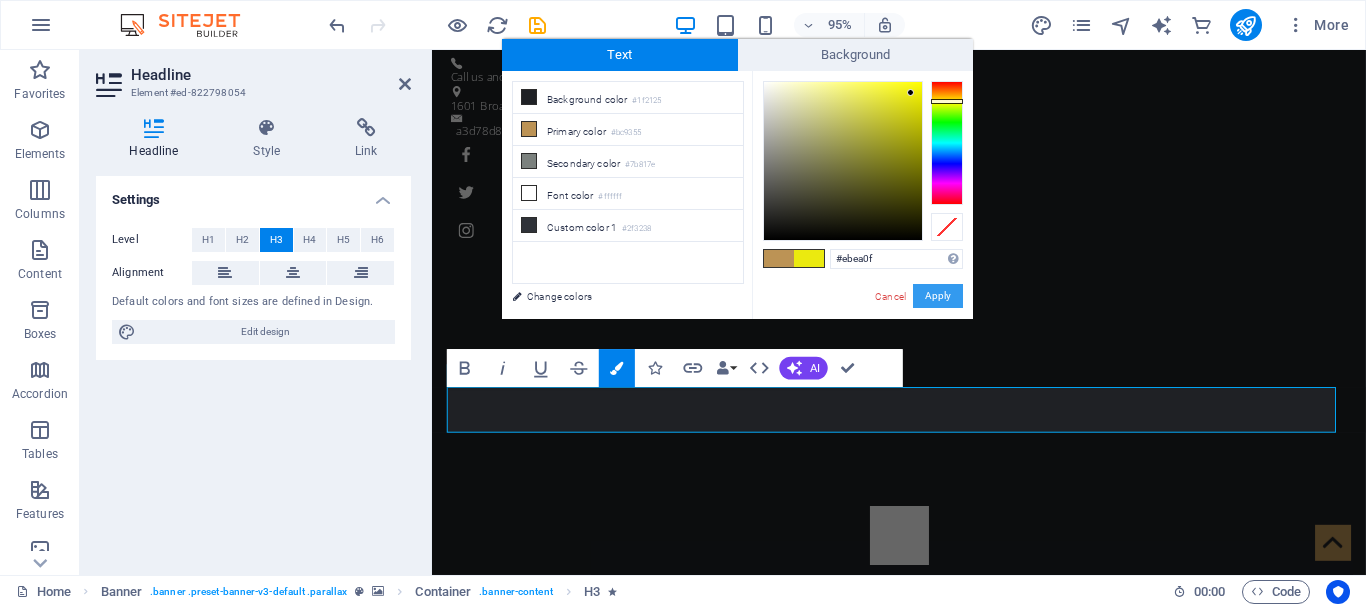 click on "Apply" at bounding box center [938, 296] 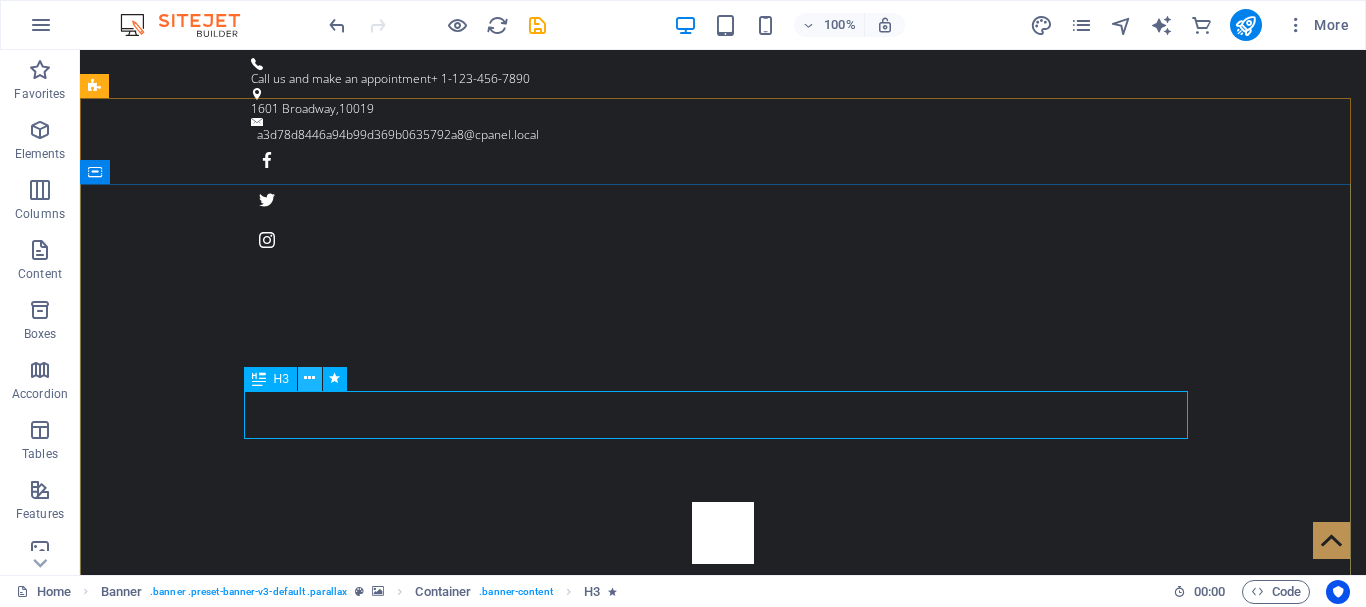 click at bounding box center [309, 378] 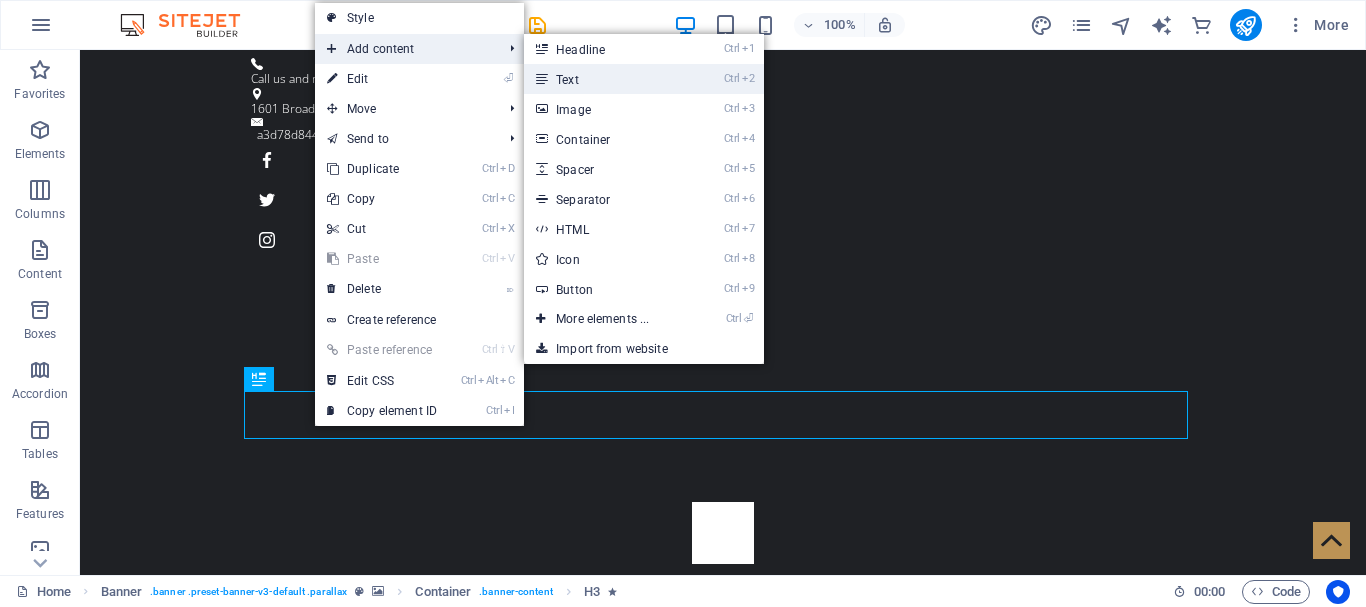 click on "Ctrl 2  Text" at bounding box center (606, 79) 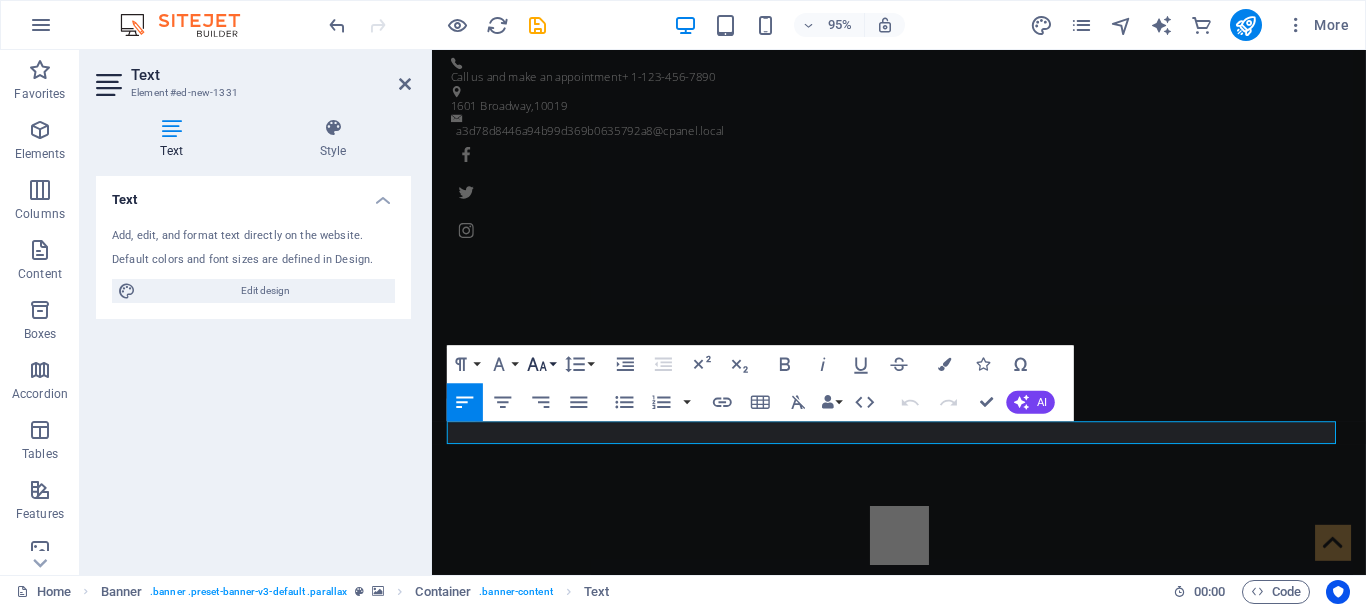 click on "Font Size" at bounding box center [541, 364] 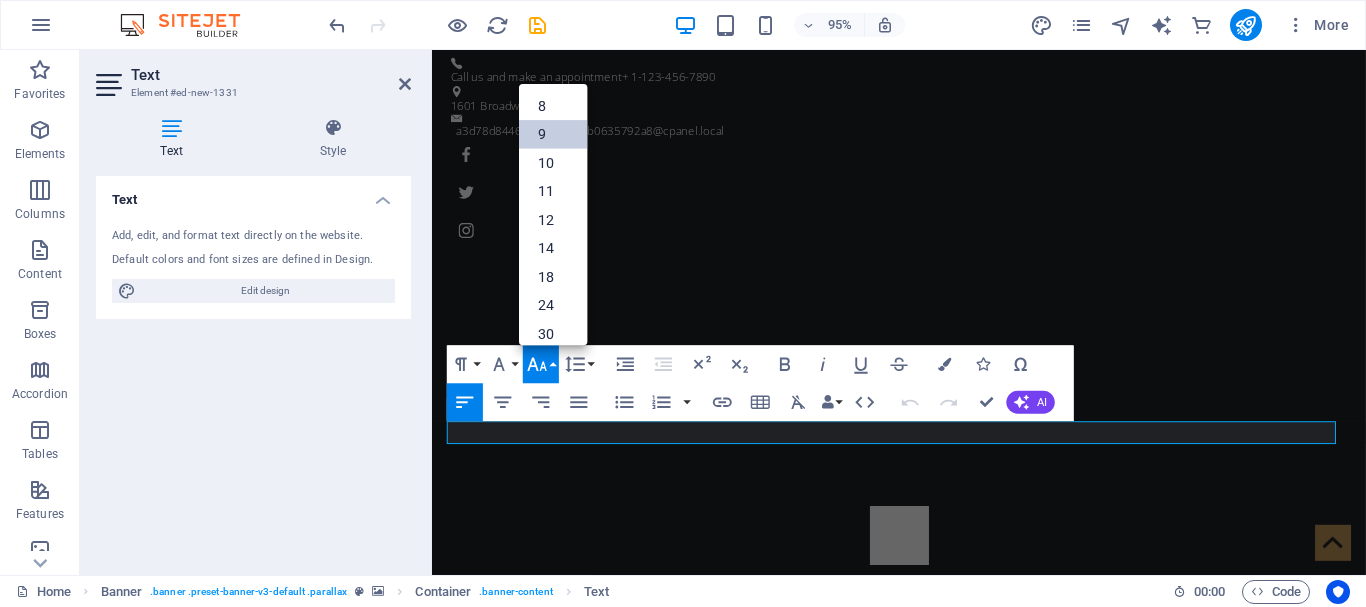 click on "9" at bounding box center [553, 134] 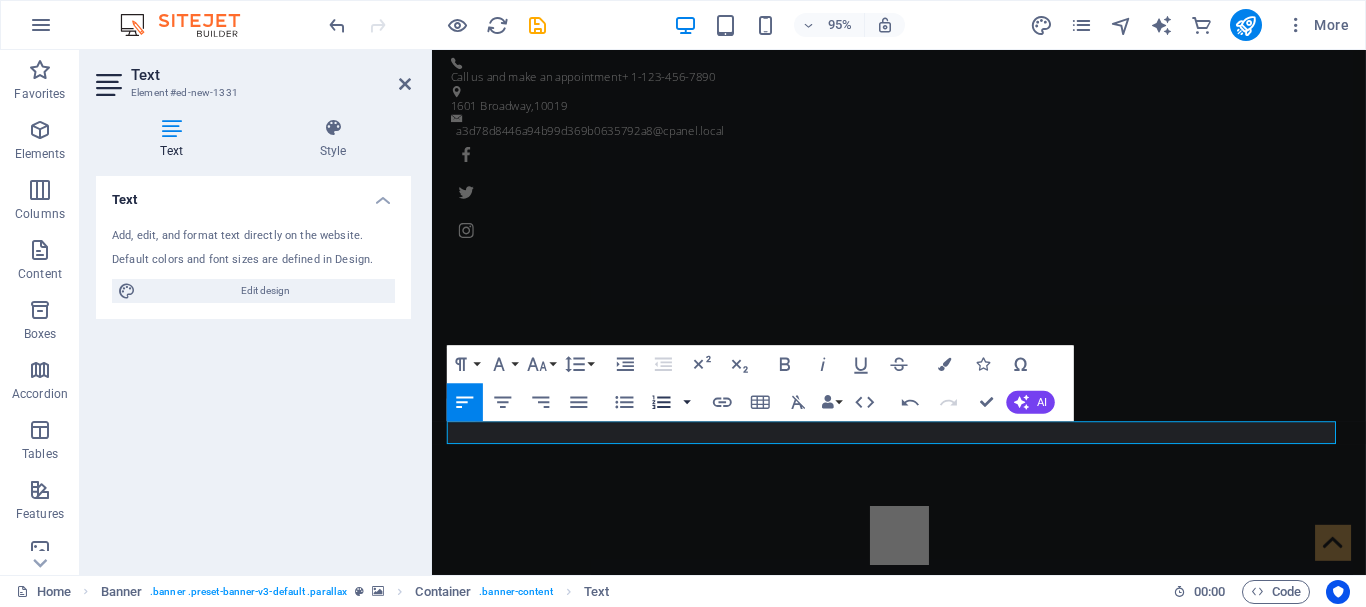 click at bounding box center [687, 402] 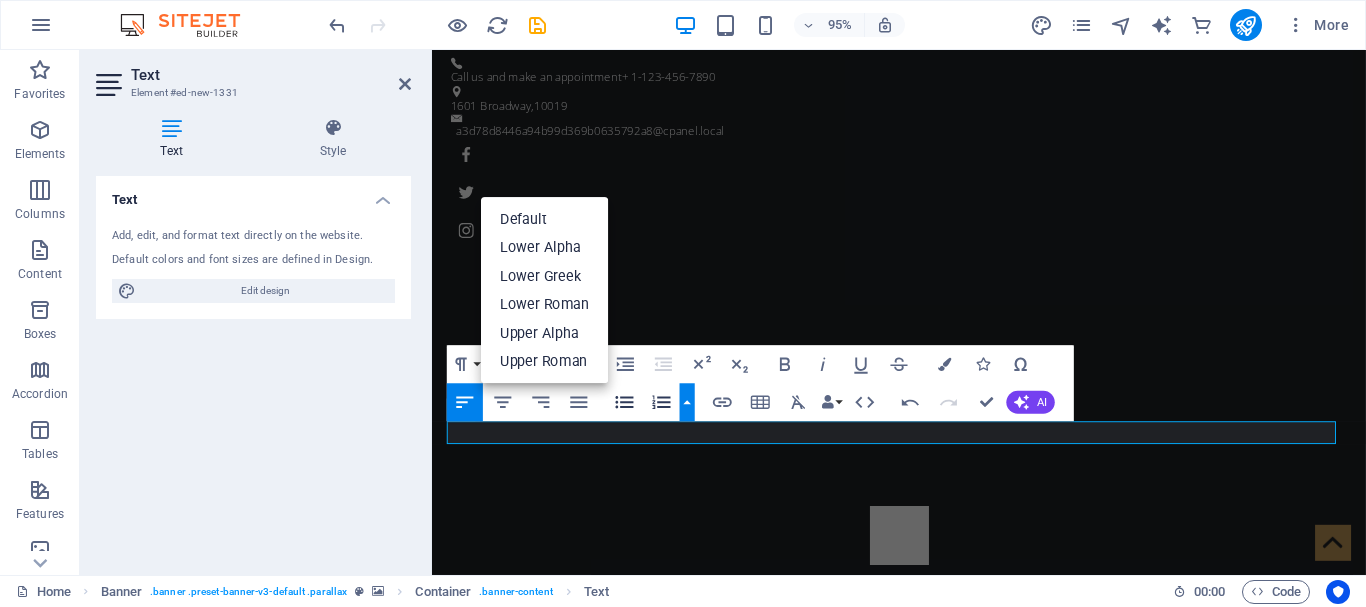 click 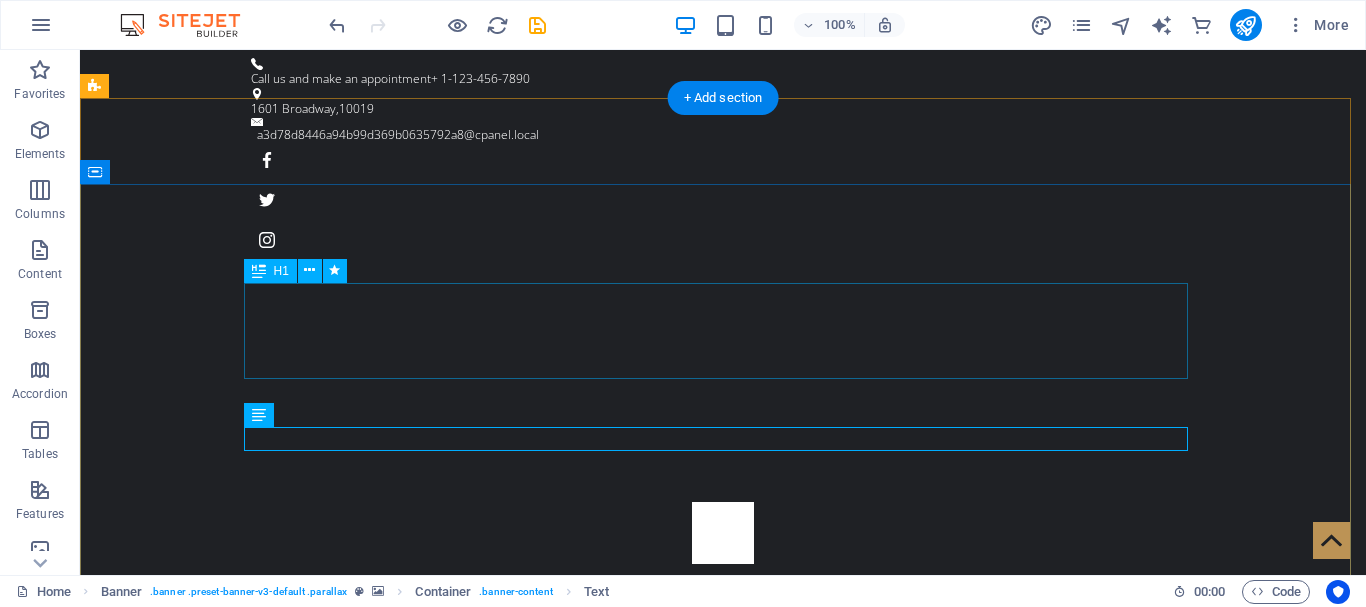 click on "Welcome to" at bounding box center (723, 1048) 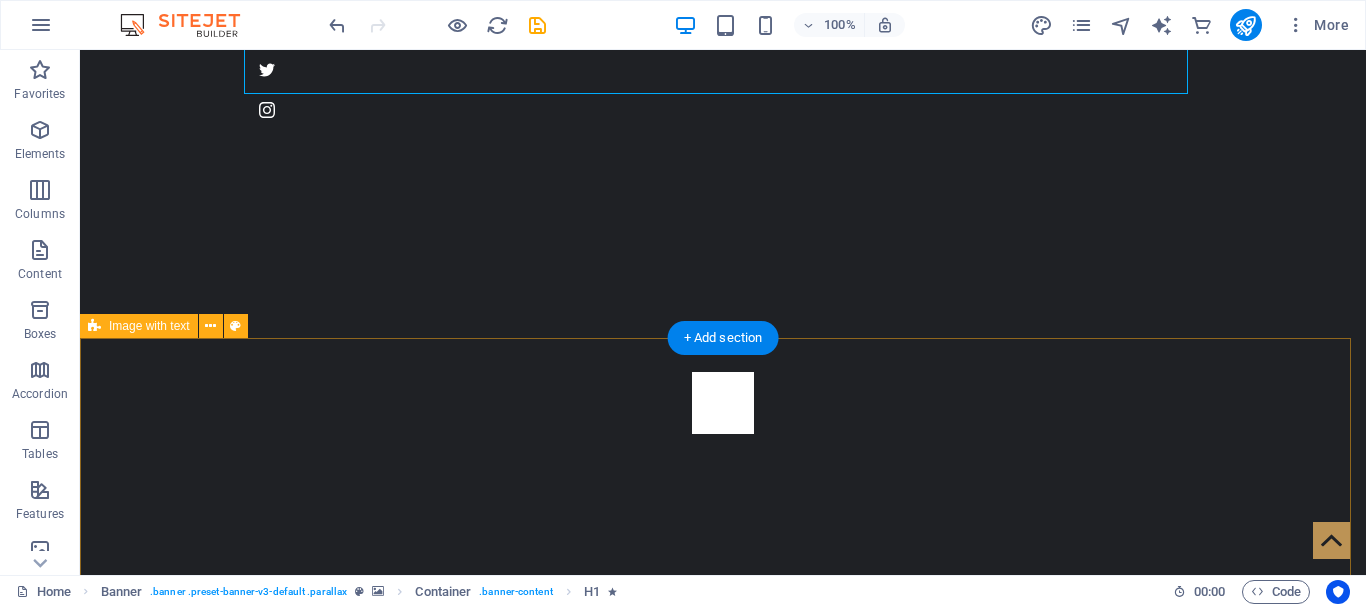 scroll, scrollTop: 0, scrollLeft: 0, axis: both 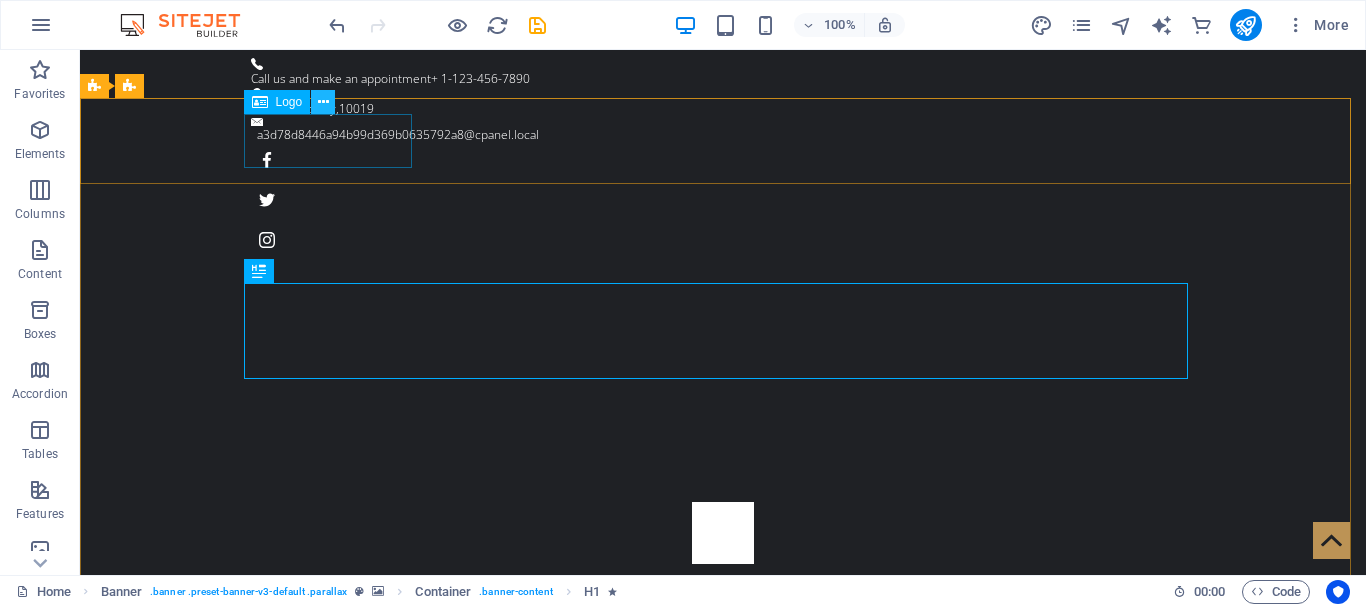 click at bounding box center (323, 102) 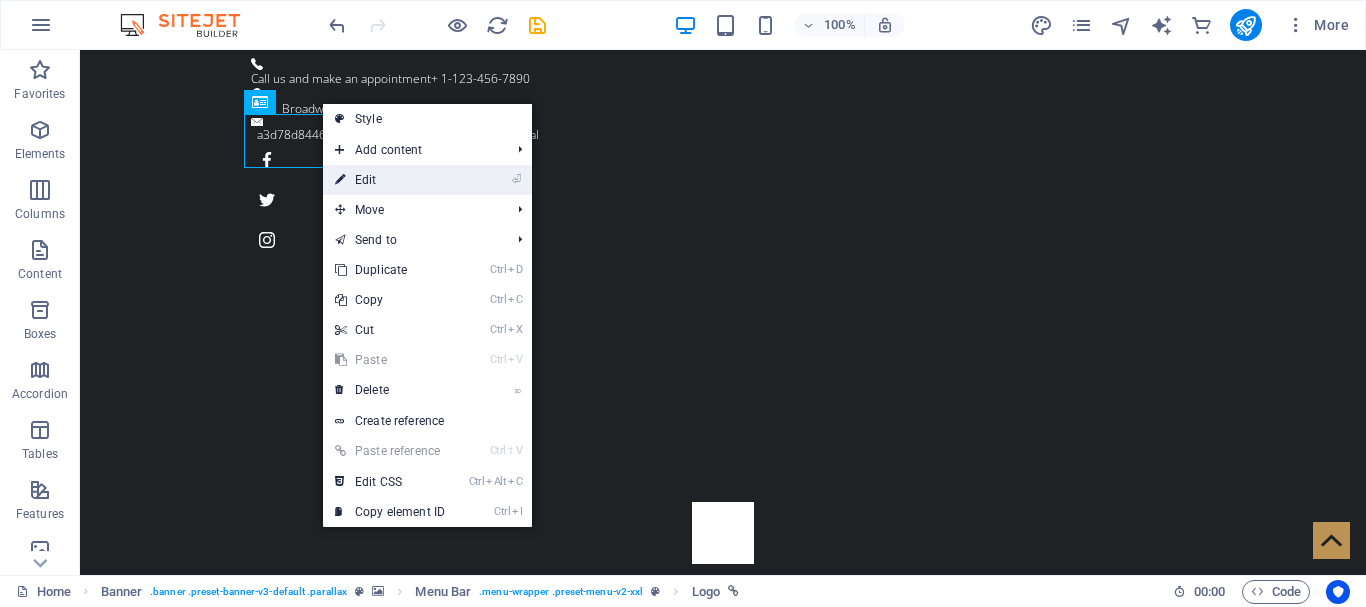 click on "⏎  Edit" at bounding box center (390, 180) 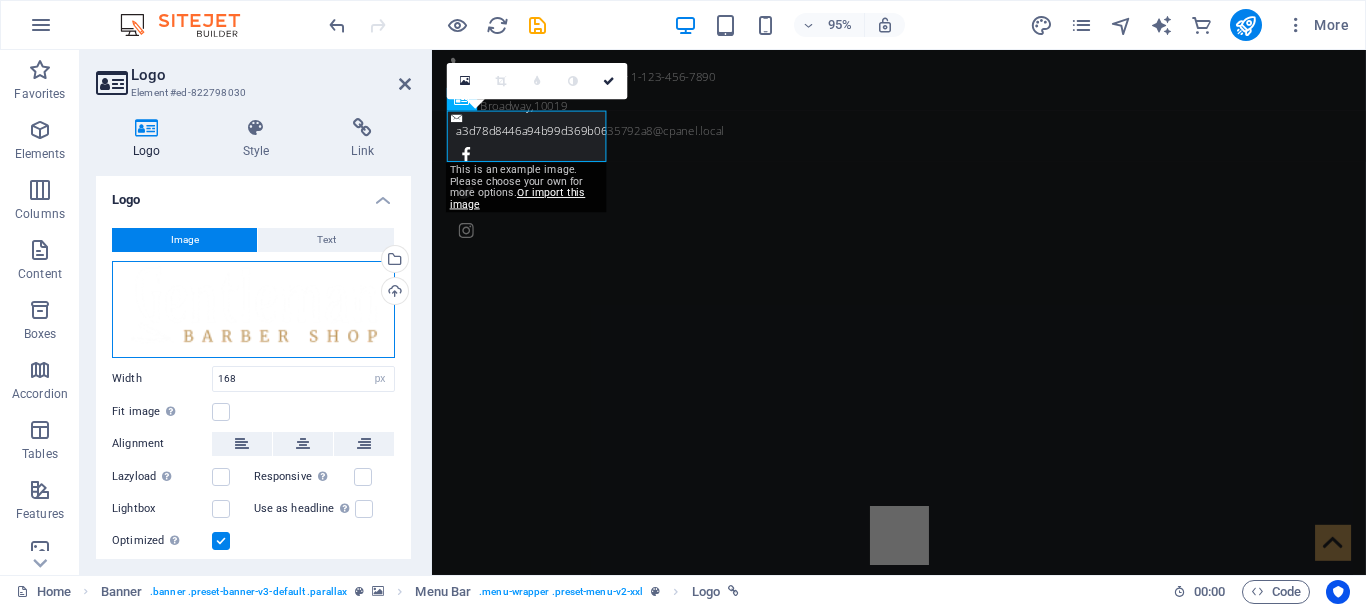 drag, startPoint x: 172, startPoint y: 331, endPoint x: 252, endPoint y: 334, distance: 80.05623 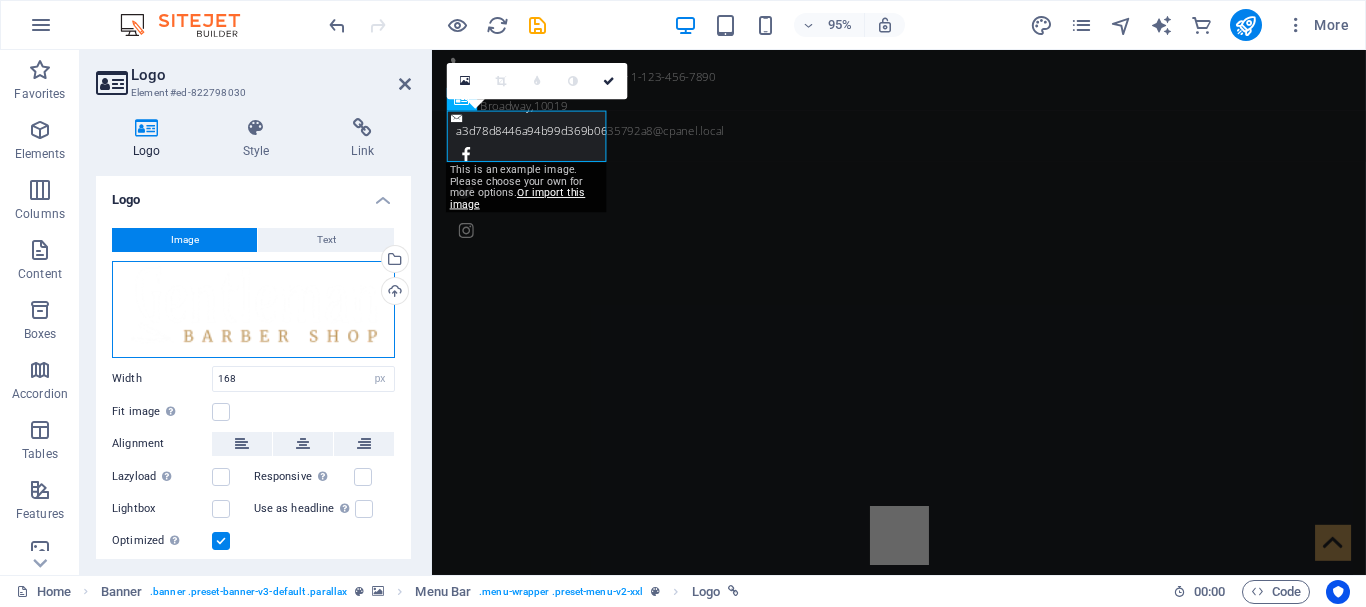click on "Drag files here, click to choose files or select files from Files or our free stock photos & videos" at bounding box center (253, 309) 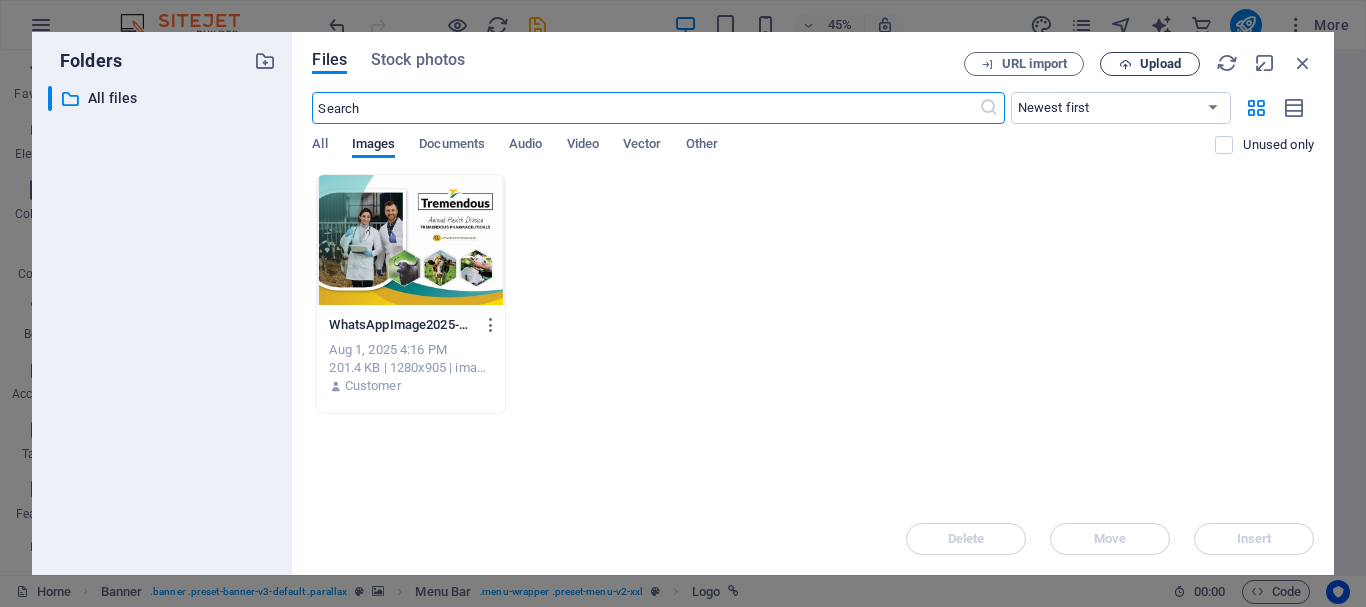 click on "Upload" at bounding box center [1160, 64] 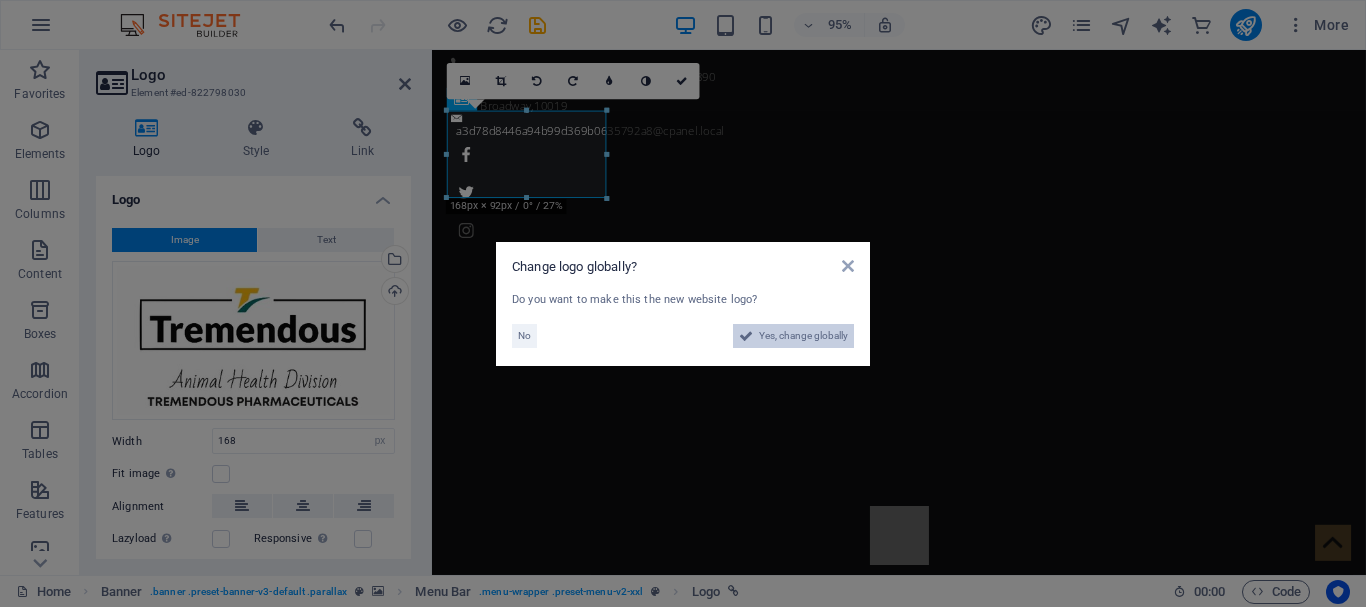 click on "Yes, change globally" at bounding box center [803, 336] 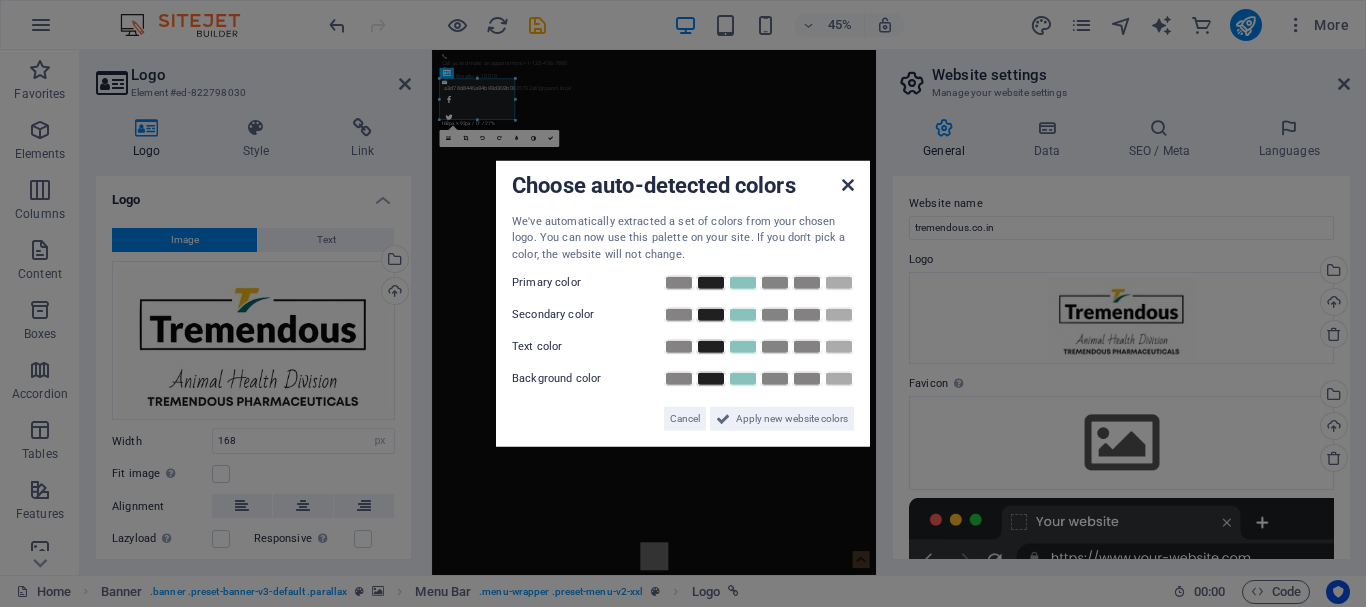 click at bounding box center (848, 184) 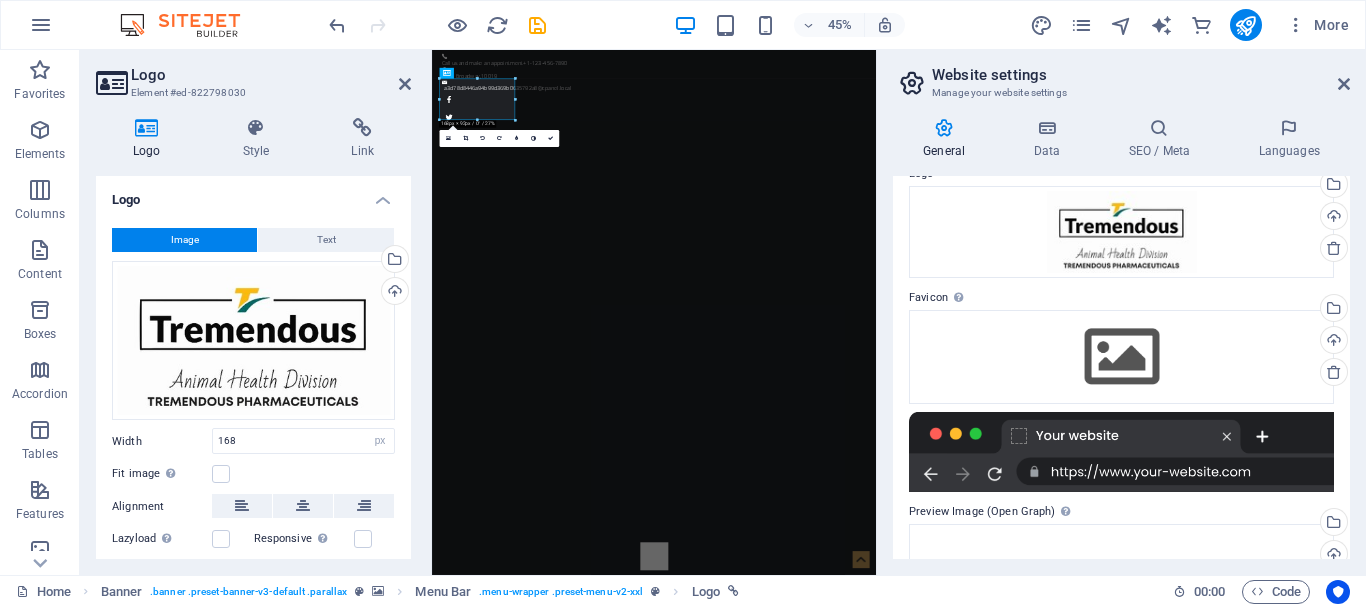 scroll, scrollTop: 297, scrollLeft: 0, axis: vertical 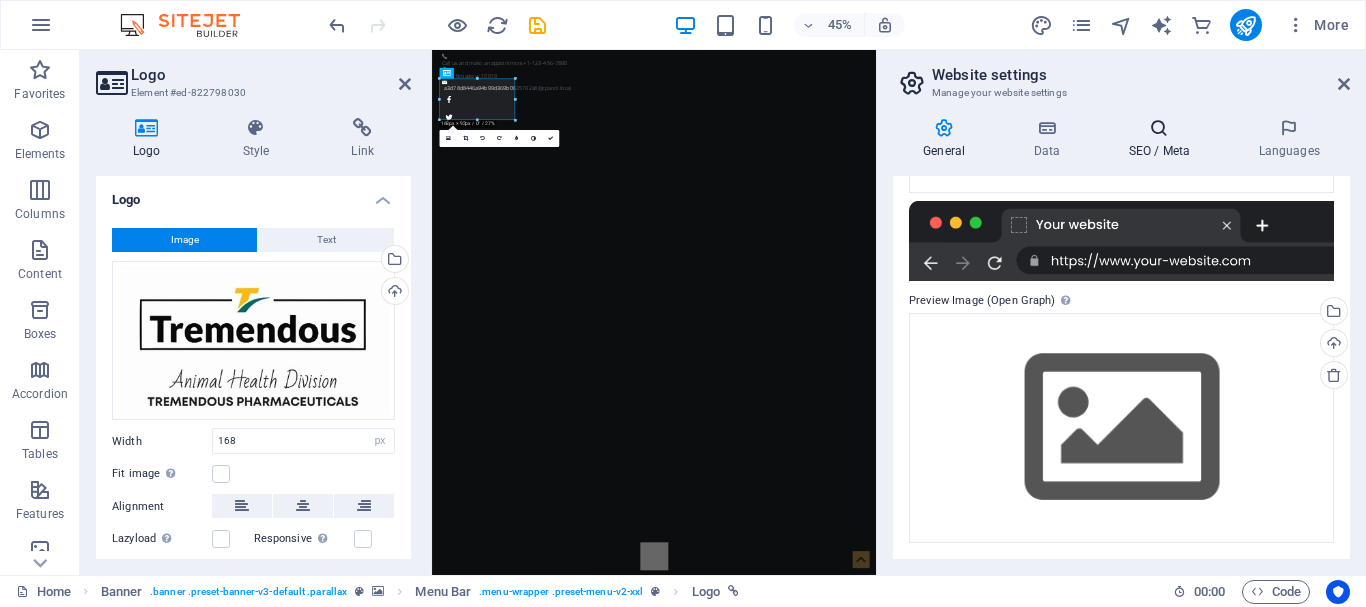 click on "SEO / Meta" at bounding box center (1163, 139) 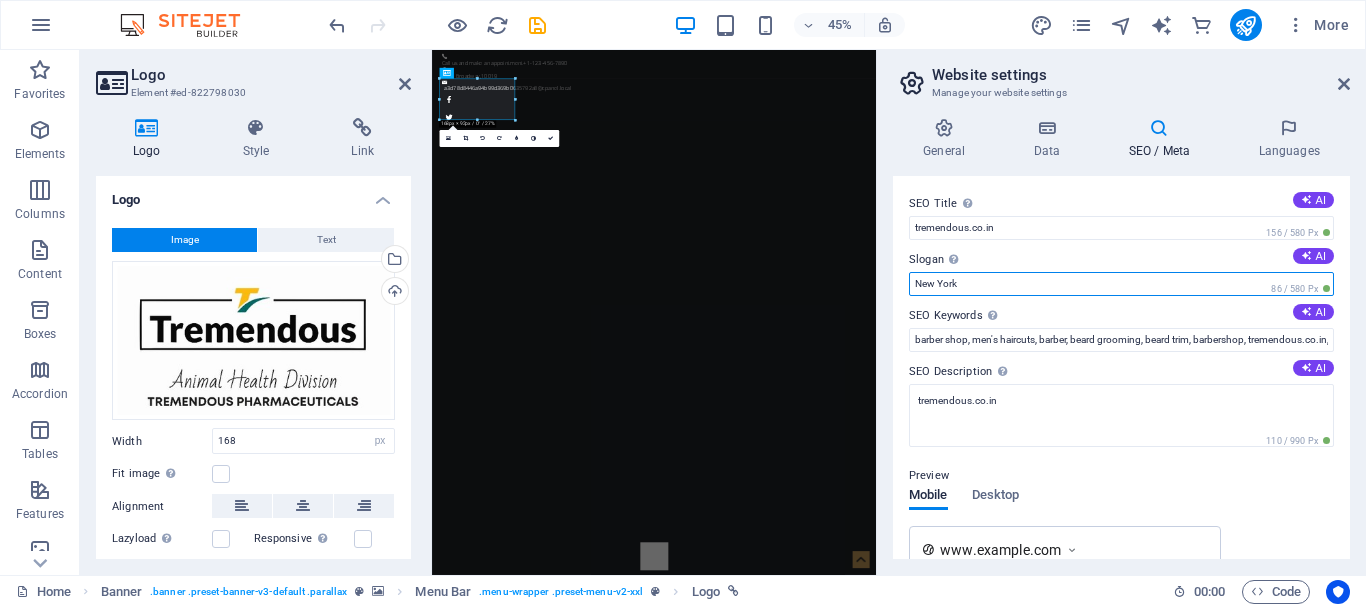 click on "New York" at bounding box center [1121, 284] 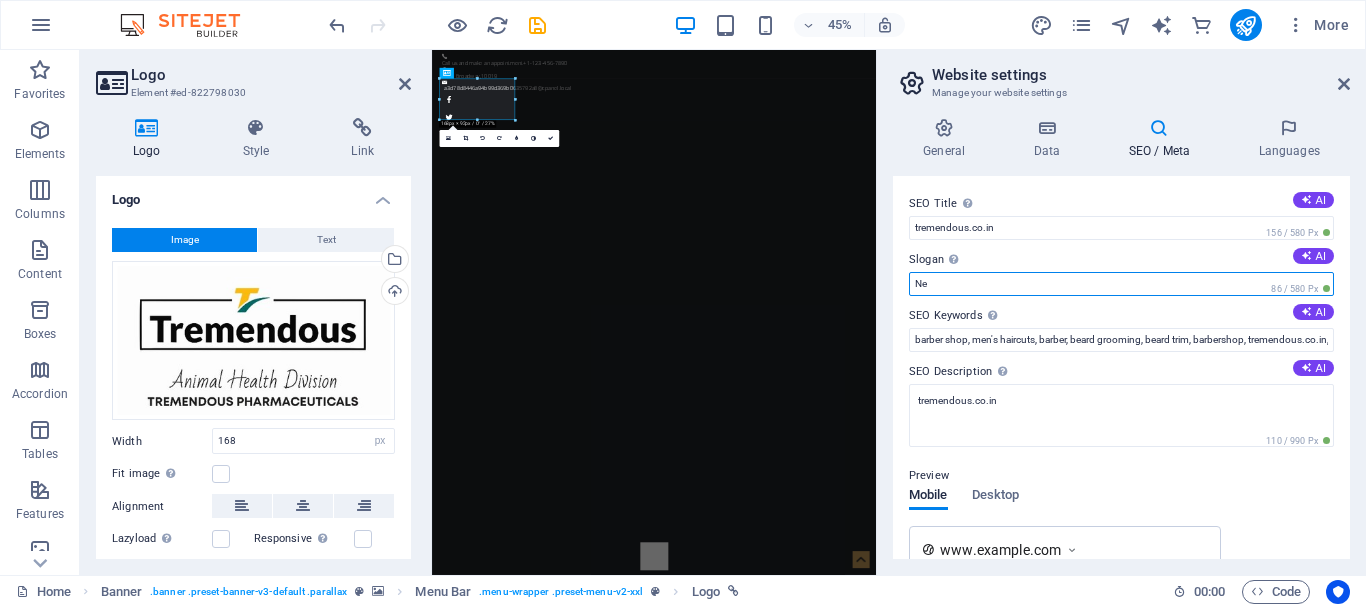 type on "N" 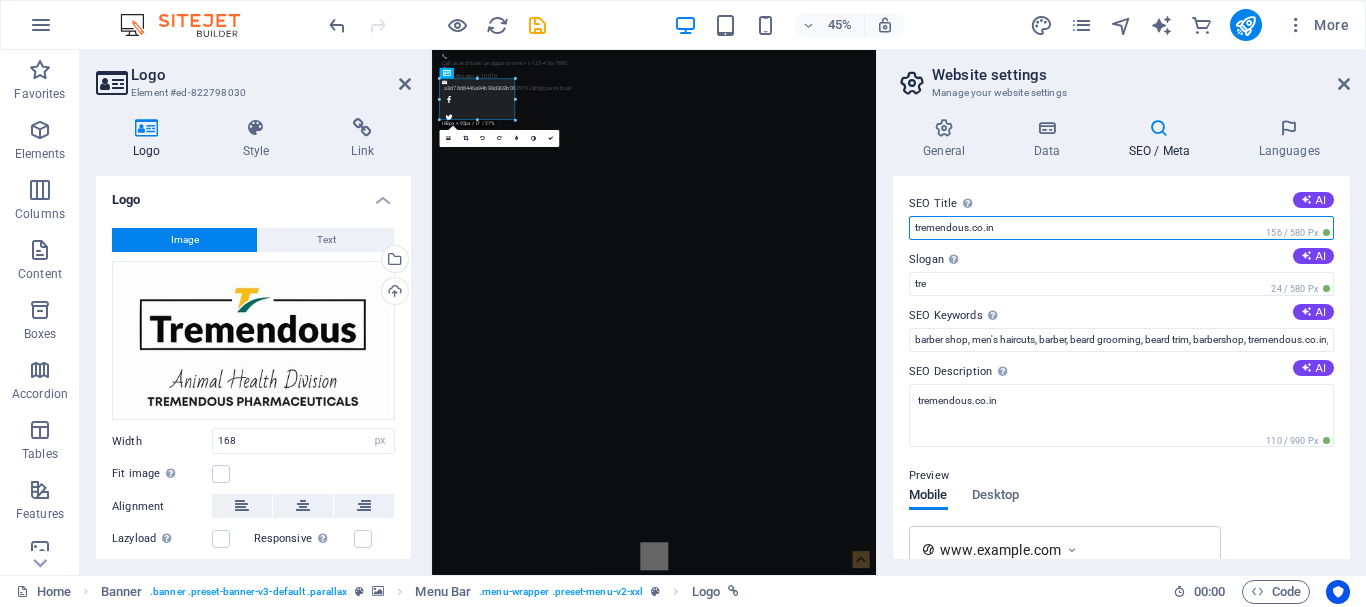 drag, startPoint x: 965, startPoint y: 231, endPoint x: 916, endPoint y: 233, distance: 49.0408 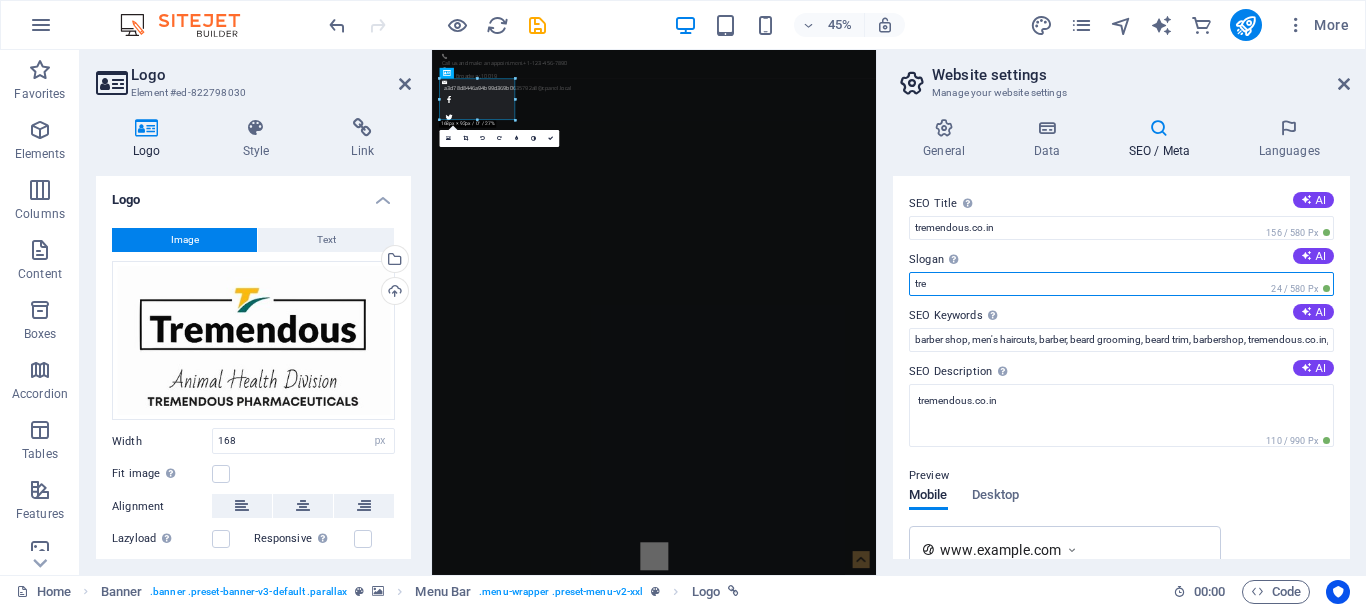 drag, startPoint x: 942, startPoint y: 286, endPoint x: 907, endPoint y: 284, distance: 35.057095 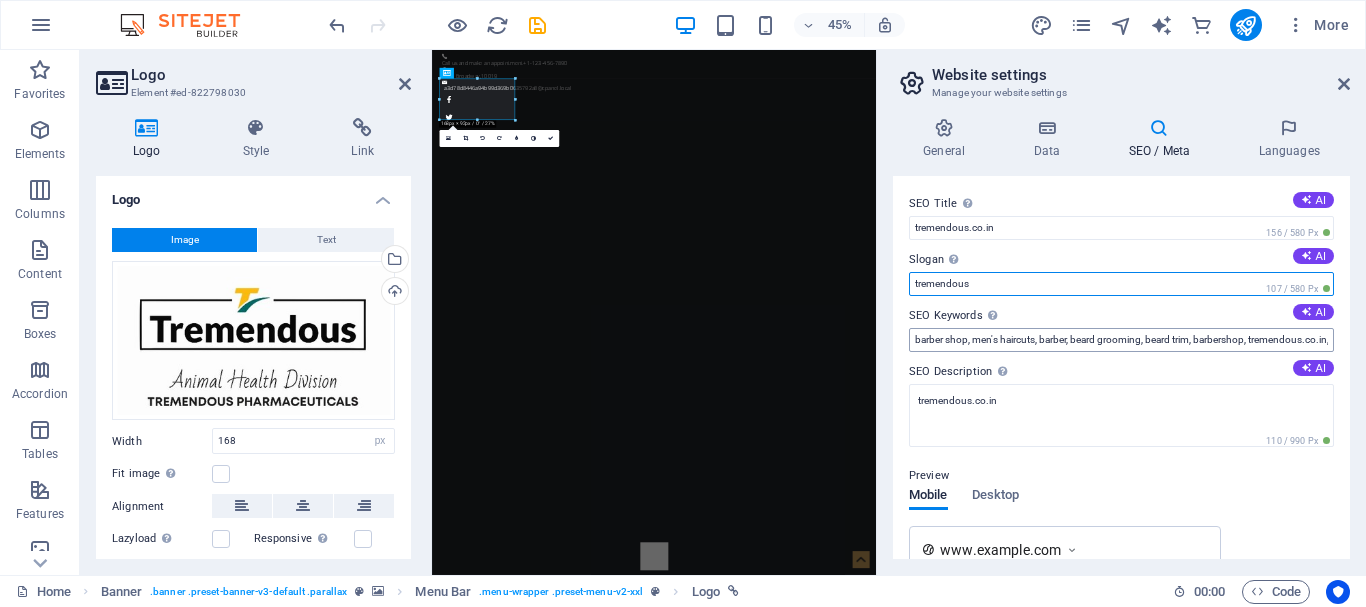 type on "tremendous" 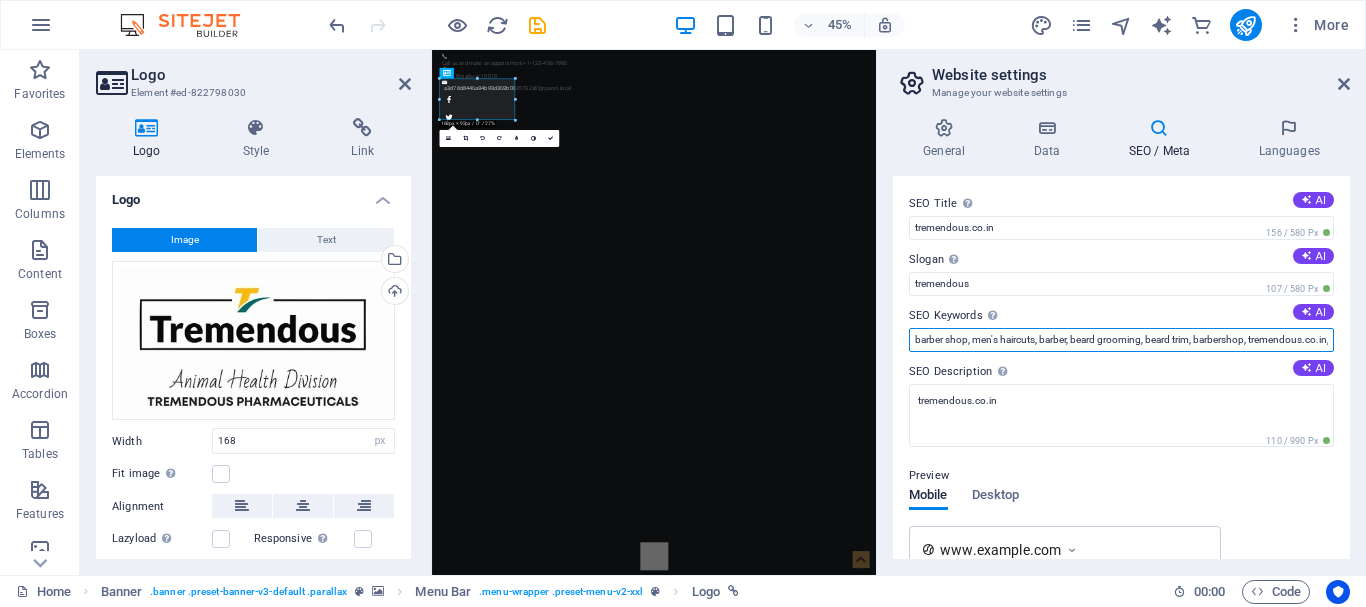 scroll, scrollTop: 0, scrollLeft: 54, axis: horizontal 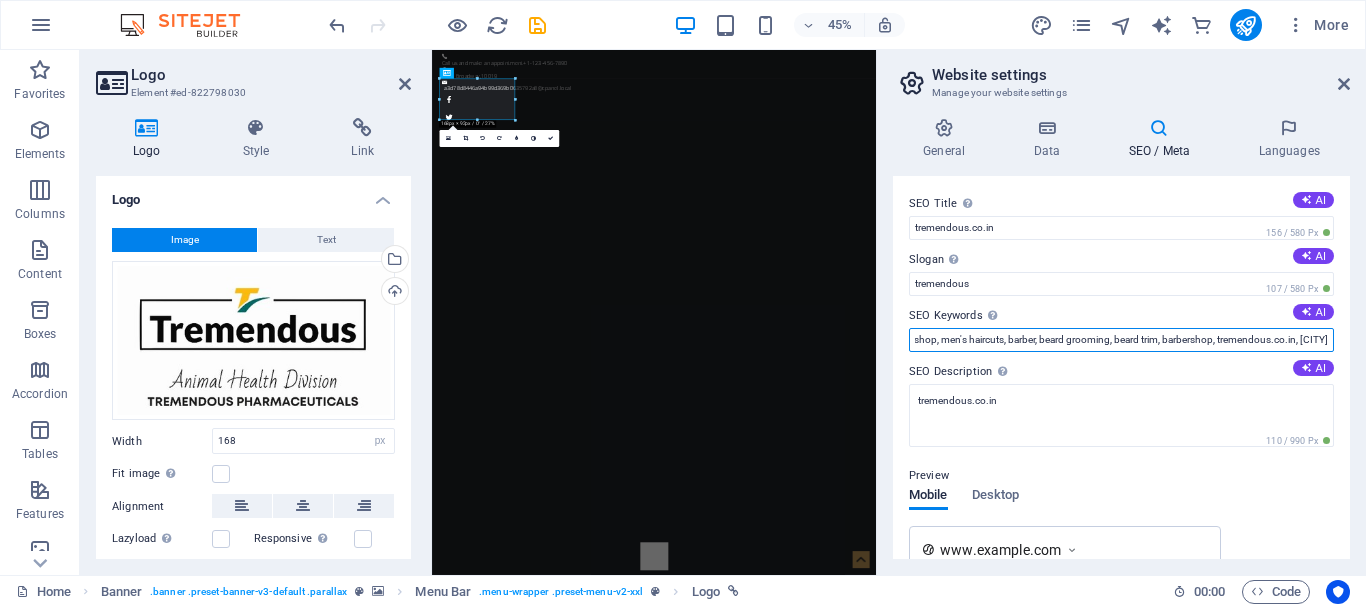 drag, startPoint x: 912, startPoint y: 341, endPoint x: 1350, endPoint y: 358, distance: 438.32977 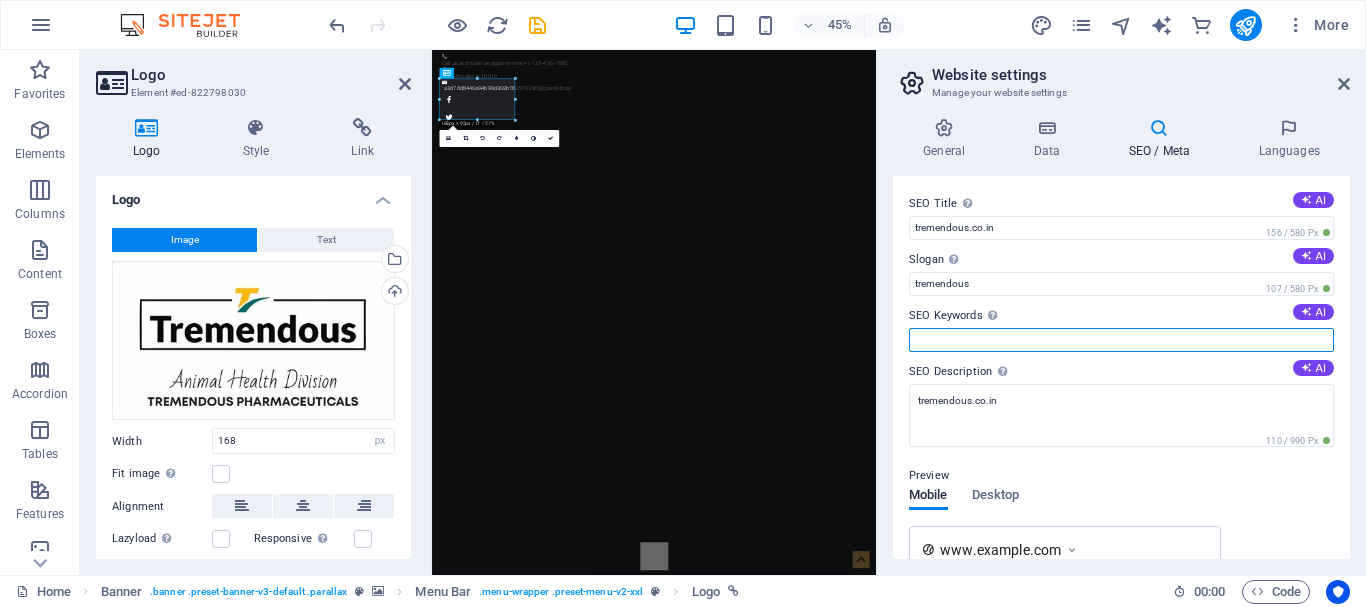 scroll, scrollTop: 0, scrollLeft: 0, axis: both 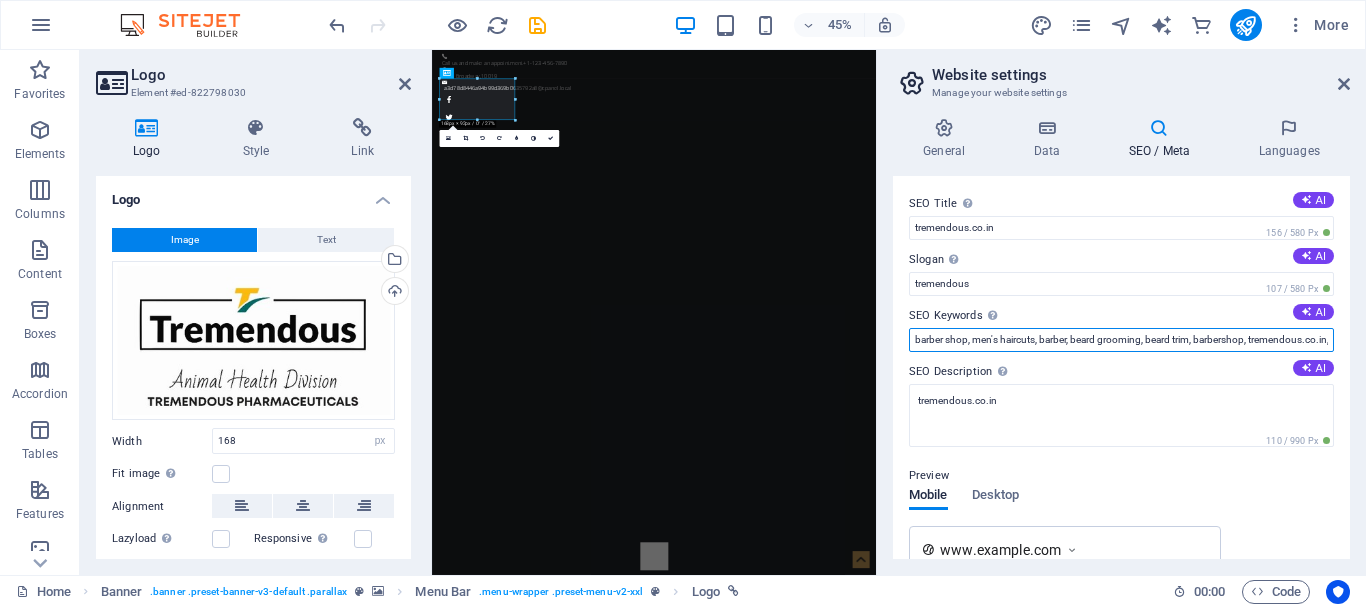 drag, startPoint x: 1324, startPoint y: 336, endPoint x: 890, endPoint y: 323, distance: 434.19467 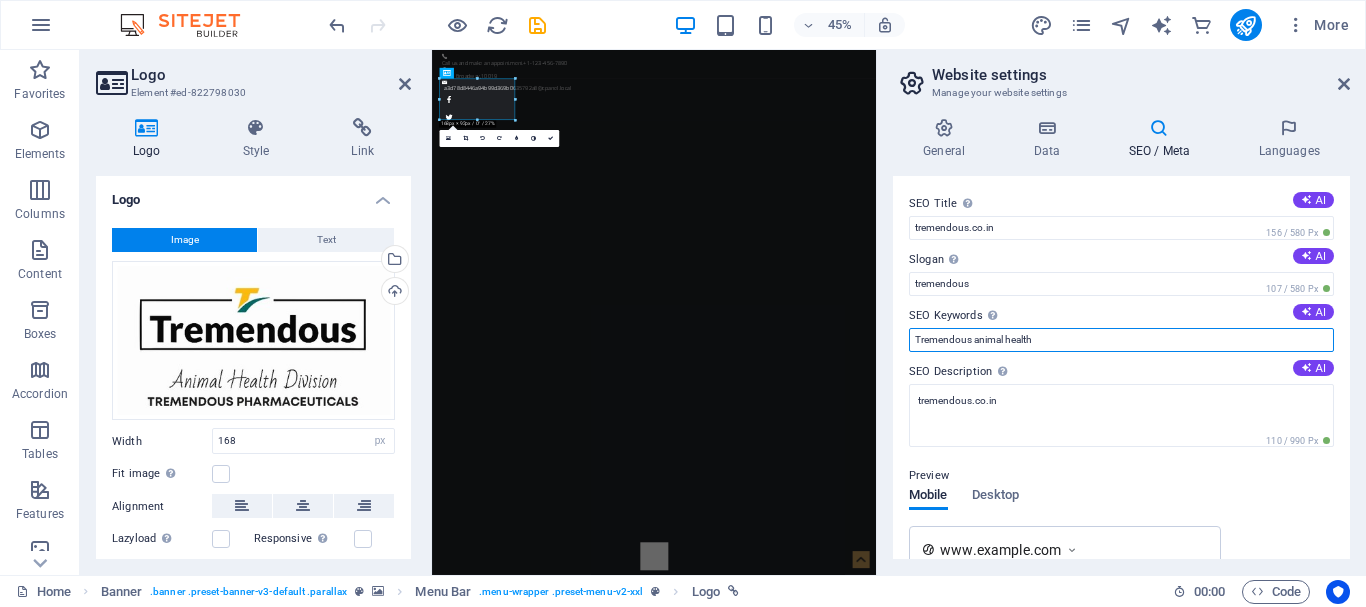 click on "Tremendous animal health" at bounding box center (1121, 340) 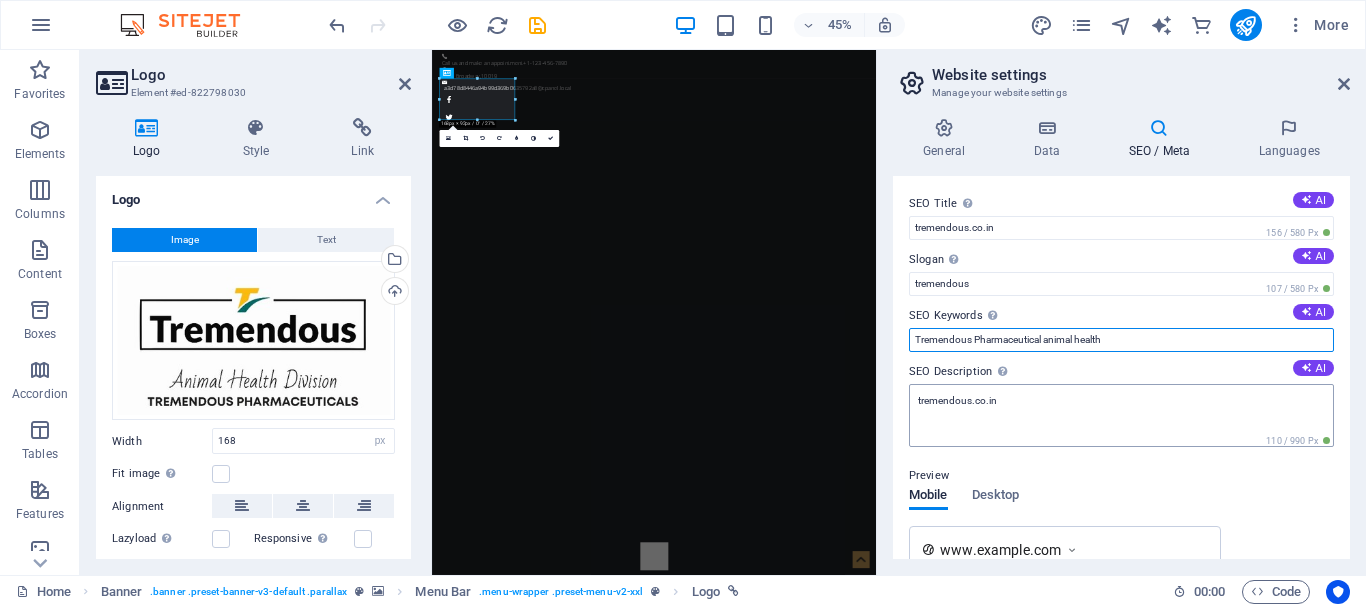 type on "Tremendous Pharmaceutical animal health" 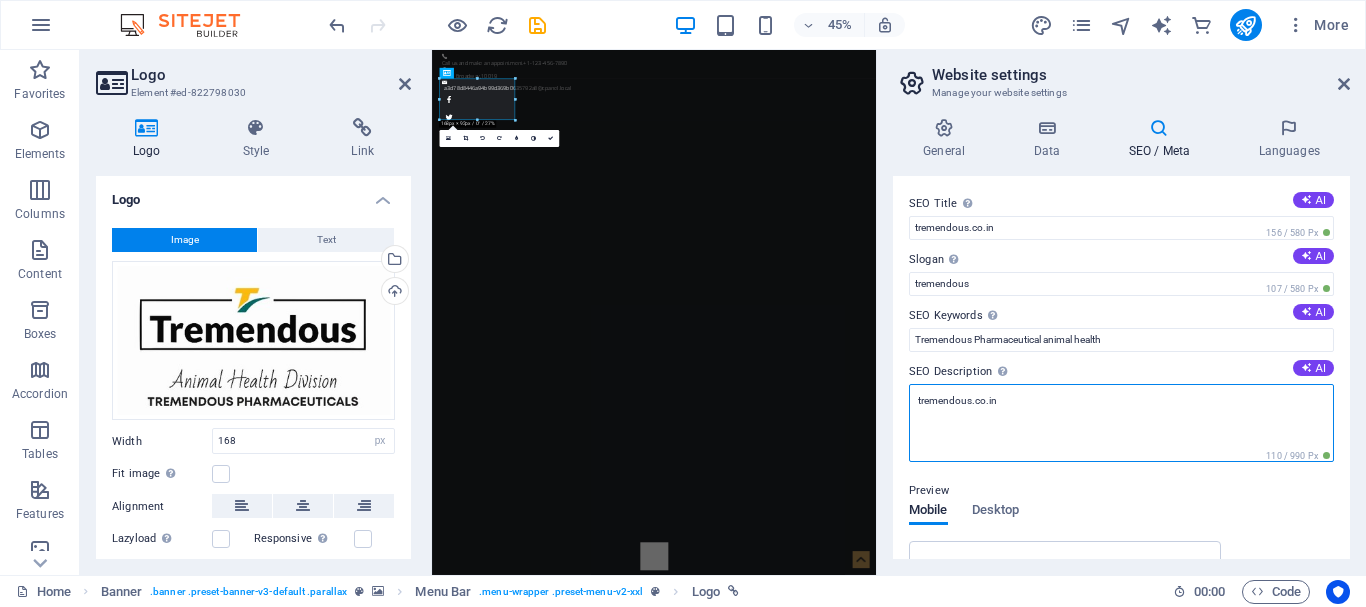 click on "tremendous.co.in" at bounding box center (1121, 423) 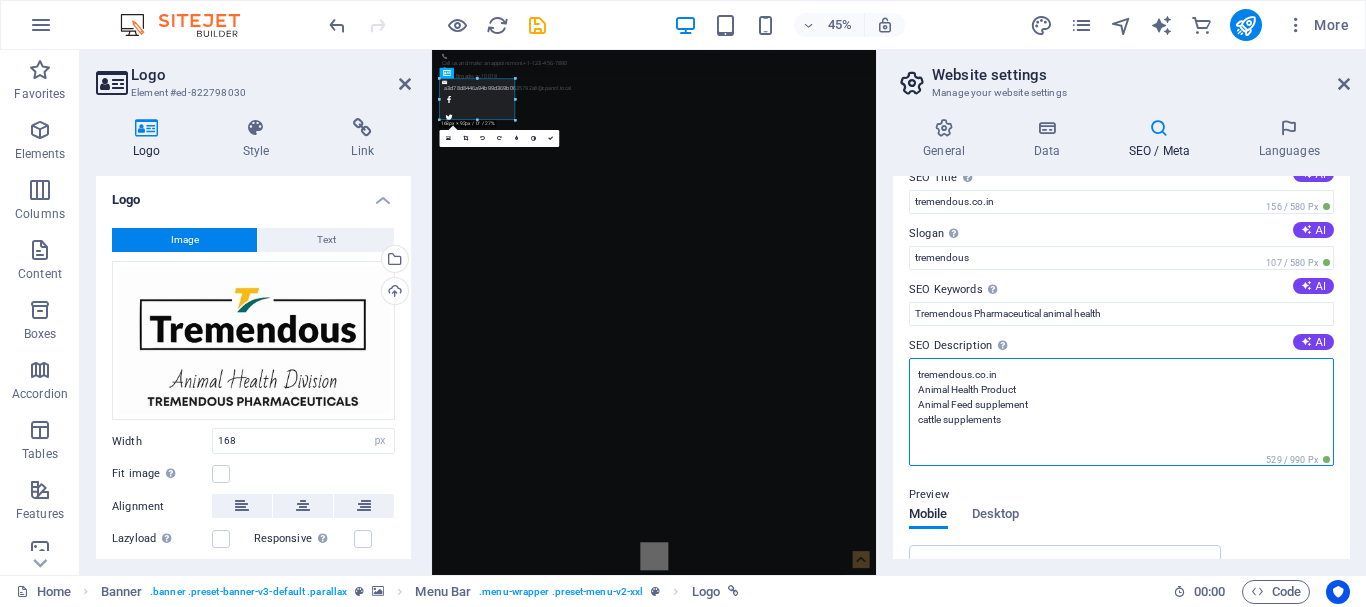 scroll, scrollTop: 0, scrollLeft: 0, axis: both 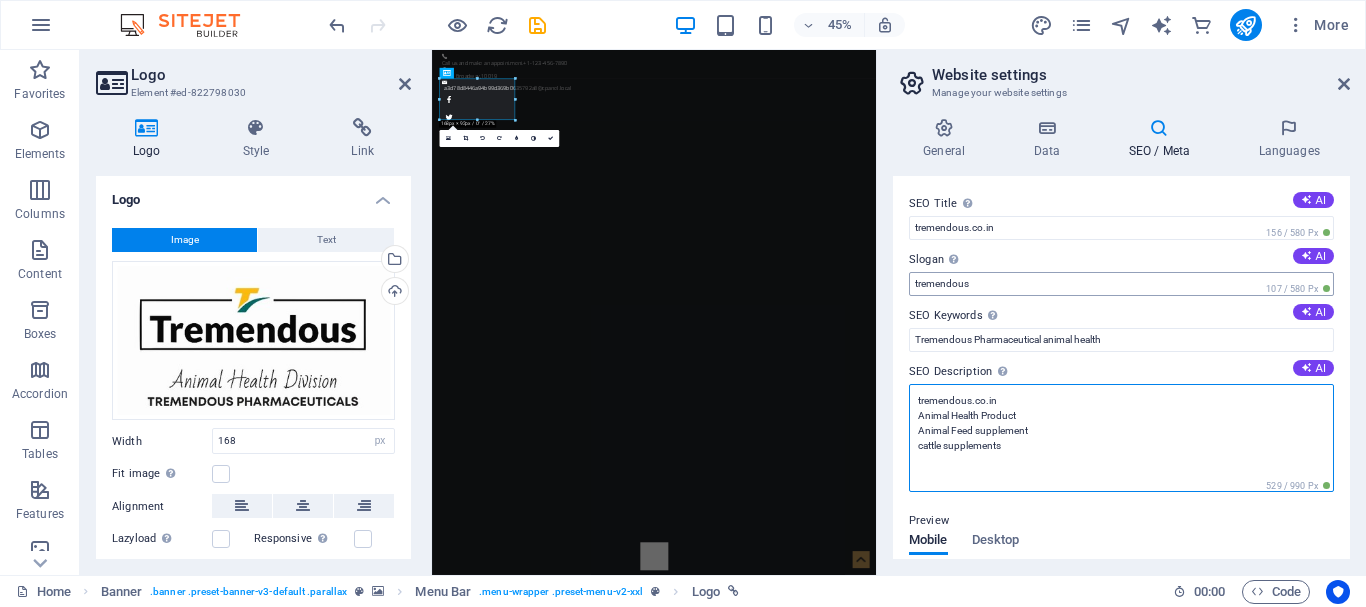 type on "tremendous.co.in
Animal Health Product
Animal Feed supplement
cattle supplements" 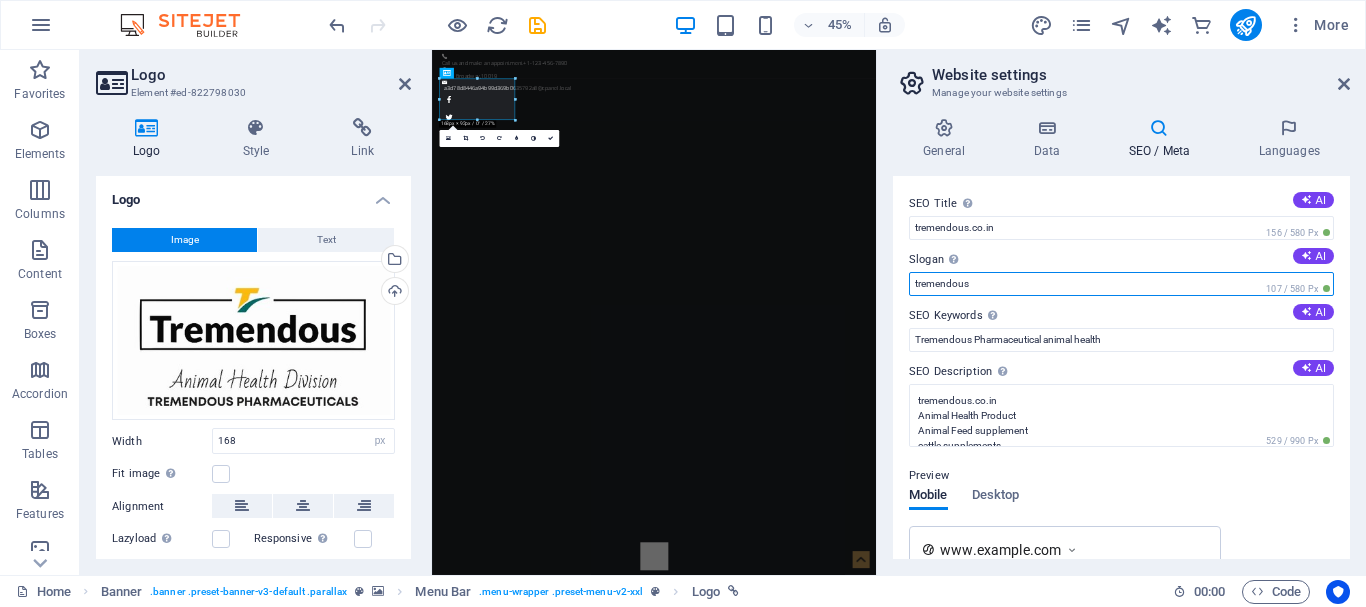 drag, startPoint x: 976, startPoint y: 279, endPoint x: 912, endPoint y: 286, distance: 64.381676 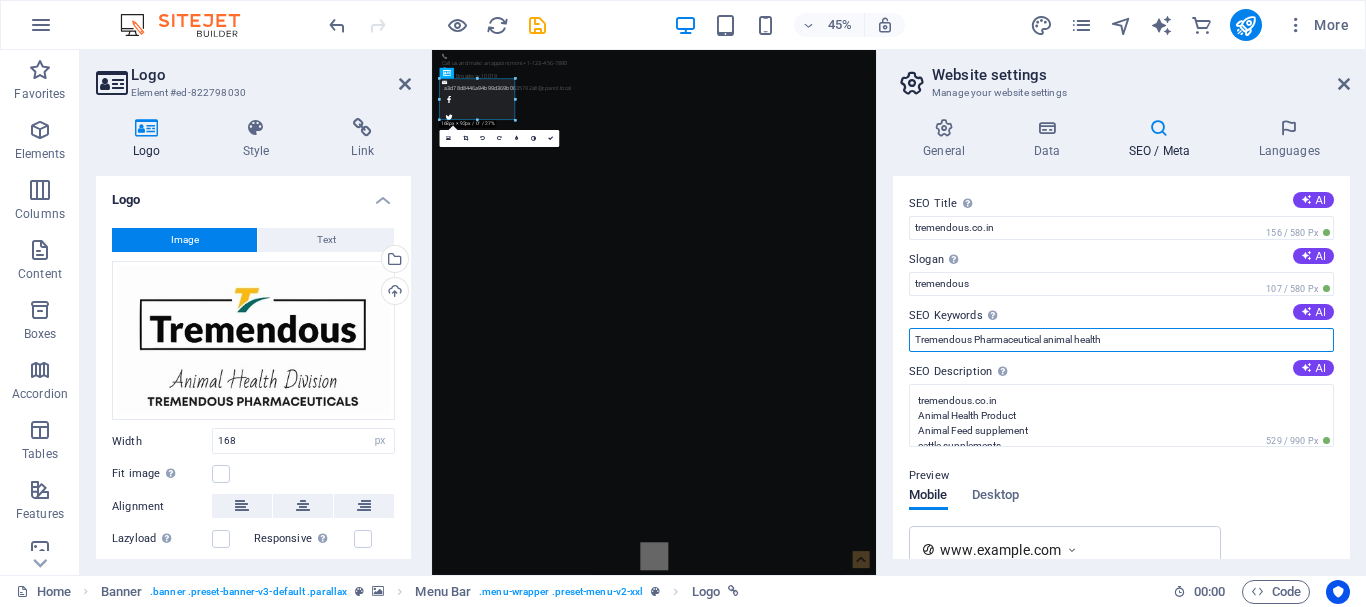drag, startPoint x: 1119, startPoint y: 337, endPoint x: 1046, endPoint y: 337, distance: 73 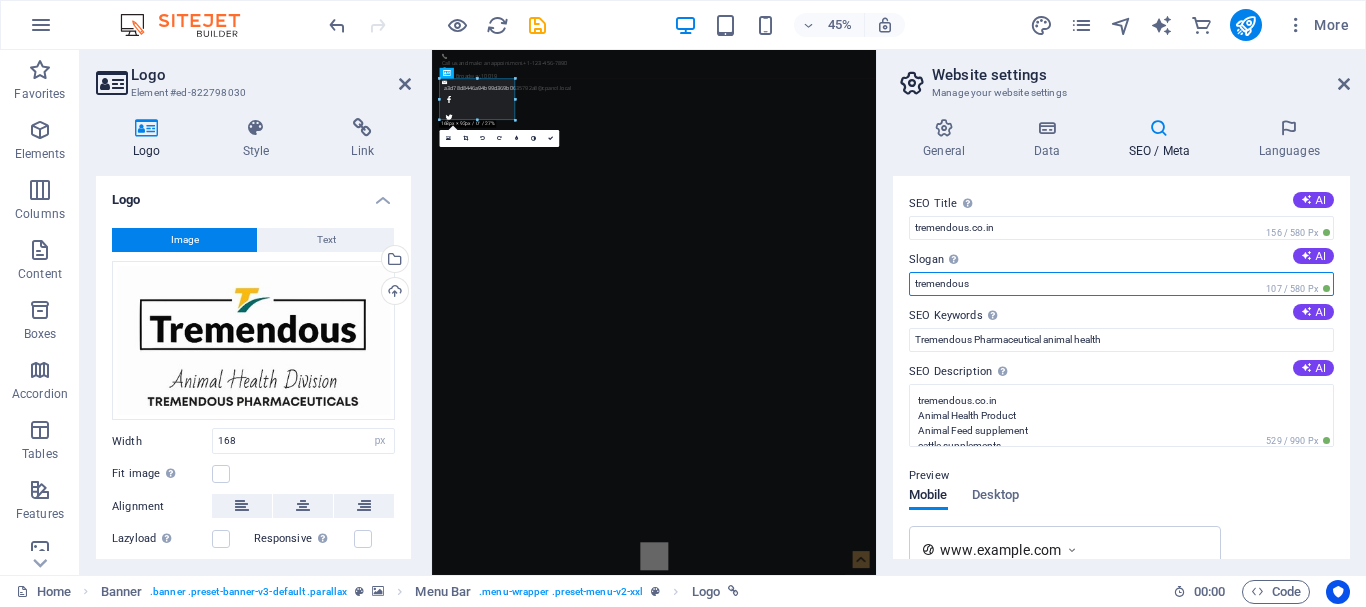 drag, startPoint x: 1003, startPoint y: 282, endPoint x: 898, endPoint y: 283, distance: 105.00476 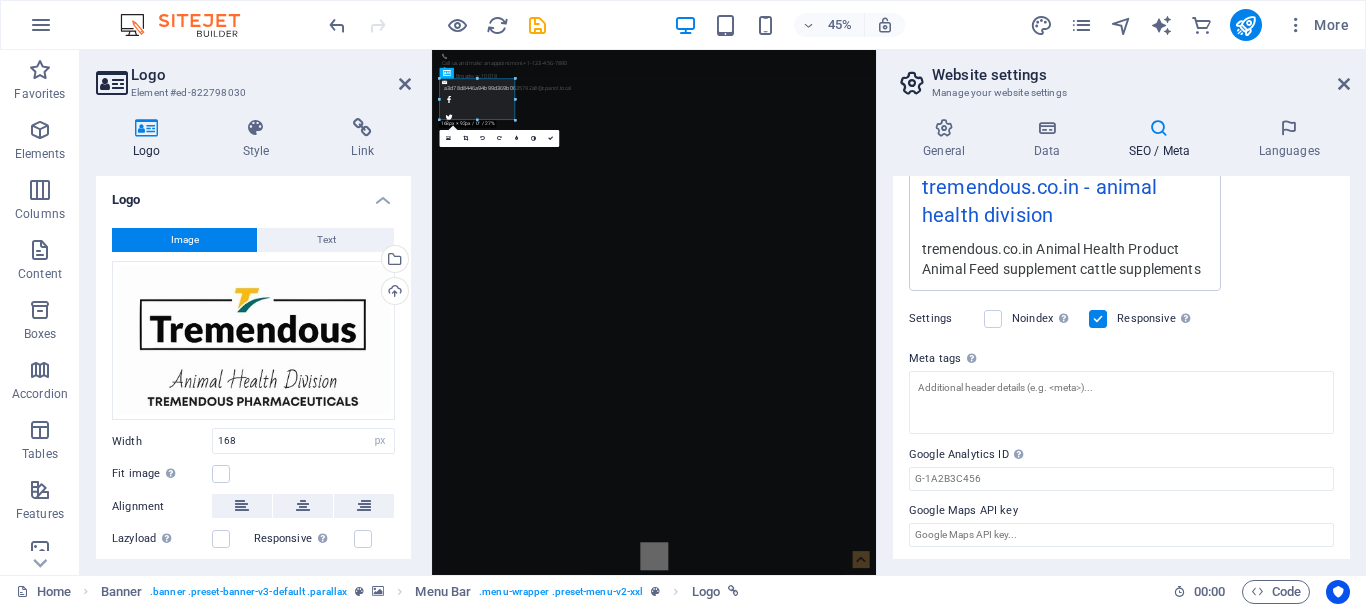 scroll, scrollTop: 401, scrollLeft: 0, axis: vertical 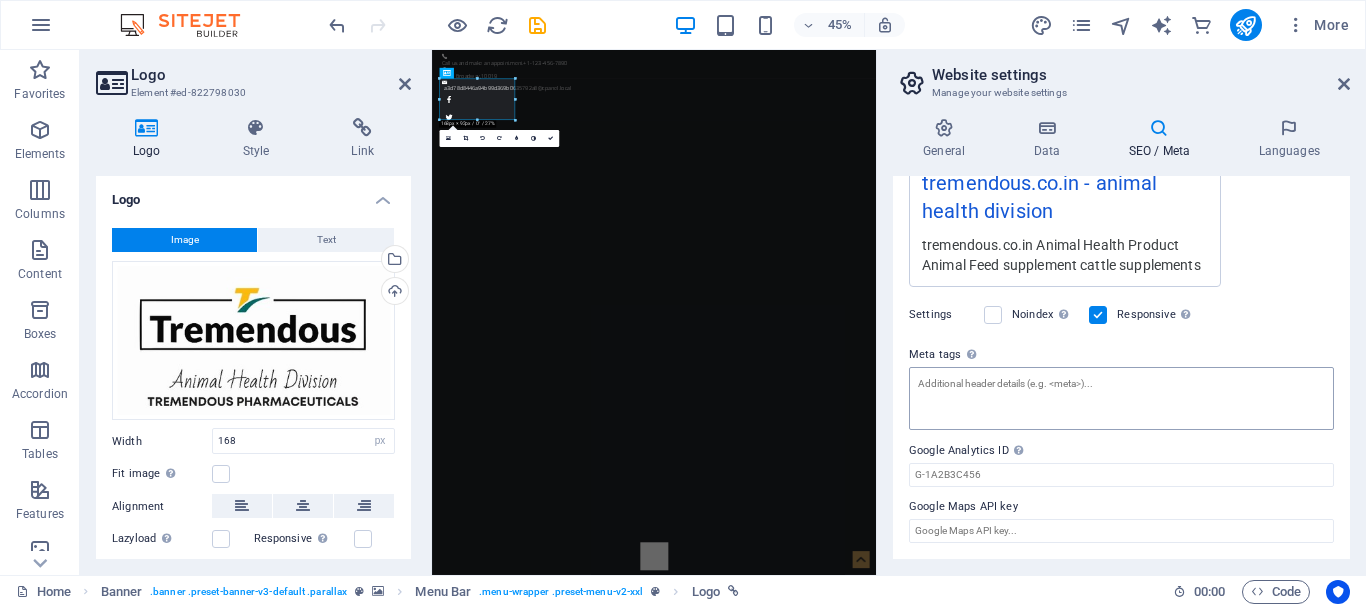type on "animal health division" 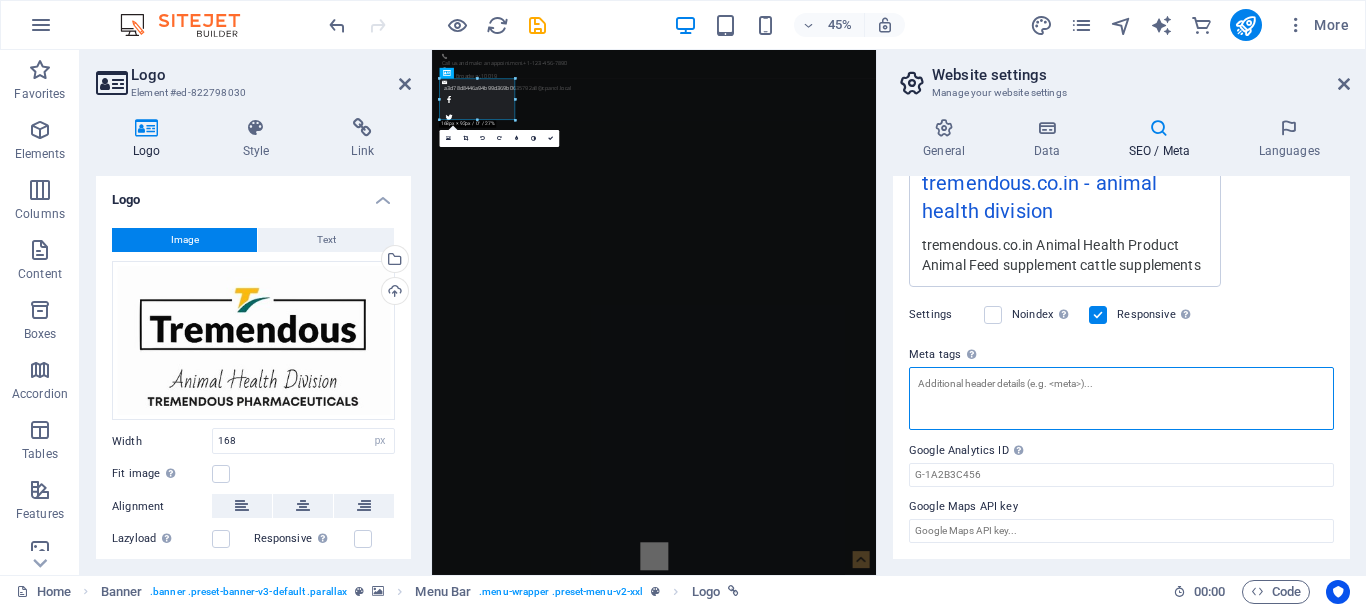 click on "Meta tags Enter HTML code here that will be placed inside the  tags of your website. Please note that your website may not function if you include code with errors." at bounding box center [1121, 398] 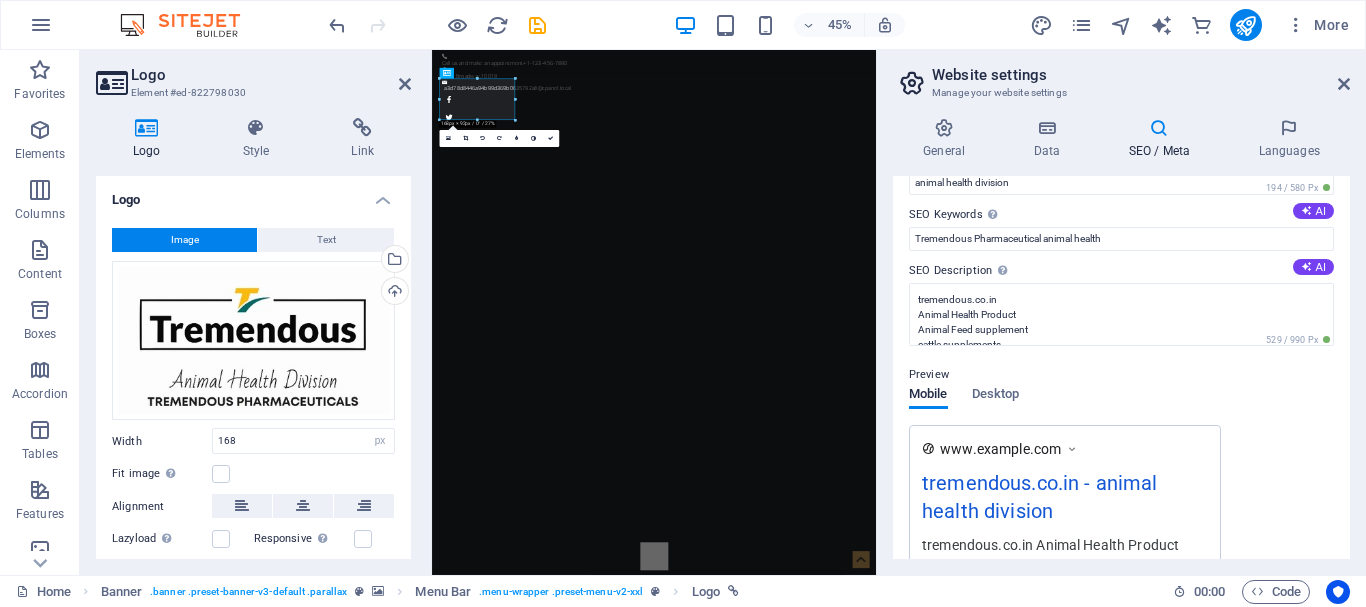 scroll, scrollTop: 1, scrollLeft: 0, axis: vertical 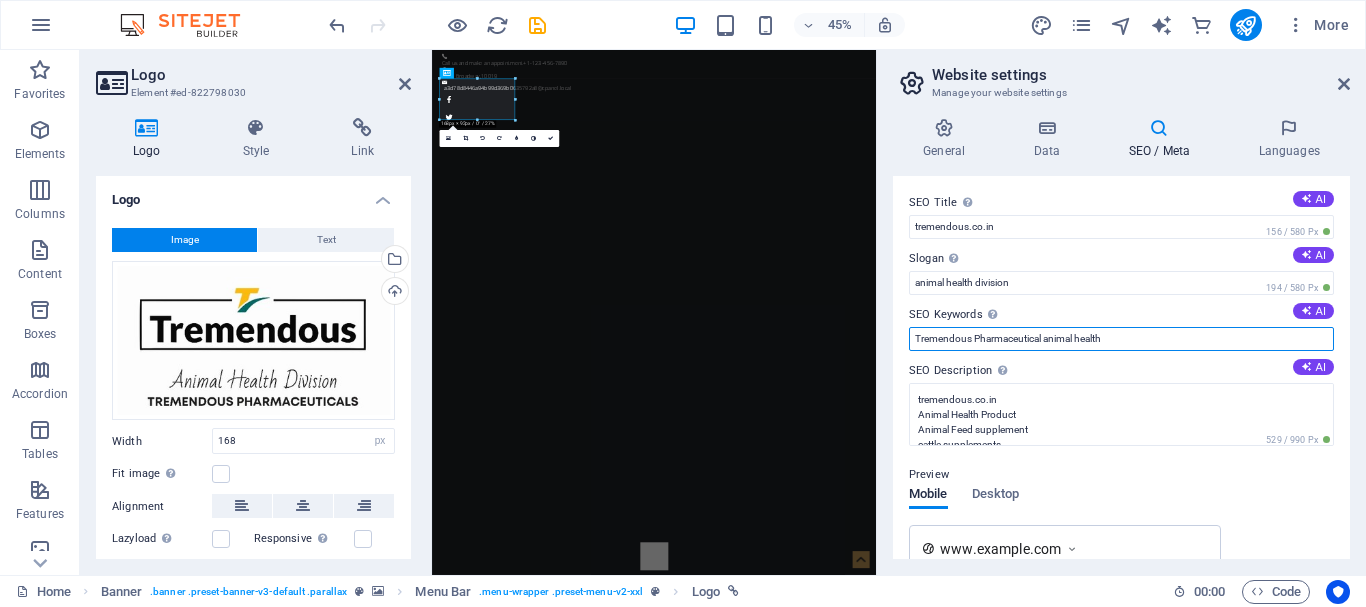 drag, startPoint x: 1117, startPoint y: 340, endPoint x: 916, endPoint y: 342, distance: 201.00995 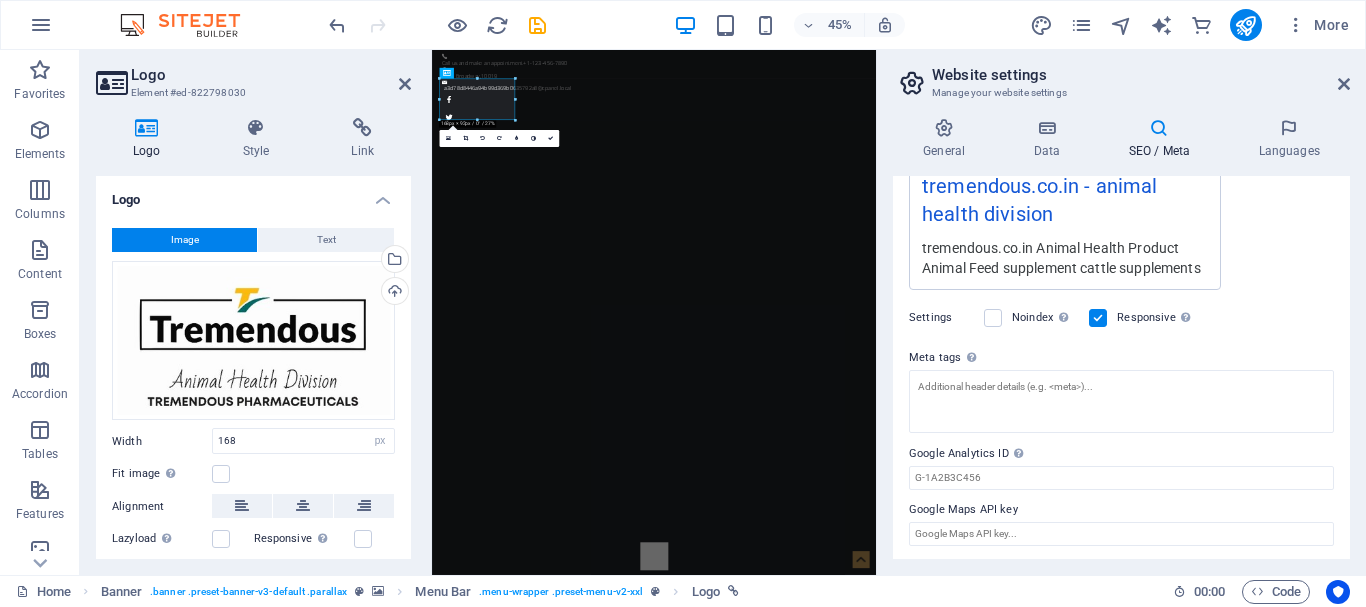scroll, scrollTop: 401, scrollLeft: 0, axis: vertical 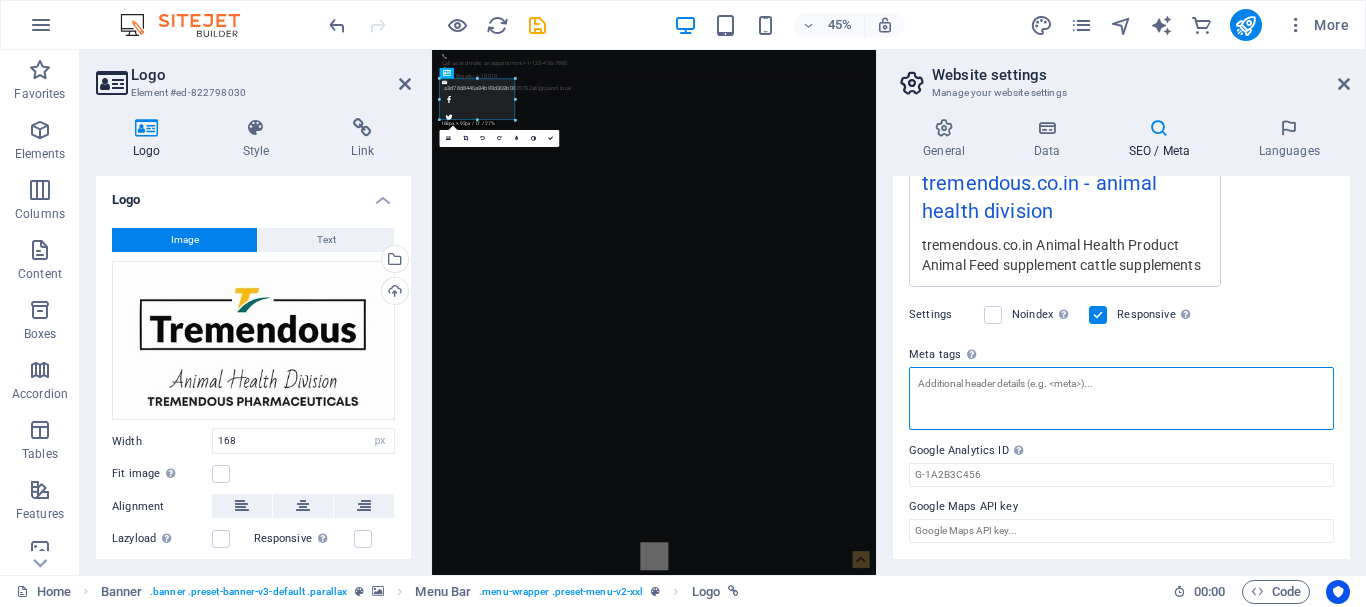 click on "Meta tags Enter HTML code here that will be placed inside the  tags of your website. Please note that your website may not function if you include code with errors." at bounding box center [1121, 398] 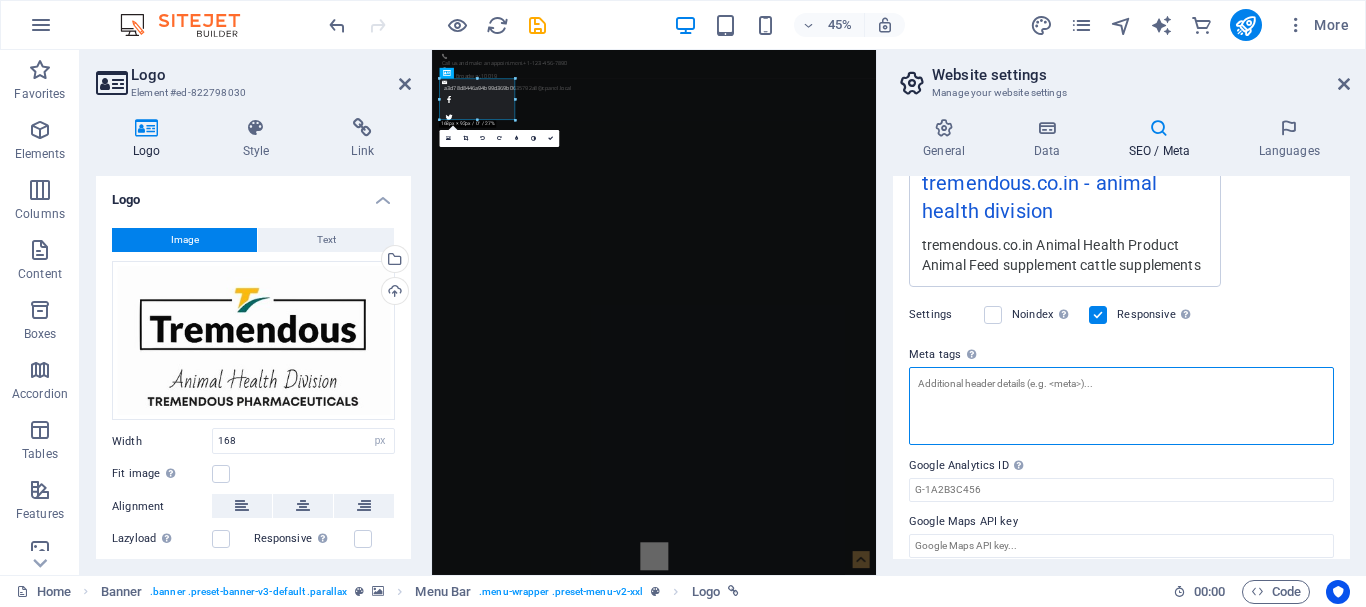 paste on "Tremendous Pharmaceutical animal health" 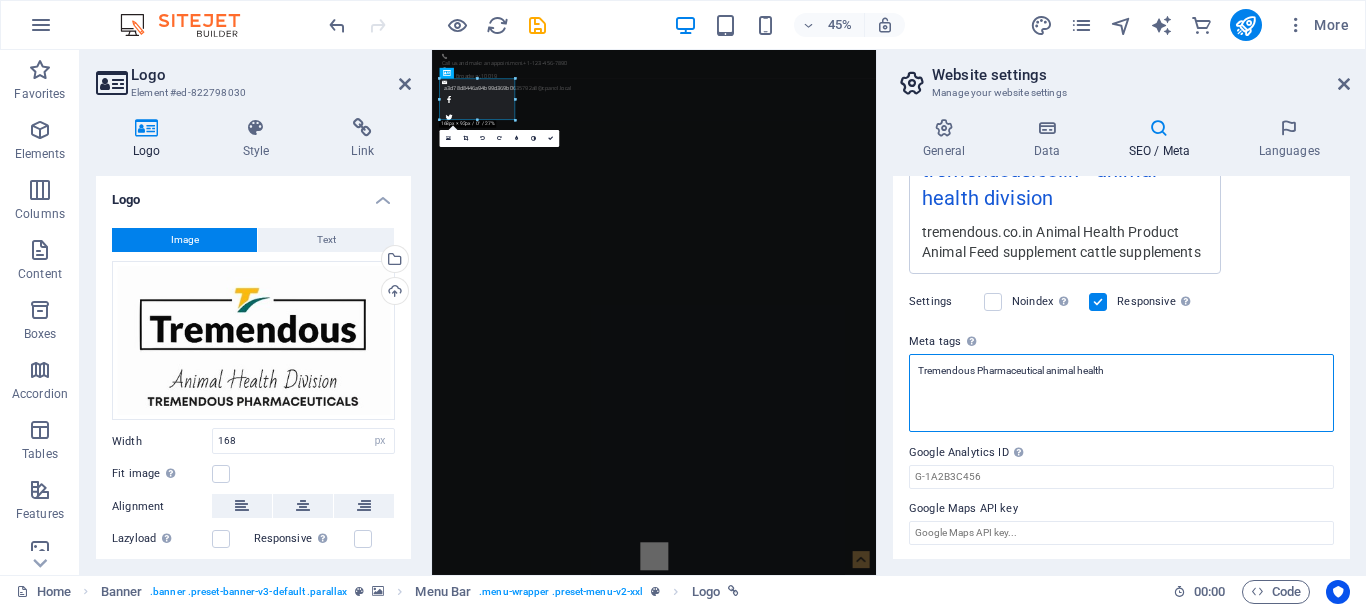 scroll, scrollTop: 416, scrollLeft: 0, axis: vertical 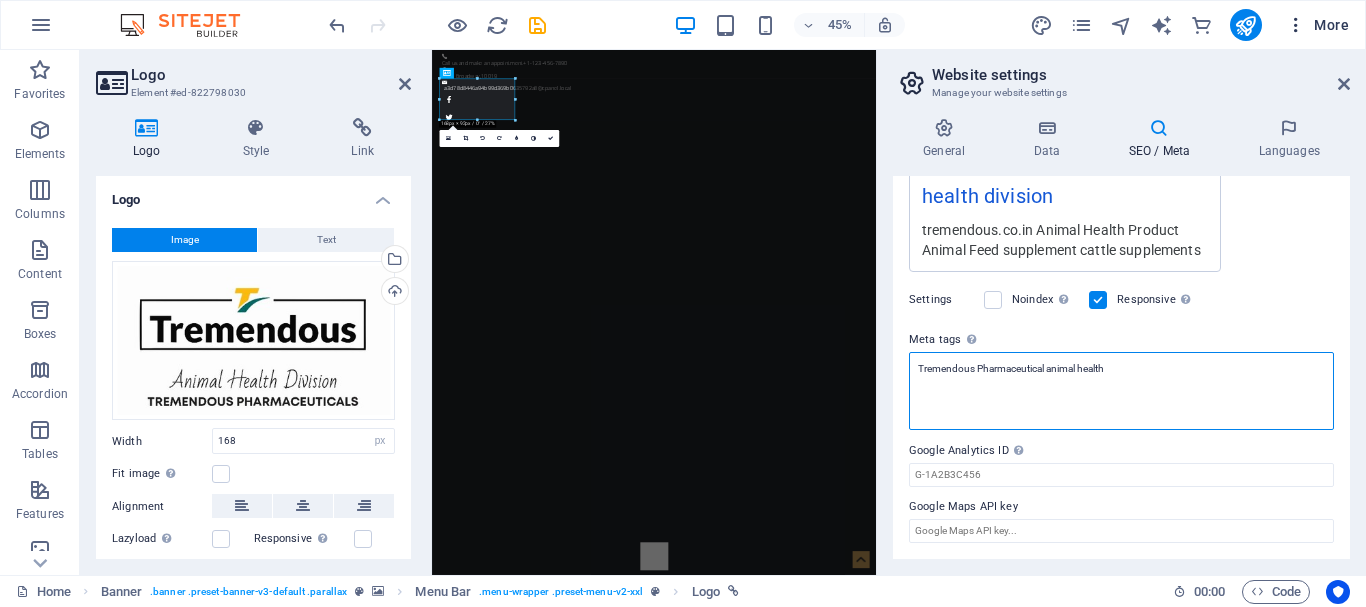 type on "Tremendous Pharmaceutical animal health" 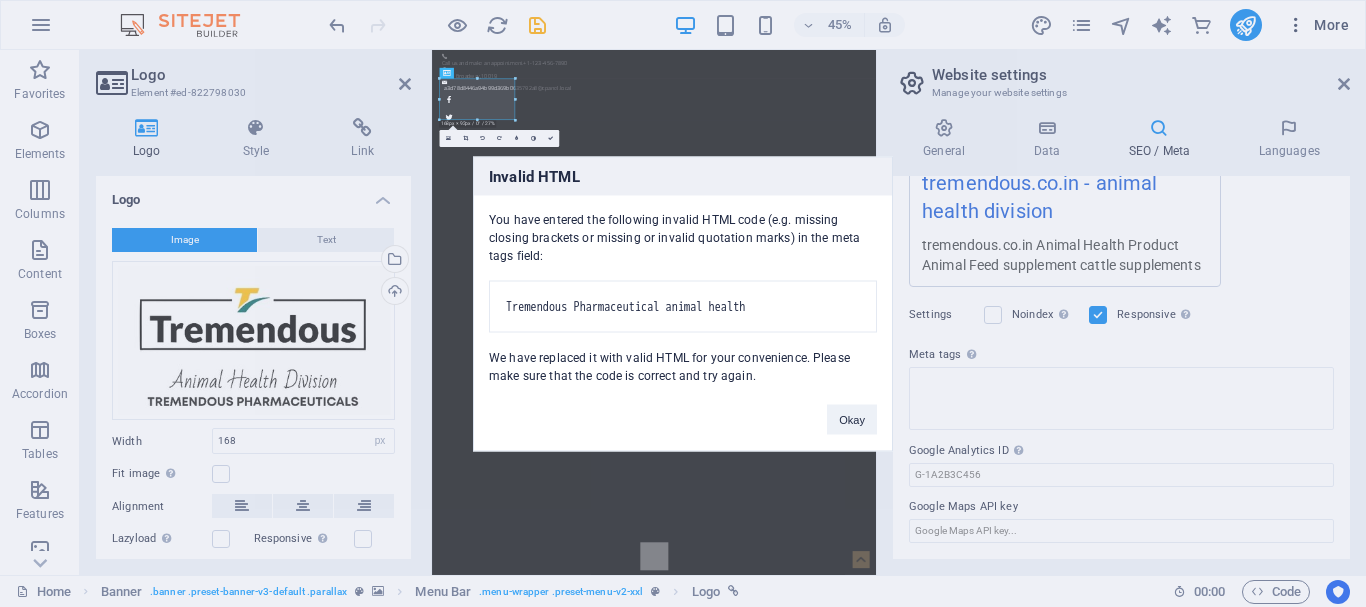 scroll, scrollTop: 401, scrollLeft: 0, axis: vertical 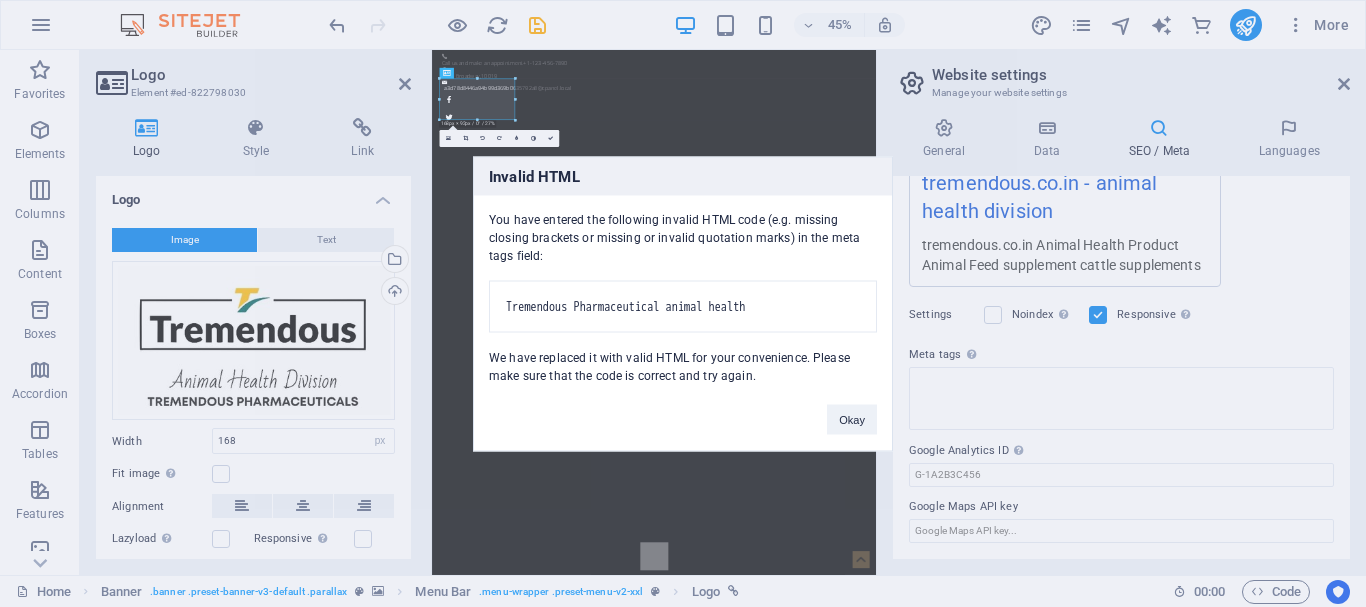 click on "Invalid HTML
You have entered the following invalid HTML code (e.g. missing closing brackets or missing or invalid quotation marks) in the meta tags field:
Tremendous Pharmaceutical animal health
We have replaced it with valid HTML for your convenience. Please make sure that the code is correct and try again.
Okay" at bounding box center (683, 303) 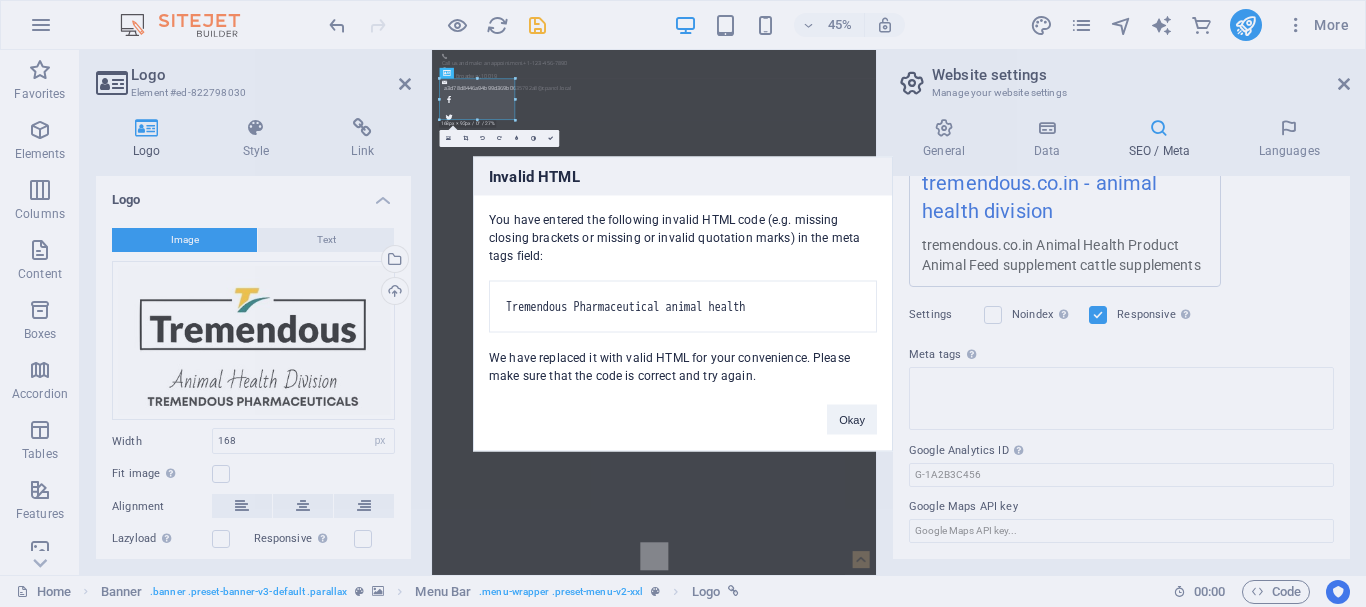 click on "Tremendous Pharmaceutical animal health" at bounding box center (683, 306) 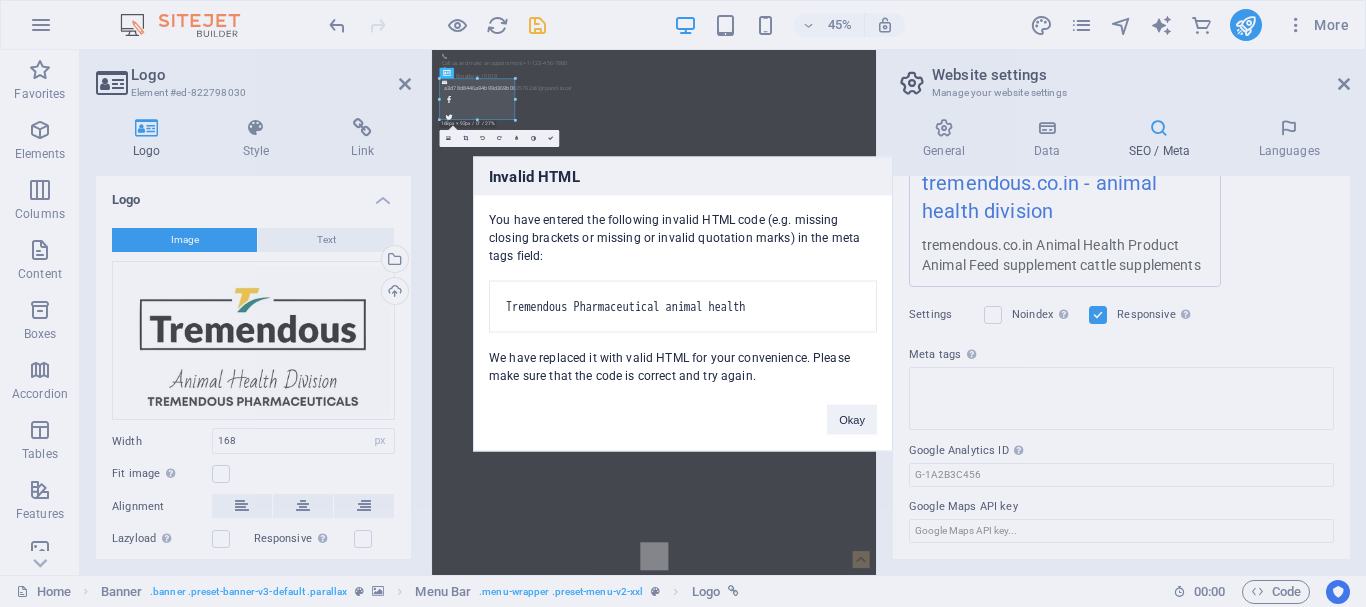 click on "Invalid HTML
You have entered the following invalid HTML code (e.g. missing closing brackets or missing or invalid quotation marks) in the meta tags field:
Tremendous Pharmaceutical animal health
We have replaced it with valid HTML for your convenience. Please make sure that the code is correct and try again.
Okay" at bounding box center [683, 303] 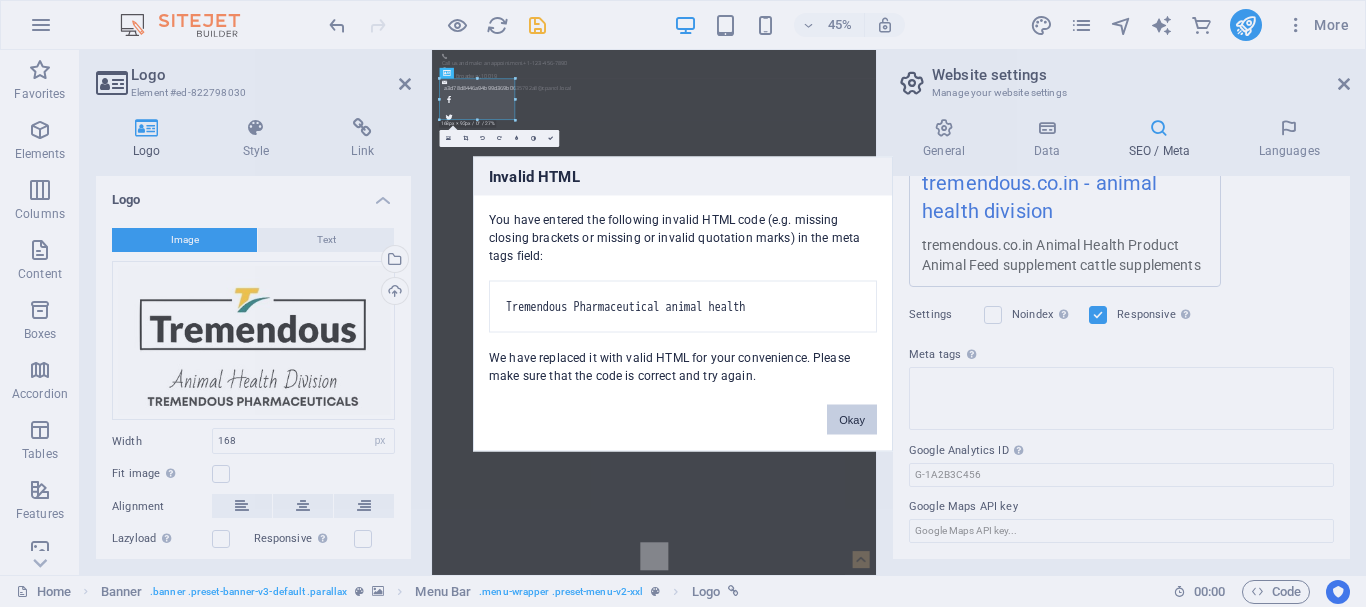 drag, startPoint x: 852, startPoint y: 432, endPoint x: 977, endPoint y: 835, distance: 421.94077 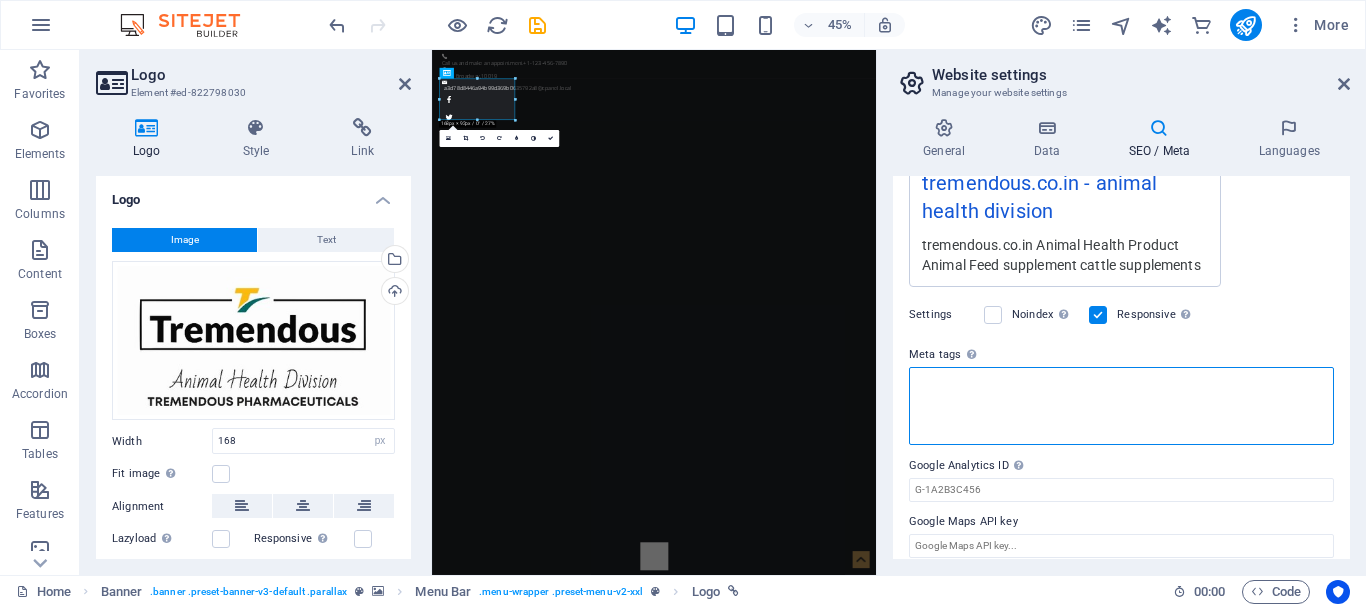 scroll, scrollTop: 416, scrollLeft: 0, axis: vertical 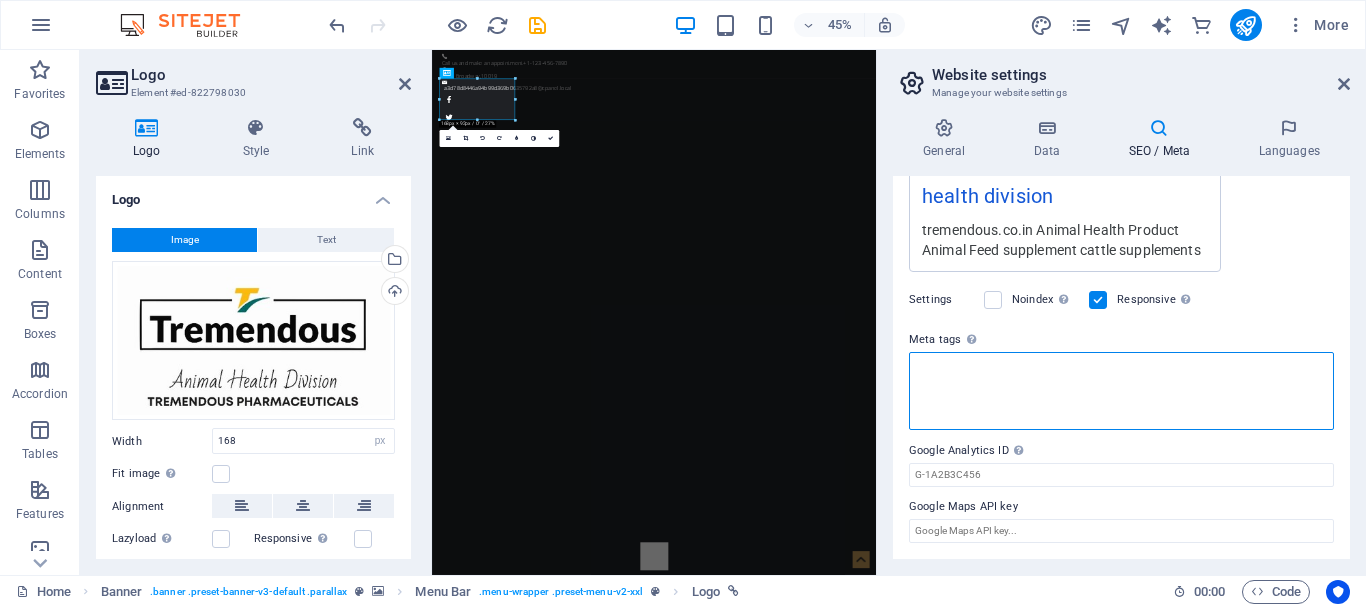 click on "Meta tags Enter HTML code here that will be placed inside the  tags of your website. Please note that your website may not function if you include code with errors." at bounding box center [1121, 391] 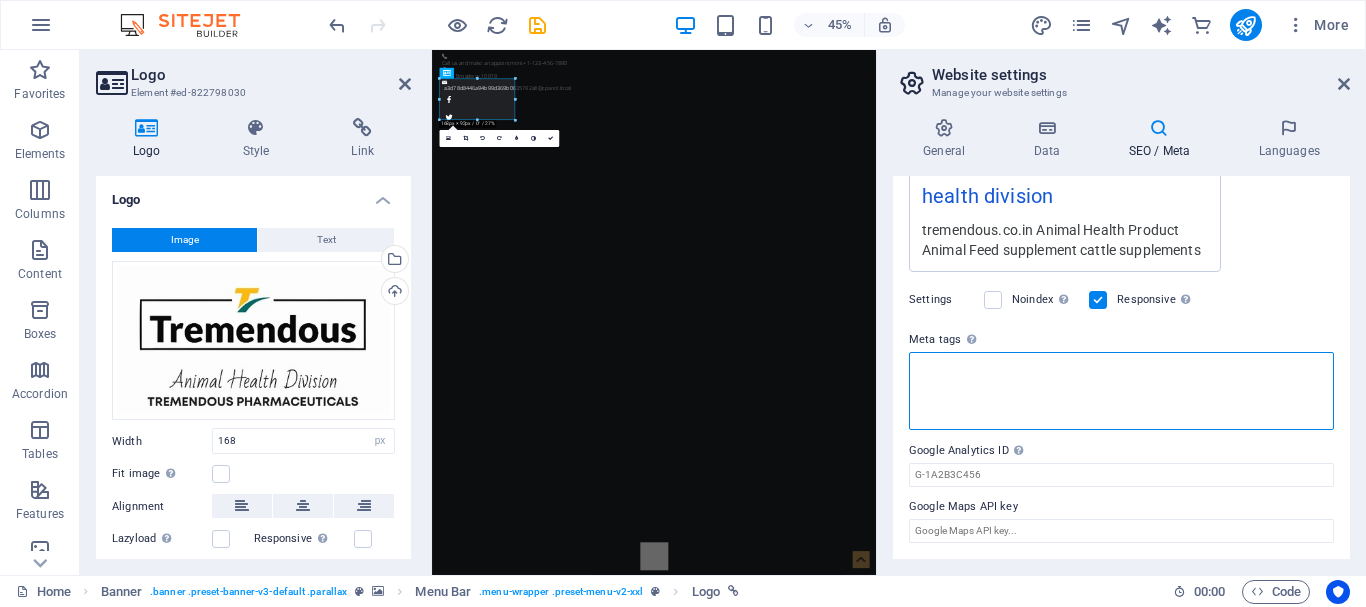 paste on "Tremendous Pharmaceutical animal health" 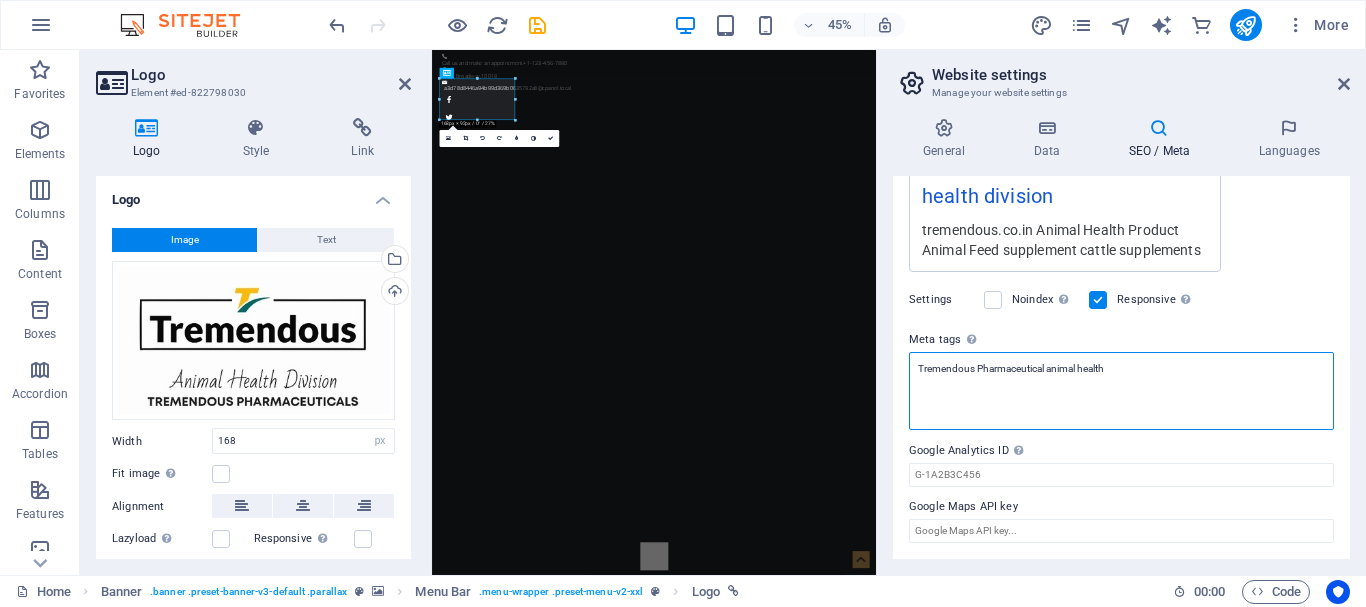 type on "Tremendous Pharmaceutical animal health" 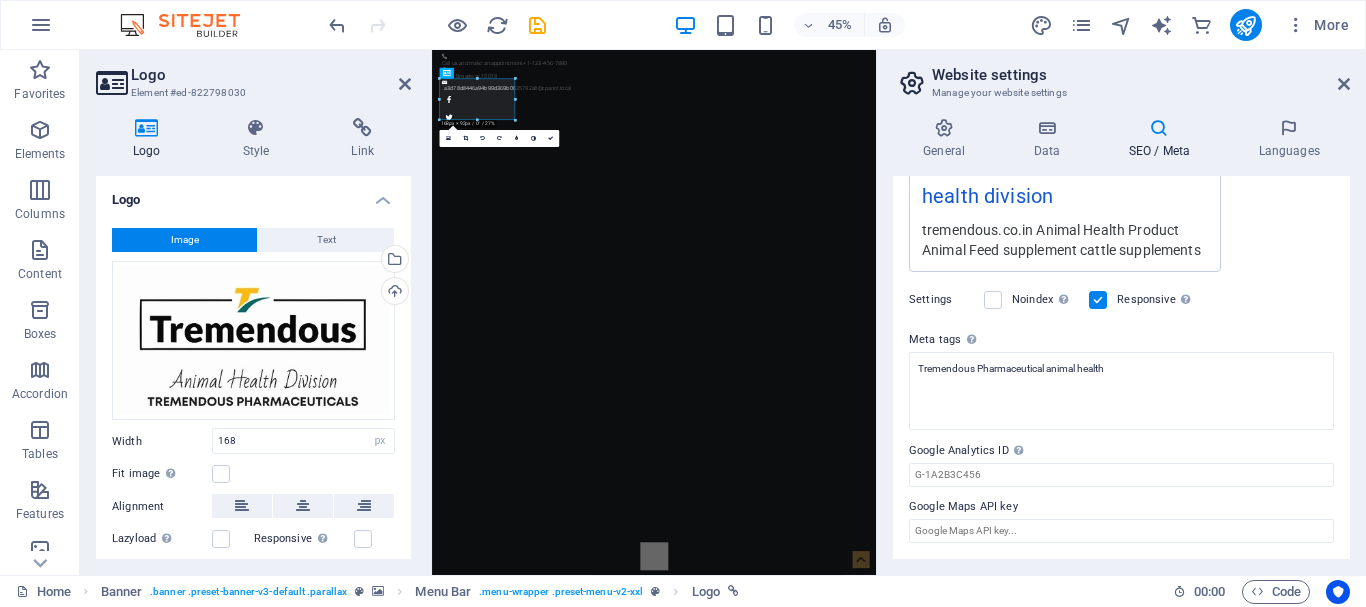type 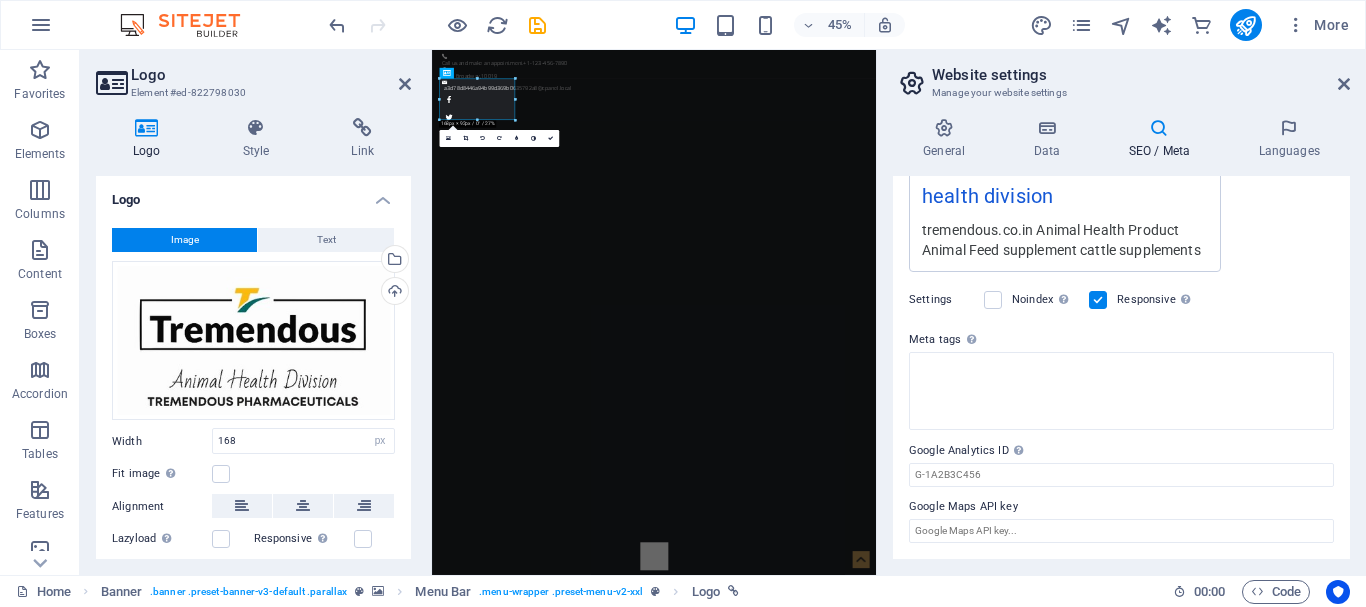 click on "tremendous.co.in Home Favorites Elements Columns Content Boxes Accordion Tables Features Images Slider Header Footer Forms Marketing Collections Commerce Logo Element #ed-822798030 Logo Style Link Logo Image Text Drag files here, click to choose files or select files from Files or our free stock photos & videos Select files from the file manager, stock photos, or upload file(s) Upload Width 168 Default auto px rem % em vh vw Fit image Automatically fit image to a fixed width and height Height Default auto px Alignment Lazyload Loading images after the page loads improves page speed. Responsive Automatically load retina image and smartphone optimized sizes. Lightbox Use as headline The image will be wrapped in an H1 headline tag. Useful for giving alternative text the weight of an H1 headline, e.g. for the logo. Leave unchecked if uncertain. Optimized Images are compressed to improve page speed. Position Direction Custom X offset %" at bounding box center (683, 303) 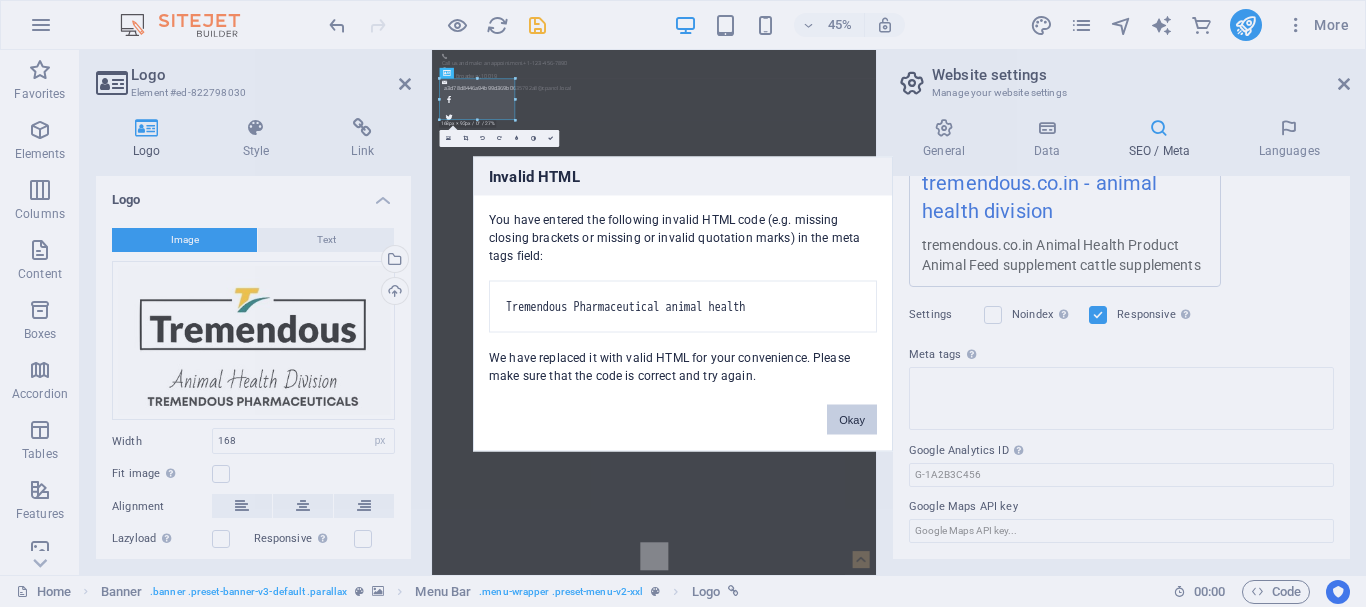click on "Okay" at bounding box center (852, 419) 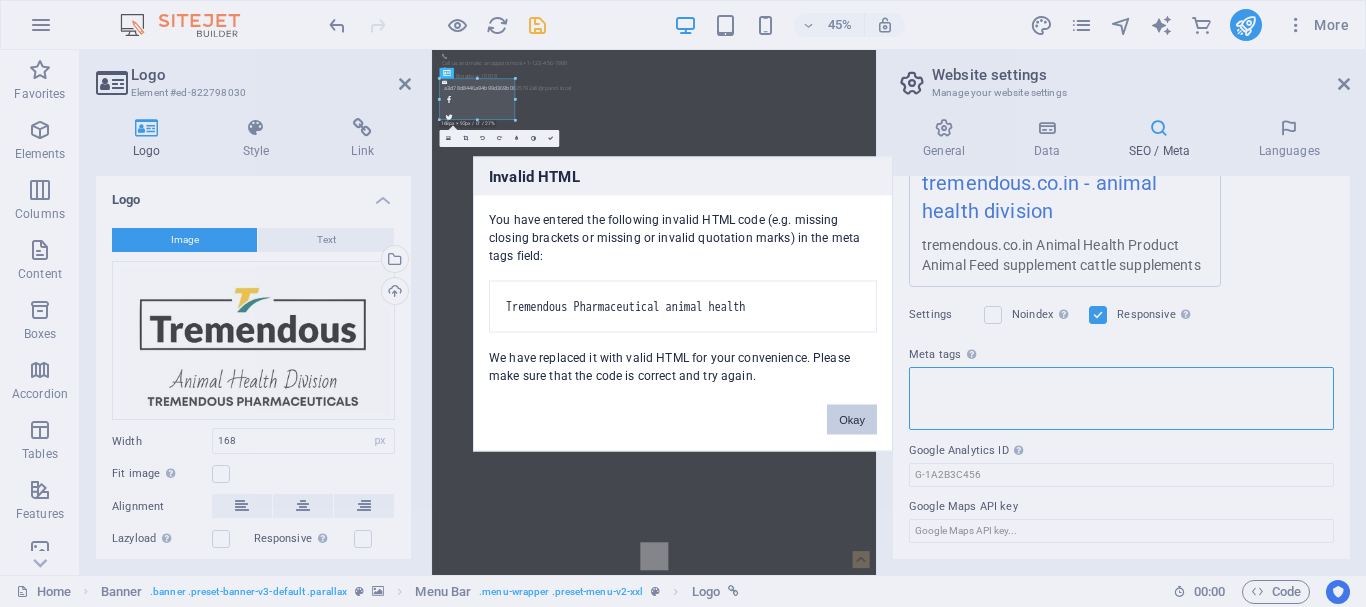 scroll, scrollTop: 416, scrollLeft: 0, axis: vertical 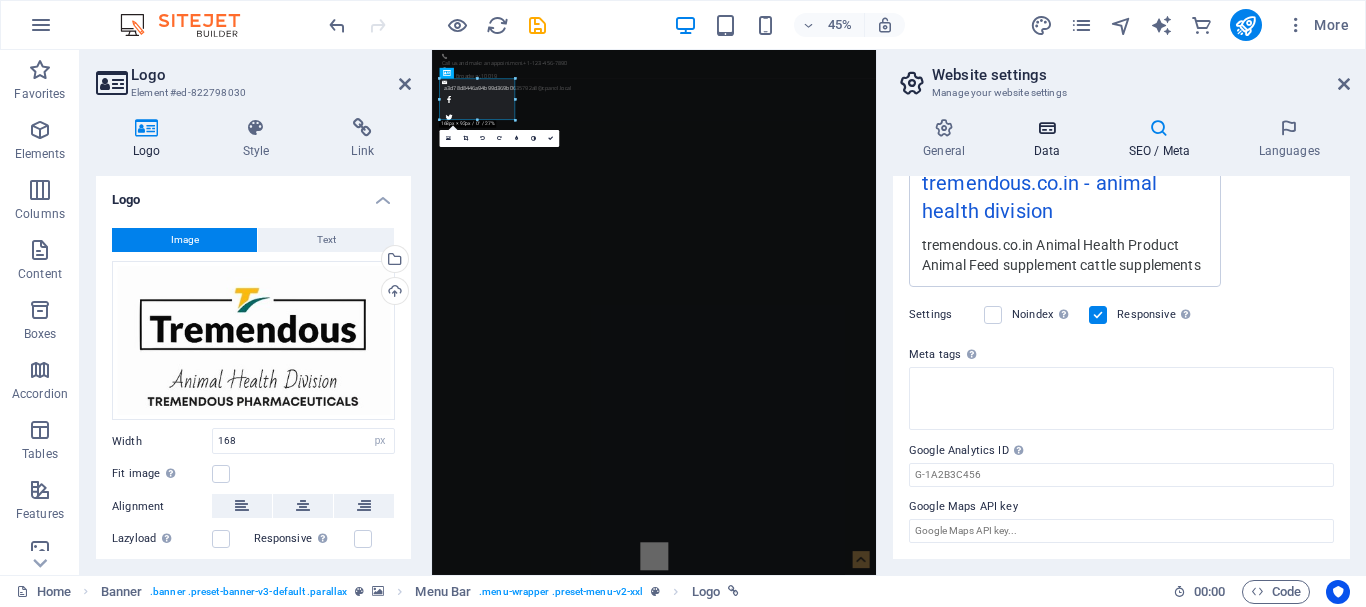 click on "Data" at bounding box center [1050, 139] 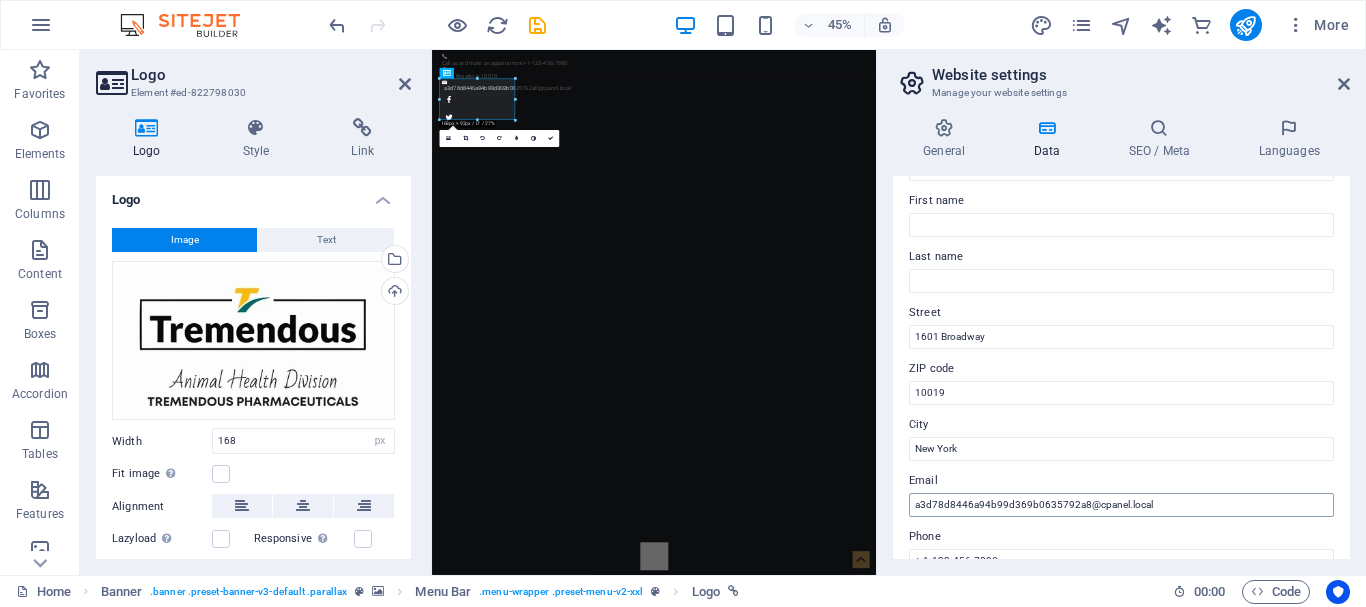 scroll, scrollTop: 0, scrollLeft: 0, axis: both 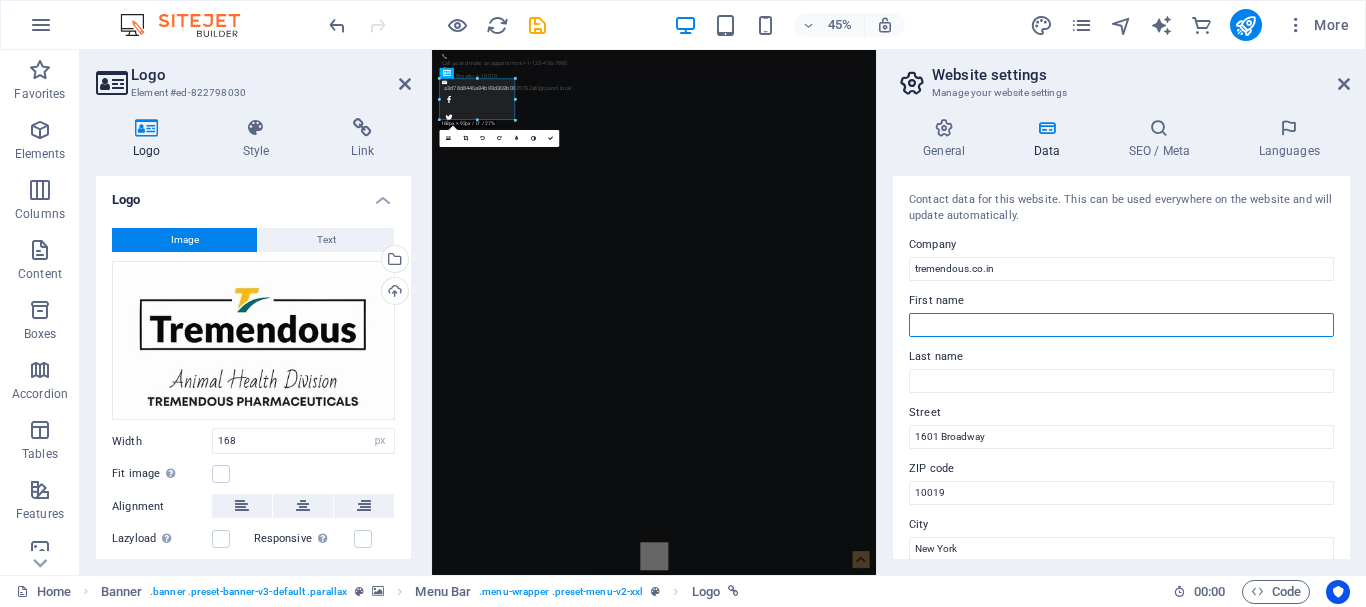 click on "First name" at bounding box center [1121, 325] 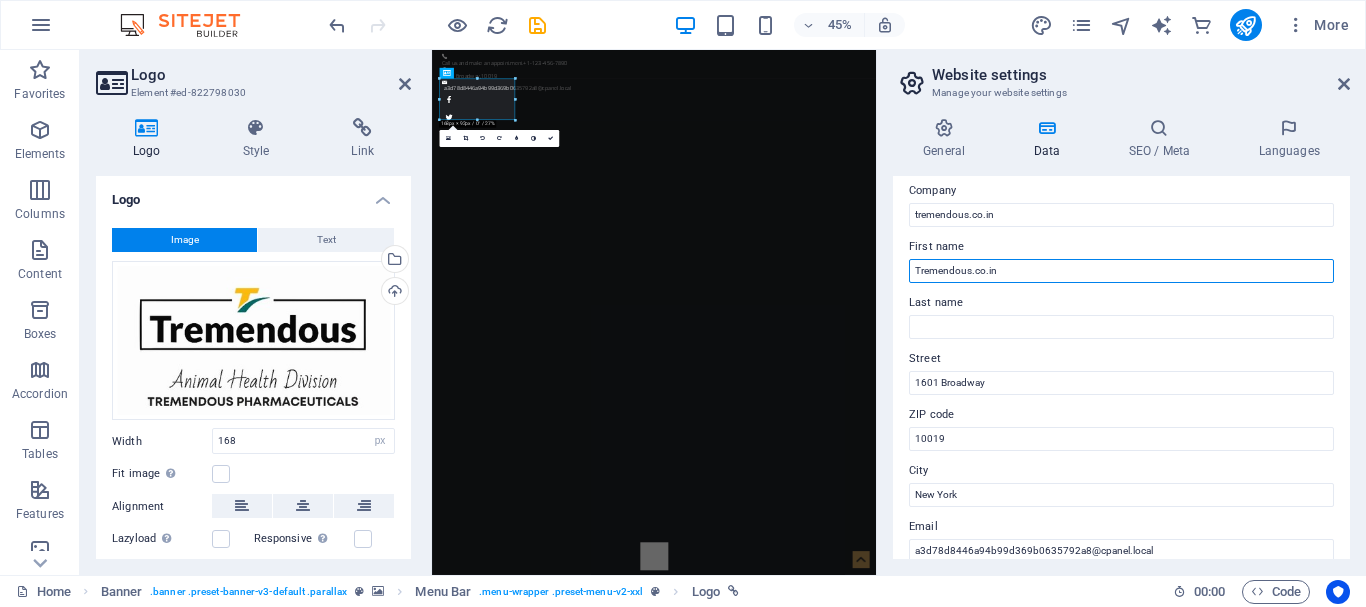 scroll, scrollTop: 100, scrollLeft: 0, axis: vertical 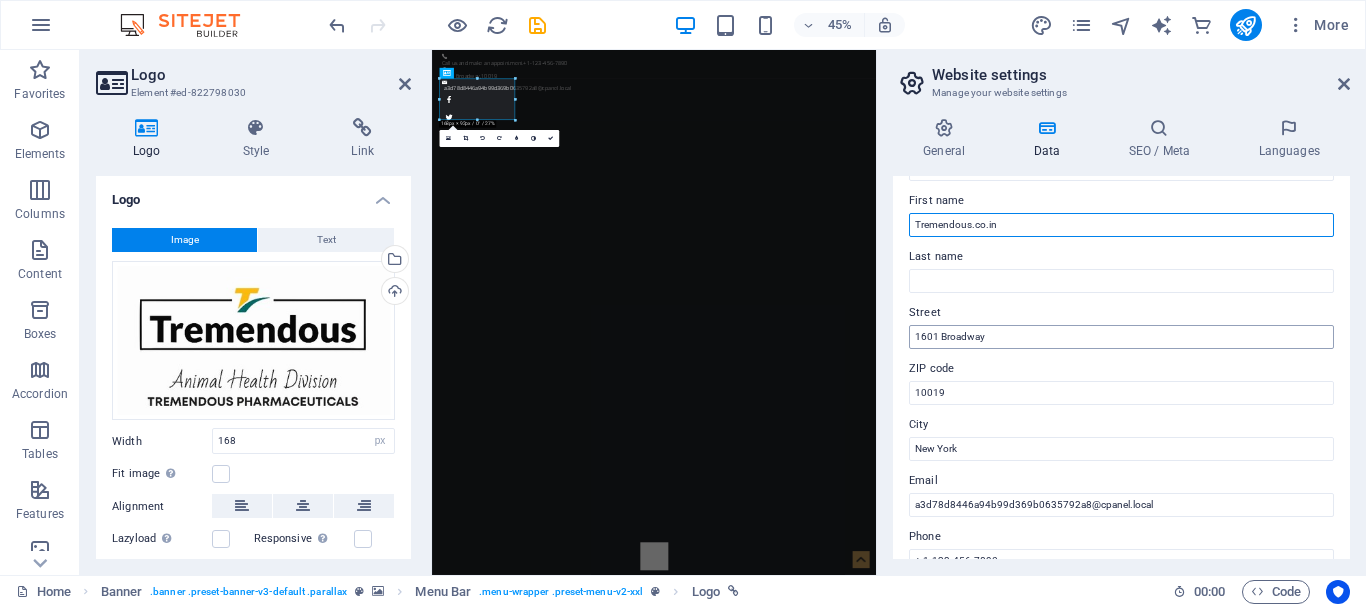 type on "Tremendous.co.in" 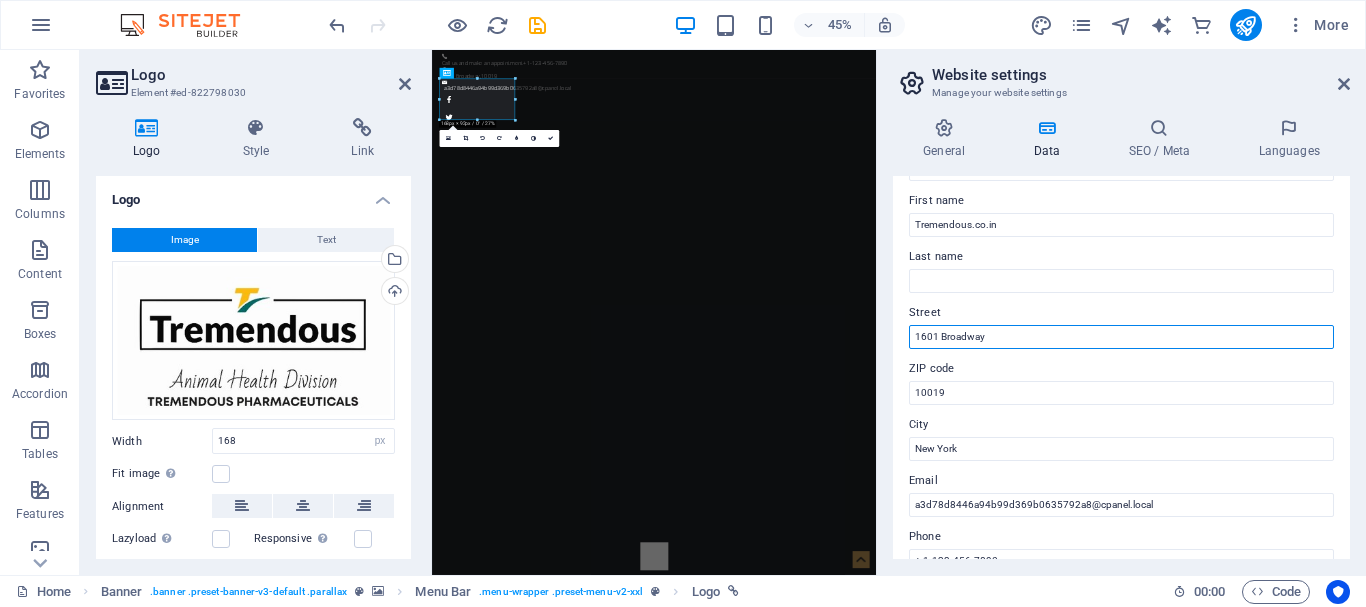 click on "1601 Broadway" at bounding box center [1121, 337] 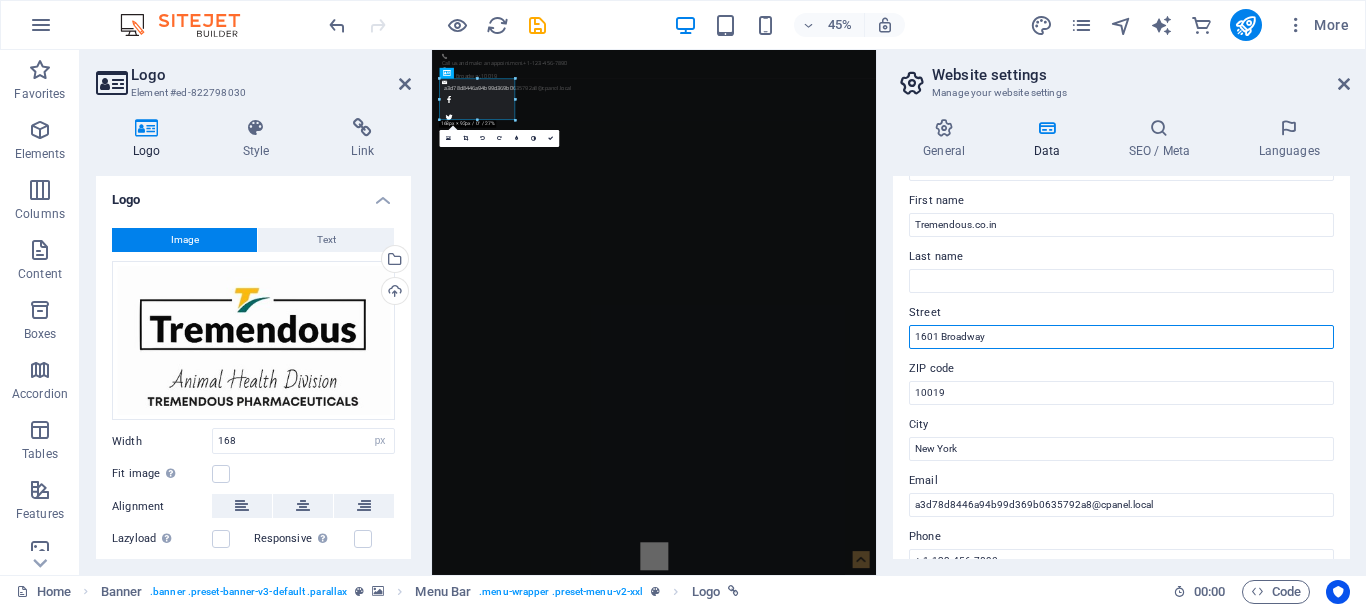 drag, startPoint x: 994, startPoint y: 333, endPoint x: 915, endPoint y: 344, distance: 79.762146 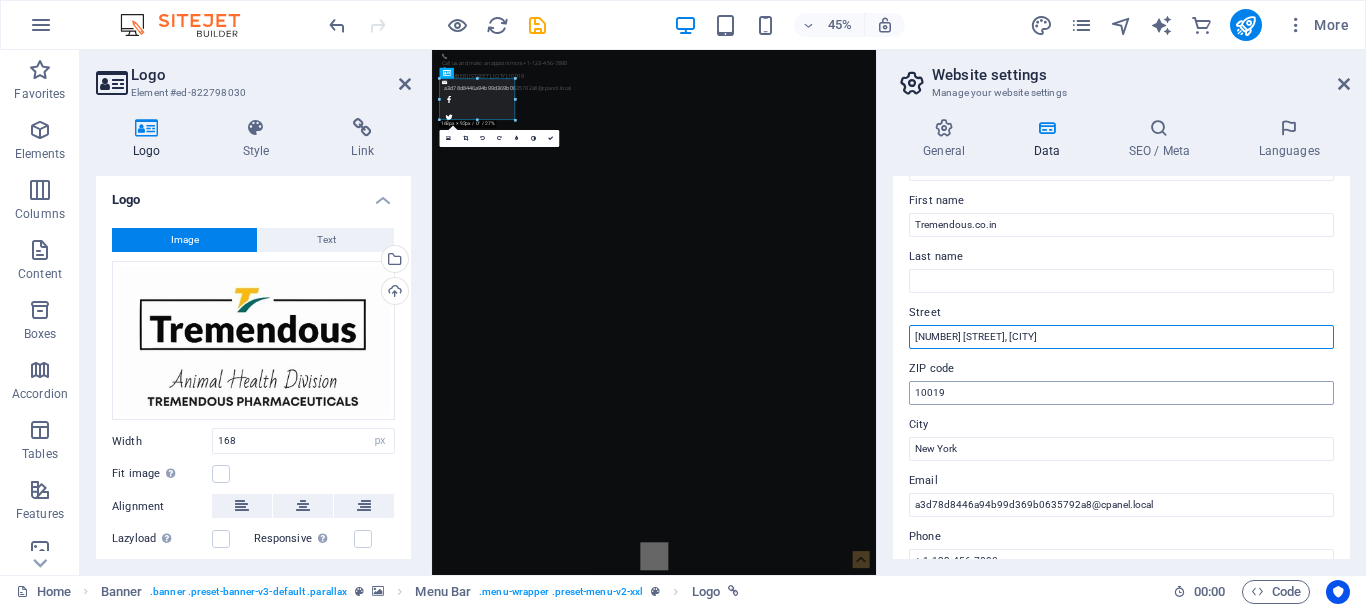 type on "[NUMBER] [STREET], [CITY]" 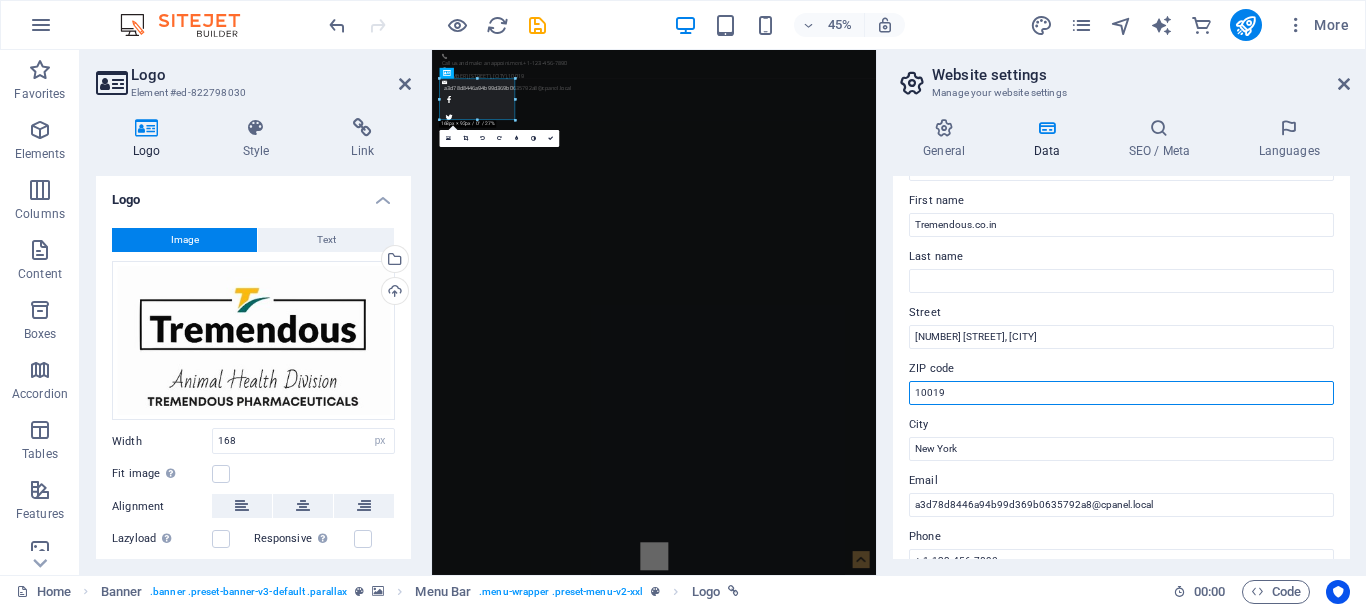 drag, startPoint x: 968, startPoint y: 389, endPoint x: 906, endPoint y: 403, distance: 63.560993 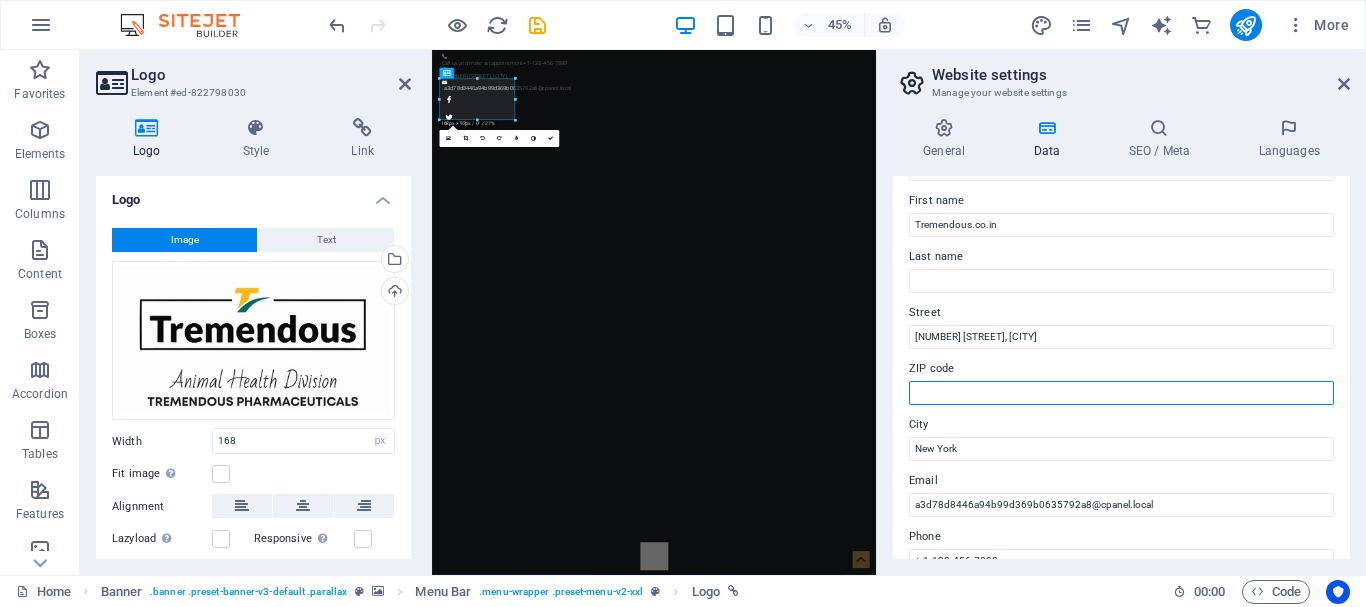 click on "ZIP code" at bounding box center (1121, 393) 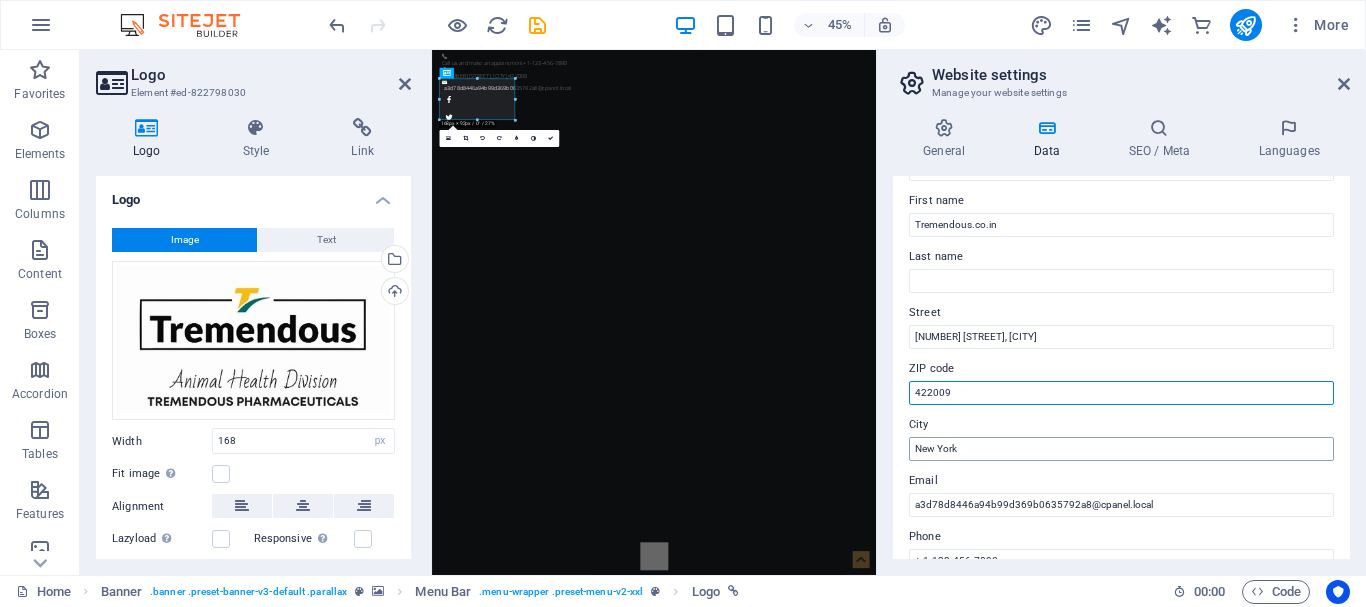 type on "422009" 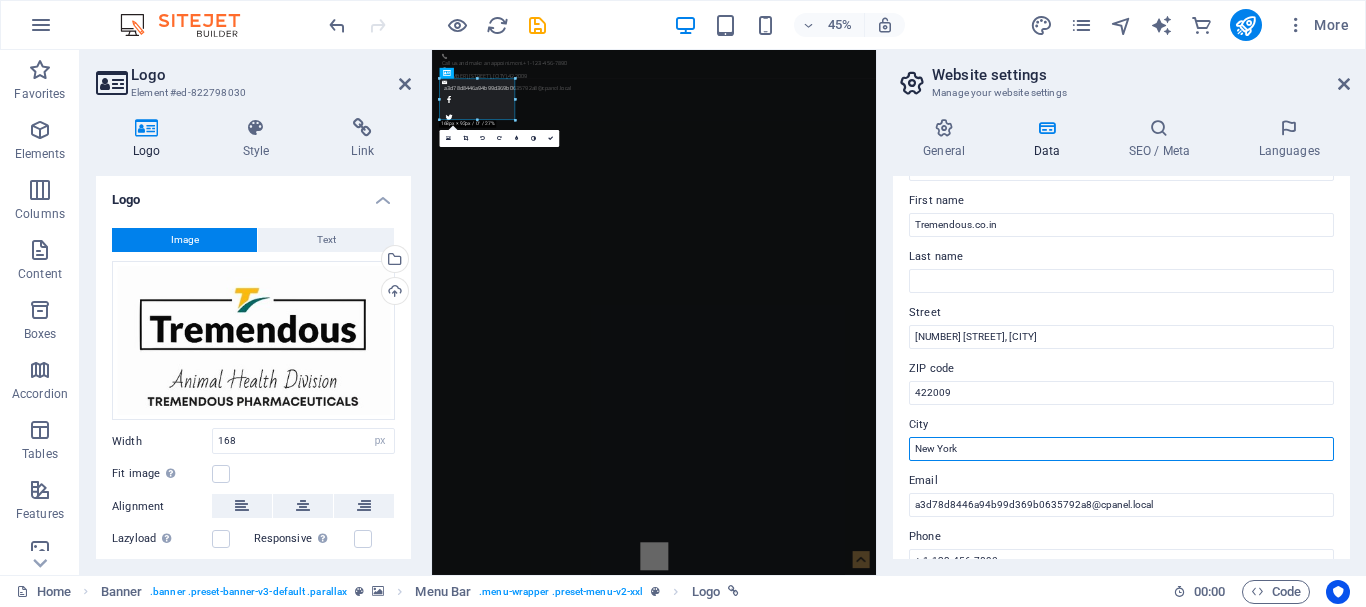 drag, startPoint x: 963, startPoint y: 455, endPoint x: 913, endPoint y: 460, distance: 50.24938 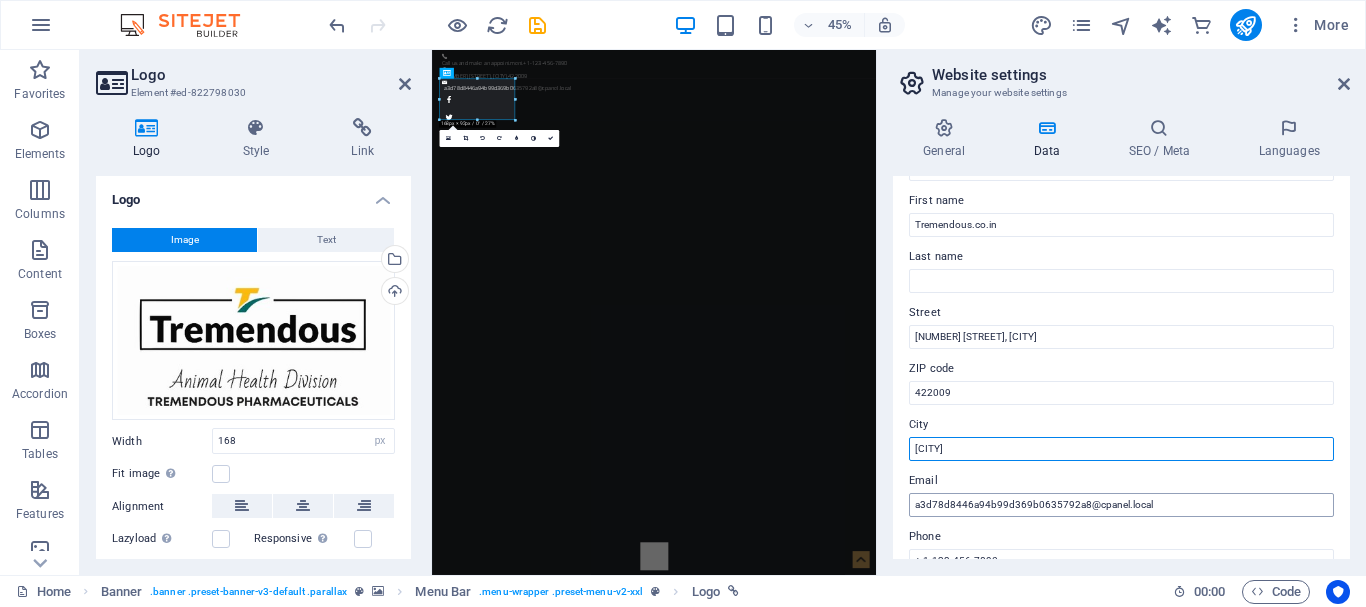 type on "[CITY]" 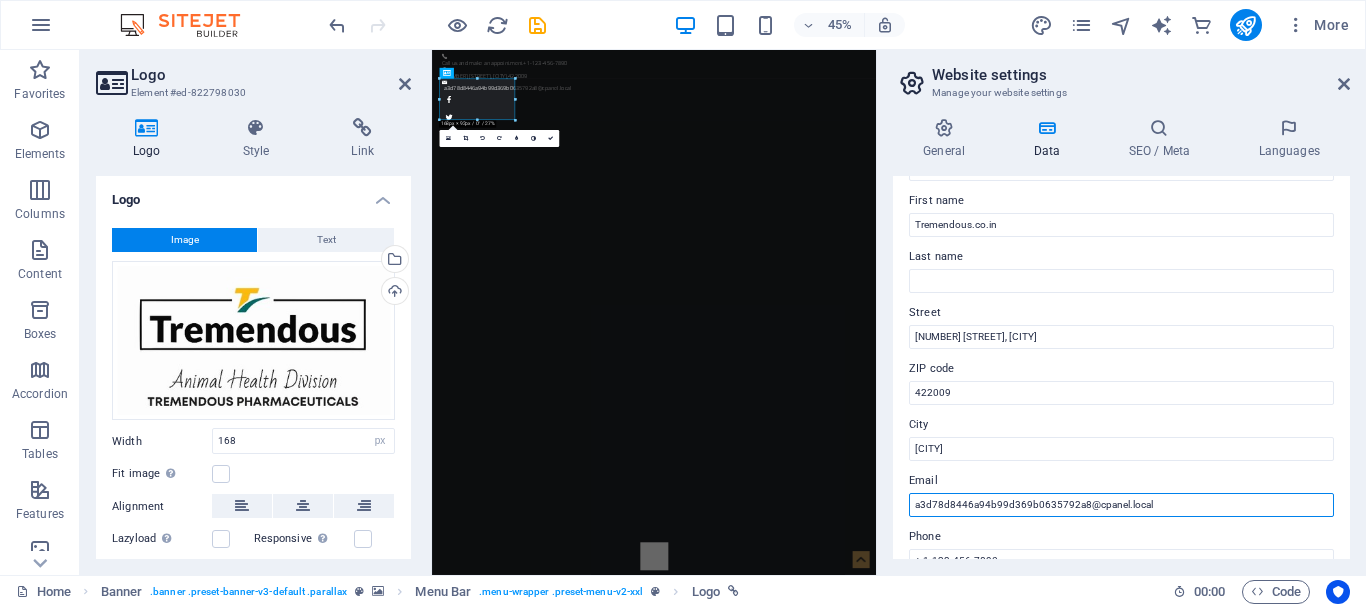 click on "a3d78d8446a94b99d369b0635792a8@cpanel.local" at bounding box center [1121, 505] 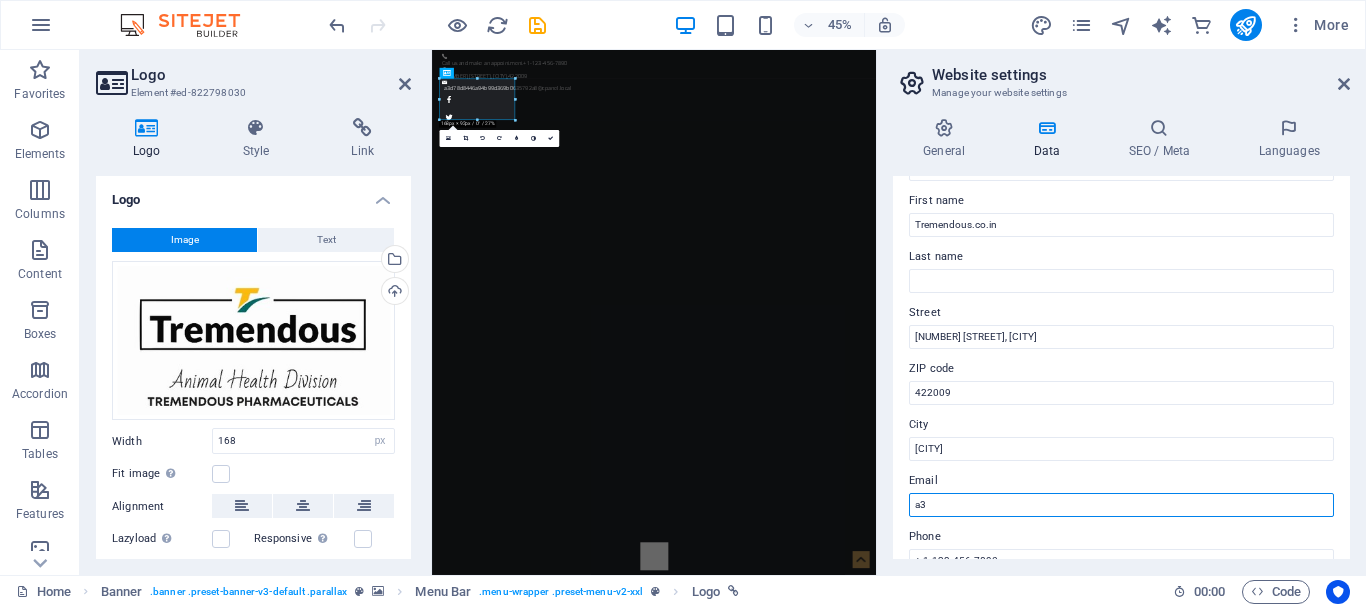 type on "a" 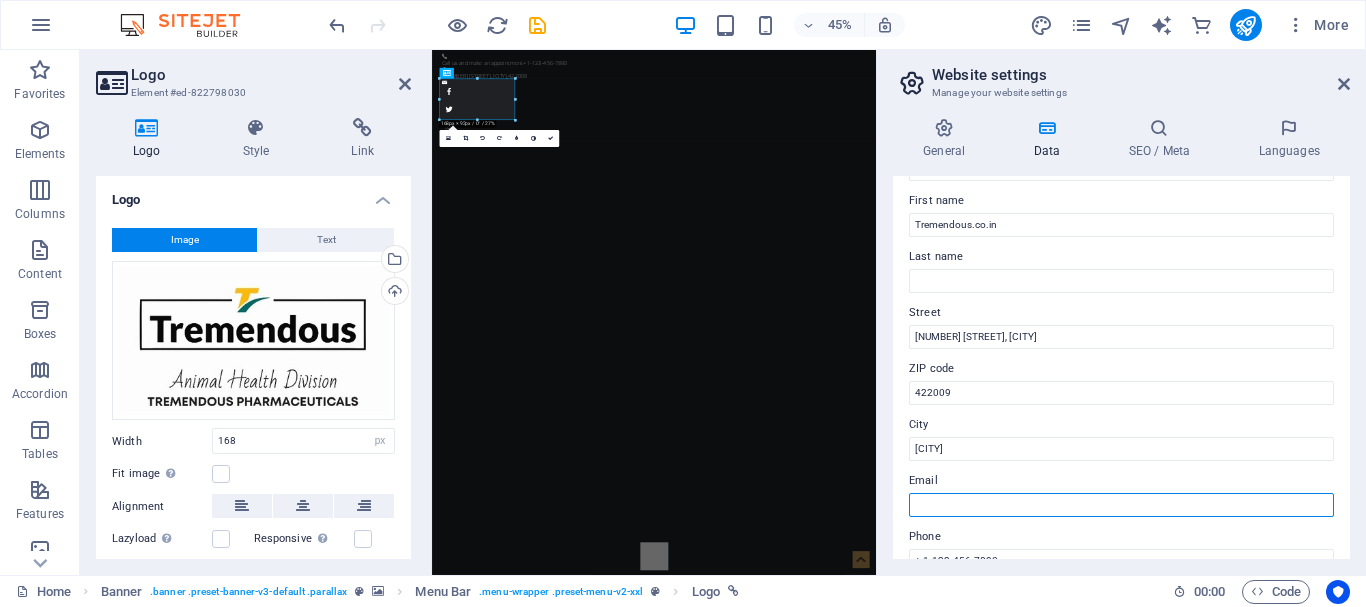 paste on "tremendous0221@gmail.com" 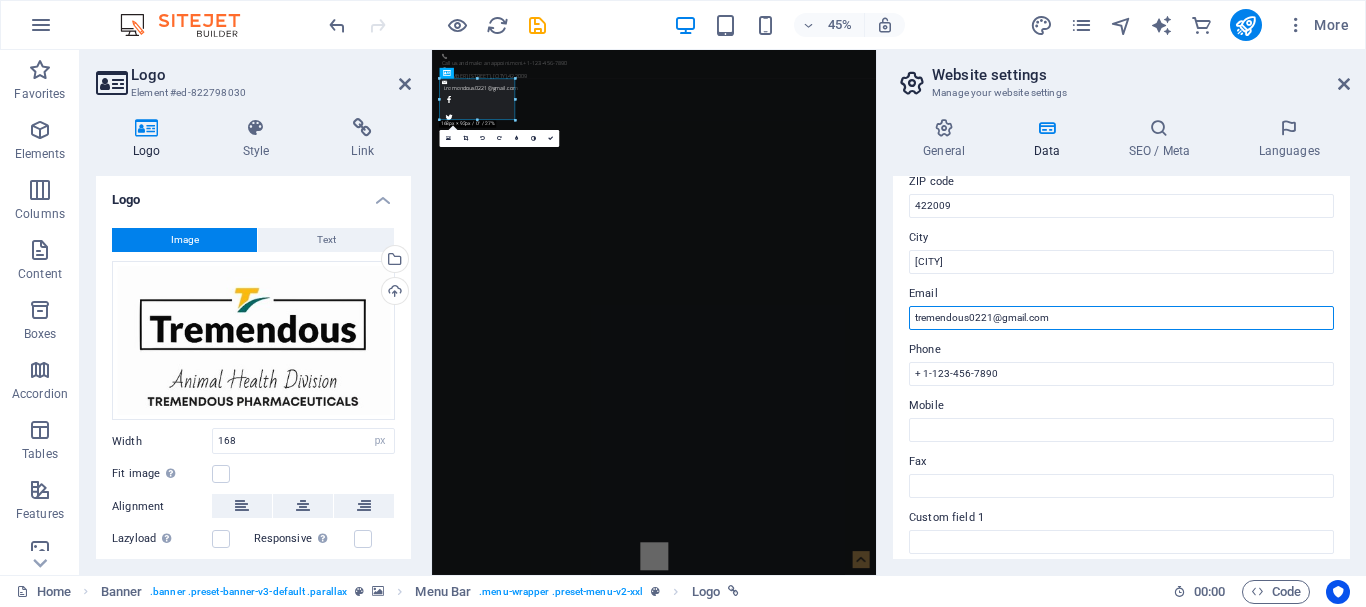 scroll, scrollTop: 300, scrollLeft: 0, axis: vertical 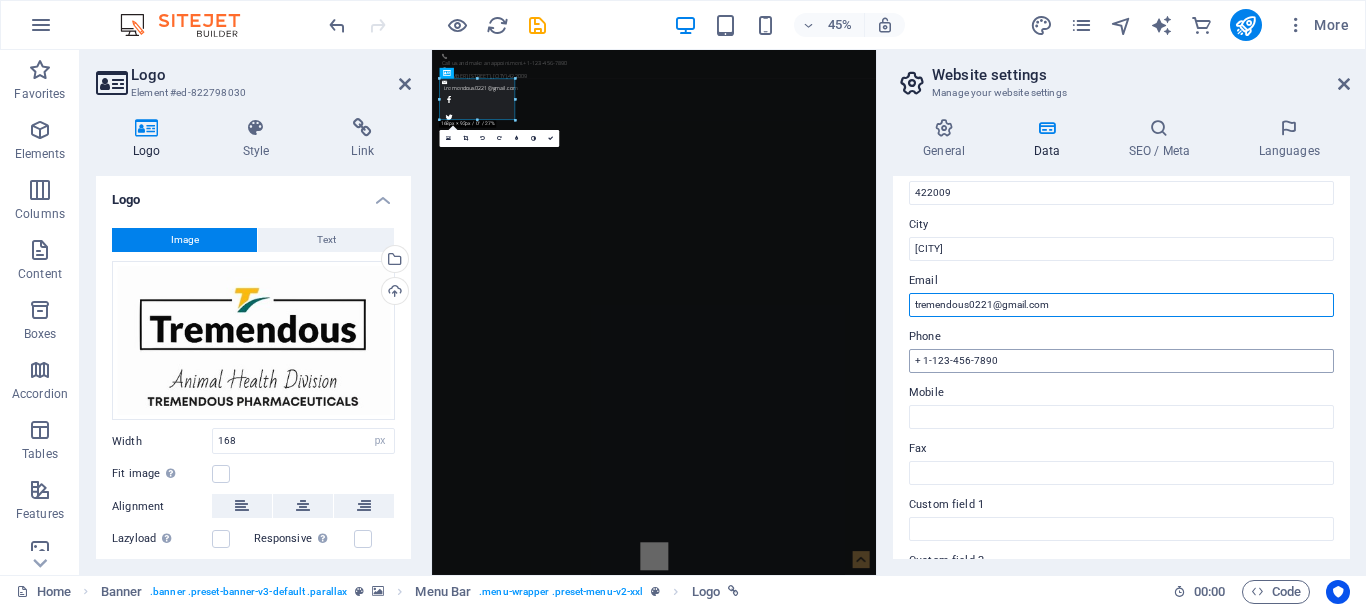type on "tremendous0221@gmail.com" 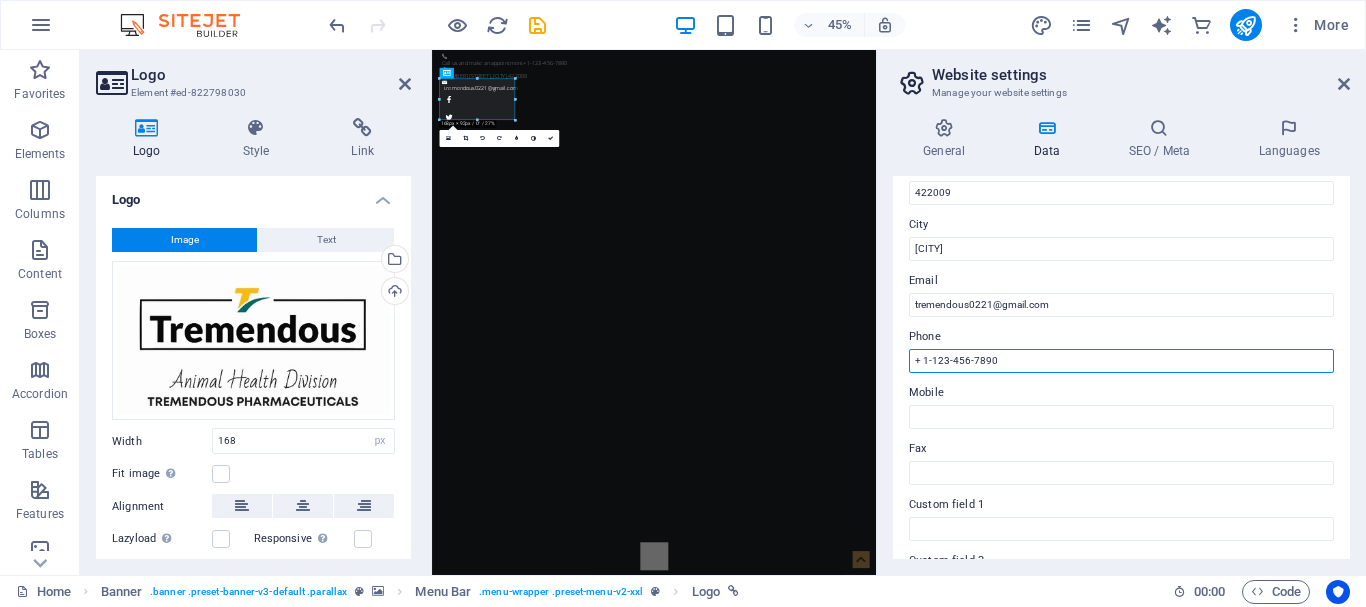 drag, startPoint x: 1002, startPoint y: 356, endPoint x: 905, endPoint y: 361, distance: 97.128784 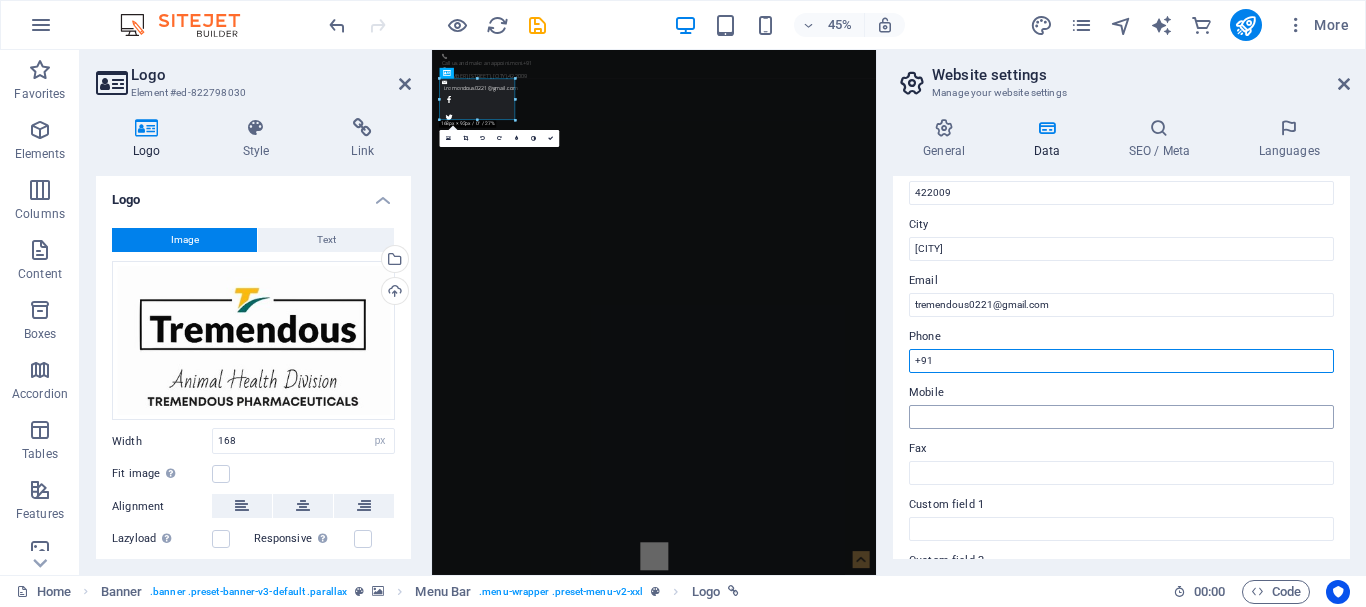 paste on "+91 [PHONE]" 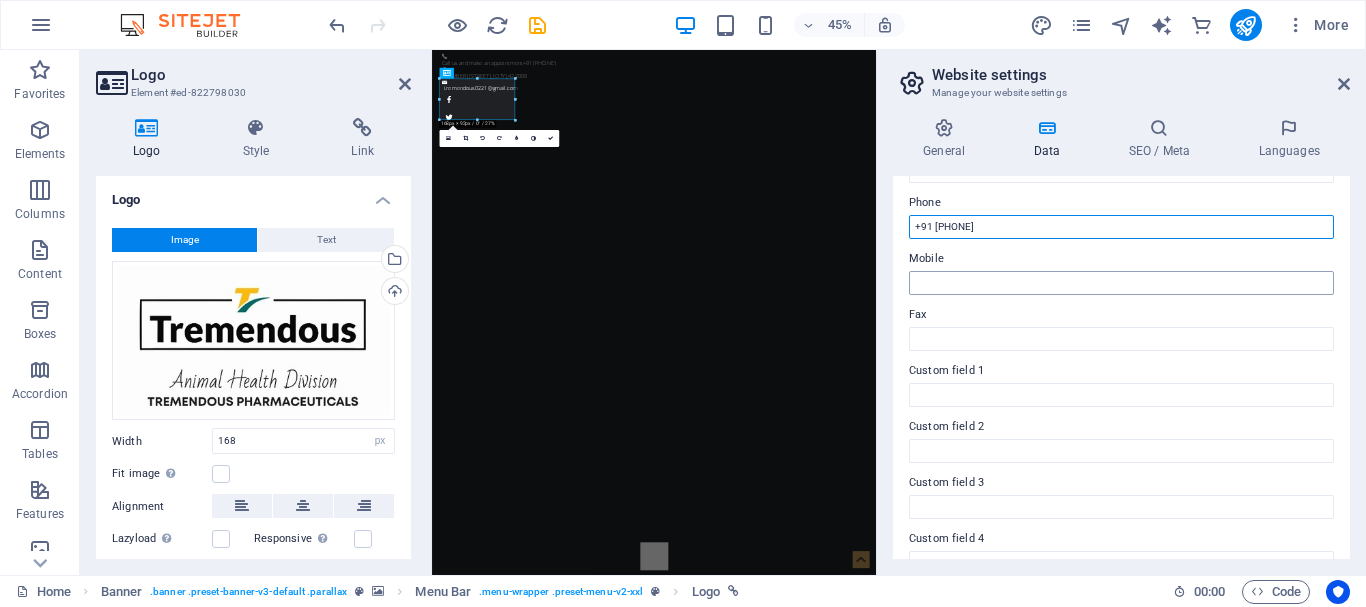 scroll, scrollTop: 400, scrollLeft: 0, axis: vertical 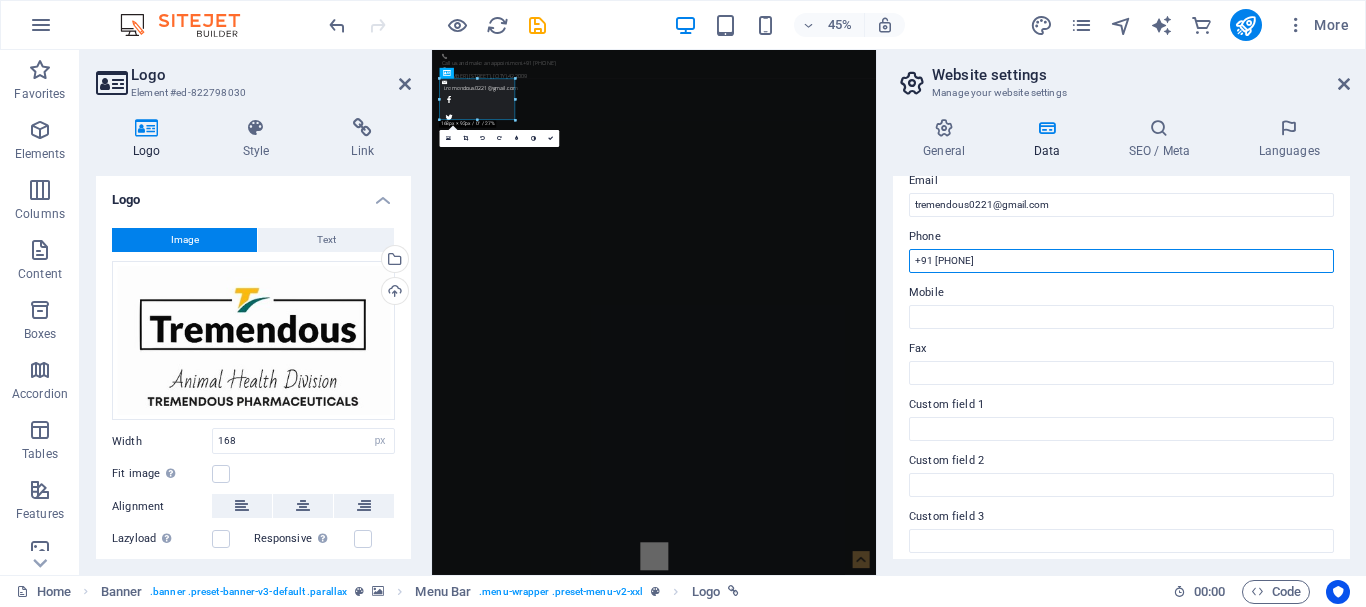drag, startPoint x: 1000, startPoint y: 260, endPoint x: 900, endPoint y: 259, distance: 100.005 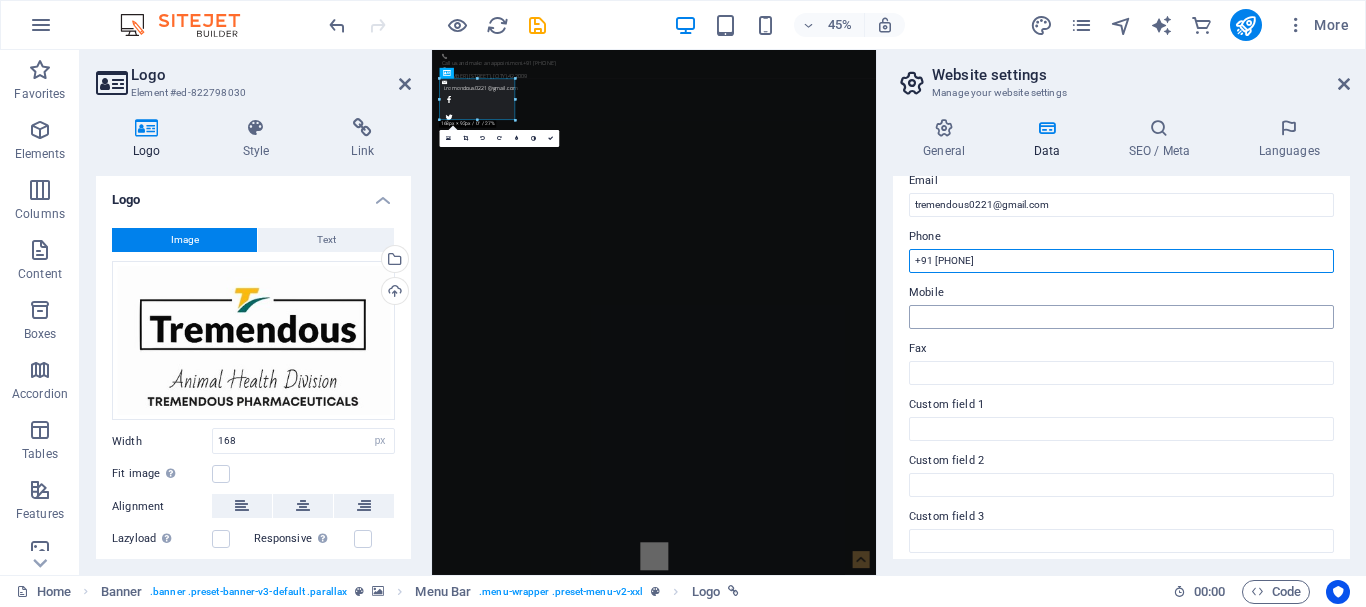 type on "+91 [PHONE]" 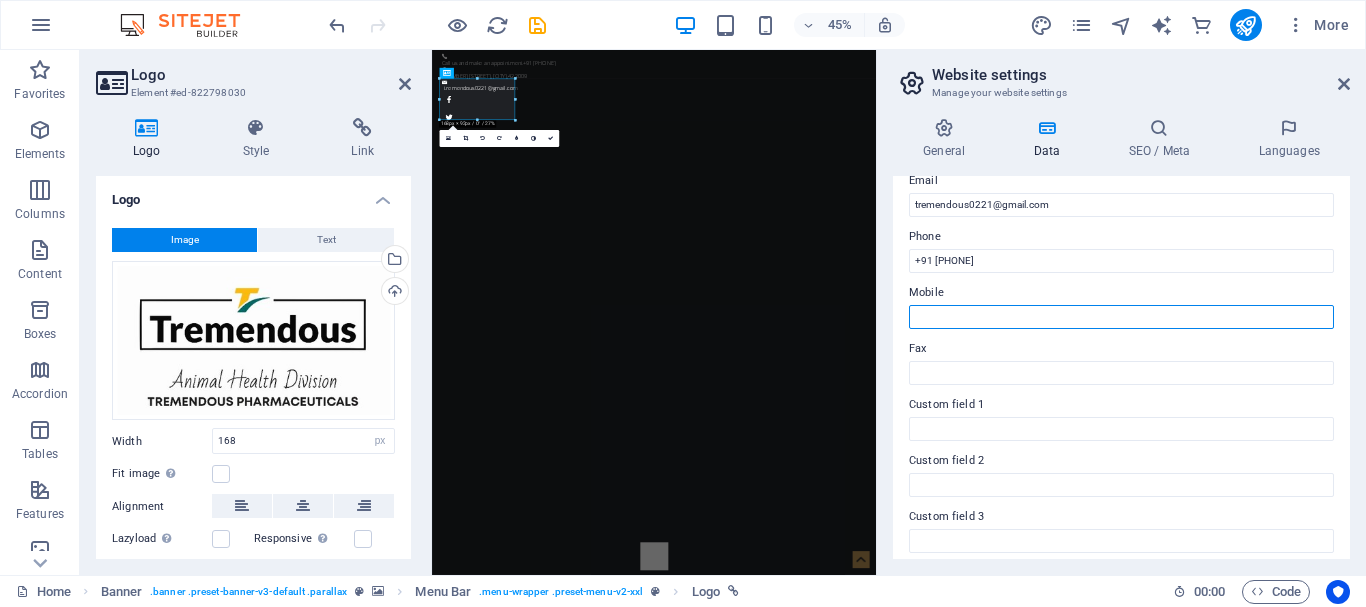 click on "Mobile" at bounding box center [1121, 317] 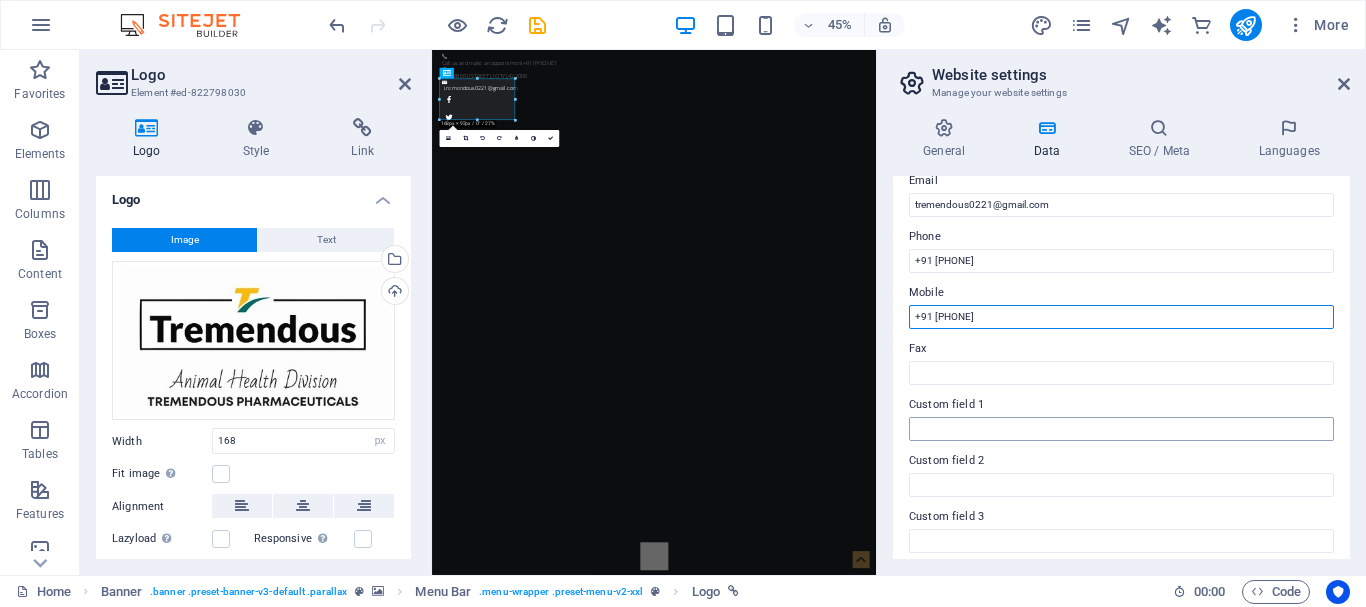 scroll, scrollTop: 500, scrollLeft: 0, axis: vertical 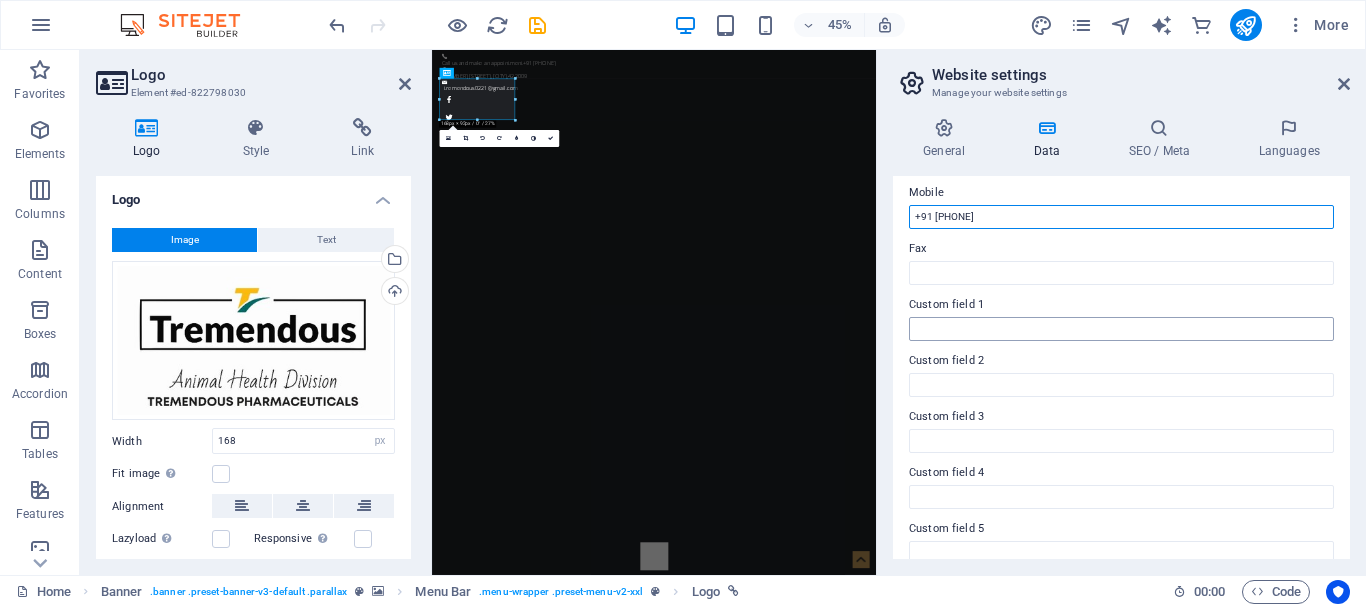 type on "+91 [PHONE]" 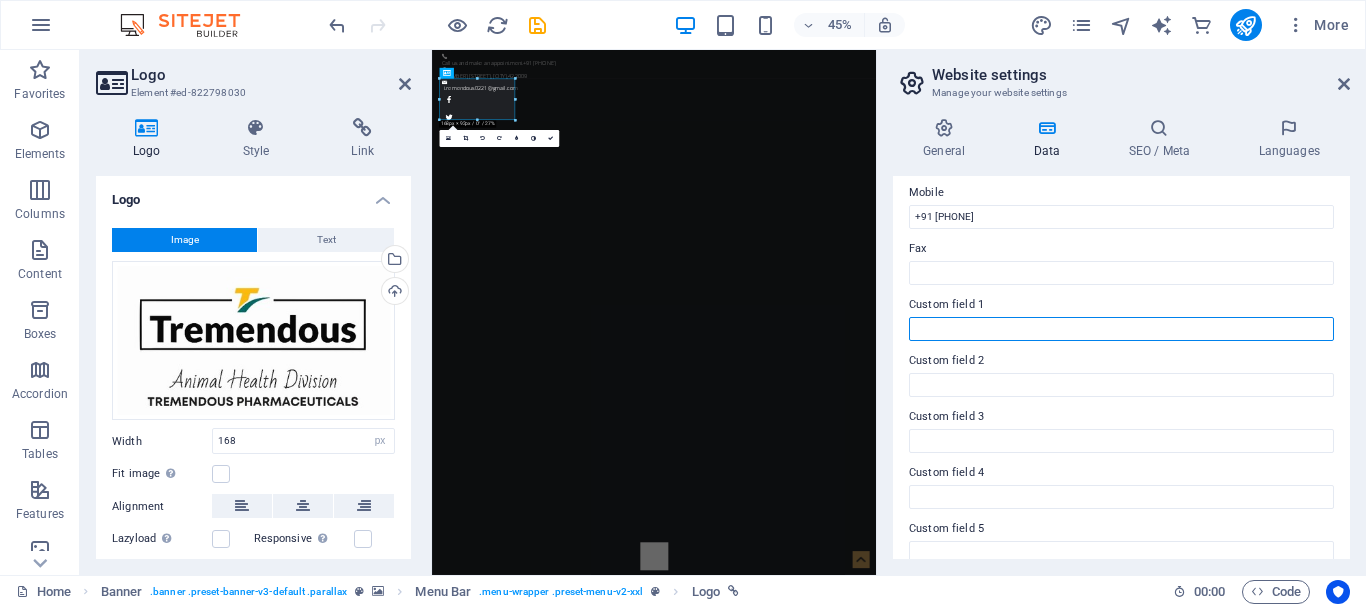 click on "Custom field 1" at bounding box center [1121, 329] 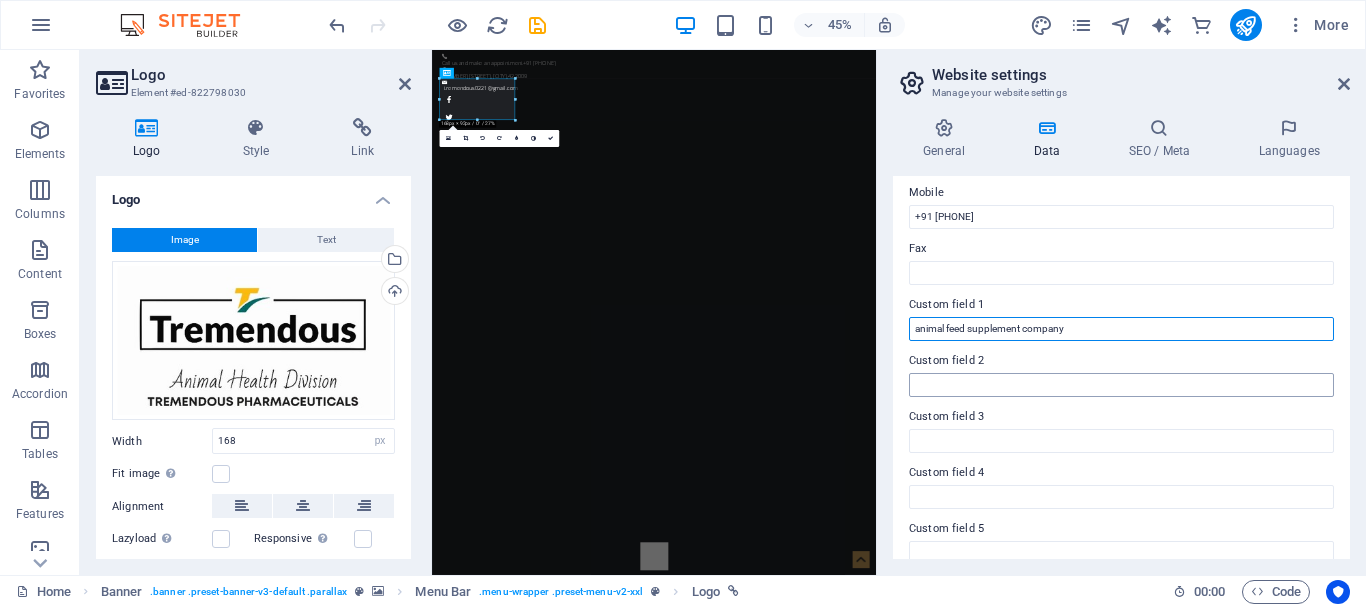 type on "animal feed supplement company" 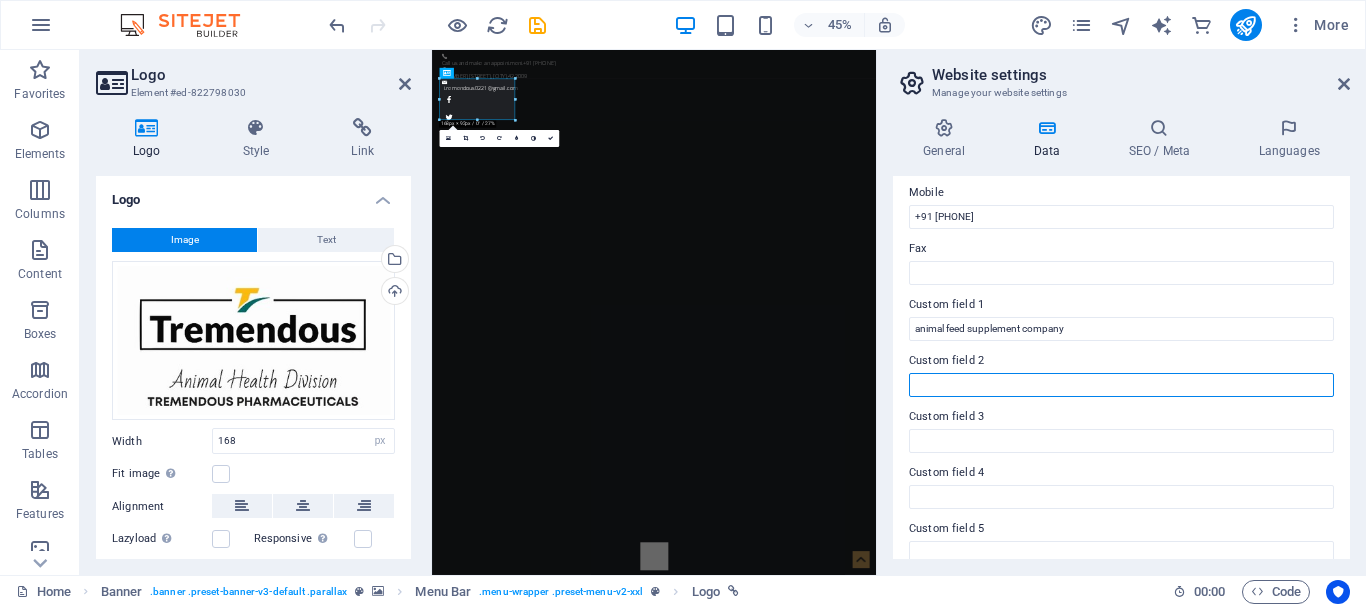 click on "Custom field 2" at bounding box center [1121, 385] 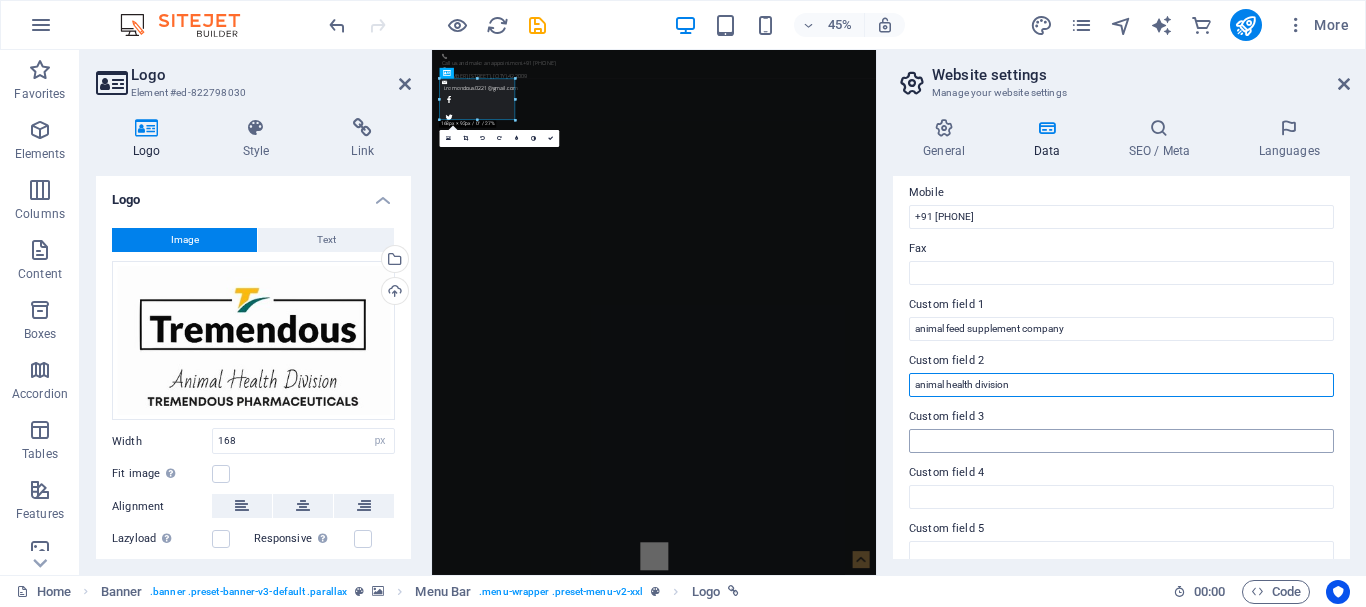 type on "animal health division" 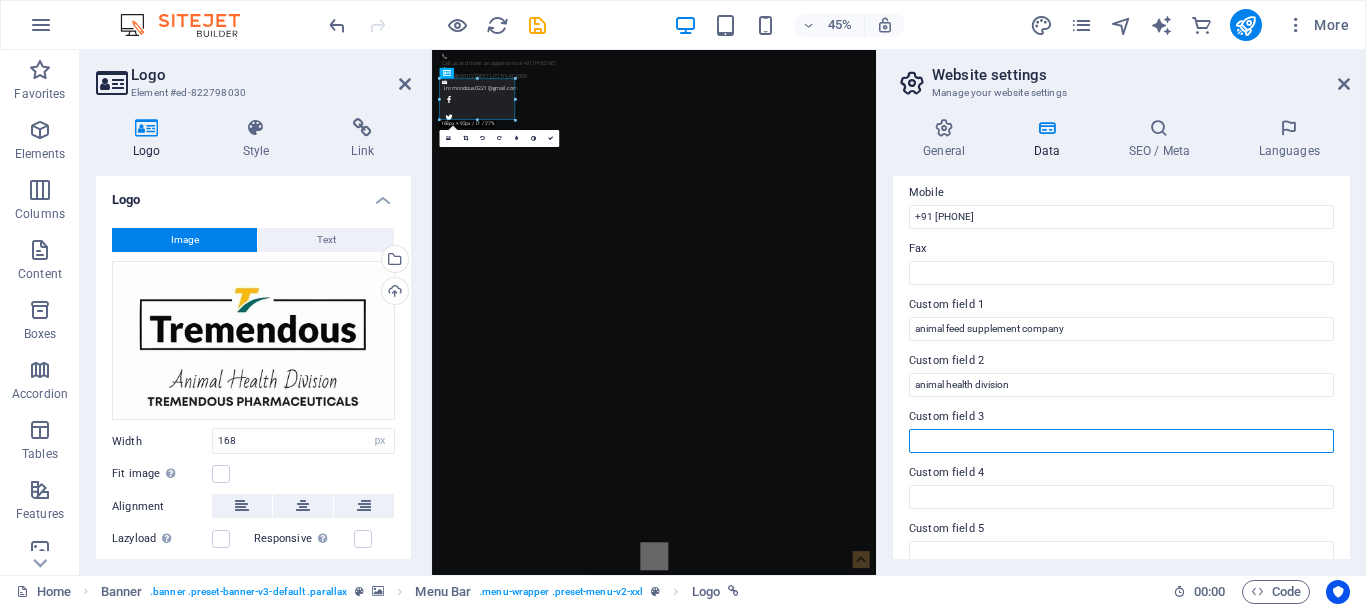 click on "Custom field 3" at bounding box center [1121, 441] 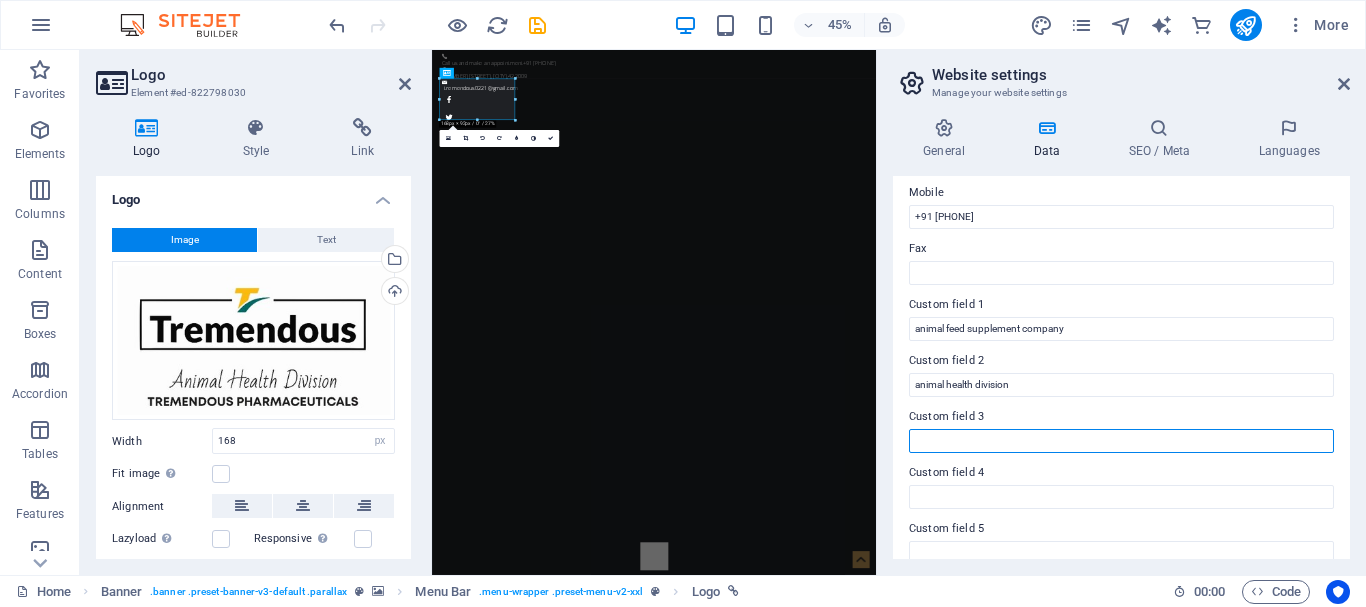 scroll, scrollTop: 578, scrollLeft: 0, axis: vertical 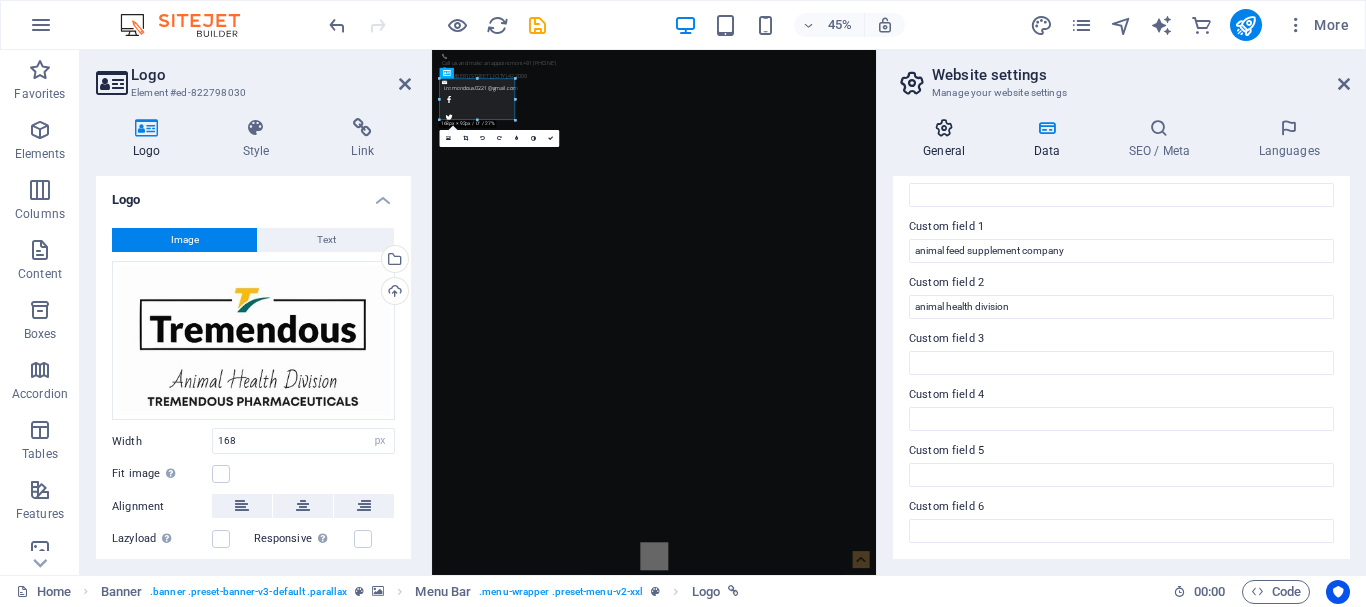 click on "General" at bounding box center [948, 139] 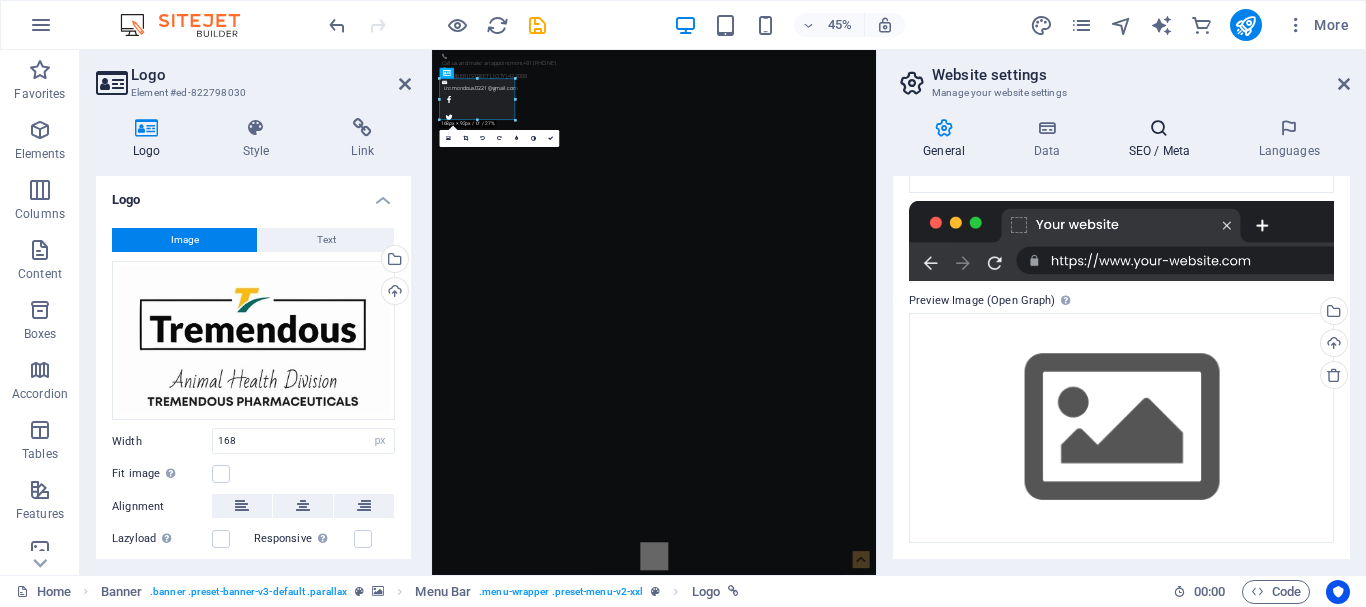 click at bounding box center (1159, 128) 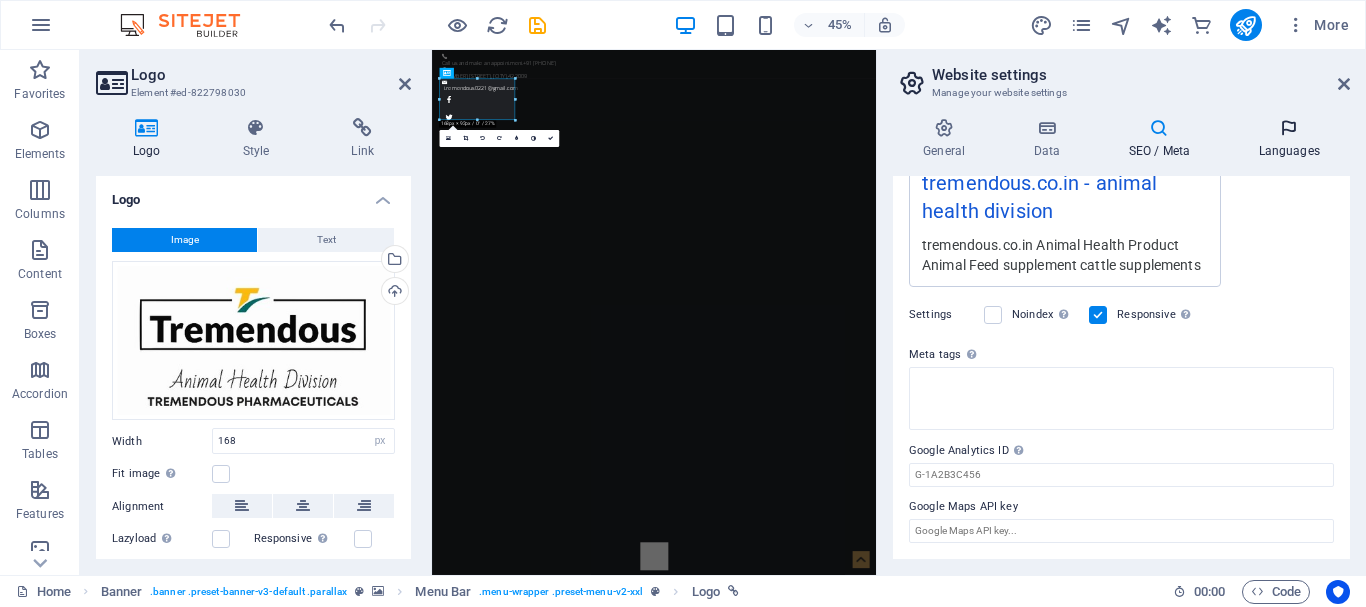 click on "Languages" at bounding box center (1289, 139) 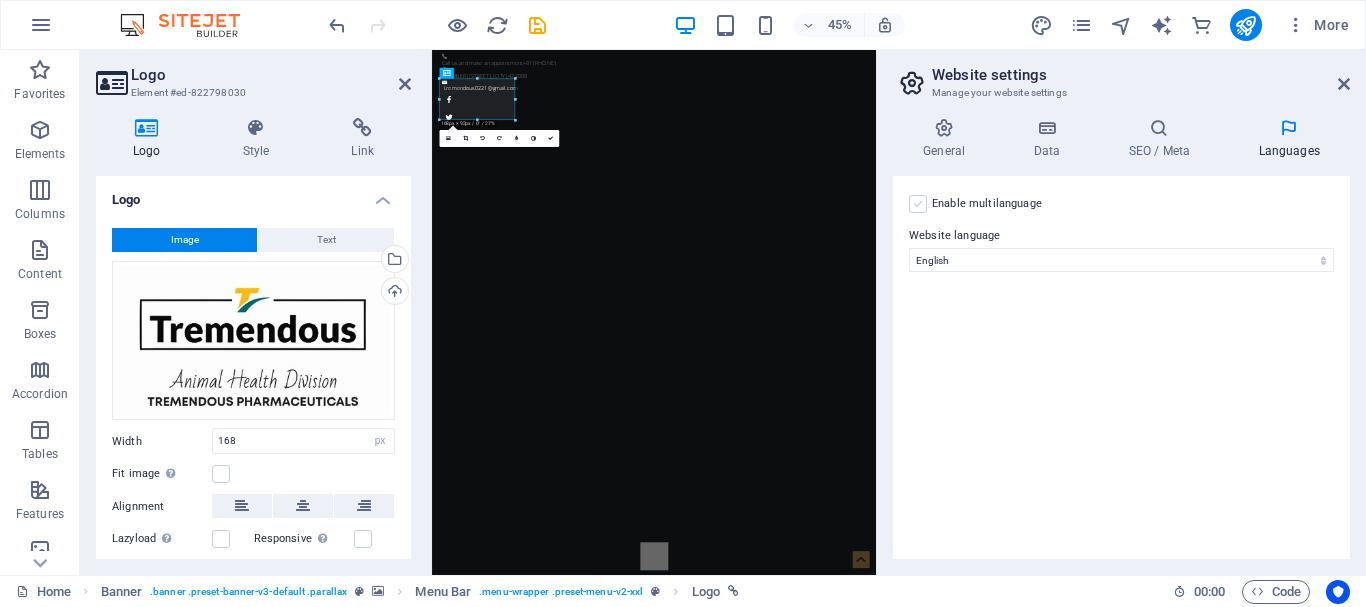 click at bounding box center [918, 204] 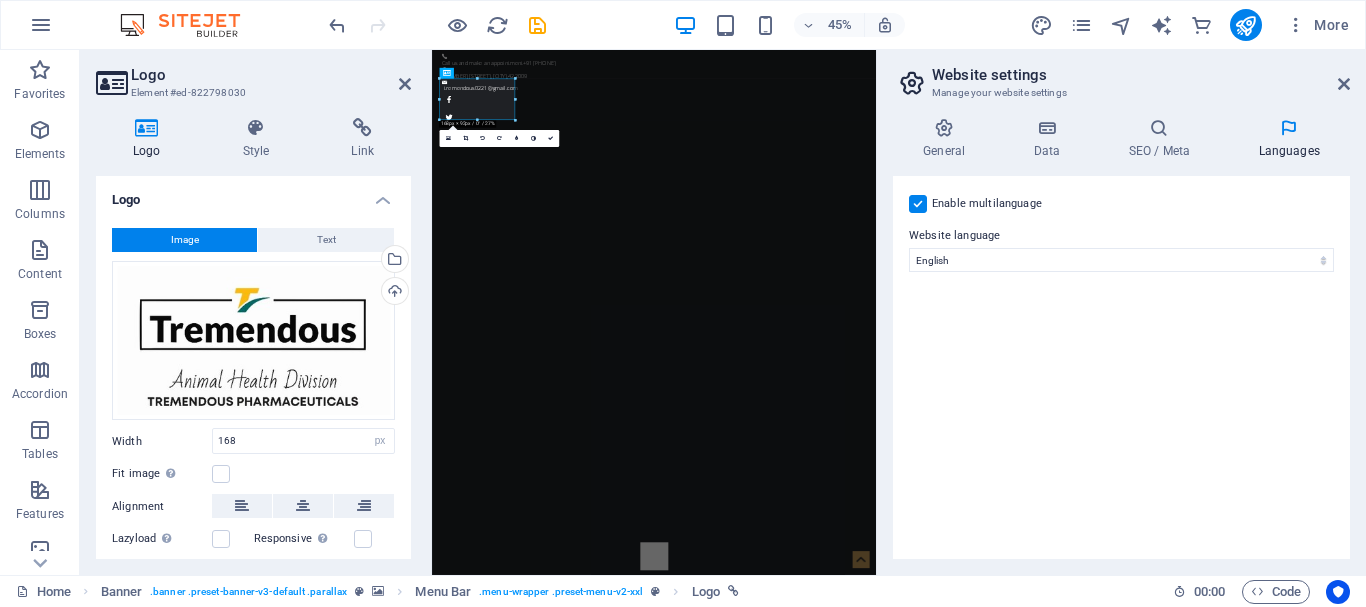 select 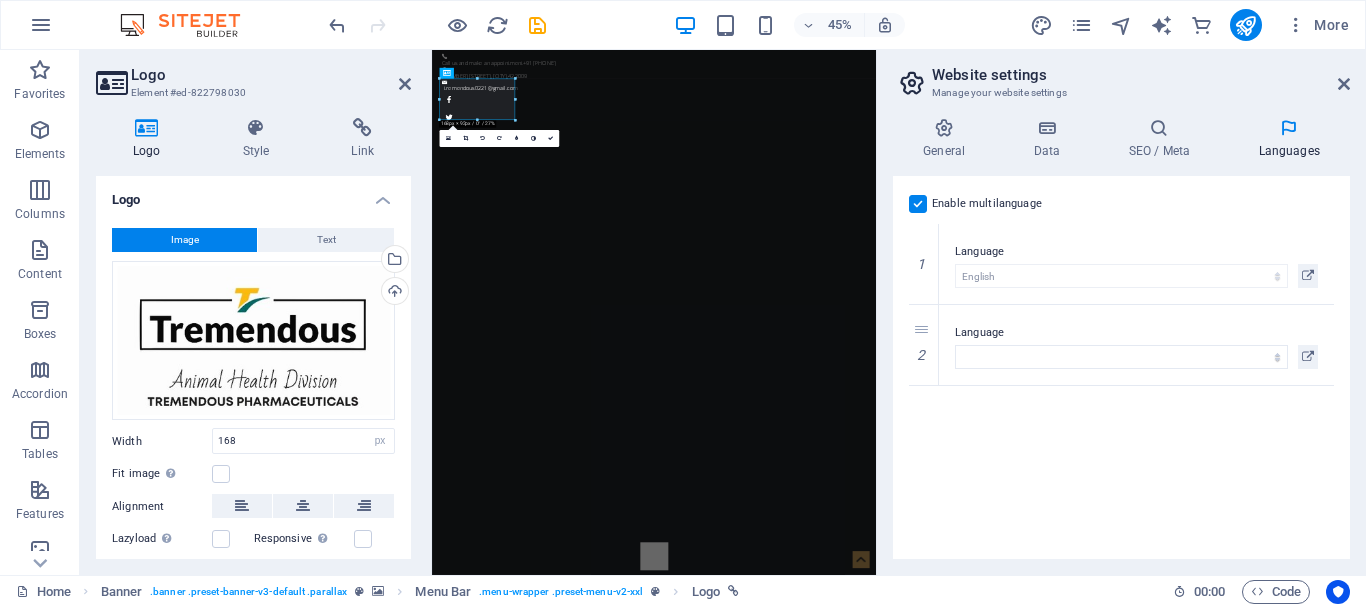 click at bounding box center [918, 204] 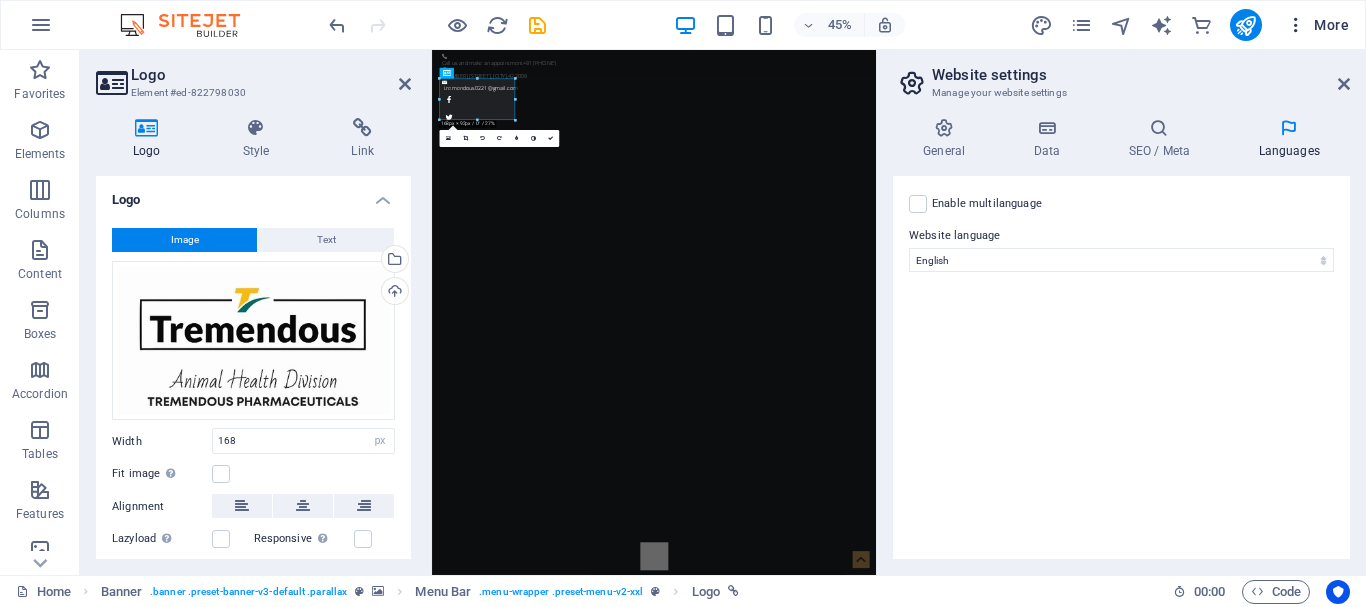 click on "More" at bounding box center [1317, 25] 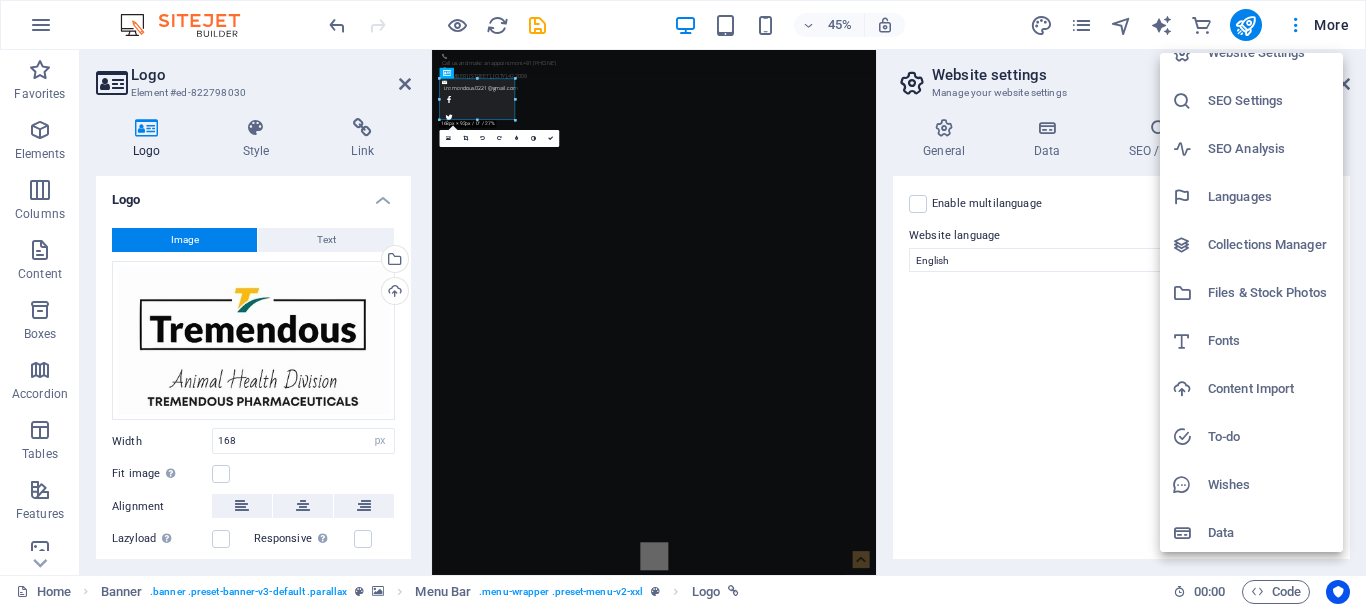scroll, scrollTop: 29, scrollLeft: 0, axis: vertical 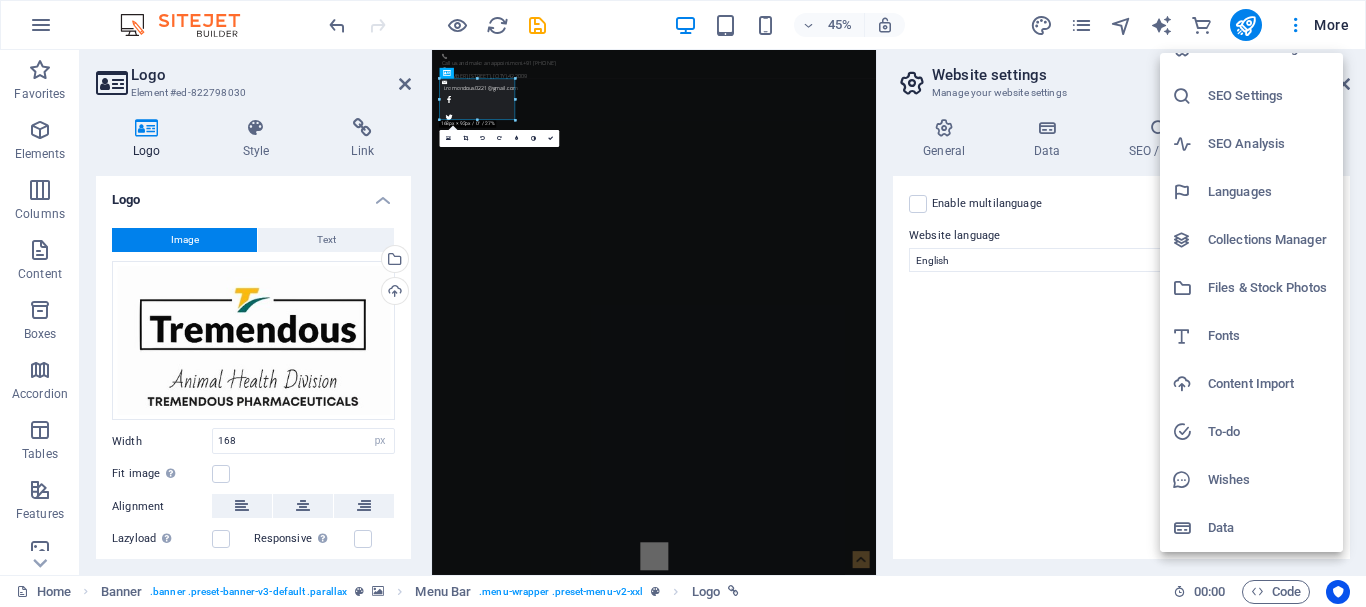click on "tremendous.co.in Home Favorites Elements Columns Content Boxes Accordion Tables Features Images Slider Header Footer Forms Marketing Collections Commerce Logo Element #ed-822798030 Logo Style Link Logo Image Text Drag files here, click to choose files or select files from Files or our free stock photos & videos Select files from the file manager, stock photos, or upload file(s) Upload Width 168 Default auto px rem % em vh vw Fit image Automatically fit image to a fixed width and height Height Default auto px Alignment Lazyload Loading images after the page loads improves page speed. Responsive Automatically load retina image and smartphone optimized sizes. Lightbox Use as headline The image will be wrapped in an H1 headline tag. Useful for giving alternative text the weight of an H1 headline, e.g. for the logo. Leave unchecked if uncertain. Optimized Images are compressed to improve page speed. Position Direction Custom 50 px %" at bounding box center [683, 303] 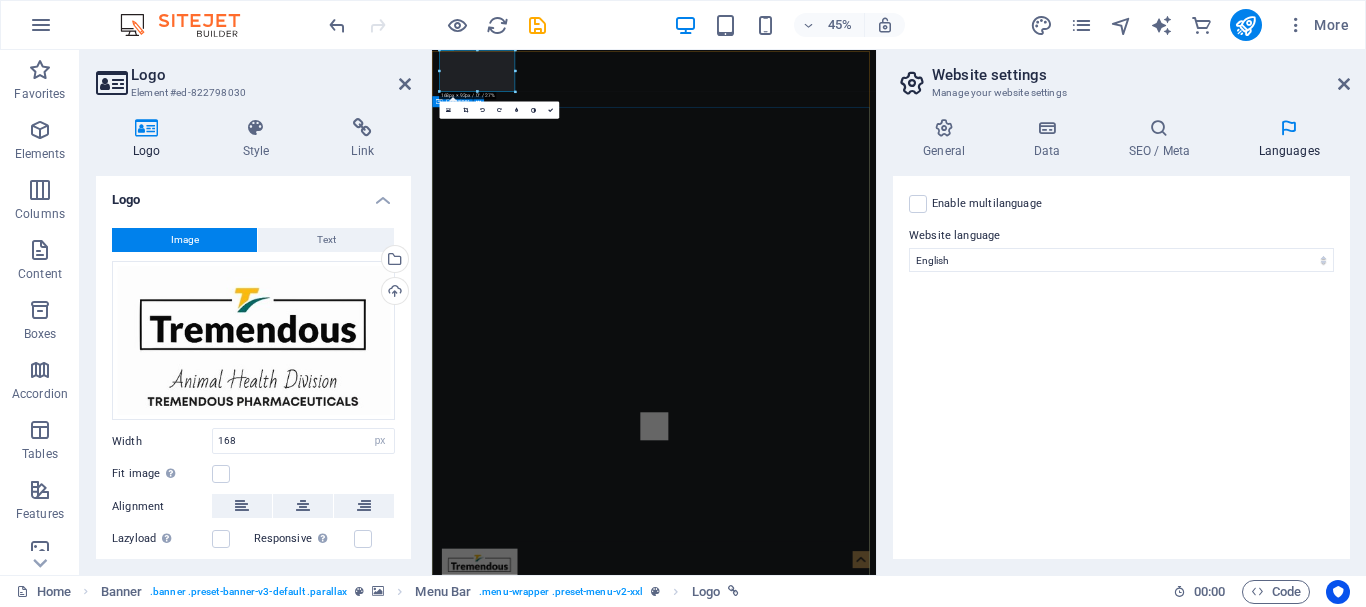 scroll, scrollTop: 300, scrollLeft: 0, axis: vertical 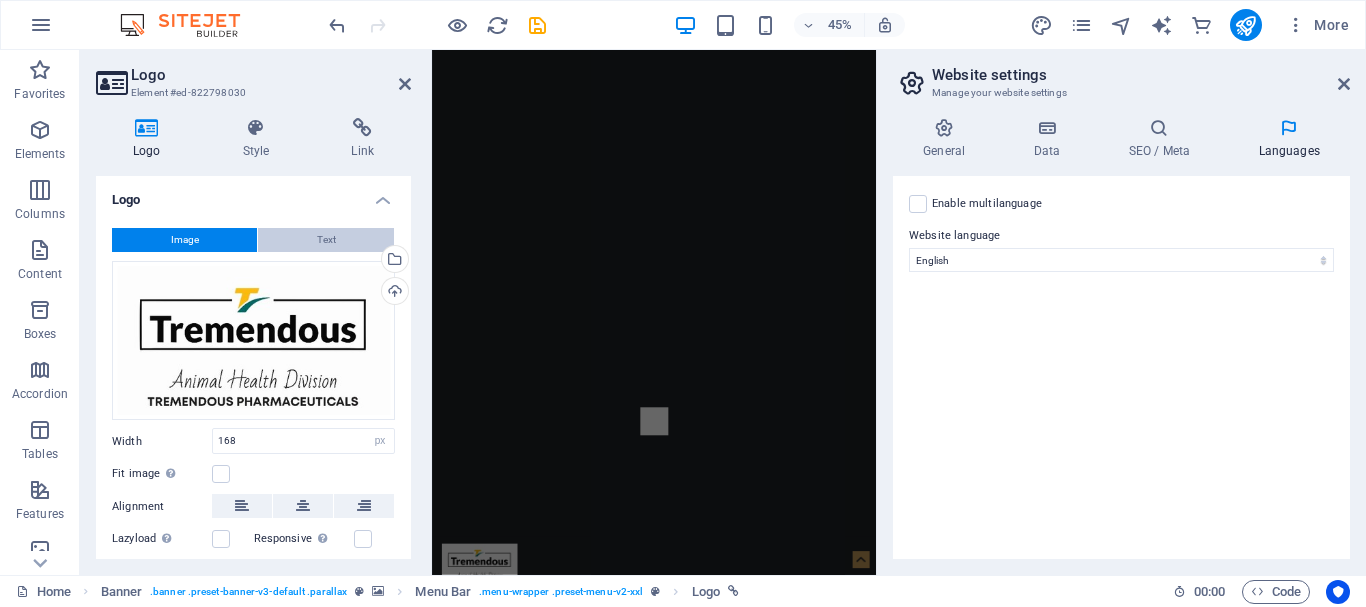 click on "Text" at bounding box center [326, 240] 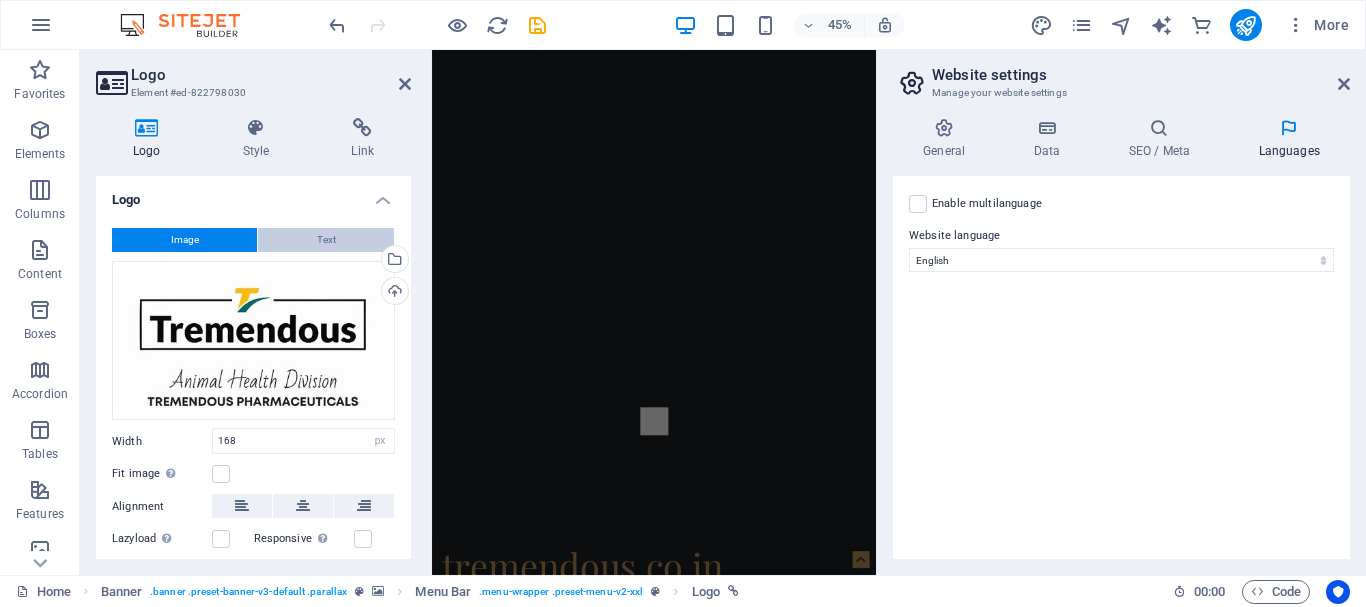 scroll, scrollTop: 0, scrollLeft: 0, axis: both 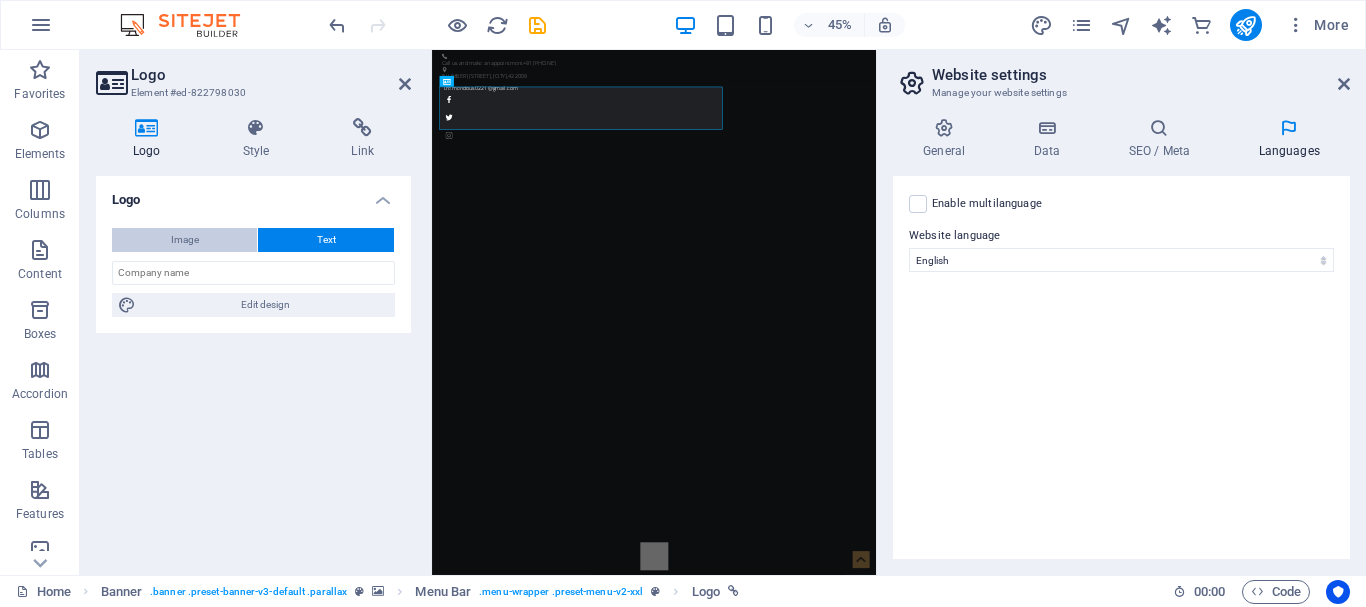 click on "Image" at bounding box center (184, 240) 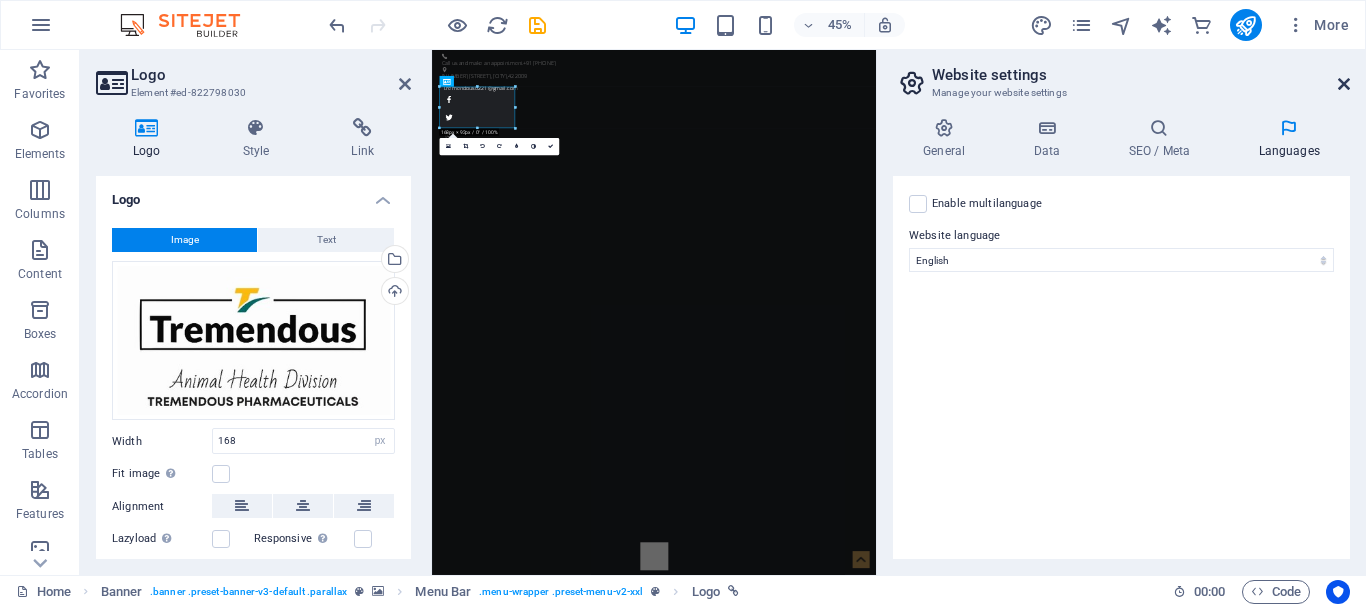 click at bounding box center (1344, 84) 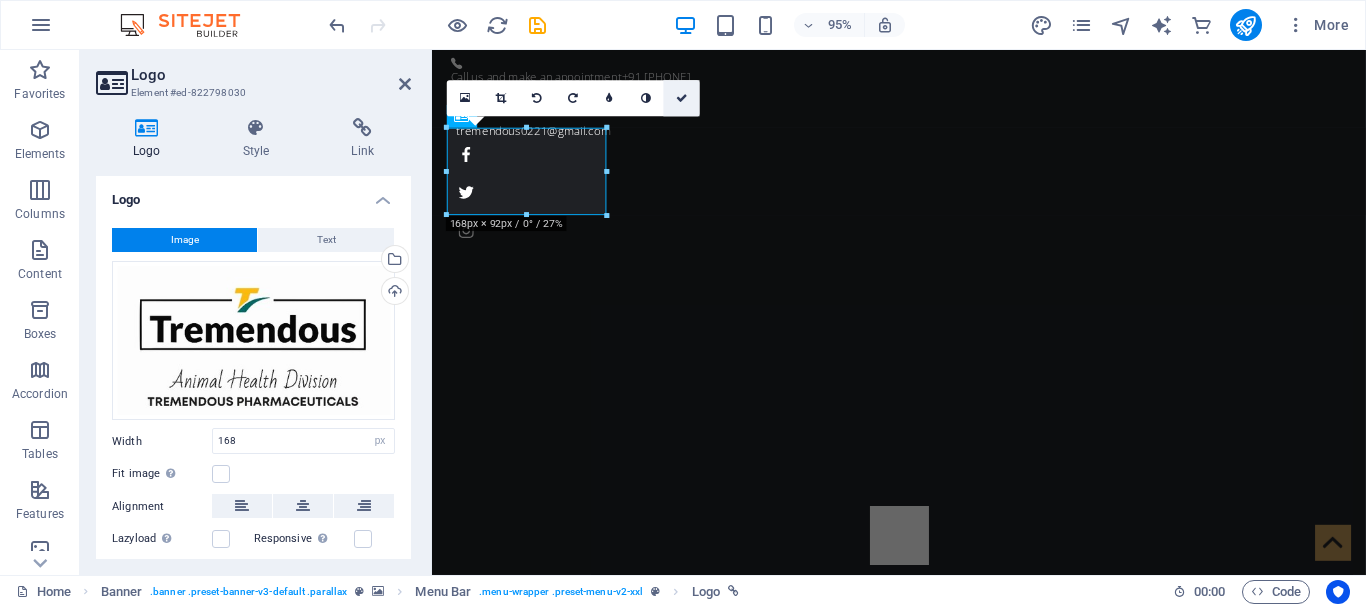 click at bounding box center (682, 98) 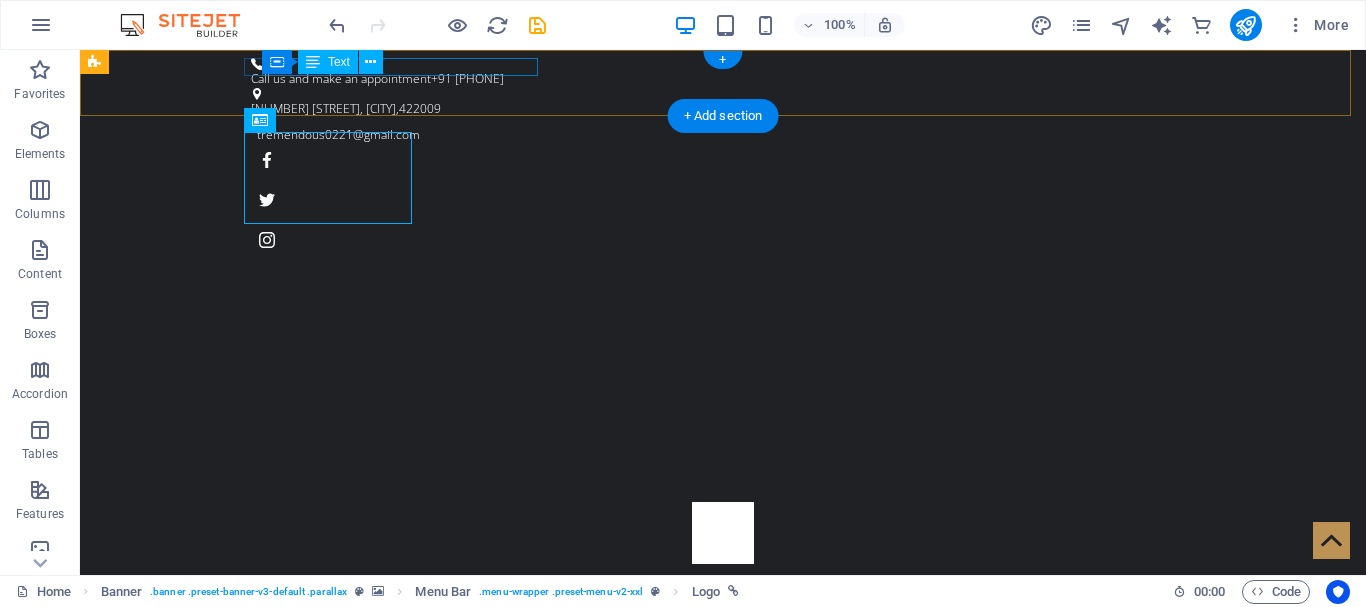 click on "Call us and make an appointment  +91 [PHONE]" at bounding box center (715, 79) 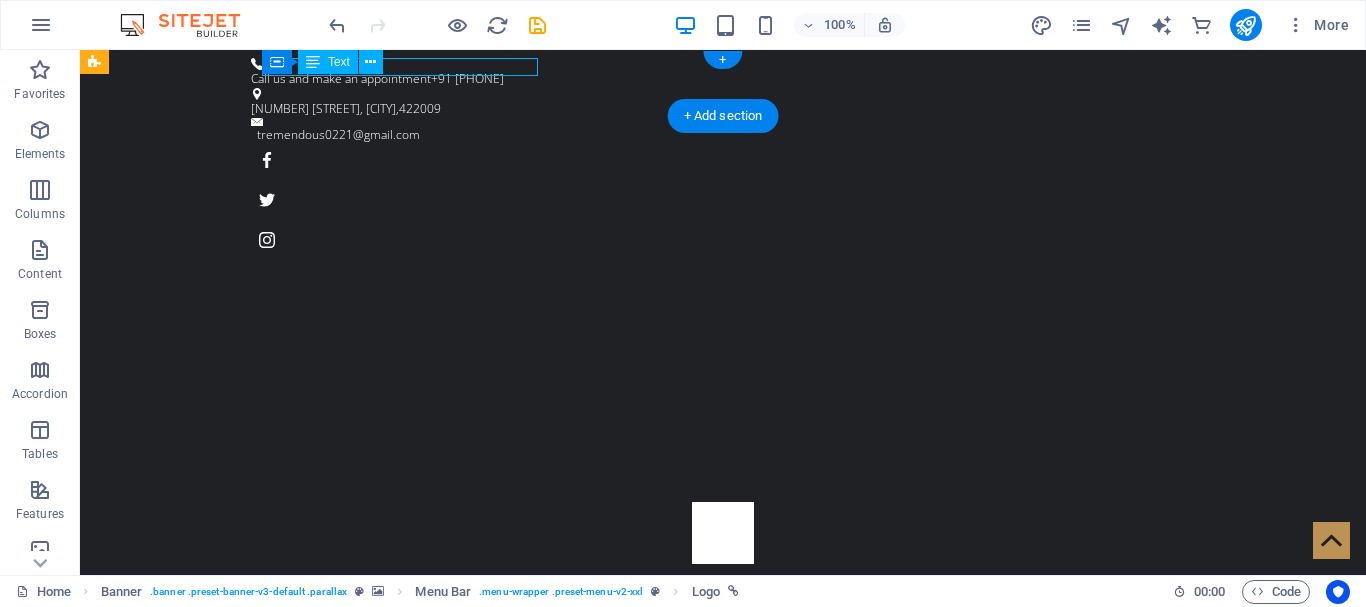 click on "Call us and make an appointment  +91 [PHONE]" at bounding box center (715, 79) 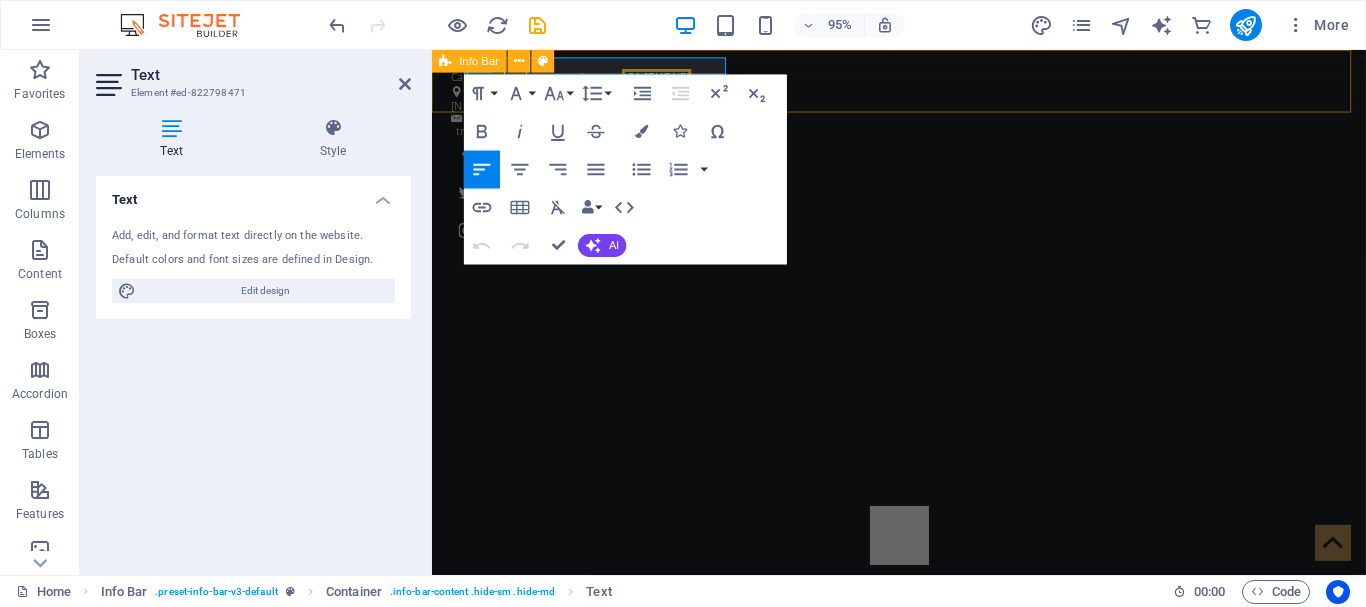 click on "Call us and make an appointment  +91 [PHONE] [NUMBER] [STREET], [CITY] ,  [POSTAL_CODE] tremendous0221@gmail.com" at bounding box center [923, 157] 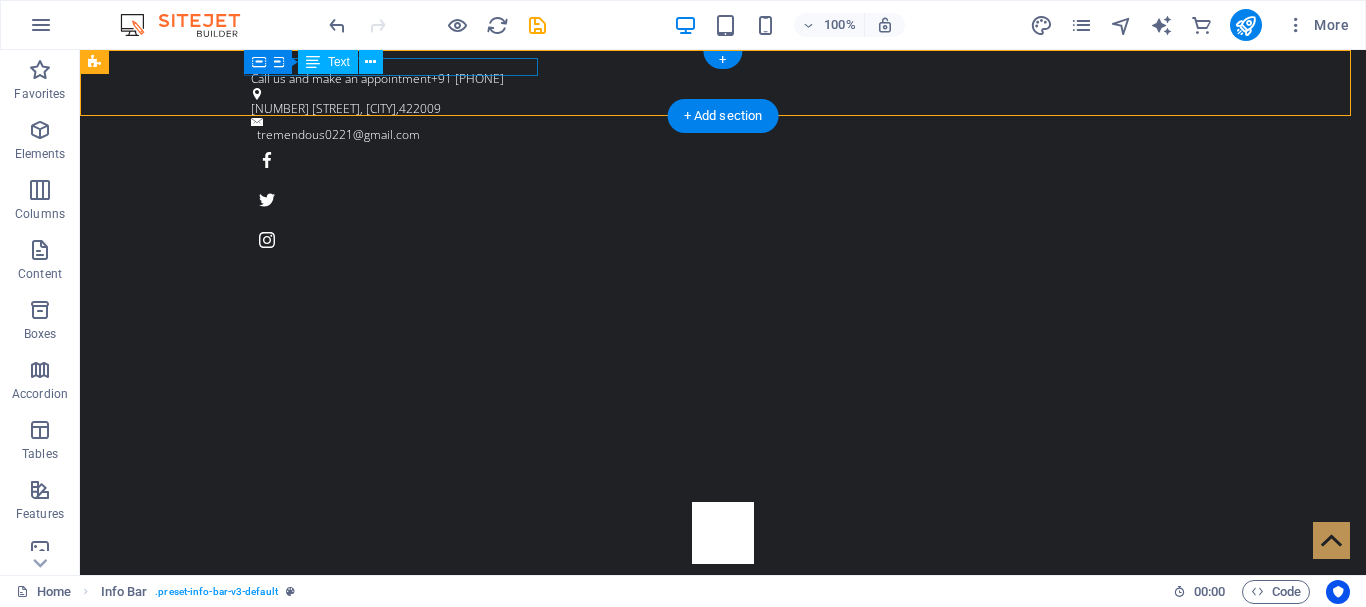 click on "Call us and make an appointment  +91 [PHONE]" at bounding box center (715, 79) 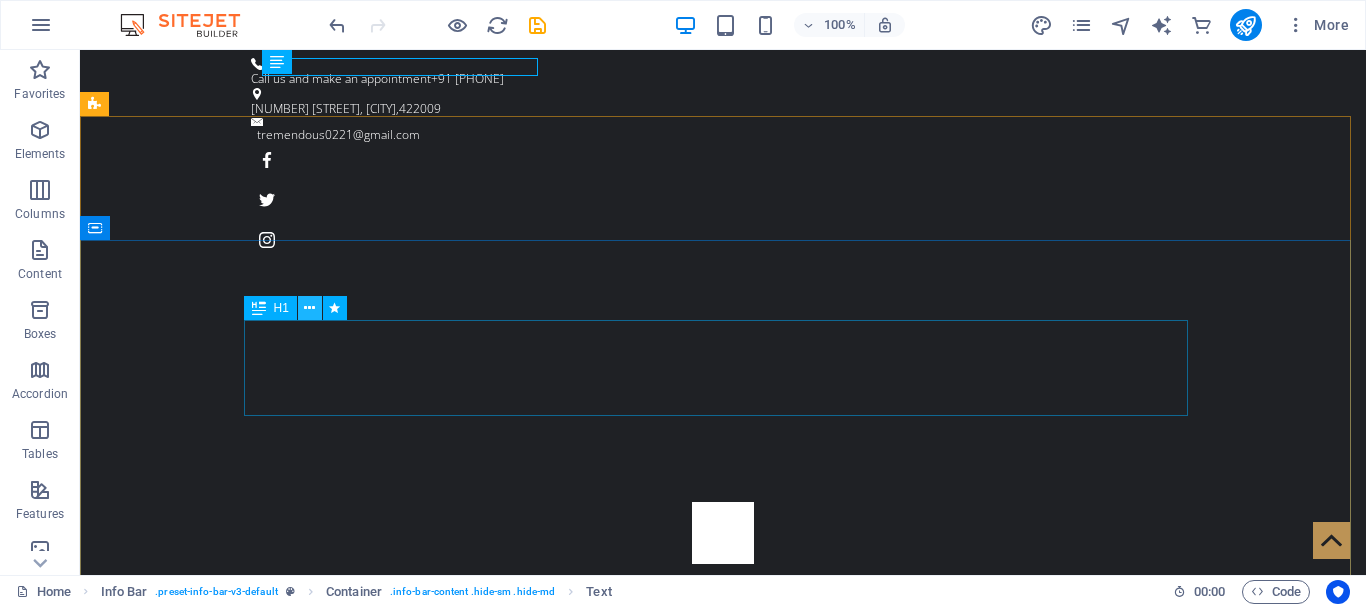 click at bounding box center [309, 308] 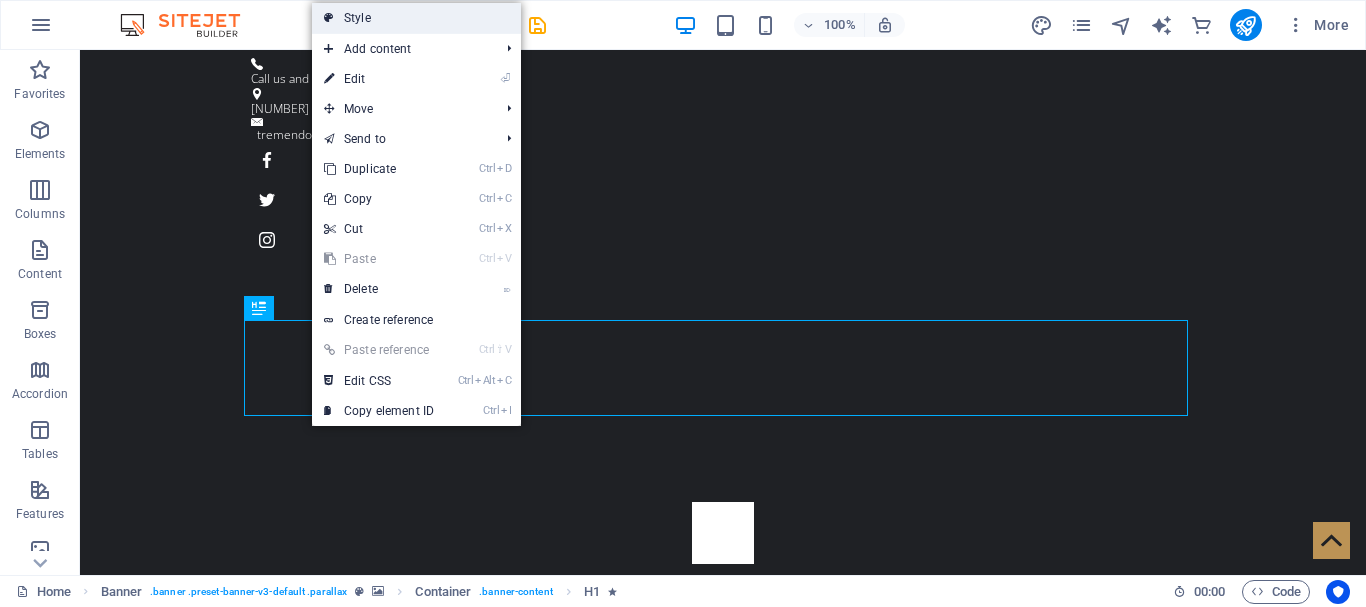 click on "Style" at bounding box center (416, 18) 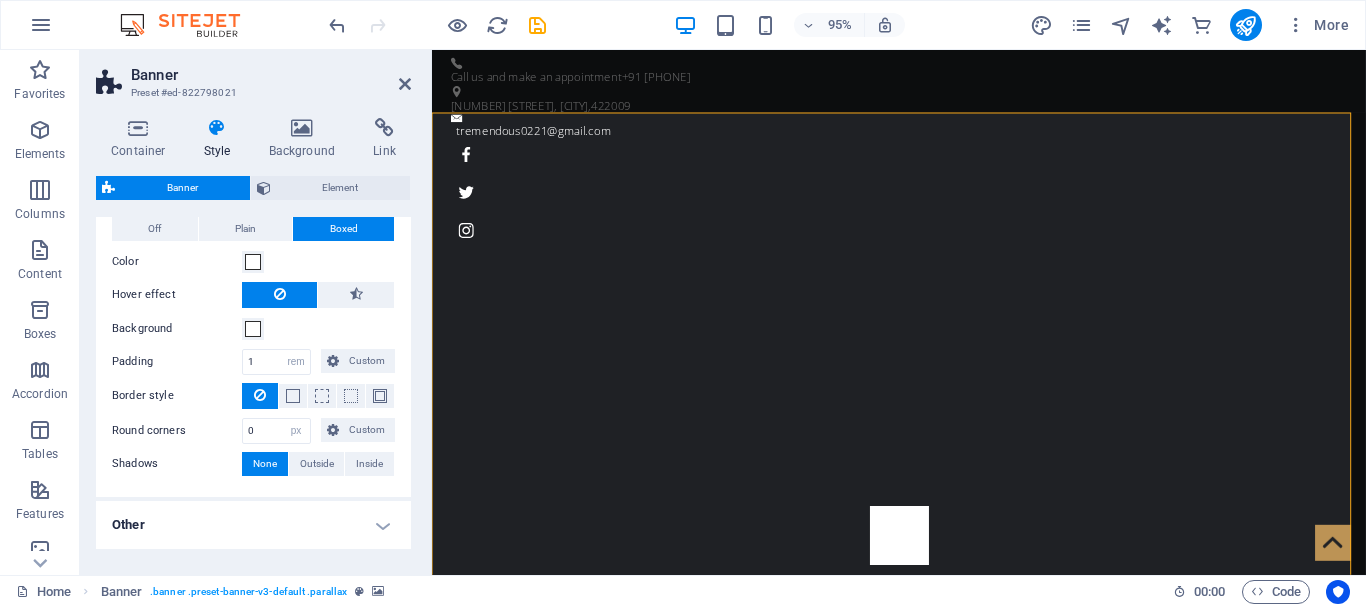 scroll, scrollTop: 0, scrollLeft: 0, axis: both 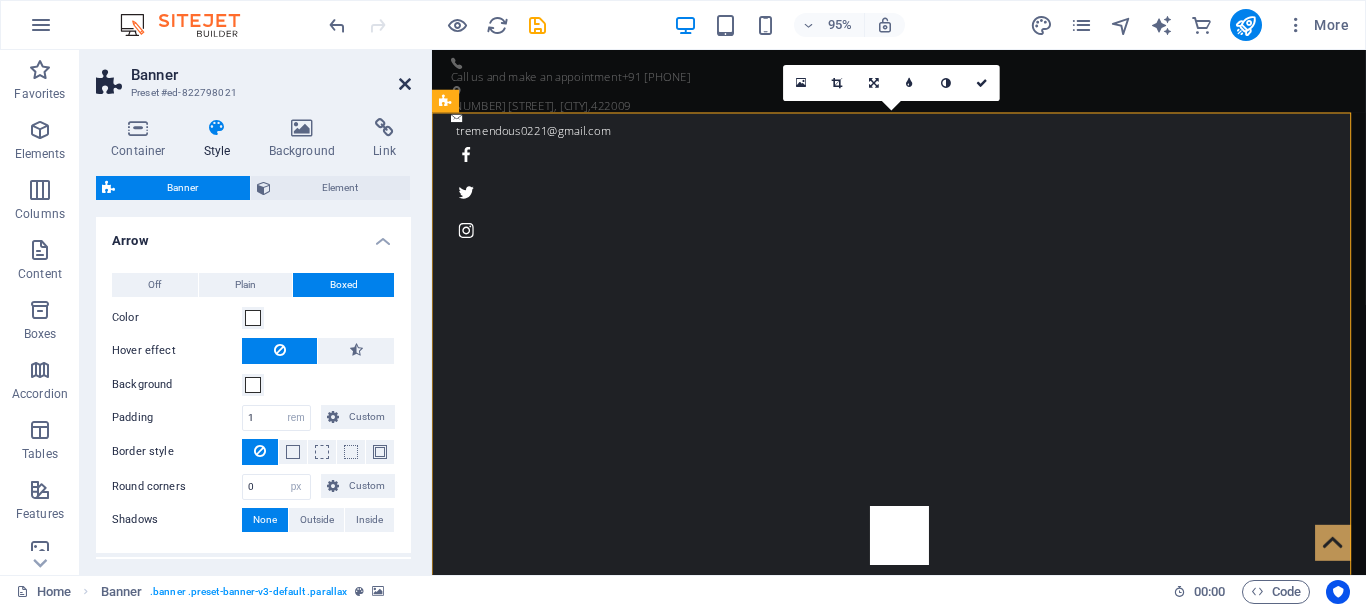 click at bounding box center [405, 84] 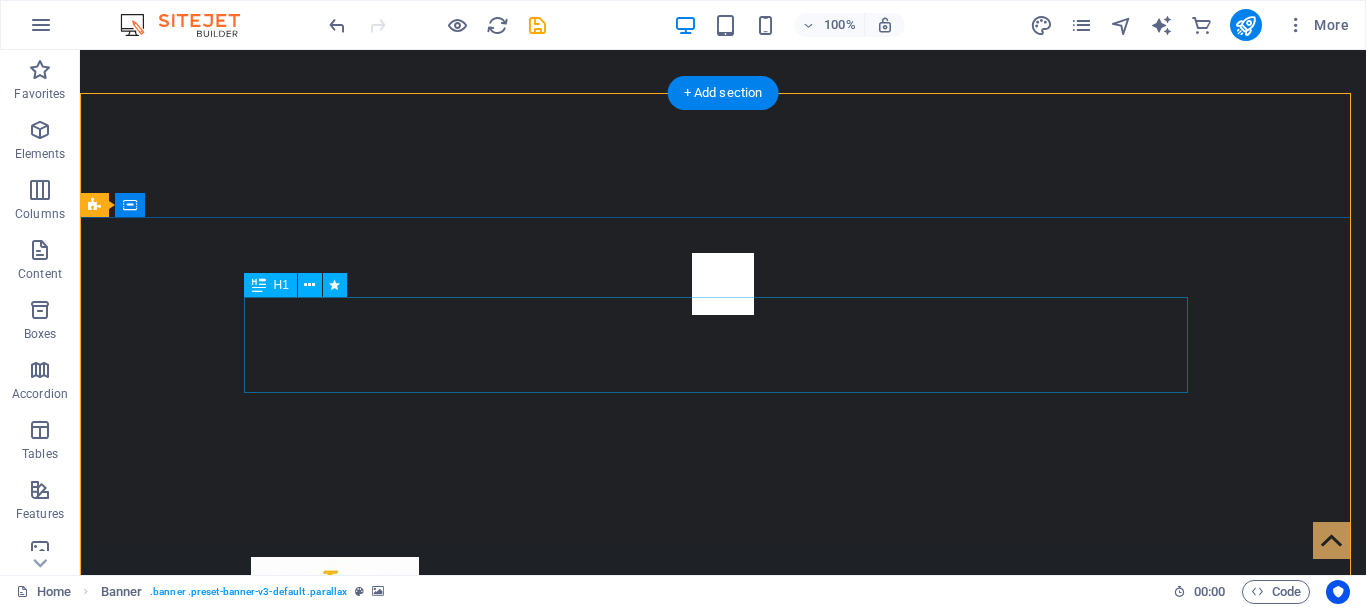 scroll, scrollTop: 0, scrollLeft: 0, axis: both 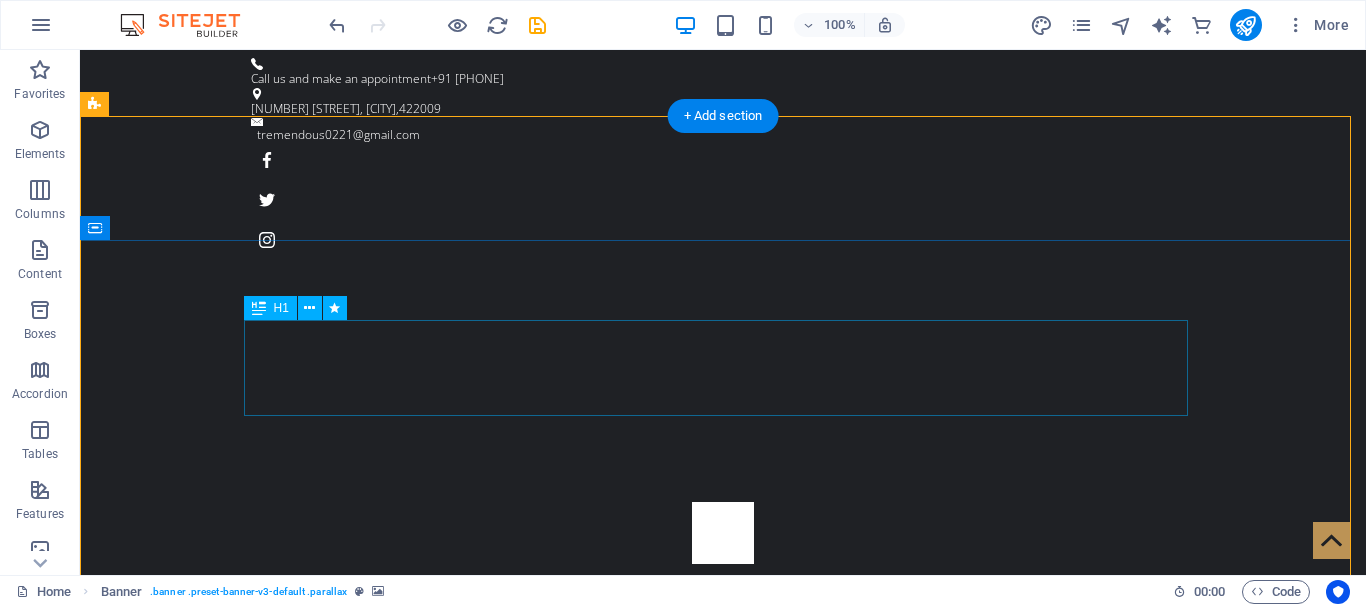 click on "Welcome to" at bounding box center (723, 1087) 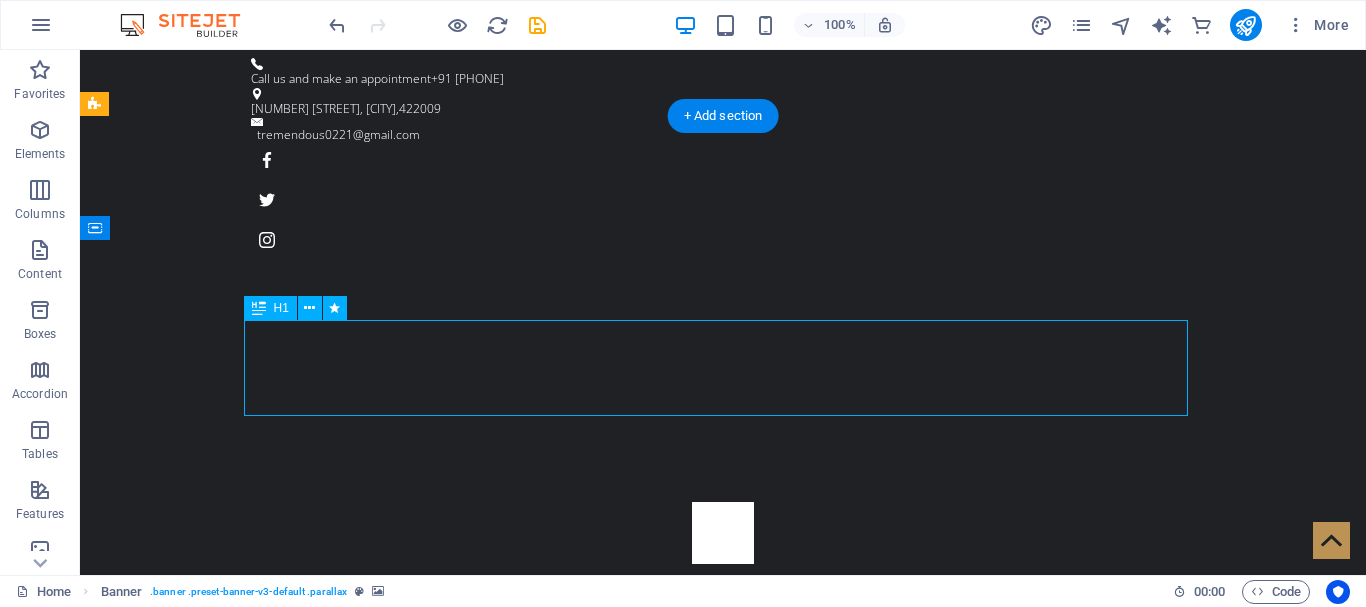 click on "Welcome to" at bounding box center (723, 1087) 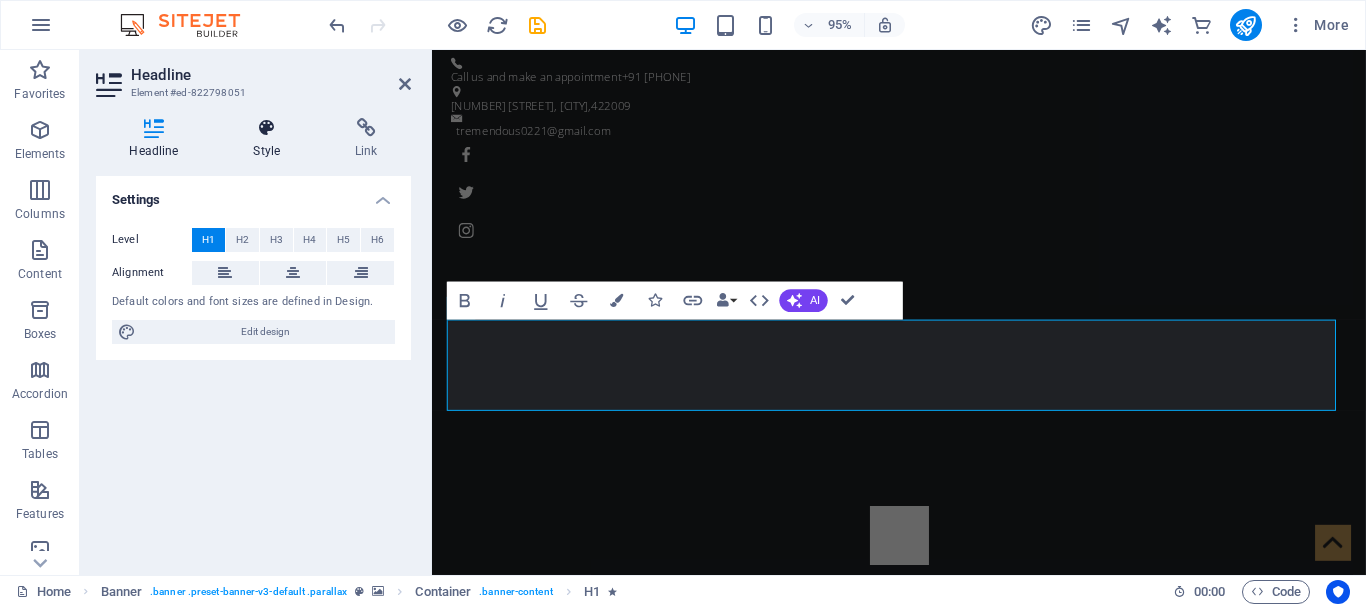 click on "Style" at bounding box center (271, 139) 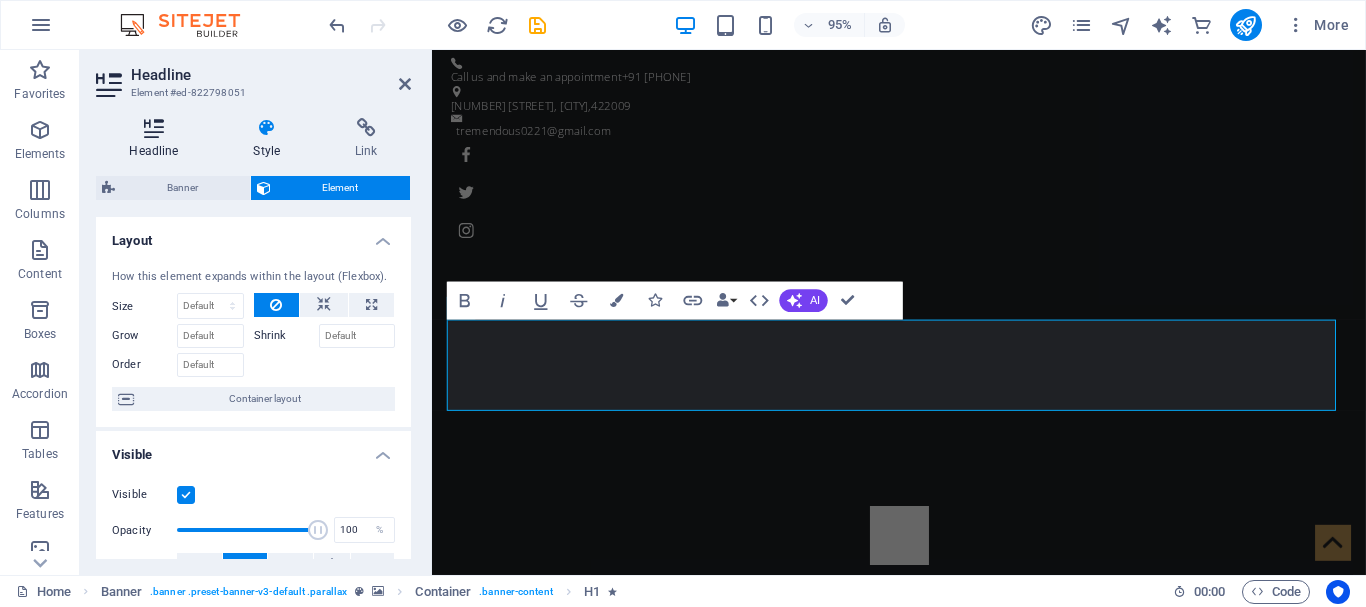 click on "Headline" at bounding box center (158, 139) 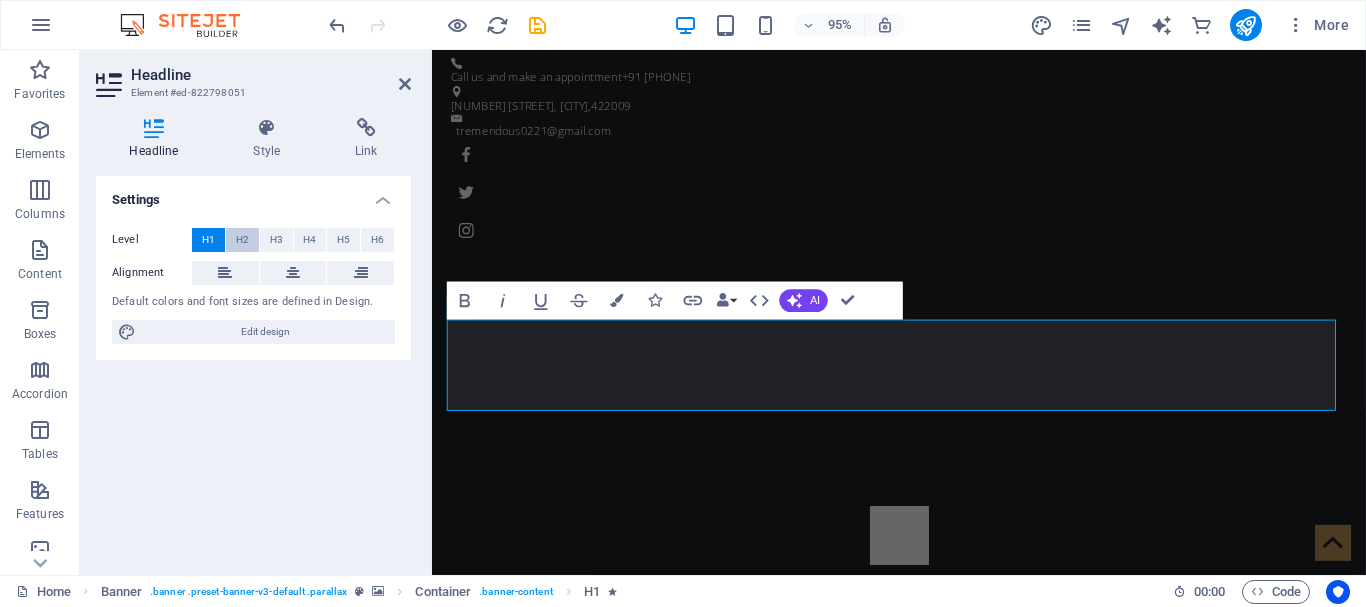 click on "H2" at bounding box center [242, 240] 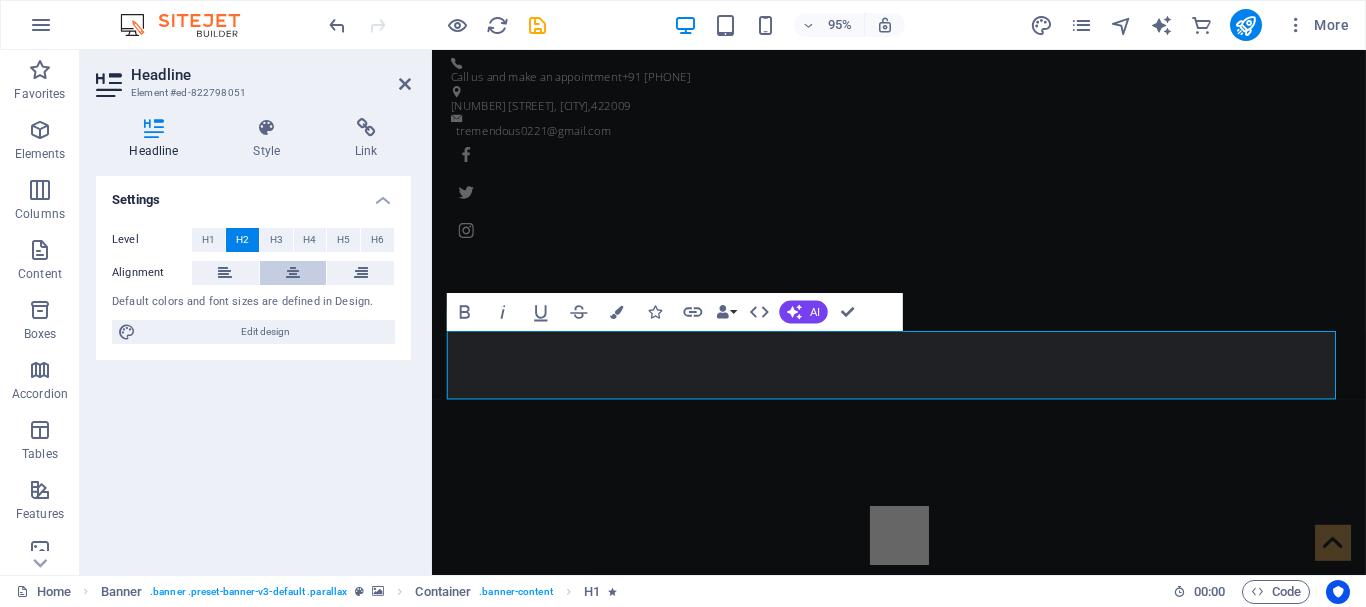 click at bounding box center [293, 273] 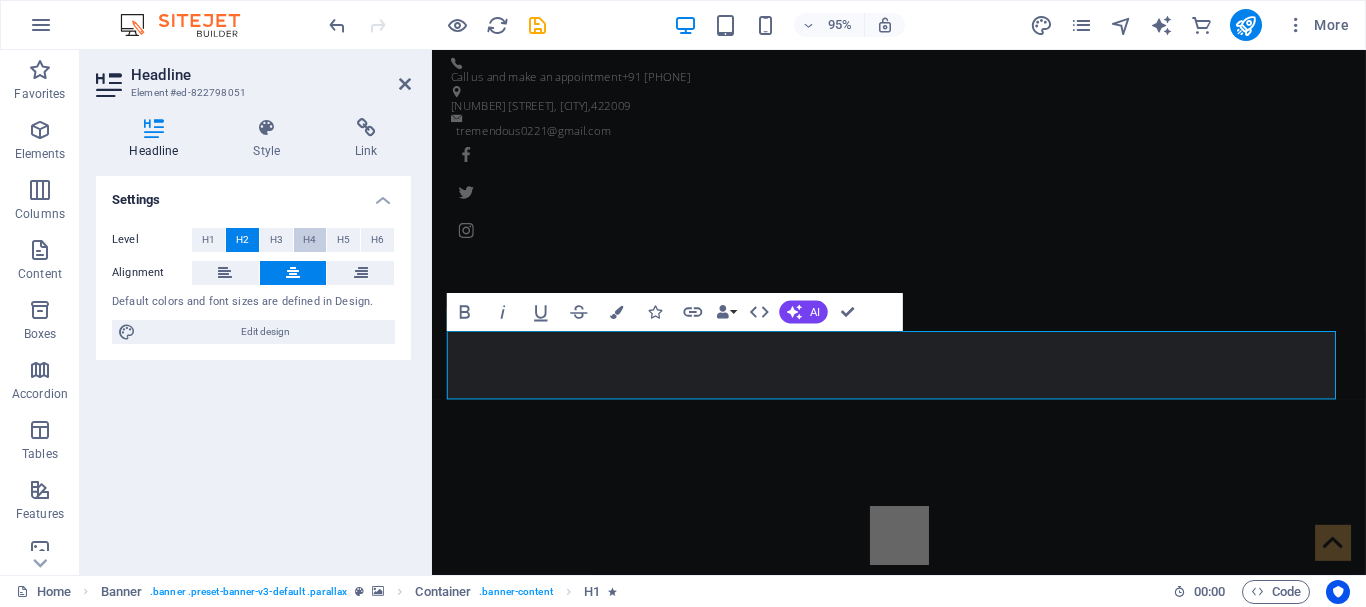 click on "H4" at bounding box center (309, 240) 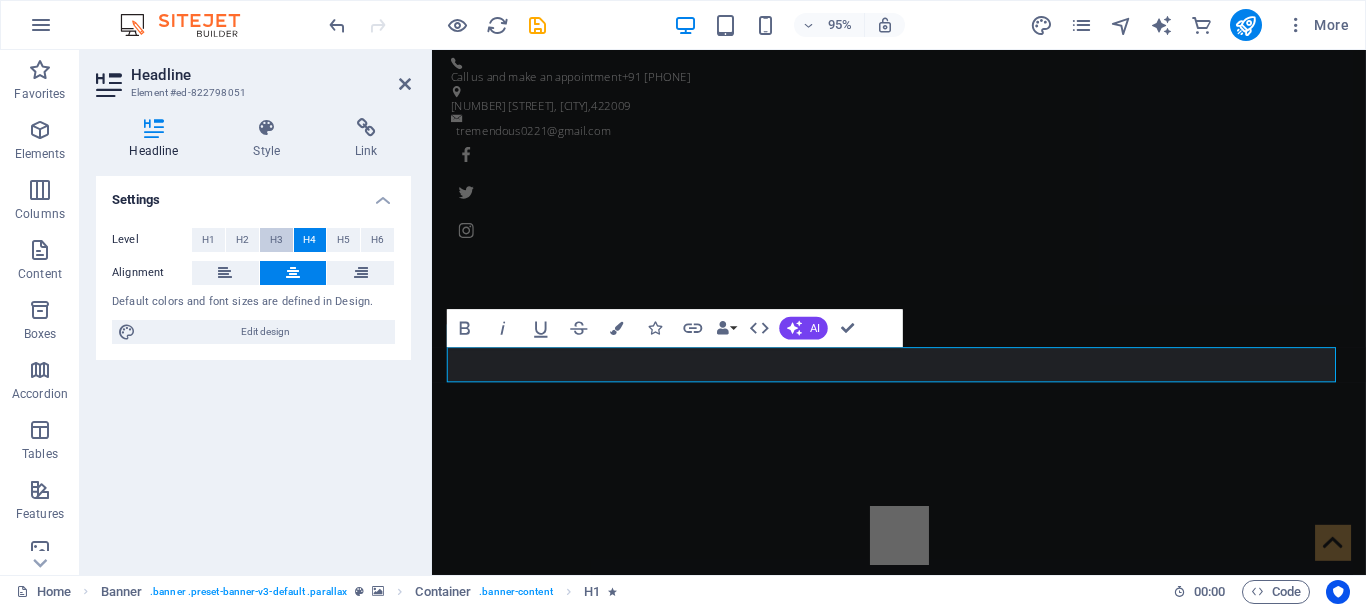 click on "H3" at bounding box center (276, 240) 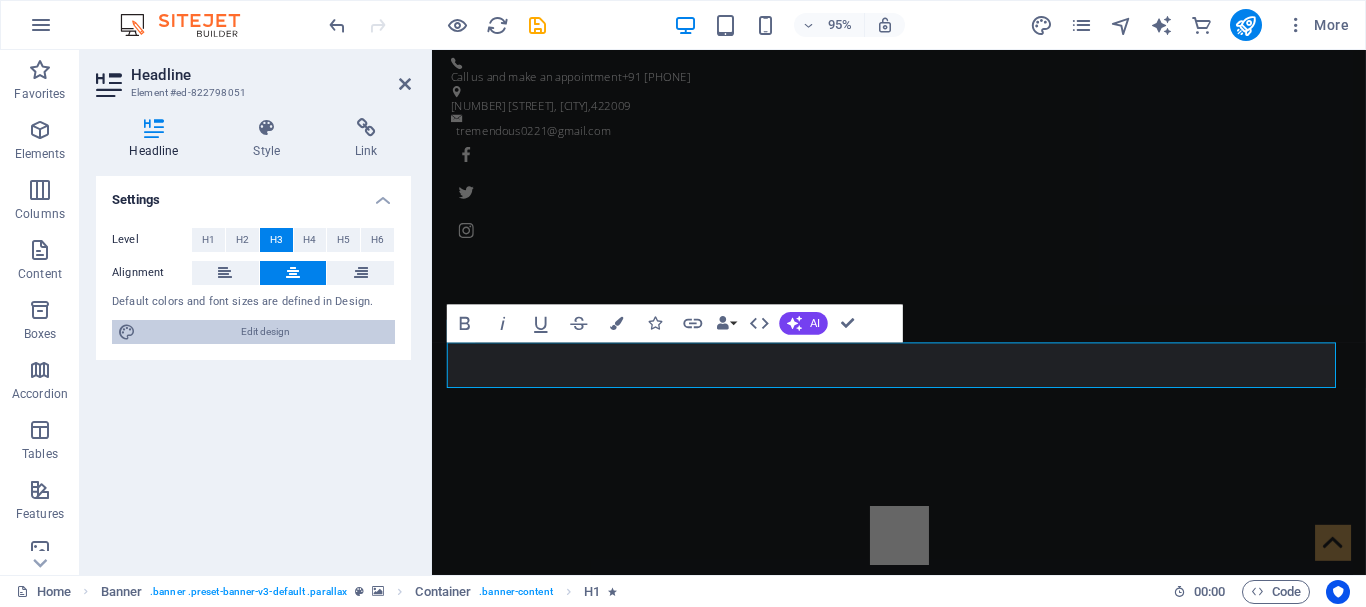 click on "Edit design" at bounding box center (265, 332) 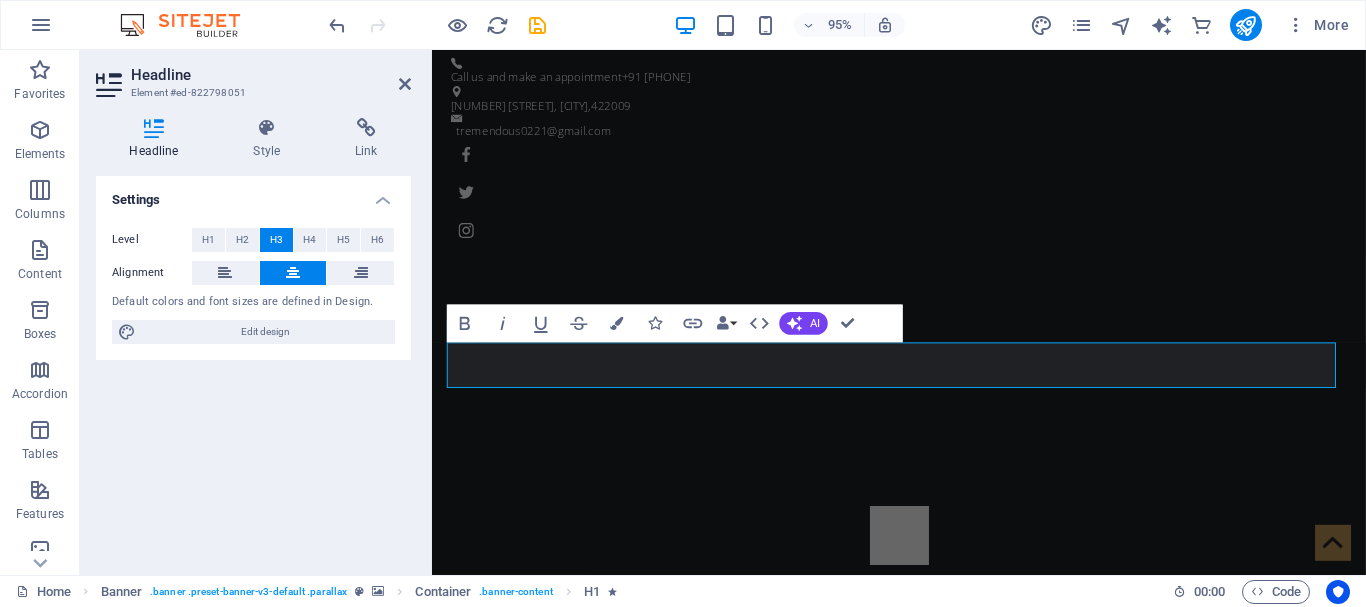 select on "ease-in-out" 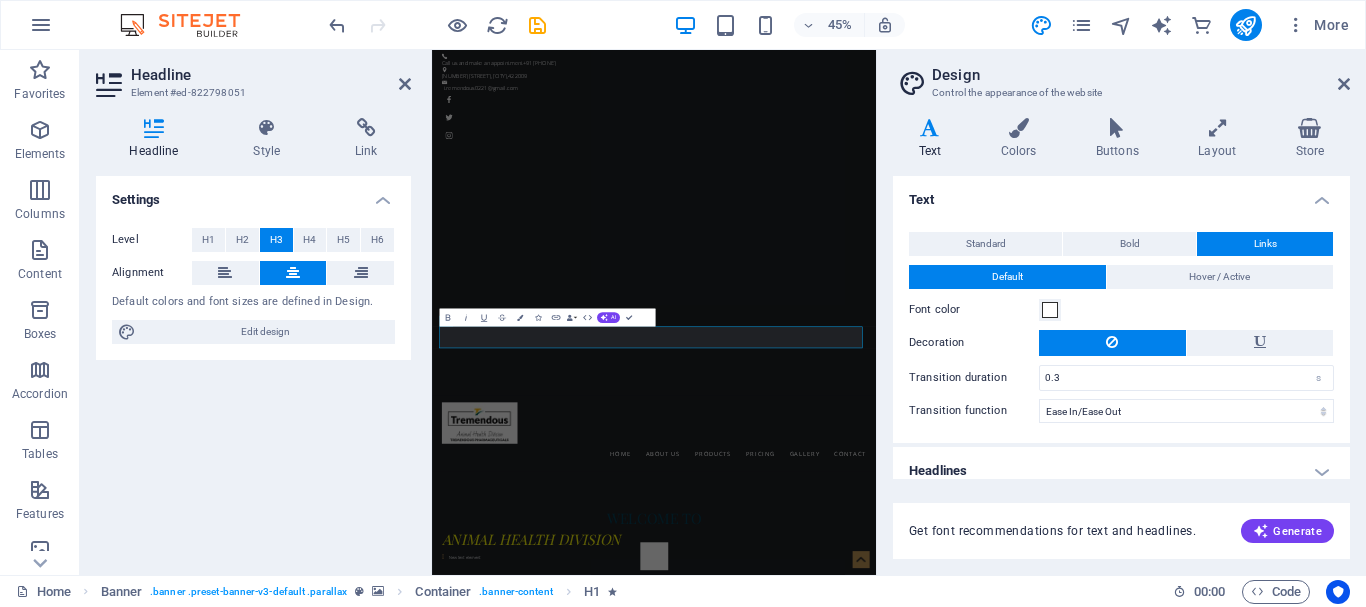 scroll, scrollTop: 16, scrollLeft: 0, axis: vertical 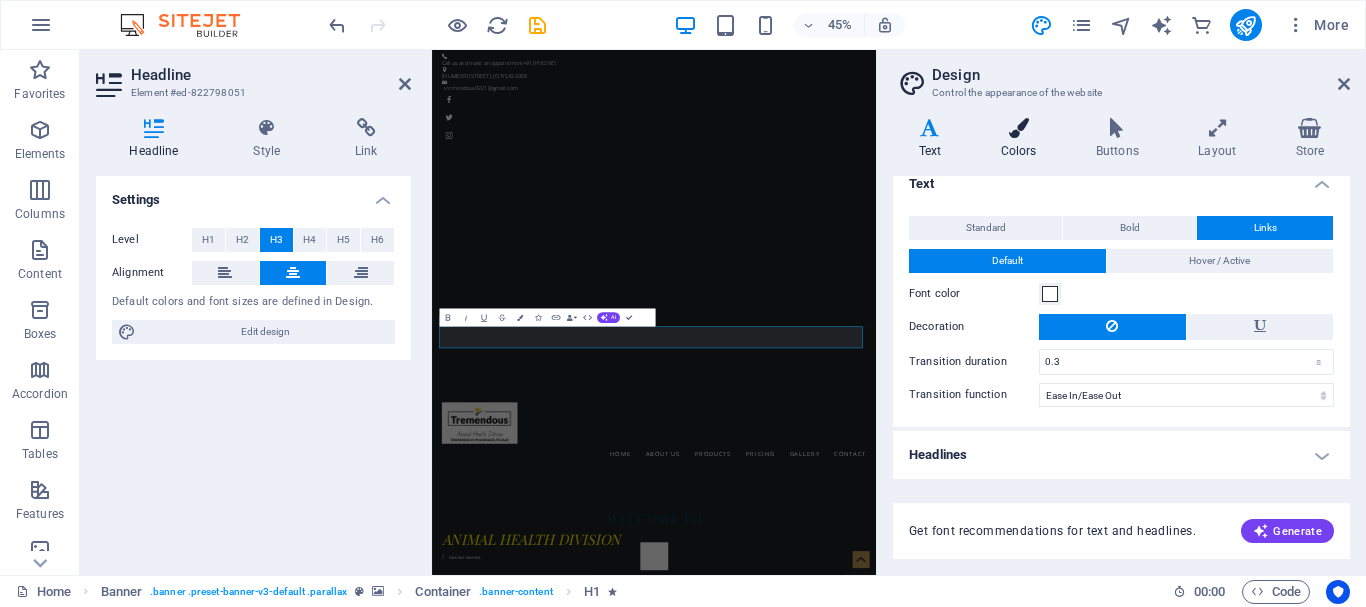 click on "Colors" at bounding box center (1022, 139) 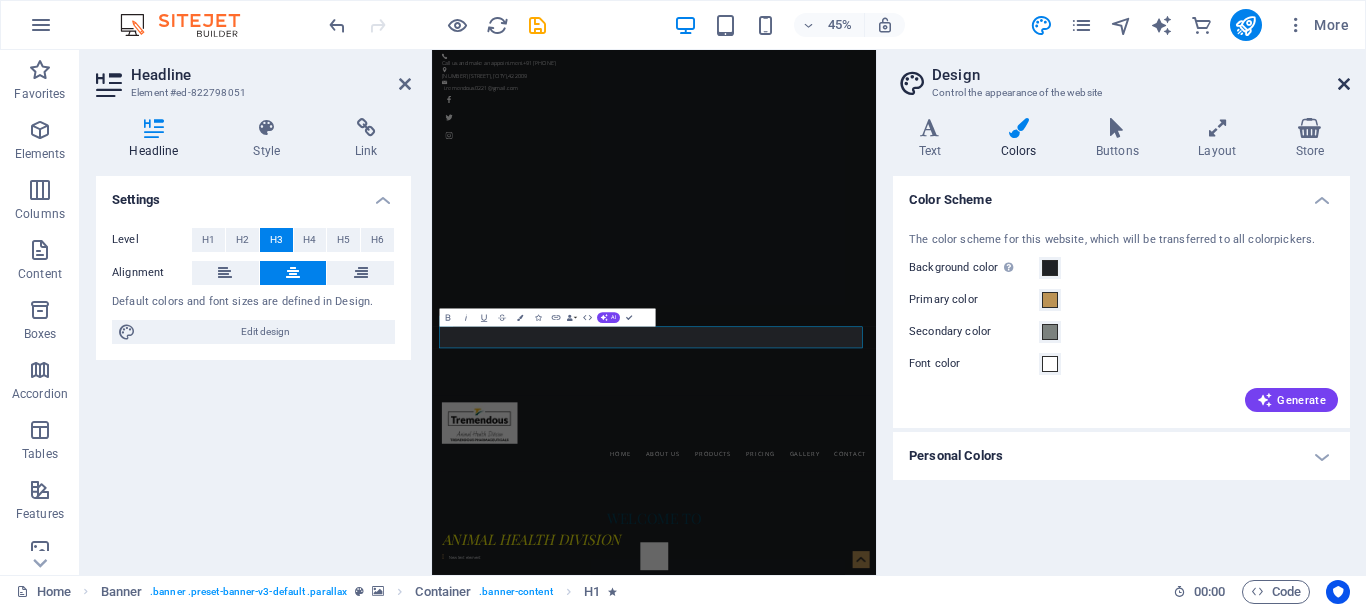 drag, startPoint x: 1340, startPoint y: 81, endPoint x: 953, endPoint y: 32, distance: 390.08972 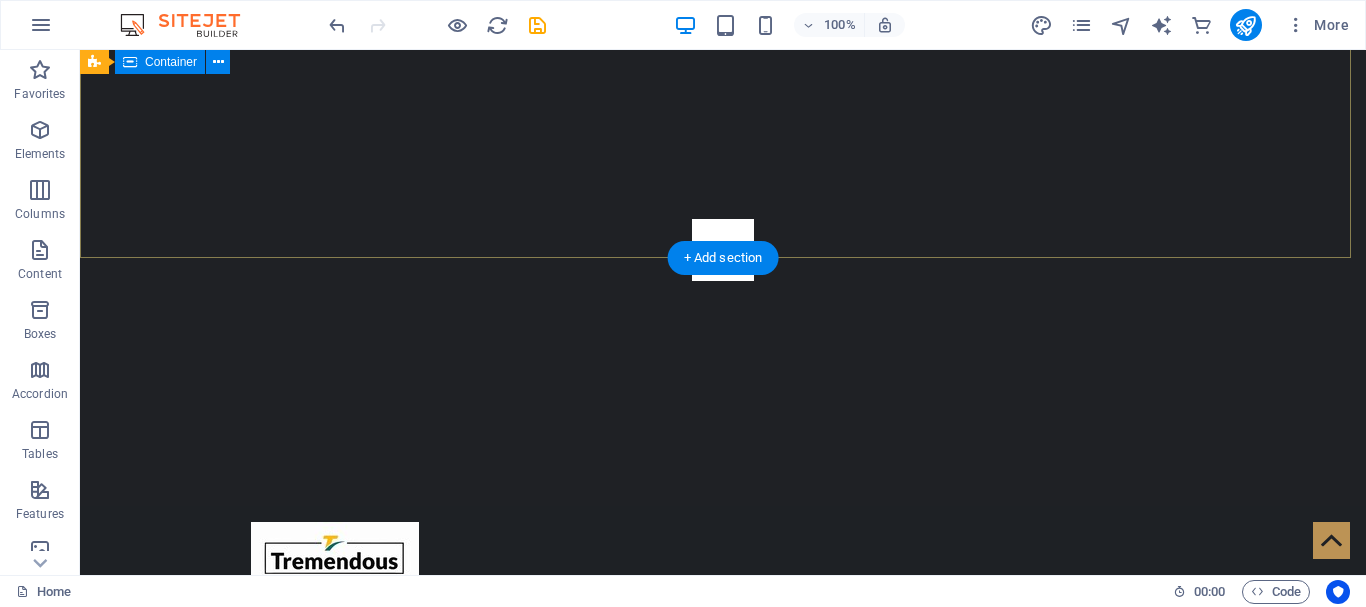 scroll, scrollTop: 0, scrollLeft: 0, axis: both 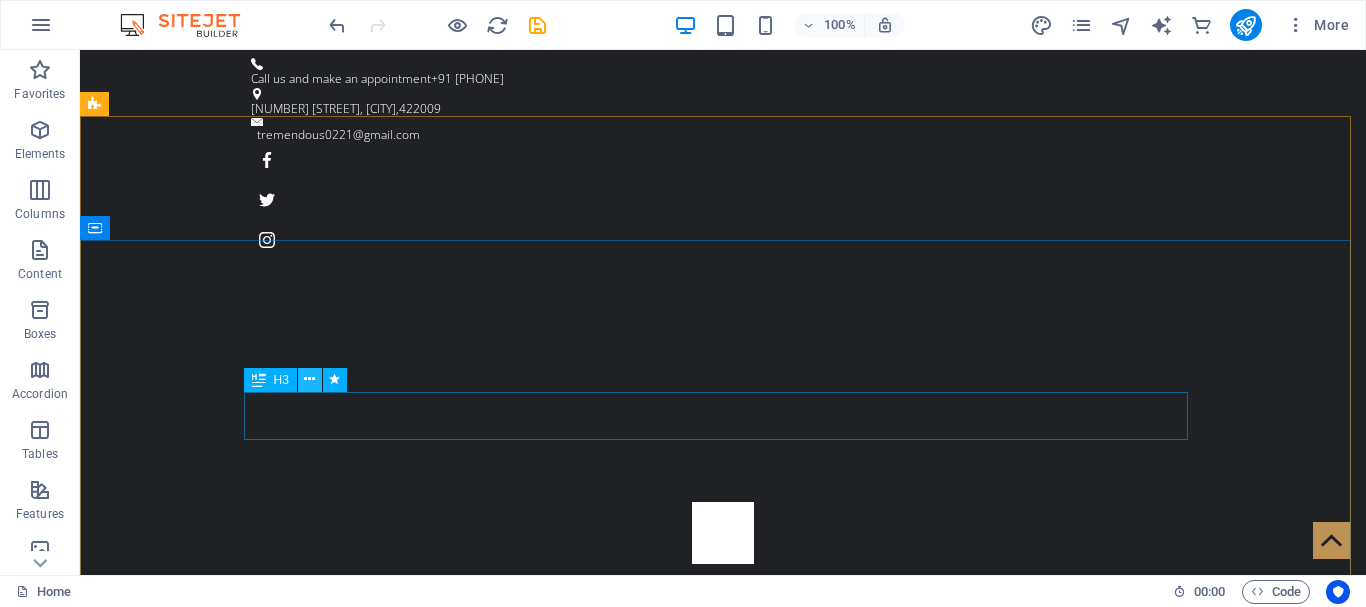 click at bounding box center (309, 379) 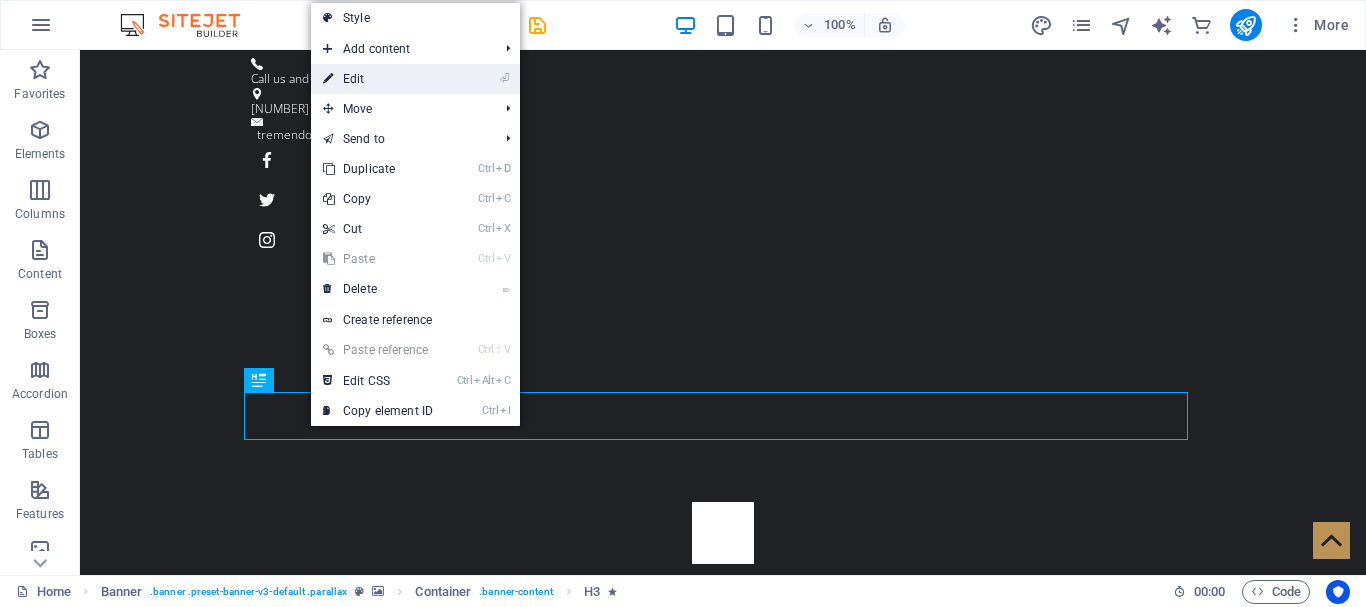 click on "⏎  Edit" at bounding box center [378, 79] 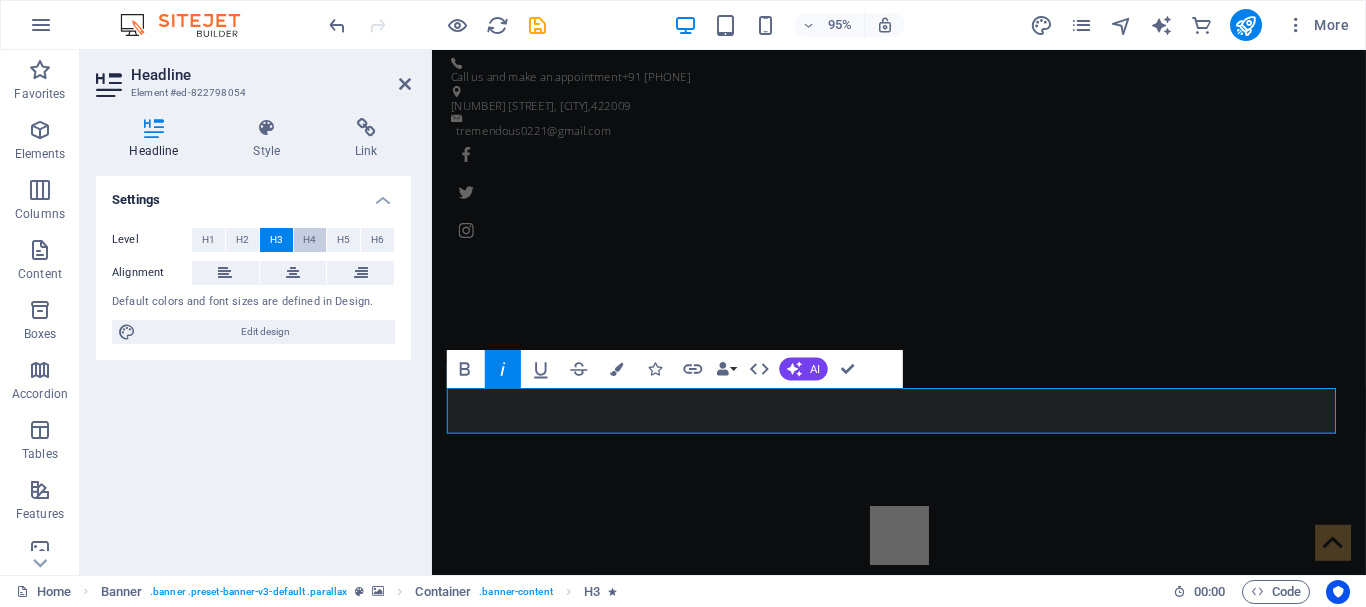 click on "H4" at bounding box center [309, 240] 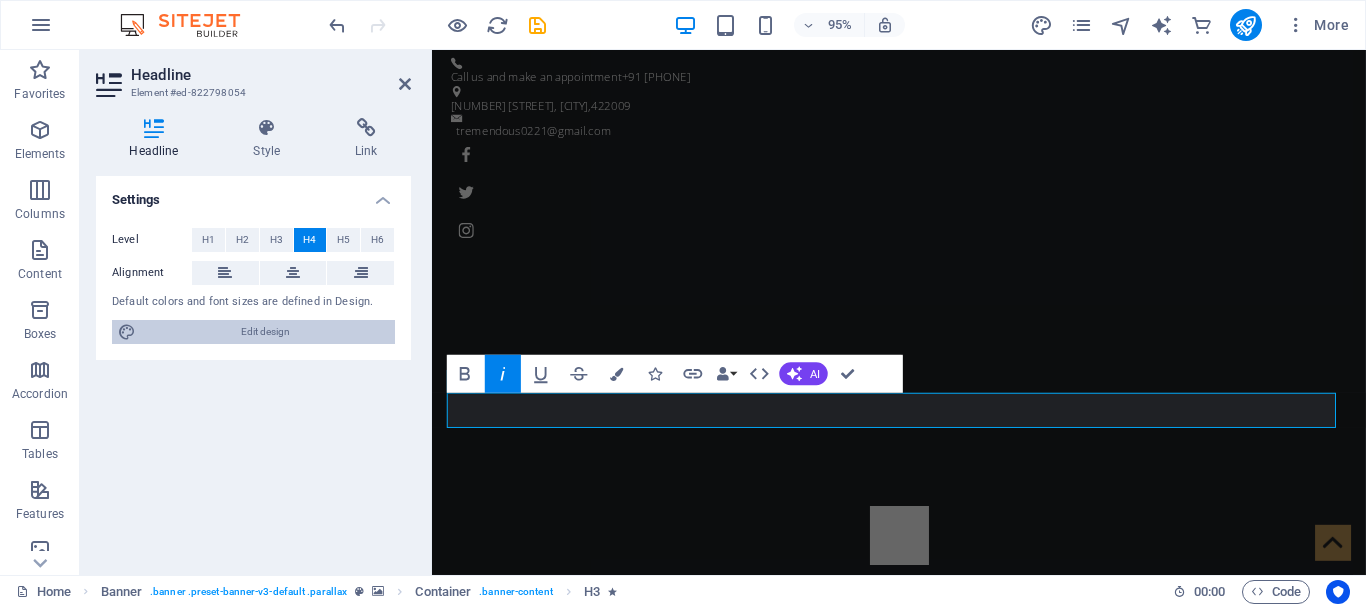 click on "Edit design" at bounding box center (265, 332) 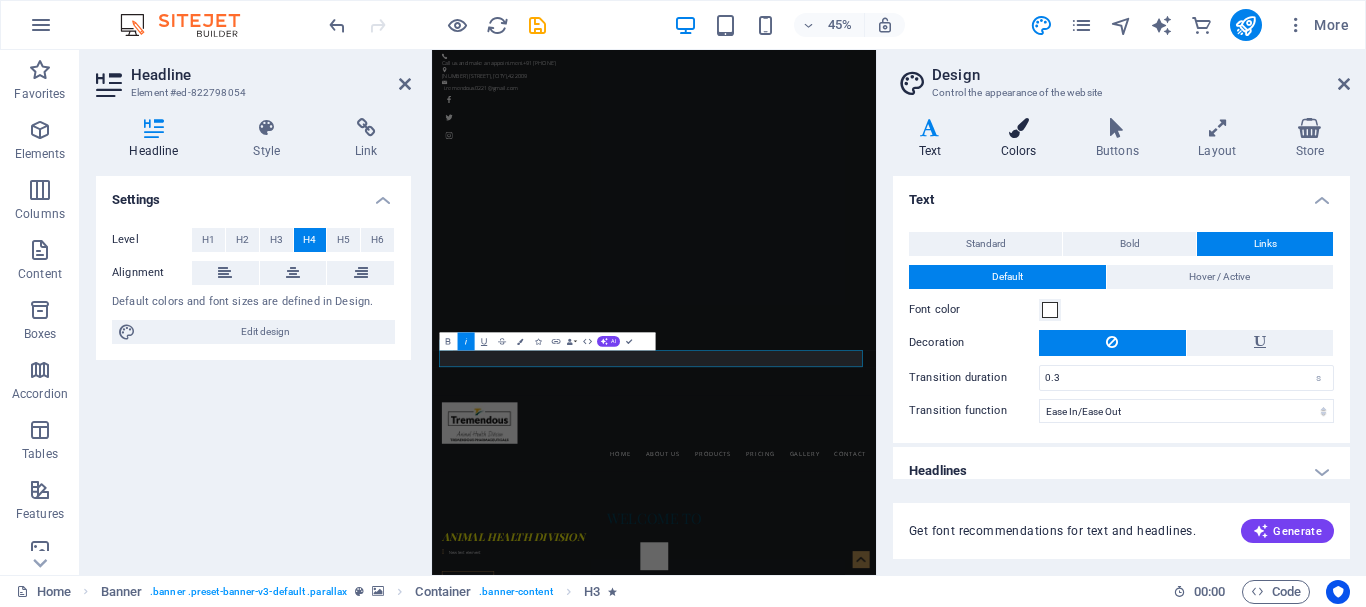 click on "Colors" at bounding box center (1022, 139) 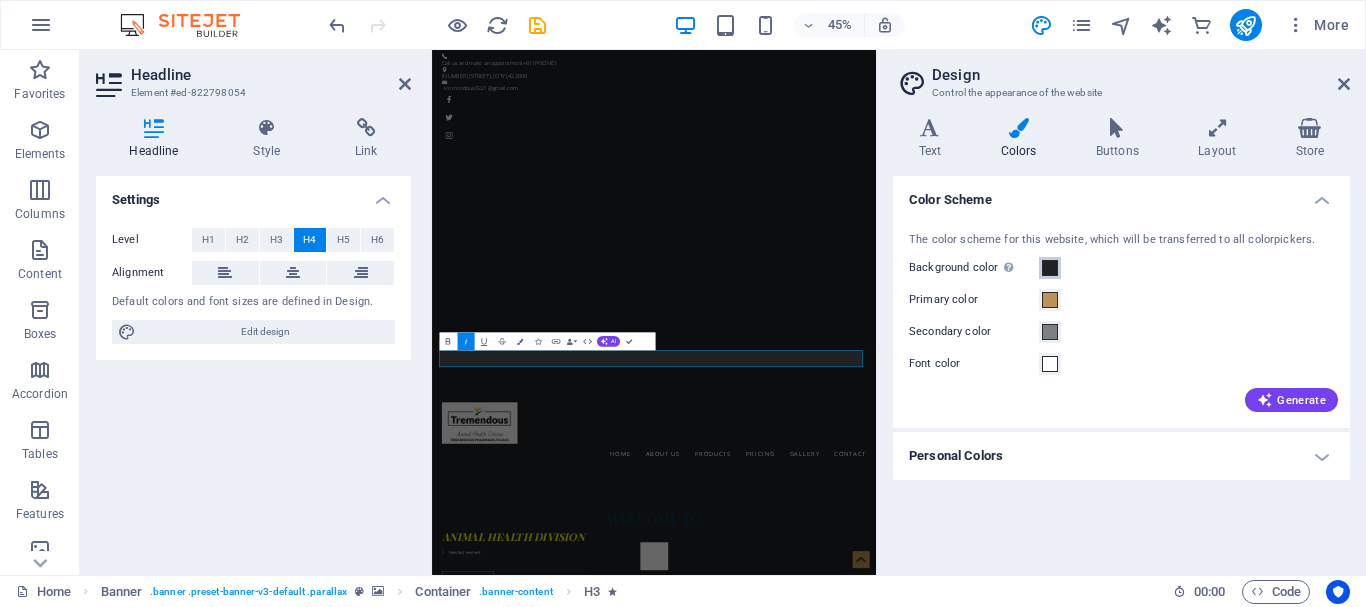click at bounding box center [1050, 268] 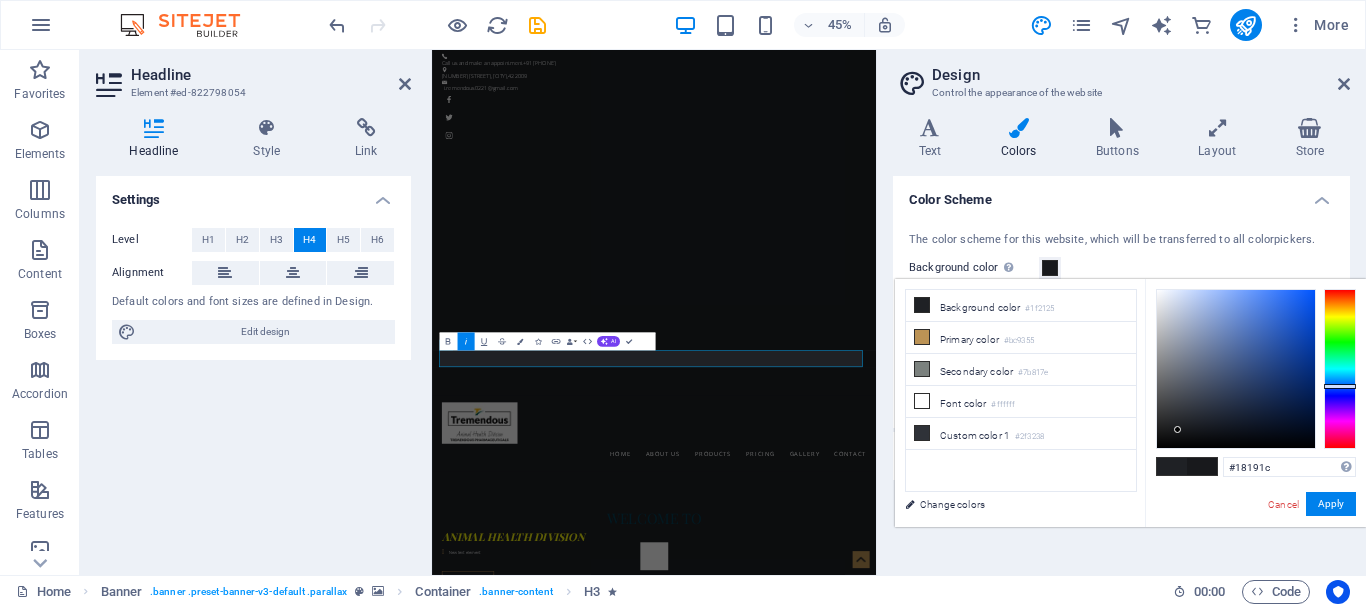type on "#17181a" 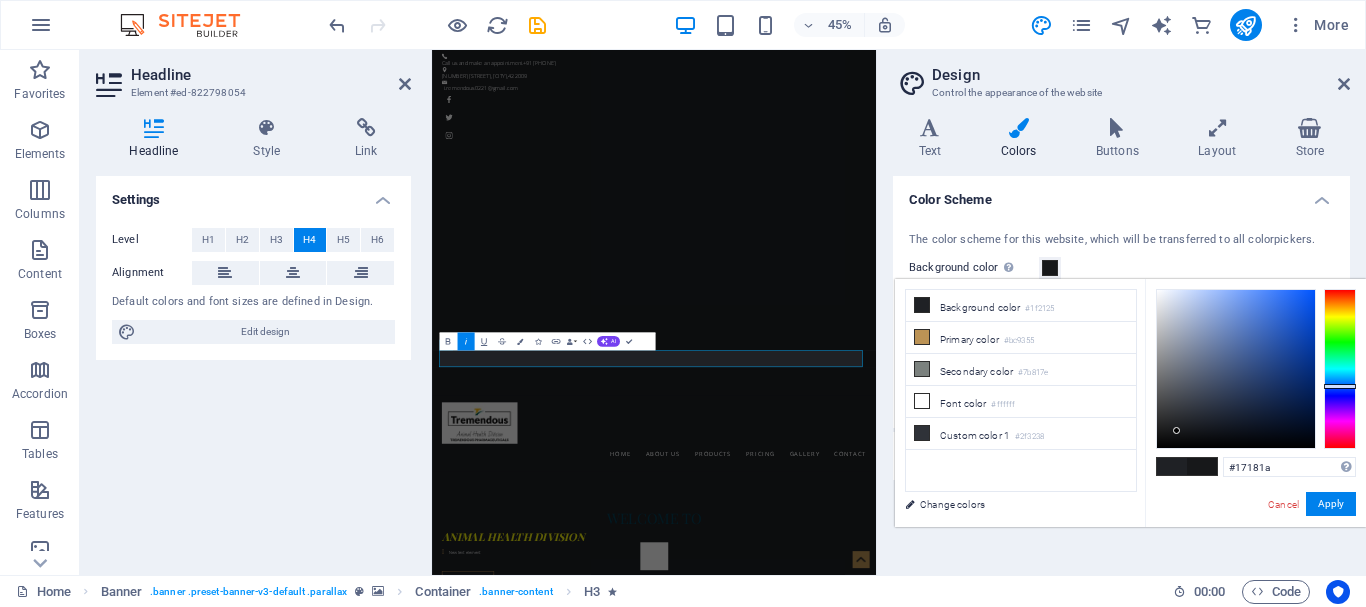 drag, startPoint x: 1182, startPoint y: 419, endPoint x: 1177, endPoint y: 431, distance: 13 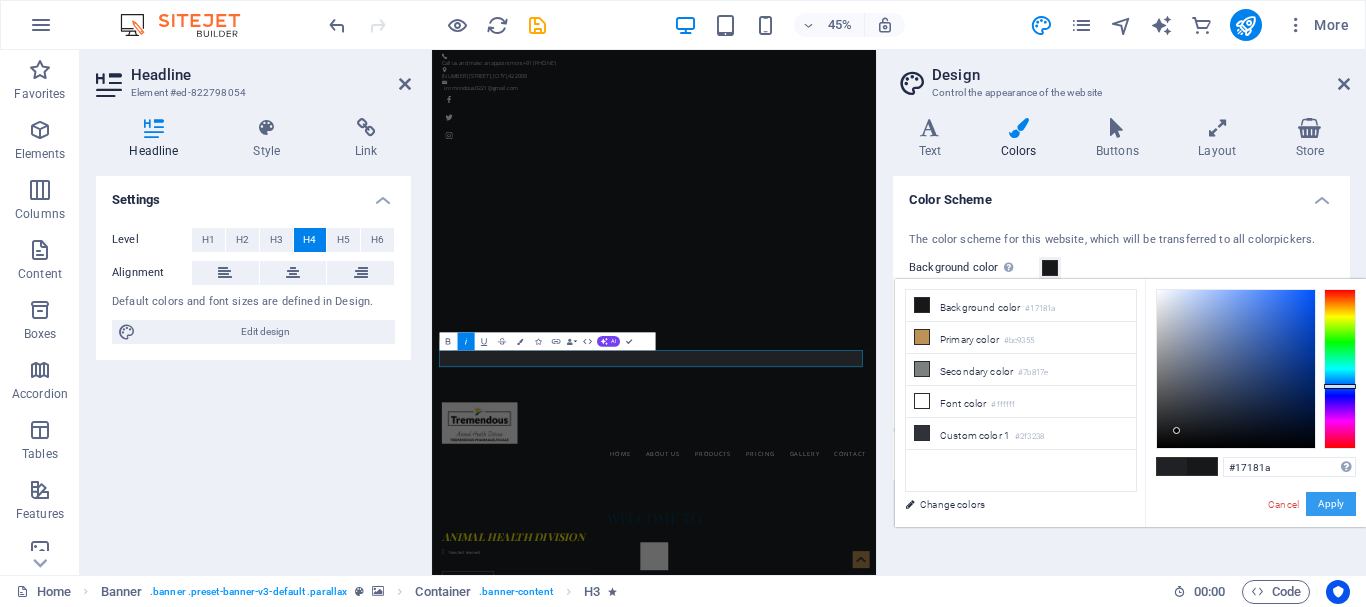 click on "Apply" at bounding box center (1331, 504) 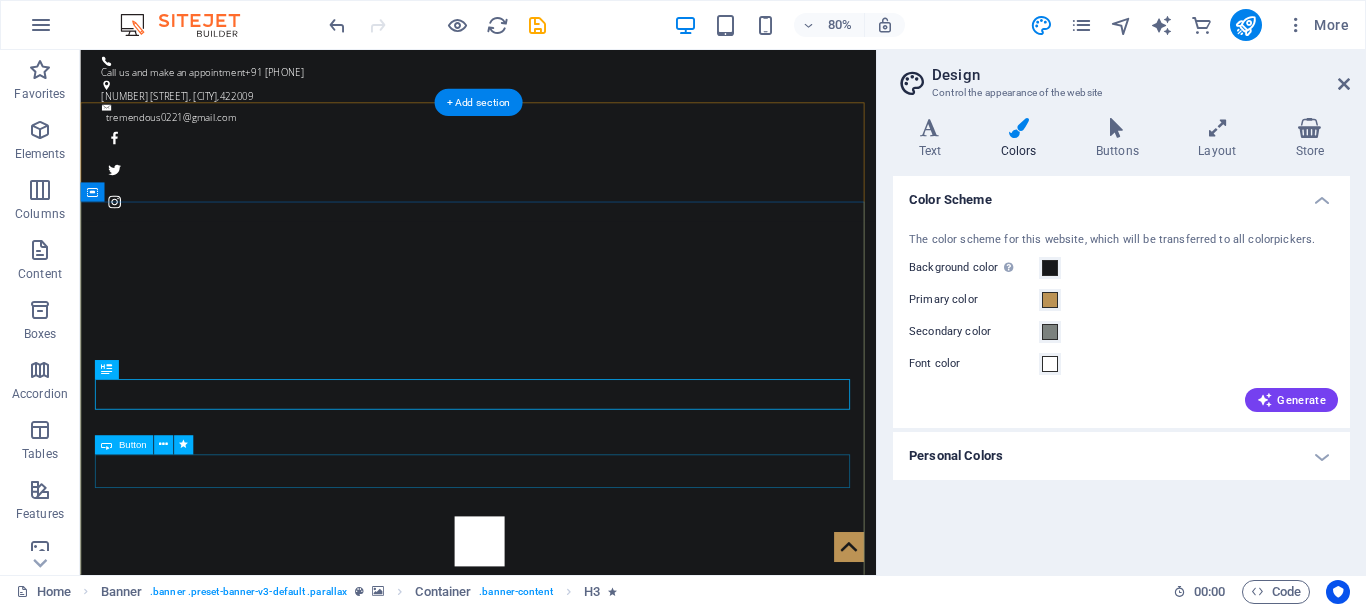 click on "Learn more" at bounding box center (578, 1843) 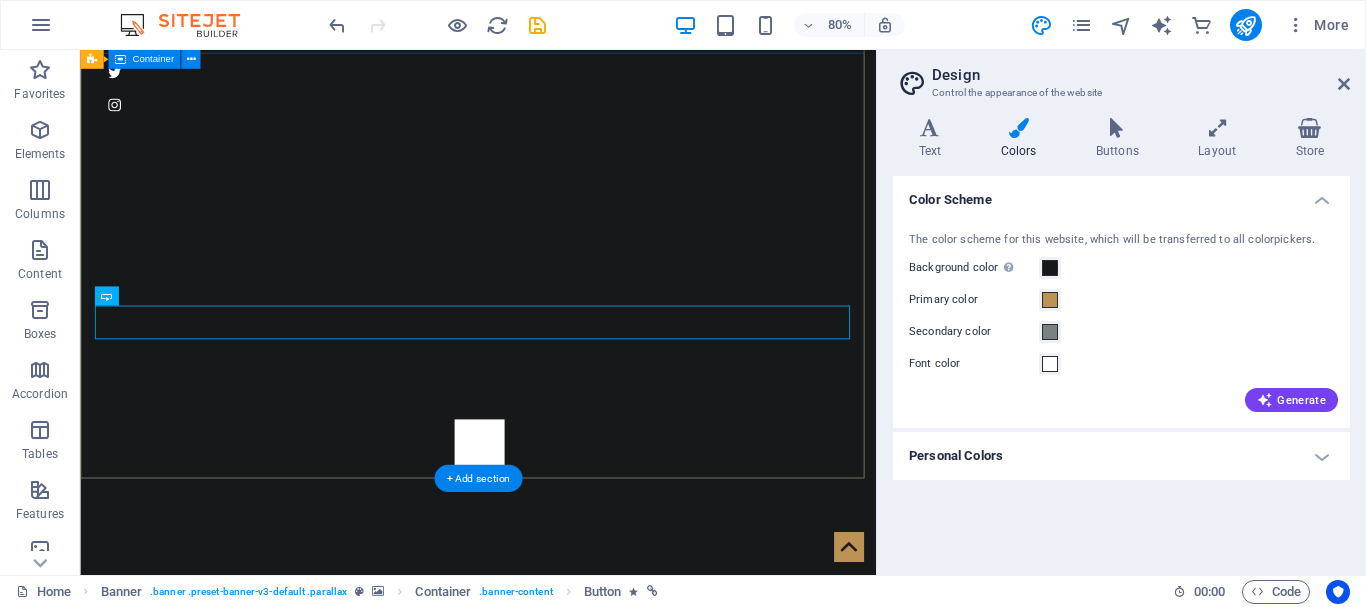 scroll, scrollTop: 100, scrollLeft: 0, axis: vertical 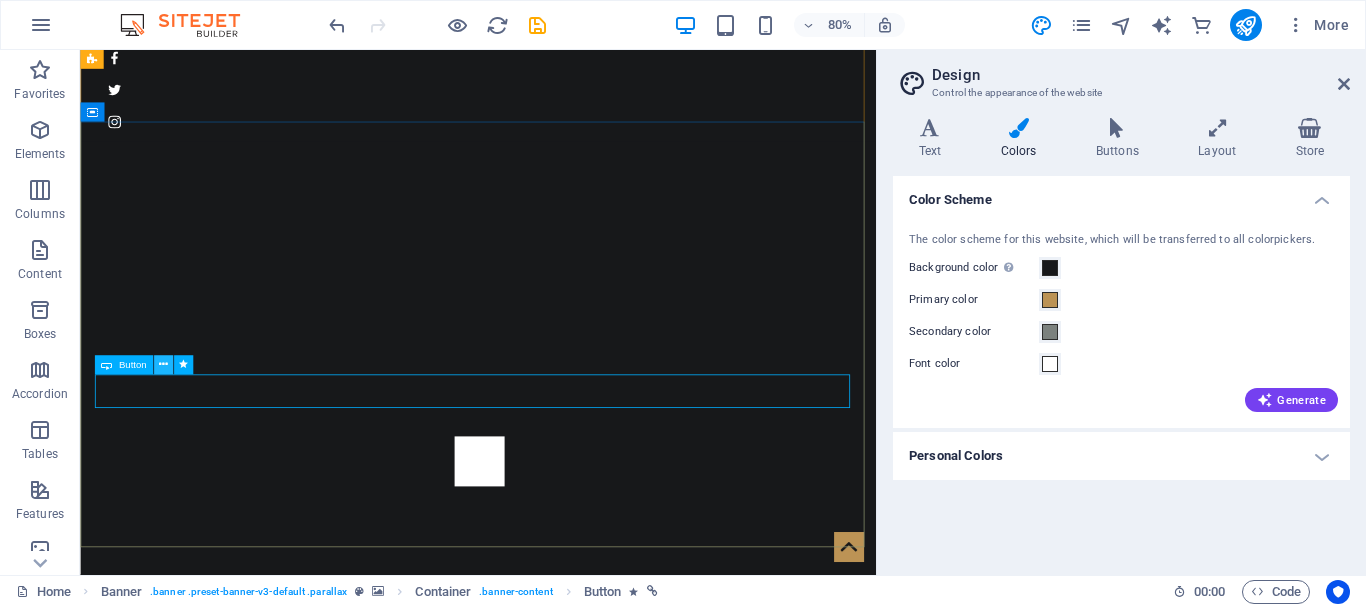 click at bounding box center [163, 364] 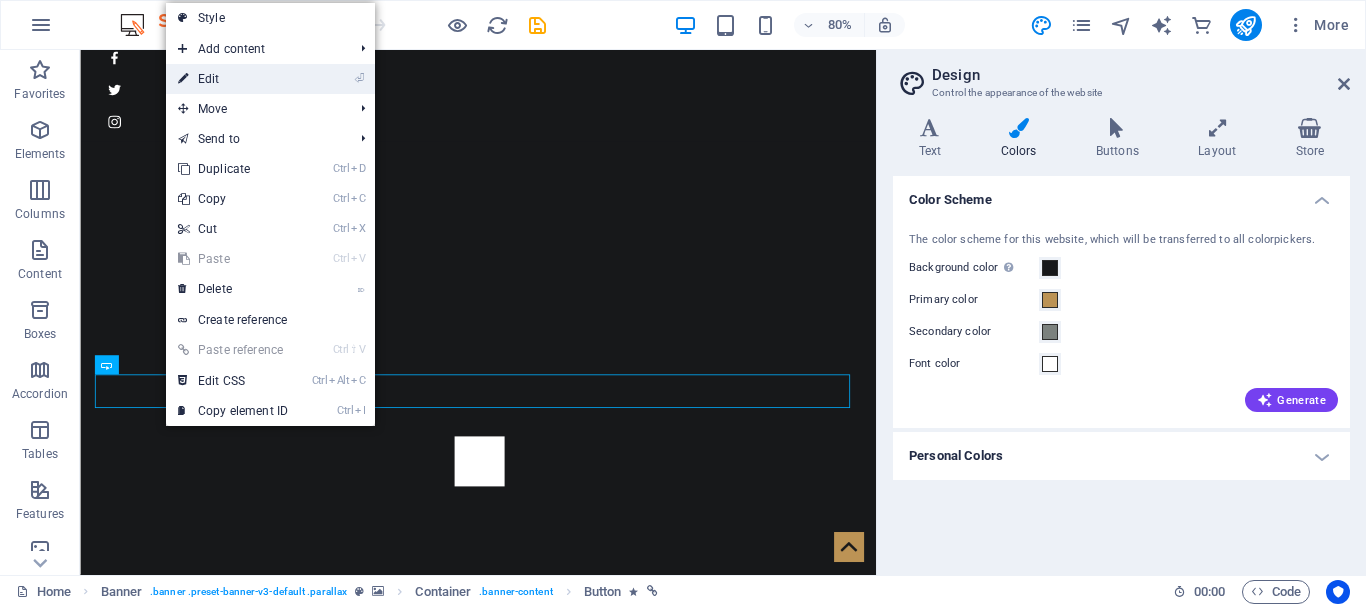 click on "⏎  Edit" at bounding box center [233, 79] 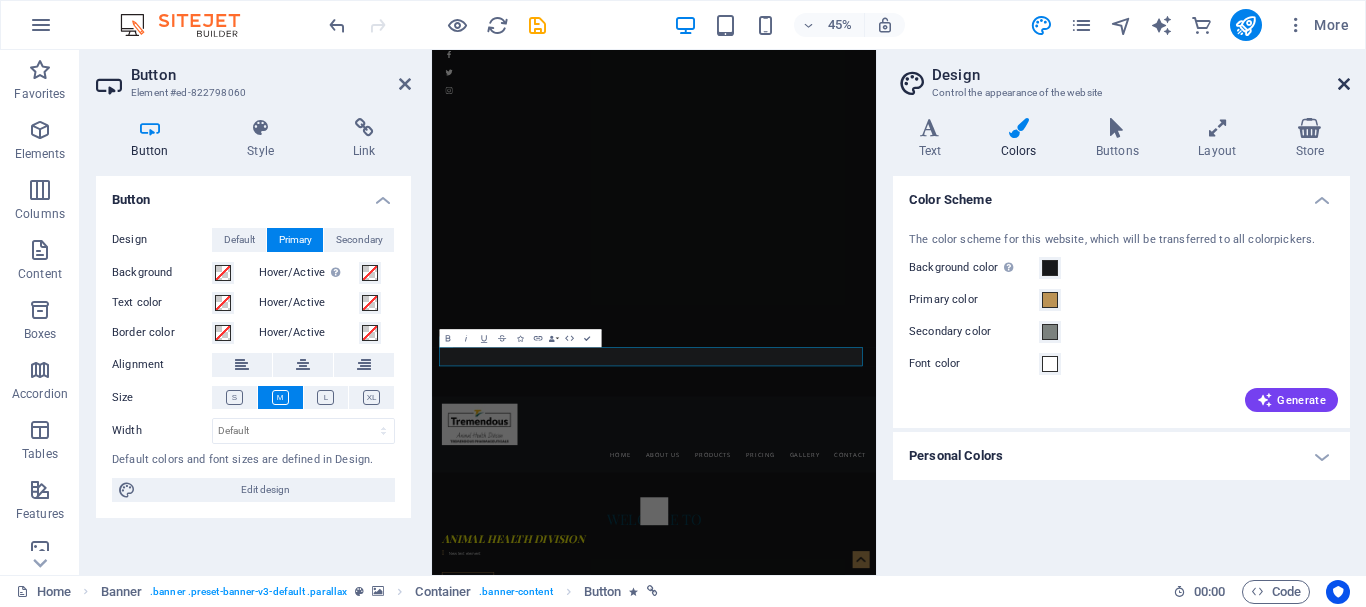 click at bounding box center (1344, 84) 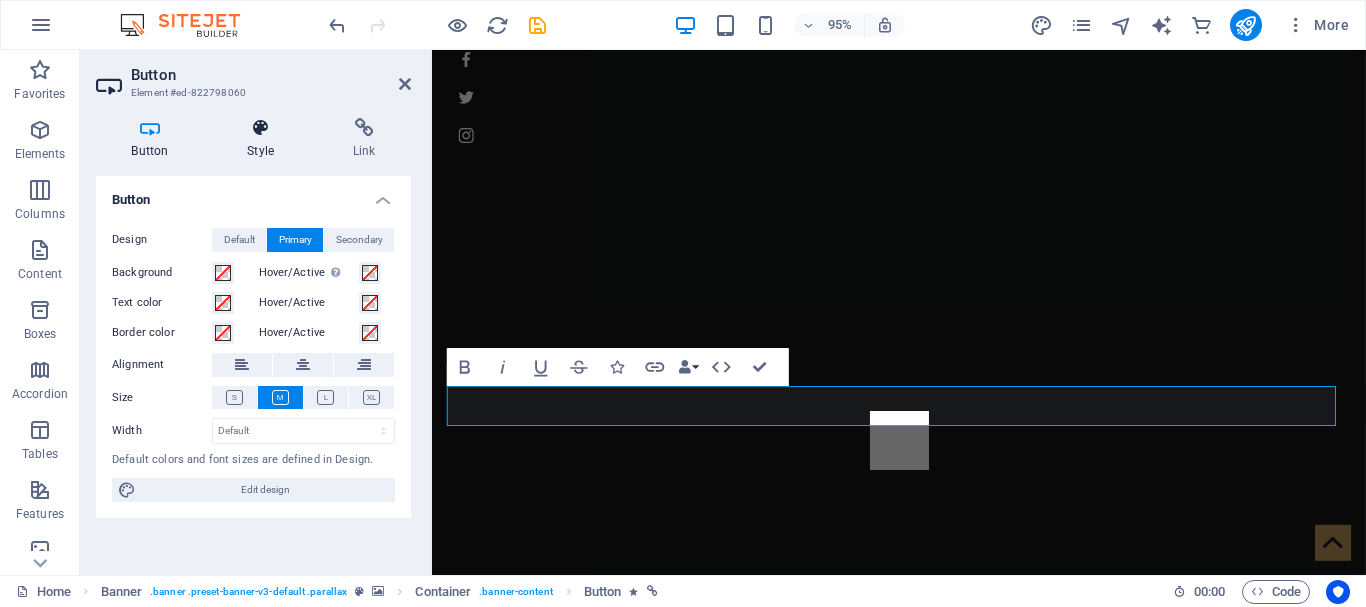 click on "Style" at bounding box center (265, 139) 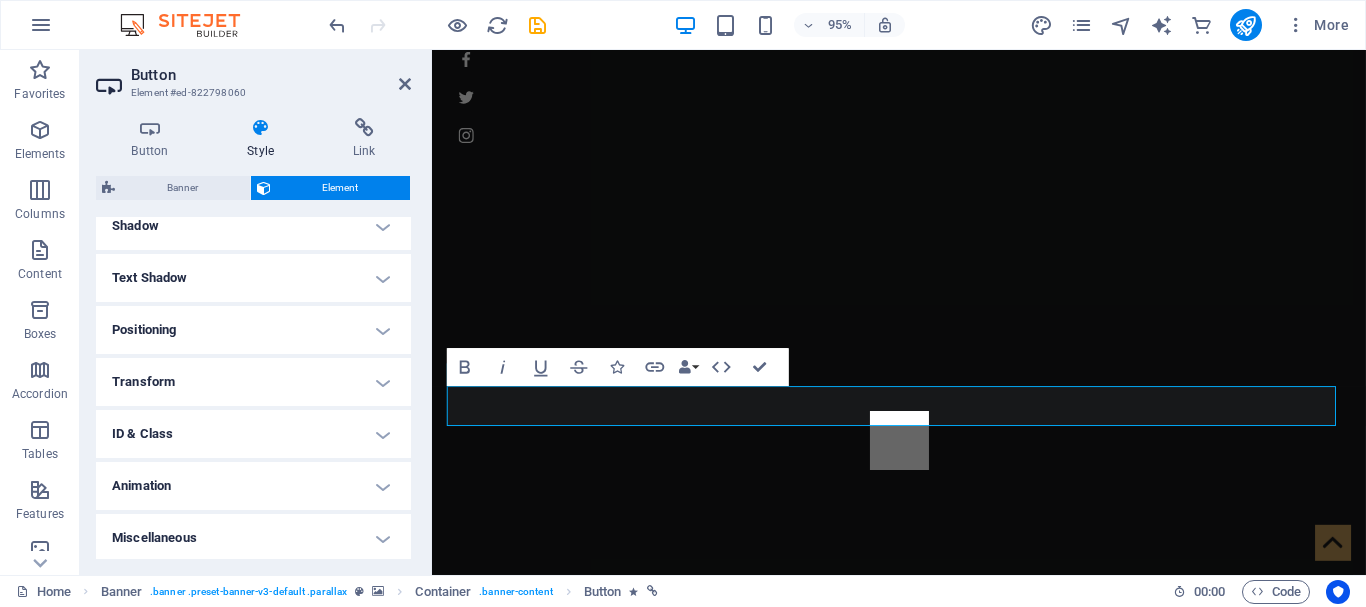 scroll, scrollTop: 503, scrollLeft: 0, axis: vertical 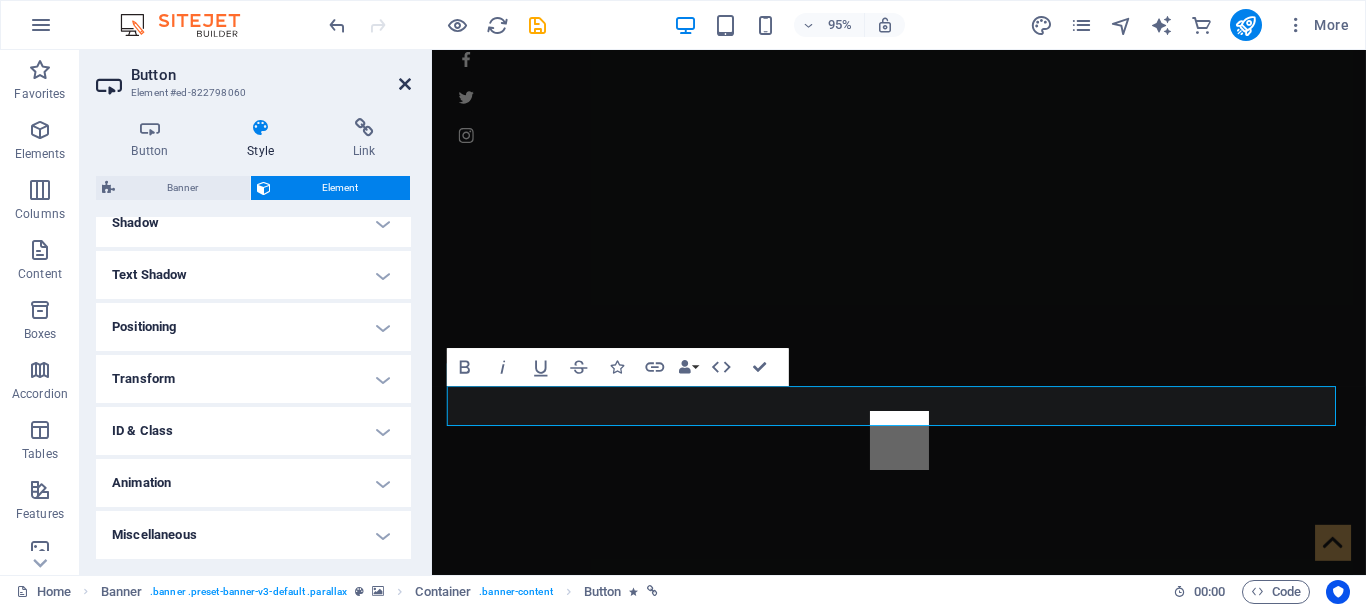 drag, startPoint x: 402, startPoint y: 81, endPoint x: 326, endPoint y: 46, distance: 83.67198 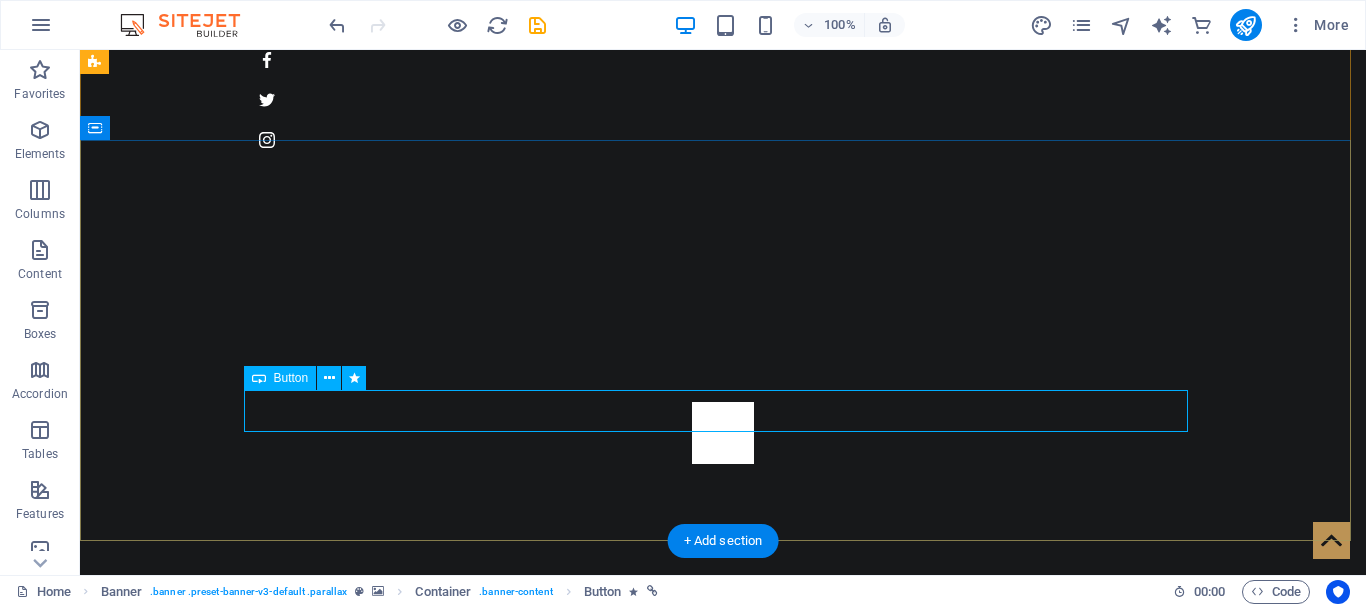 click on "Learn more" at bounding box center [723, 1232] 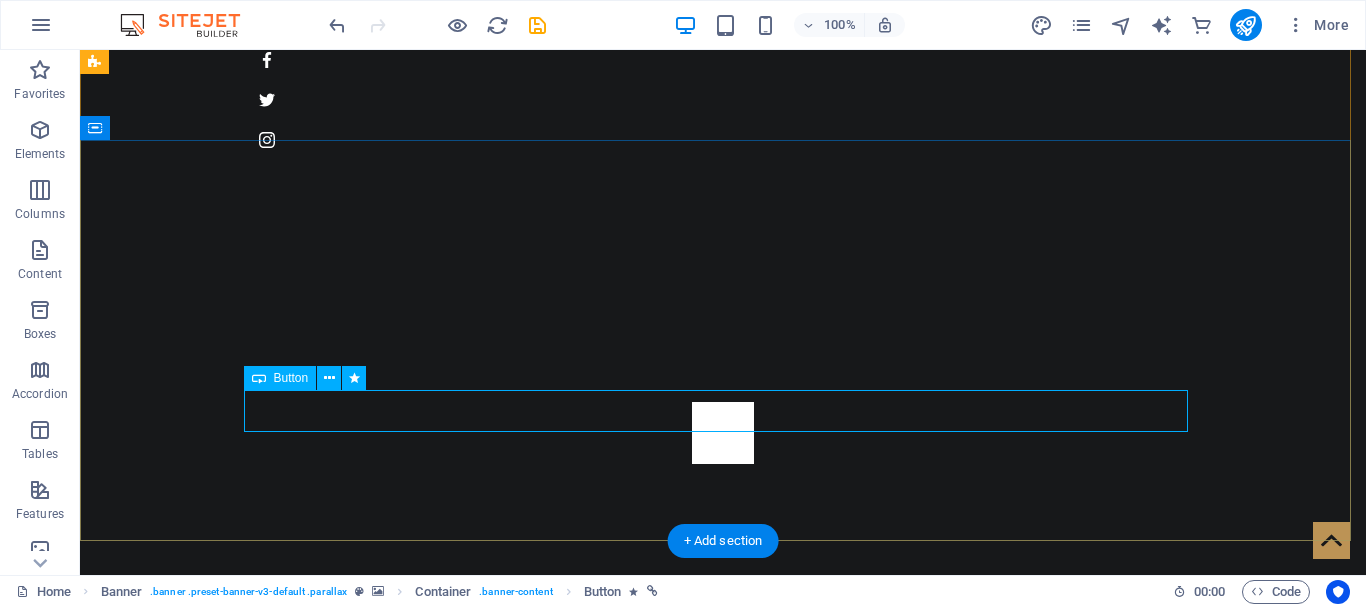 click on "Learn more" at bounding box center (723, 1232) 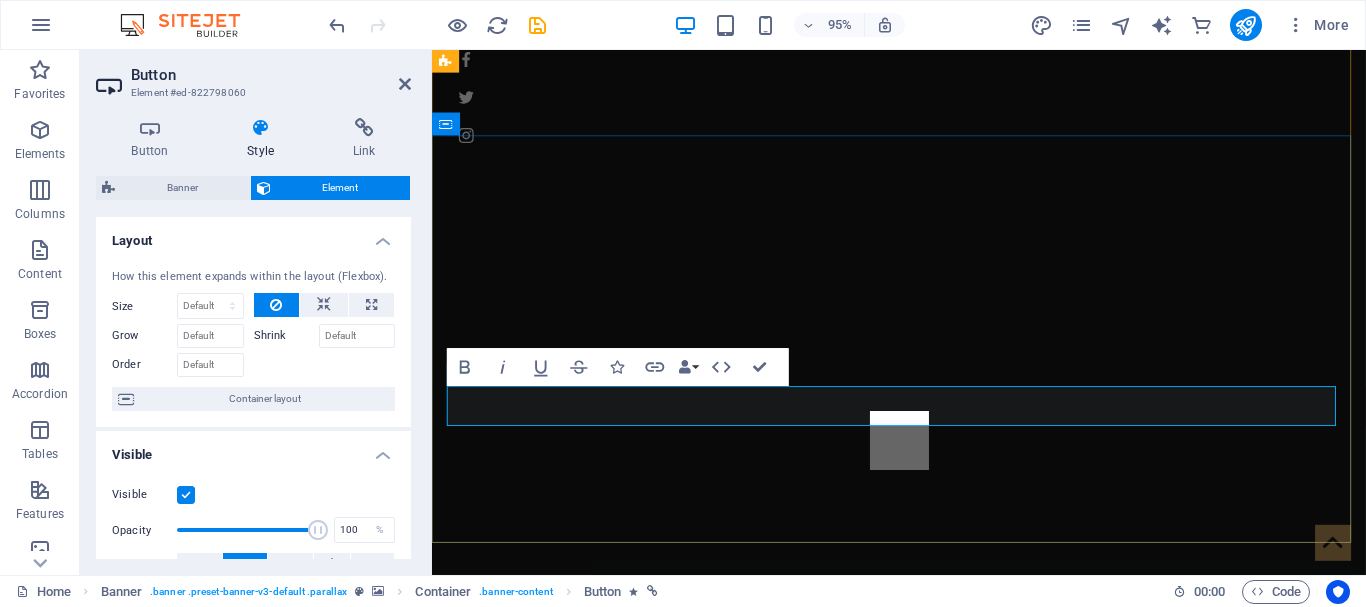 type 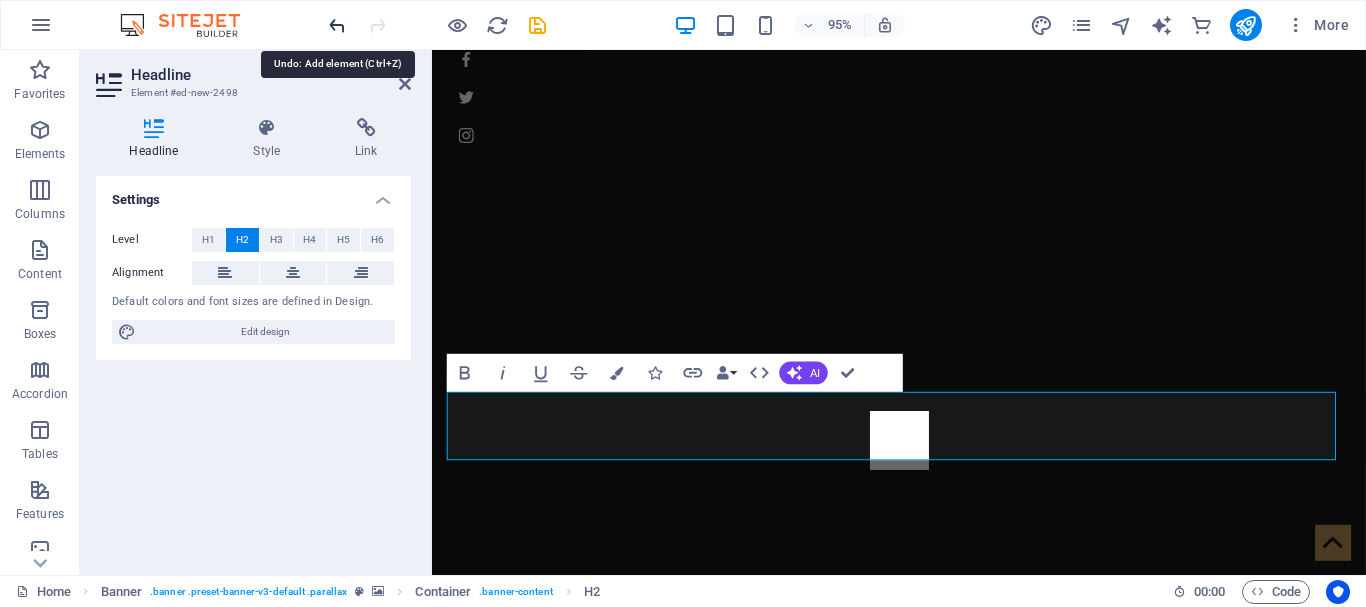 click at bounding box center (337, 25) 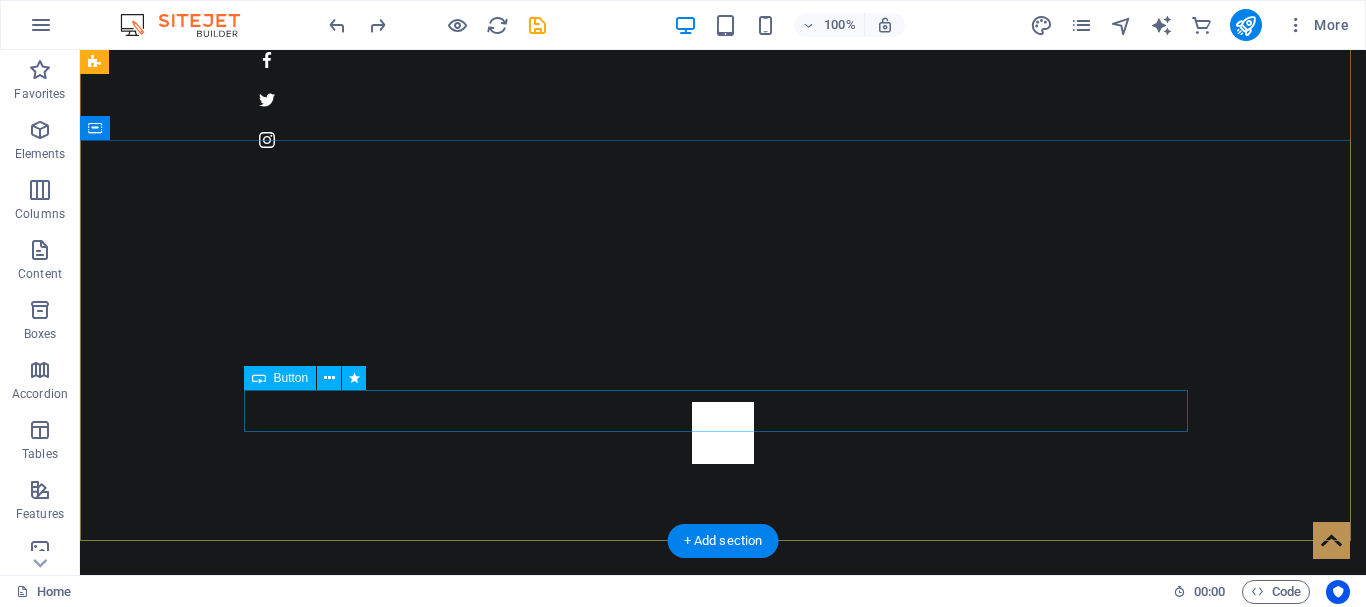 click on "Complete solution for your animal health......" at bounding box center [723, 1101] 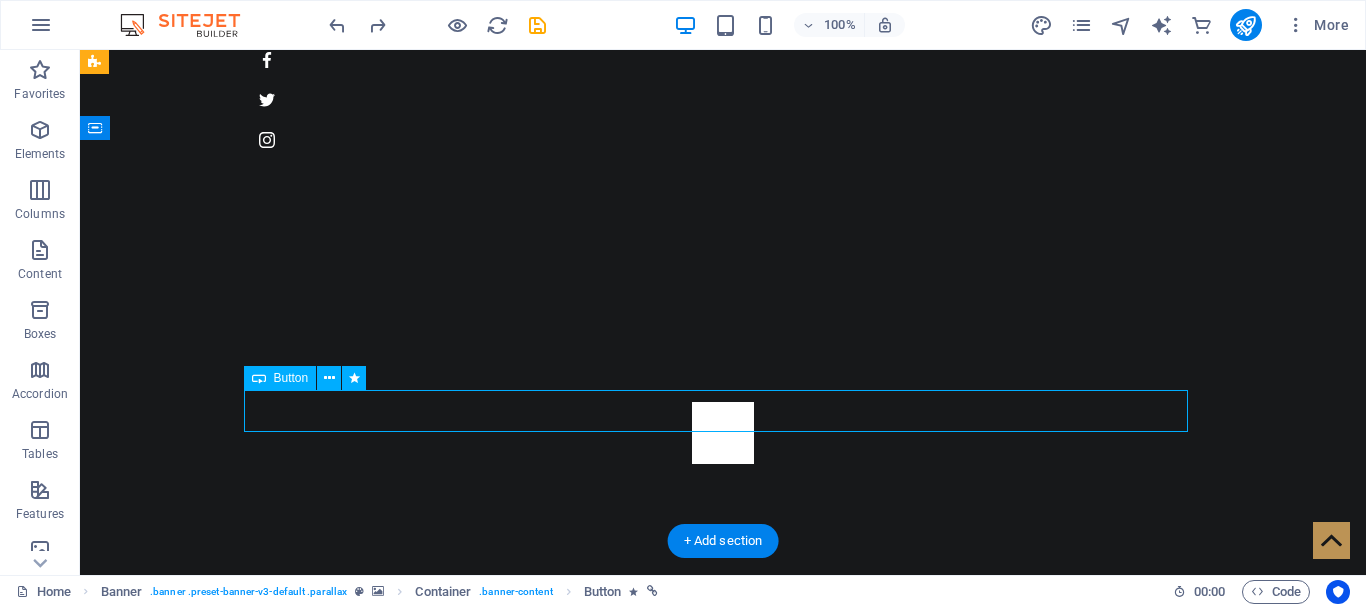 click on "Complete solution for your animal health......" at bounding box center [723, 1101] 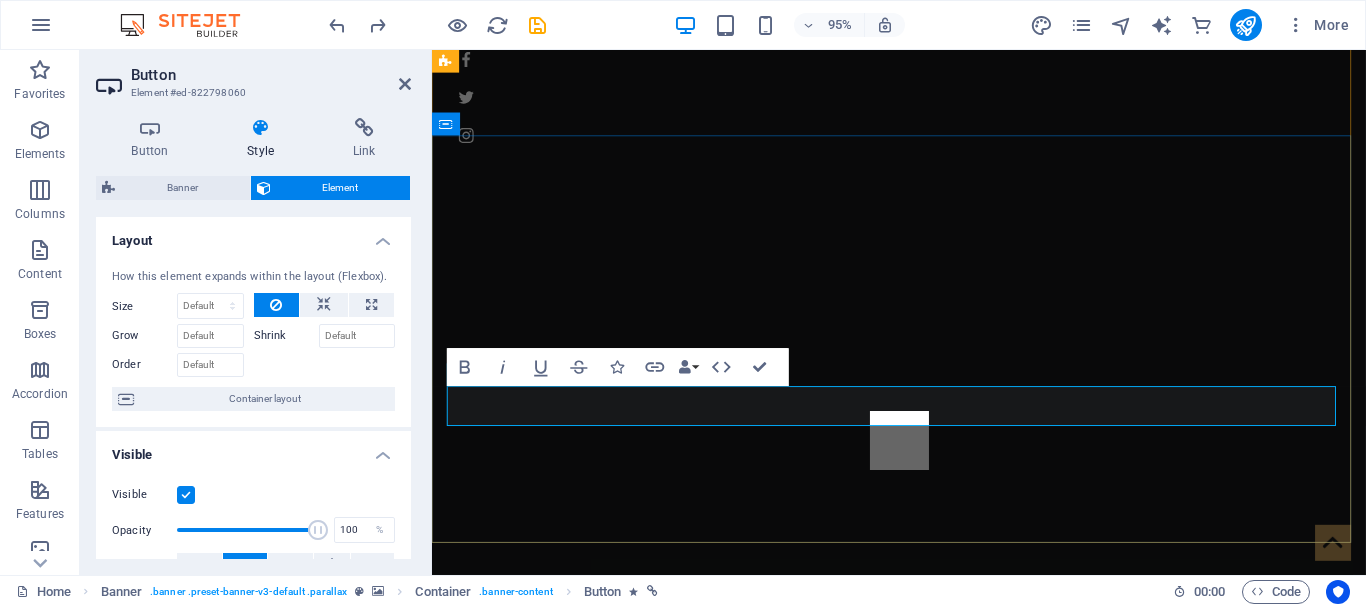 click on "Complete solution for your animal health......" at bounding box center [625, 1101] 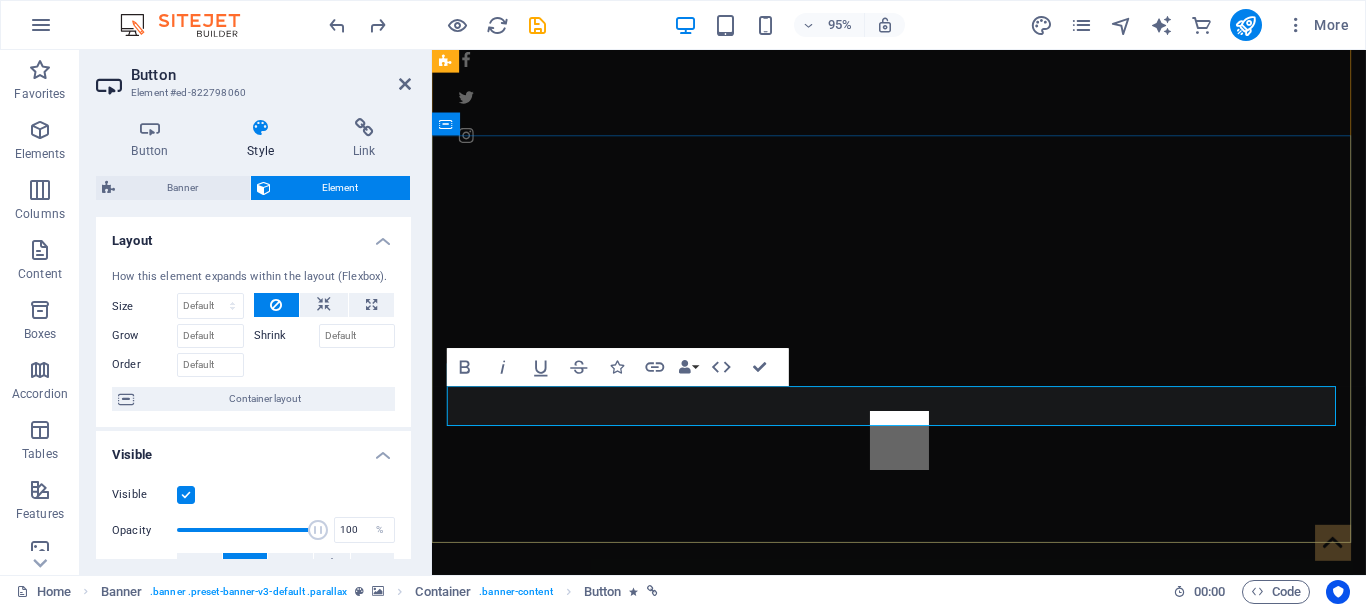 click on "Complete solution for your animal health......" at bounding box center [625, 1101] 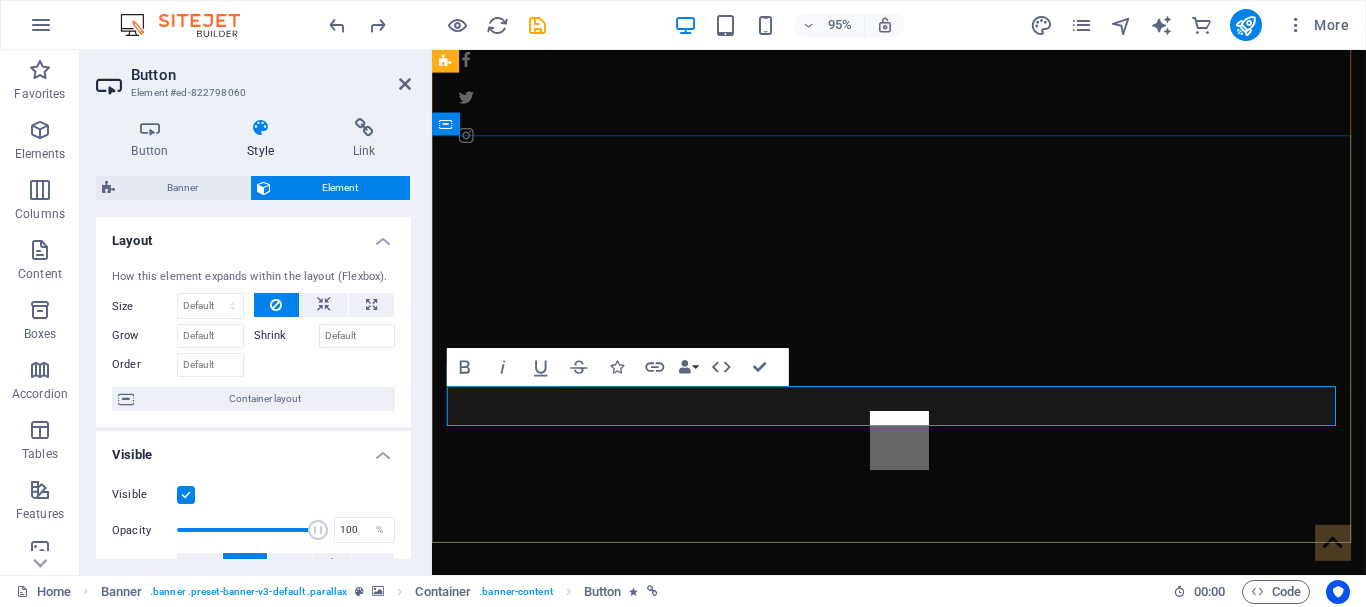 type 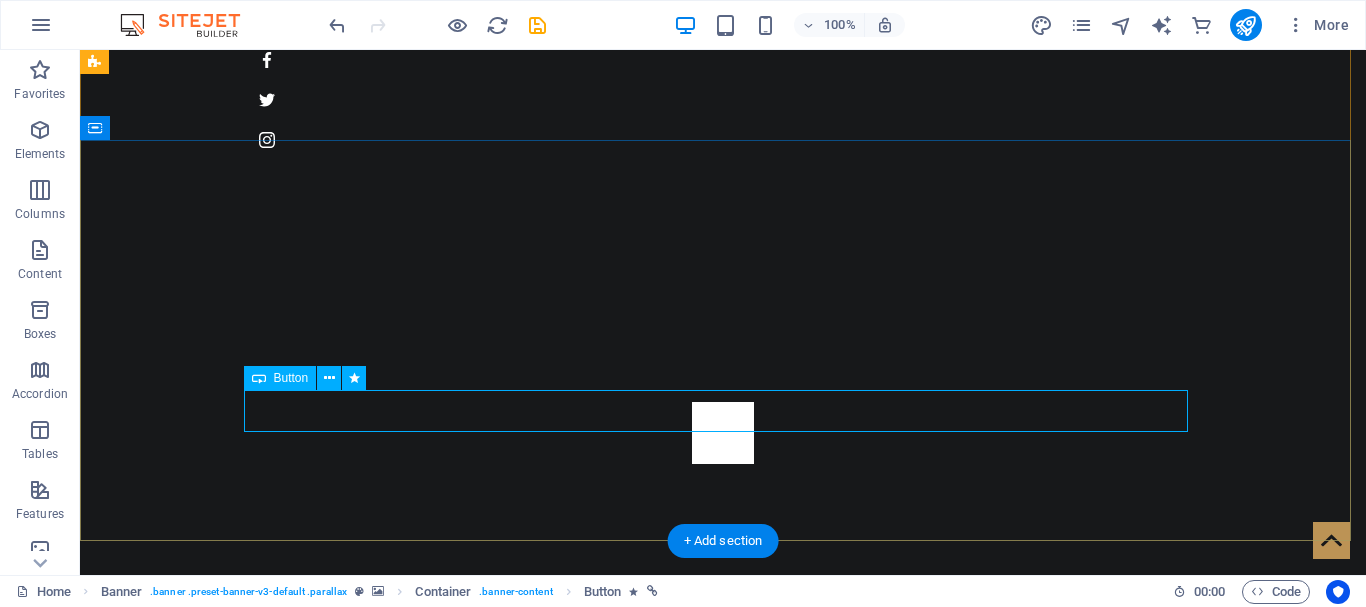 click on "Complete solution for your animal health......!" at bounding box center (723, 1101) 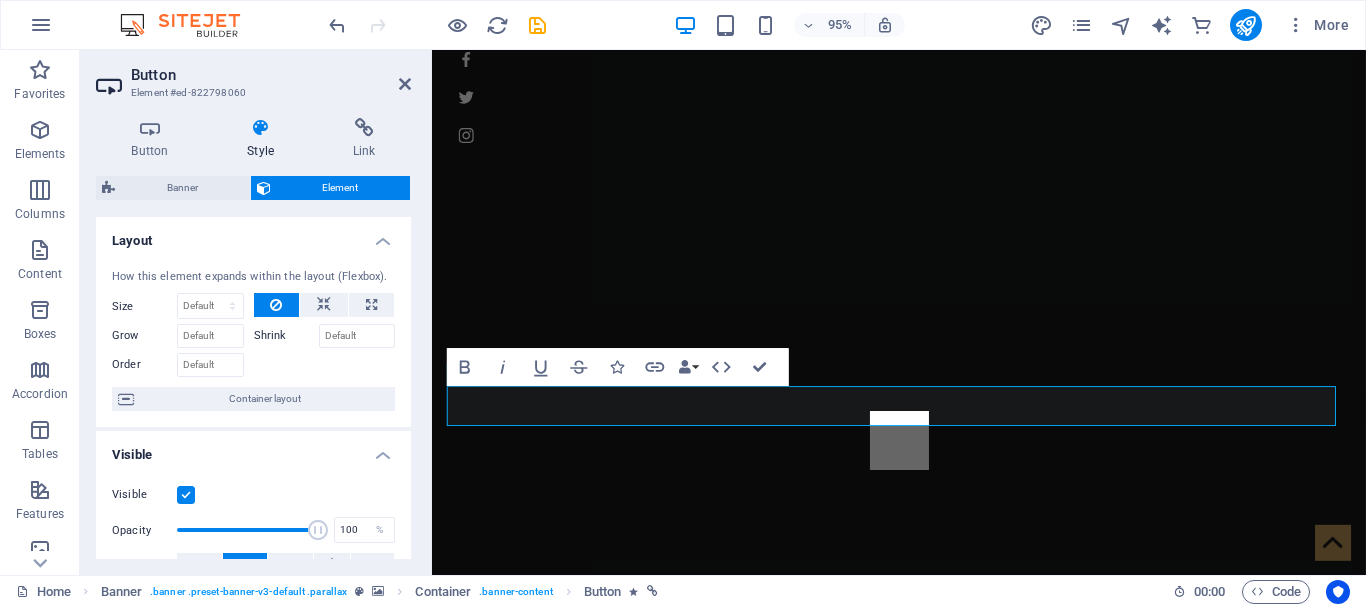click on "Style" at bounding box center [265, 139] 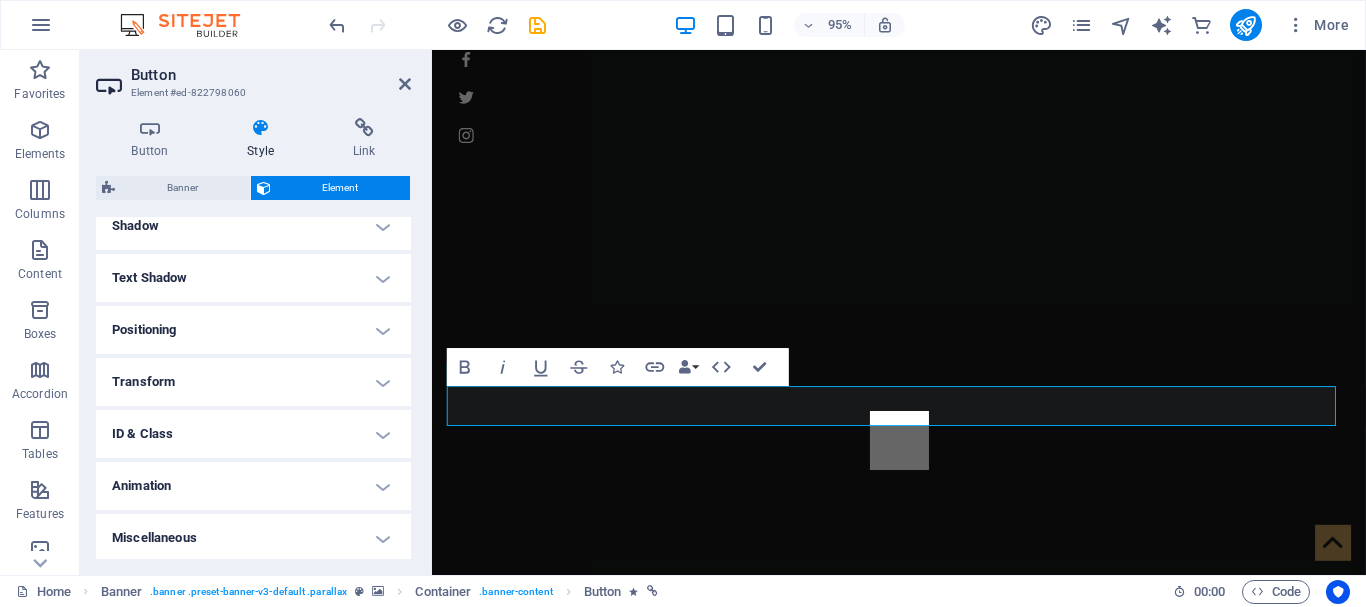 scroll, scrollTop: 503, scrollLeft: 0, axis: vertical 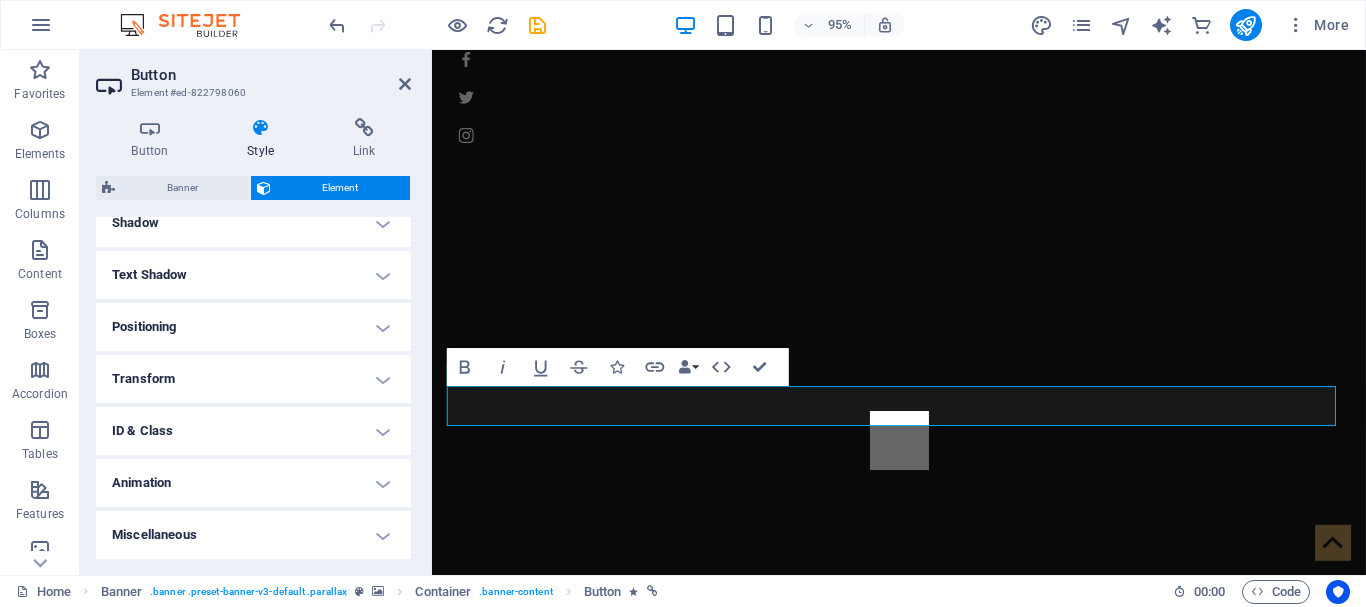 click on "Animation" at bounding box center (253, 483) 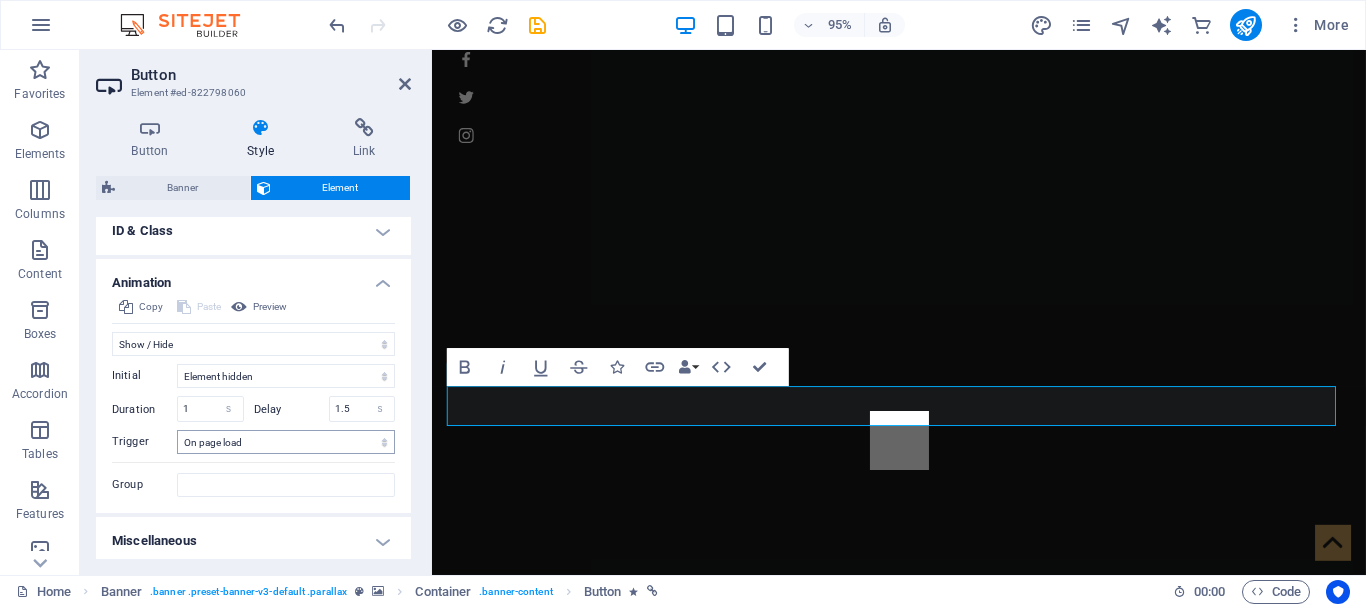scroll, scrollTop: 709, scrollLeft: 0, axis: vertical 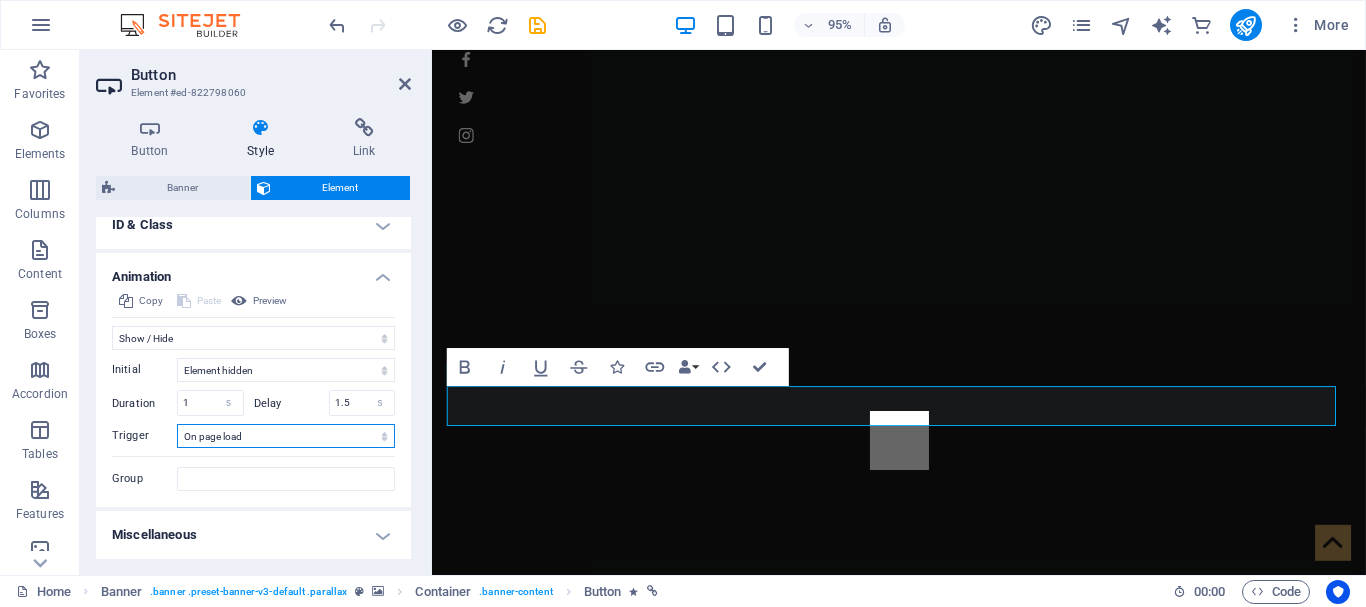 click on "No automatic trigger On page load Element scrolled into view" at bounding box center (286, 436) 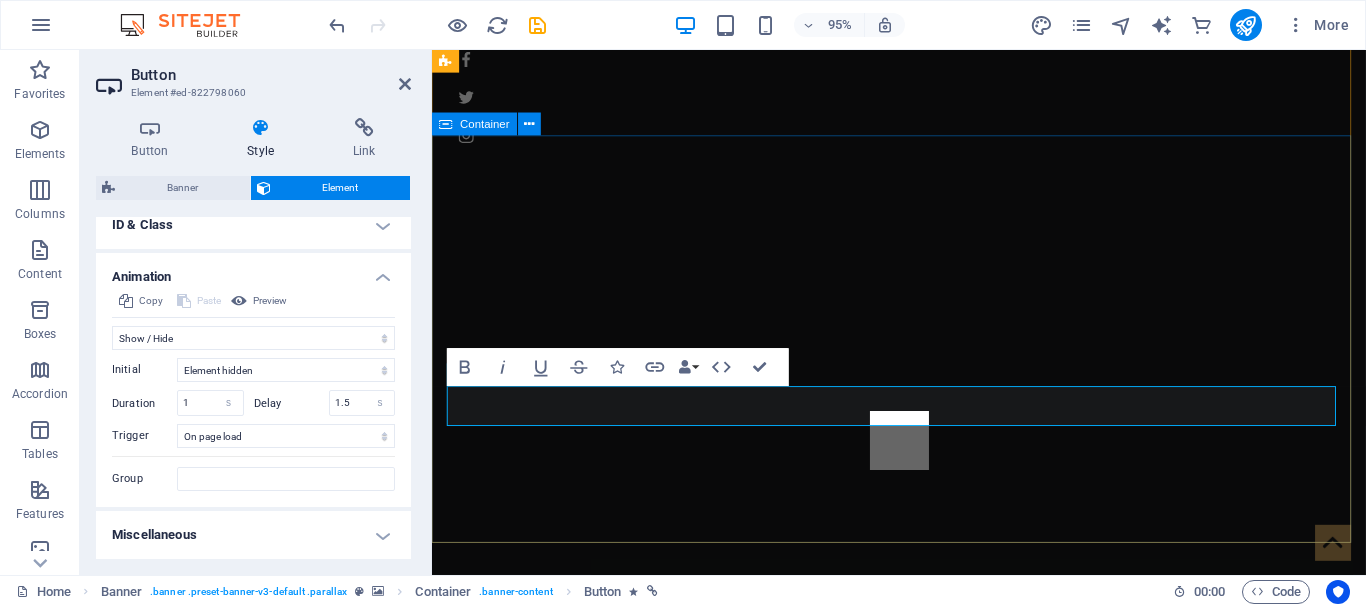 click on "Welcome to  Animal Health Division​ ​ ​ New text element Complete solution for your animal health......!" at bounding box center [923, 1030] 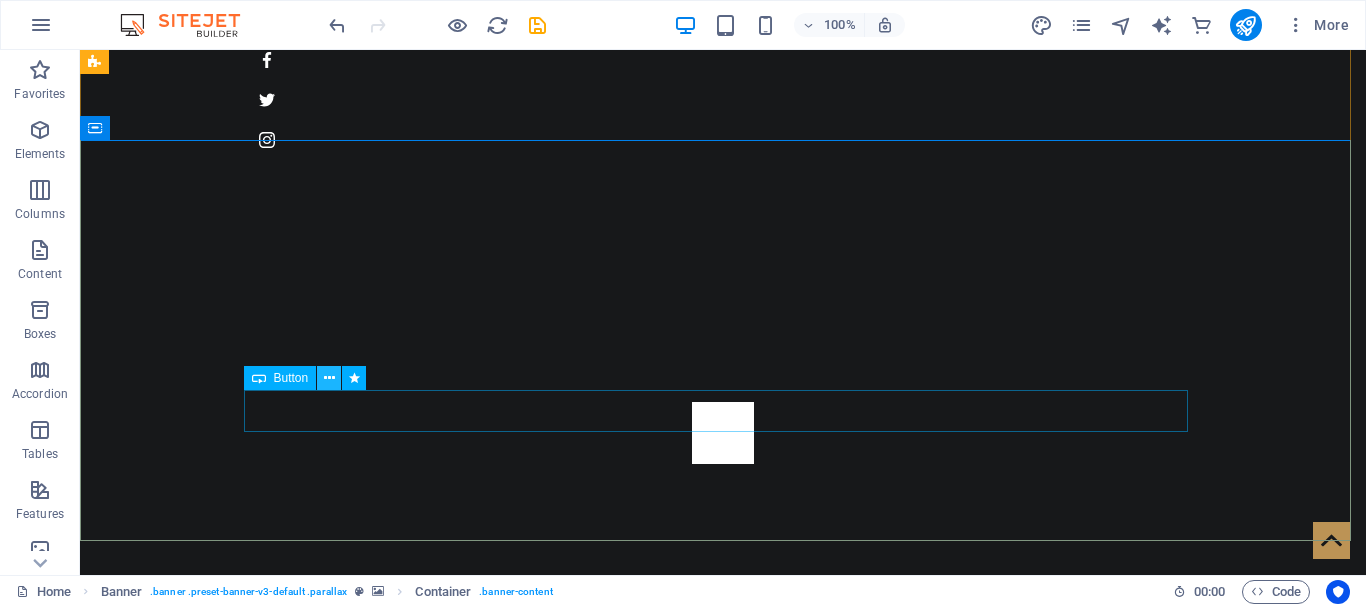 click at bounding box center [329, 378] 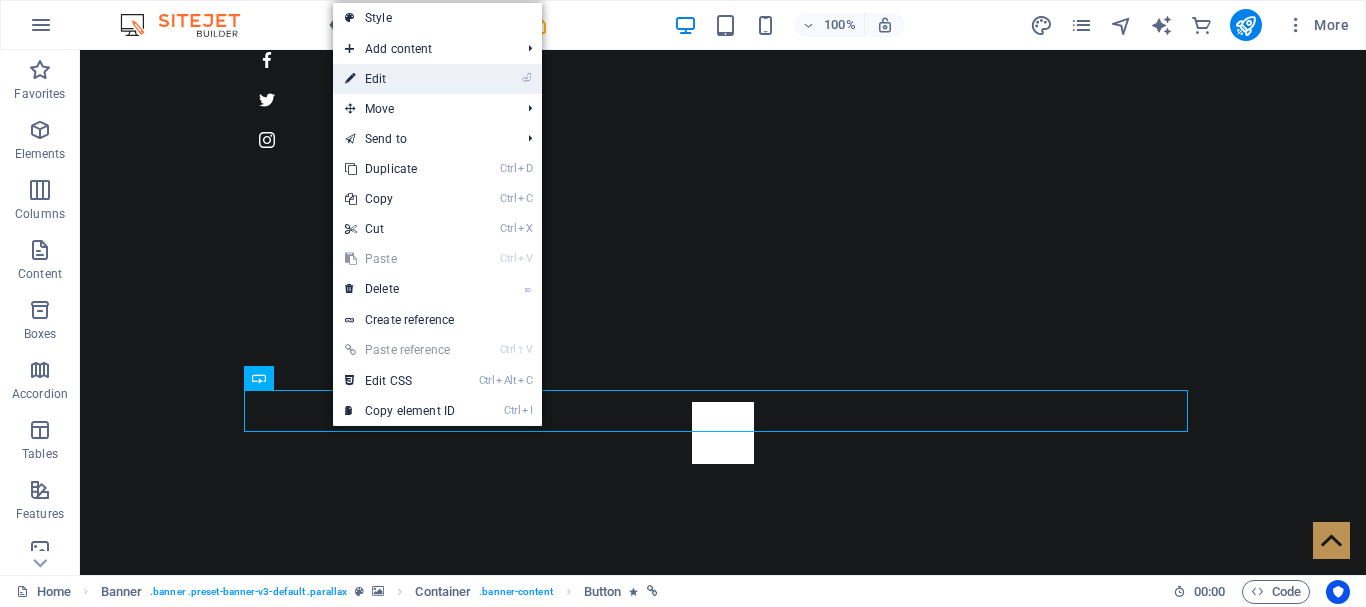 click on "⏎  Edit" at bounding box center [400, 79] 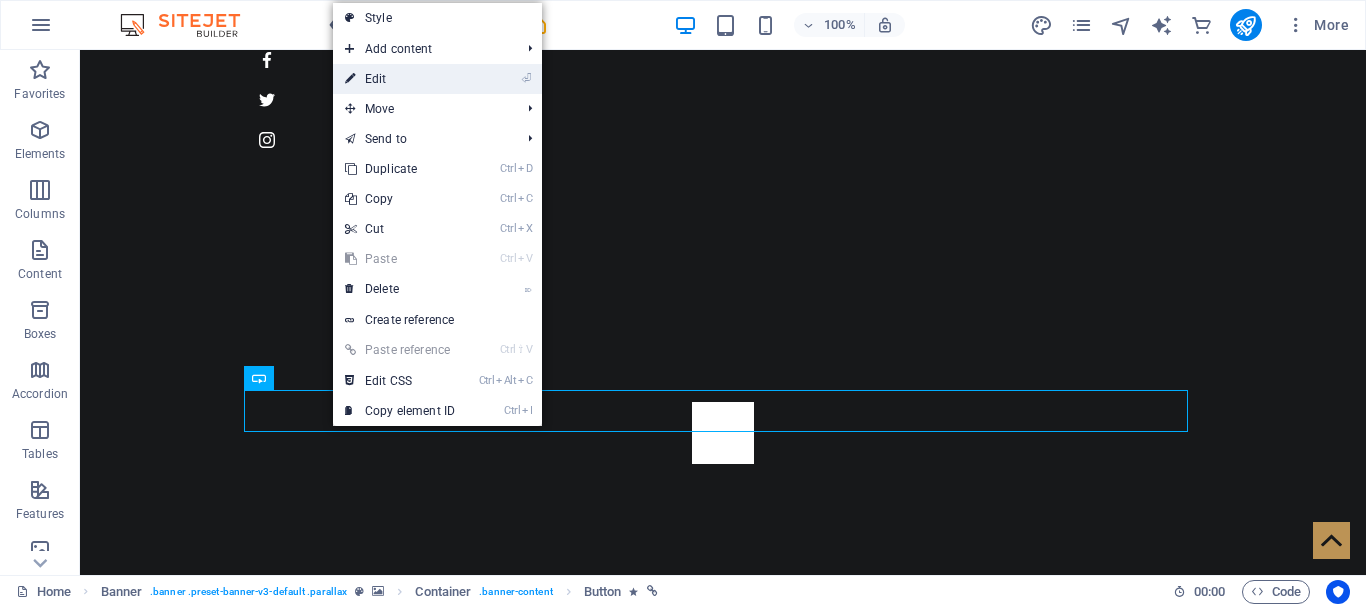 select on "s" 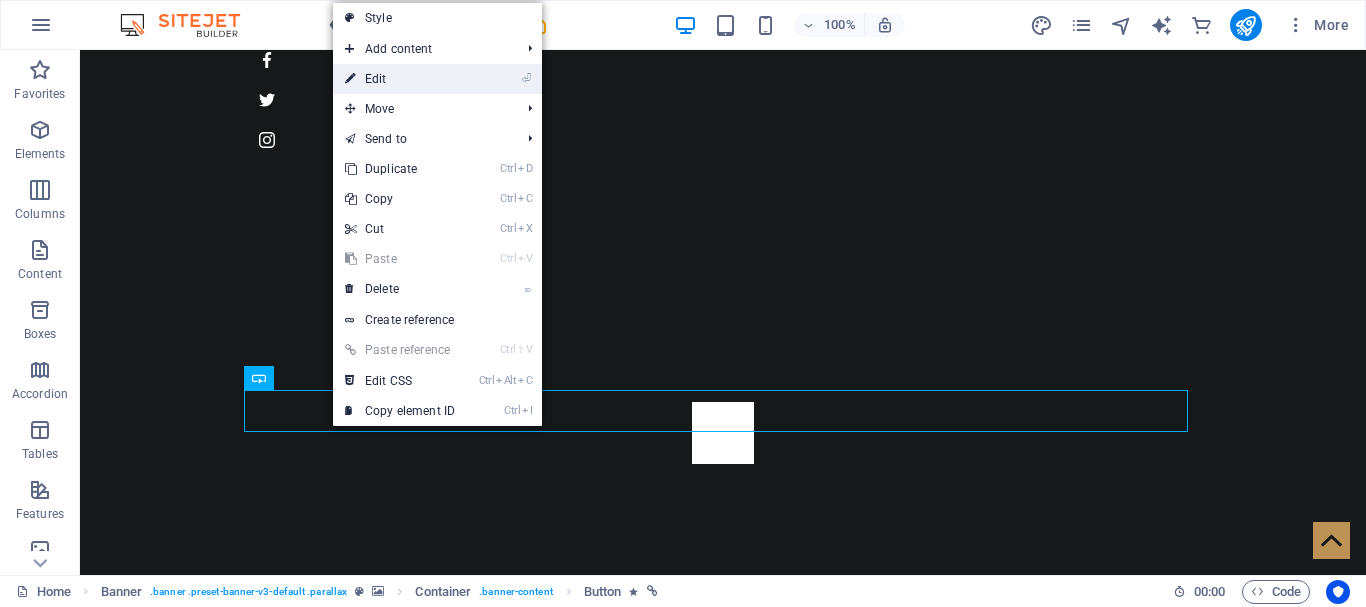 select on "onload" 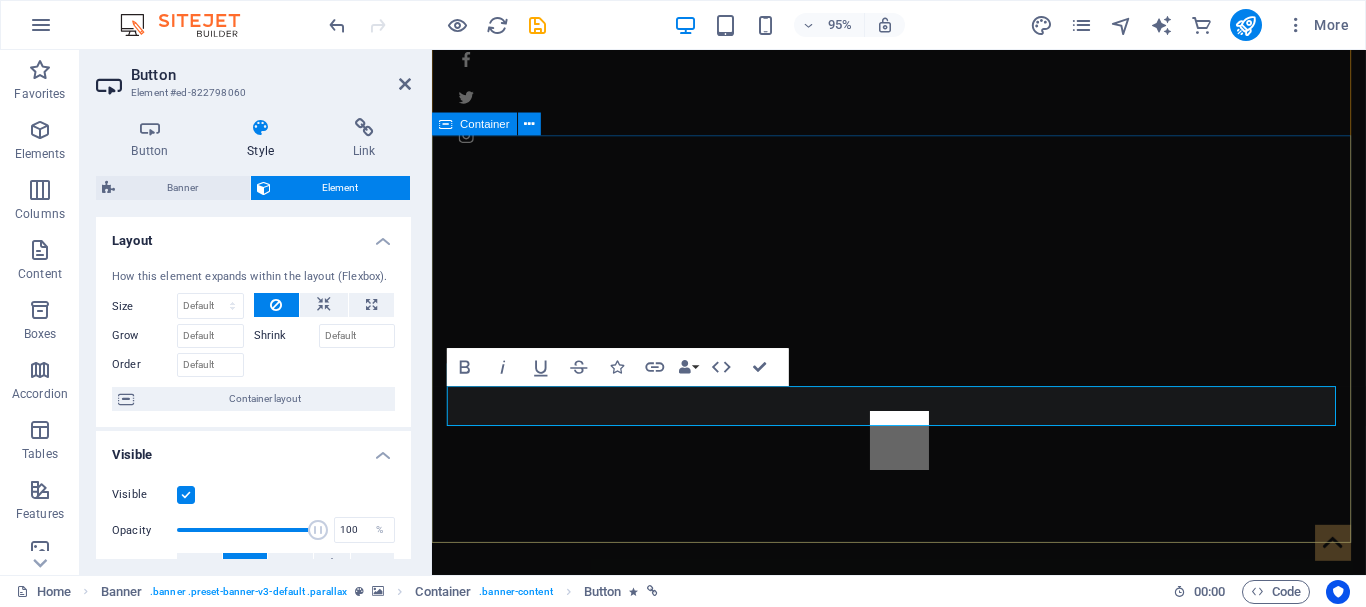 click on "Welcome to  Animal Health Division​ ​ ​ New text element Complete solution for your animal health......!" at bounding box center (923, 1030) 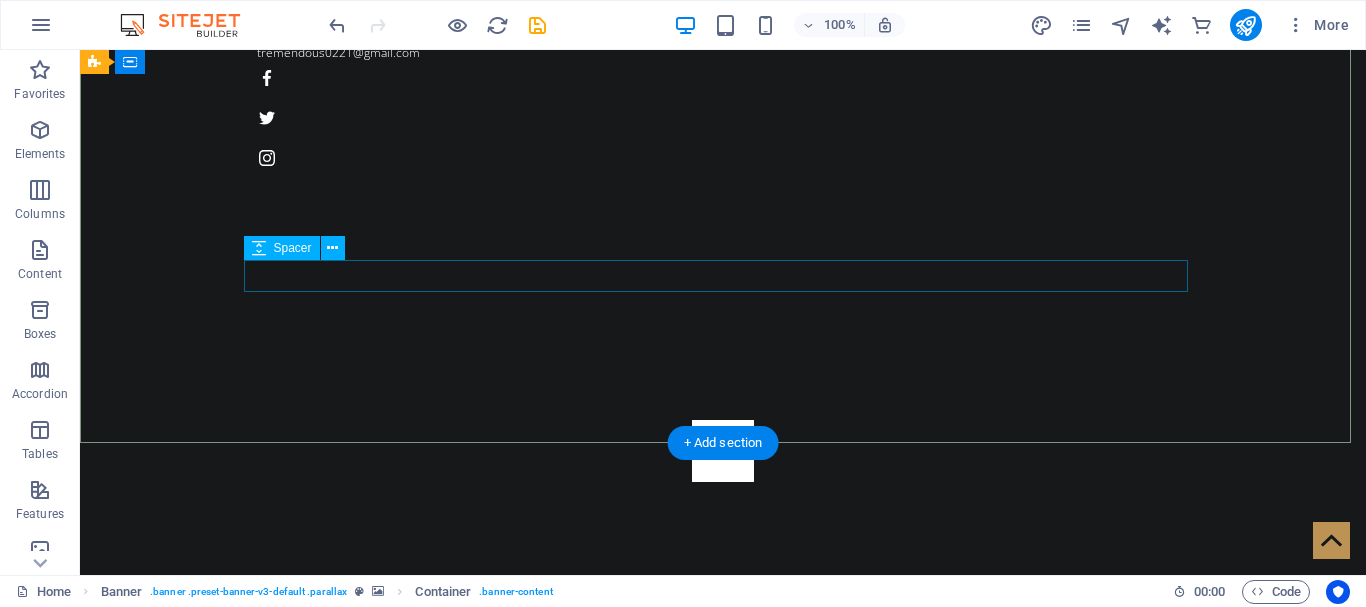 scroll, scrollTop: 0, scrollLeft: 0, axis: both 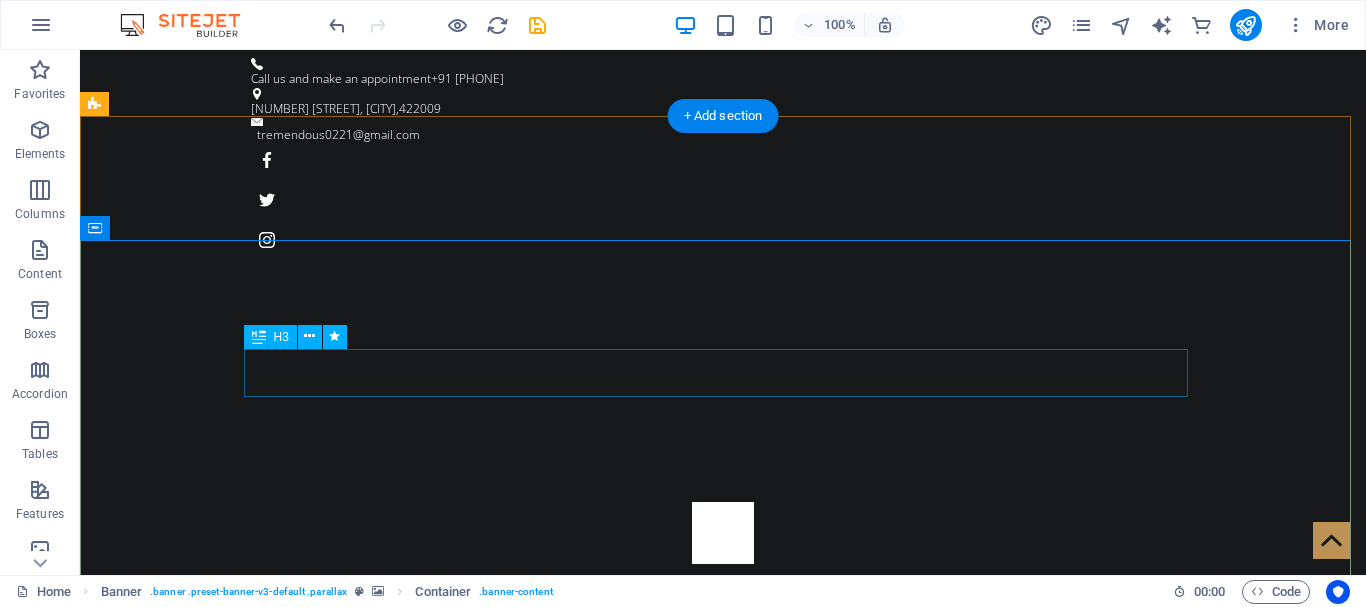click on "Welcome to" at bounding box center [723, 1062] 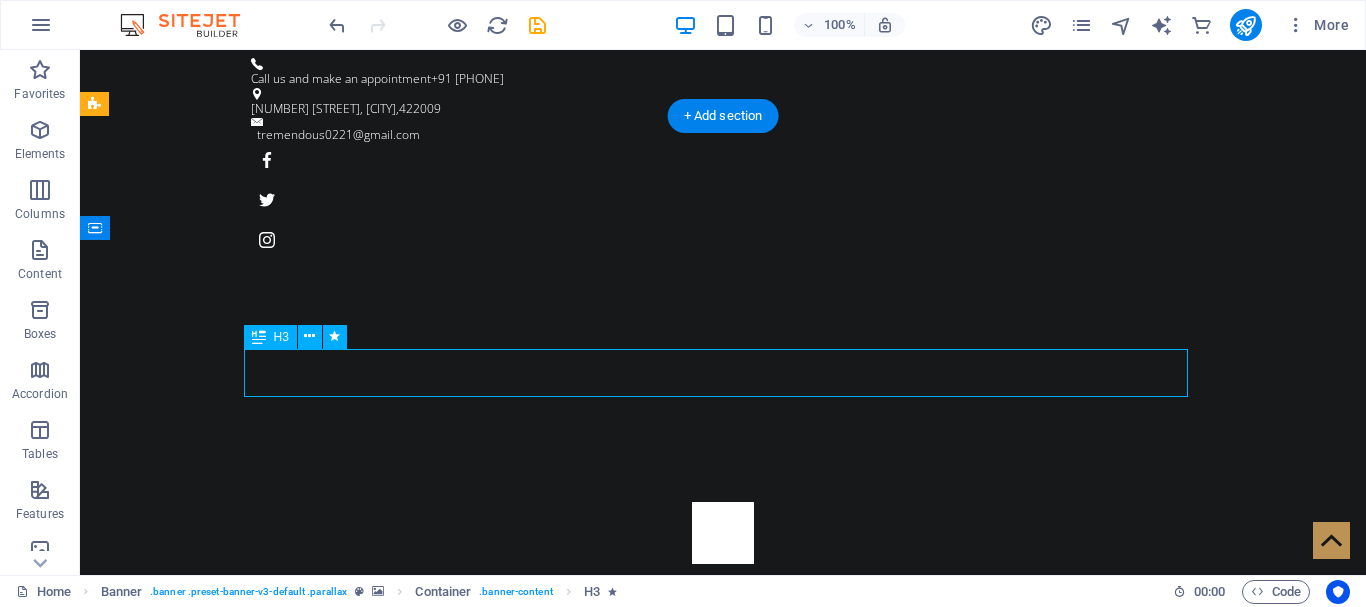 click on "Welcome to" at bounding box center (723, 1062) 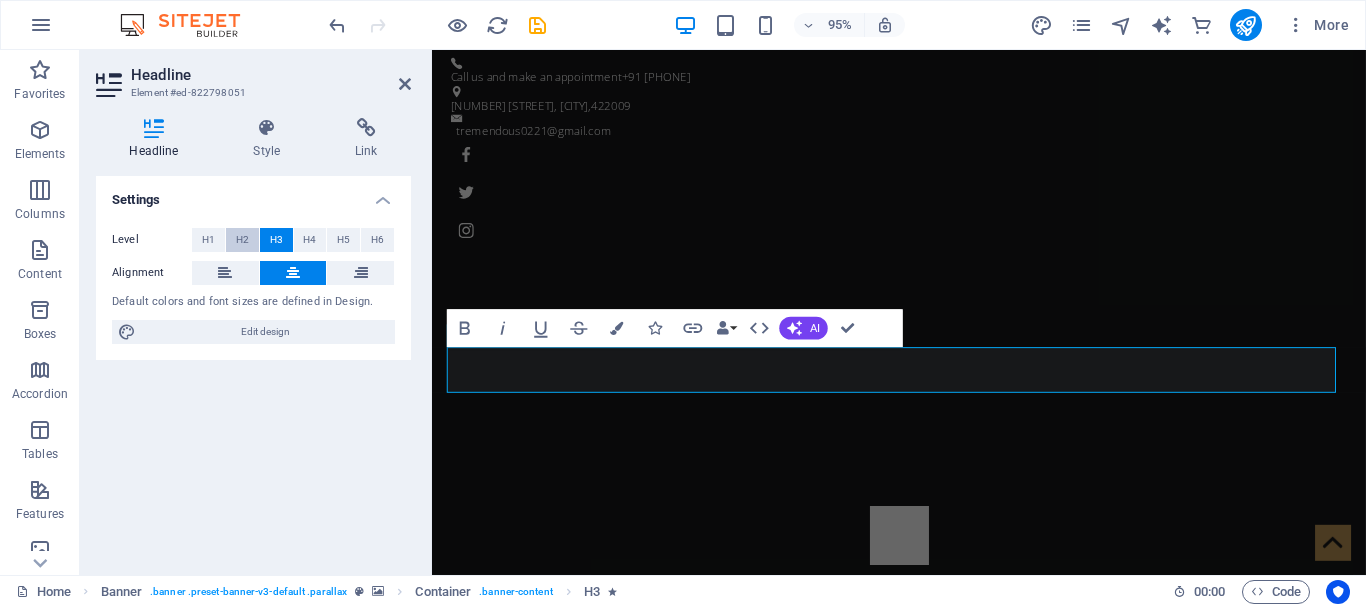 click on "H2" at bounding box center [242, 240] 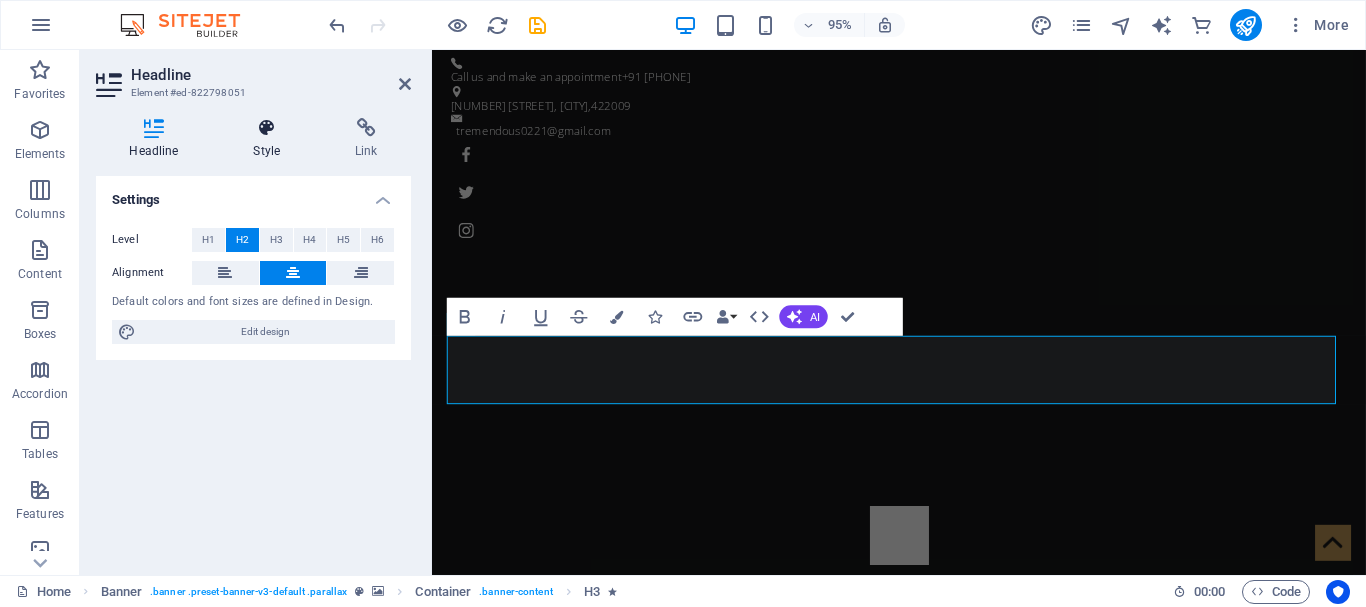 click on "Style" at bounding box center (271, 139) 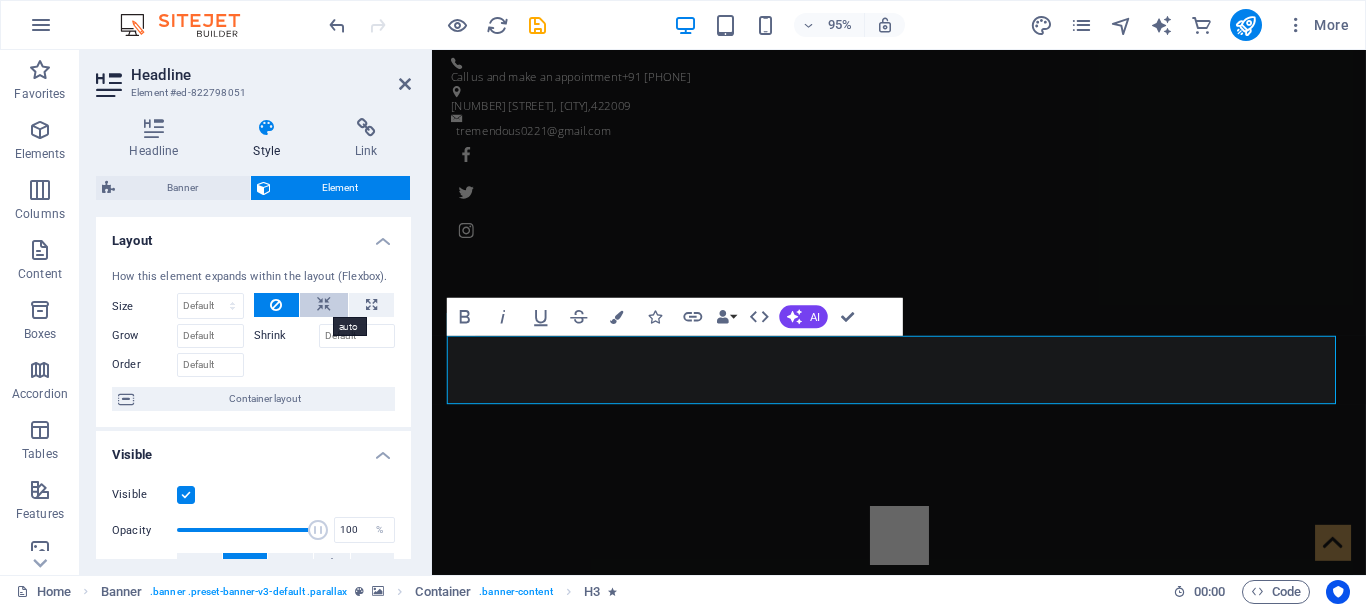 click at bounding box center (324, 305) 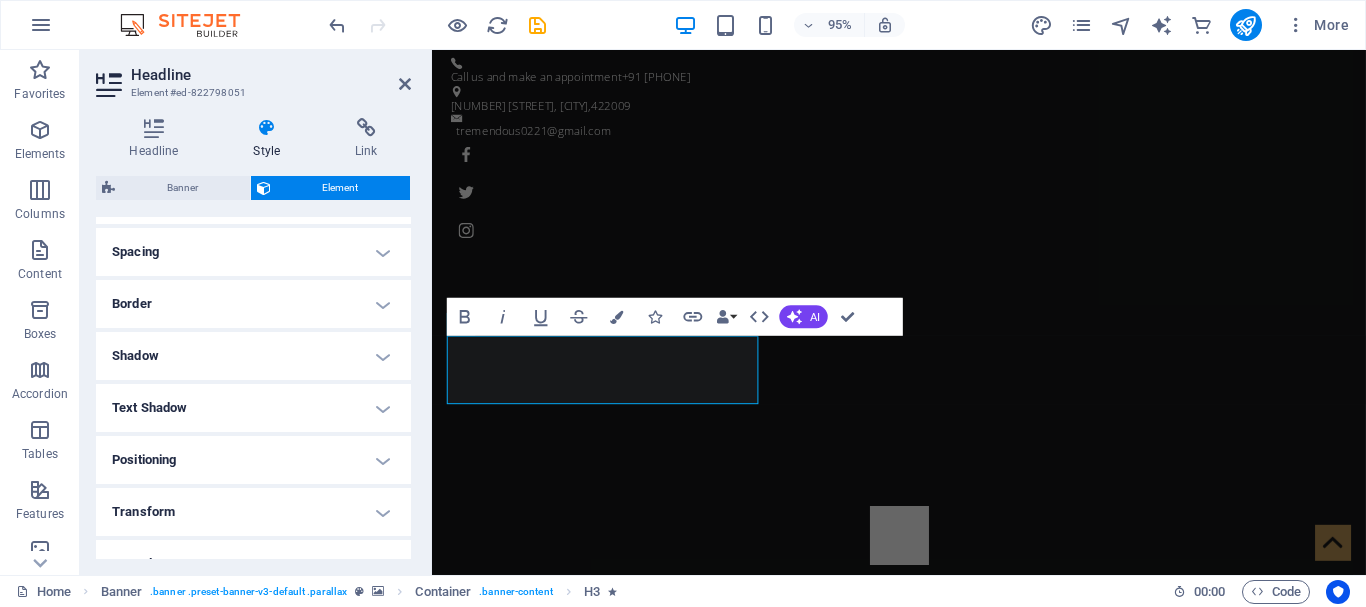 scroll, scrollTop: 400, scrollLeft: 0, axis: vertical 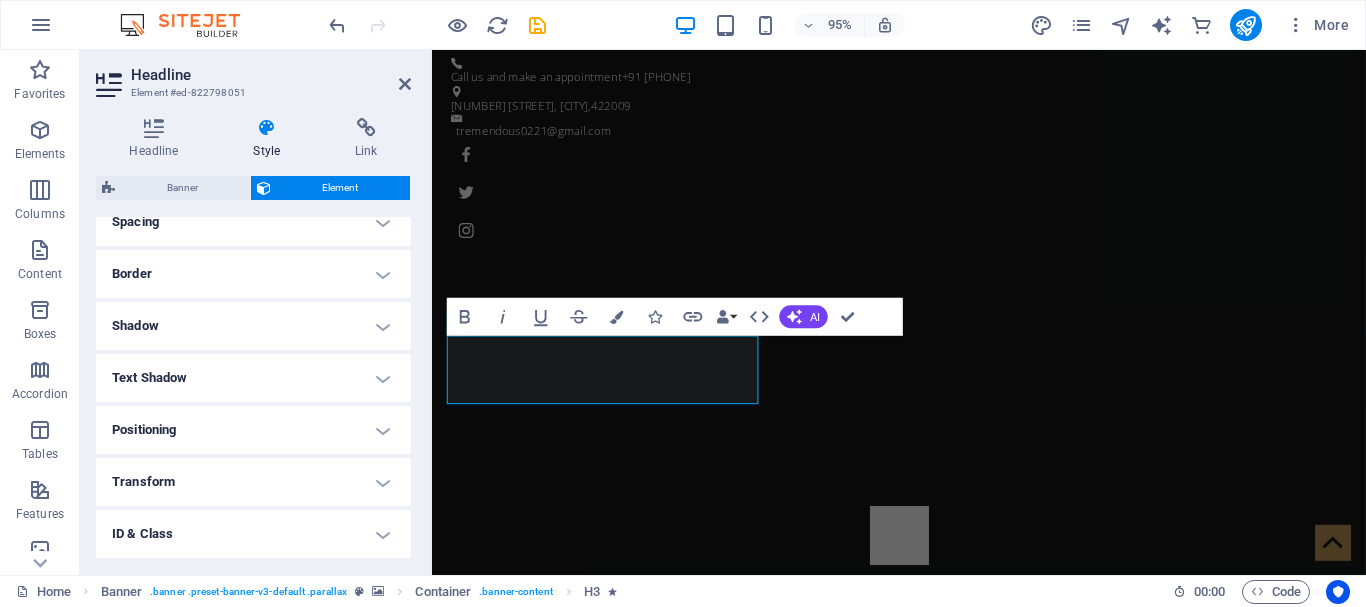 click on "Shadow" at bounding box center (253, 326) 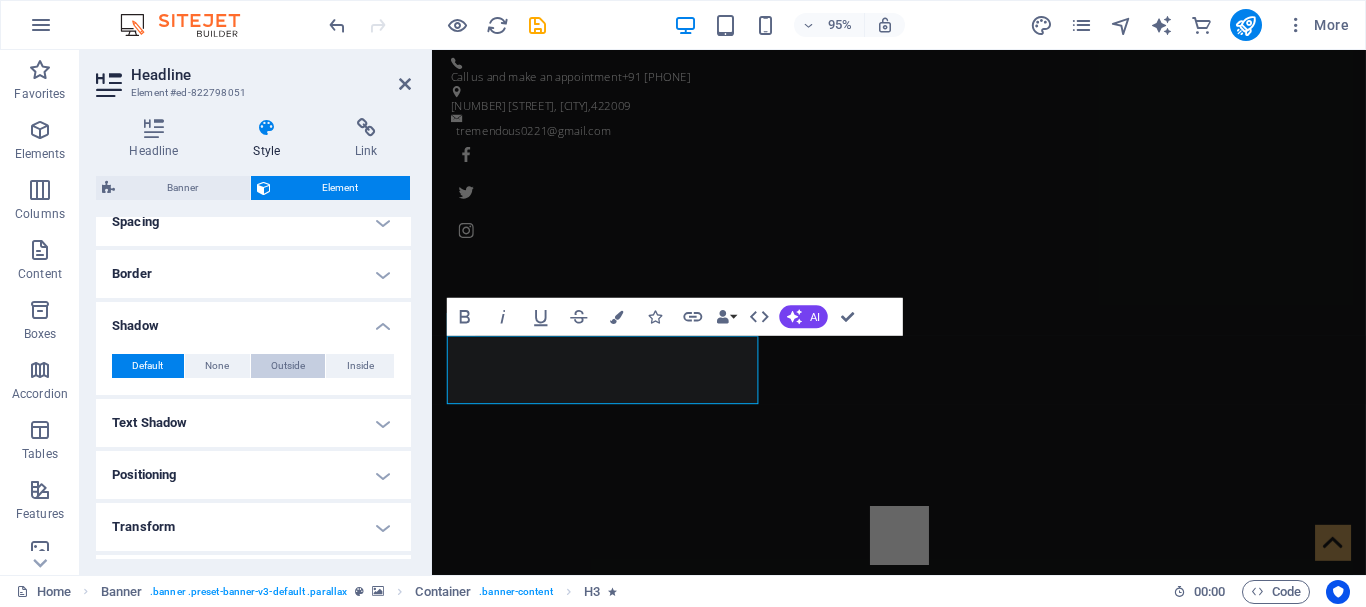 click on "Outside" at bounding box center [288, 366] 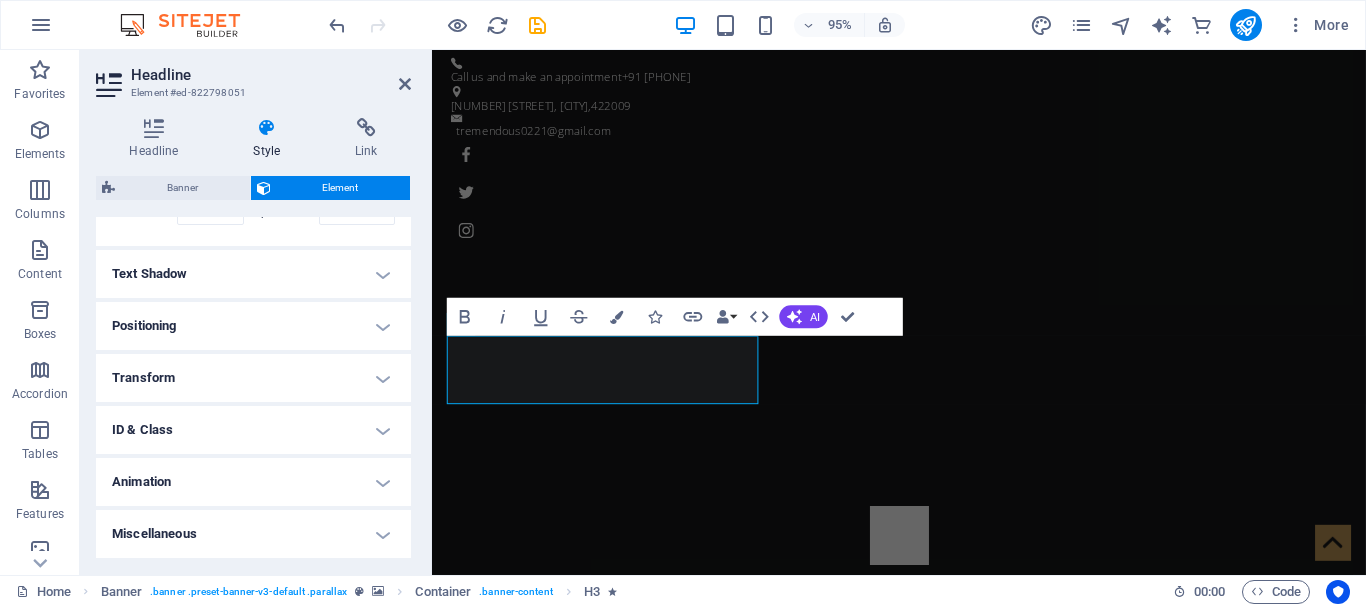 scroll, scrollTop: 684, scrollLeft: 0, axis: vertical 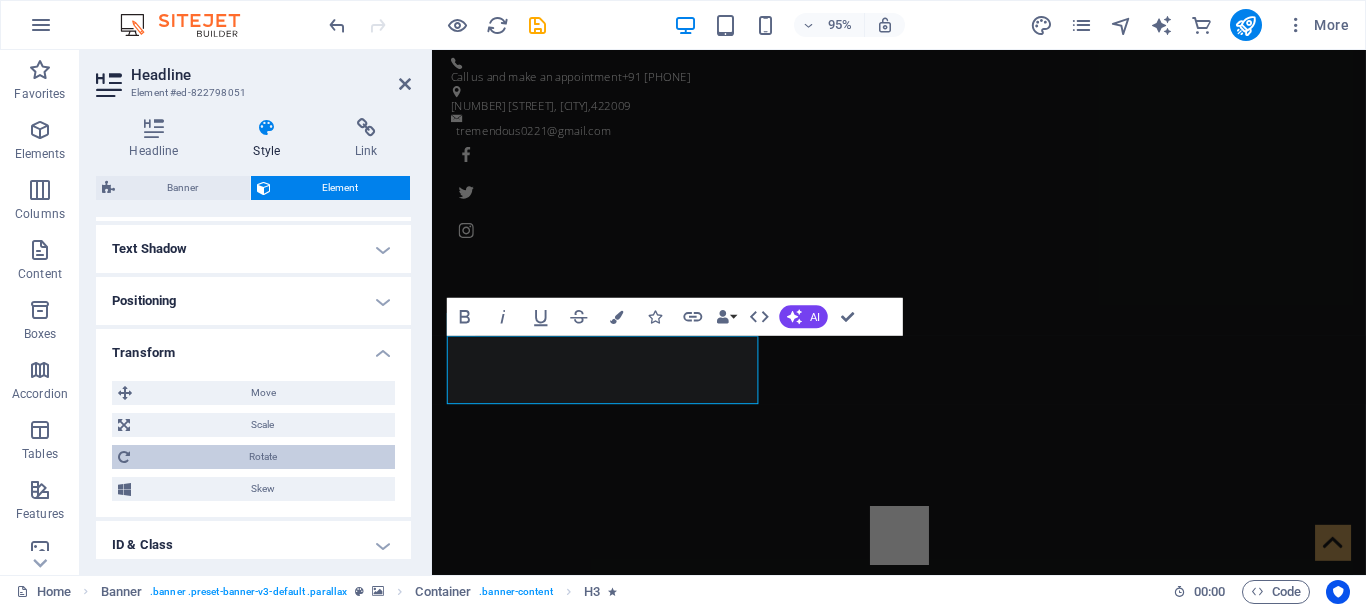 click on "Rotate" at bounding box center [262, 457] 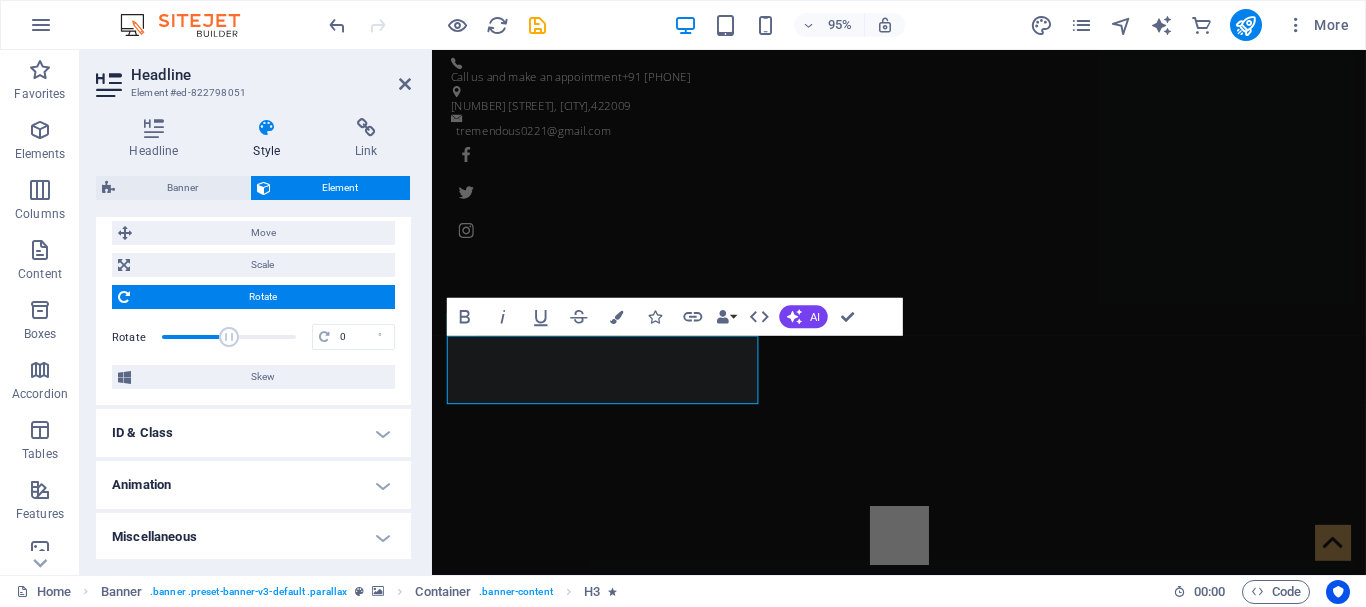 scroll, scrollTop: 872, scrollLeft: 0, axis: vertical 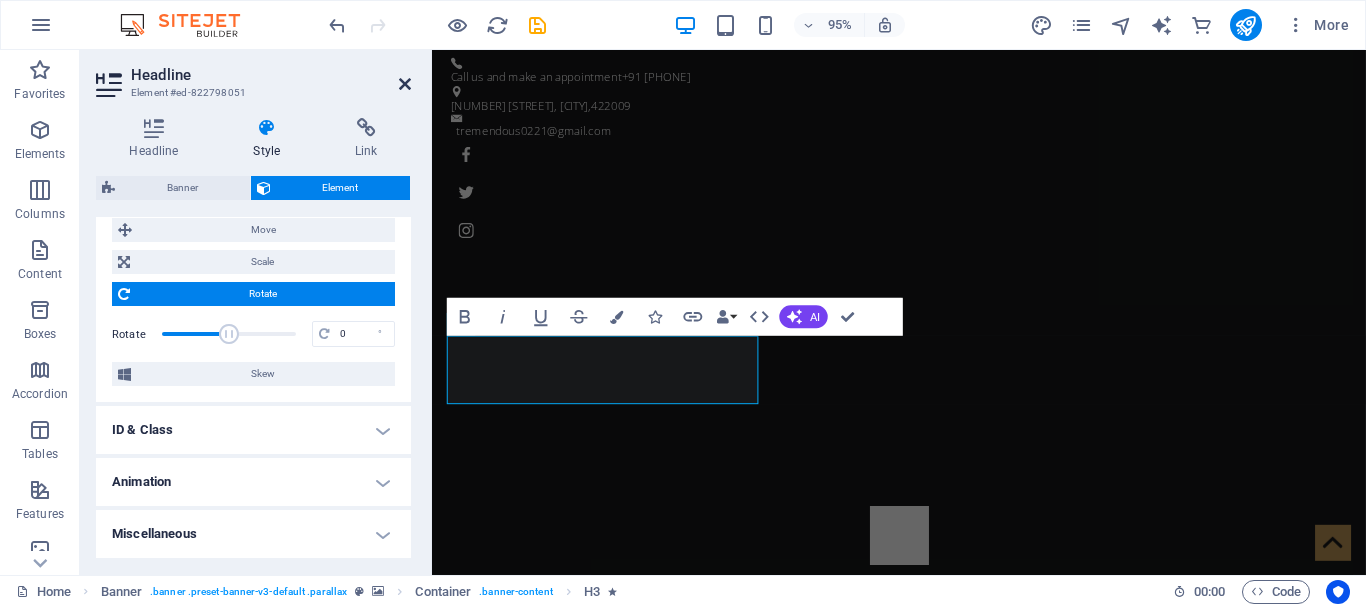 drag, startPoint x: 402, startPoint y: 84, endPoint x: 326, endPoint y: 35, distance: 90.426765 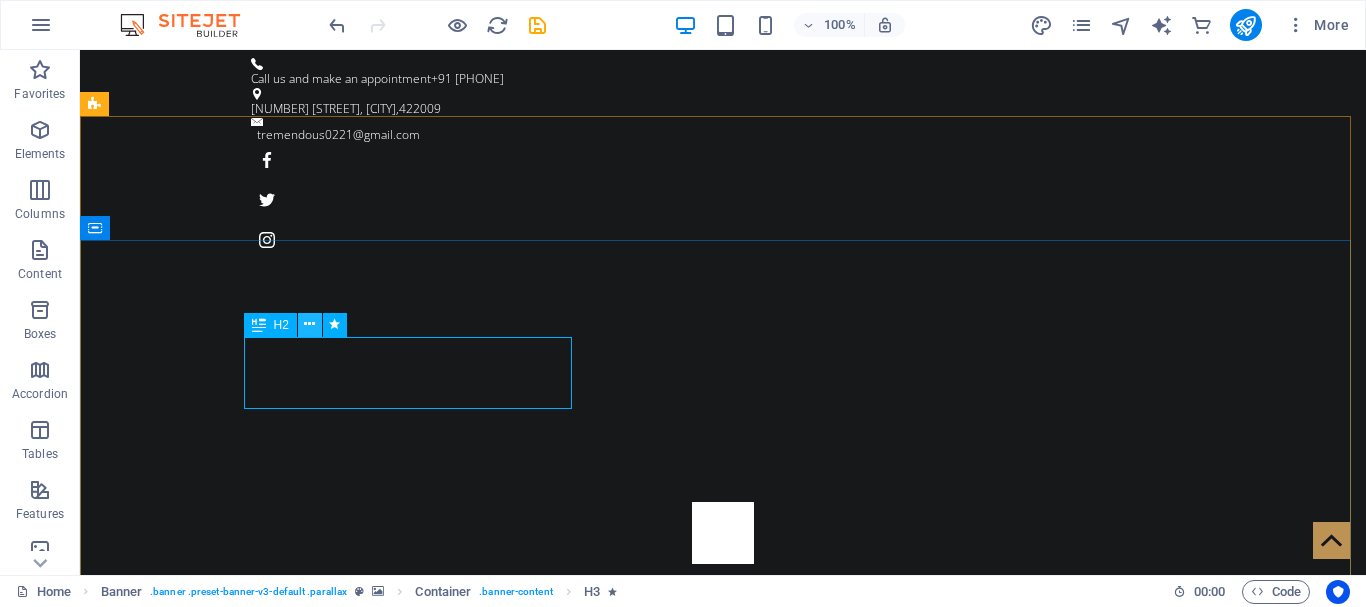 click at bounding box center (309, 324) 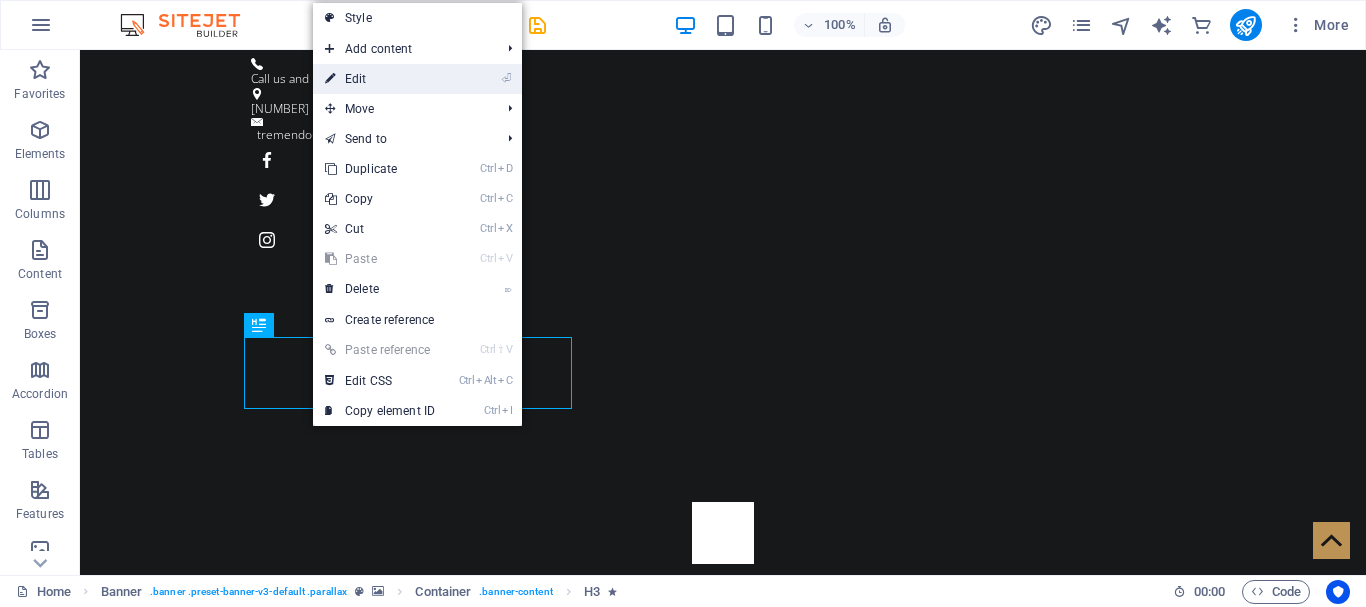 click on "⏎  Edit" at bounding box center (380, 79) 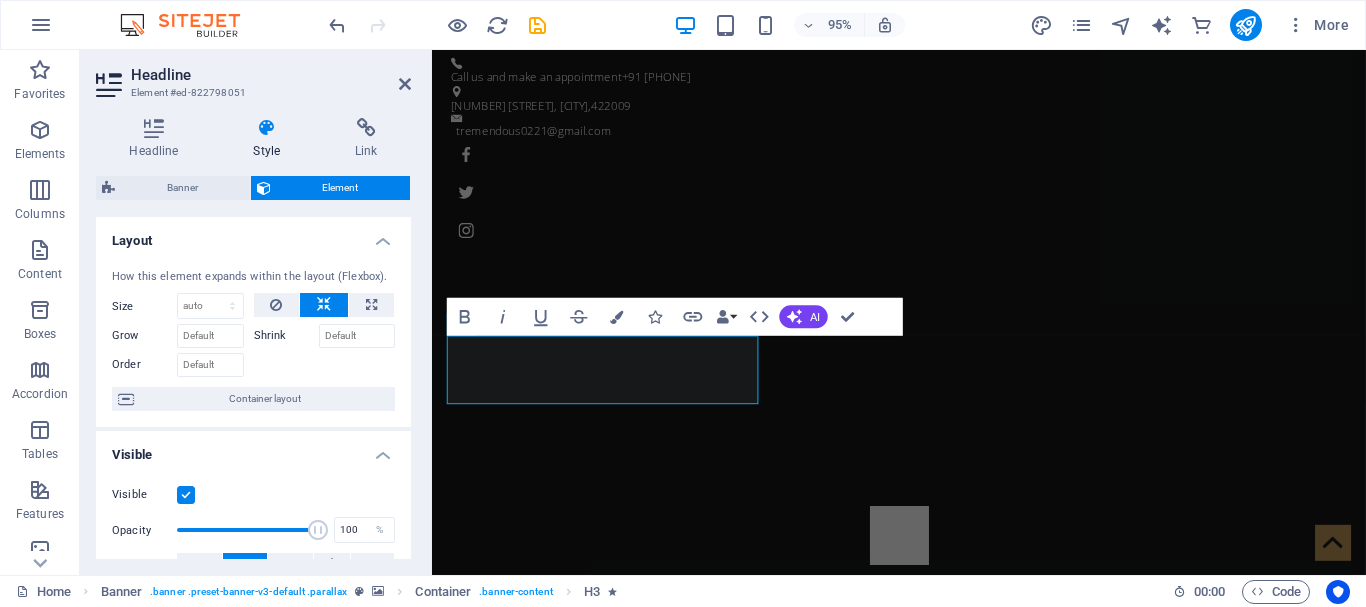 click on "Shrink" at bounding box center [286, 336] 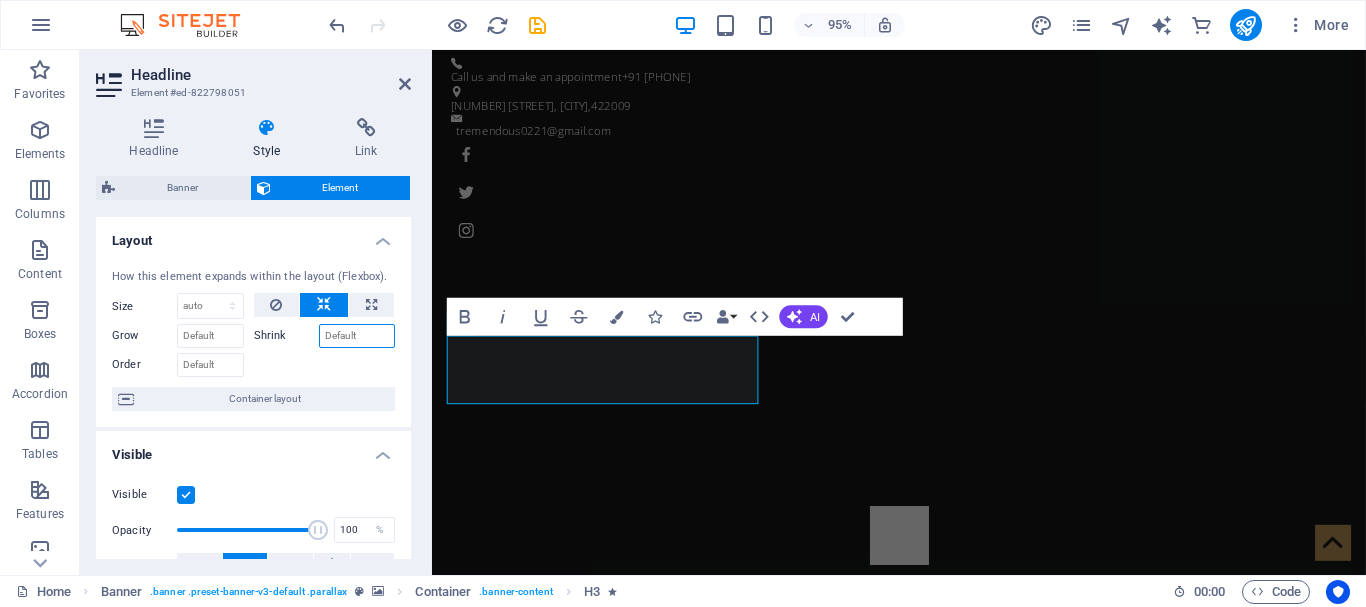 click on "Shrink" at bounding box center [357, 336] 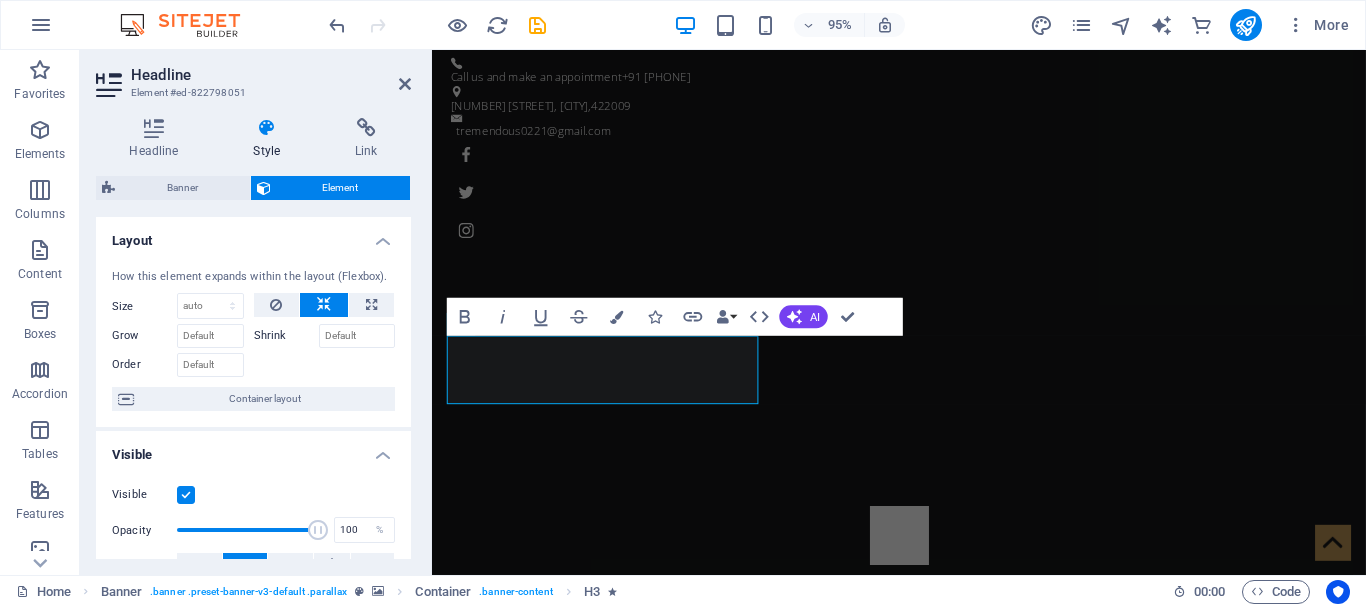 click on "Shrink" at bounding box center [286, 336] 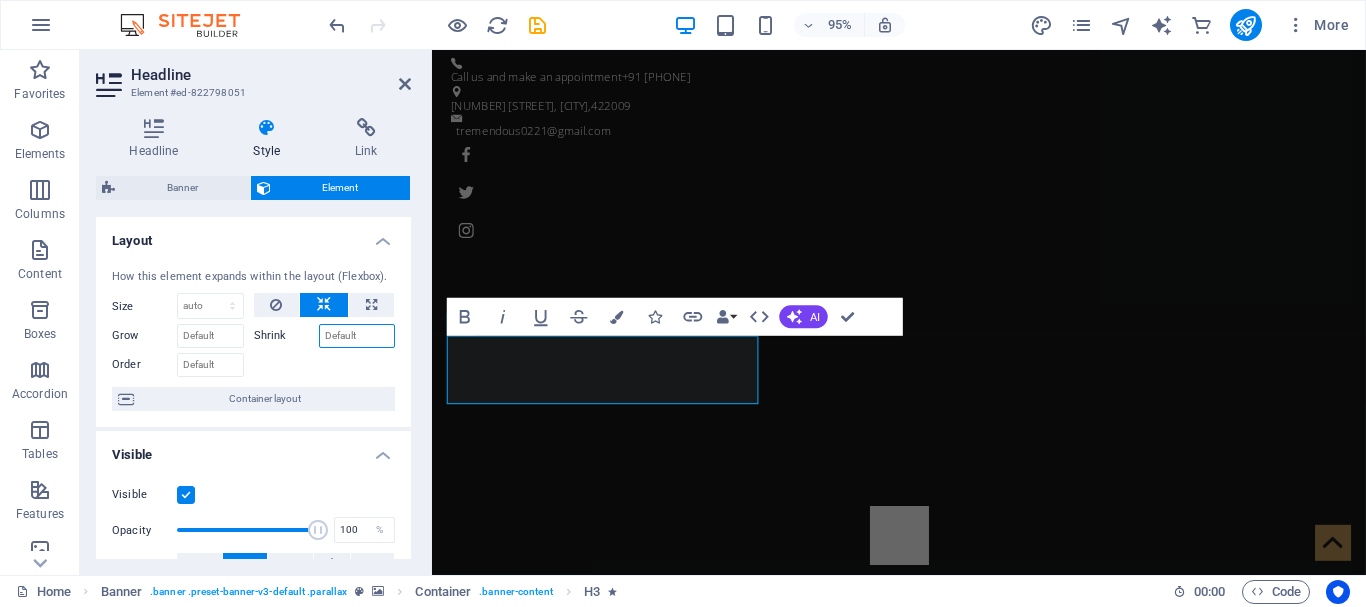 click on "Shrink" at bounding box center [357, 336] 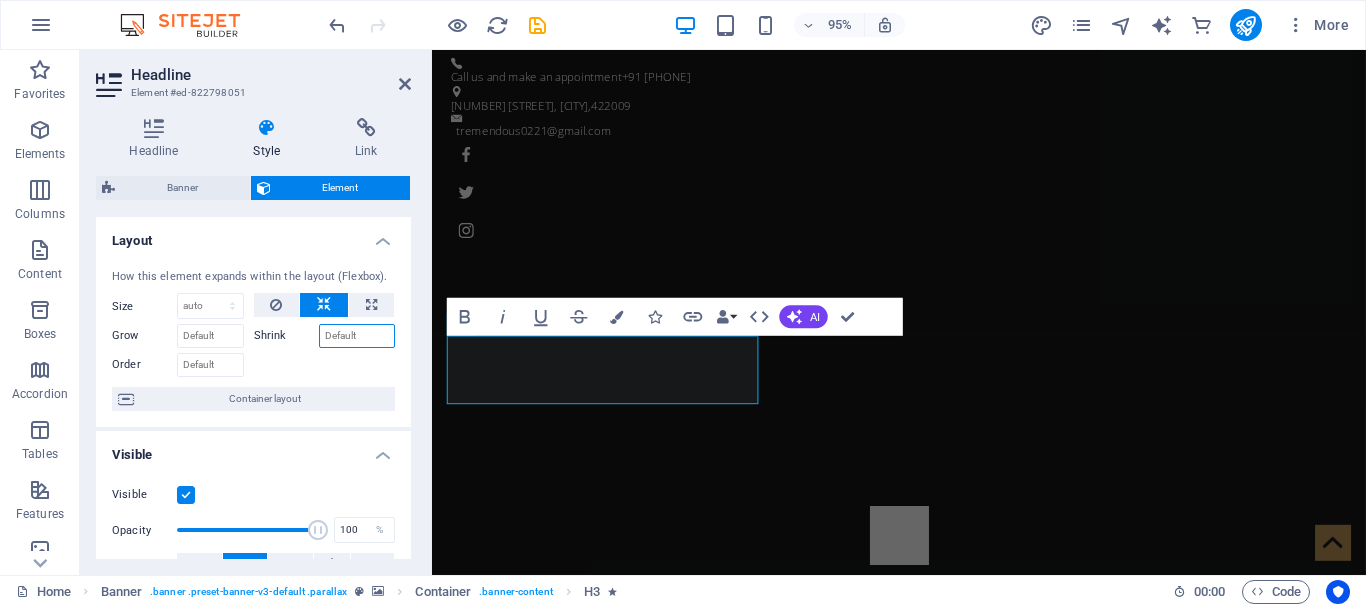 click on "Shrink" at bounding box center (357, 336) 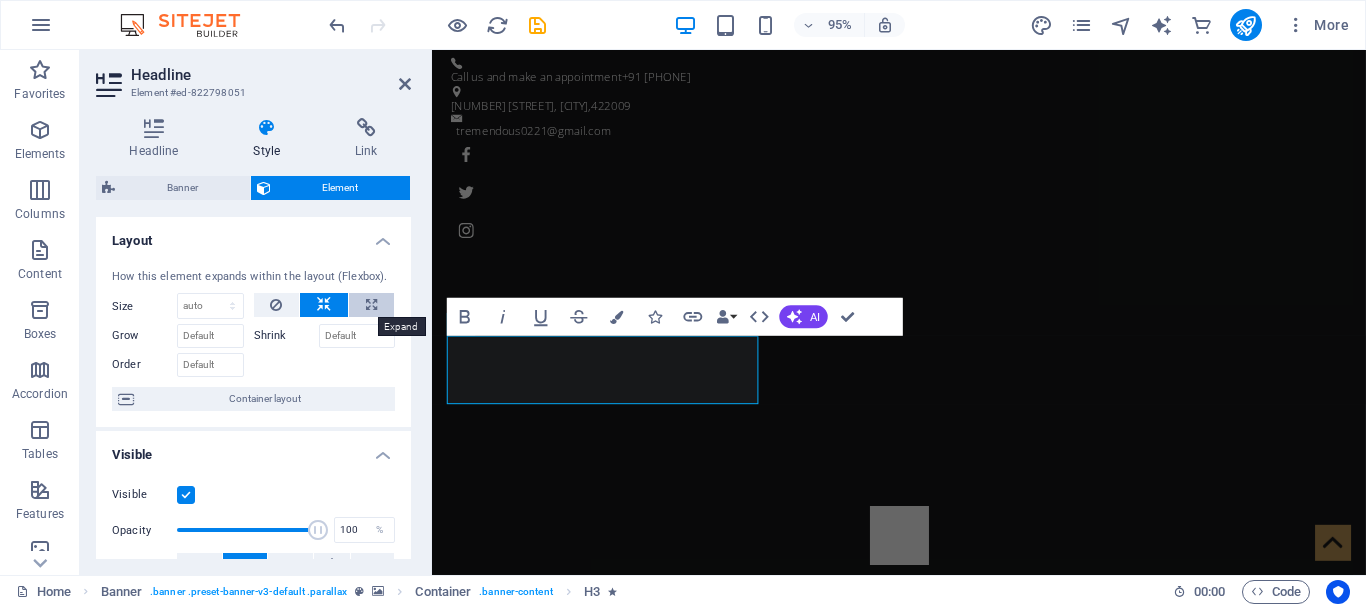 click at bounding box center [371, 305] 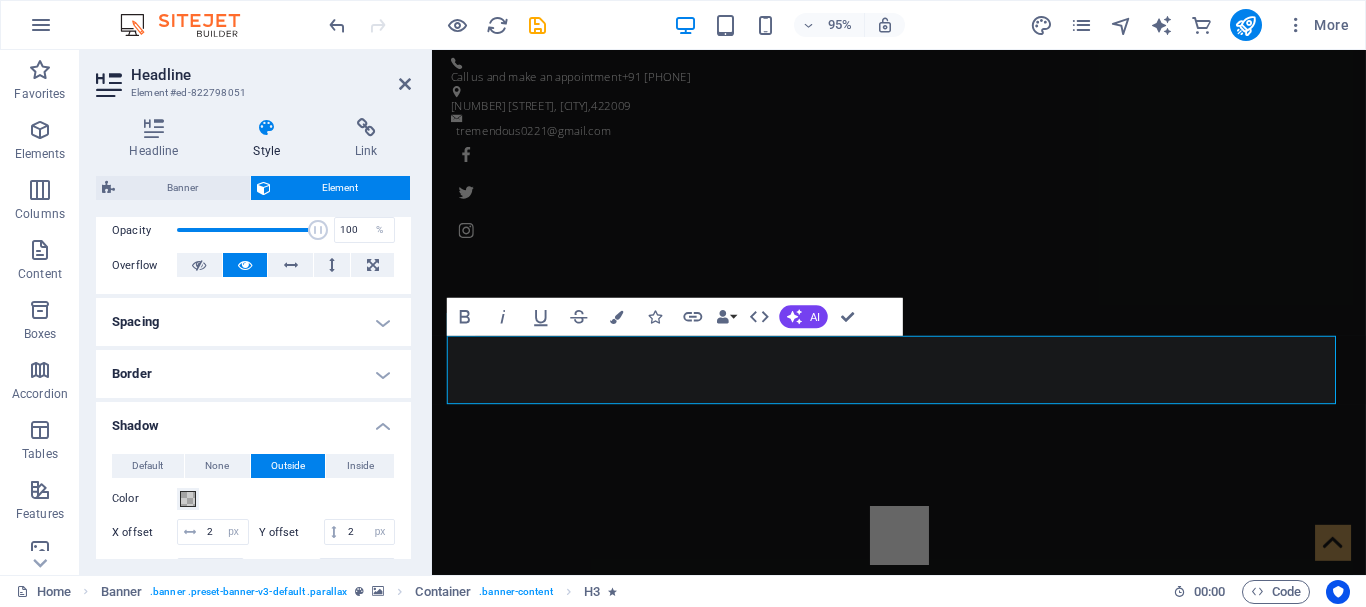 scroll, scrollTop: 400, scrollLeft: 0, axis: vertical 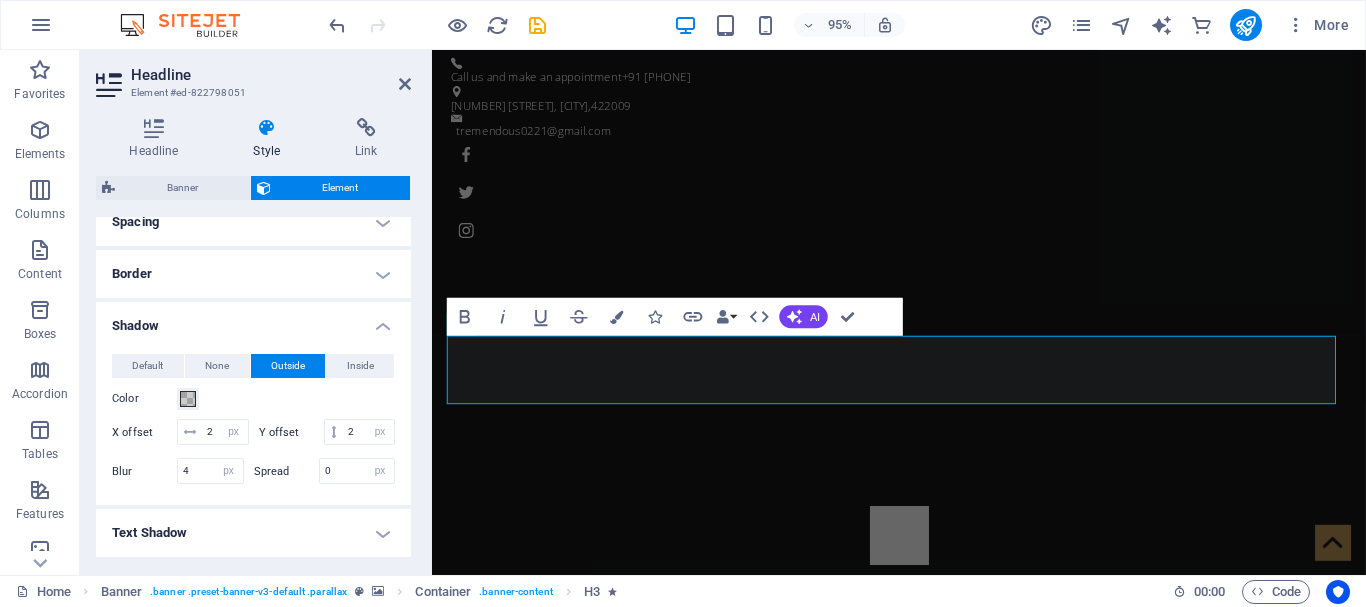 click on "Border" at bounding box center [253, 274] 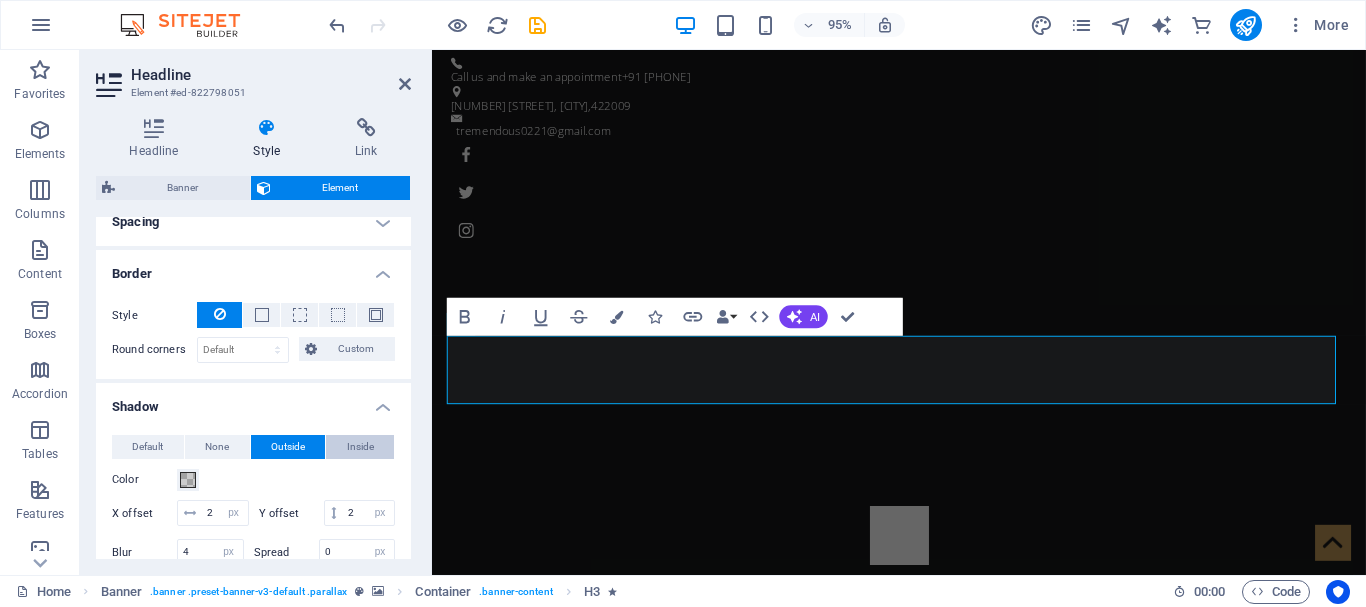 click on "Inside" at bounding box center [360, 447] 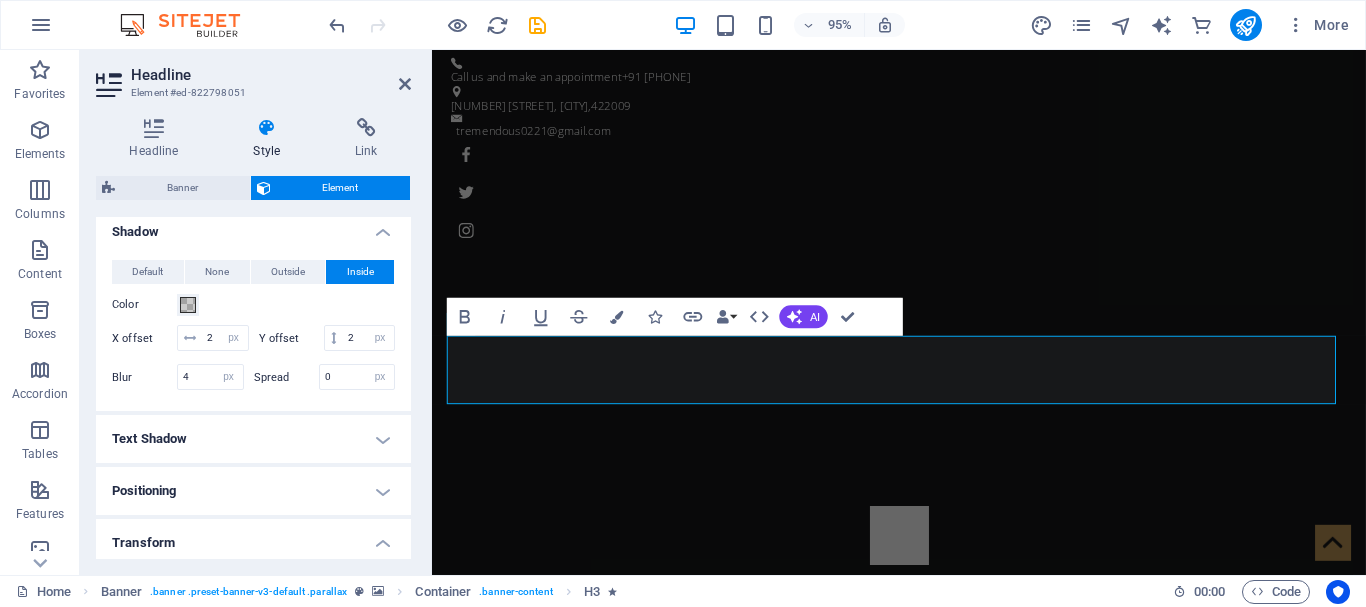 scroll, scrollTop: 600, scrollLeft: 0, axis: vertical 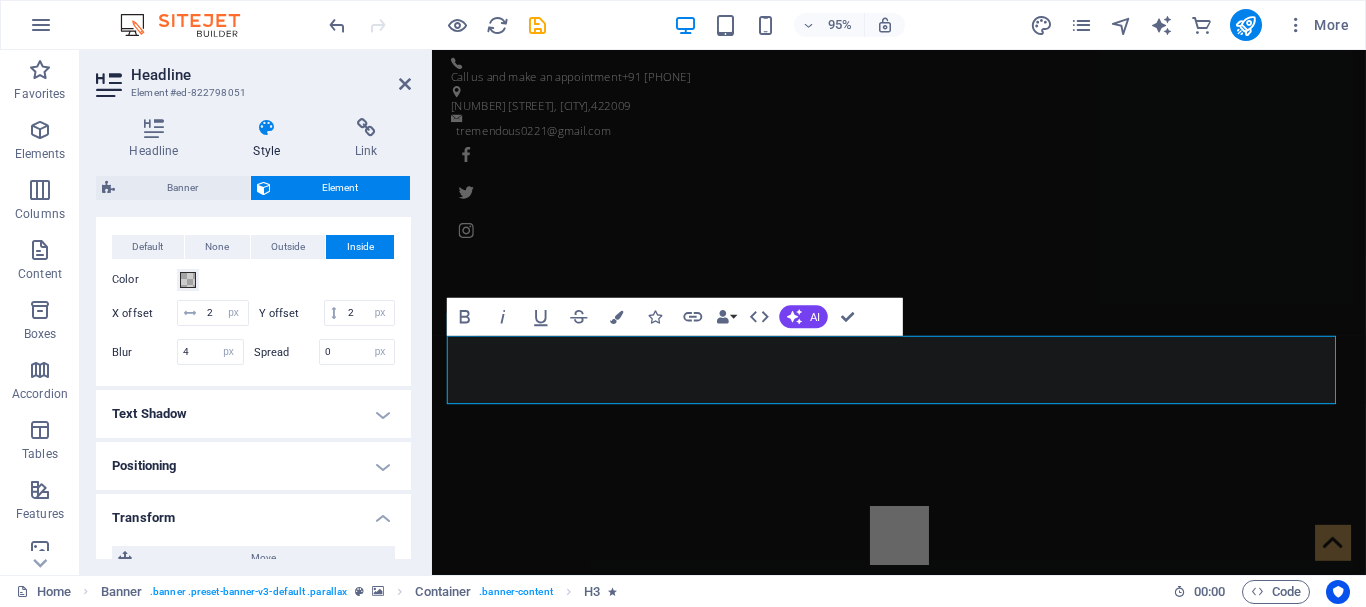 click on "Text Shadow" at bounding box center [253, 414] 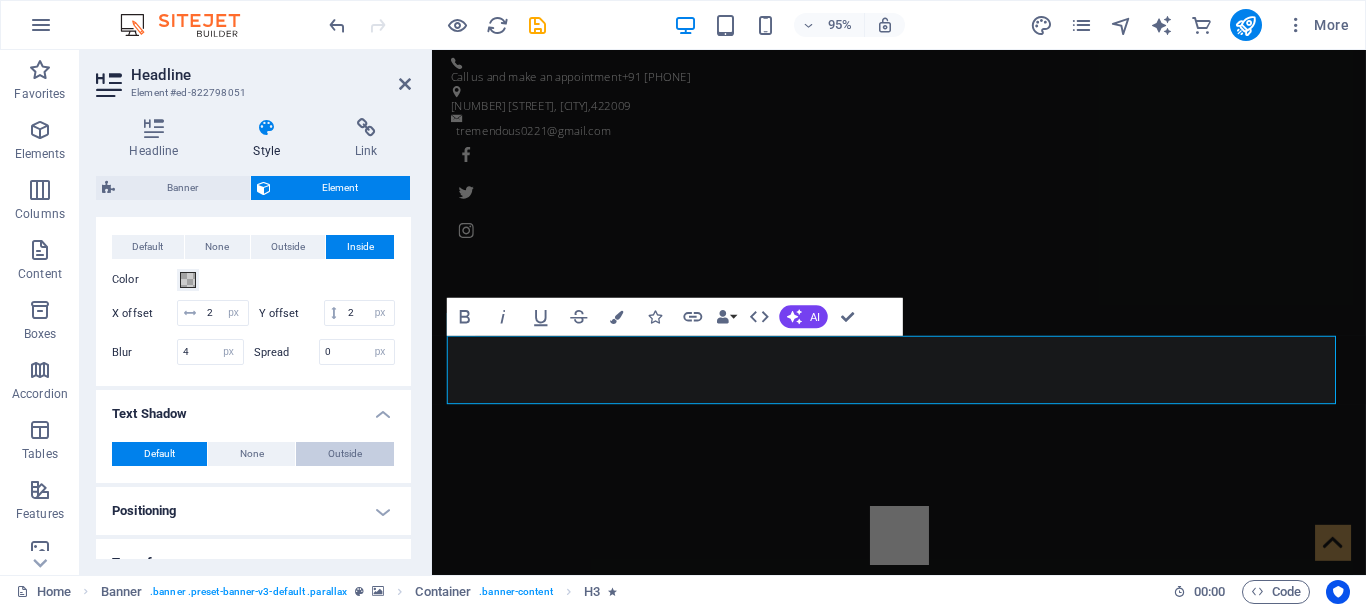 click on "Outside" at bounding box center [345, 454] 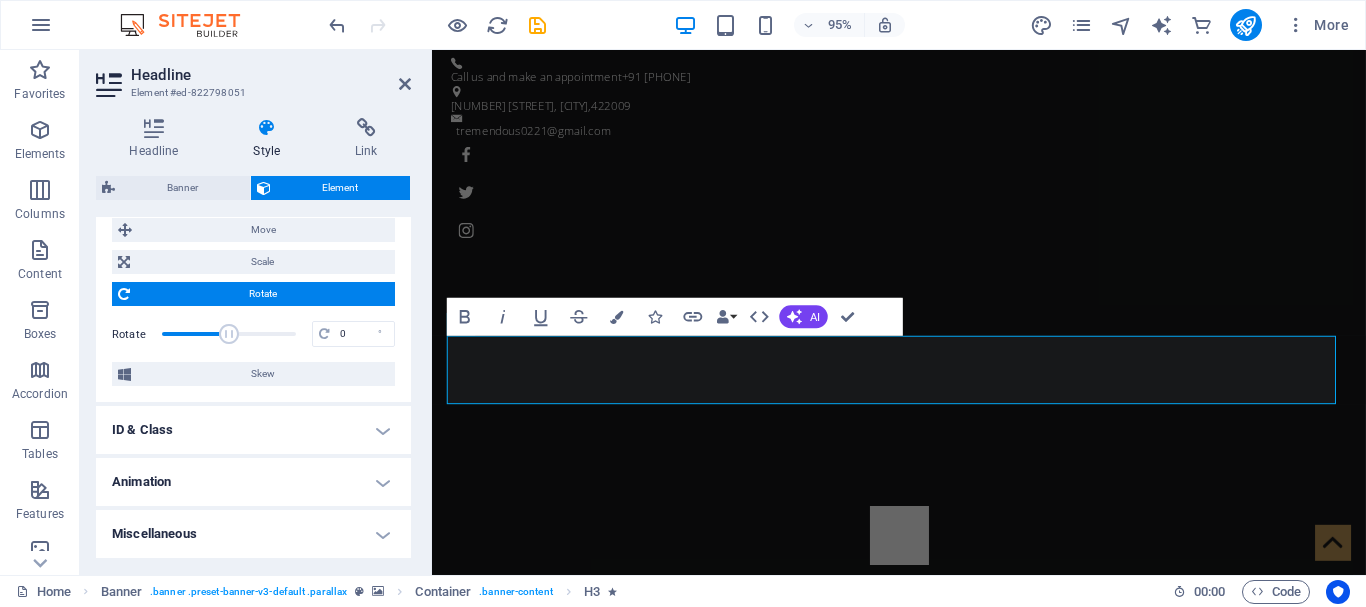 scroll, scrollTop: 1134, scrollLeft: 0, axis: vertical 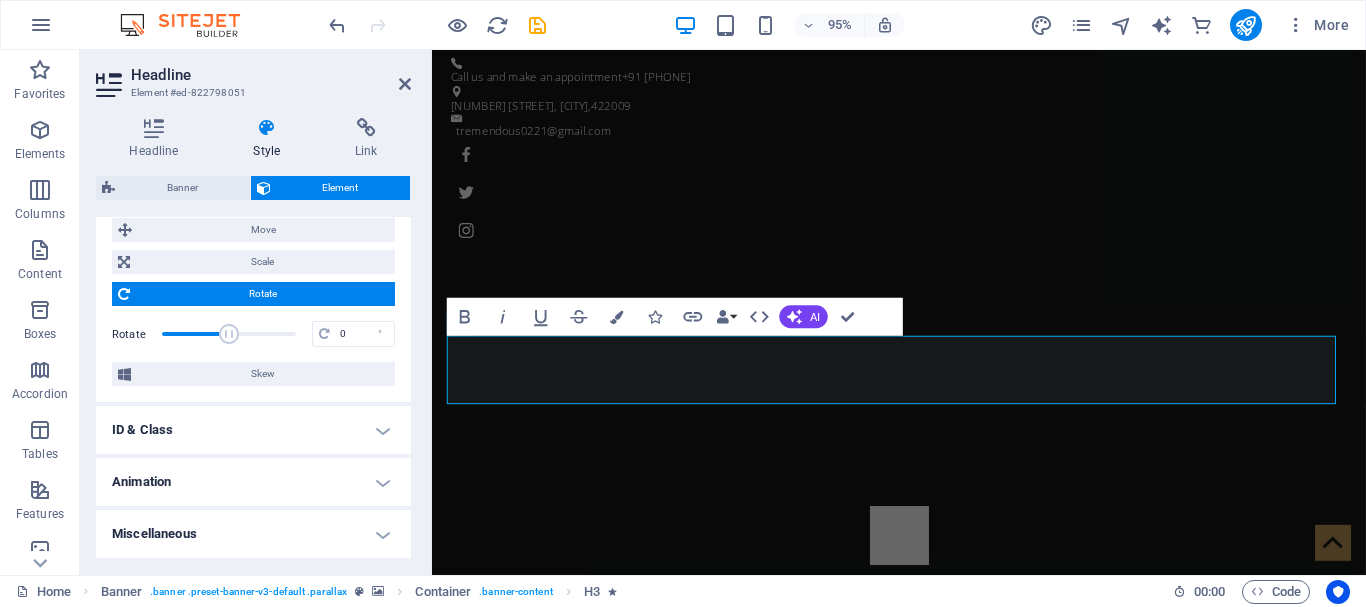click on "Animation" at bounding box center (253, 482) 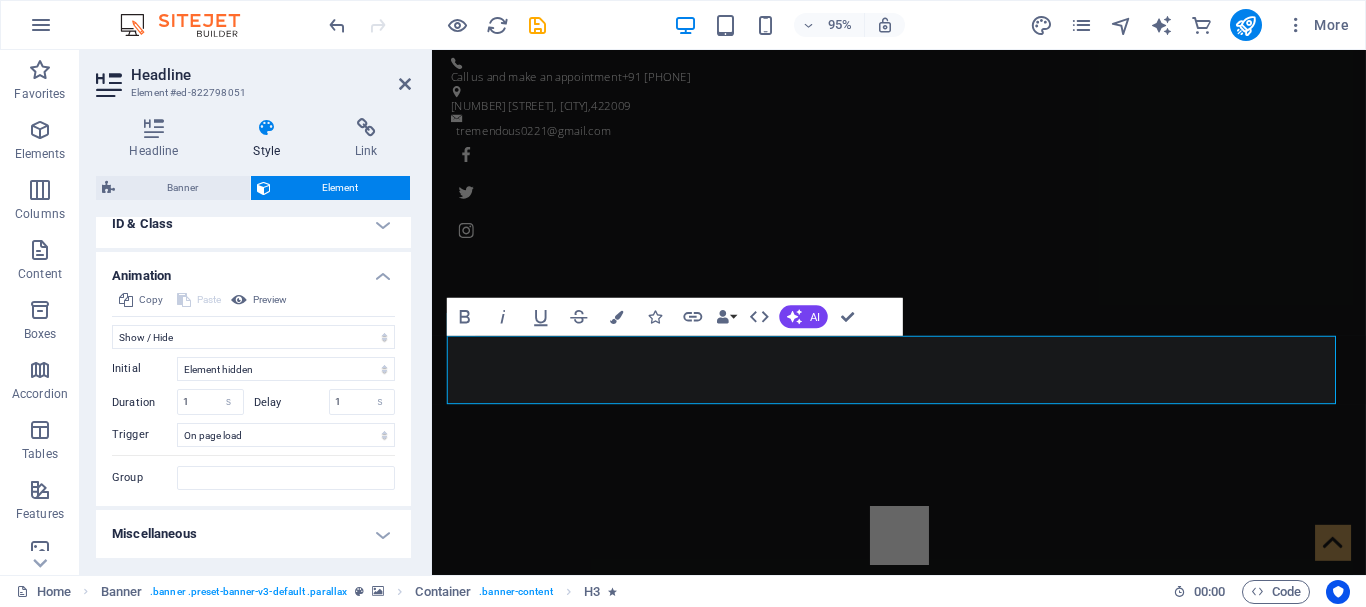 scroll, scrollTop: 1340, scrollLeft: 0, axis: vertical 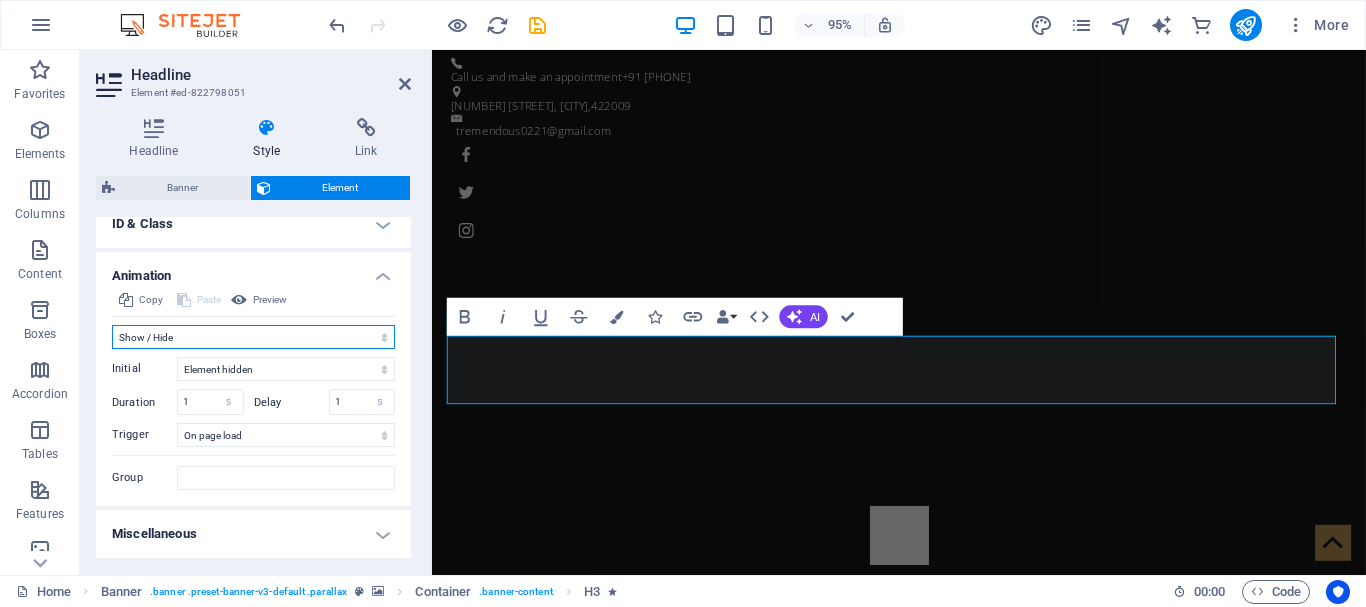 click on "Don't animate Show / Hide Slide up/down Zoom in/out Slide left to right Slide right to left Slide top to bottom Slide bottom to top Pulse Blink Open as overlay" at bounding box center (253, 337) 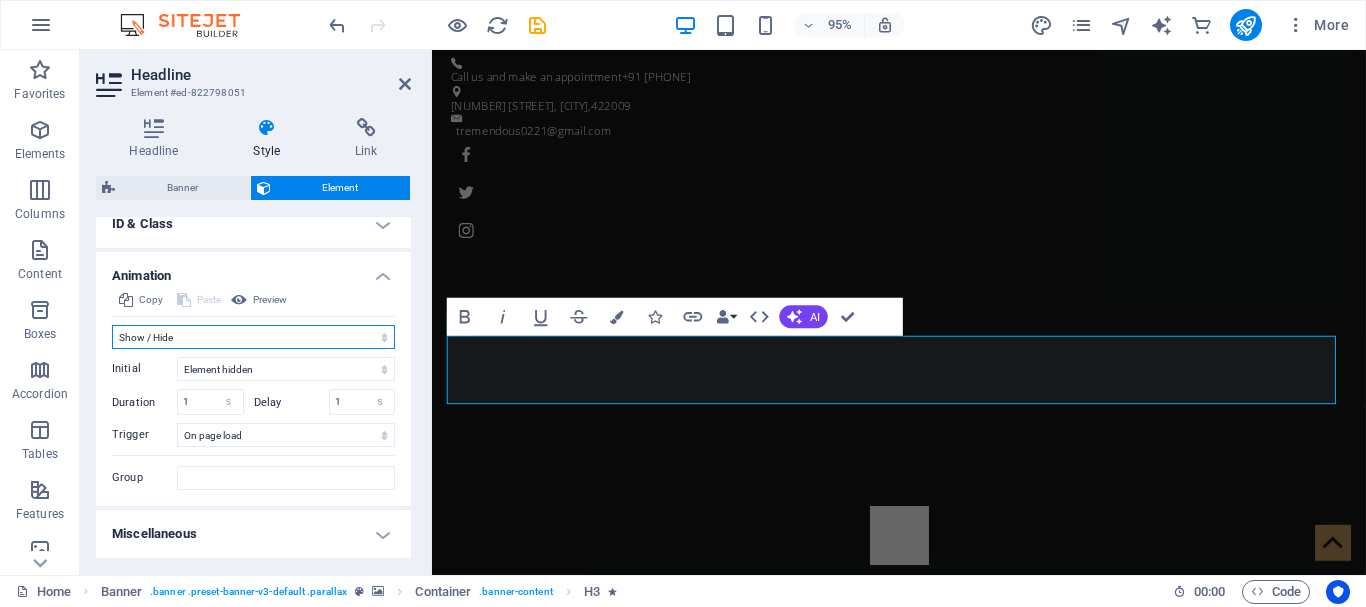 select on "move-left-to-right" 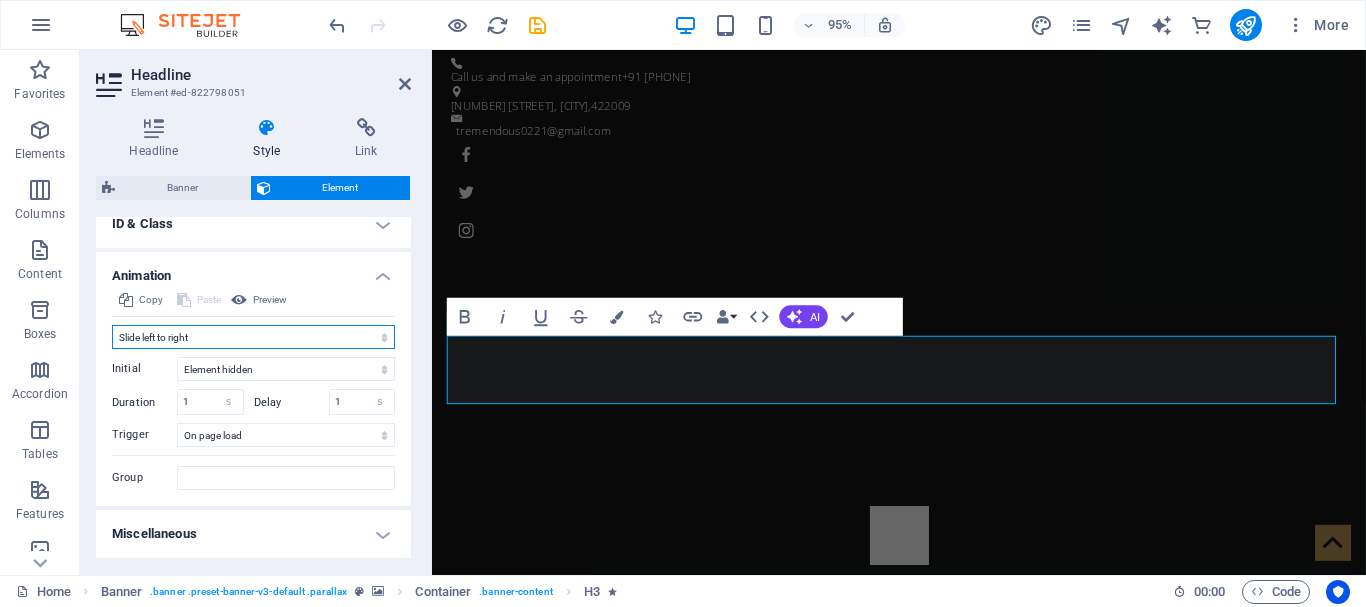 click on "Don't animate Show / Hide Slide up/down Zoom in/out Slide left to right Slide right to left Slide top to bottom Slide bottom to top Pulse Blink Open as overlay" at bounding box center [253, 337] 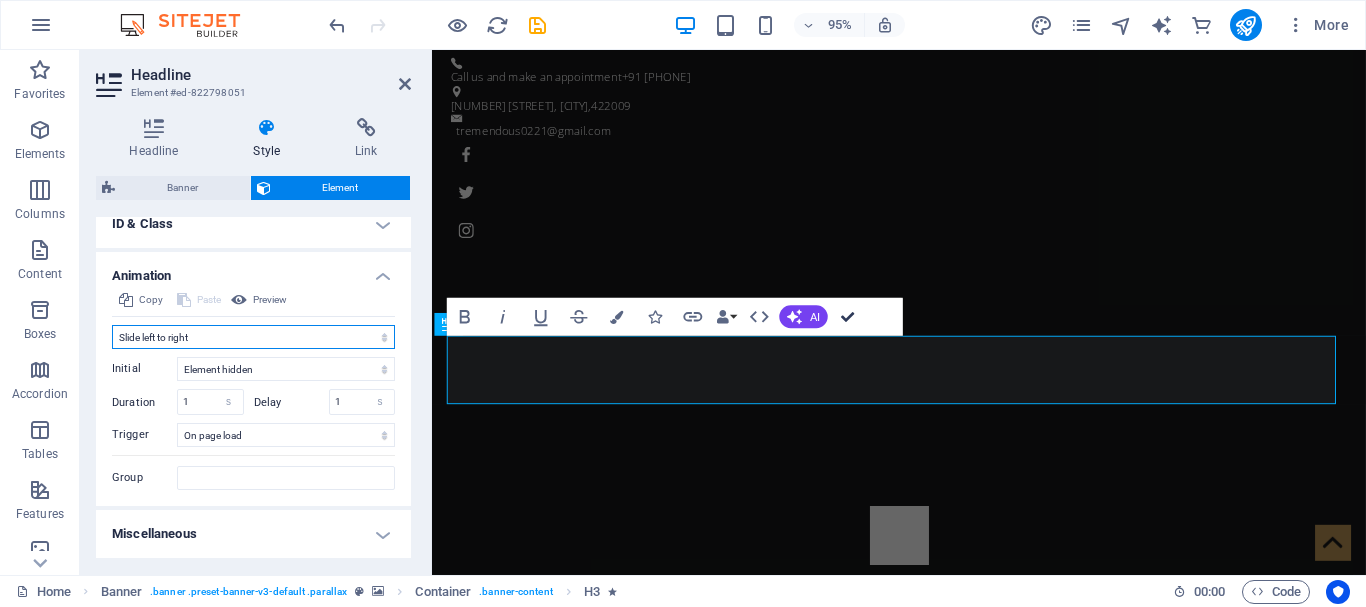 drag, startPoint x: 847, startPoint y: 314, endPoint x: 751, endPoint y: 266, distance: 107.33126 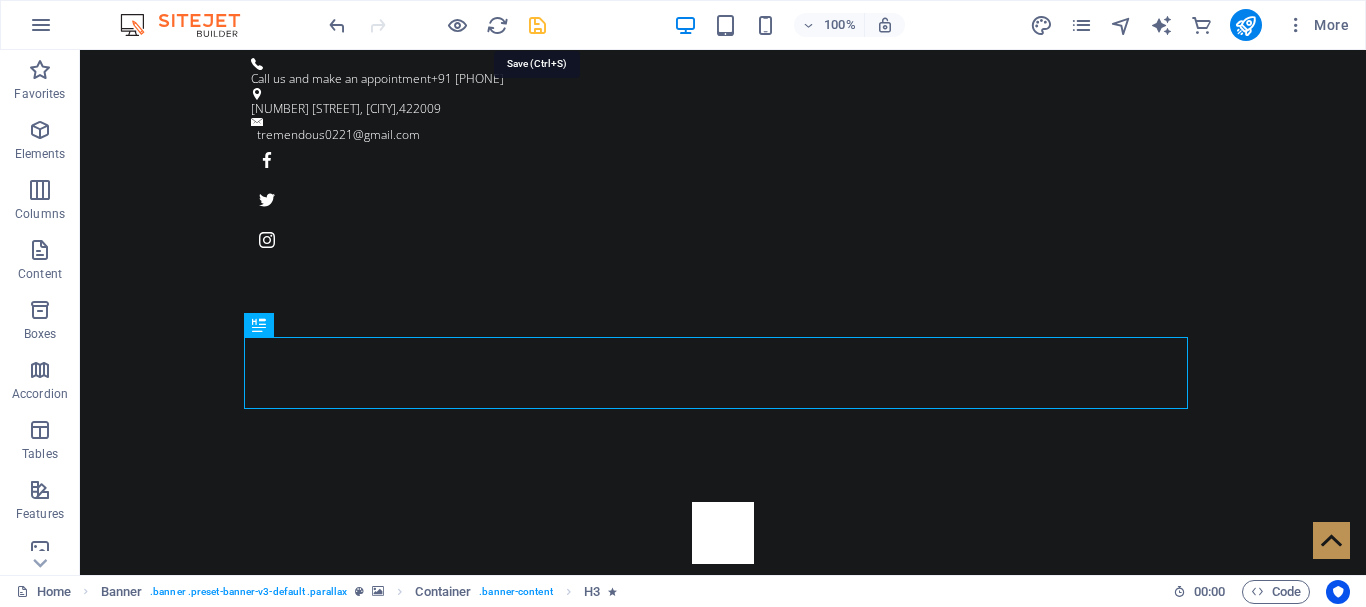 click at bounding box center [537, 25] 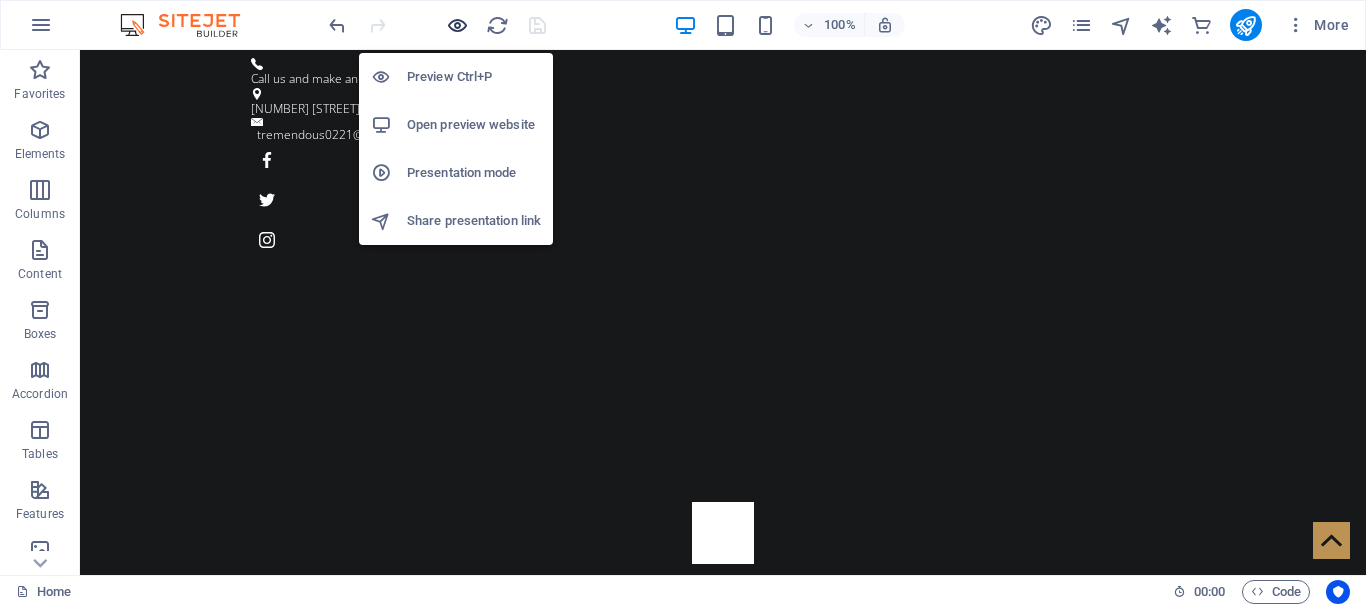 click at bounding box center (457, 25) 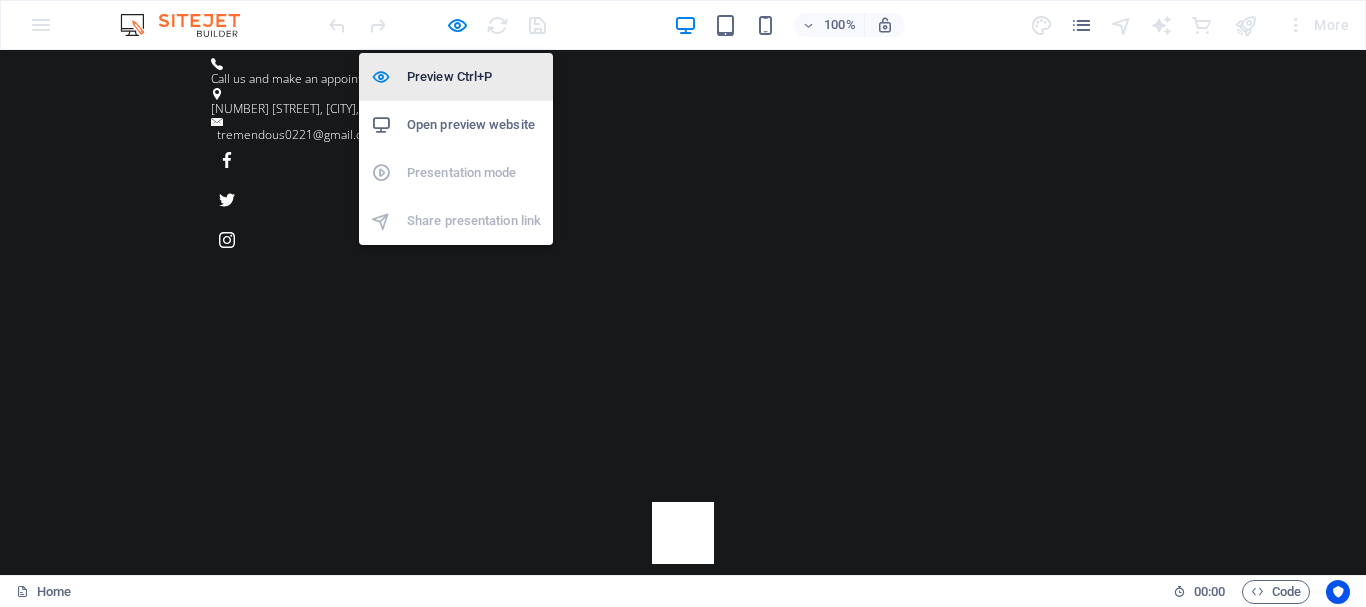 click on "Preview Ctrl+P" at bounding box center (474, 77) 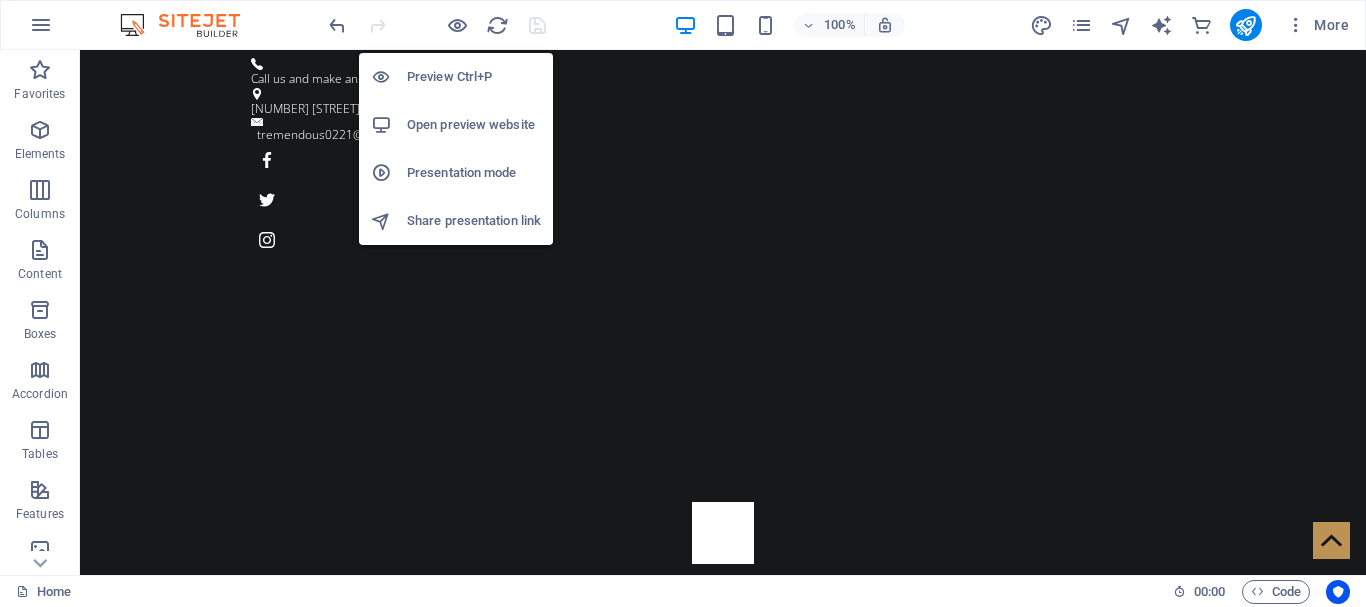 click on "Preview Ctrl+P" at bounding box center [474, 77] 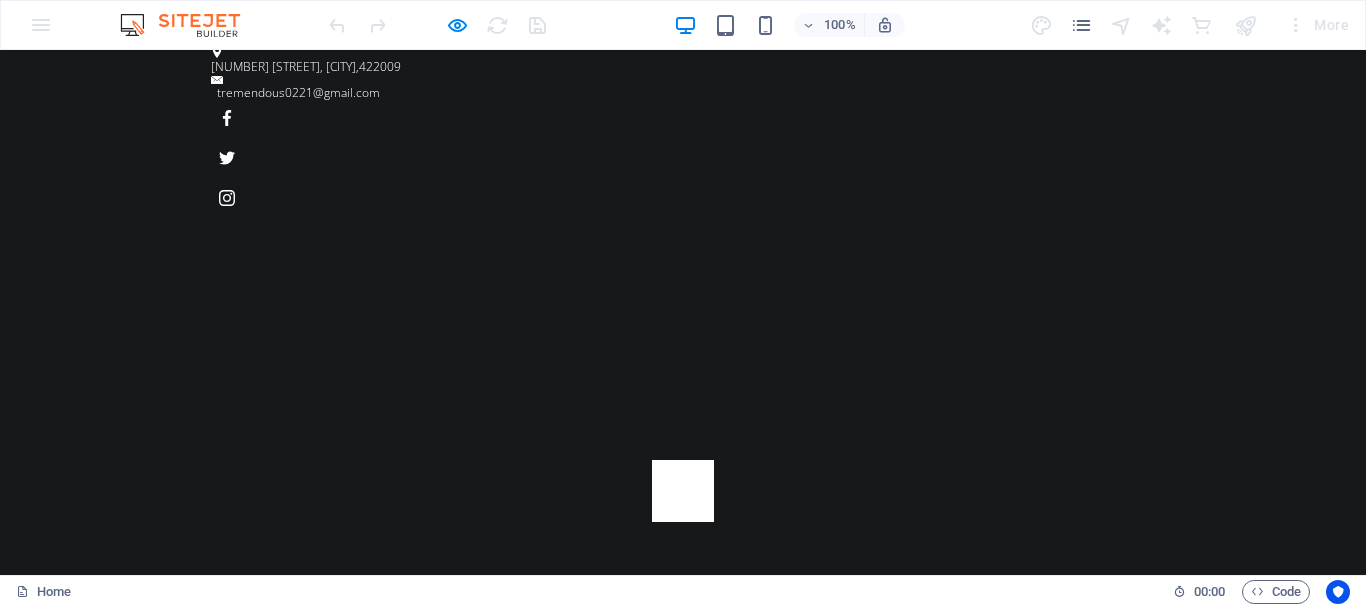scroll, scrollTop: 0, scrollLeft: 0, axis: both 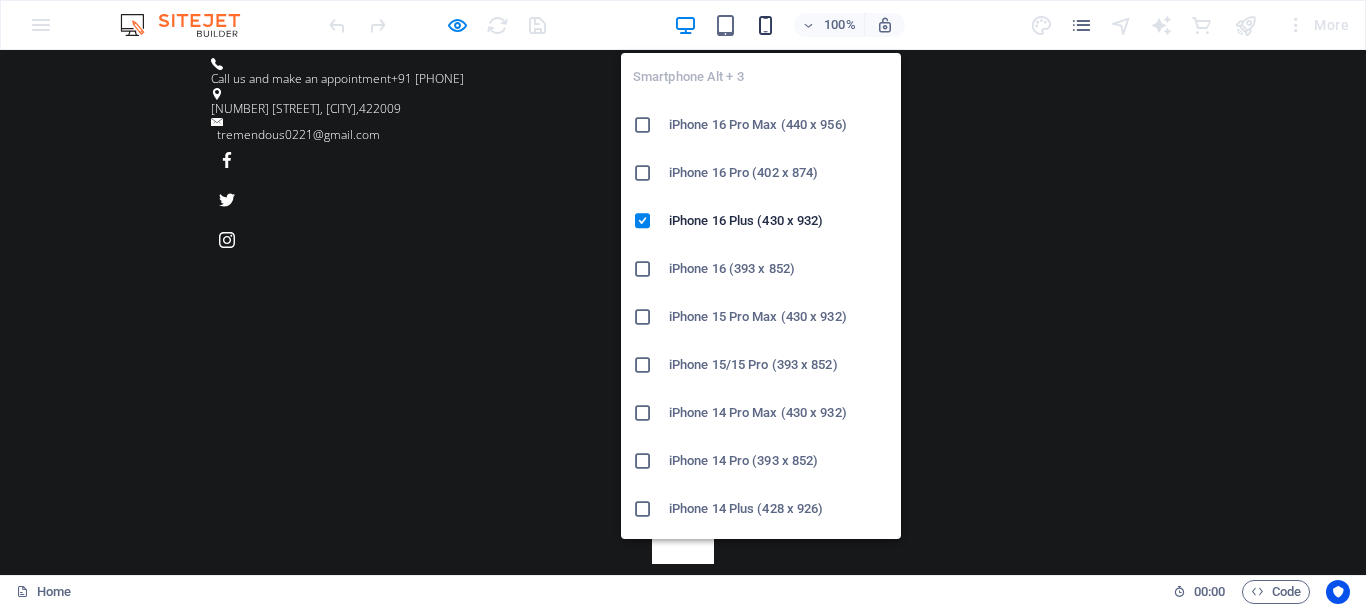 click at bounding box center [765, 25] 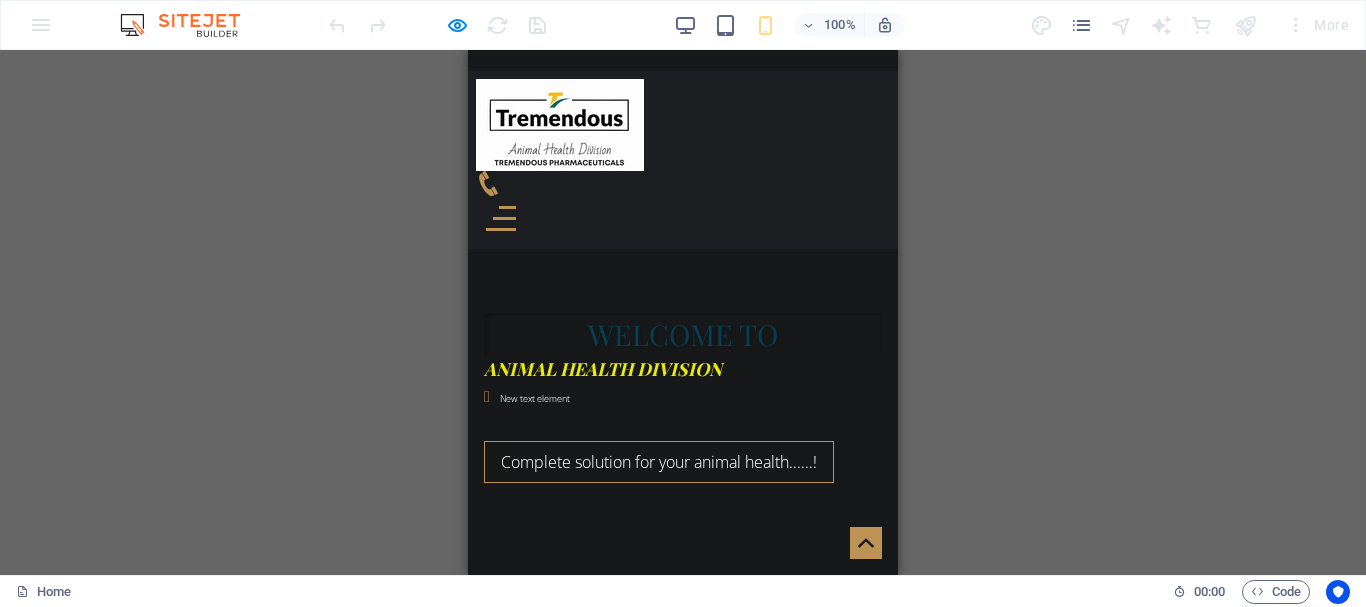 scroll, scrollTop: 0, scrollLeft: 0, axis: both 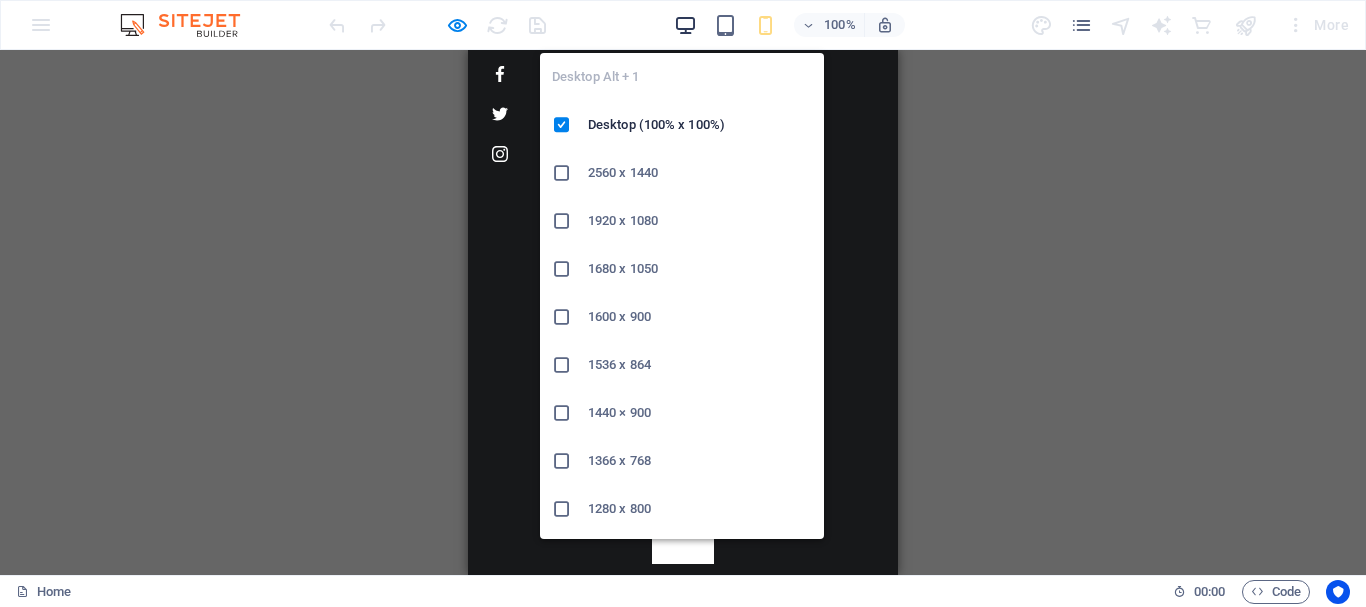 click at bounding box center (685, 25) 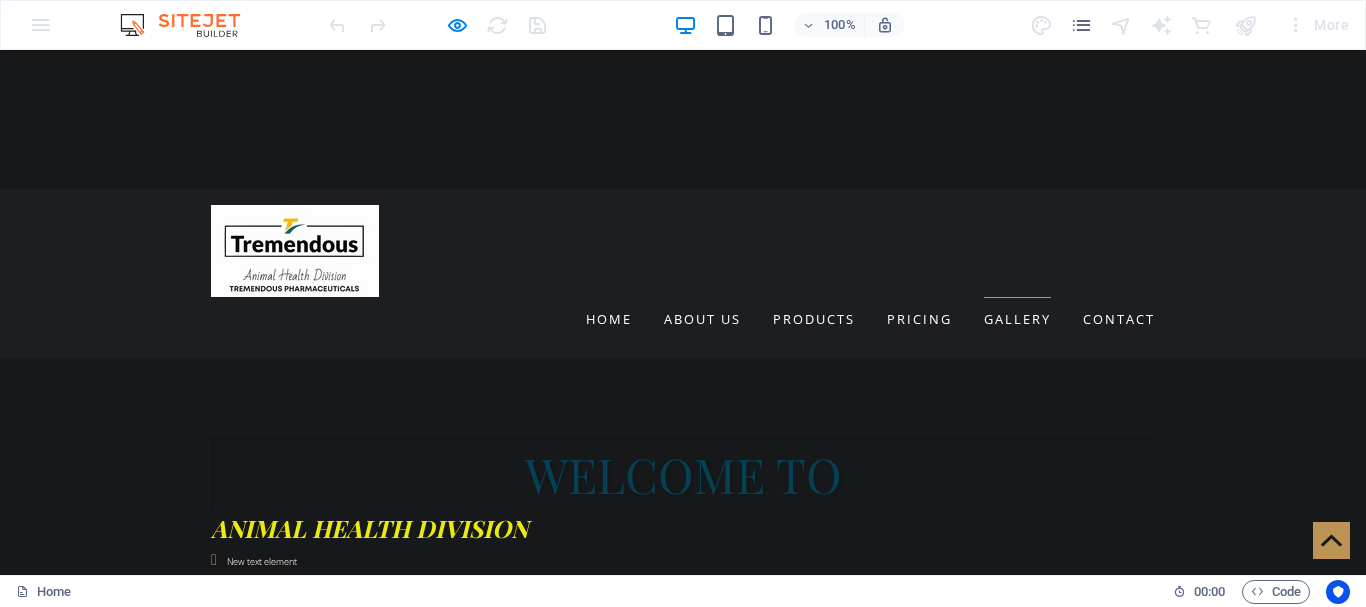 scroll, scrollTop: 0, scrollLeft: 0, axis: both 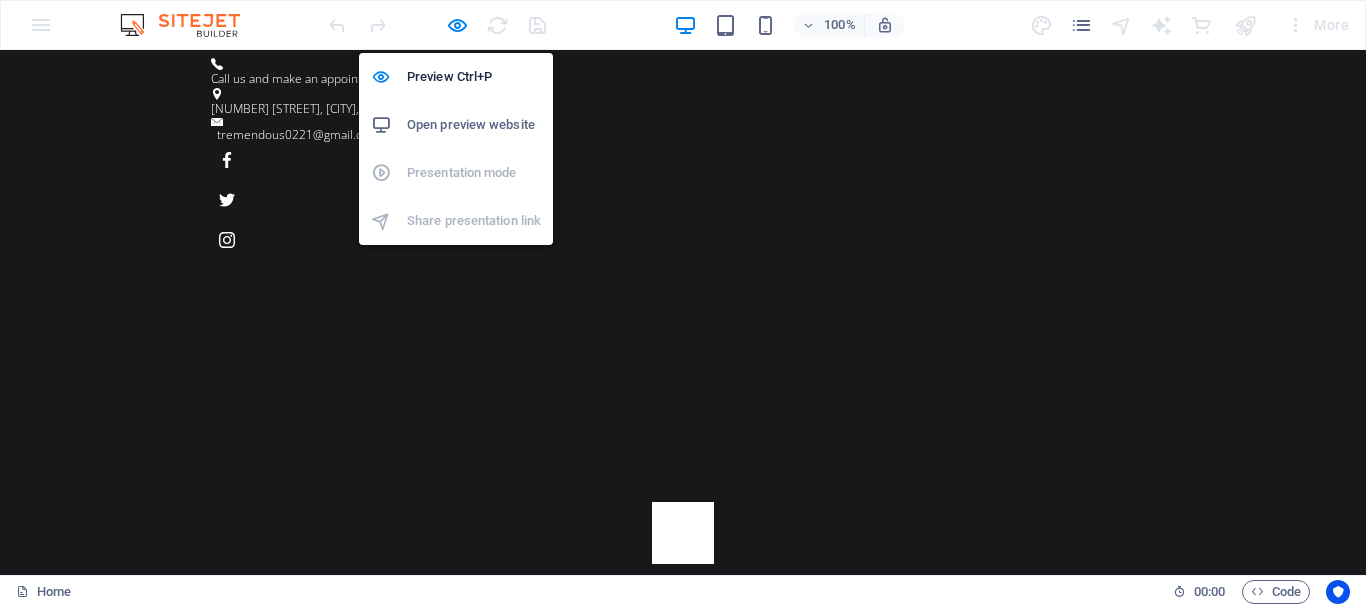 click on "Open preview website" at bounding box center [474, 125] 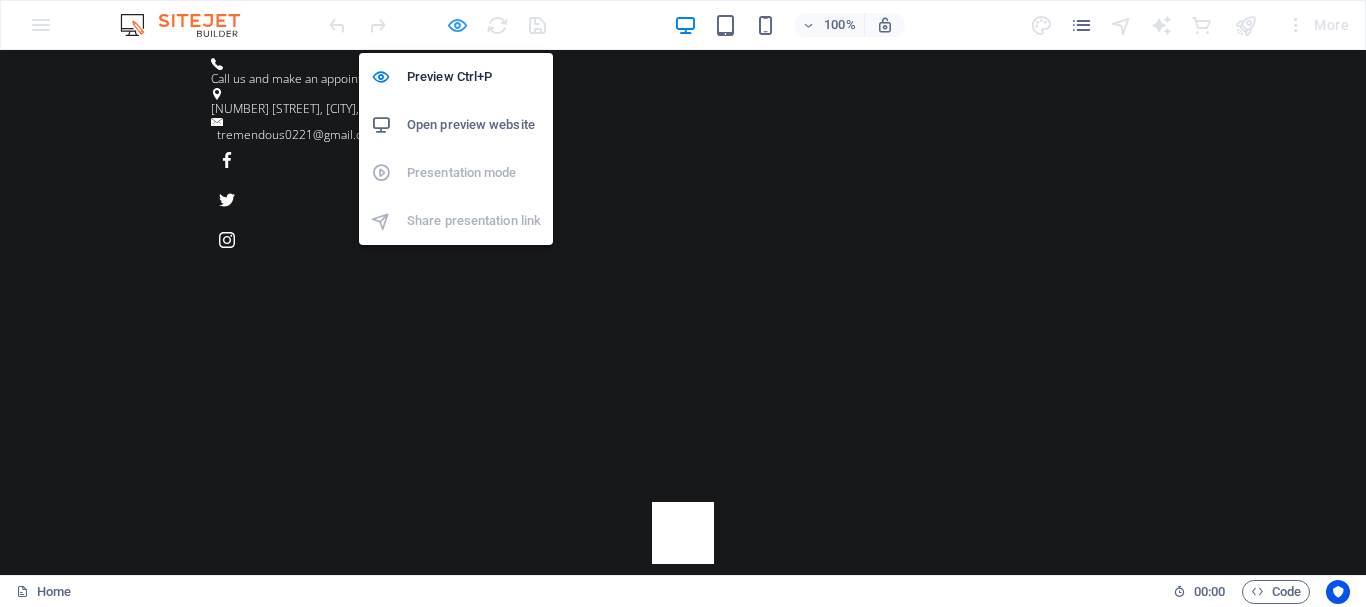 click at bounding box center [457, 25] 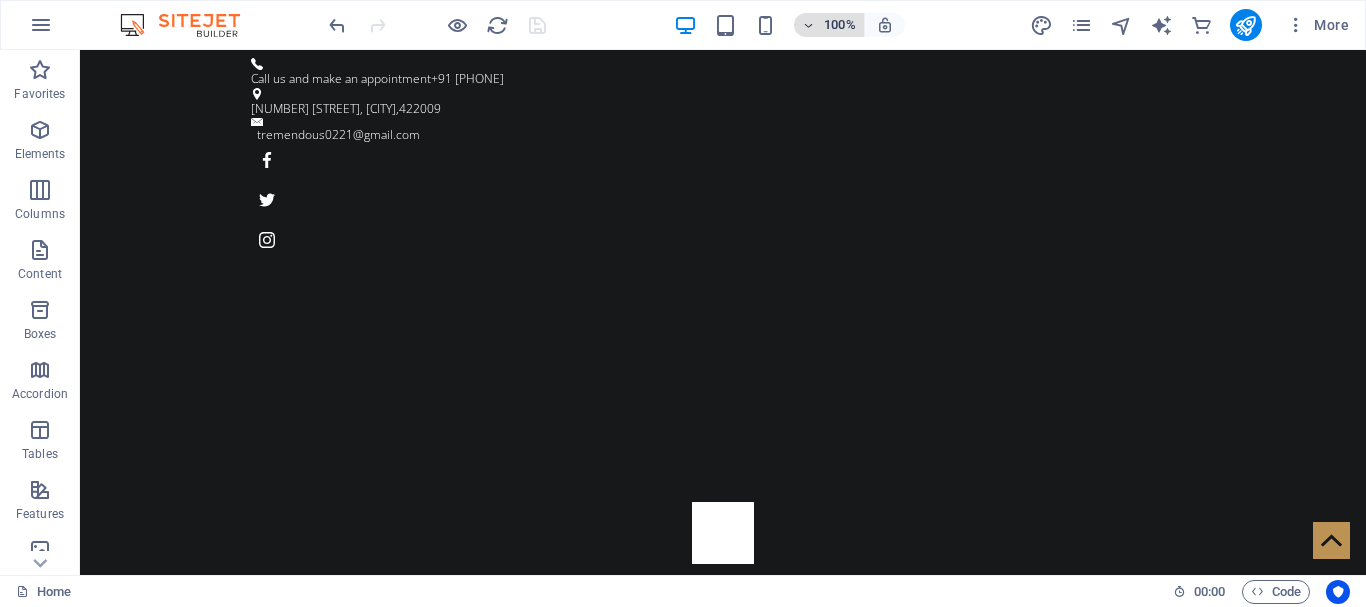 click at bounding box center (809, 25) 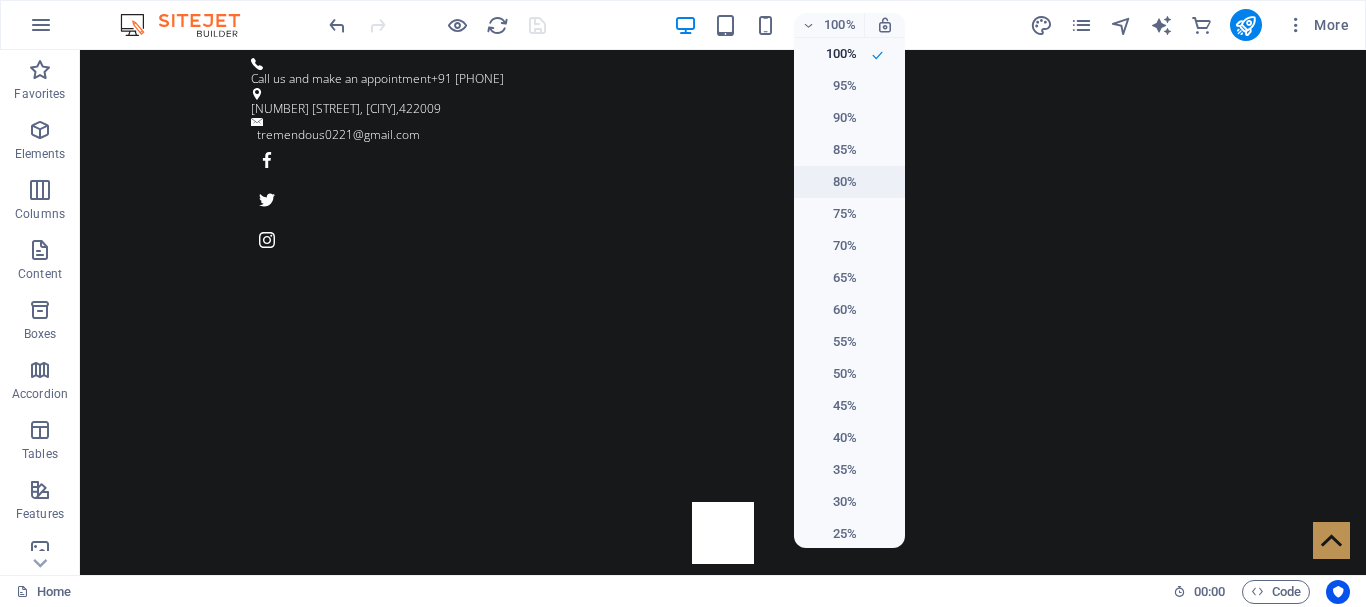 click on "80%" at bounding box center (831, 182) 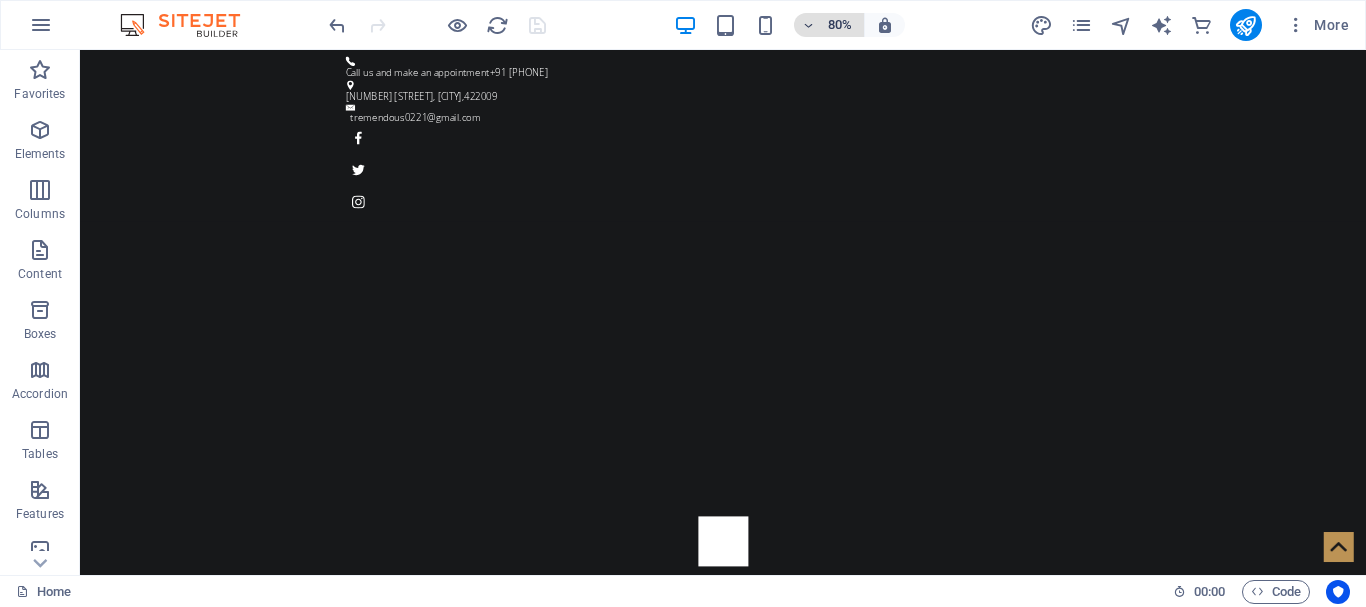 click on "80%" at bounding box center [840, 25] 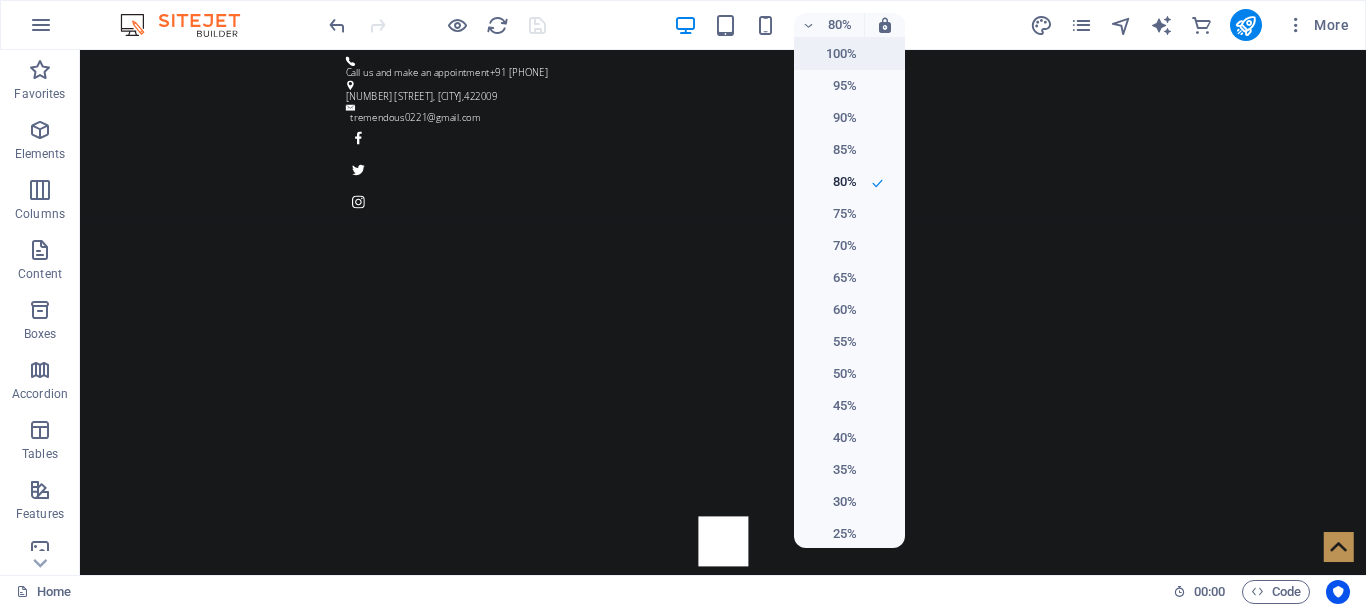 click on "100%" at bounding box center (831, 54) 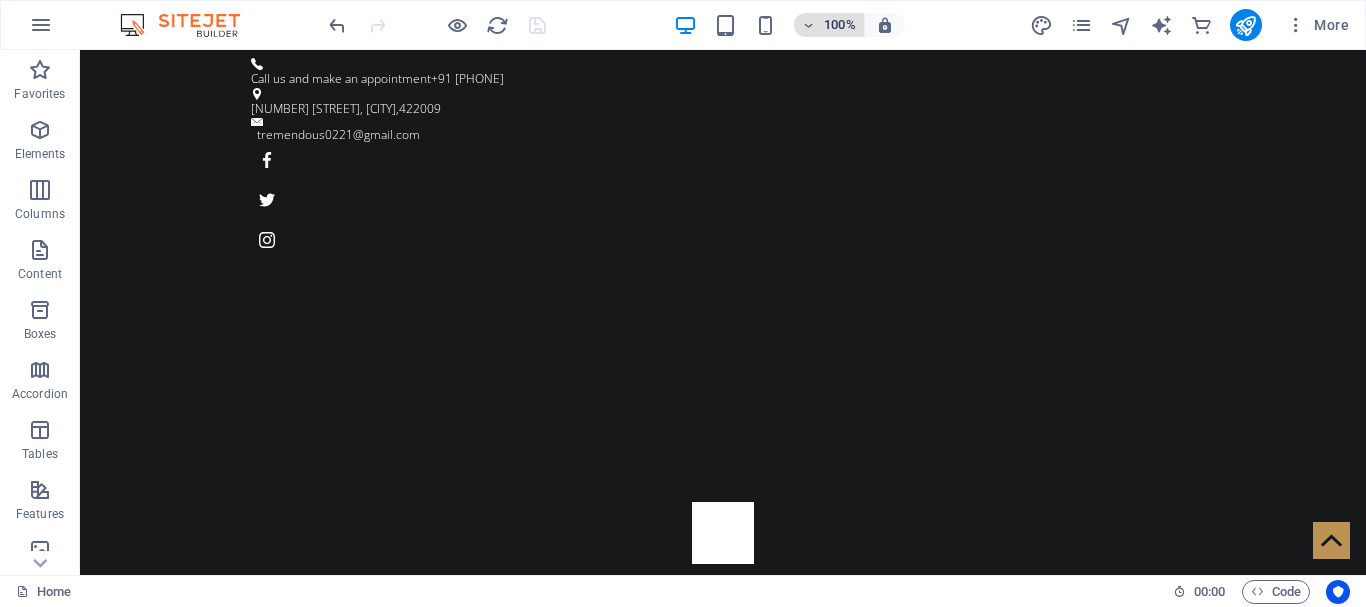 click on "100%" at bounding box center [840, 25] 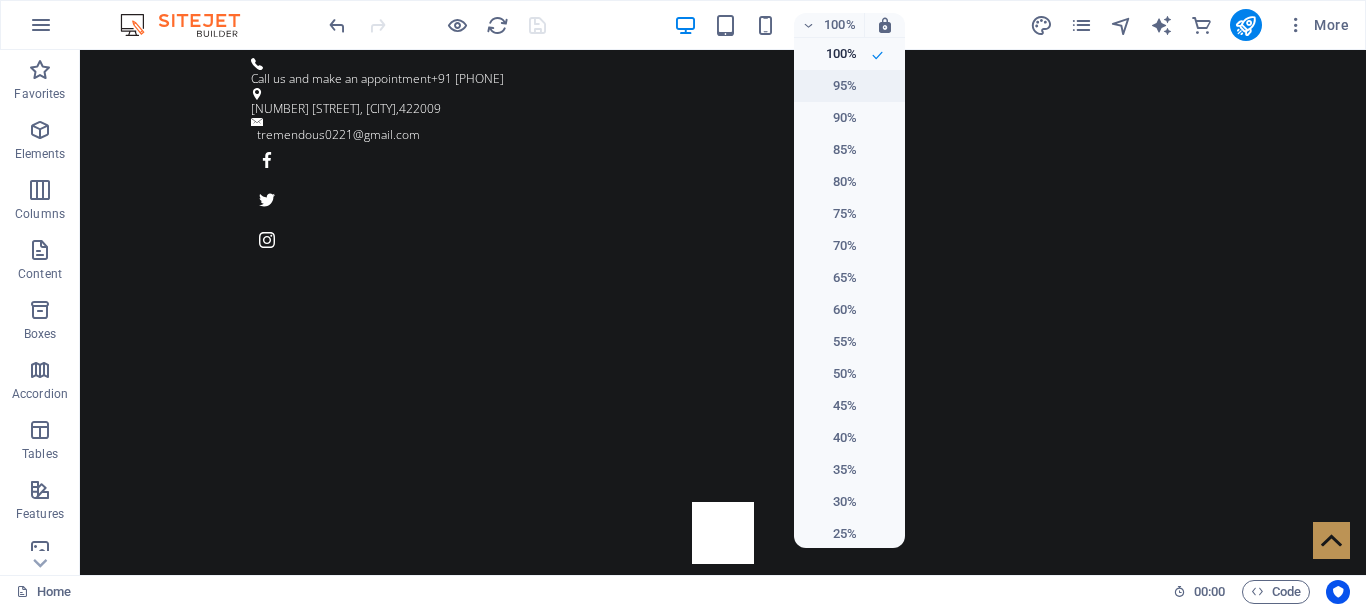 click on "95%" at bounding box center [831, 86] 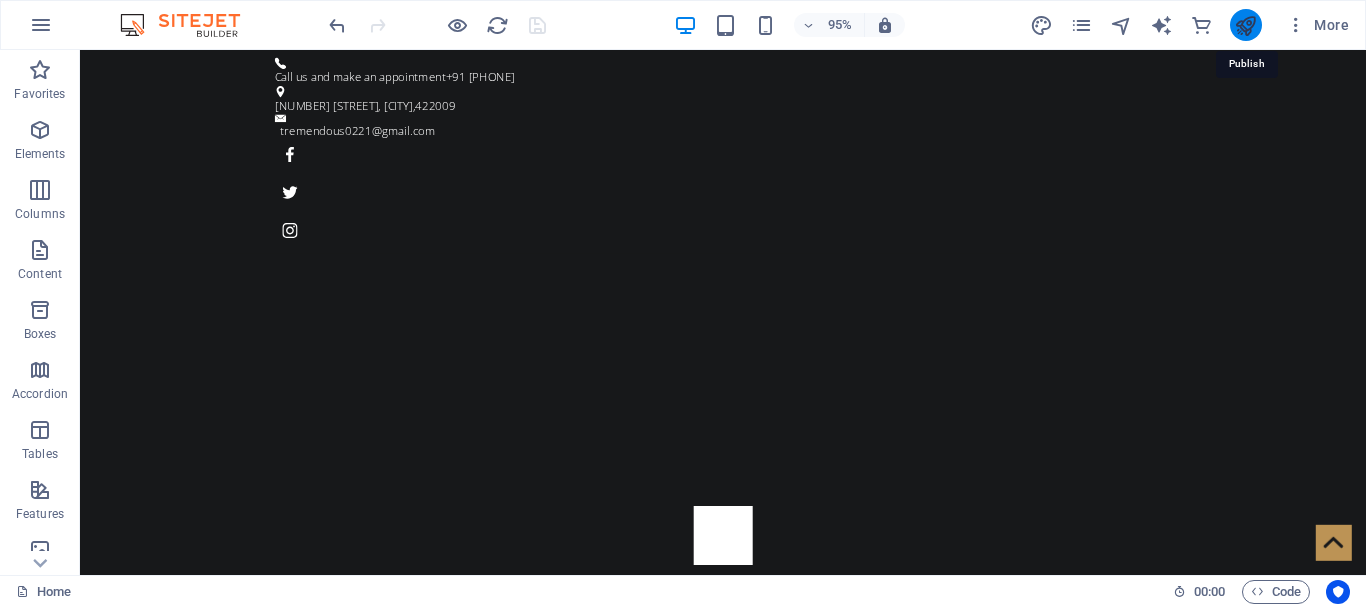 click at bounding box center [1245, 25] 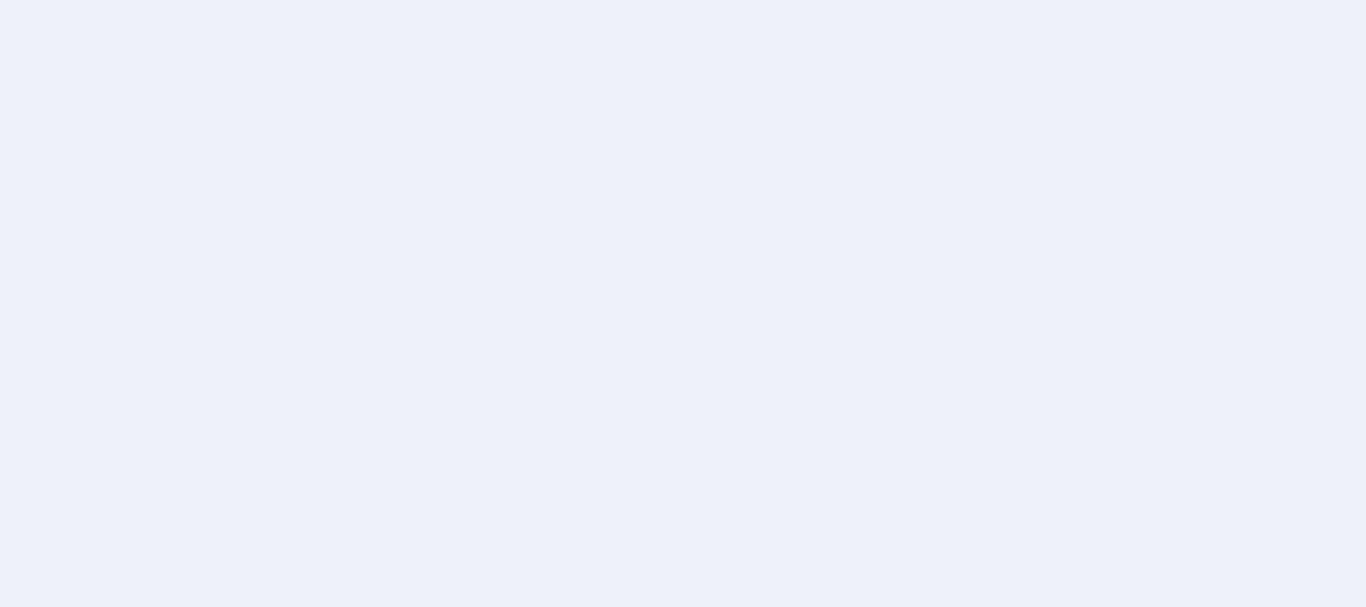 scroll, scrollTop: 0, scrollLeft: 0, axis: both 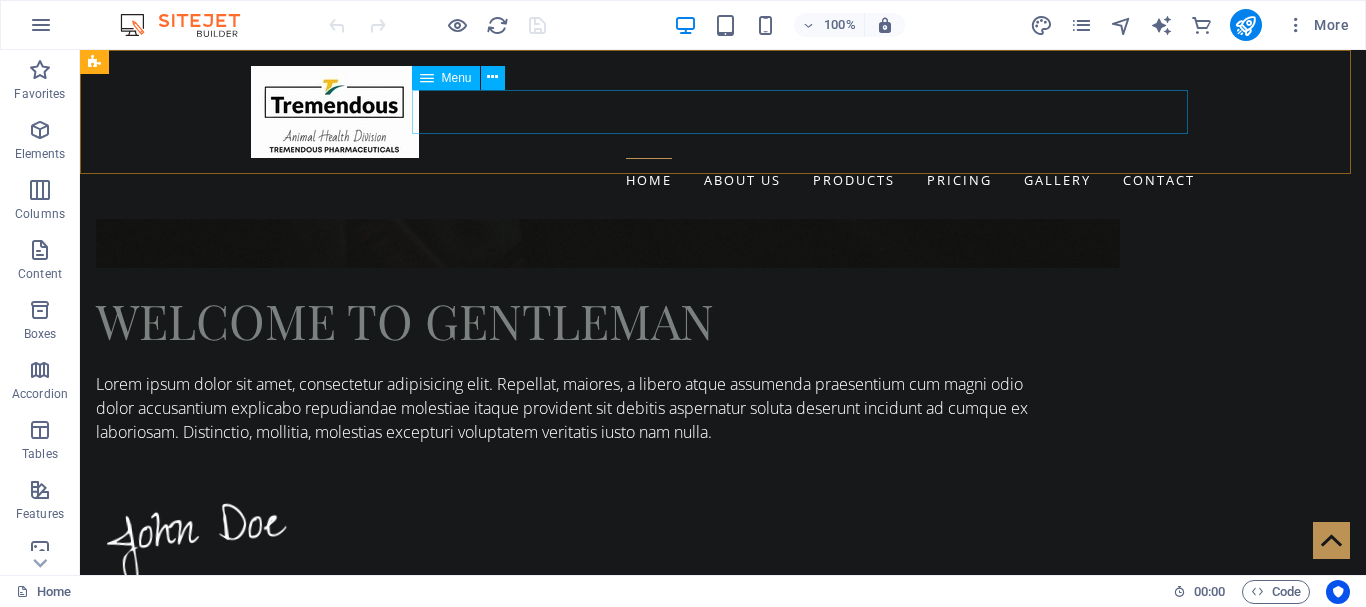 click on "Home About us products Pricing Gallery Contact" at bounding box center [723, 180] 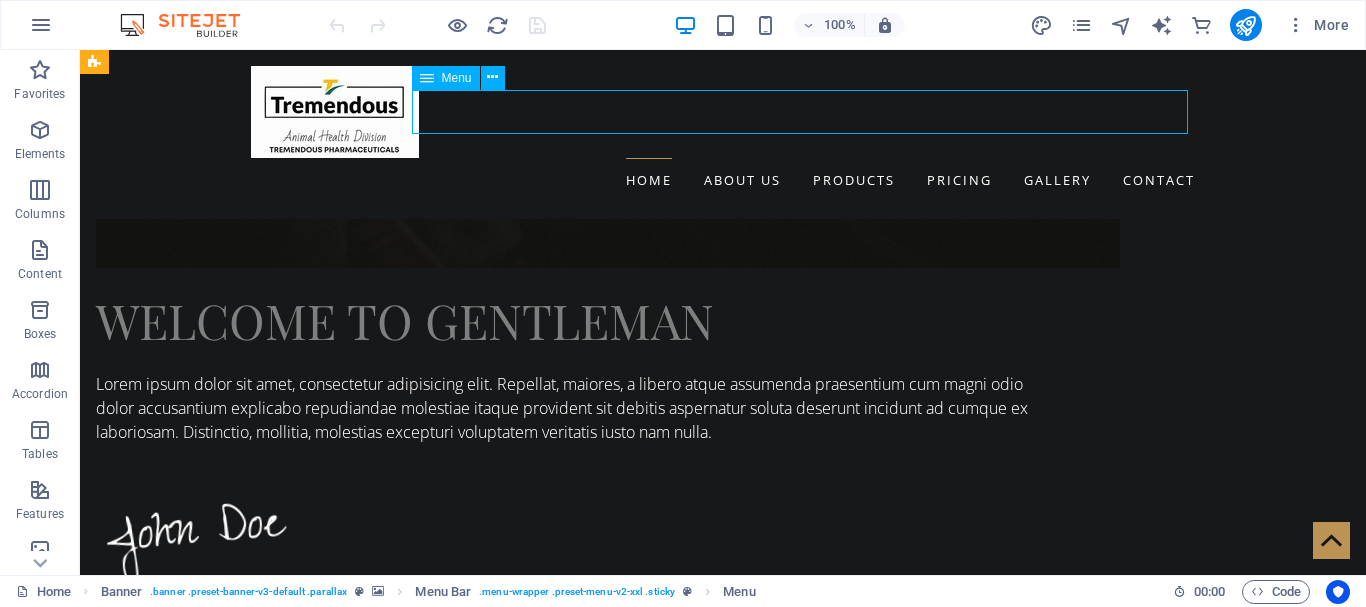 click on "Home About us products Pricing Gallery Contact" at bounding box center (723, 180) 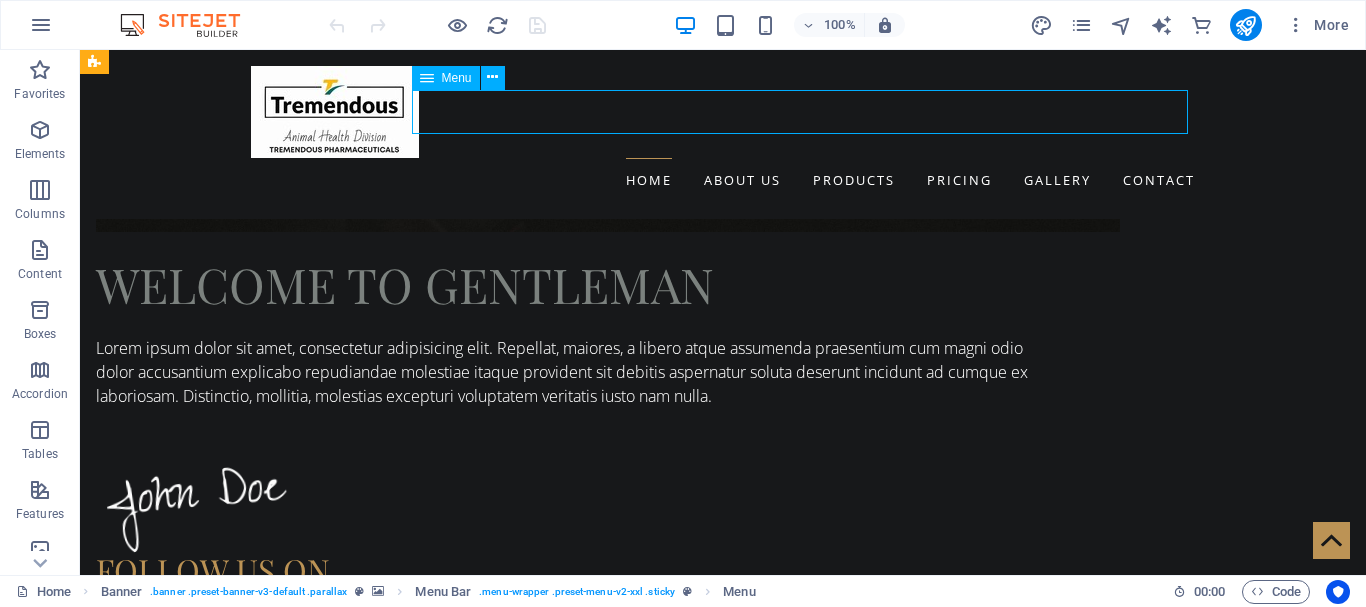 select 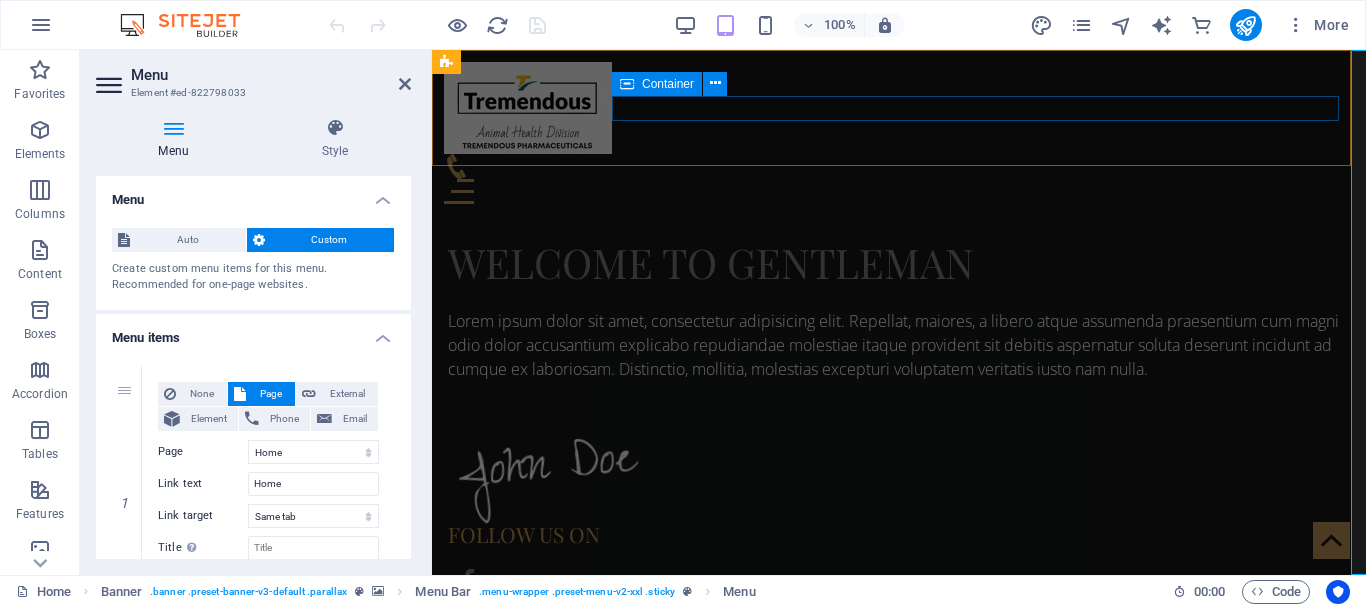 scroll, scrollTop: 1693, scrollLeft: 0, axis: vertical 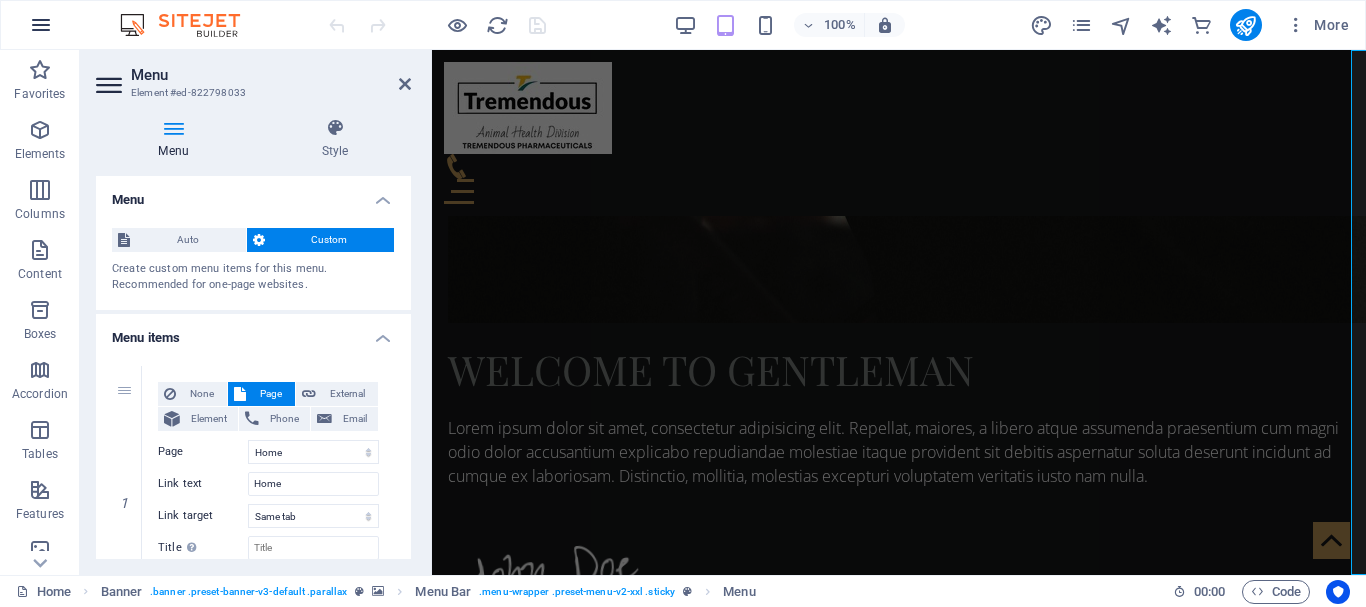 click at bounding box center [41, 25] 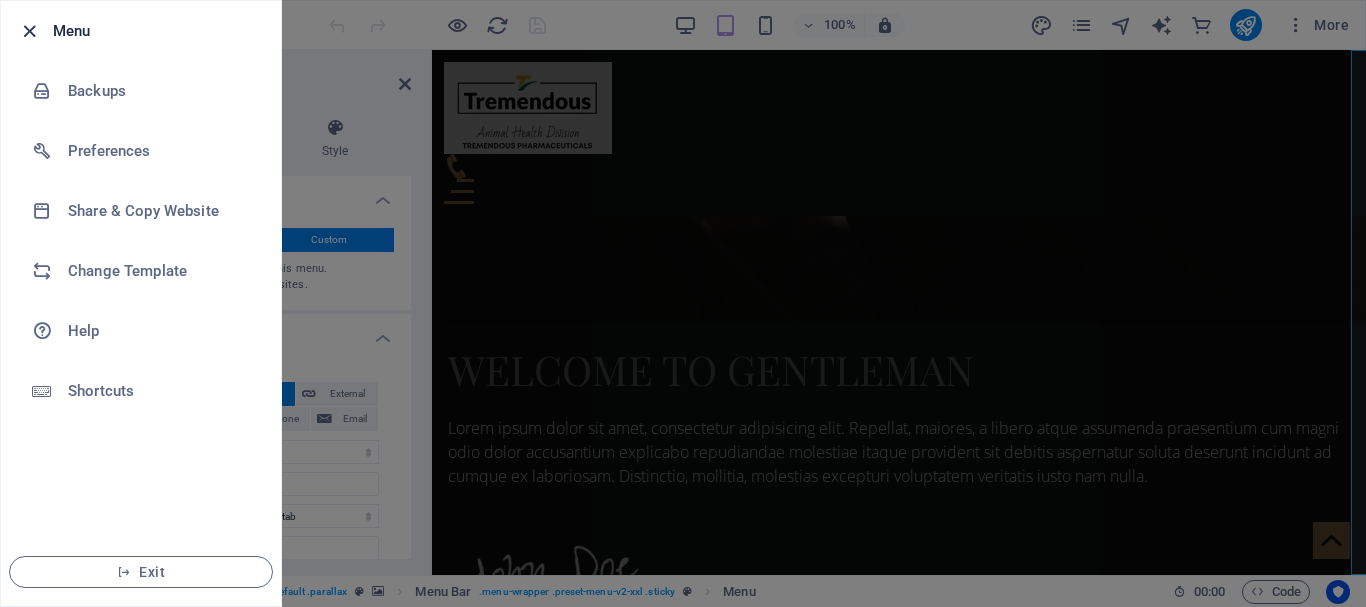 click at bounding box center (29, 31) 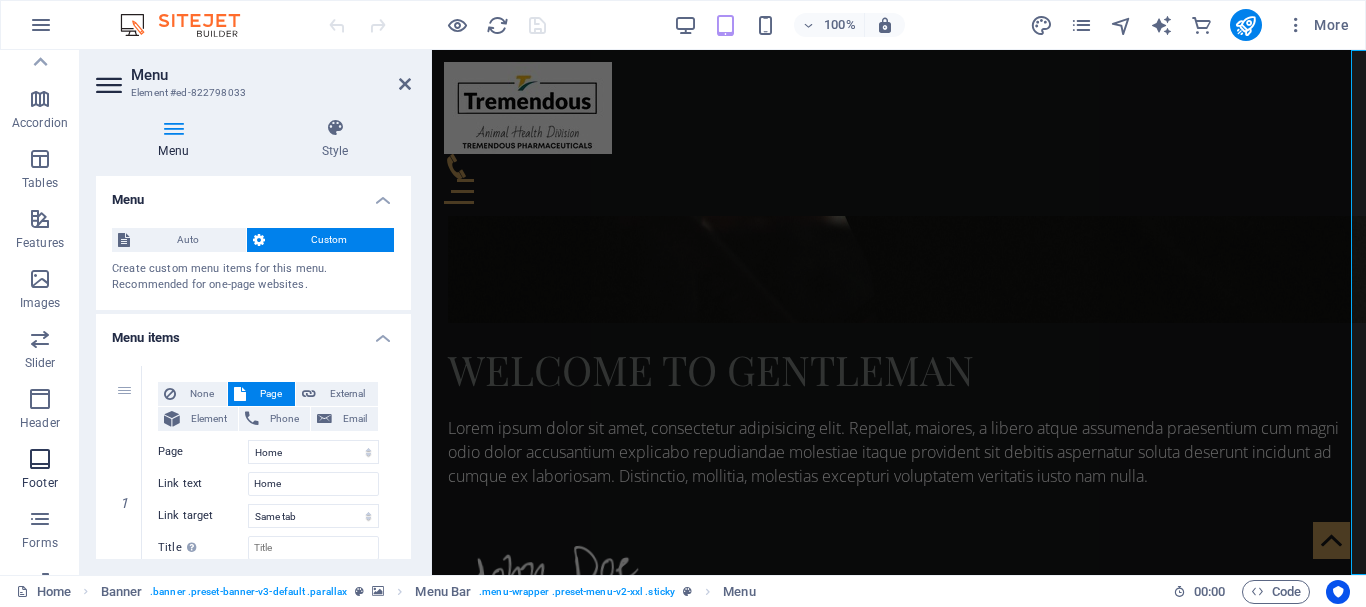 scroll, scrollTop: 235, scrollLeft: 0, axis: vertical 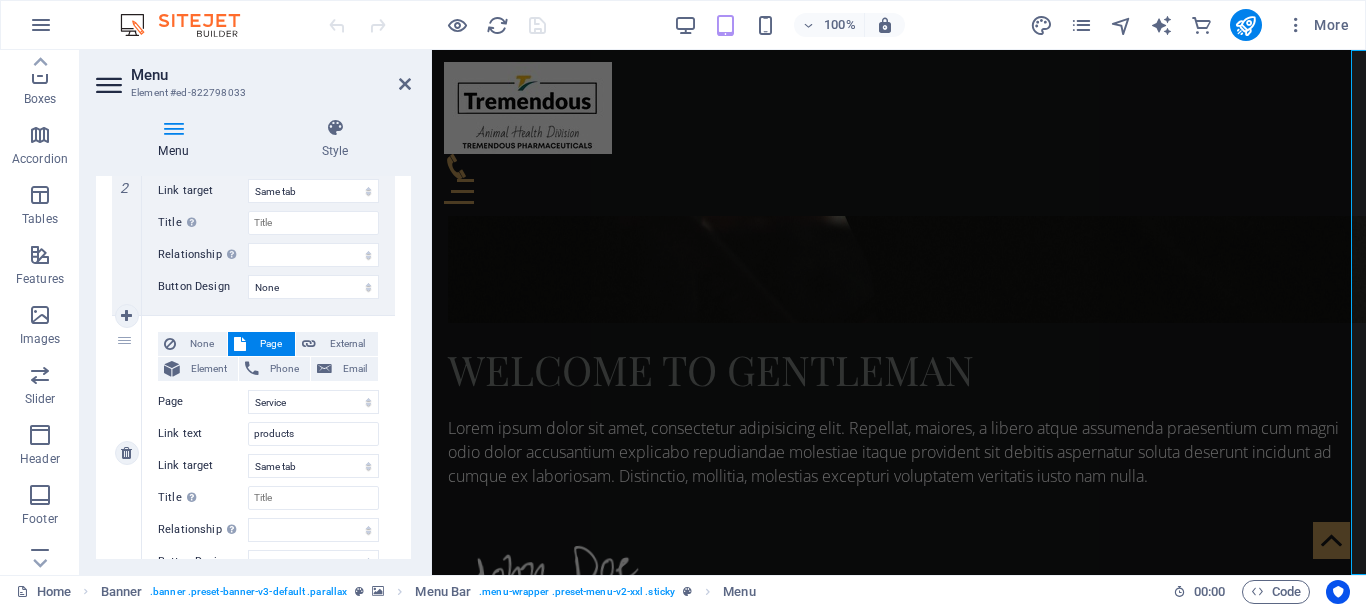 click on "Page" at bounding box center (270, 344) 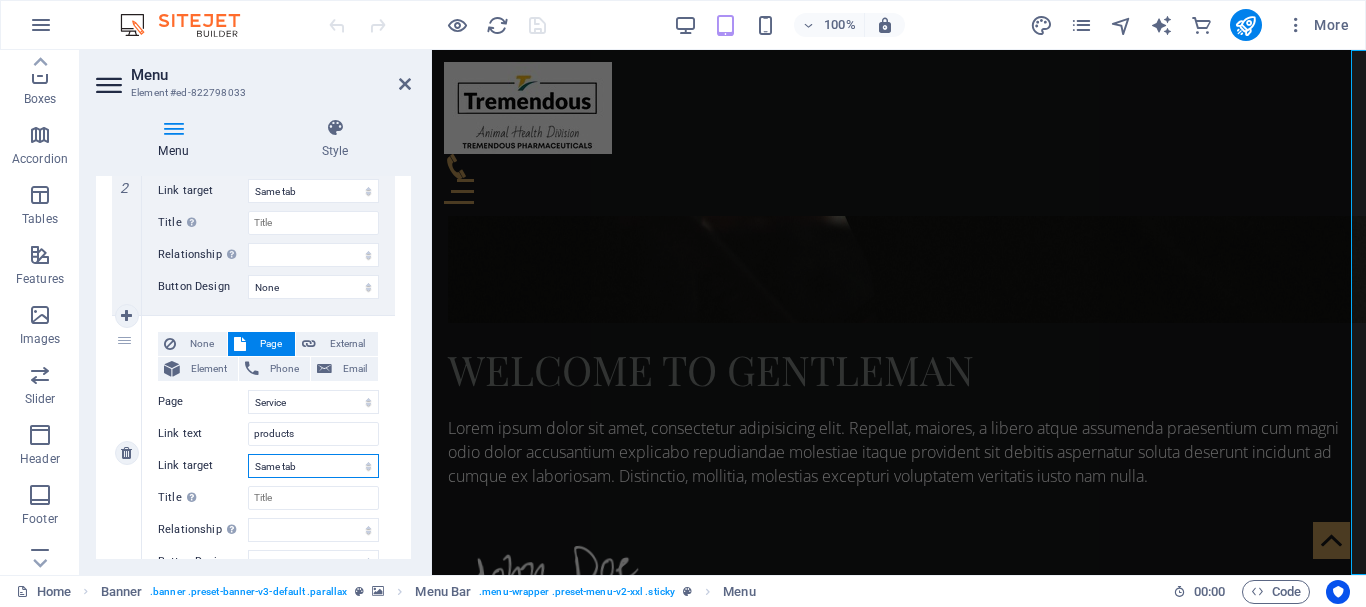 click on "New tab Same tab Overlay" at bounding box center (313, 466) 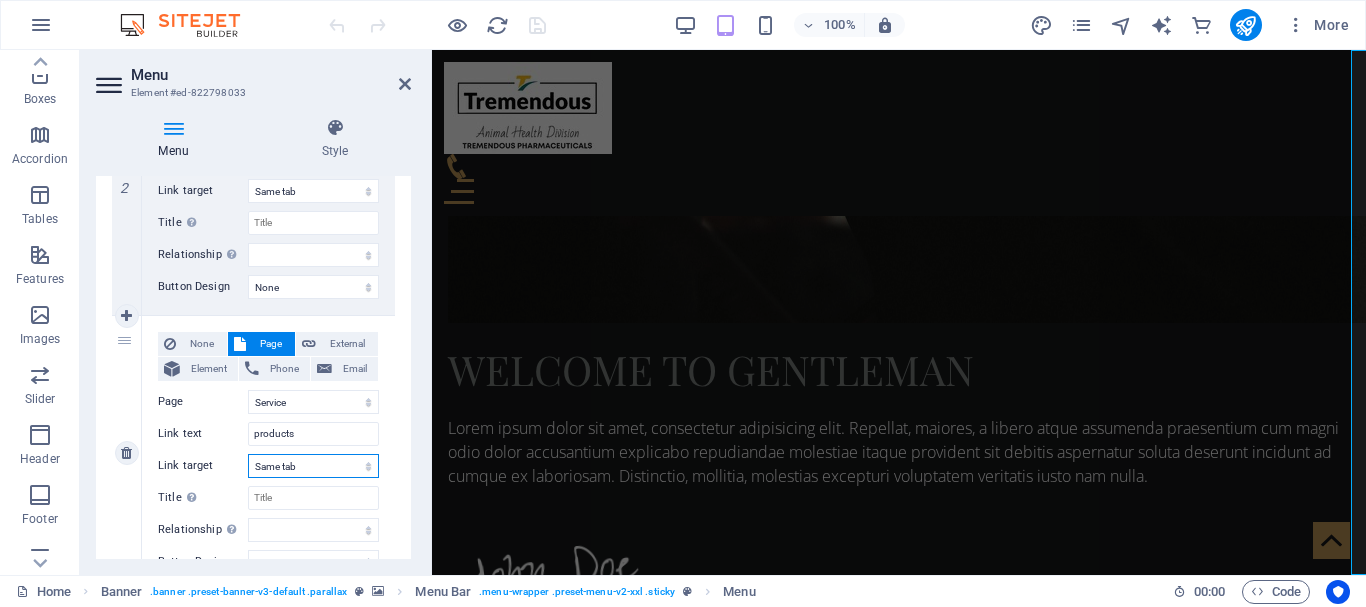 select on "blank" 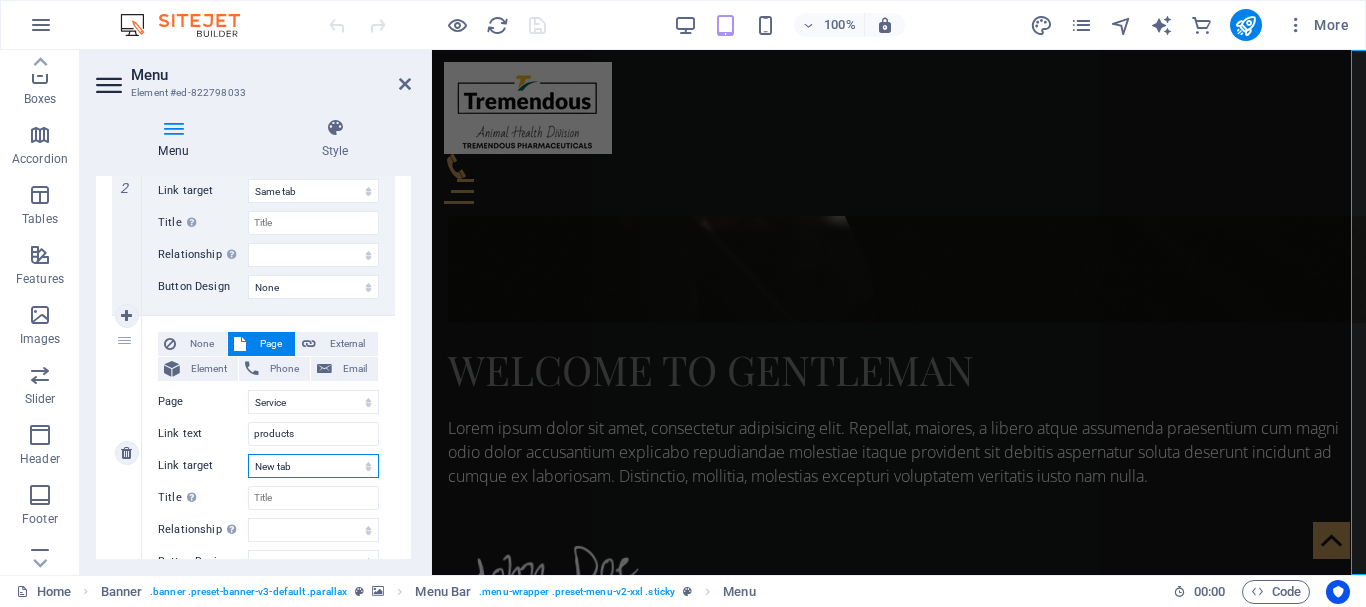 click on "New tab Same tab Overlay" at bounding box center [313, 466] 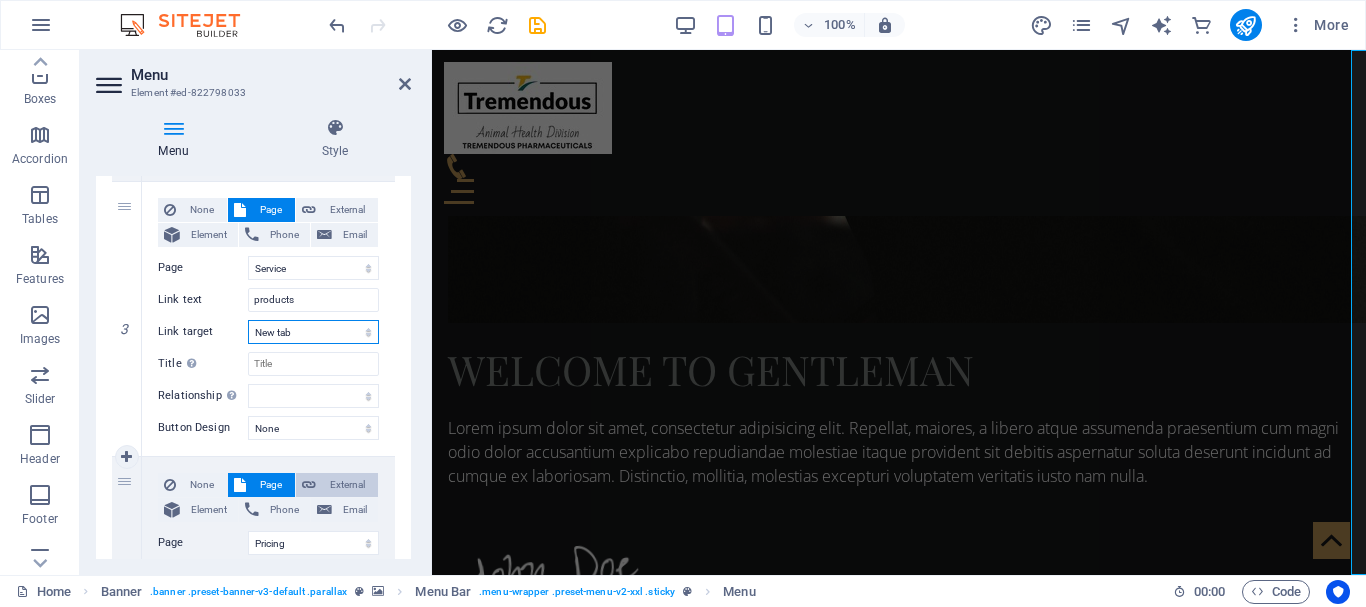 scroll, scrollTop: 800, scrollLeft: 0, axis: vertical 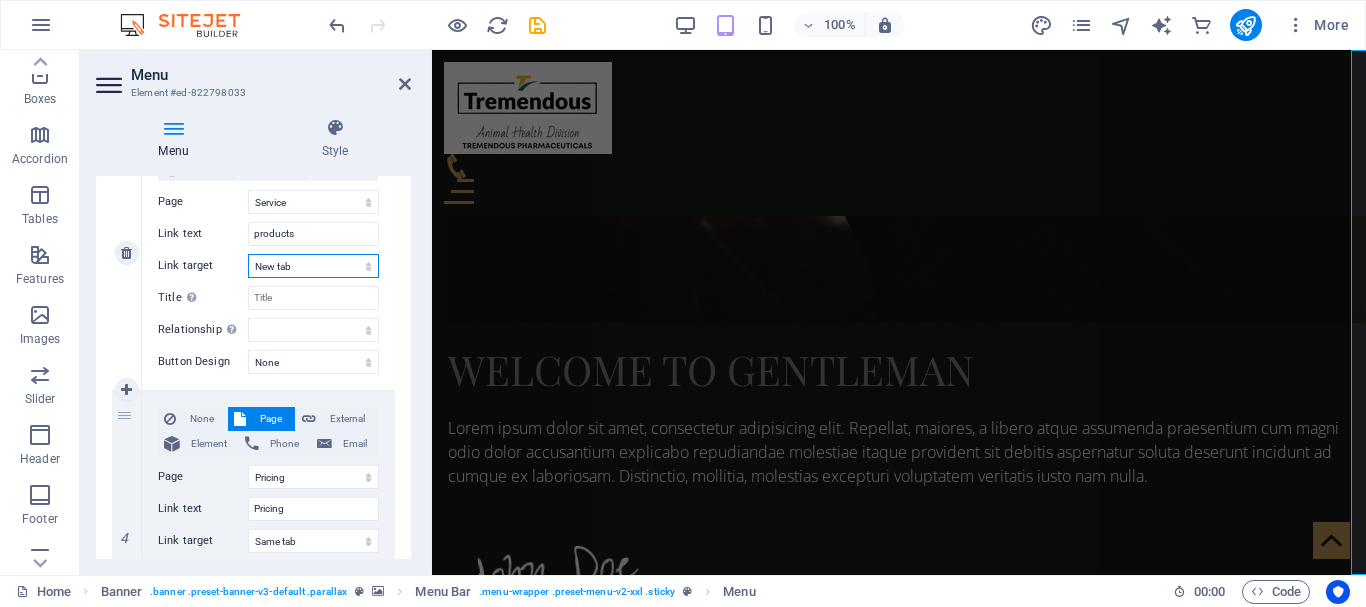 click on "New tab Same tab Overlay" at bounding box center (313, 266) 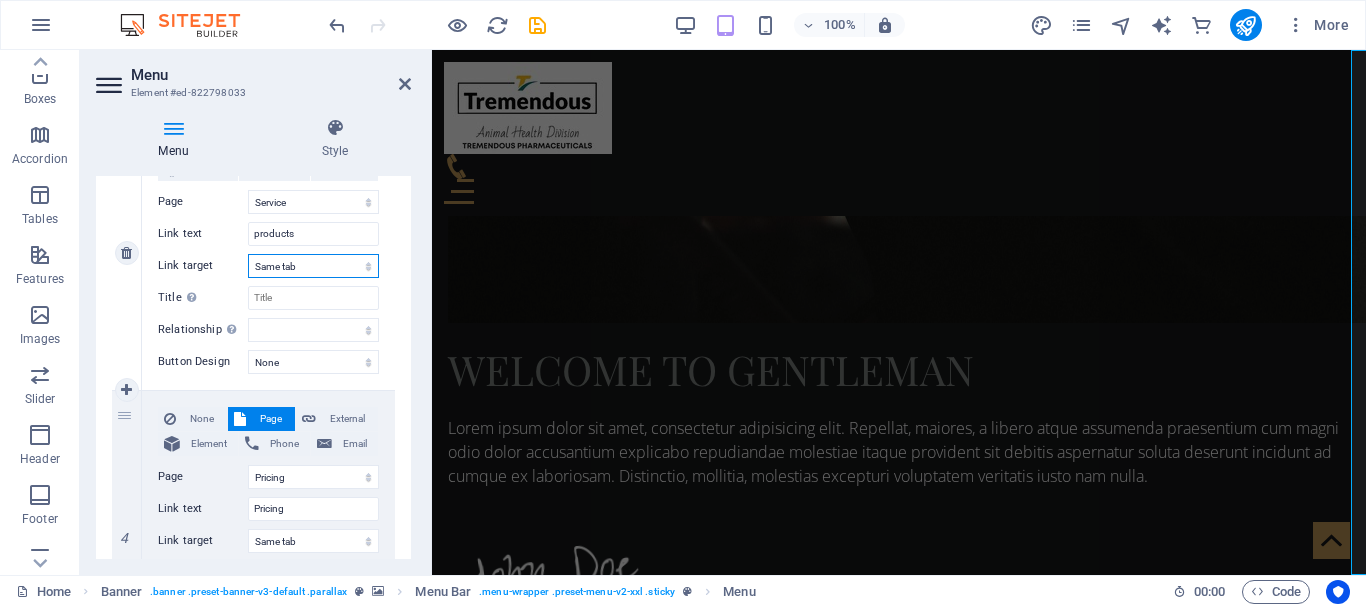 click on "New tab Same tab Overlay" at bounding box center (313, 266) 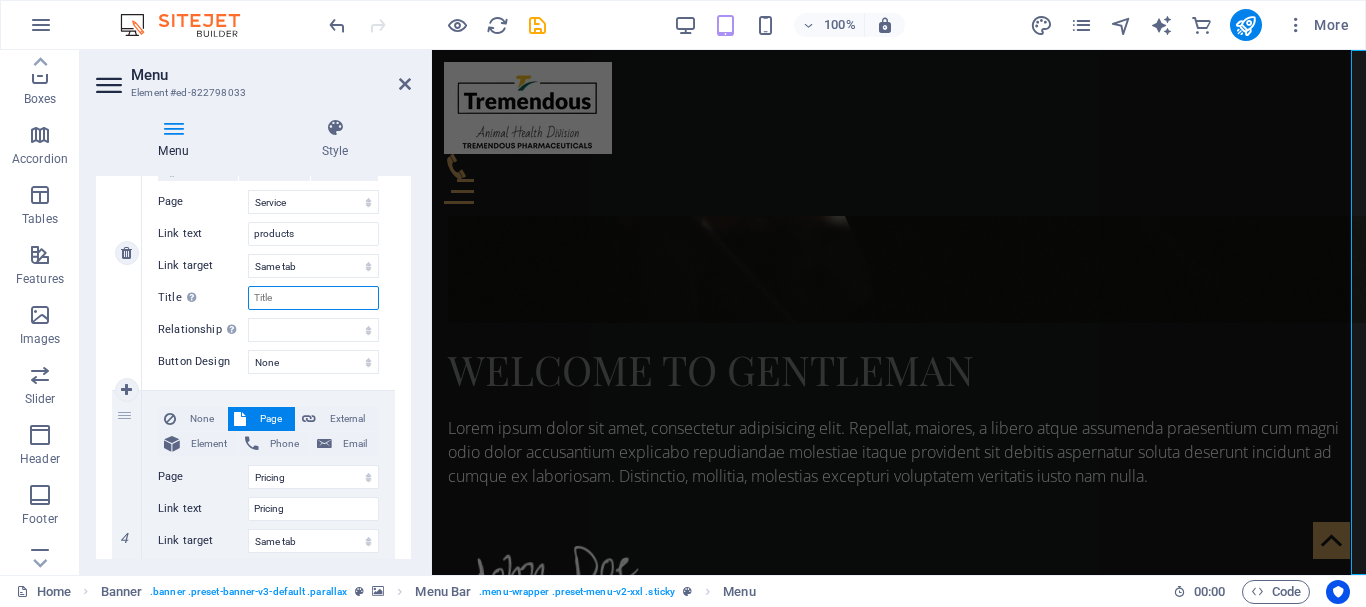 click on "Title Additional link description, should not be the same as the link text. The title is most often shown as a tooltip text when the mouse moves over the element. Leave empty if uncertain." at bounding box center (313, 298) 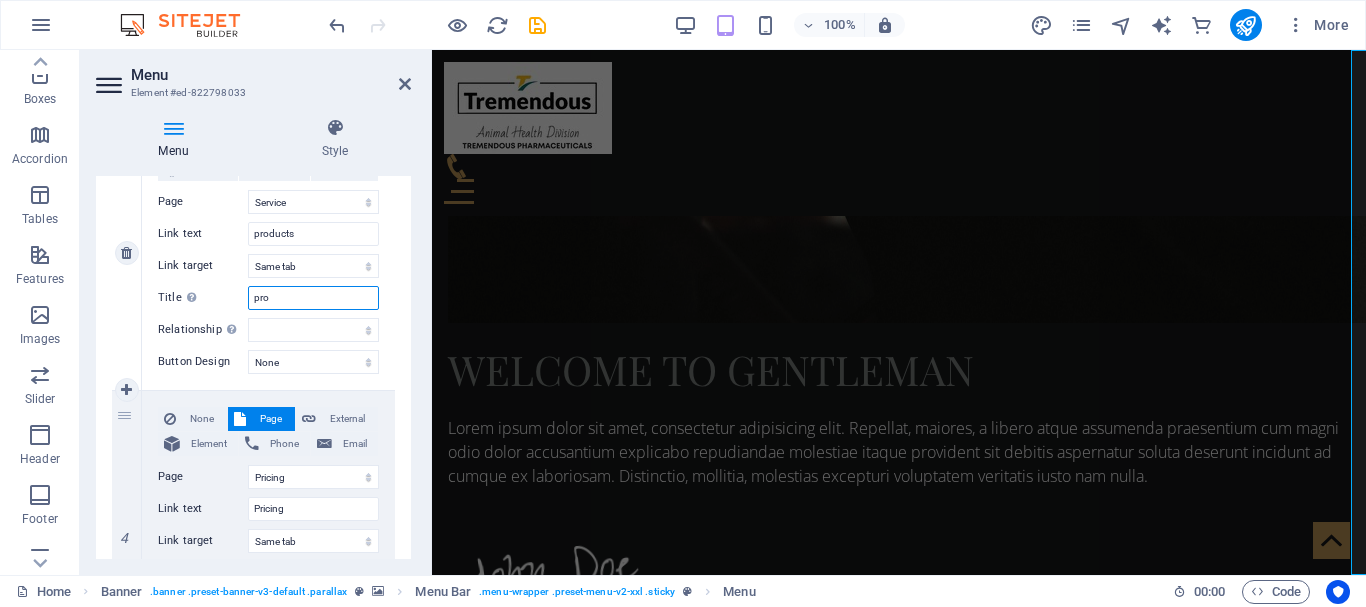 type on "prod" 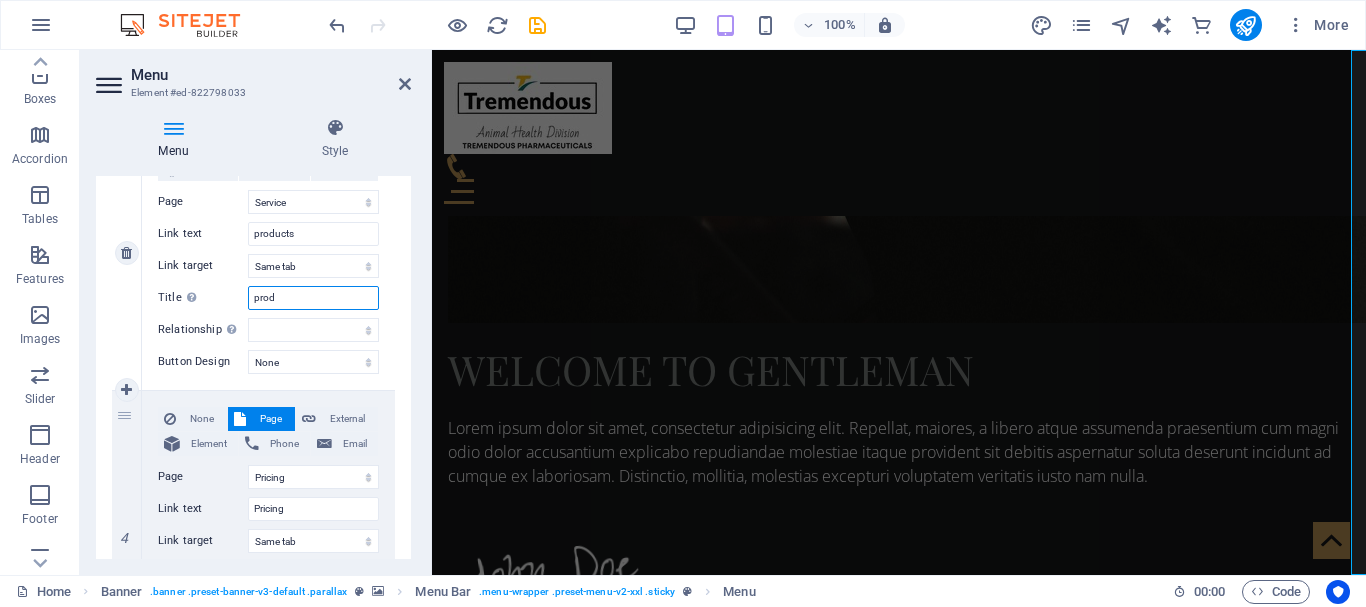 select 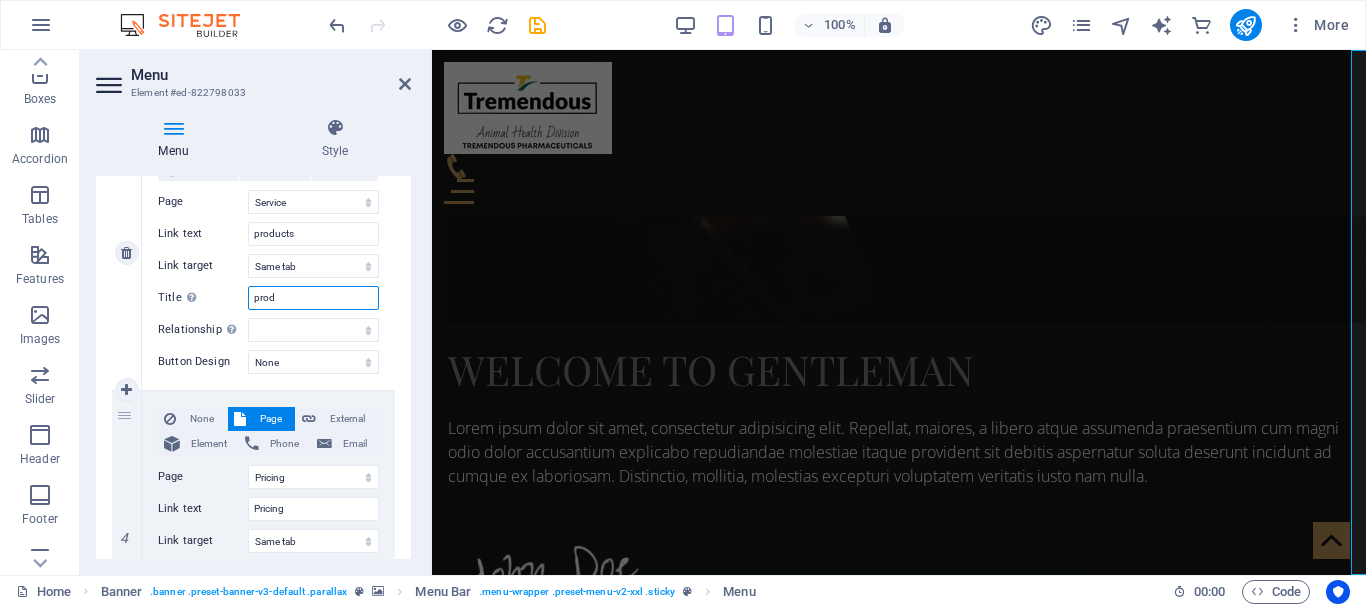 select 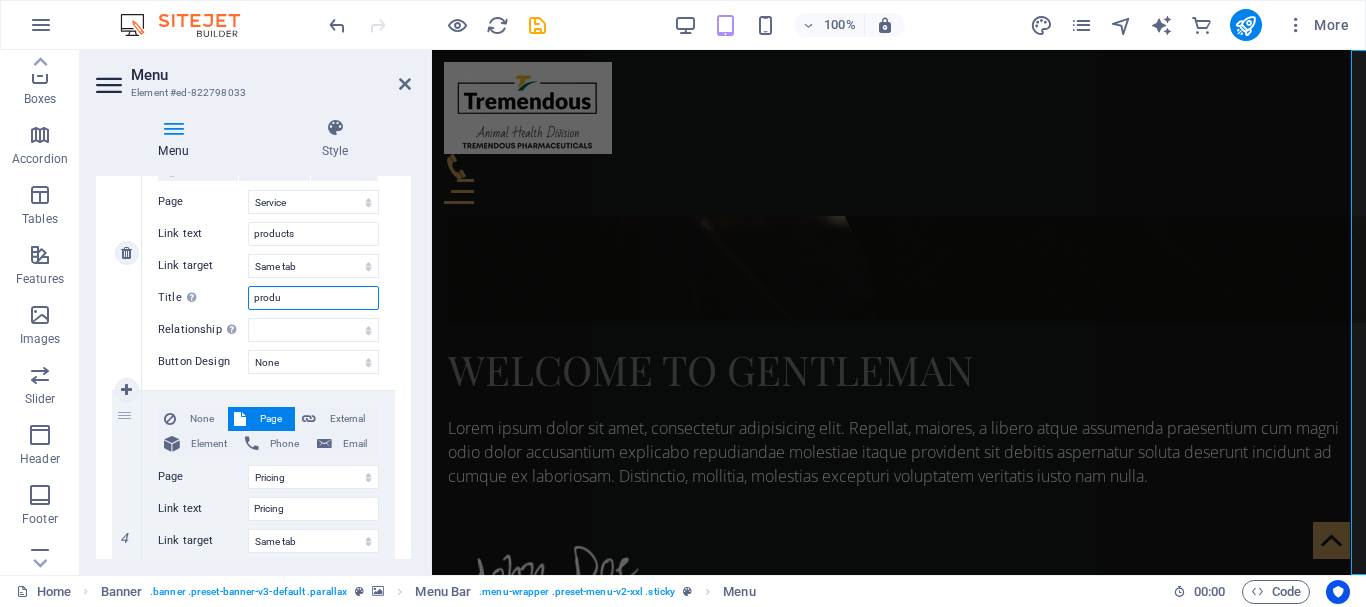 type on "produs" 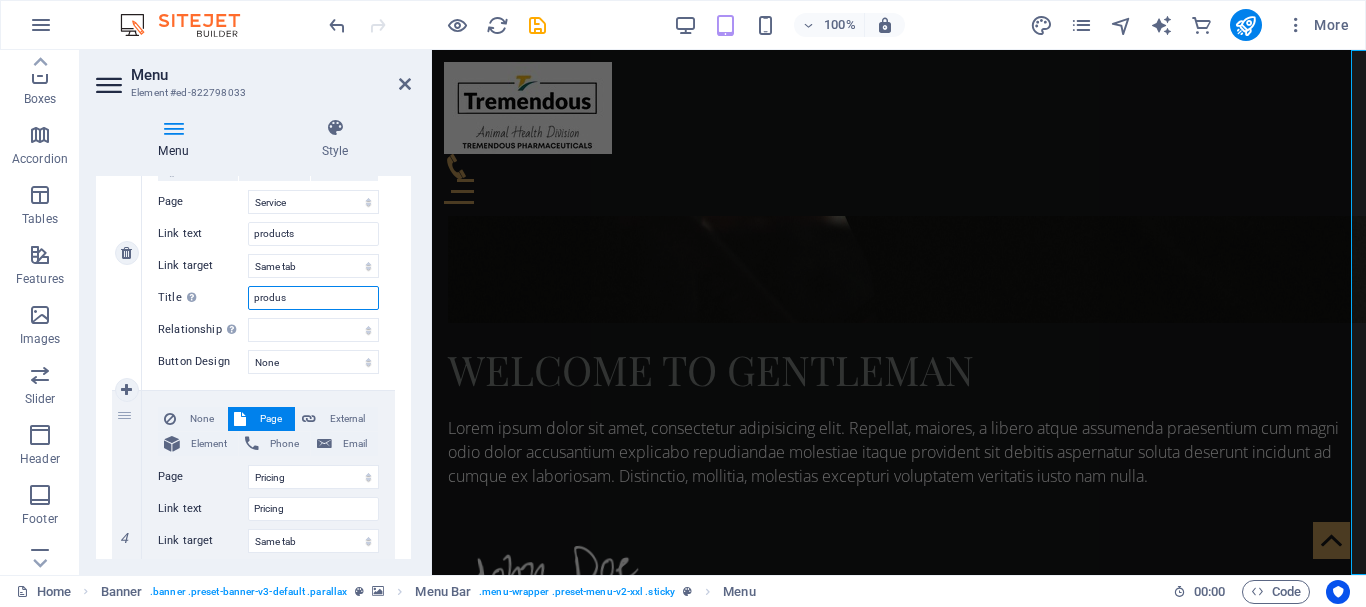select 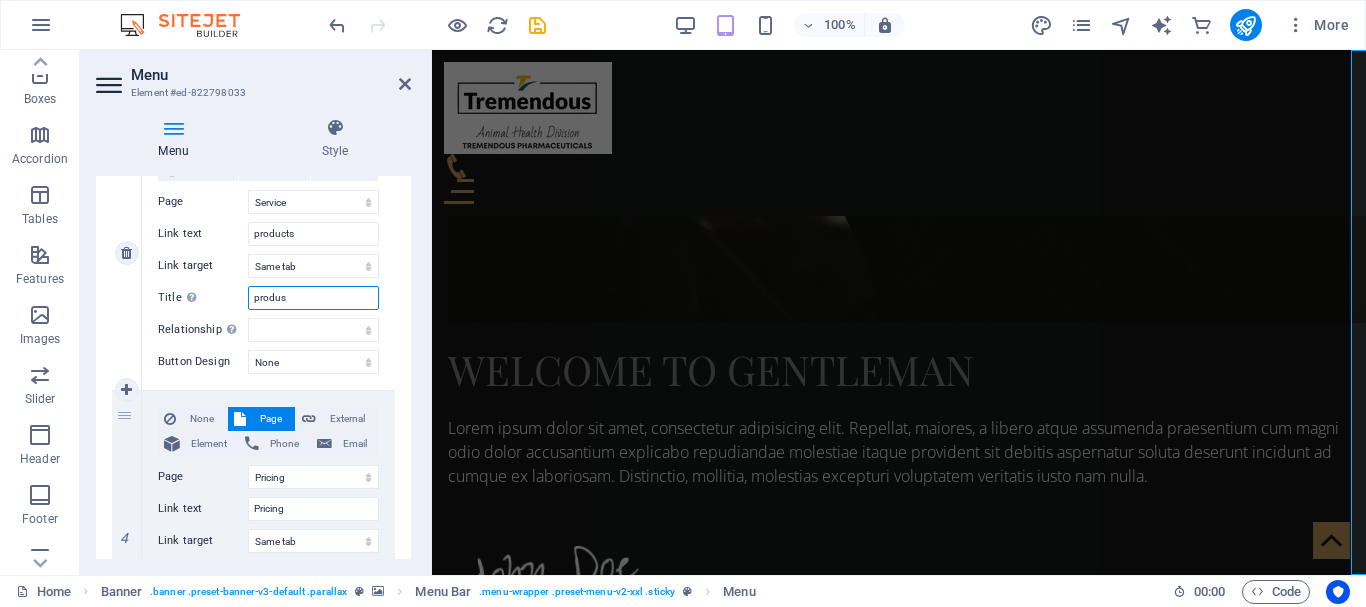 type on "produ" 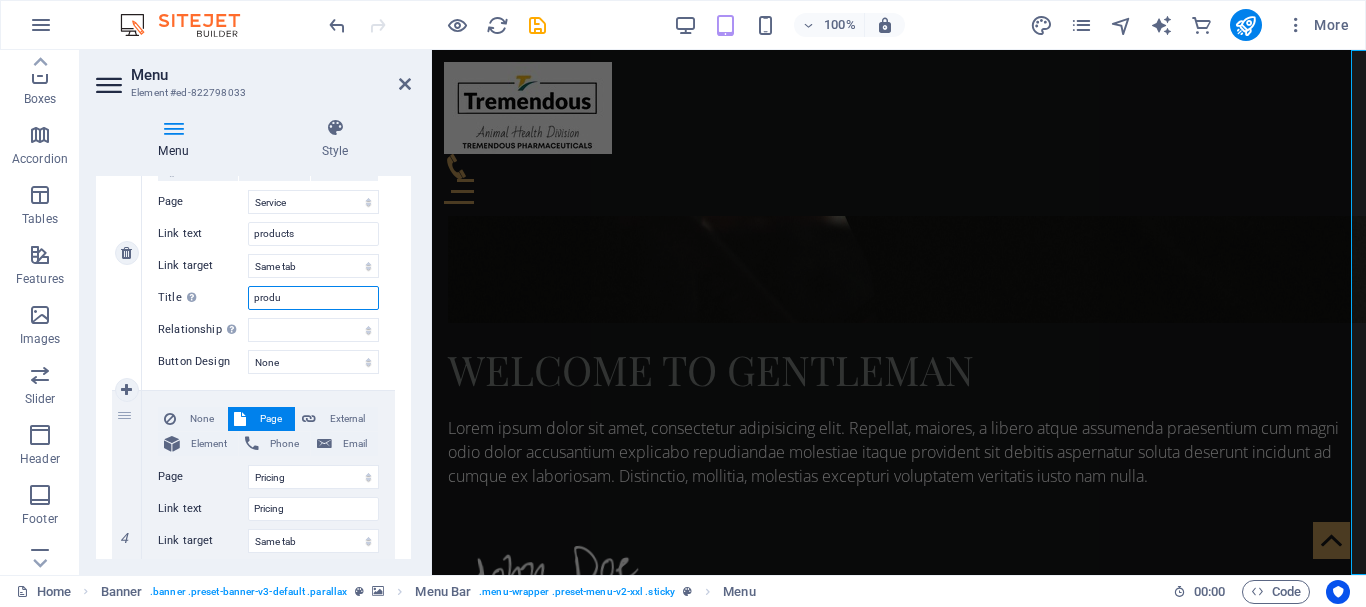 select 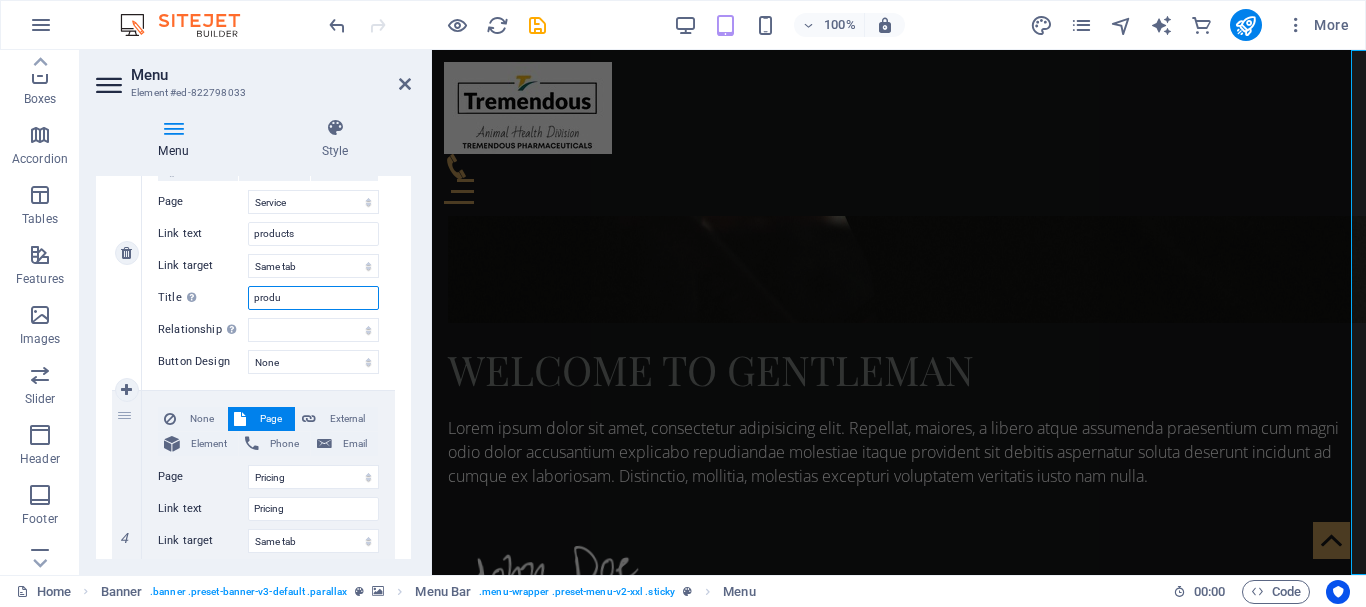 select 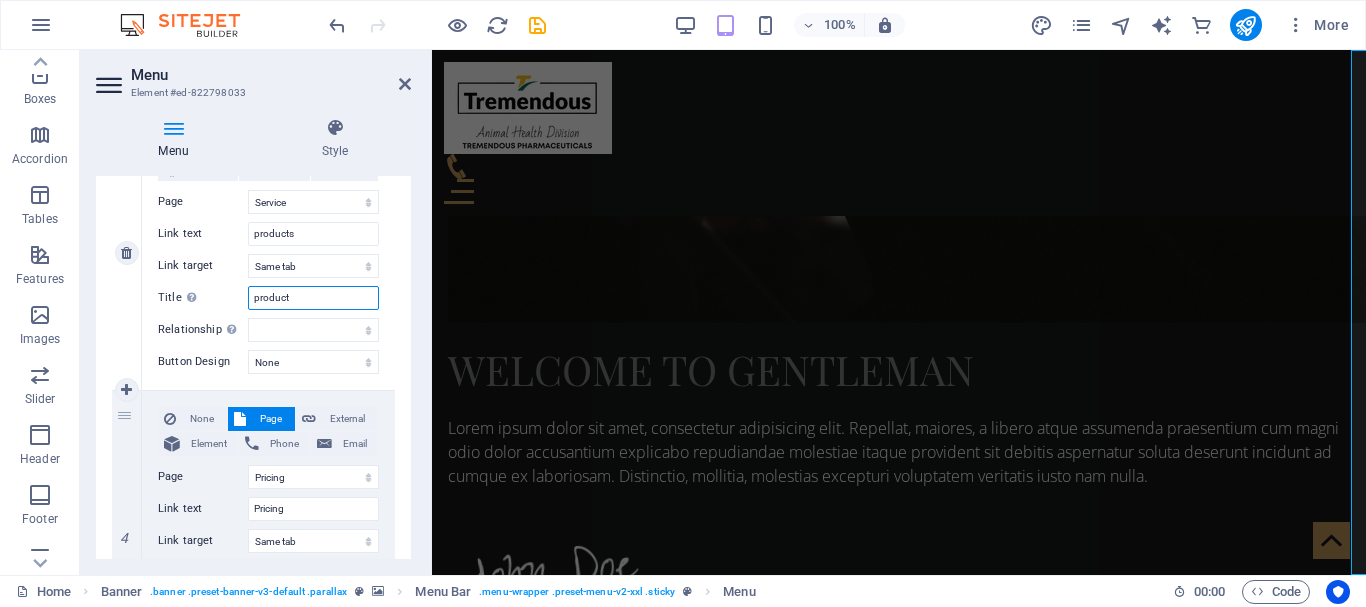 type on "products" 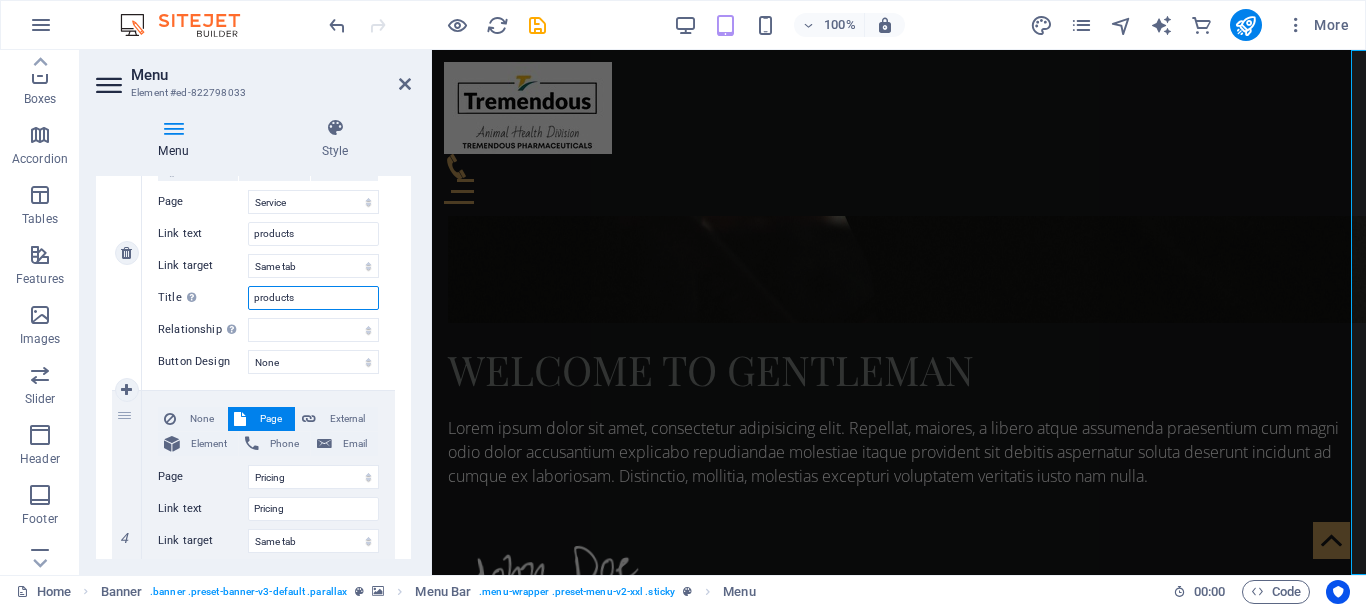 select 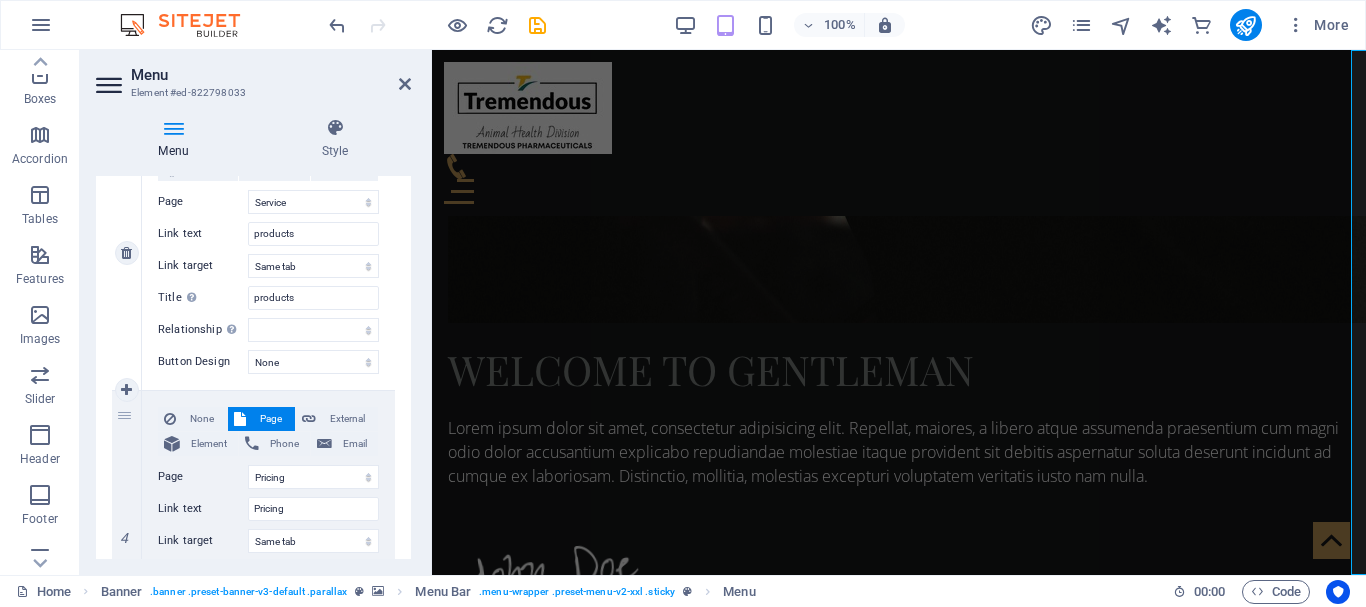 click on "3" at bounding box center (127, 253) 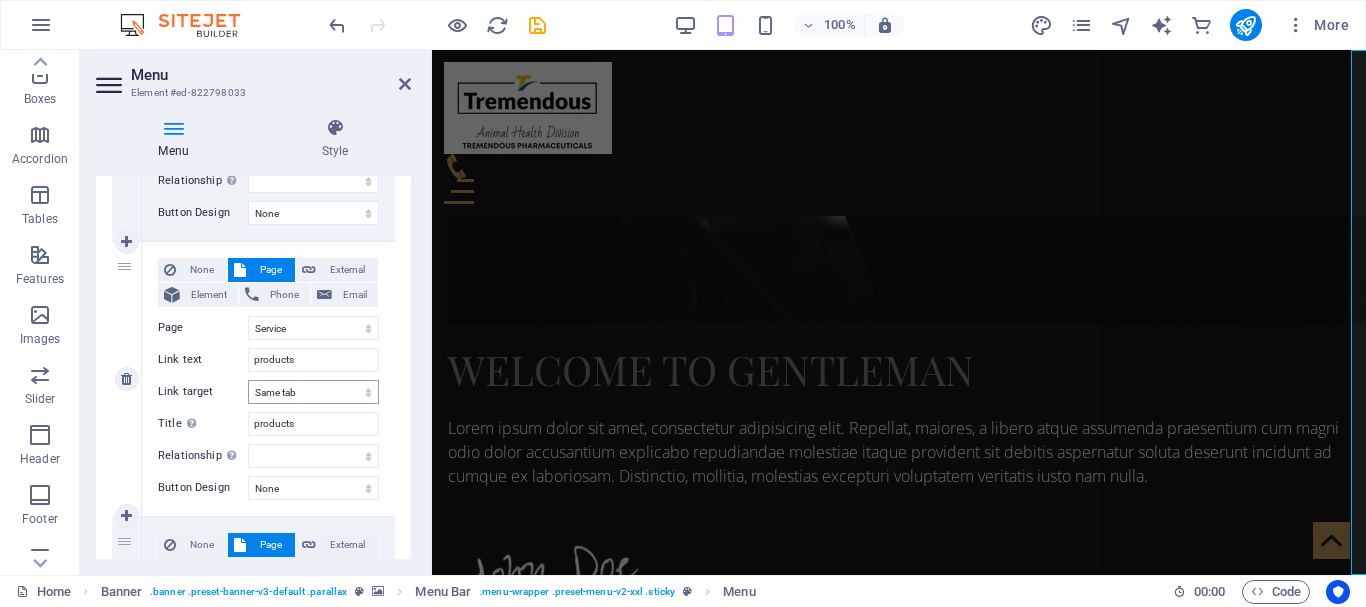 scroll, scrollTop: 700, scrollLeft: 0, axis: vertical 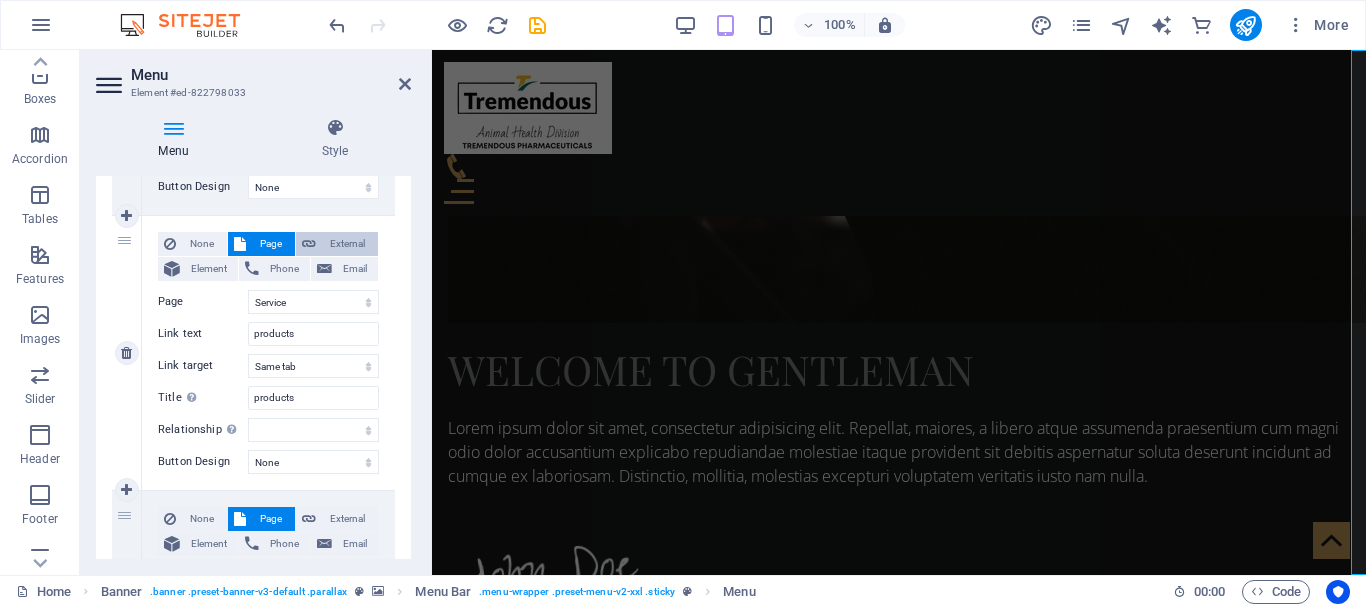 click on "External" at bounding box center [347, 244] 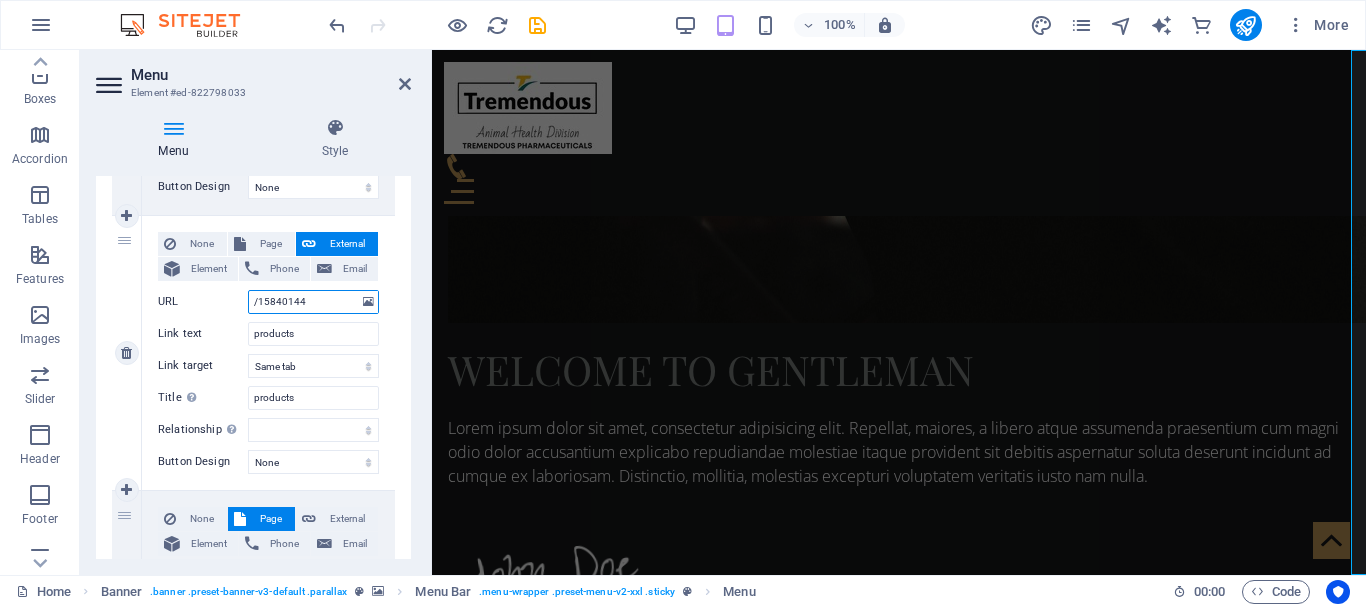 select 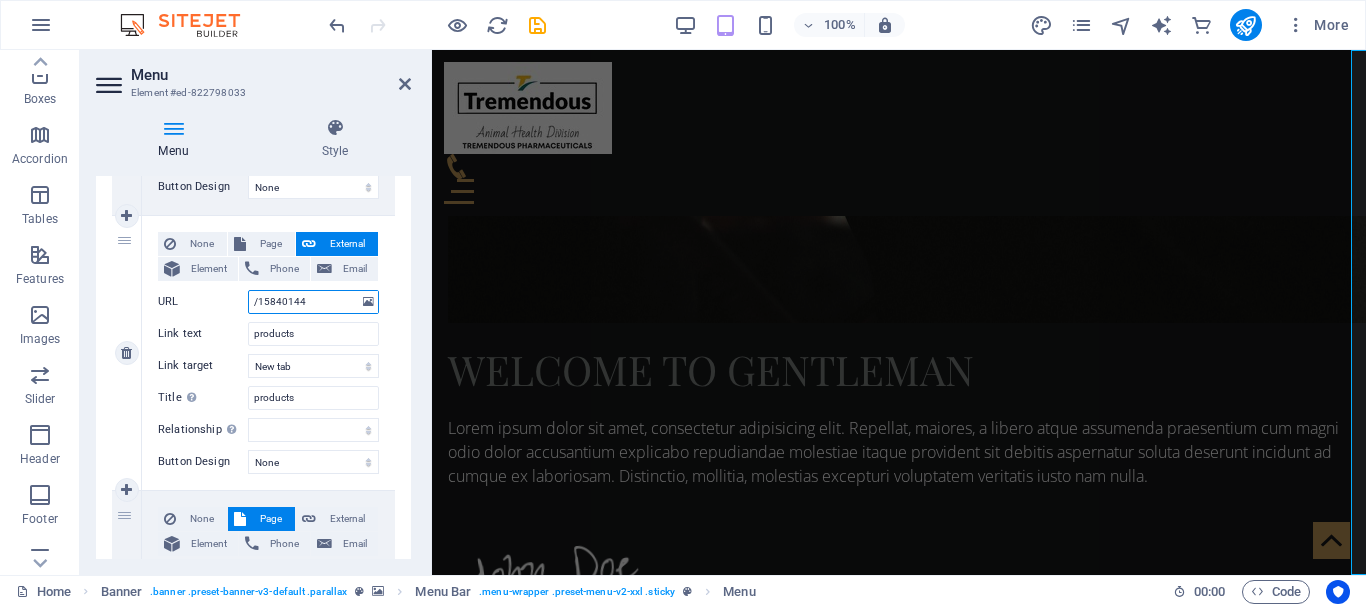 select 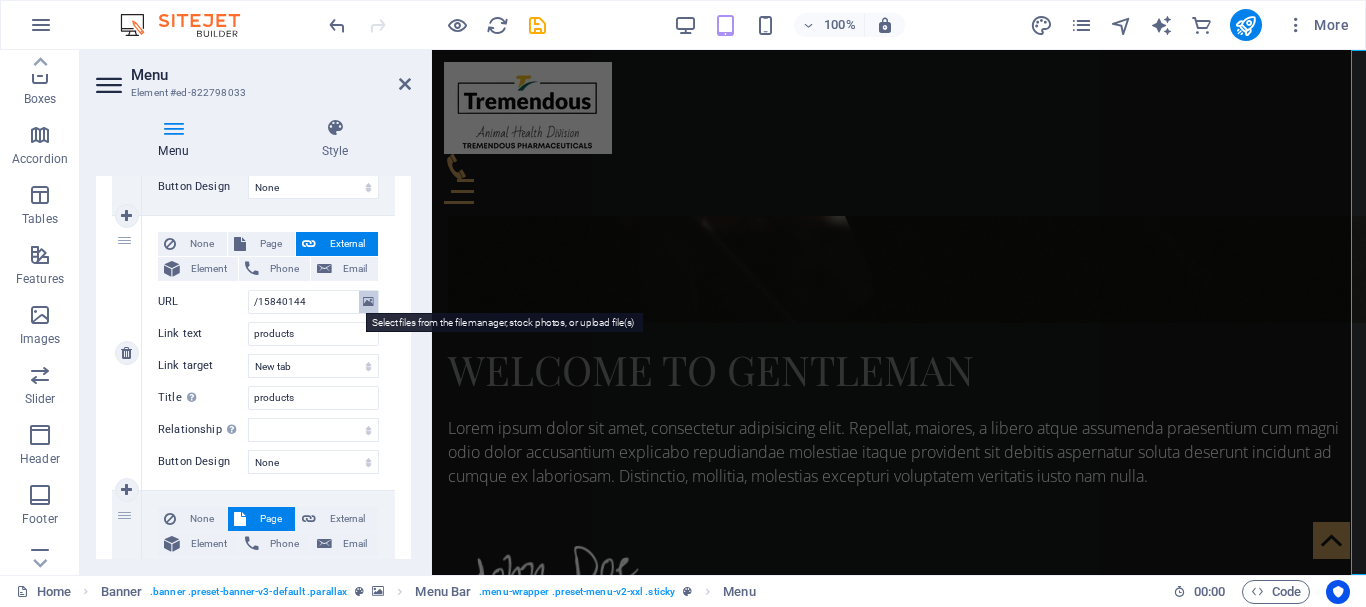 click at bounding box center (368, 302) 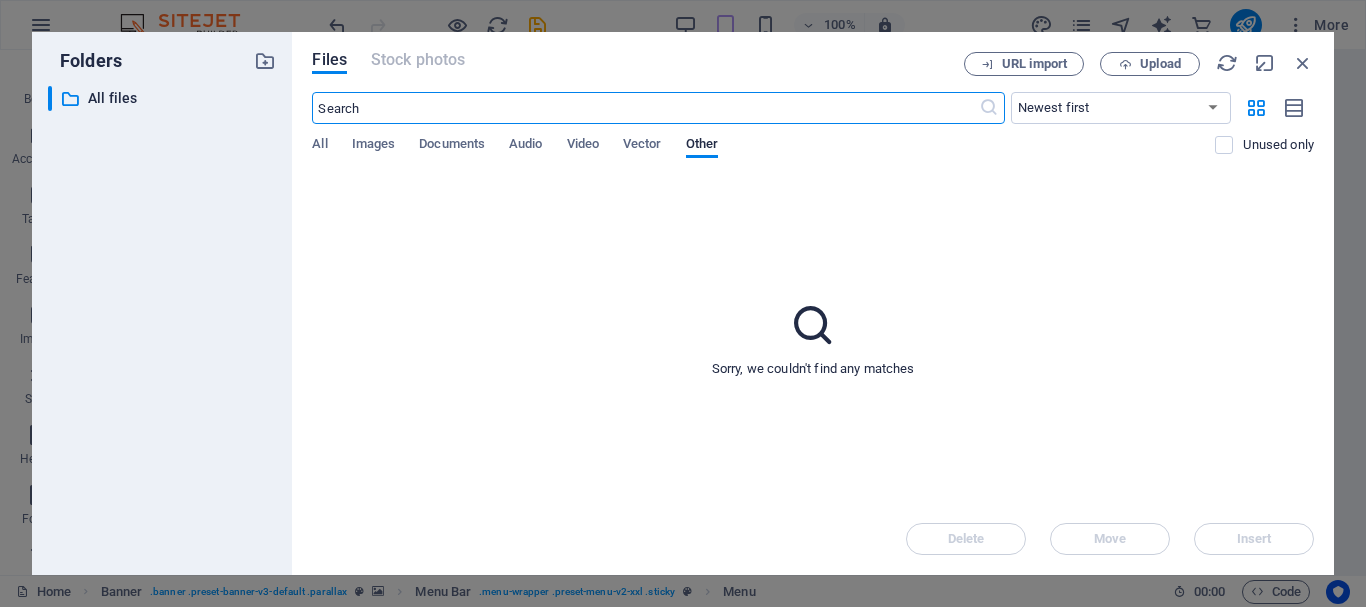 scroll, scrollTop: 1685, scrollLeft: 0, axis: vertical 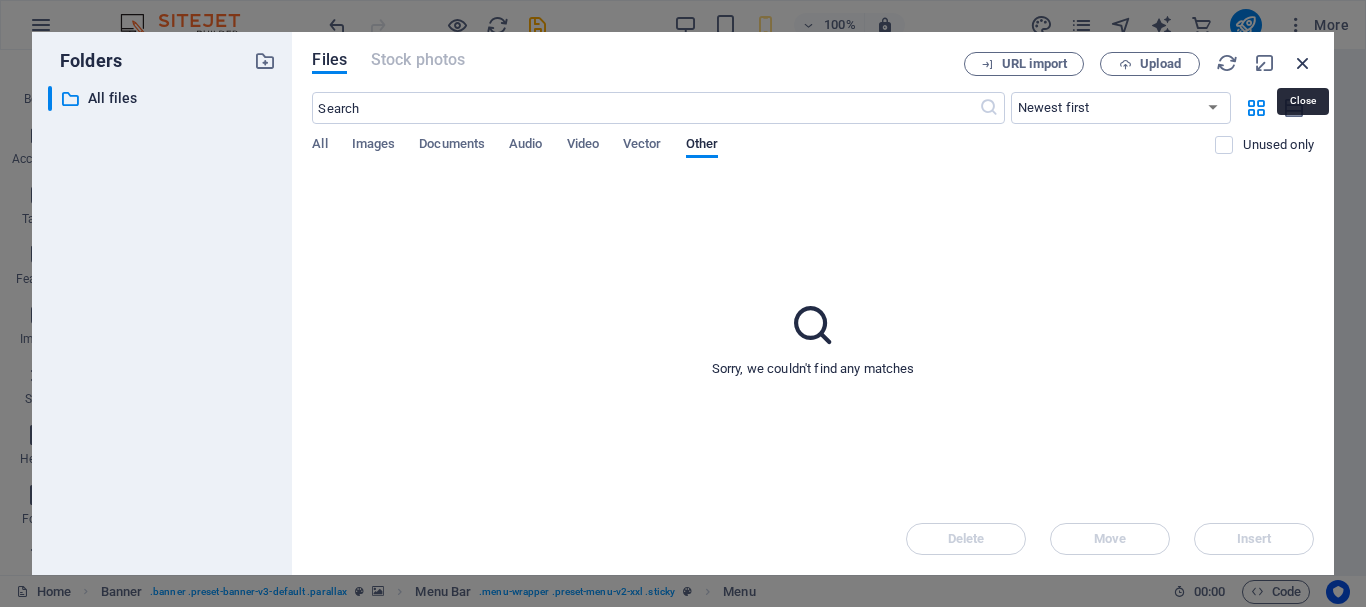 click at bounding box center (1303, 63) 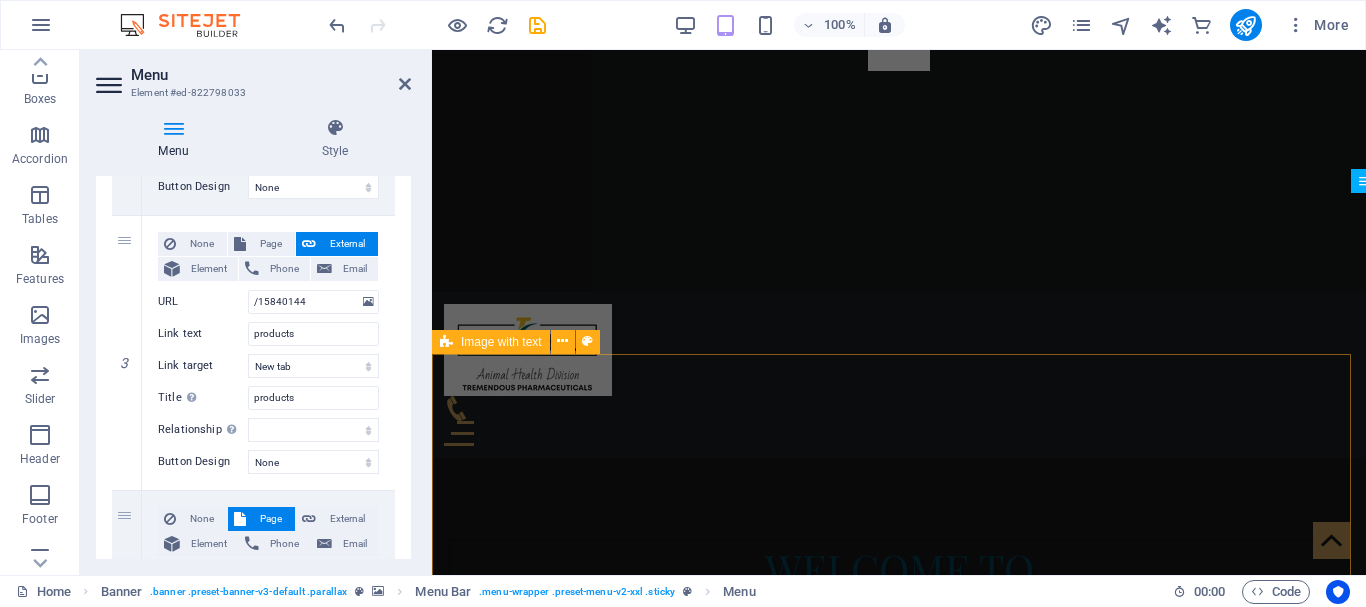 scroll, scrollTop: 0, scrollLeft: 0, axis: both 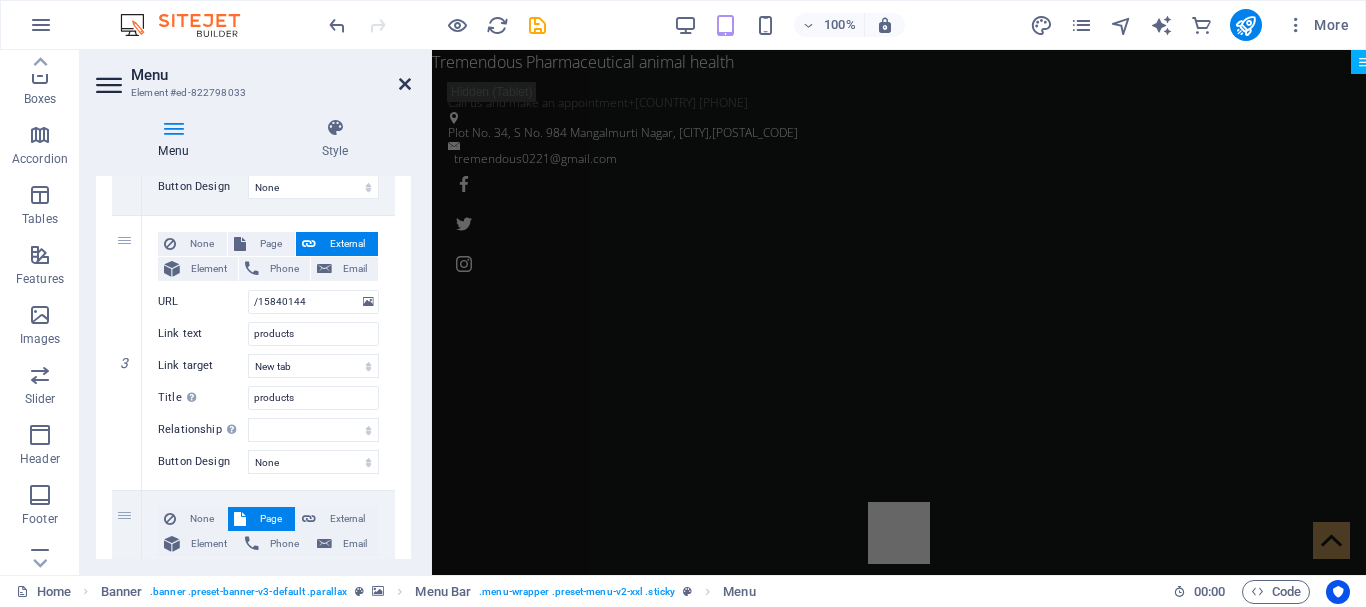 click at bounding box center (405, 84) 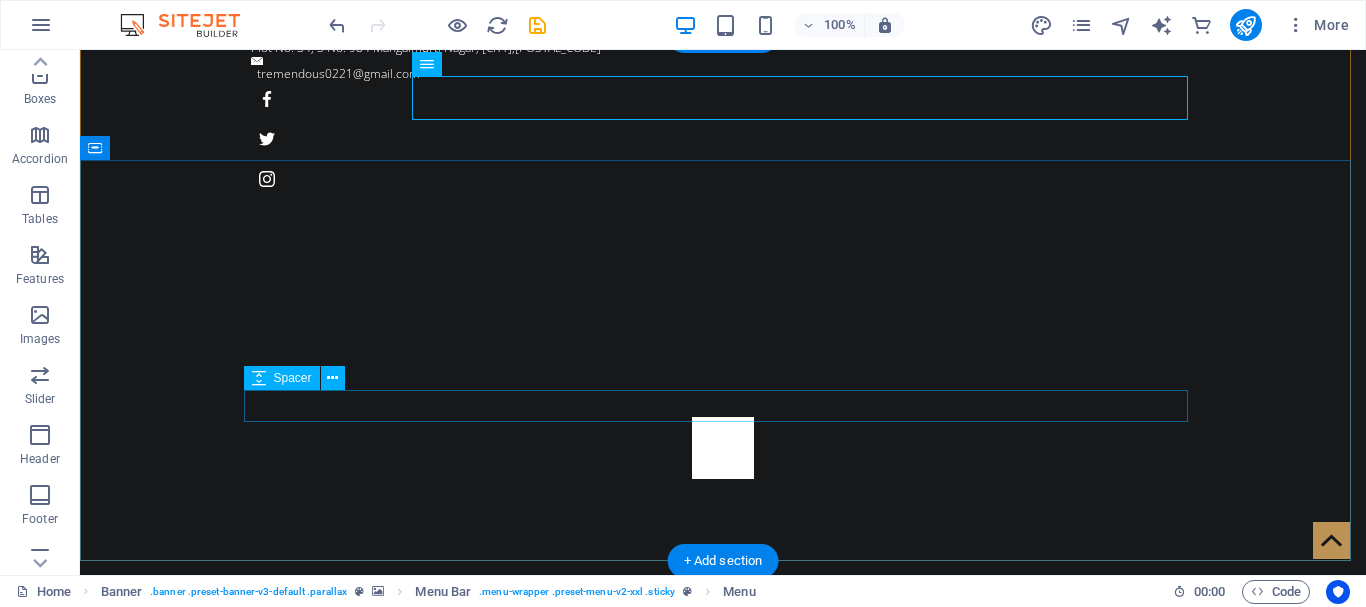 scroll, scrollTop: 0, scrollLeft: 0, axis: both 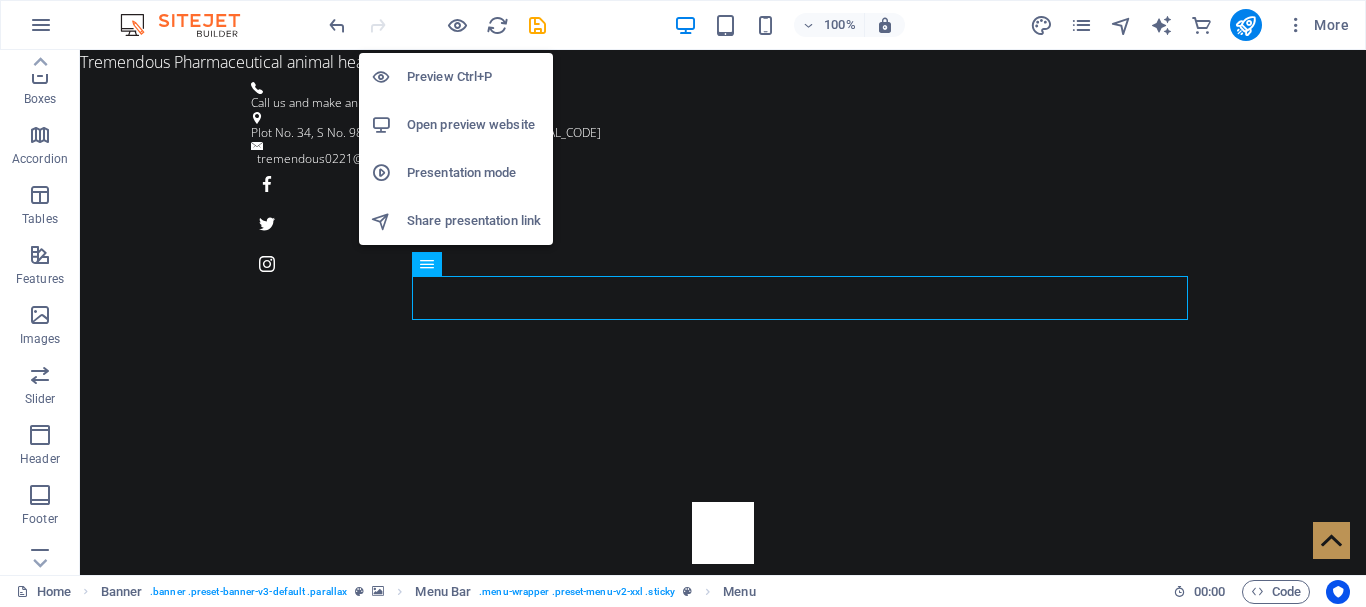 click on "Open preview website" at bounding box center [474, 125] 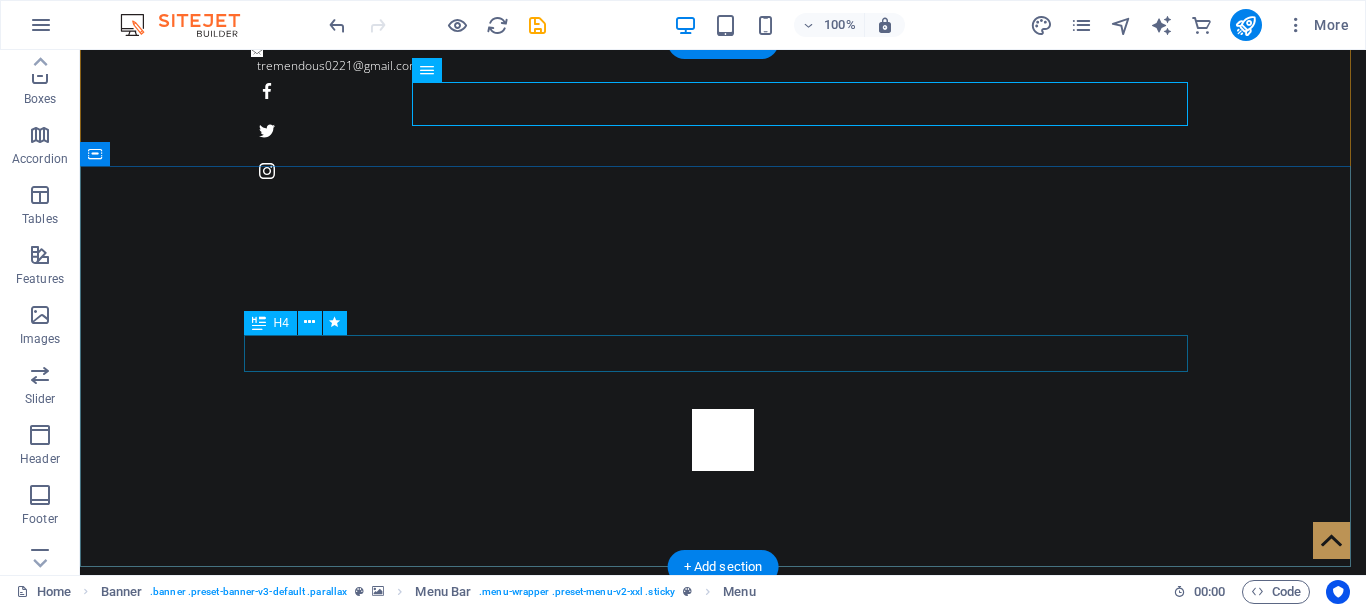 scroll, scrollTop: 200, scrollLeft: 0, axis: vertical 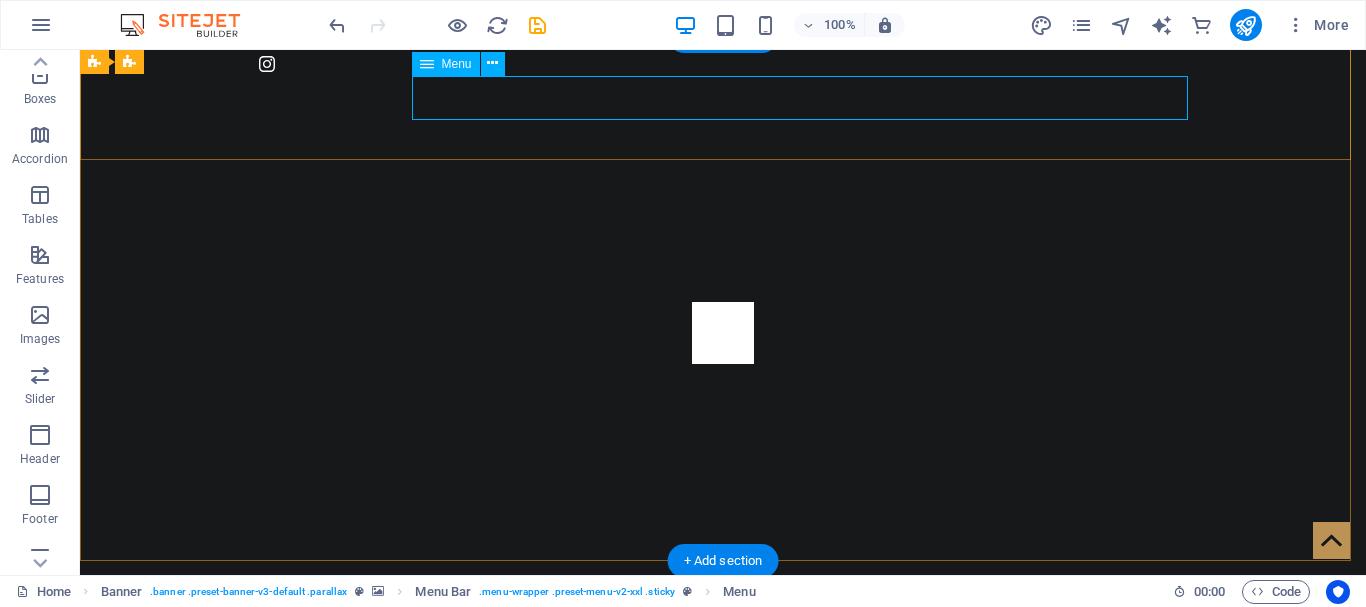 click on "Home About us products Pricing Gallery Contact" at bounding box center (723, 743) 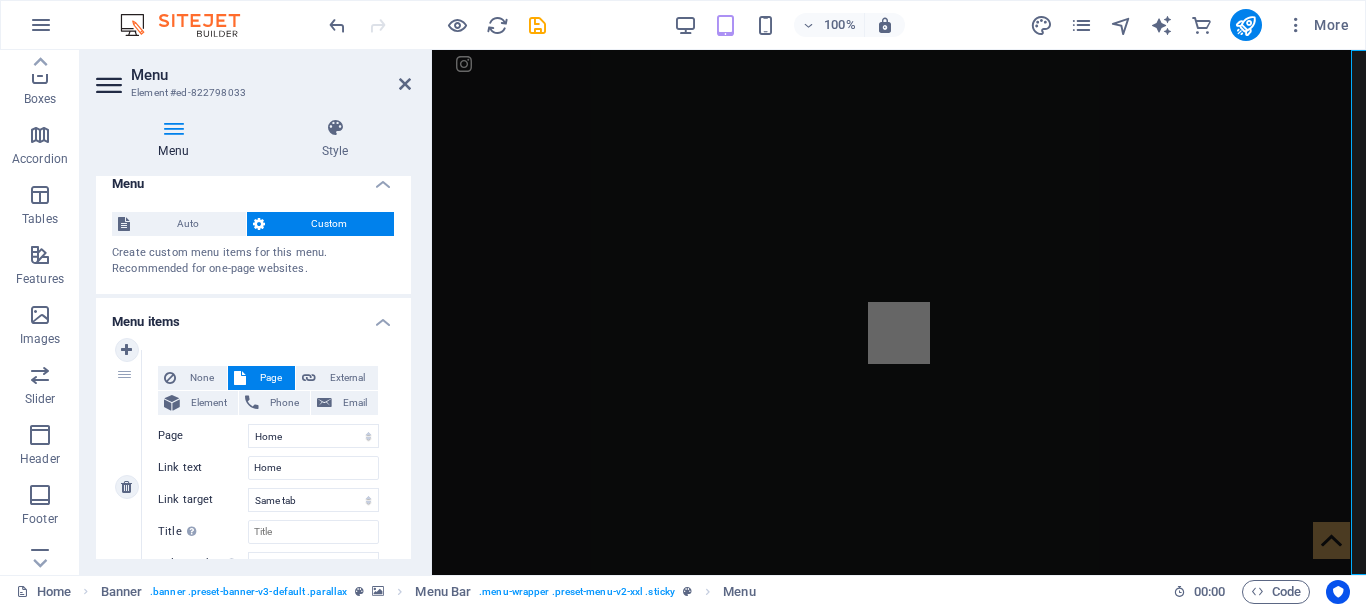 scroll, scrollTop: 0, scrollLeft: 0, axis: both 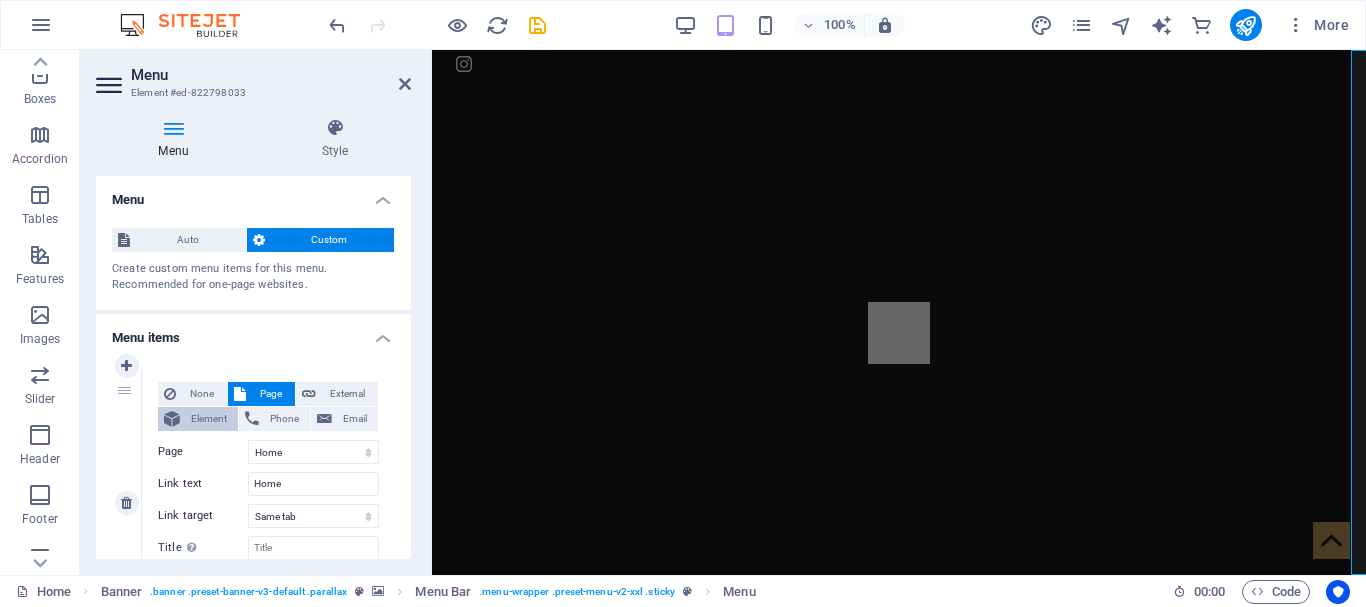 click on "Element" at bounding box center (209, 419) 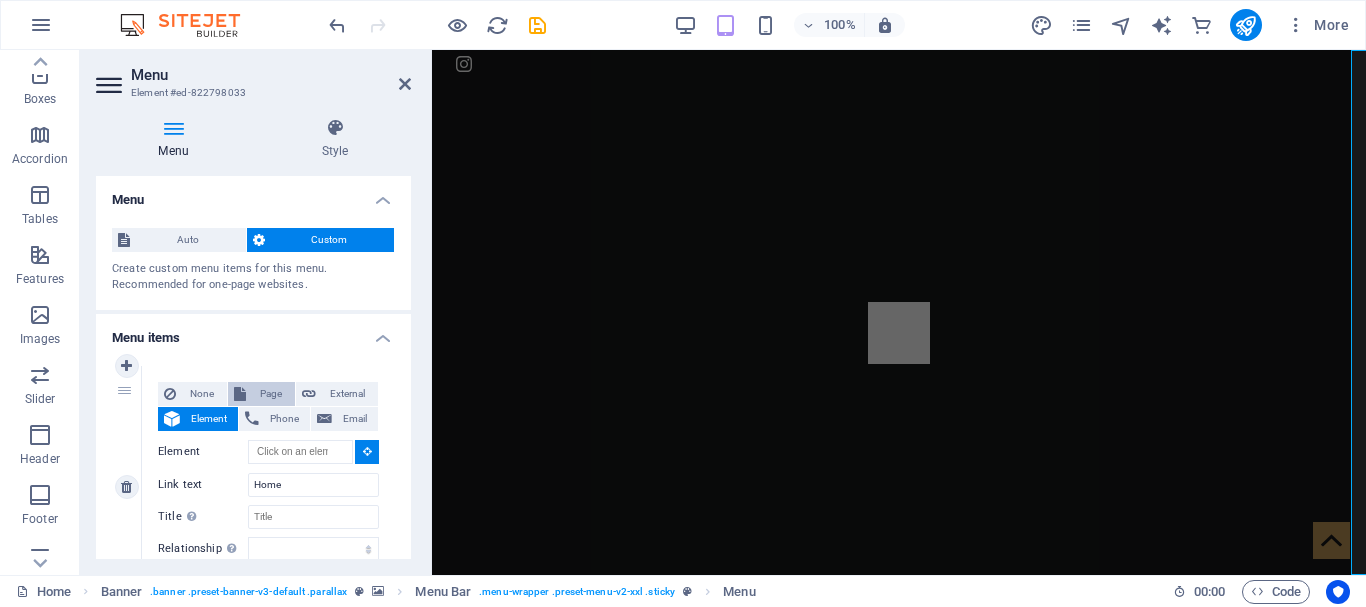 click on "Page" at bounding box center (270, 394) 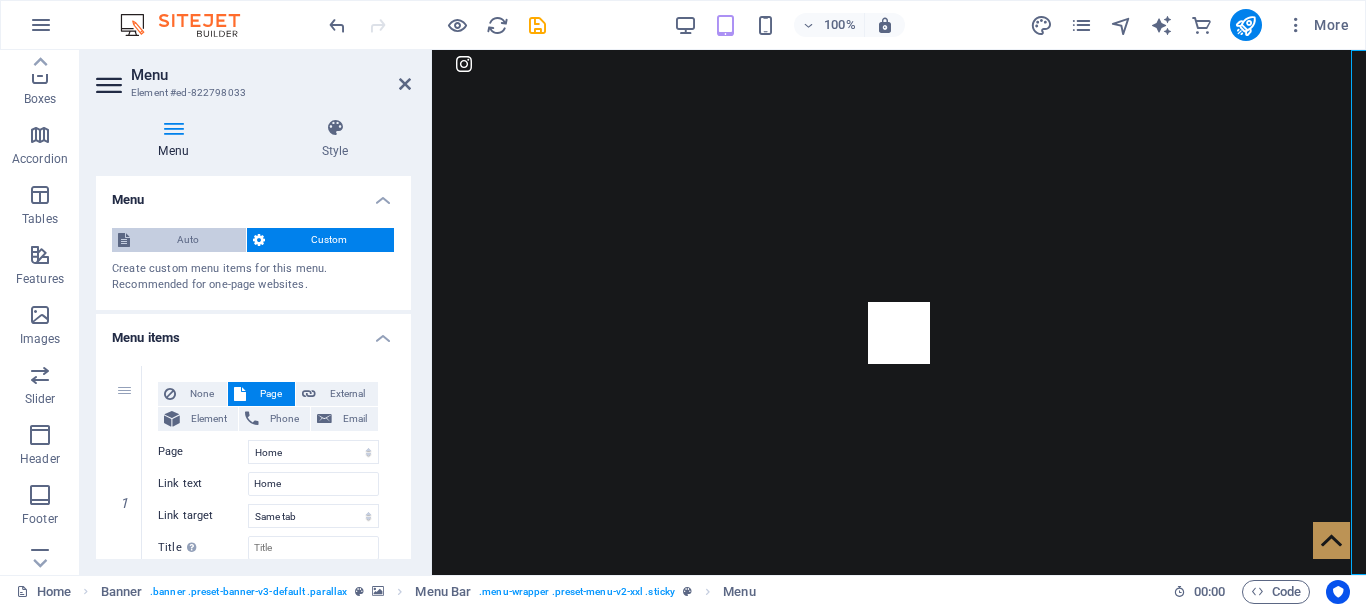 click on "Auto" at bounding box center [188, 240] 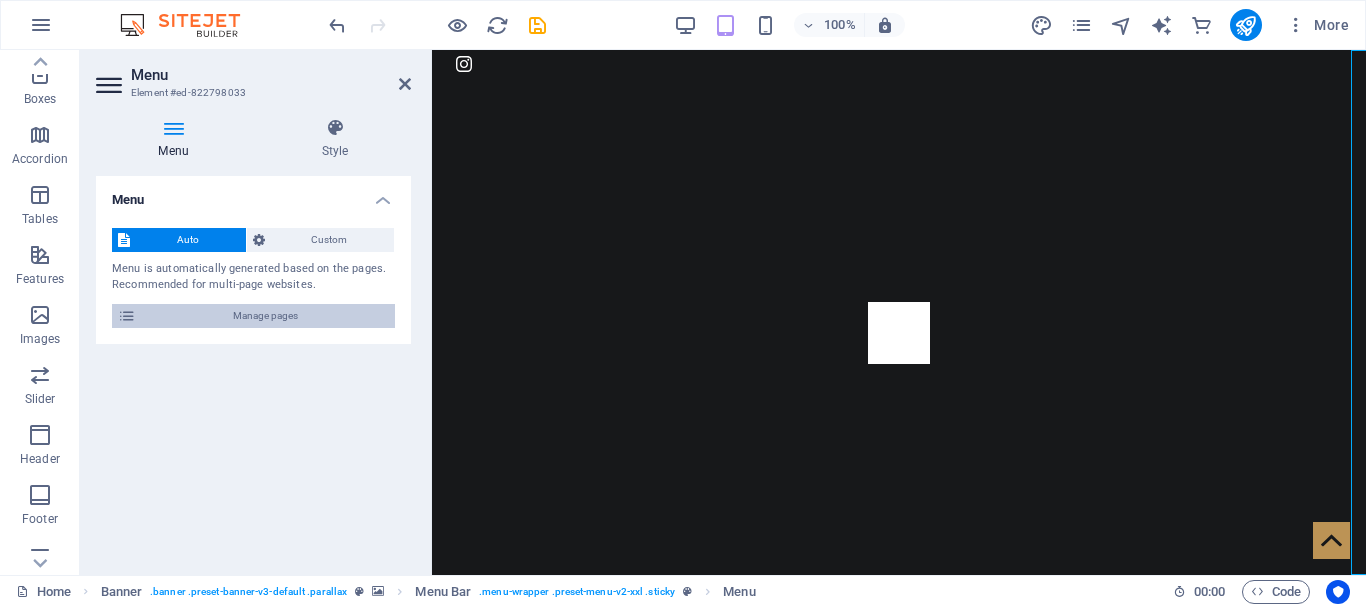 click on "Manage pages" at bounding box center (265, 316) 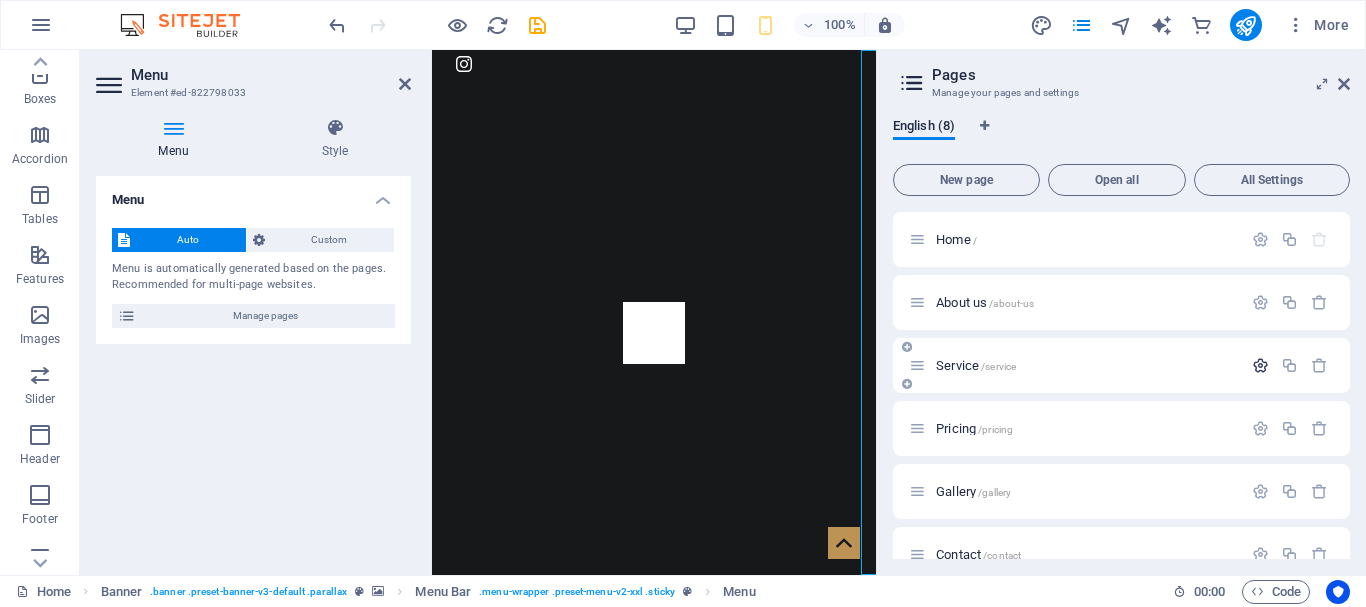 click at bounding box center [1260, 365] 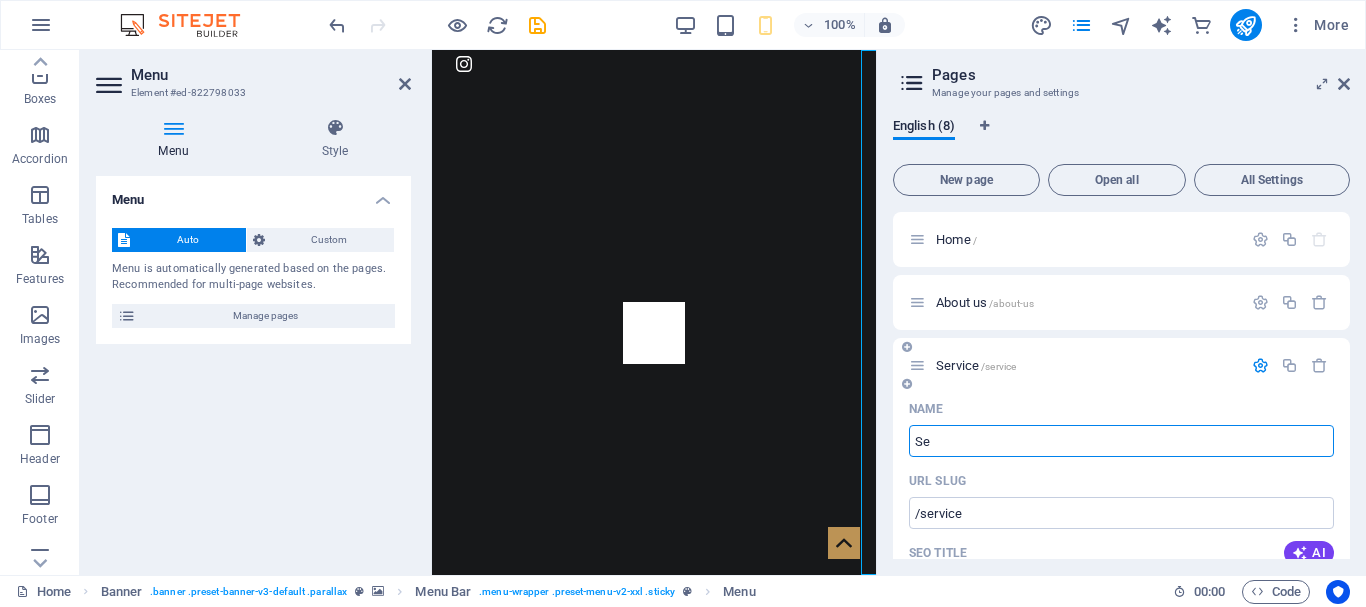 type on "S" 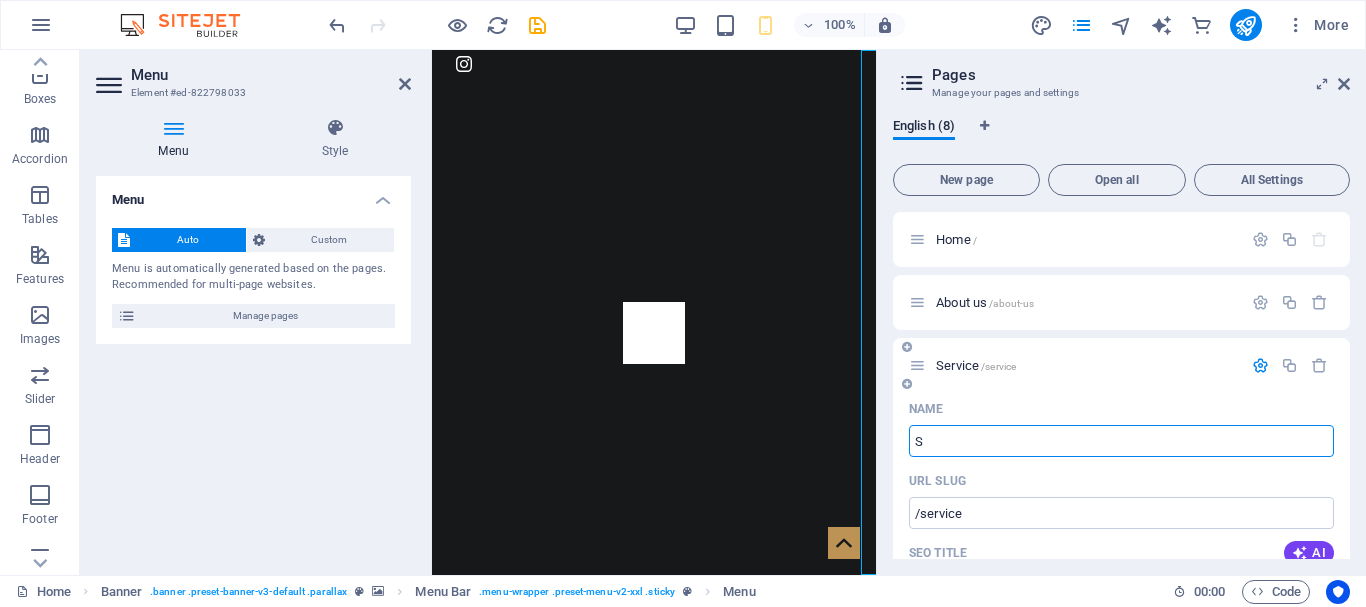 type 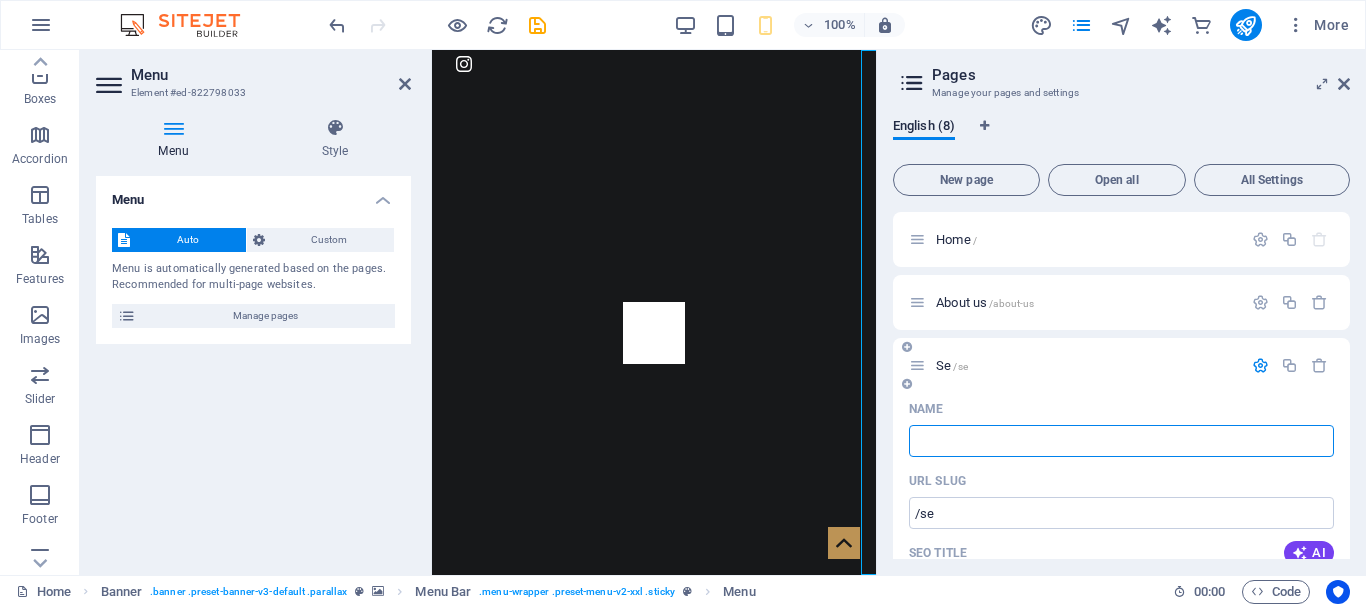 type on "/se" 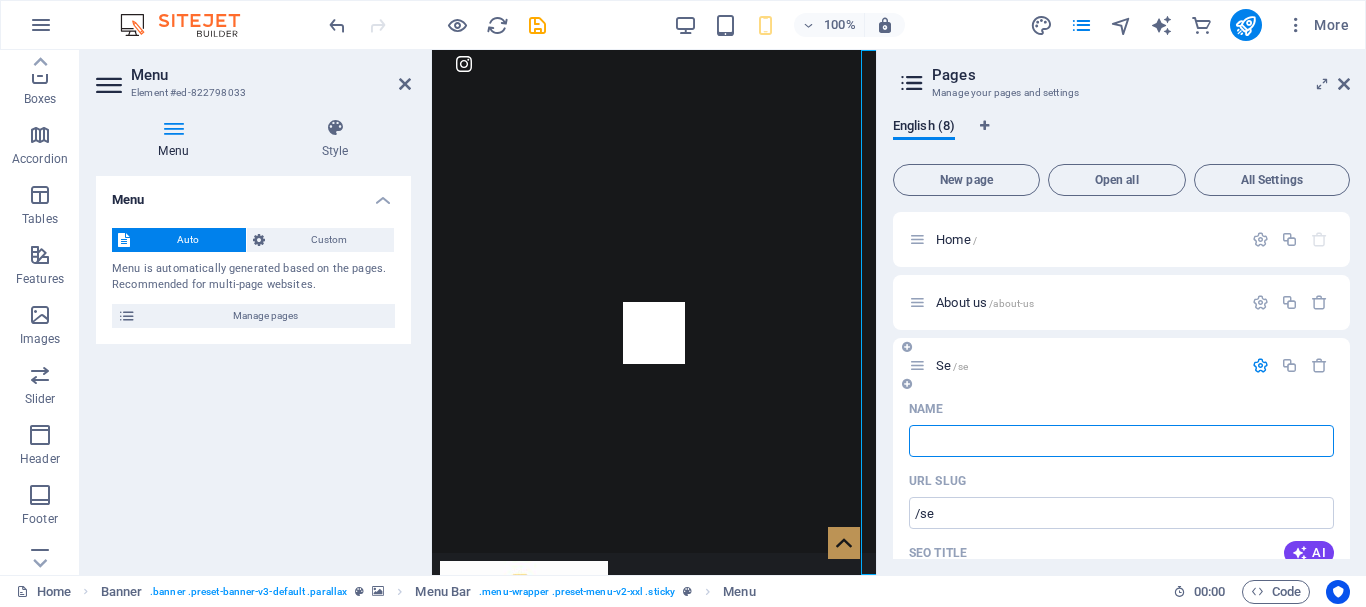 type 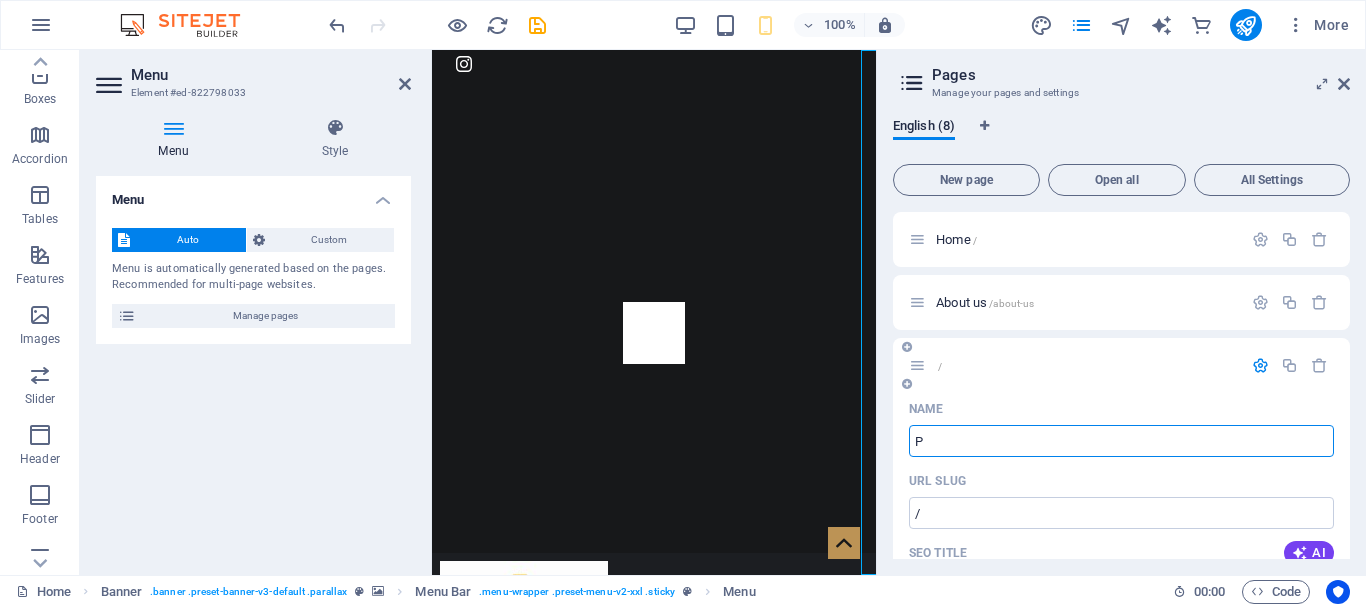 type on "Pr" 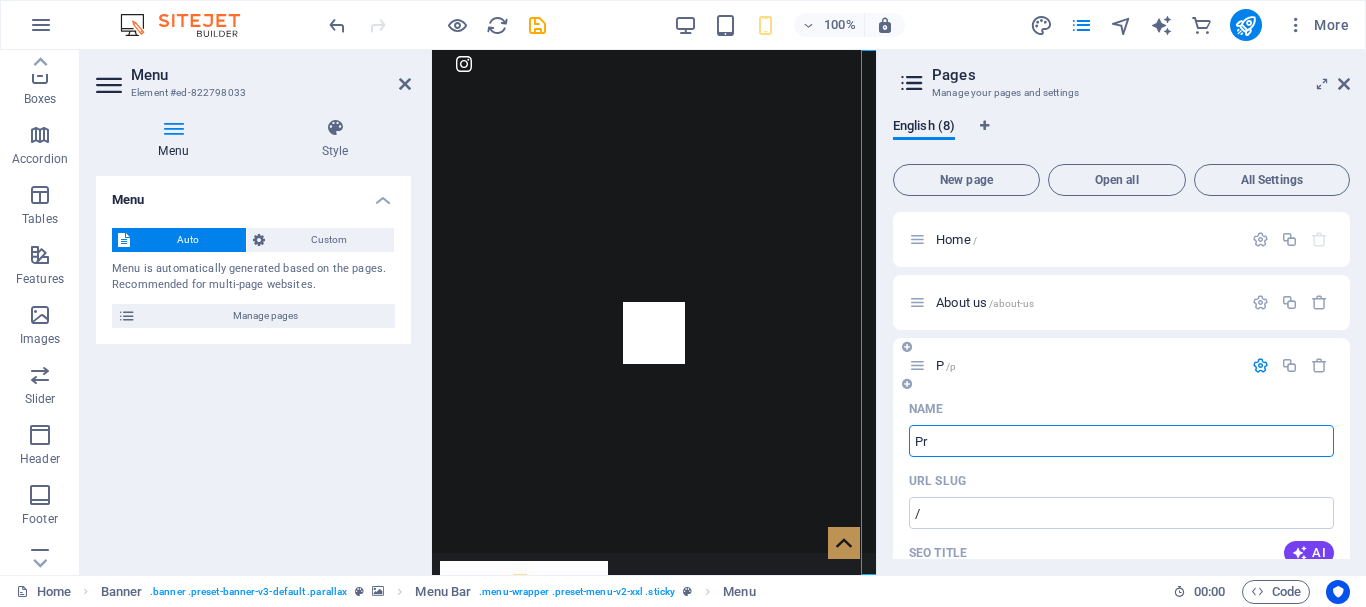 type on "/p" 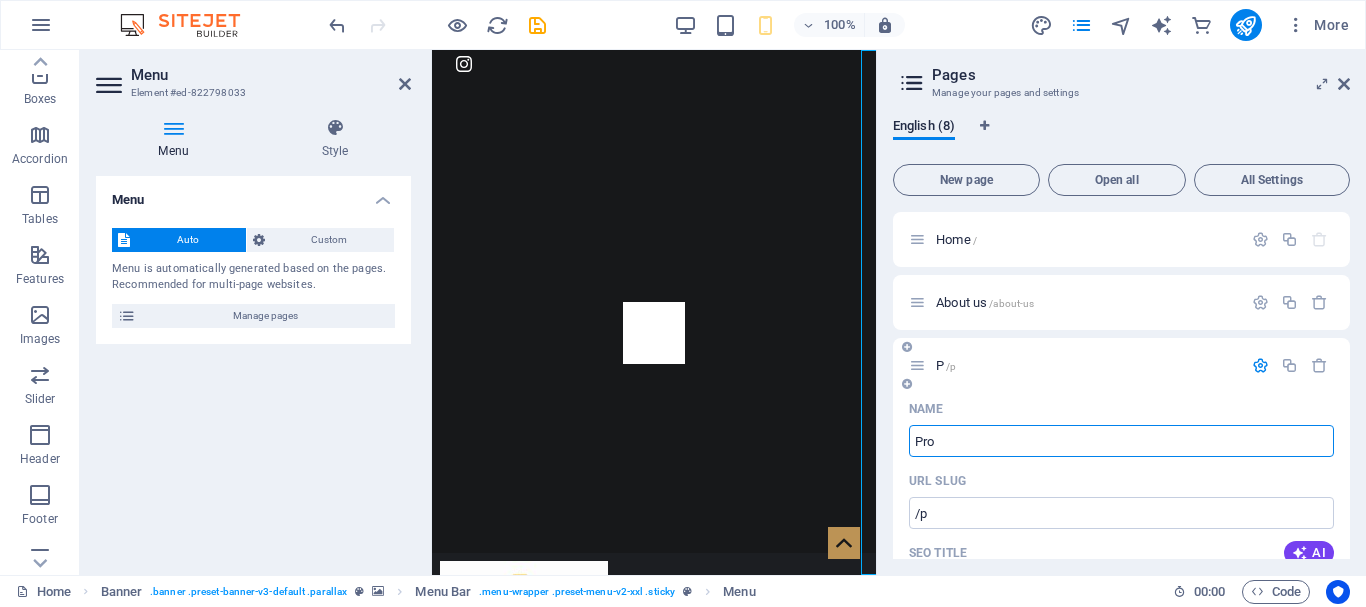 type on "Prod" 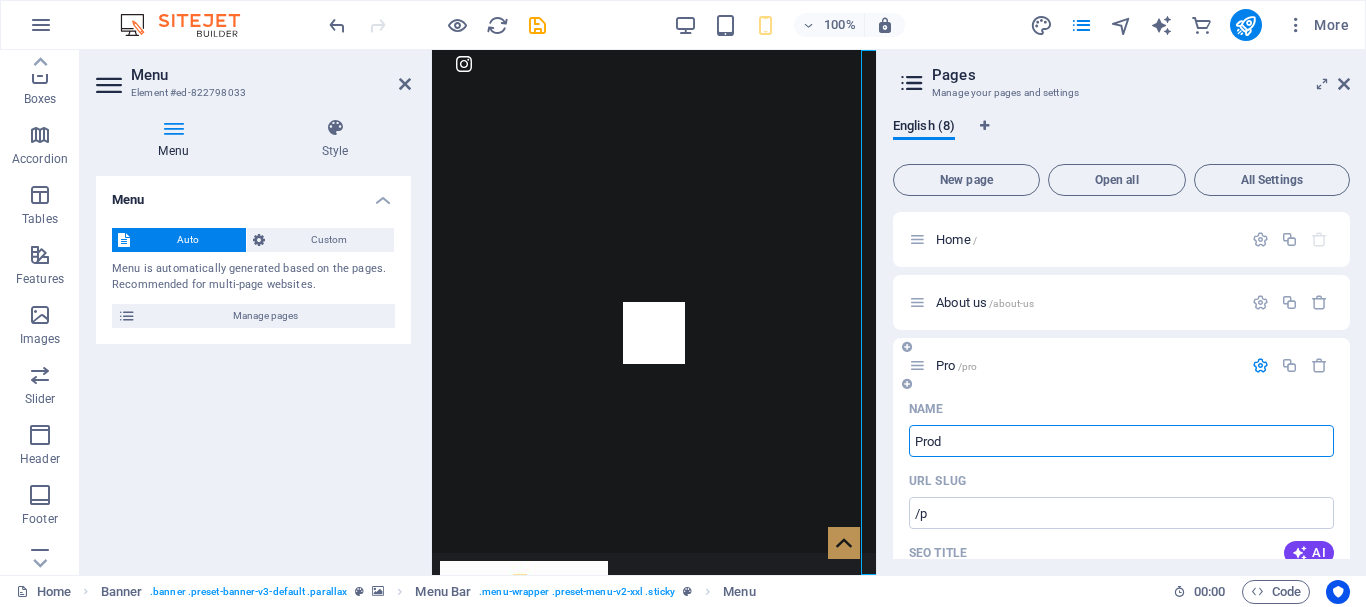 type on "/pro" 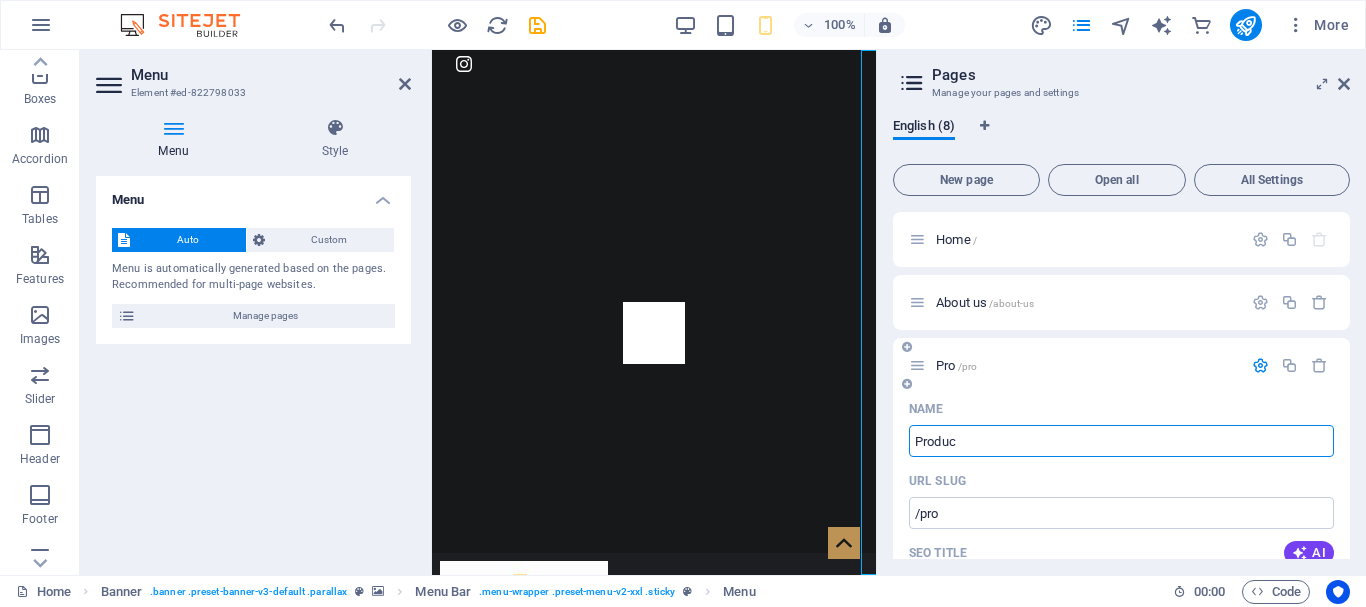 type on "Product" 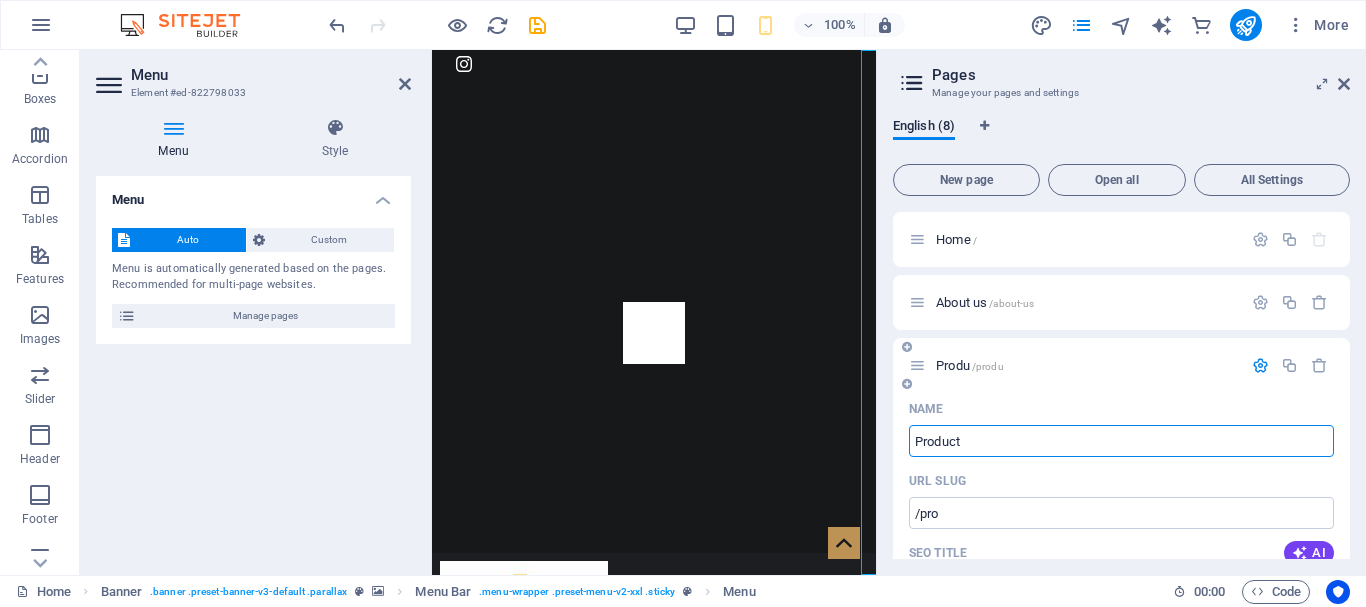 type on "/produ" 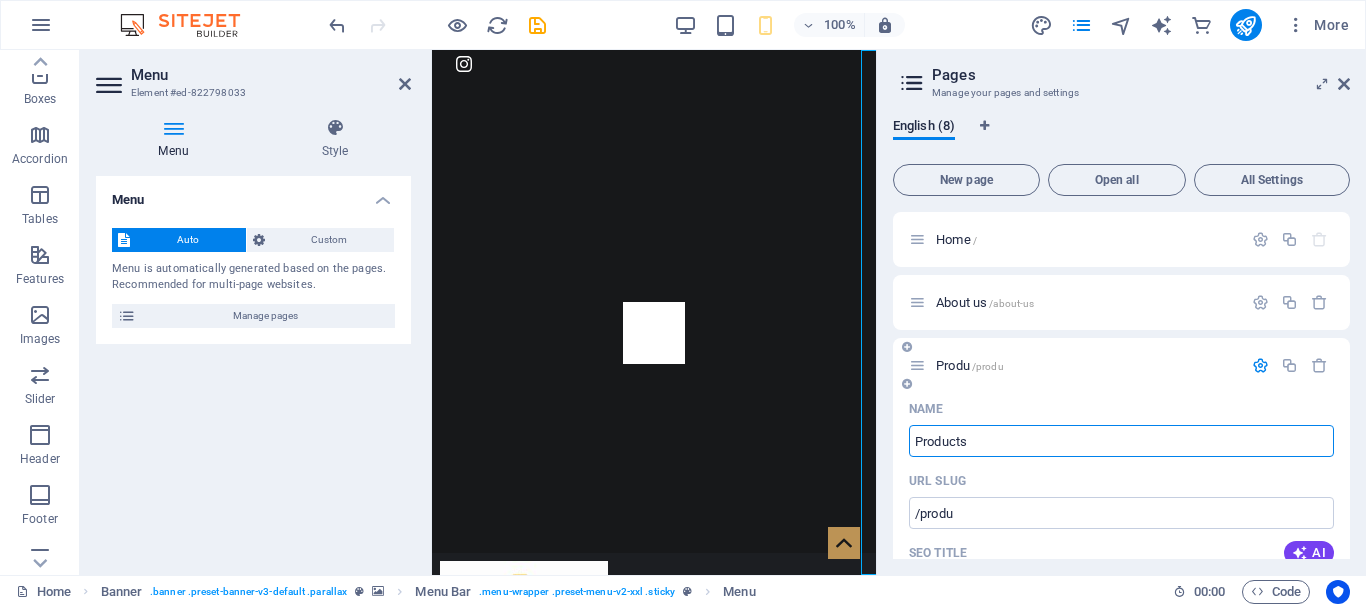 type on "Products" 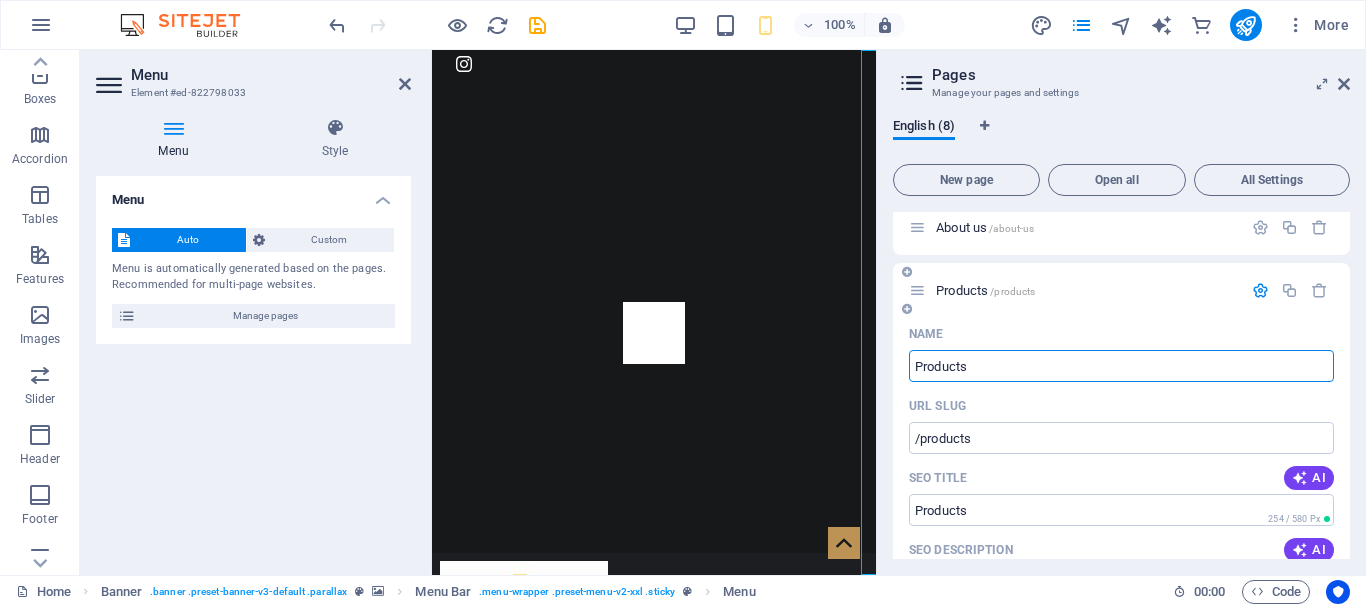 scroll, scrollTop: 200, scrollLeft: 0, axis: vertical 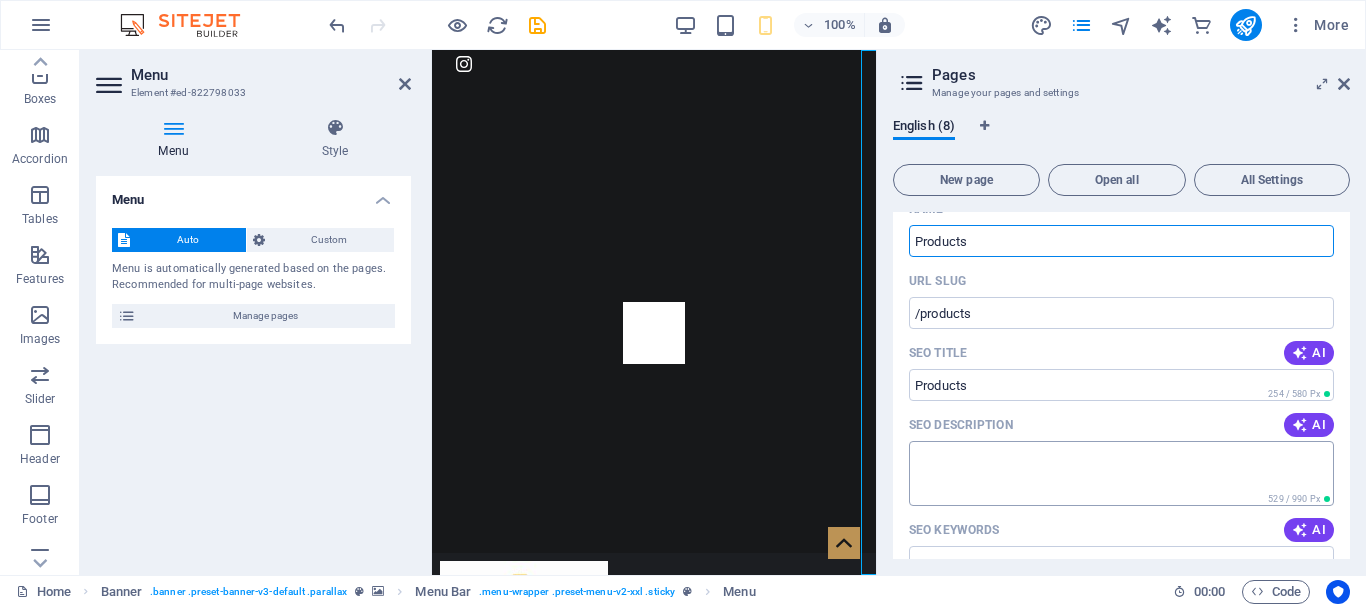 type on "Products" 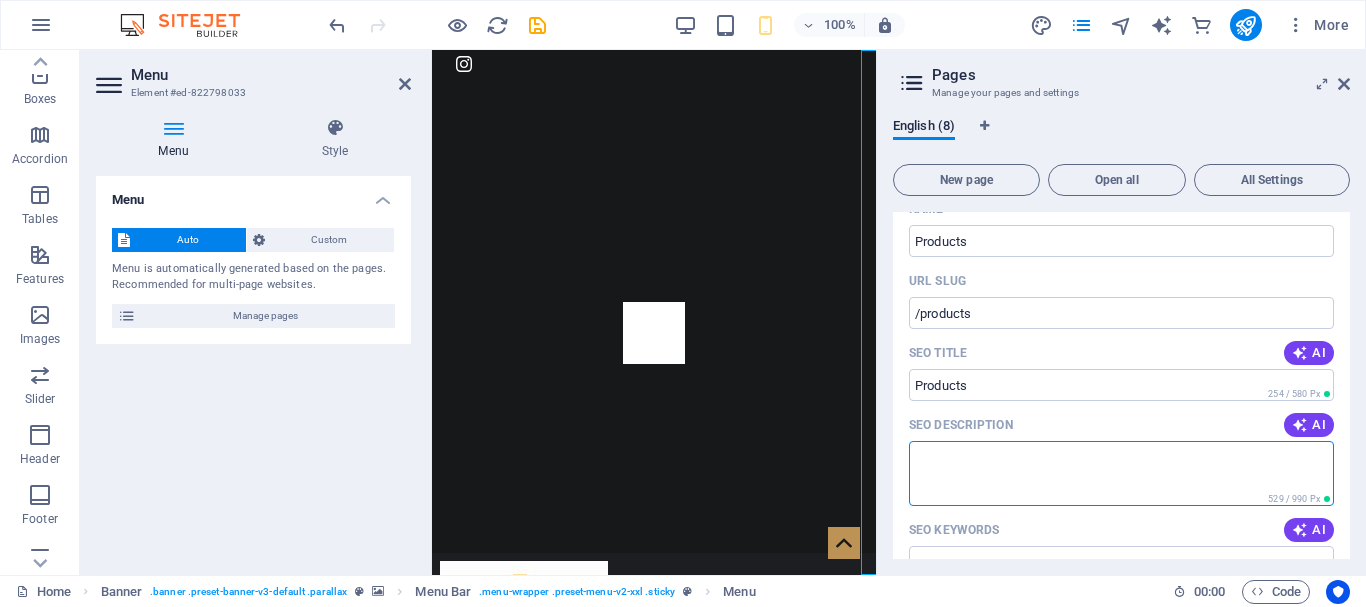 click on "SEO Description" at bounding box center [1121, 473] 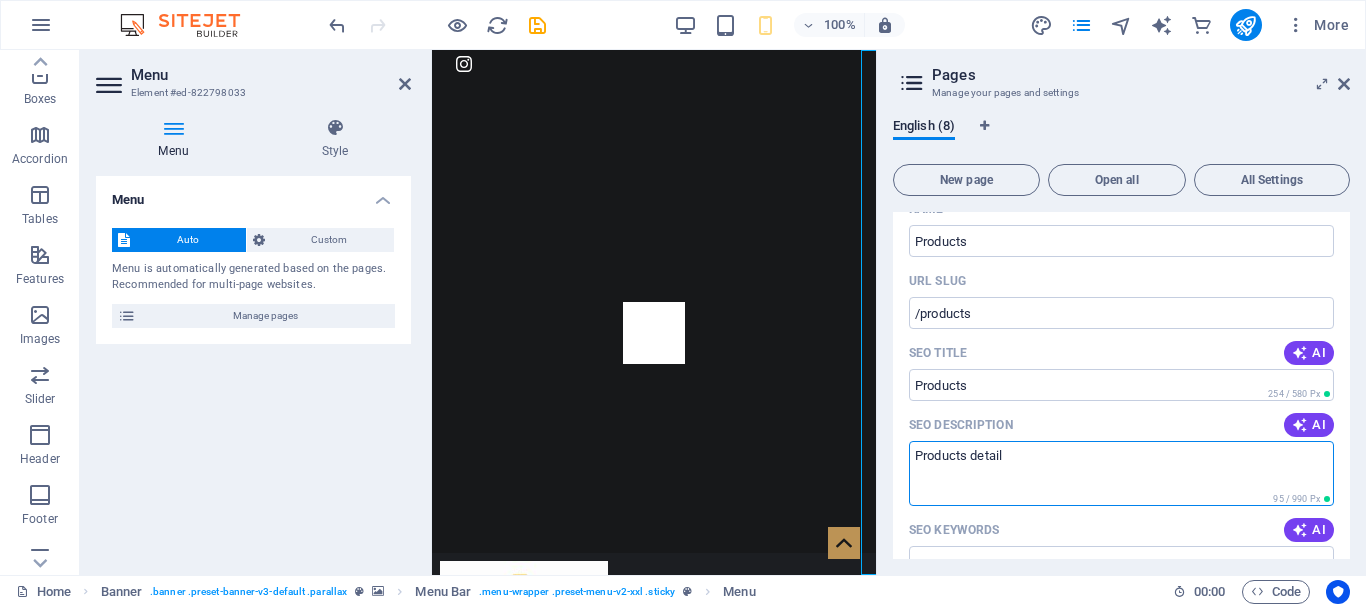 scroll, scrollTop: 300, scrollLeft: 0, axis: vertical 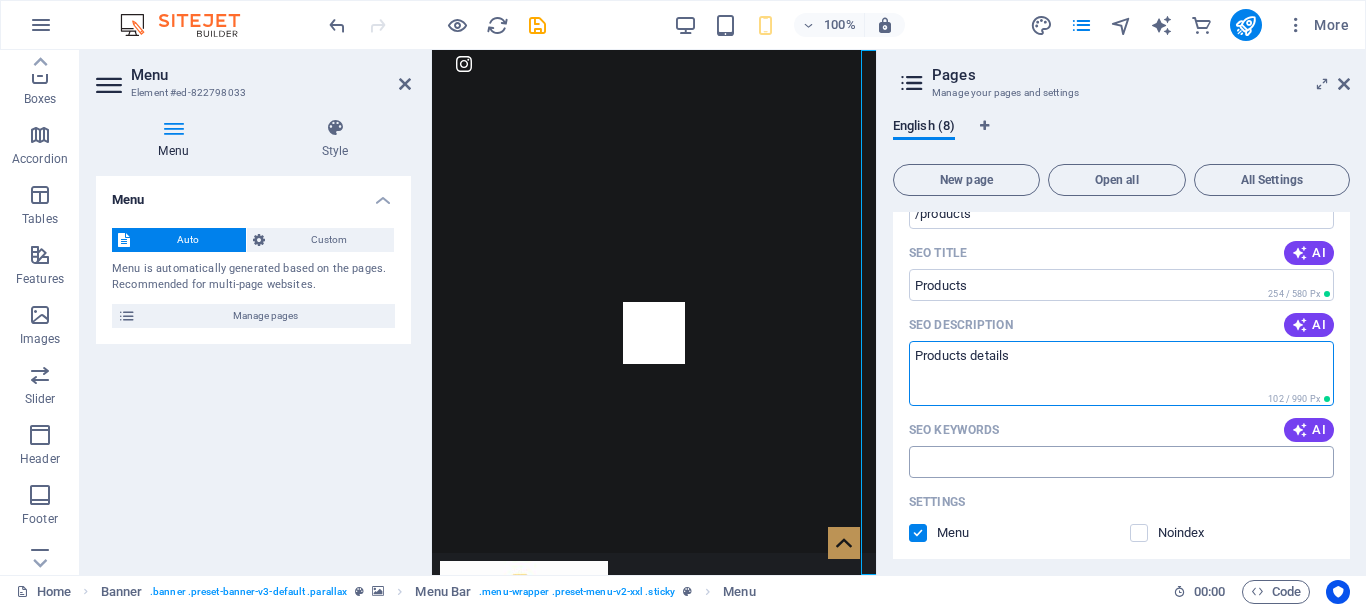 type on "Products details" 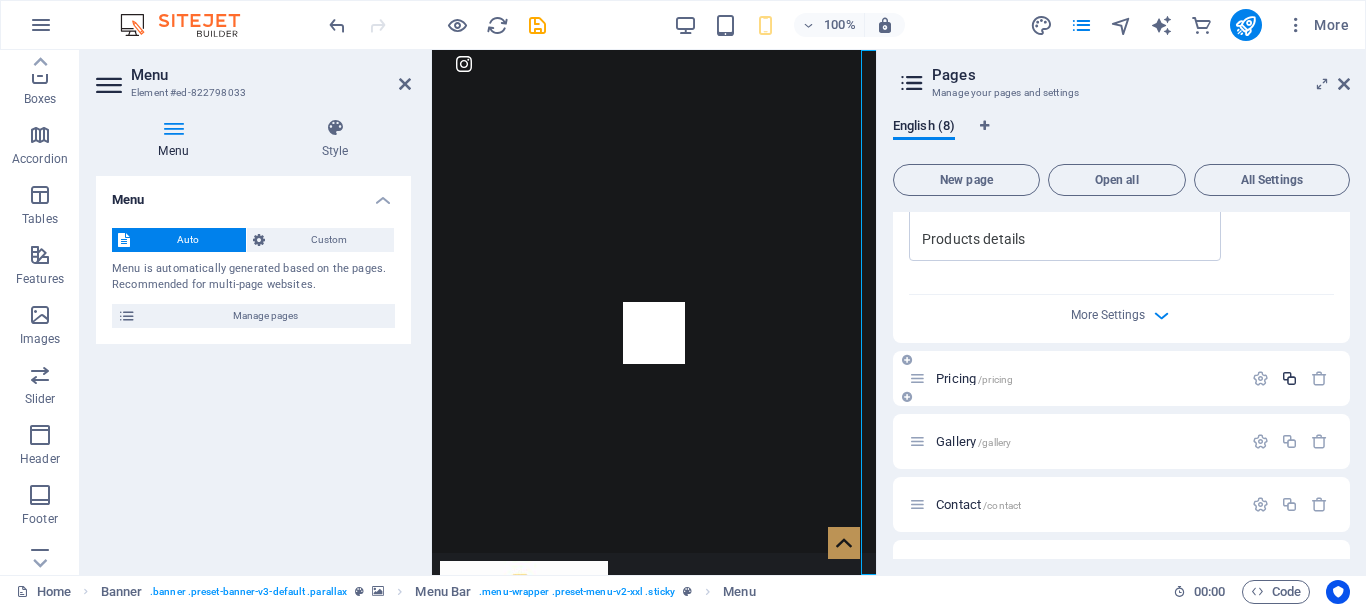 scroll, scrollTop: 802, scrollLeft: 0, axis: vertical 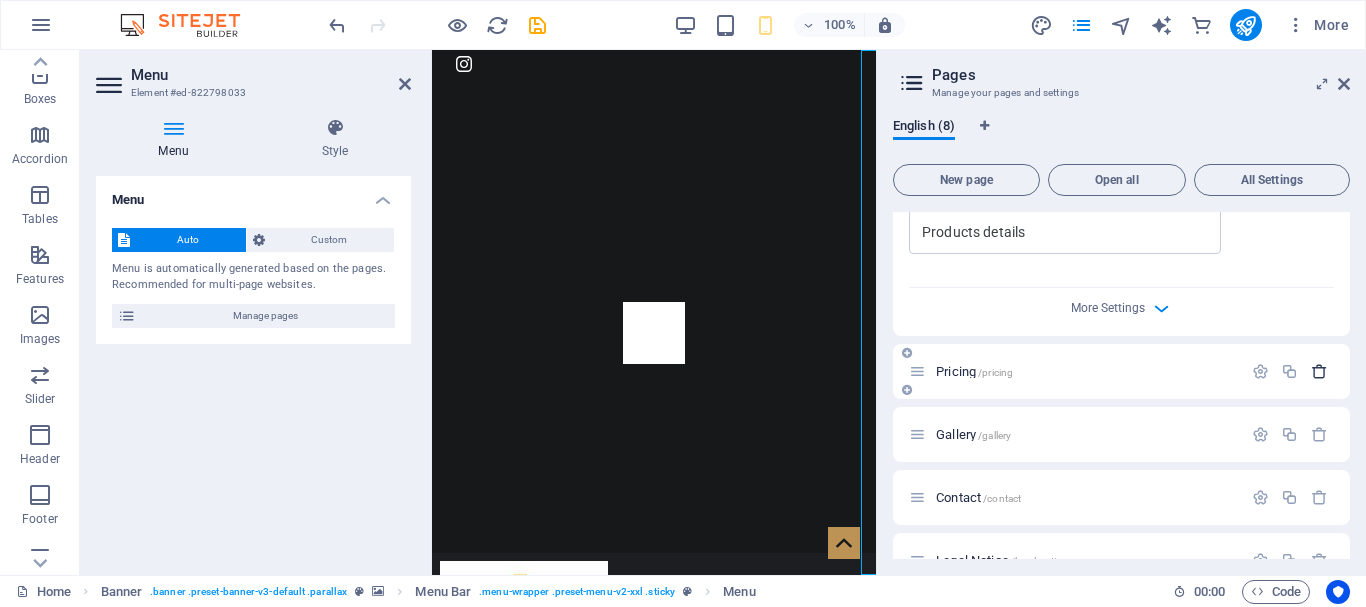 type on "Tremendous animal health products" 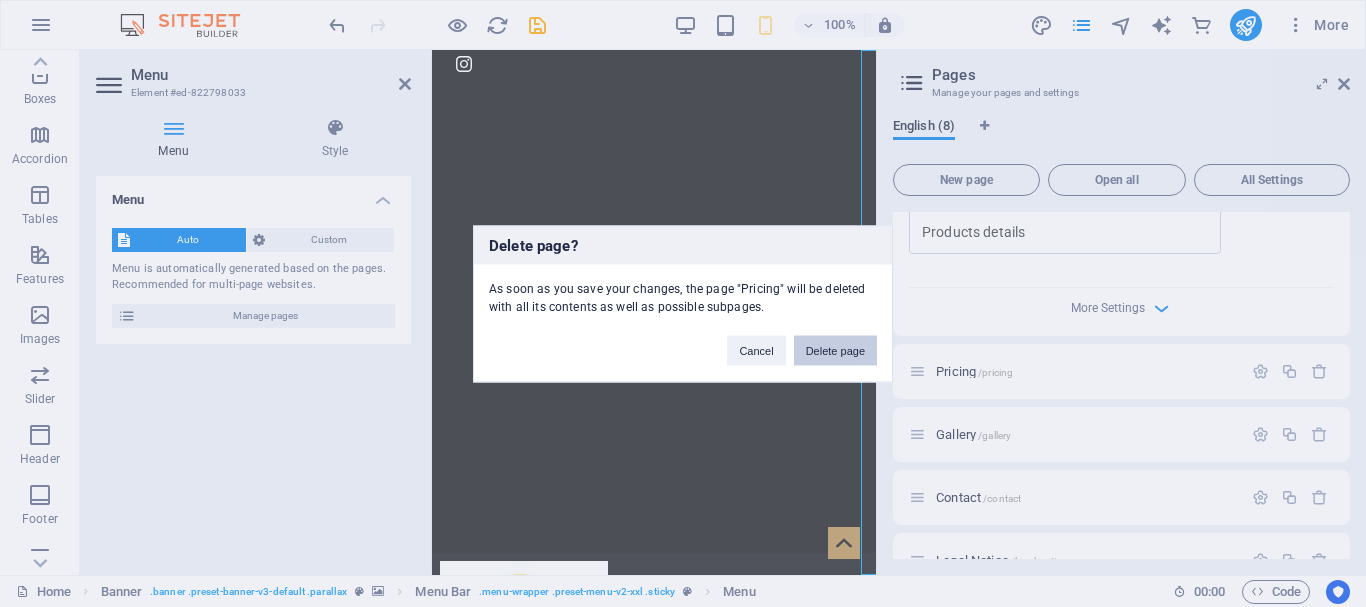 drag, startPoint x: 838, startPoint y: 351, endPoint x: 1076, endPoint y: 342, distance: 238.1701 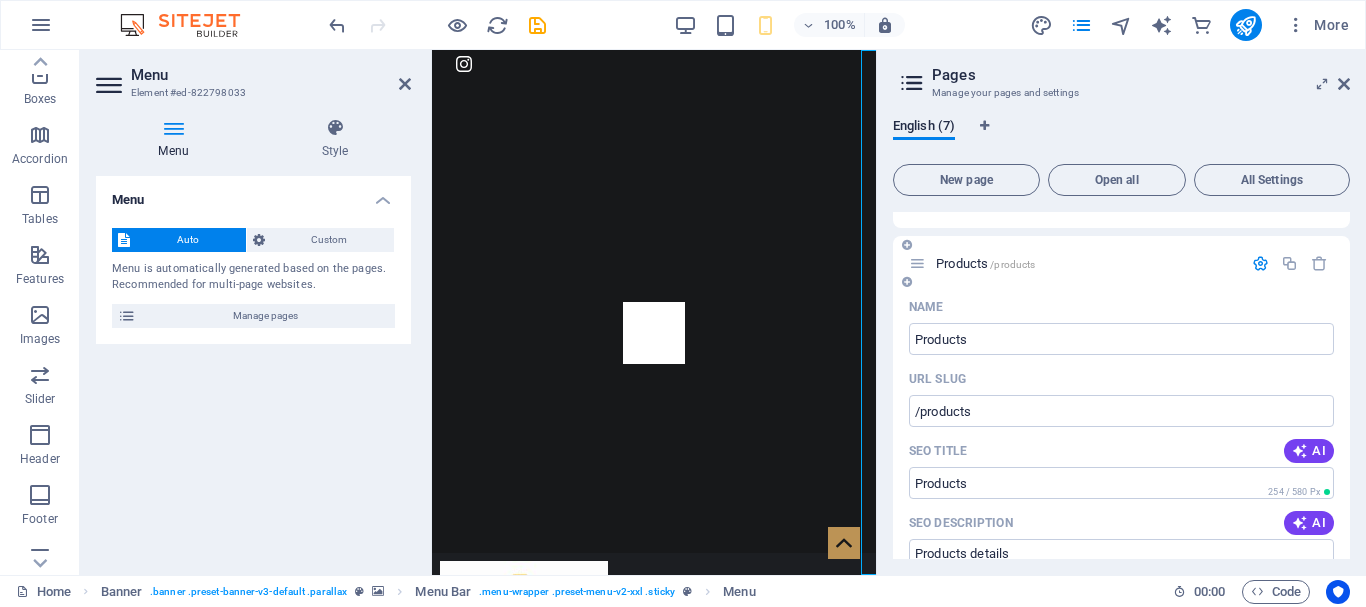 scroll, scrollTop: 0, scrollLeft: 0, axis: both 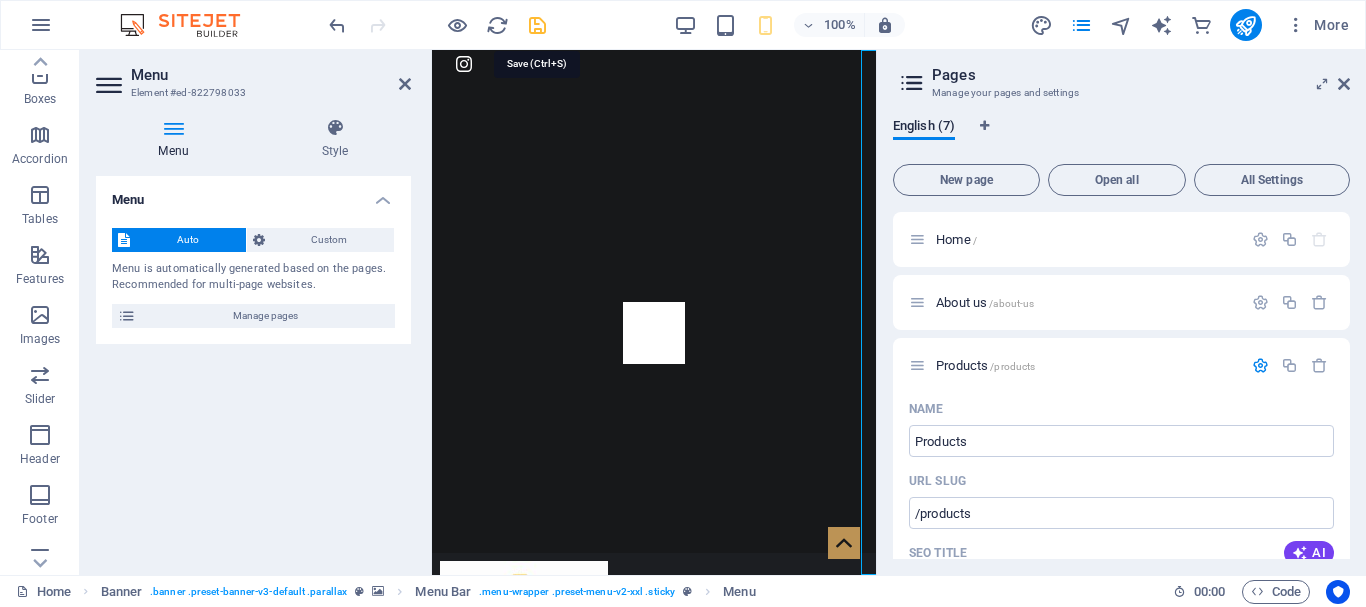 click at bounding box center (537, 25) 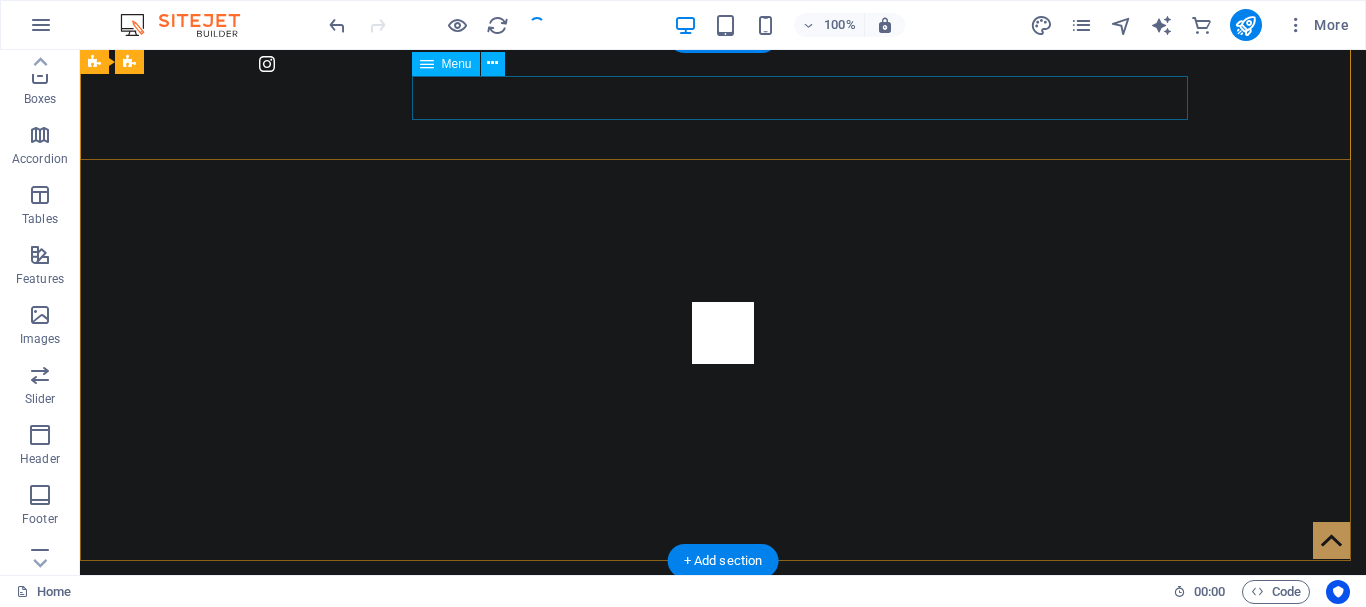 click on "Home About us Products Gallery Contact" at bounding box center (723, 743) 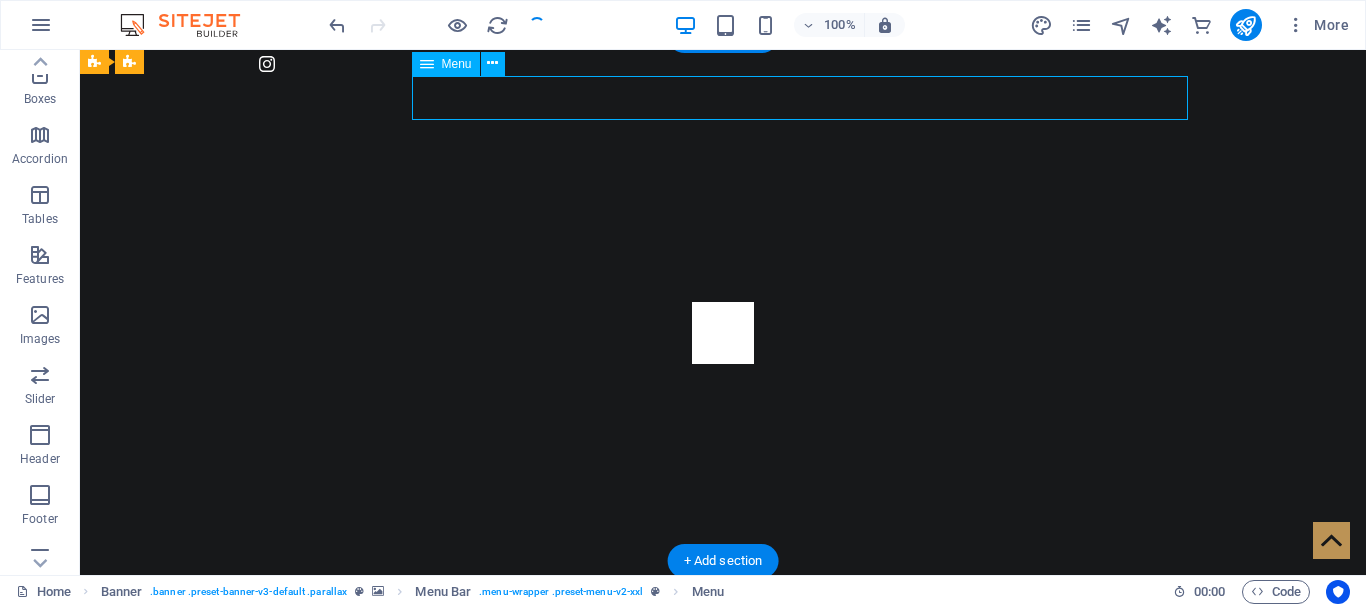 click on "Home About us Products Gallery Contact" at bounding box center [723, 743] 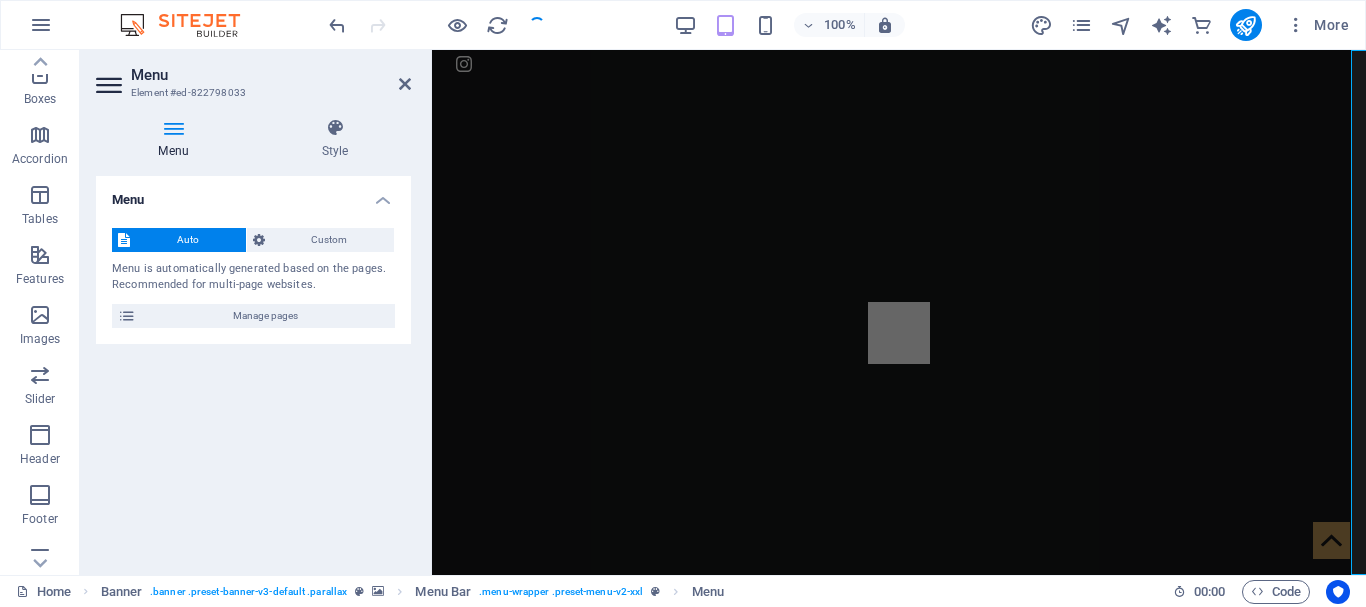select on "1" 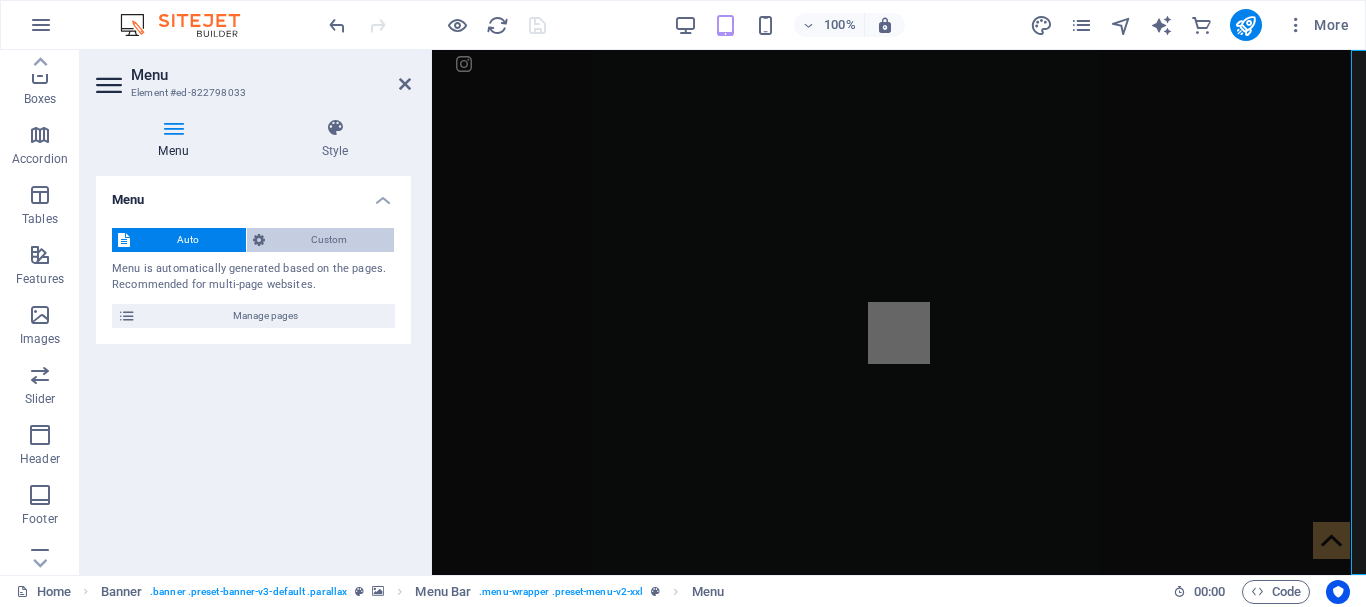 click on "Custom" at bounding box center [330, 240] 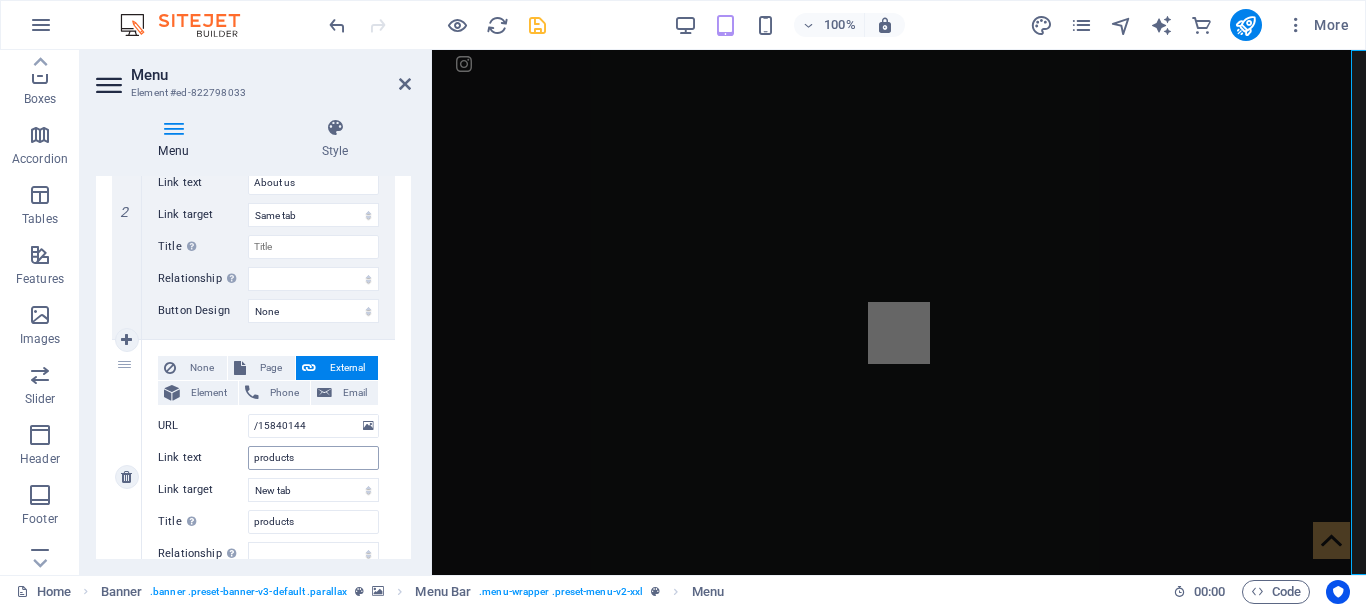 scroll, scrollTop: 700, scrollLeft: 0, axis: vertical 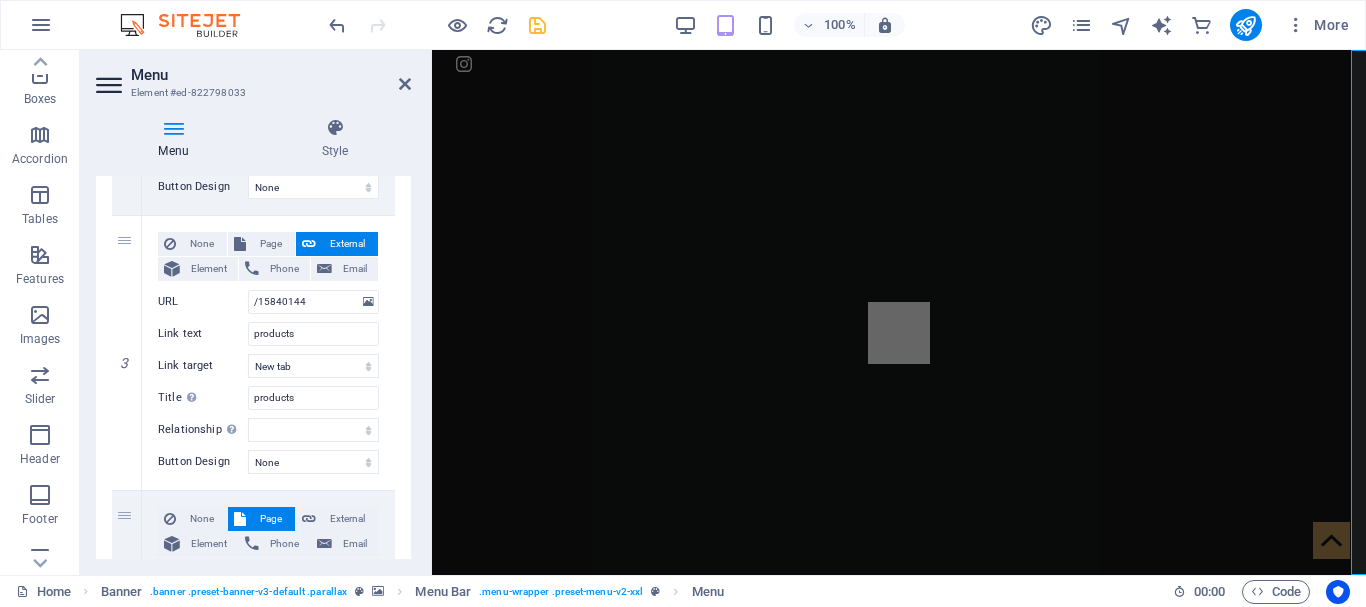 click at bounding box center [111, 85] 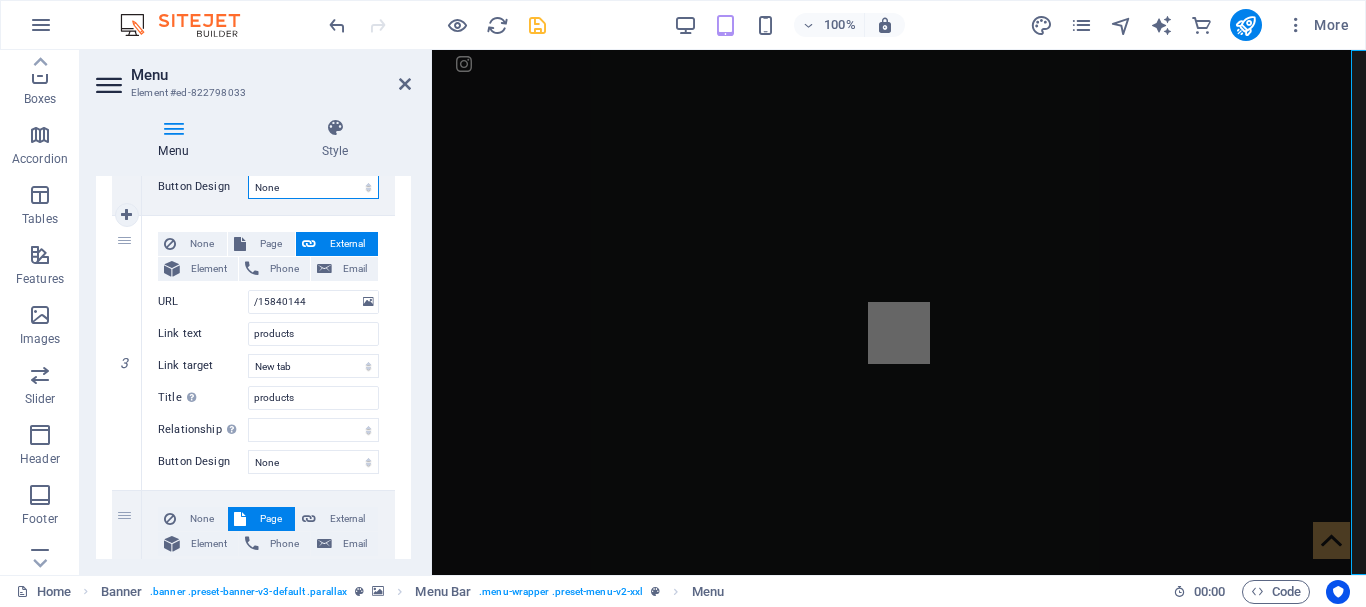 scroll, scrollTop: 699, scrollLeft: 0, axis: vertical 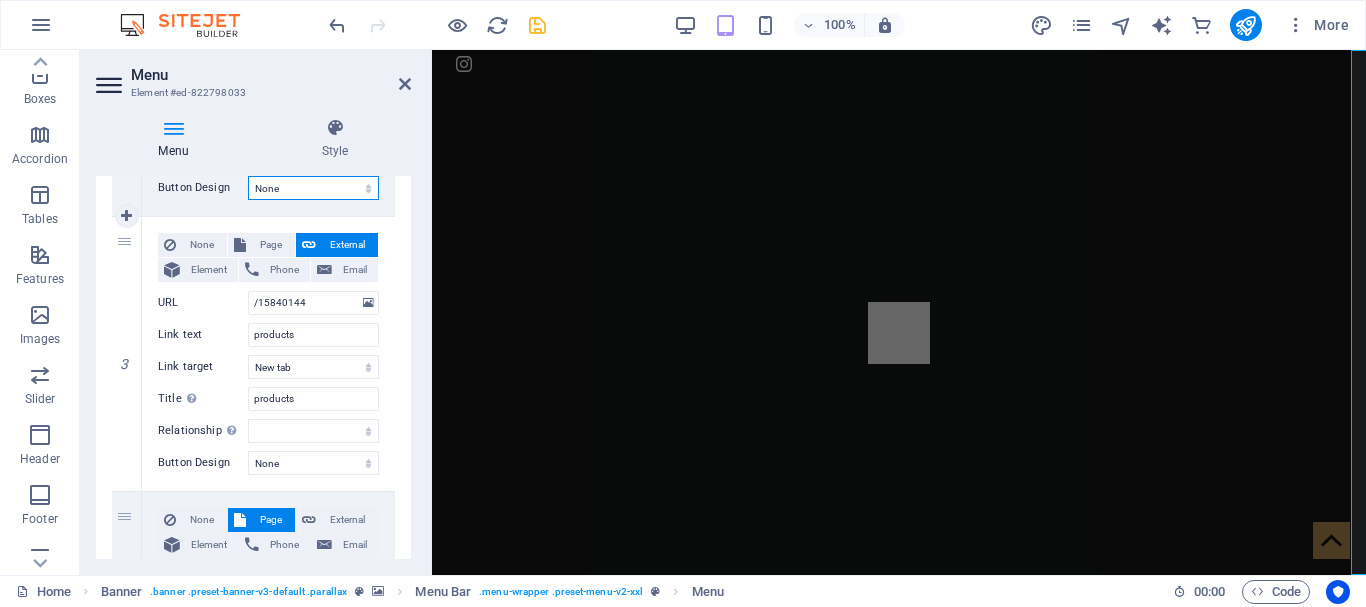 click on "None Default Primary Secondary" at bounding box center [313, 188] 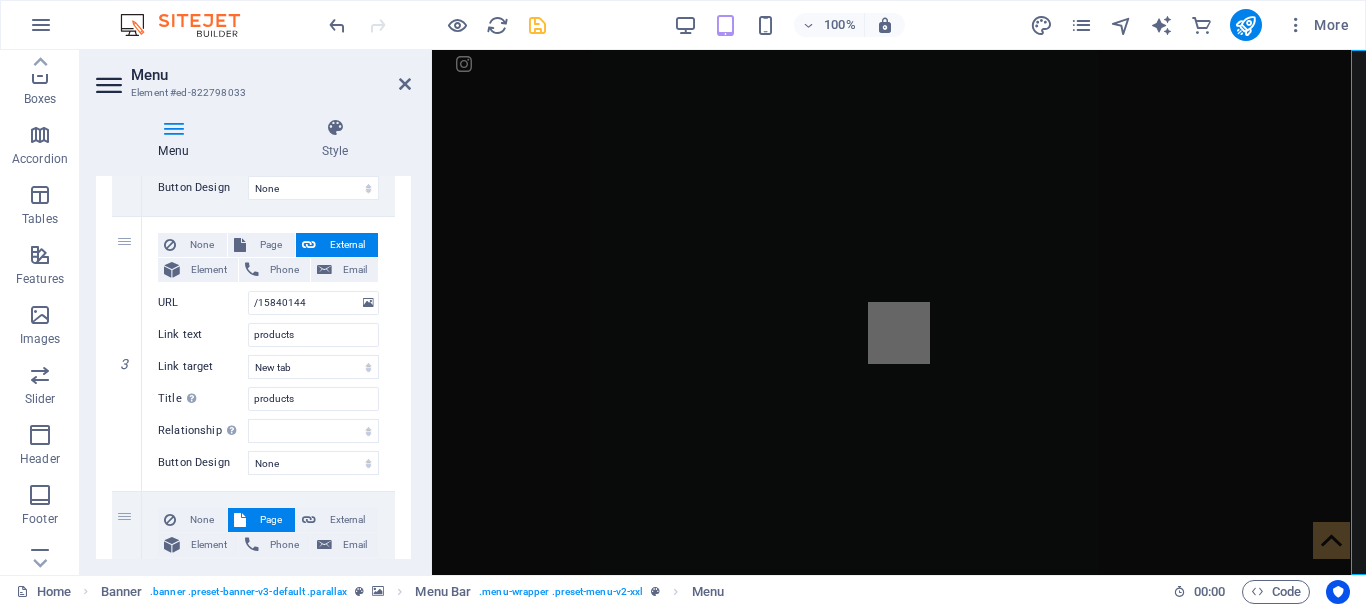 click on "Menu" at bounding box center [177, 139] 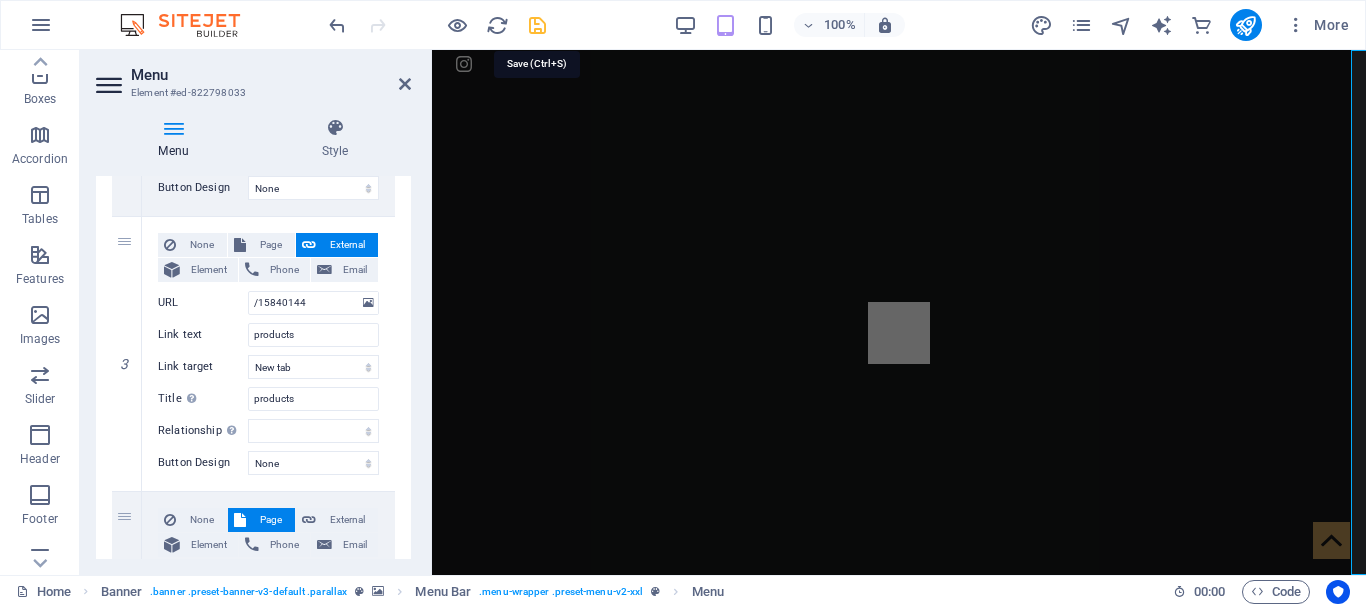 click at bounding box center (537, 25) 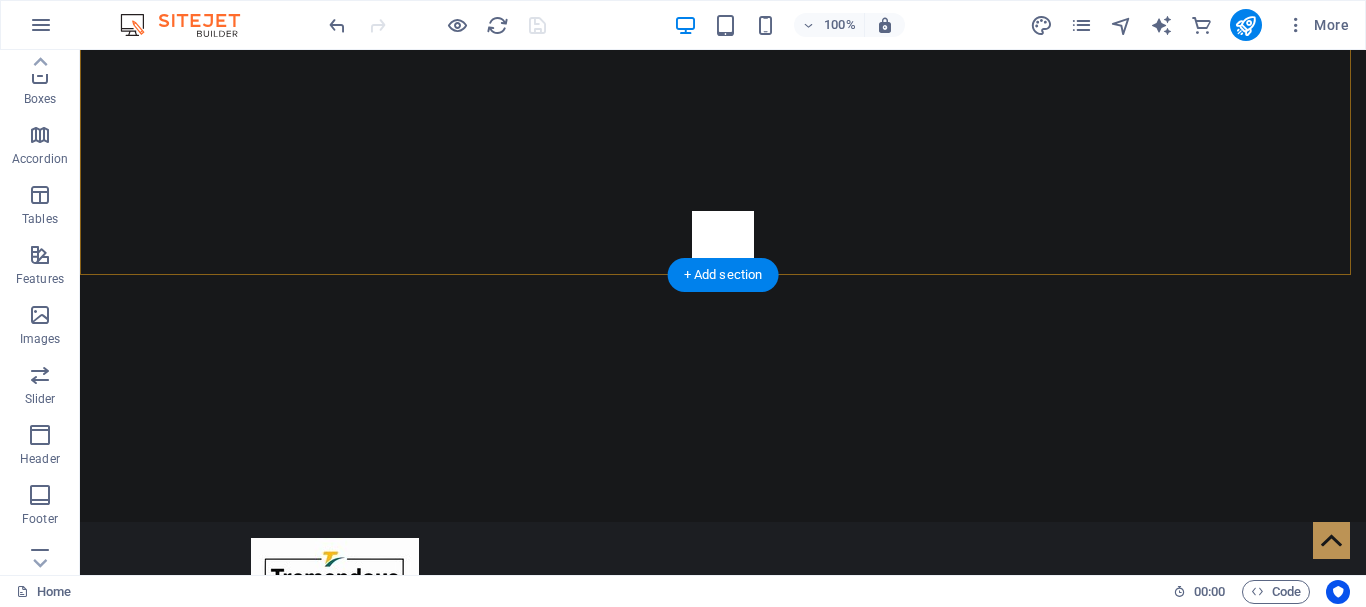 scroll, scrollTop: 100, scrollLeft: 0, axis: vertical 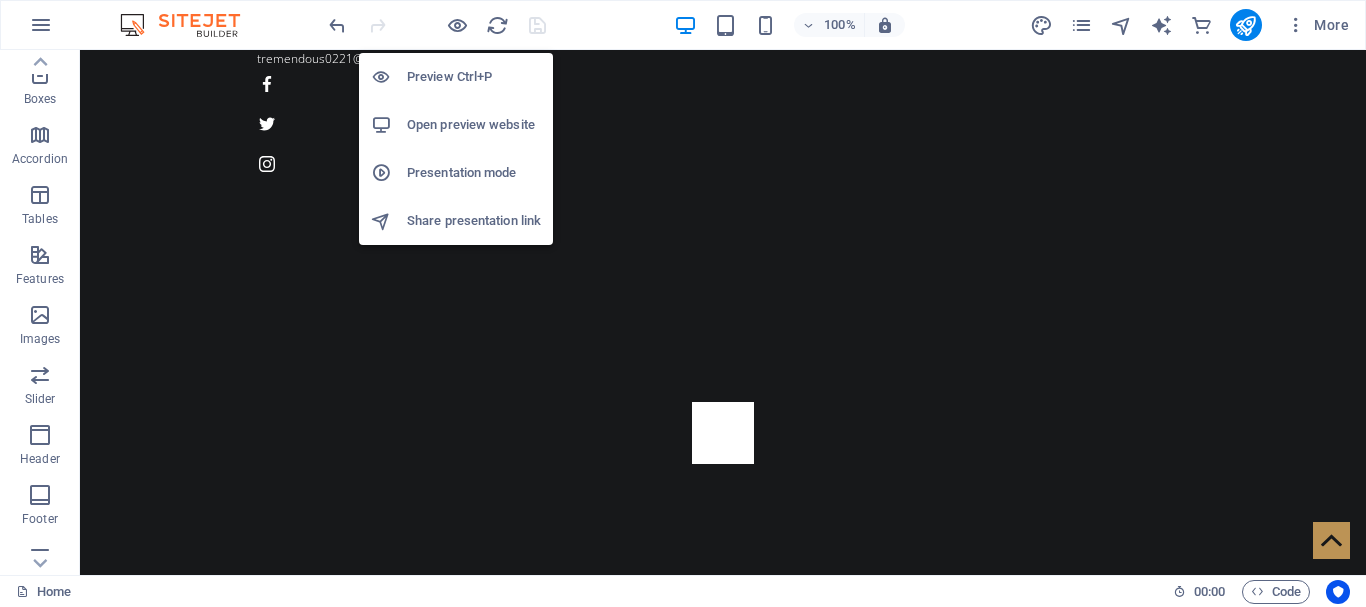 click on "Preview Ctrl+P" at bounding box center (474, 77) 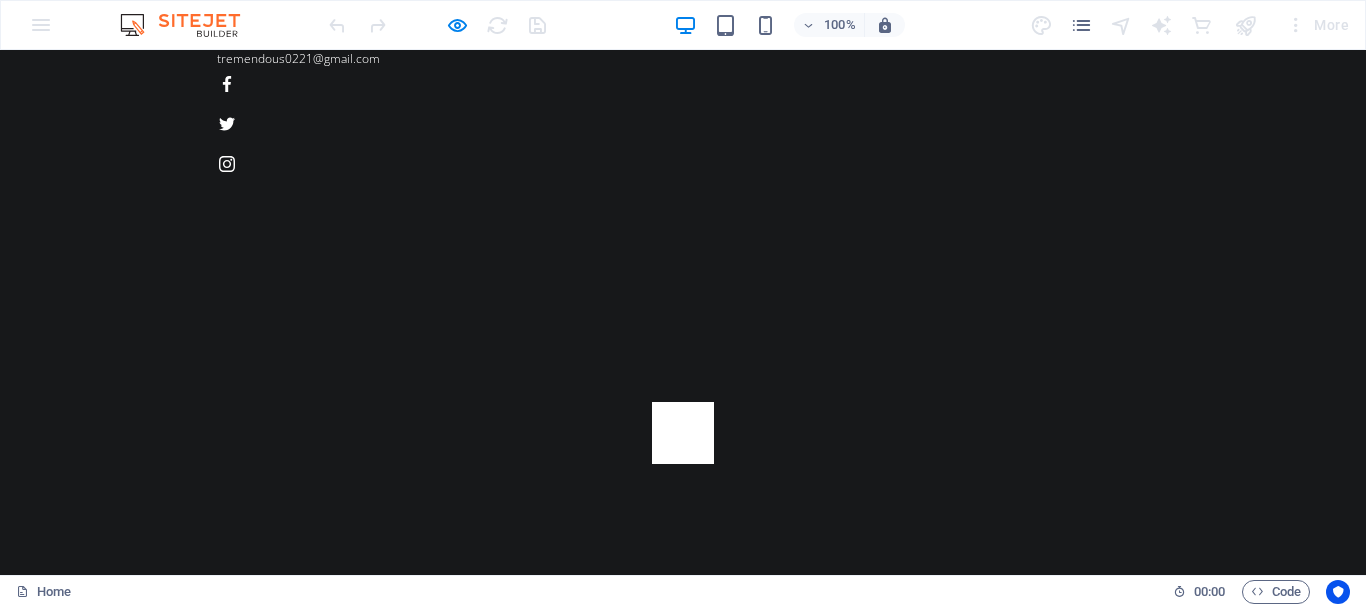 click on "products" at bounding box center [814, 843] 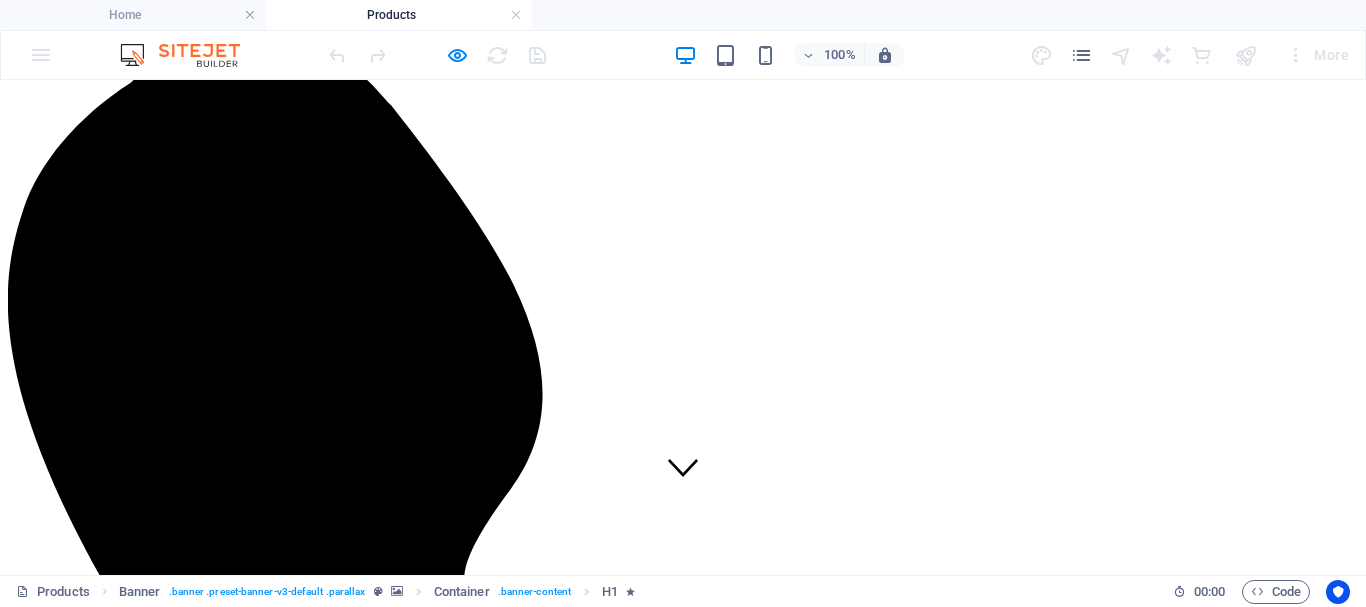 scroll, scrollTop: 0, scrollLeft: 0, axis: both 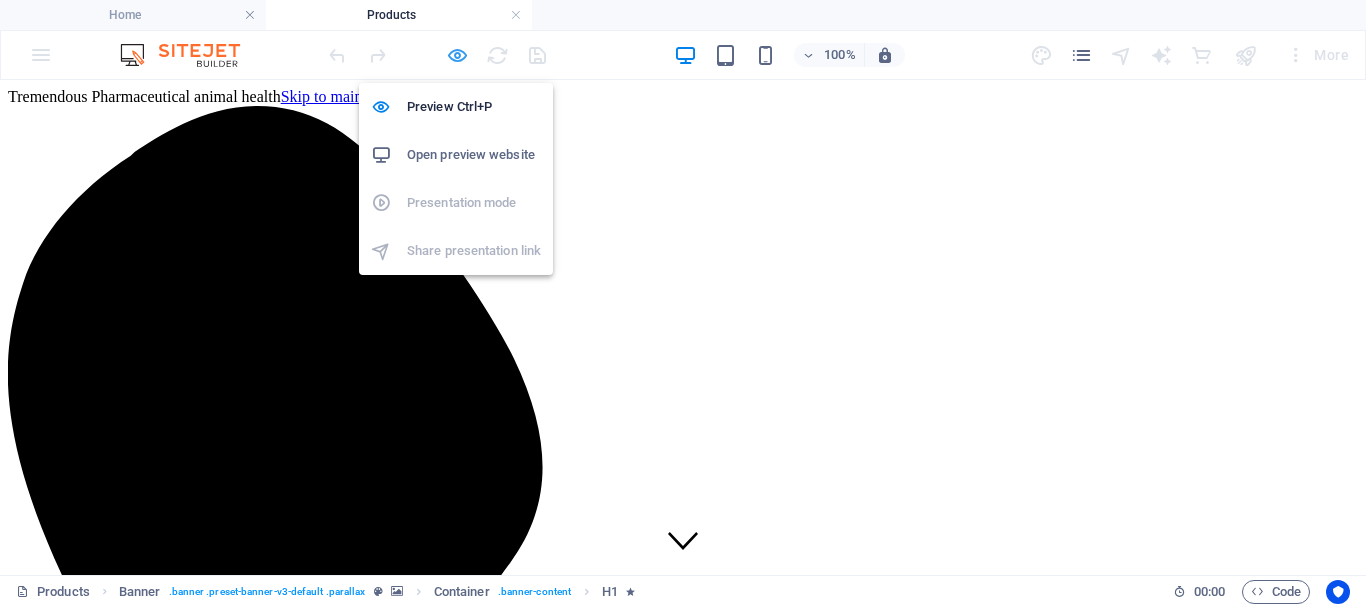click at bounding box center (457, 55) 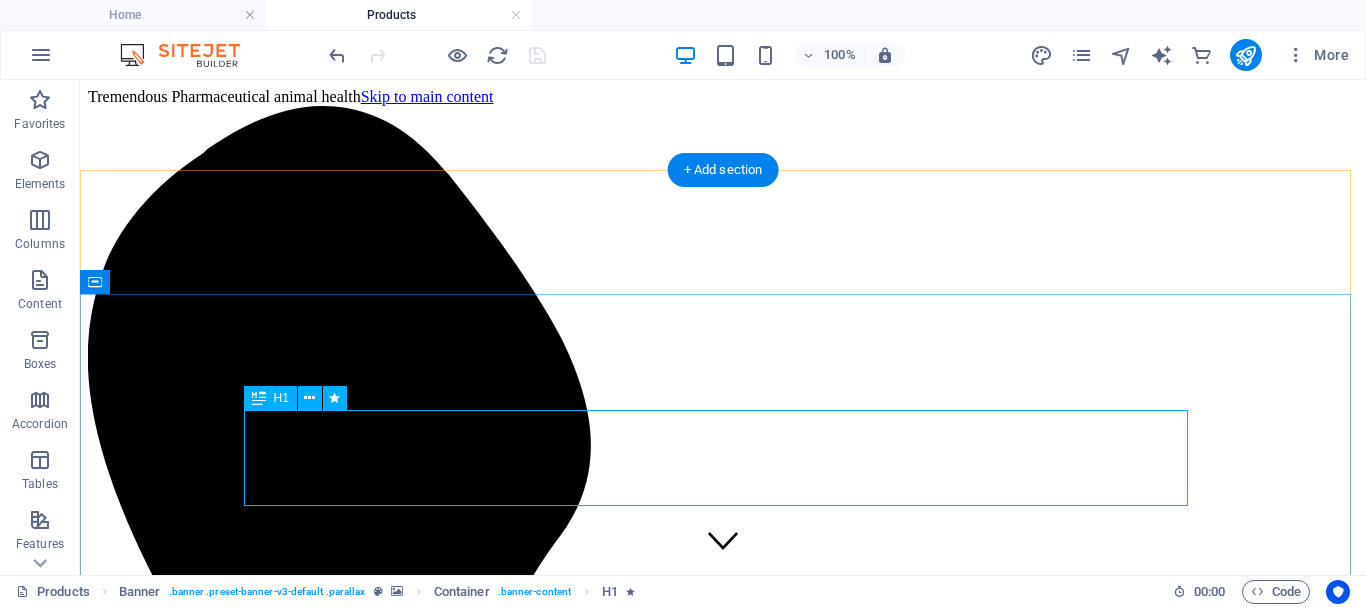 click on "Service" at bounding box center (723, 11490) 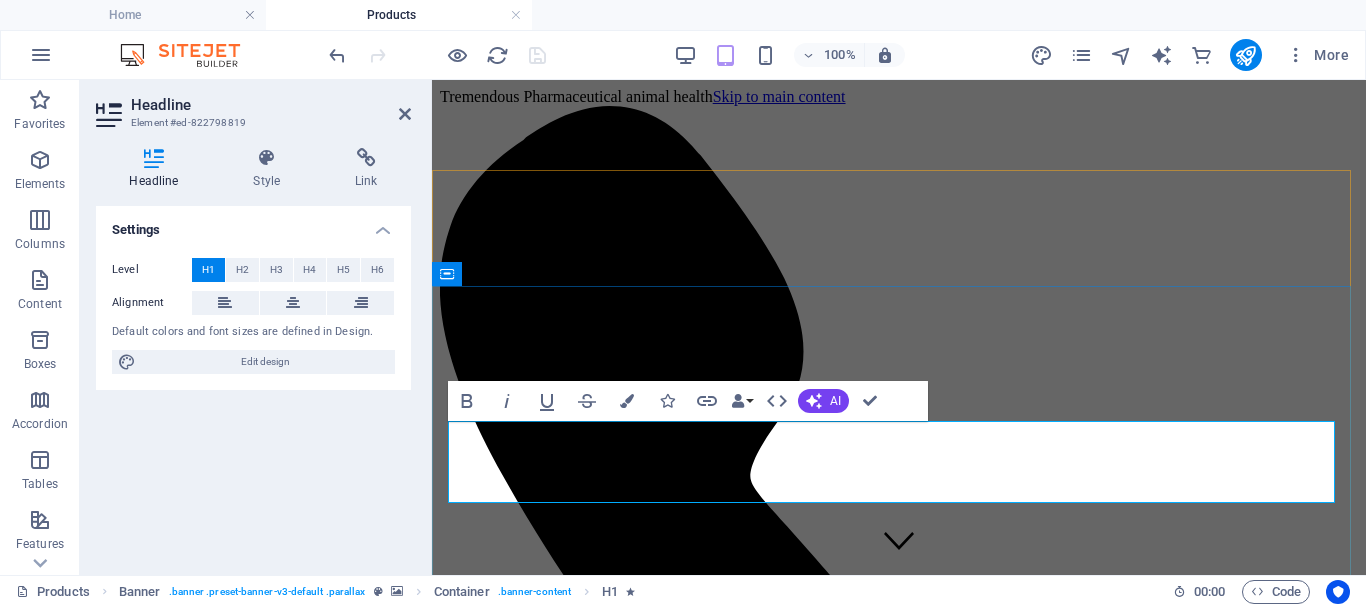 click on "Service" at bounding box center (899, 8597) 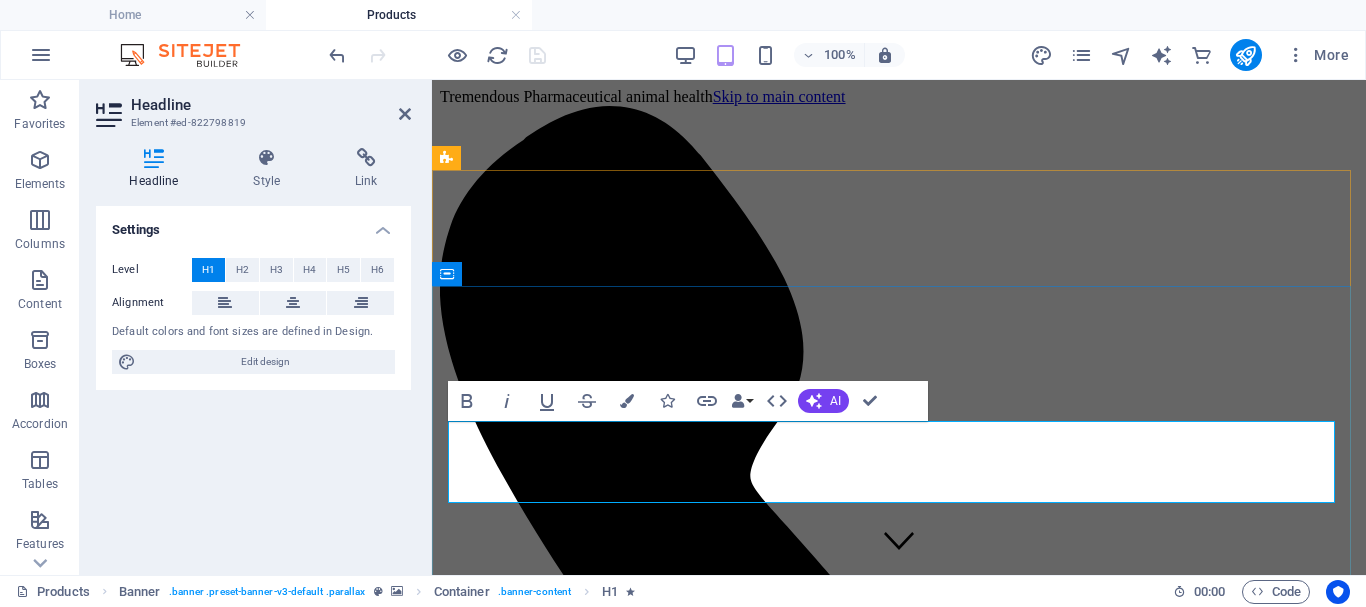 click on "Our Product Range" at bounding box center (899, 8597) 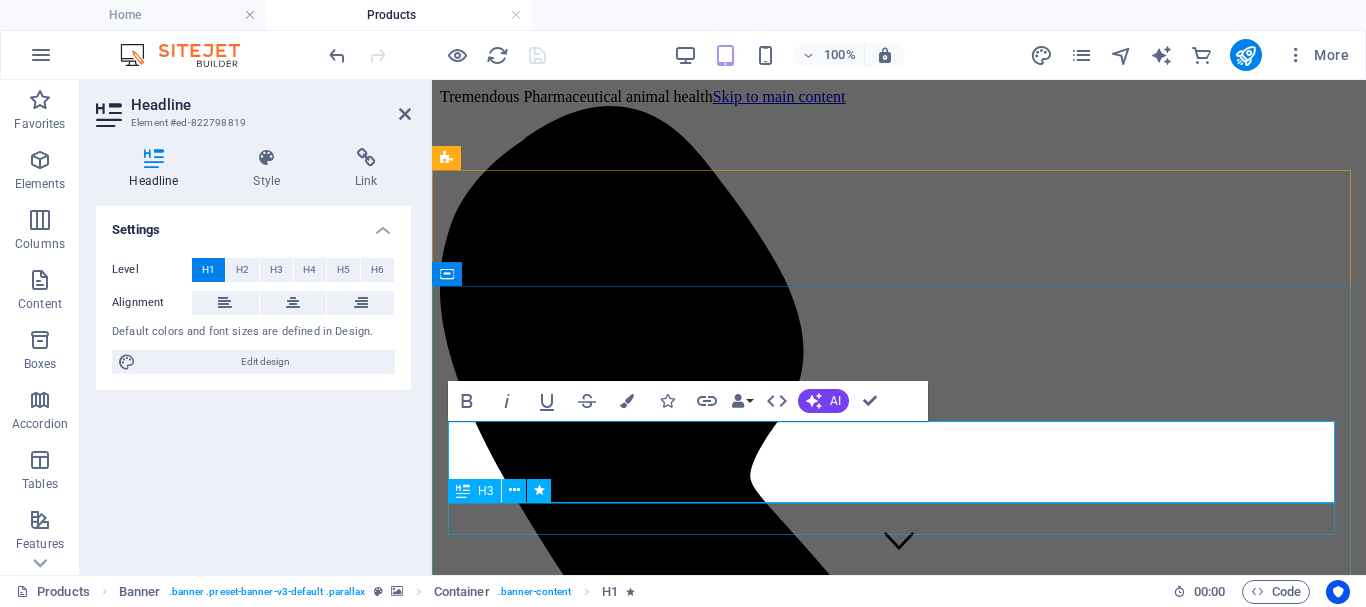 click on "Lorem ipsum dolor sit amet" at bounding box center [899, 8649] 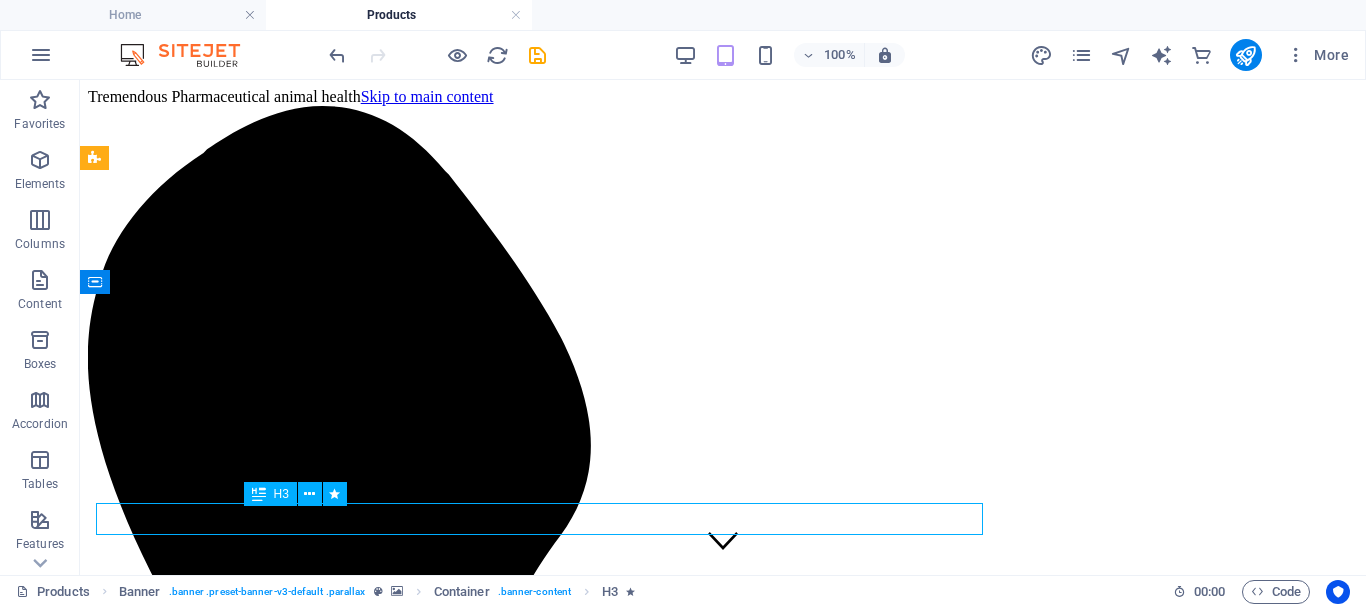 click on "Lorem ipsum dolor sit amet" at bounding box center (723, 11541) 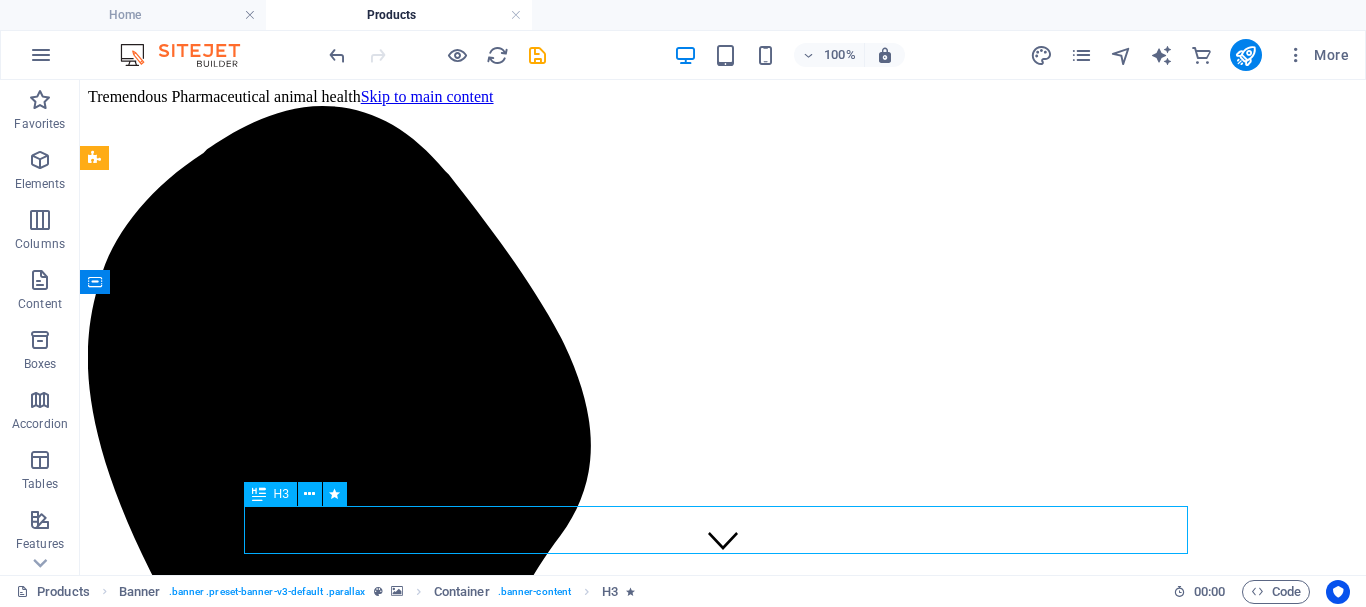 click on "Lorem ipsum dolor sit amet" at bounding box center [723, 11541] 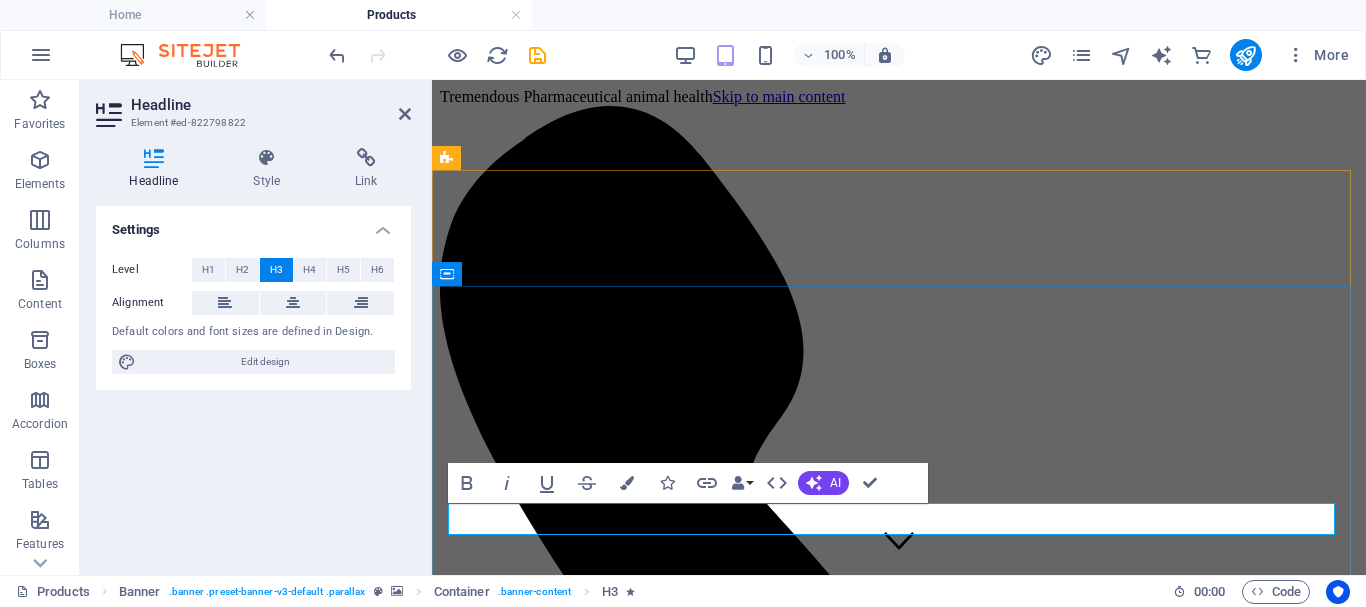 type 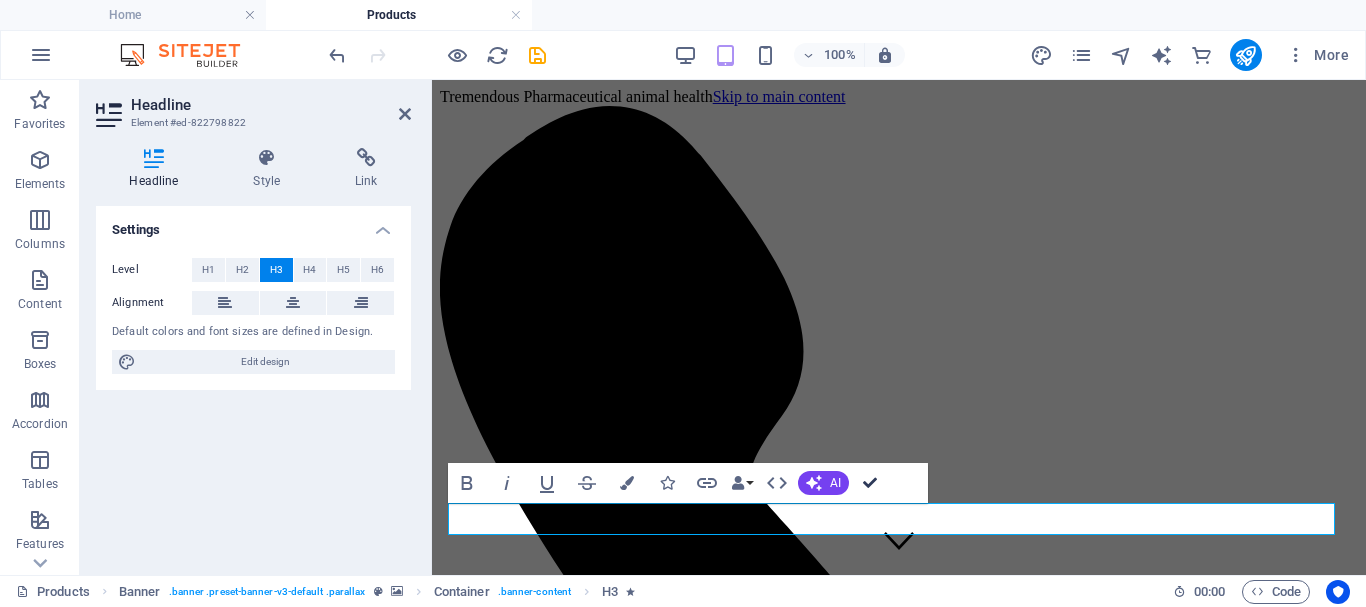 drag, startPoint x: 866, startPoint y: 479, endPoint x: 829, endPoint y: 346, distance: 138.05072 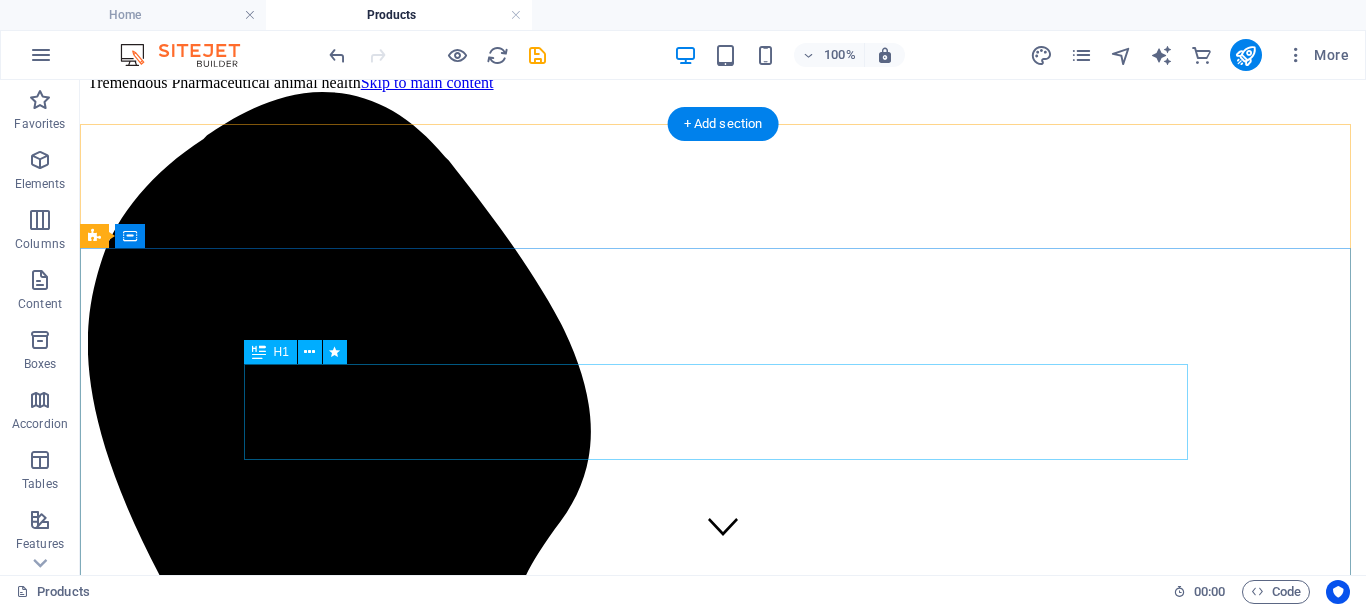 scroll, scrollTop: 0, scrollLeft: 0, axis: both 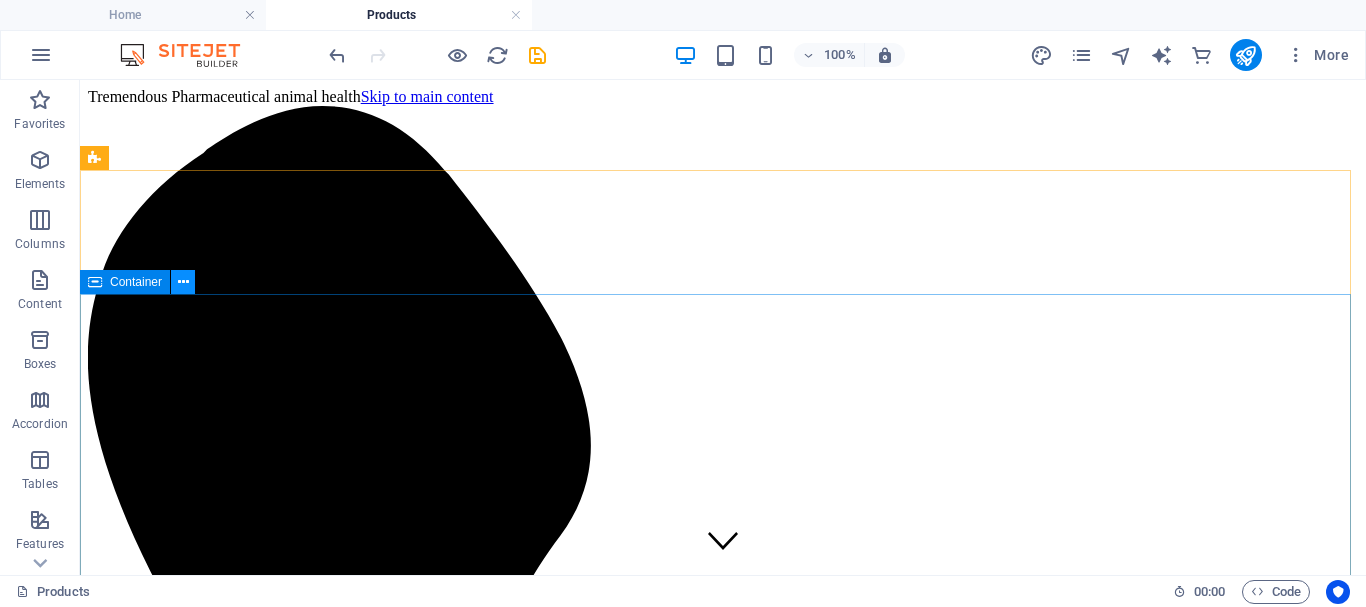 click at bounding box center [183, 282] 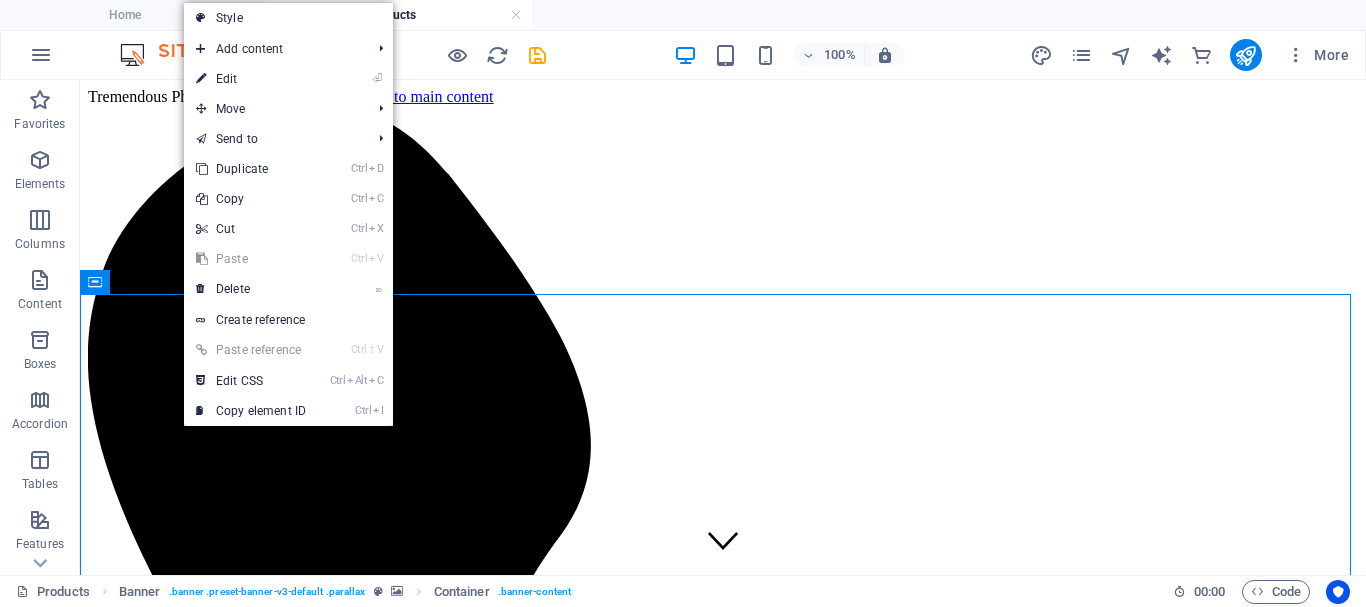 click on "⏎  Edit" at bounding box center (251, 79) 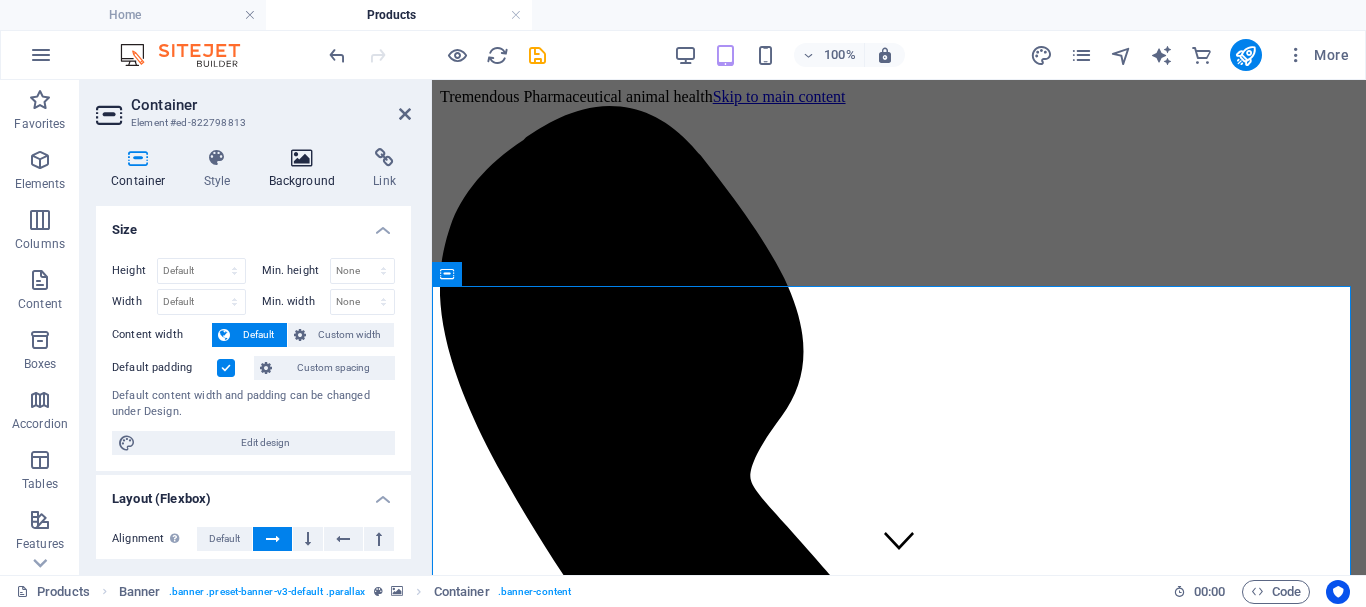 click on "Background" at bounding box center (306, 169) 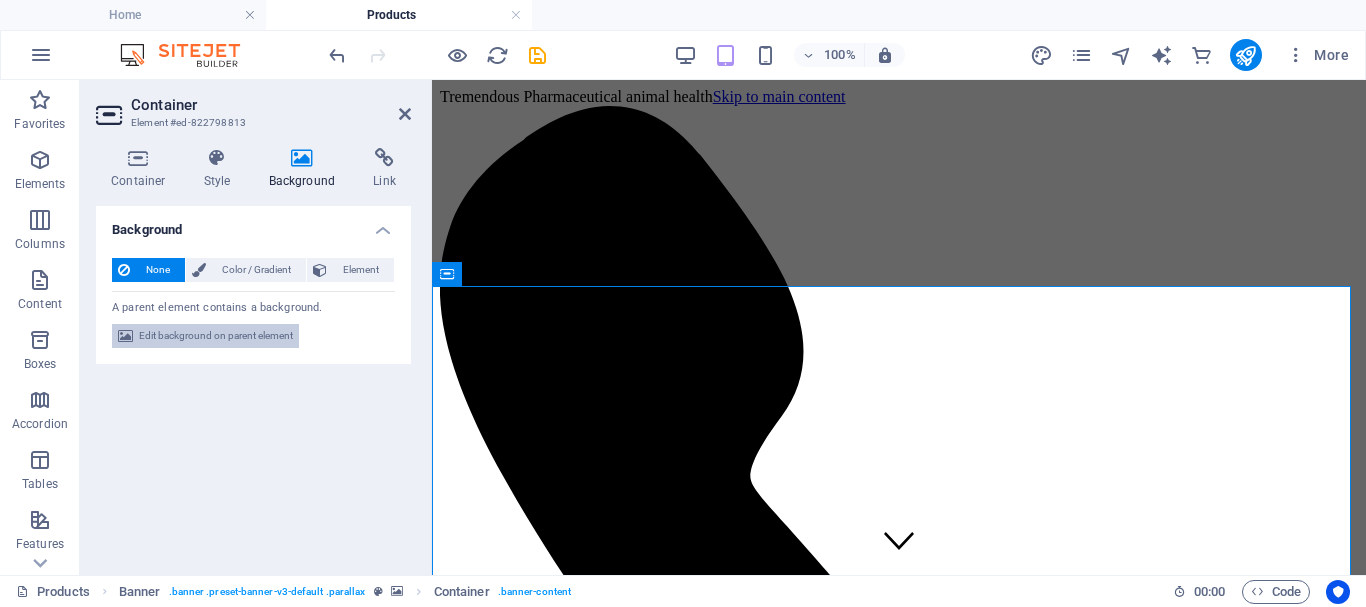 click on "Edit background on parent element" at bounding box center (216, 336) 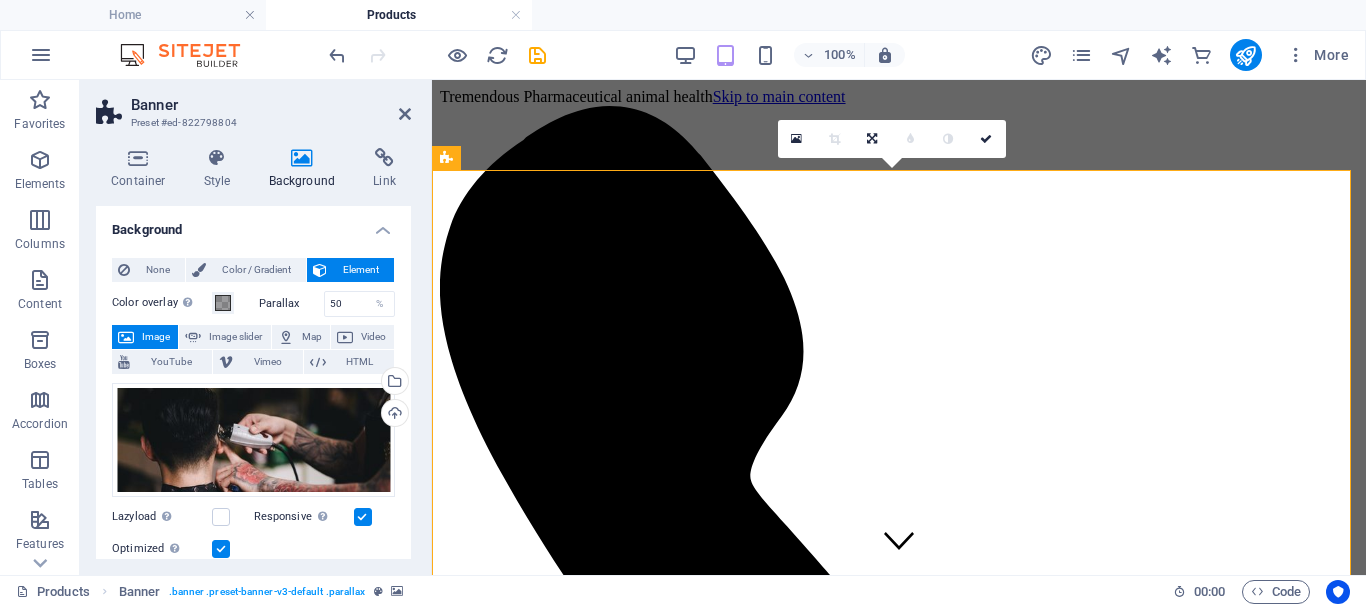 scroll, scrollTop: 100, scrollLeft: 0, axis: vertical 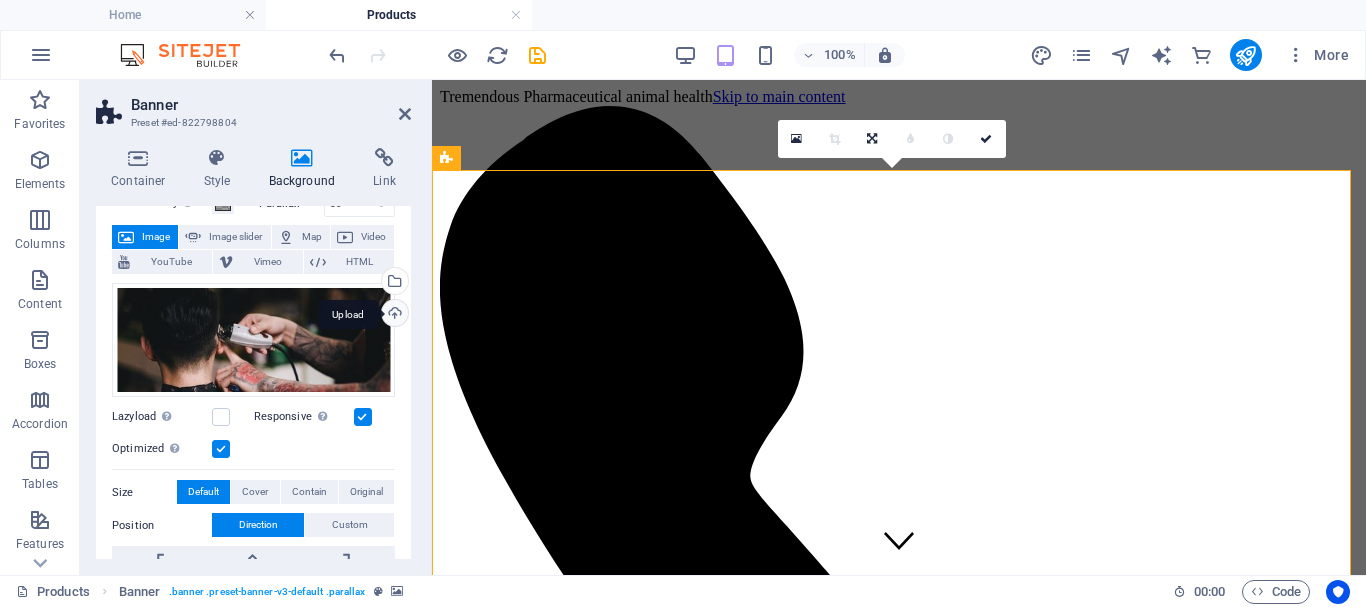 click on "Upload" at bounding box center (393, 315) 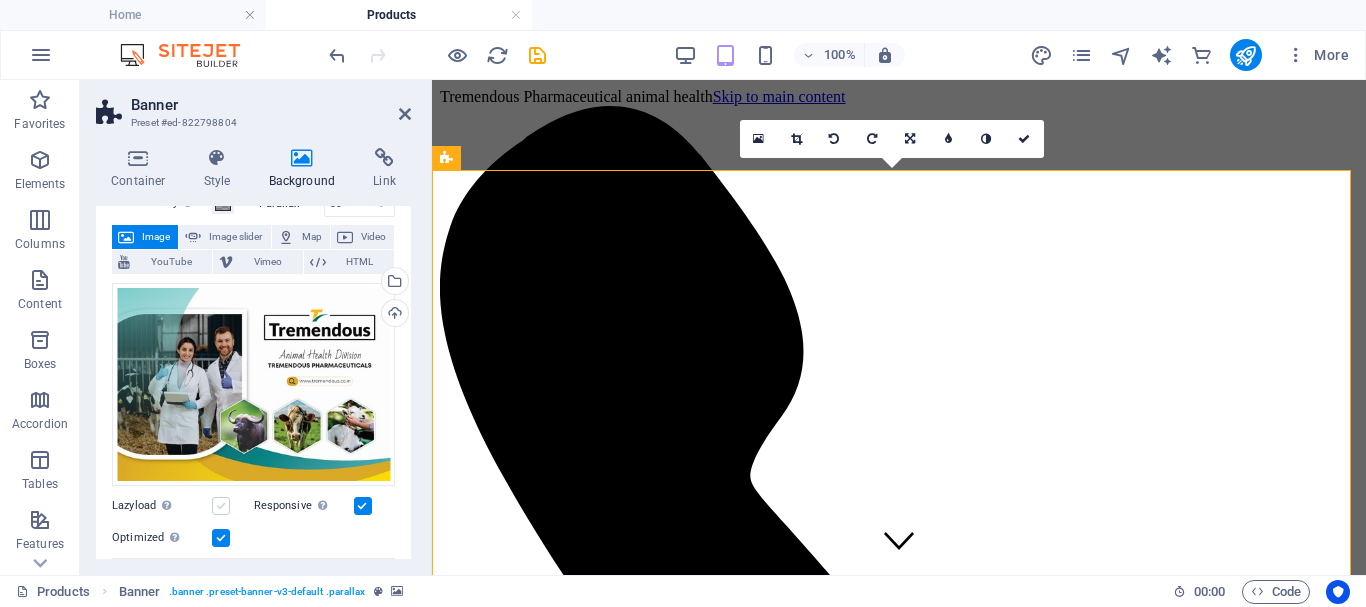 click at bounding box center [221, 506] 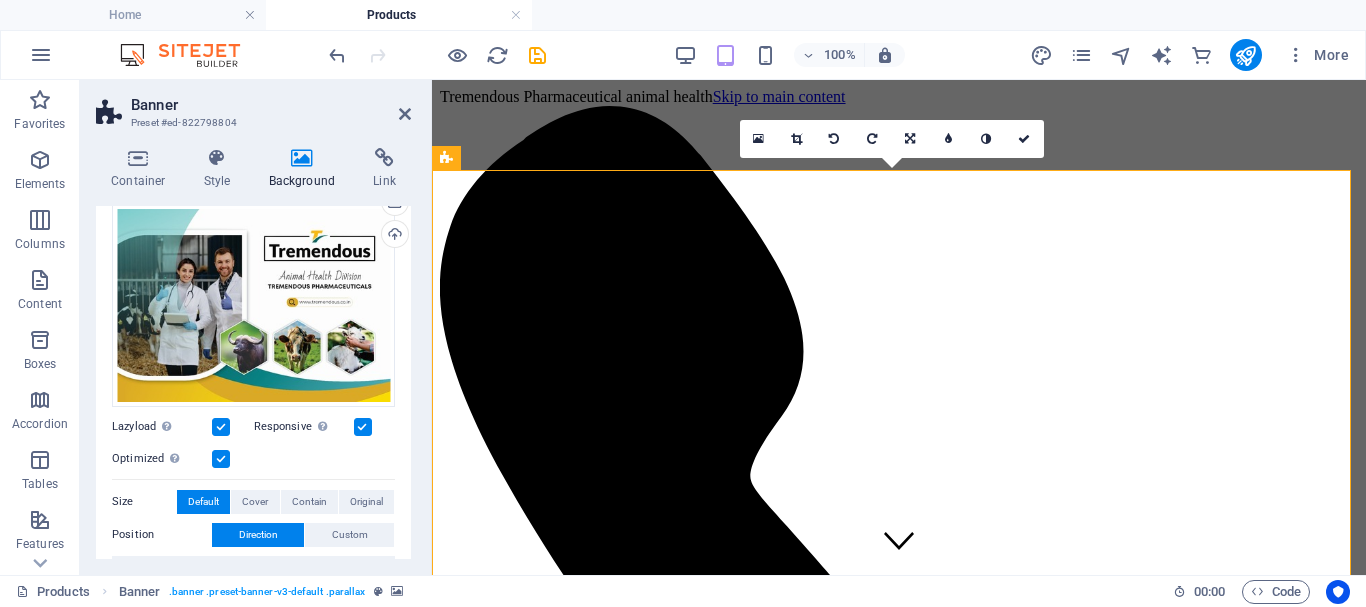 scroll, scrollTop: 300, scrollLeft: 0, axis: vertical 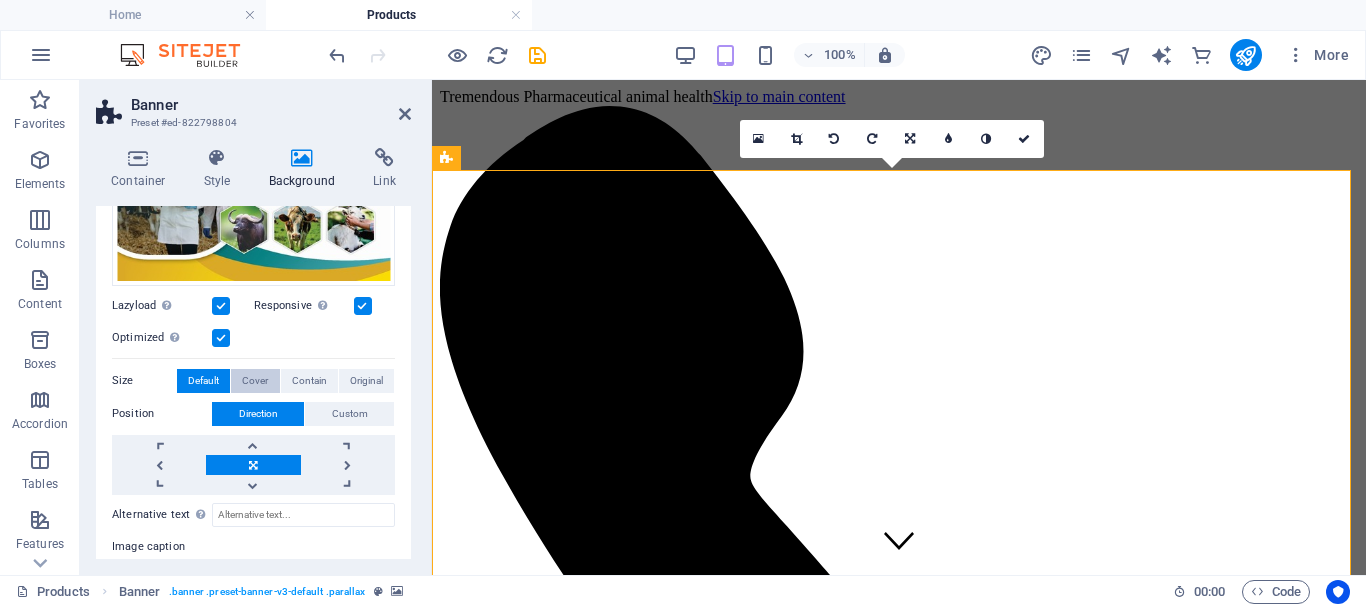 click on "Cover" at bounding box center (255, 381) 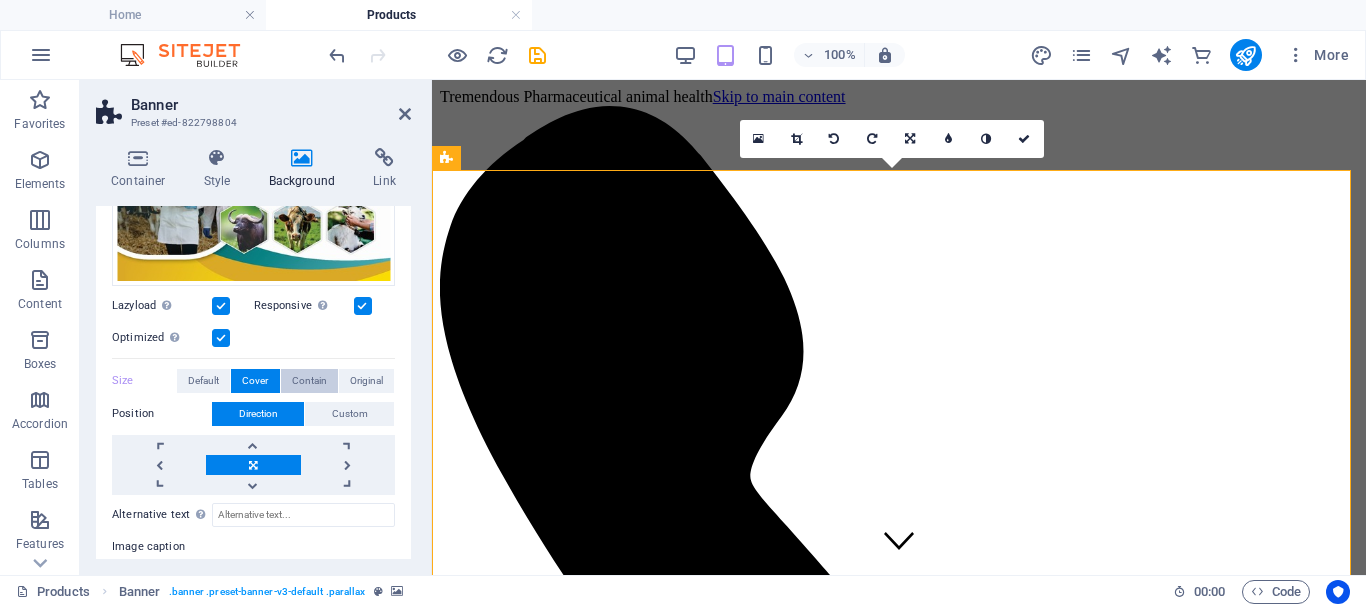 click on "Contain" at bounding box center (309, 381) 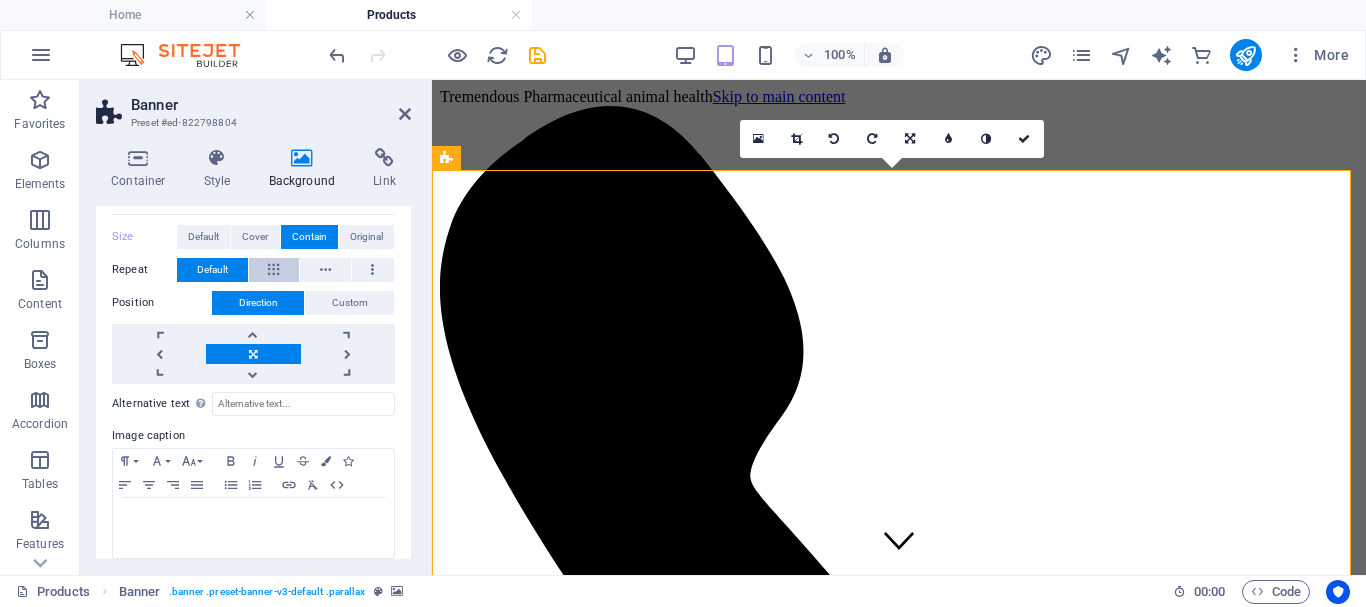 scroll, scrollTop: 458, scrollLeft: 0, axis: vertical 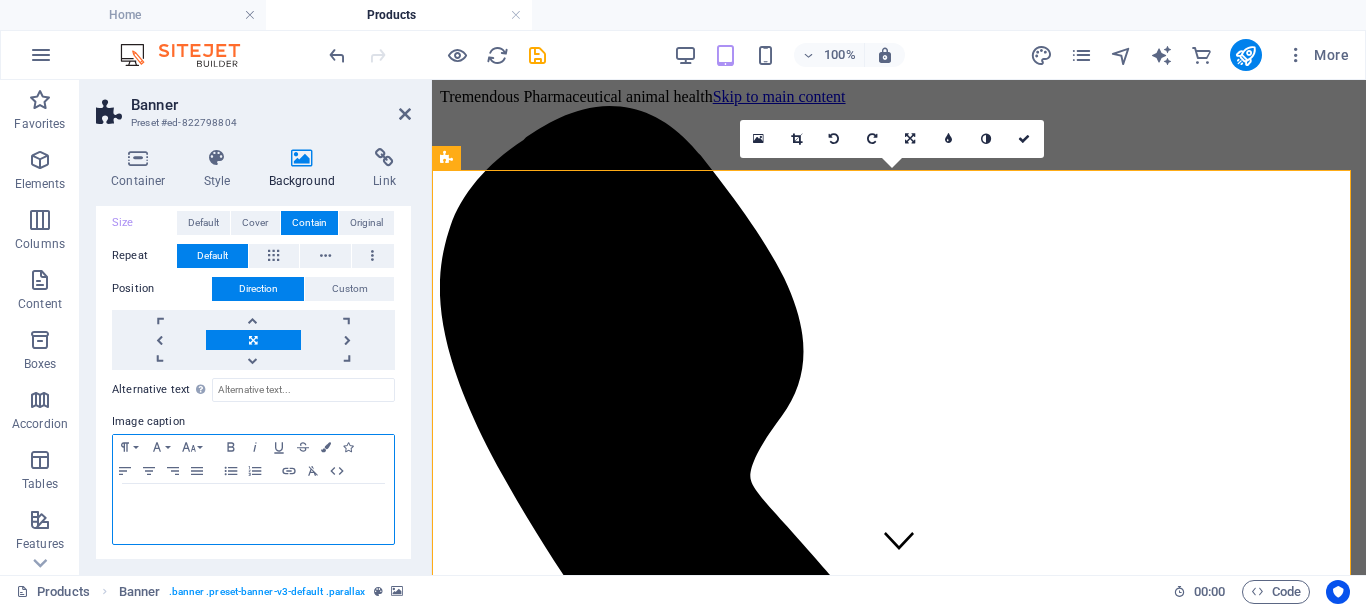 click at bounding box center (253, 503) 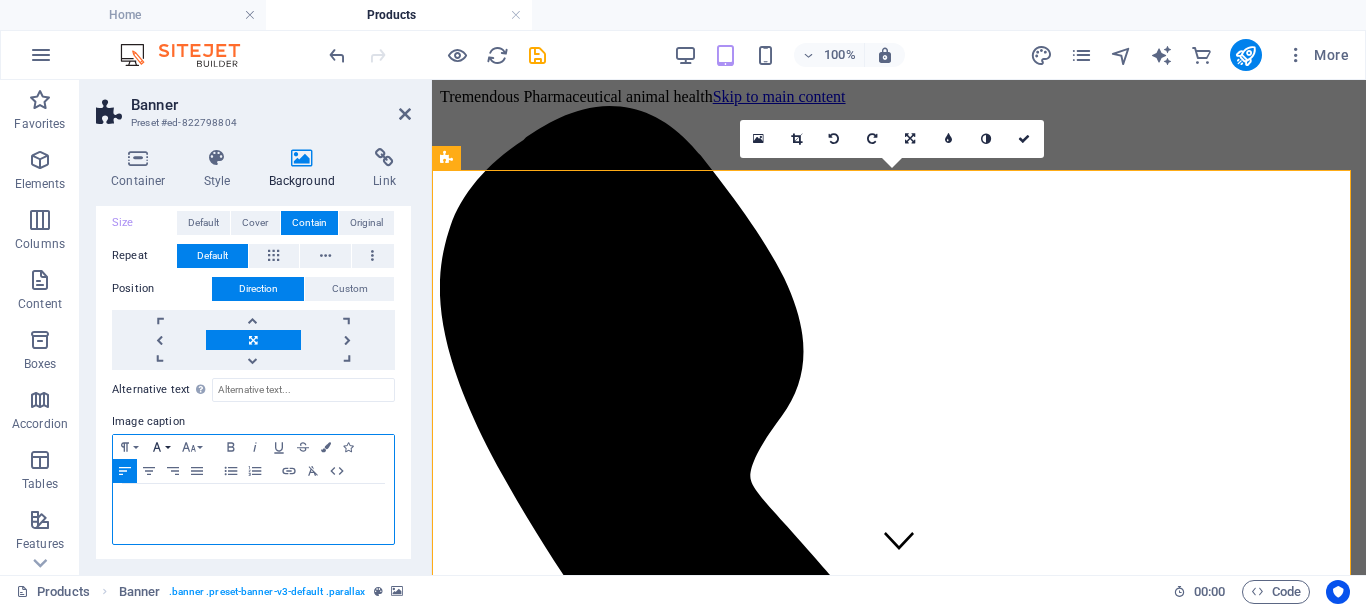 type 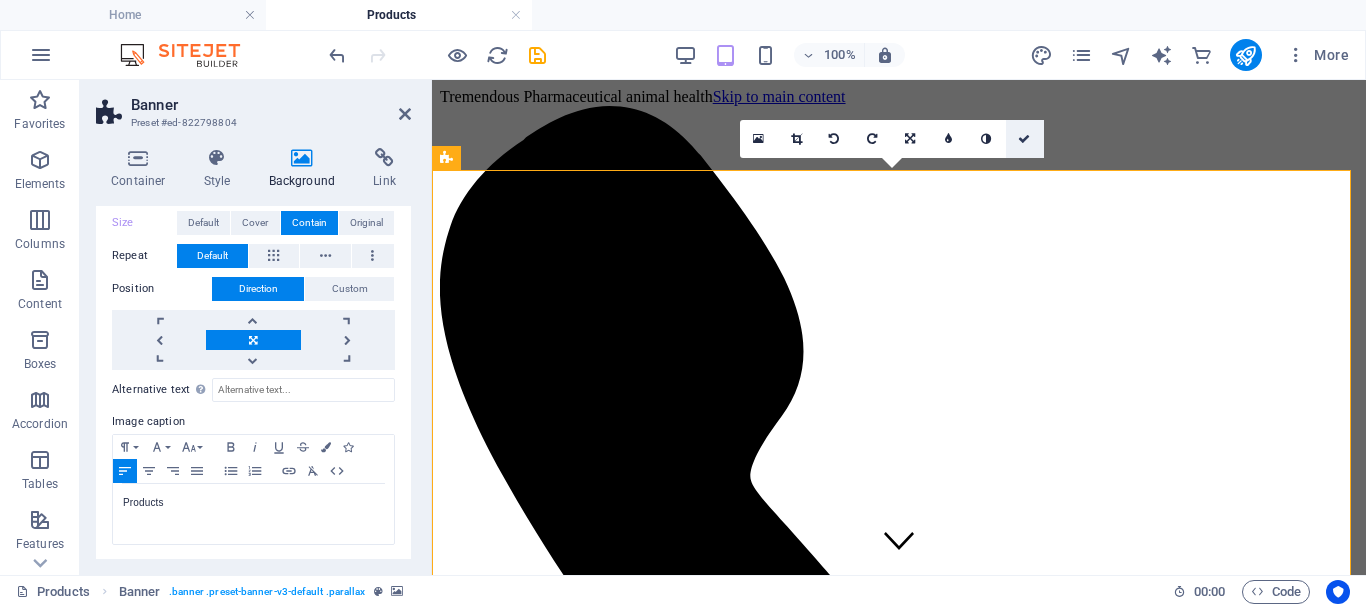click at bounding box center [1024, 139] 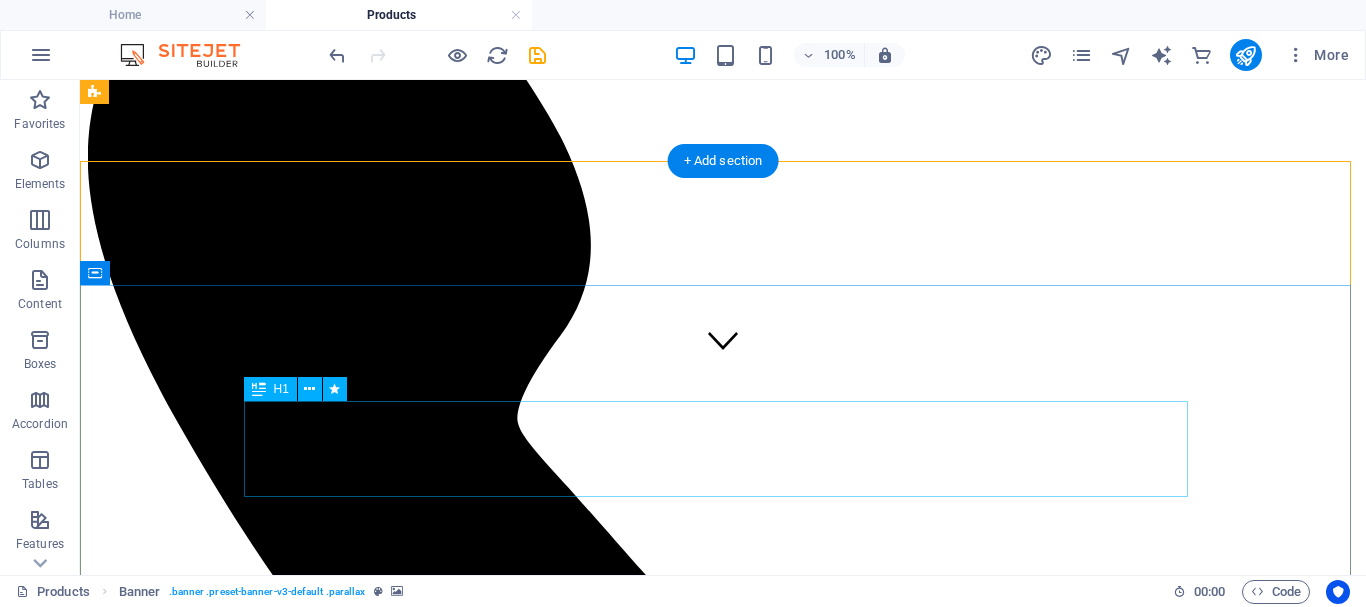 scroll, scrollTop: 0, scrollLeft: 0, axis: both 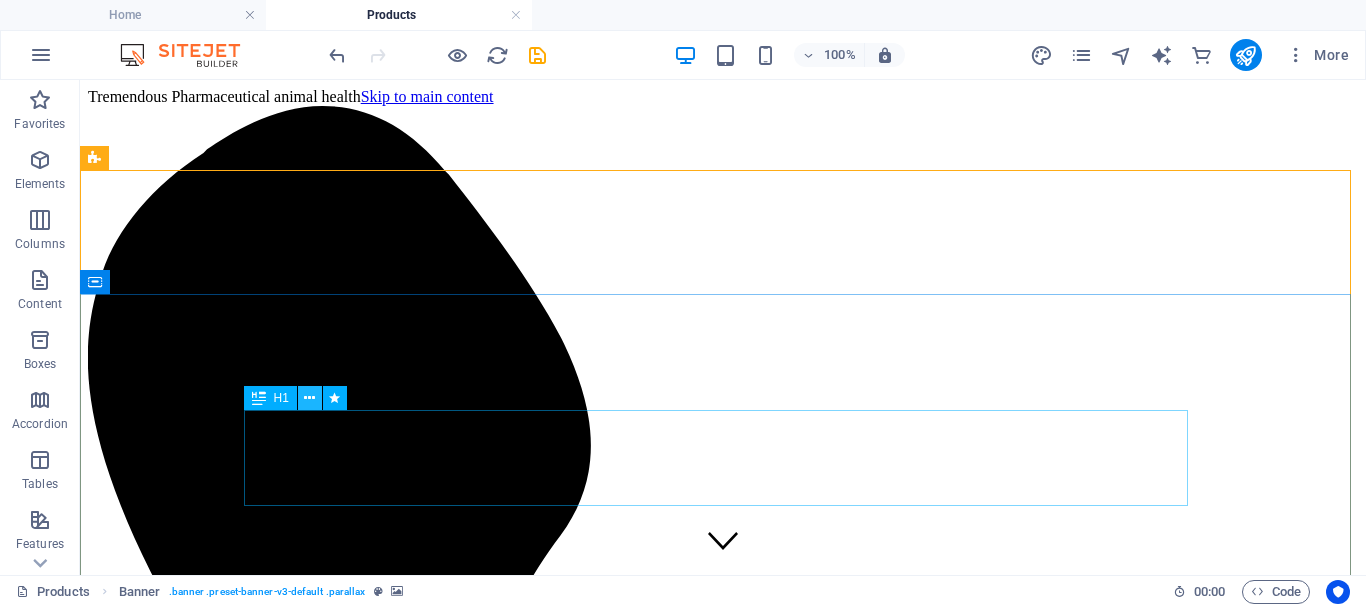 click at bounding box center (309, 398) 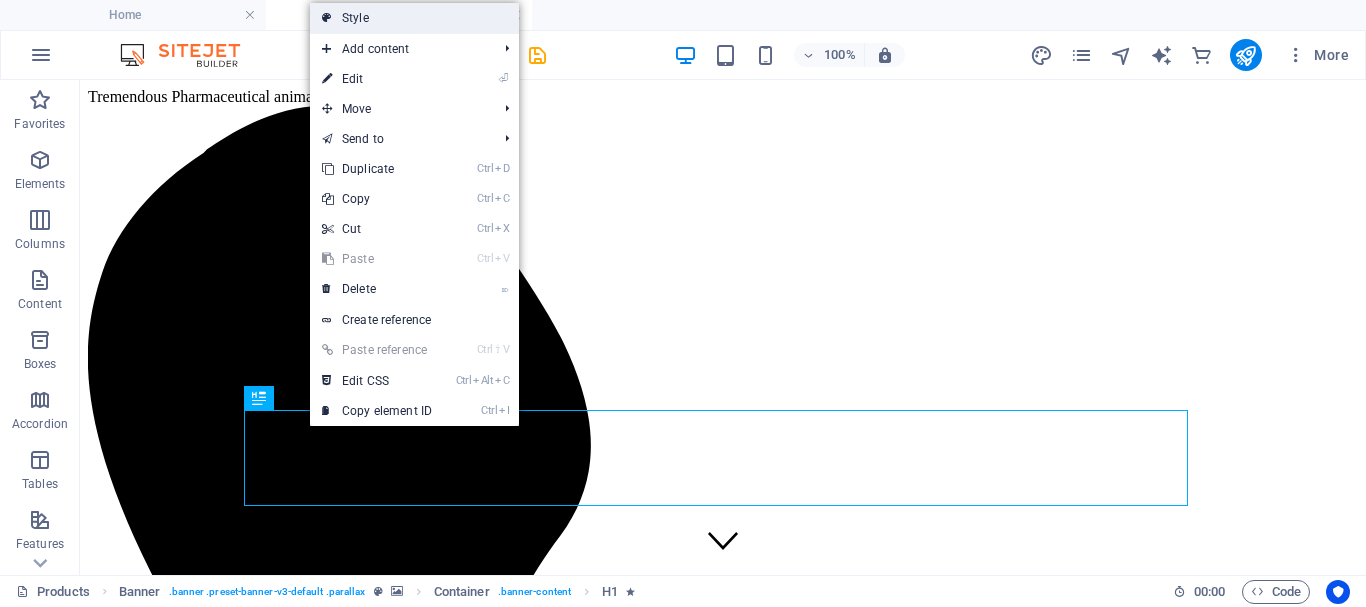 click on "Style" at bounding box center (414, 18) 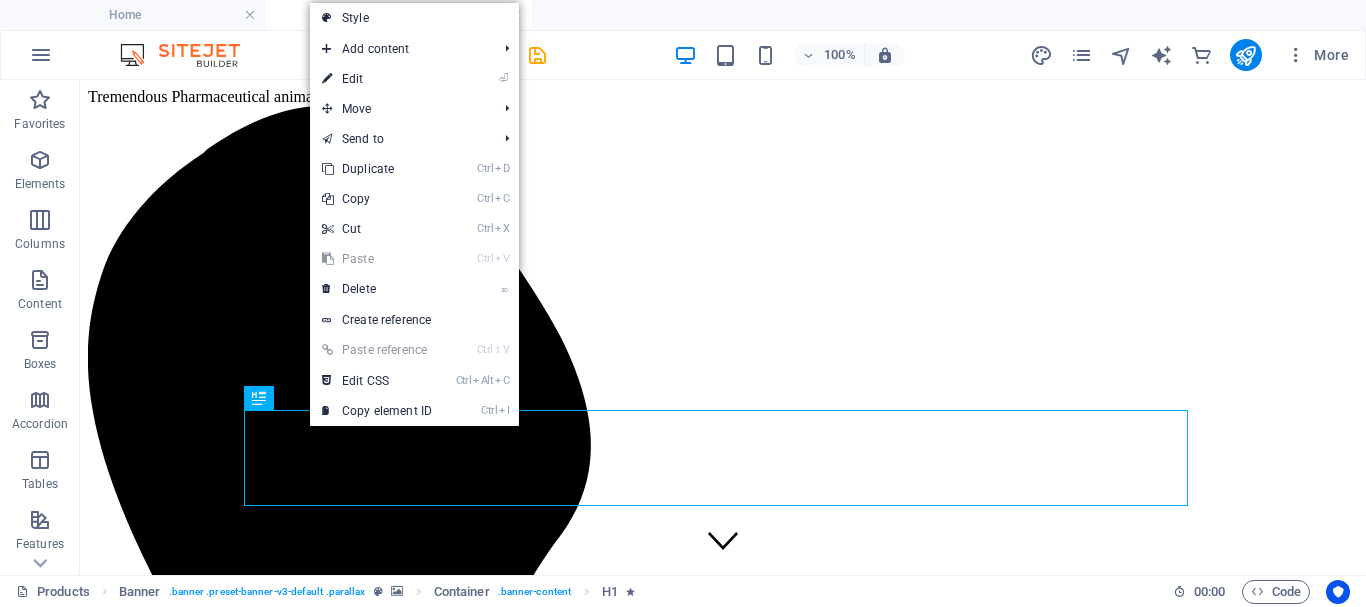 select on "rem" 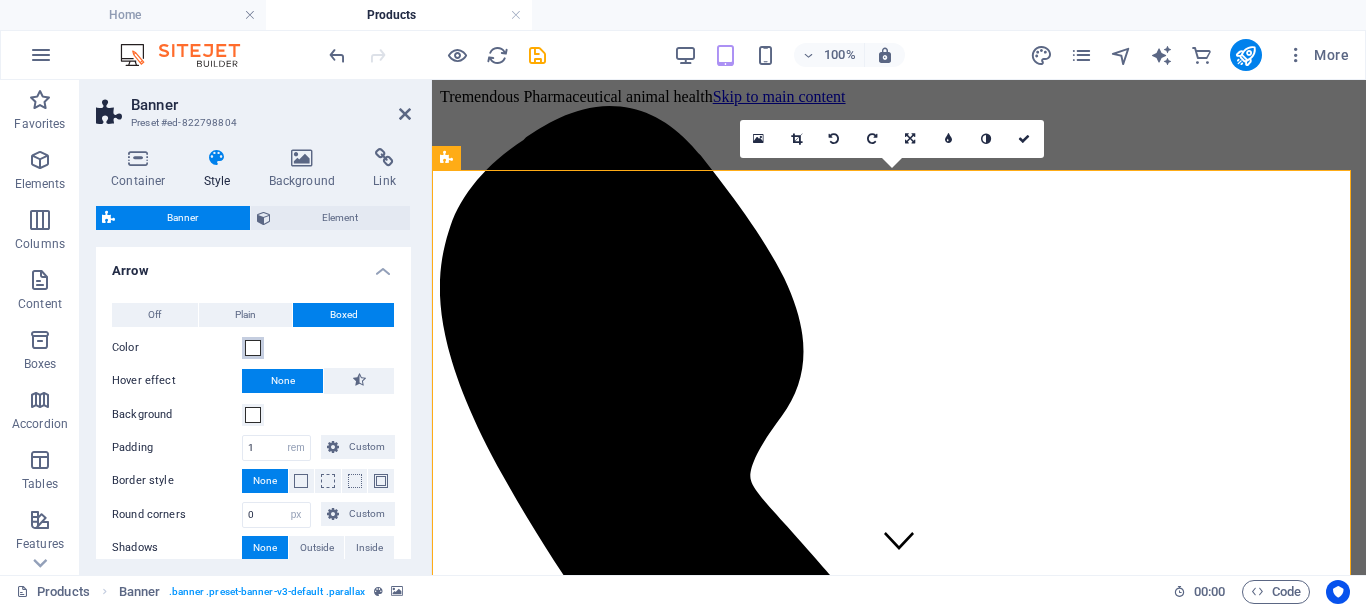 click at bounding box center [253, 348] 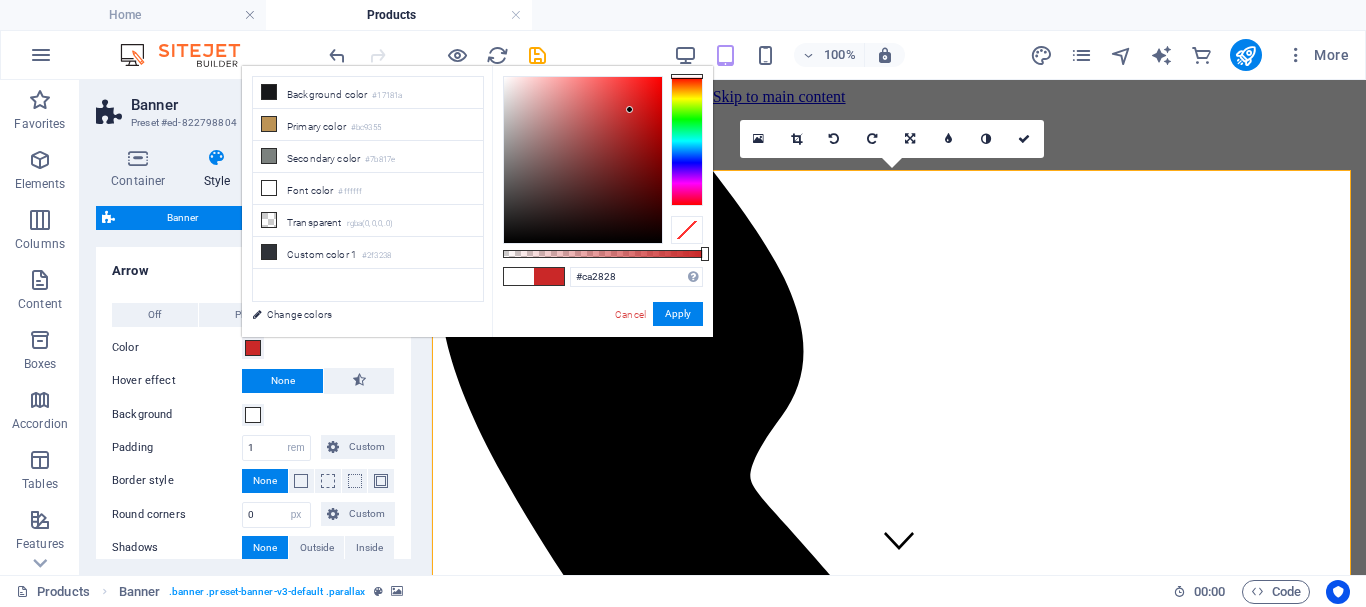 click at bounding box center [583, 160] 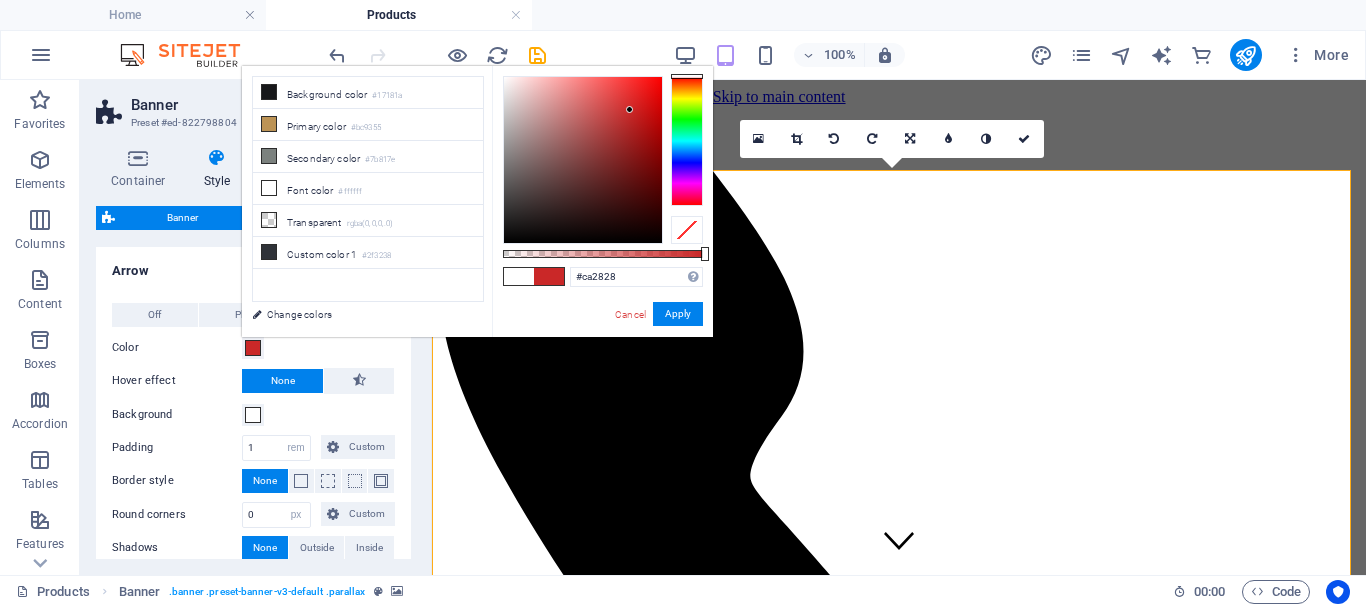 type on "#d61b1b" 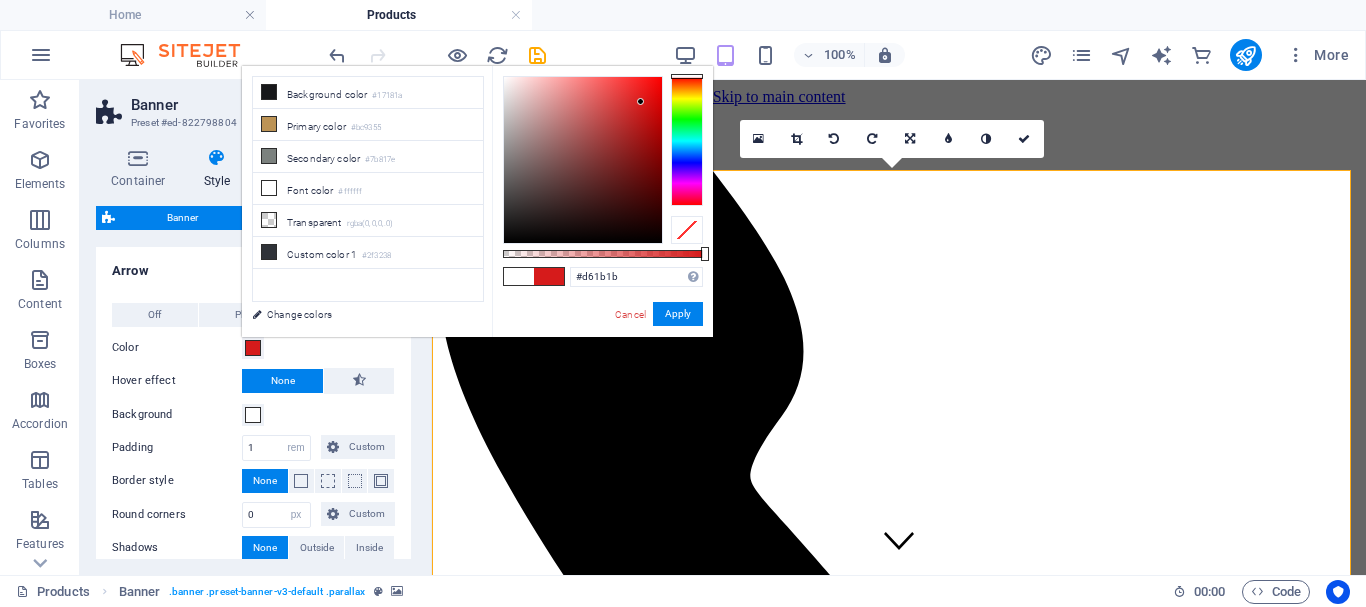 click at bounding box center (583, 160) 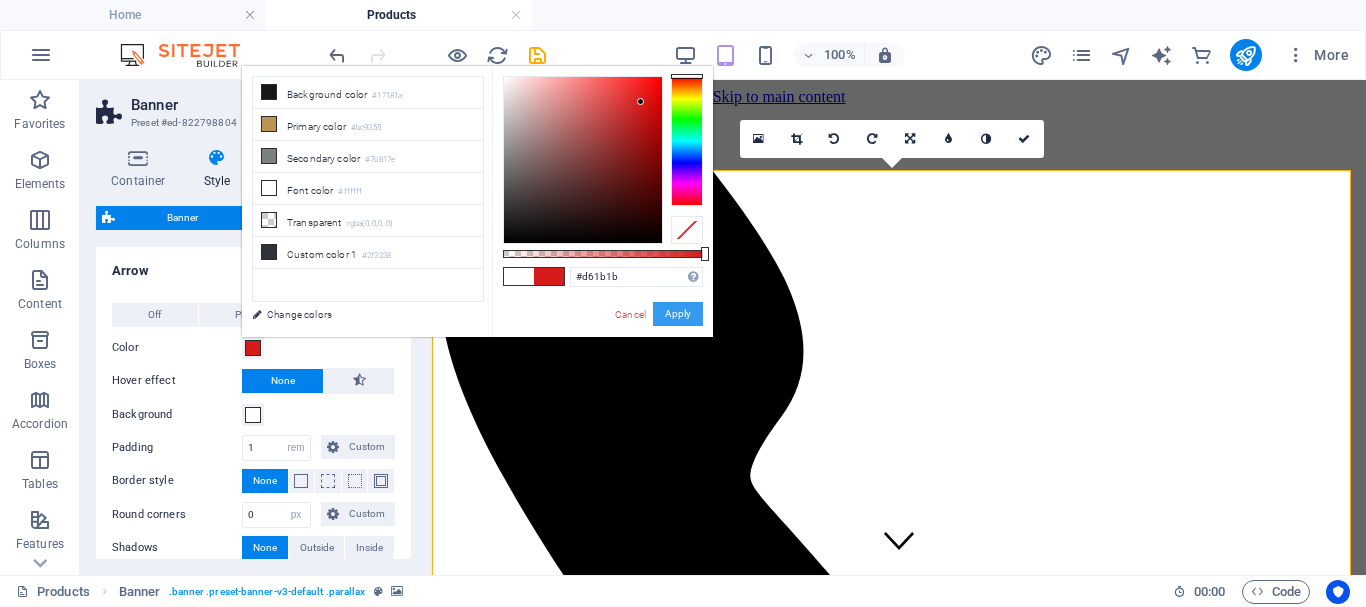 click on "Apply" at bounding box center [678, 314] 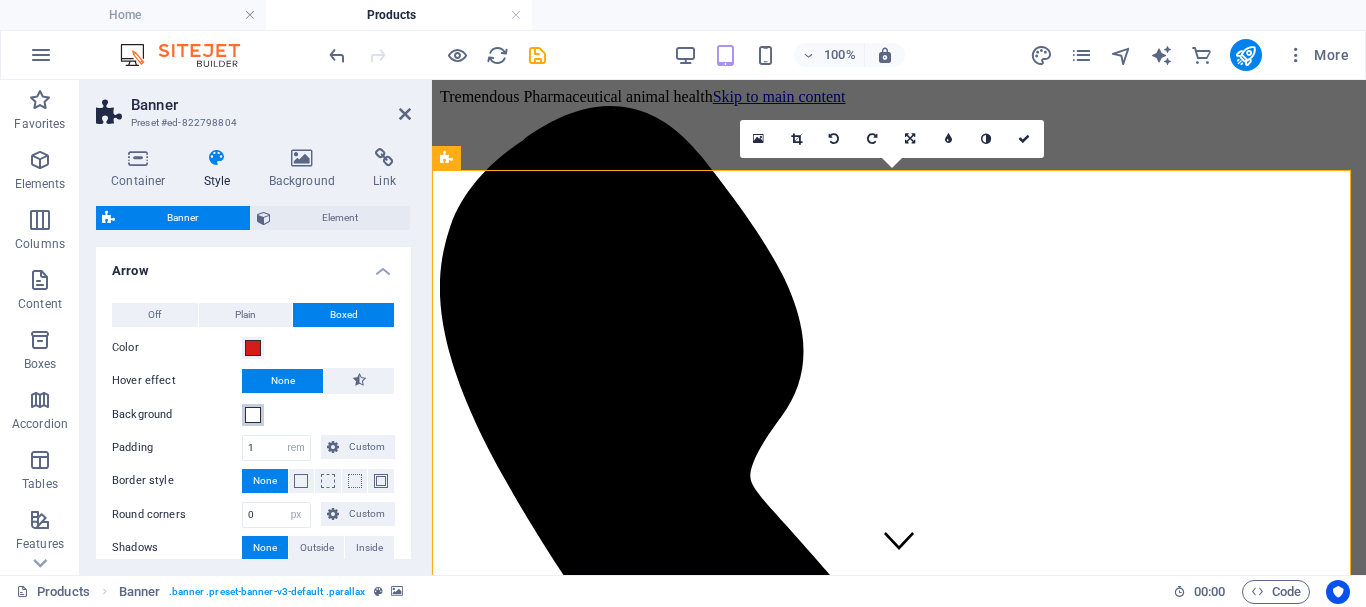 click at bounding box center [253, 415] 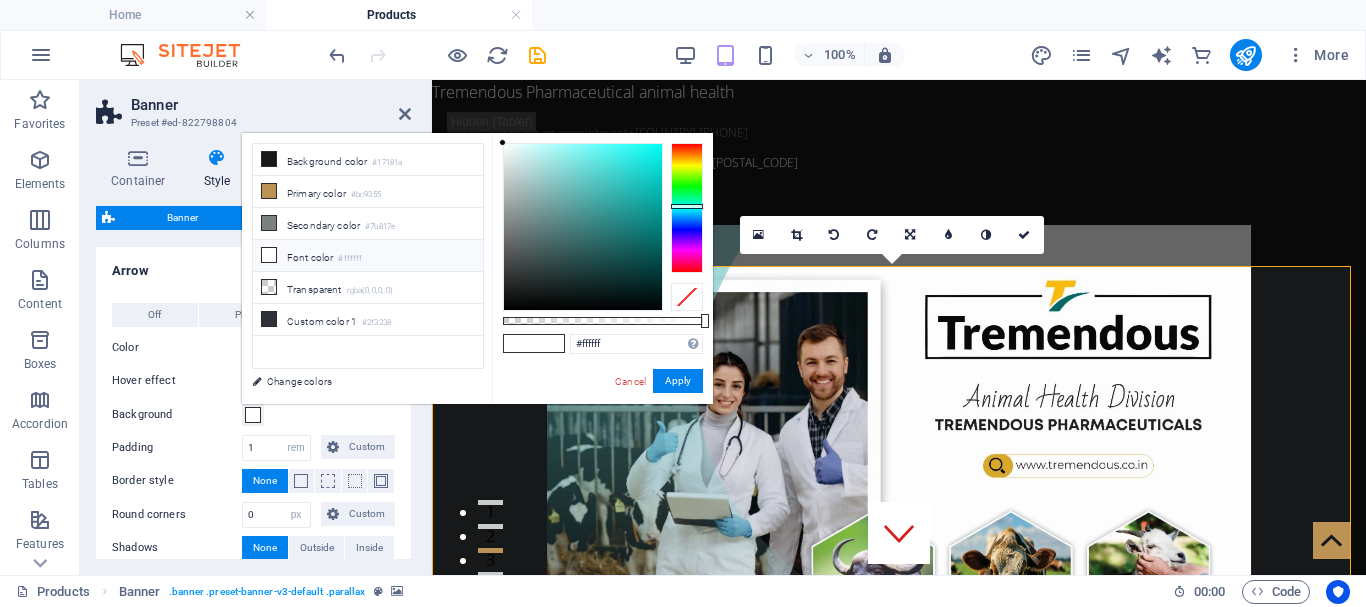 click at bounding box center [687, 208] 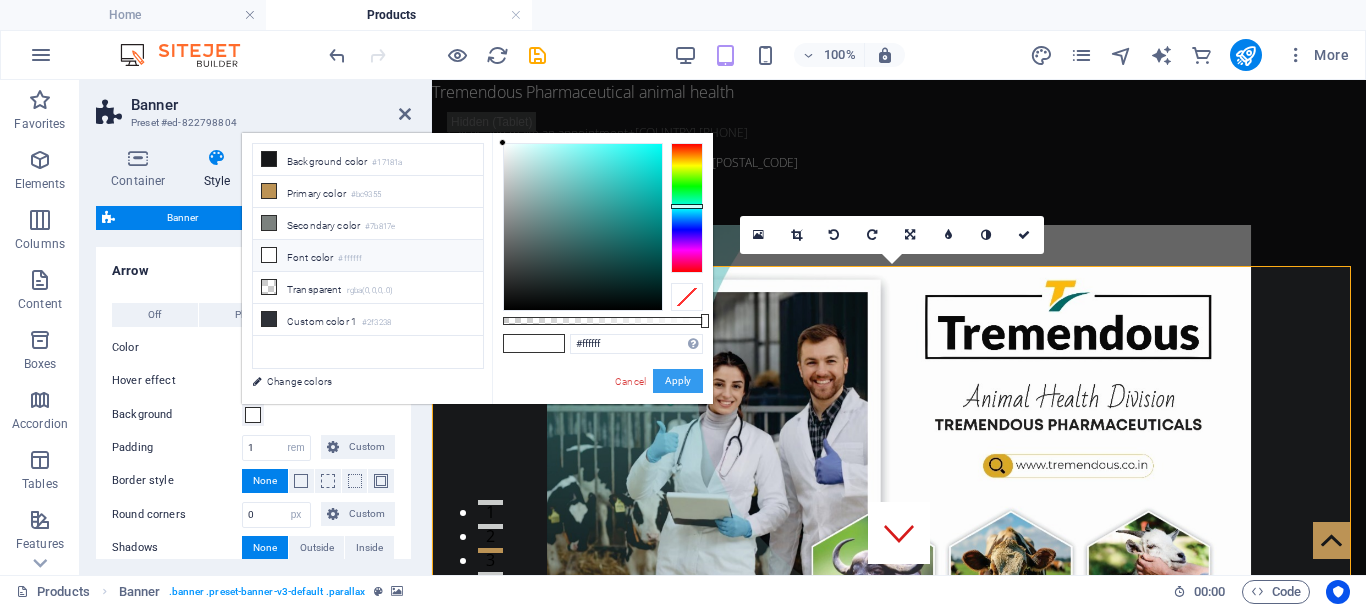 click on "Apply" at bounding box center [678, 381] 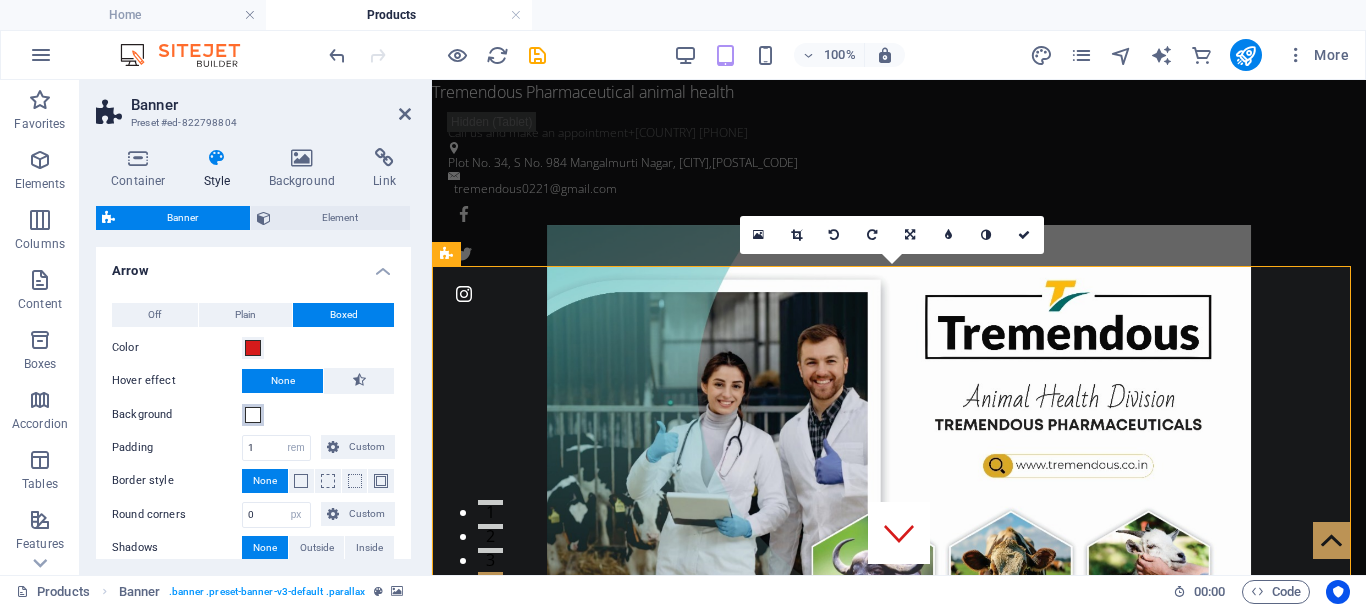 click at bounding box center [253, 415] 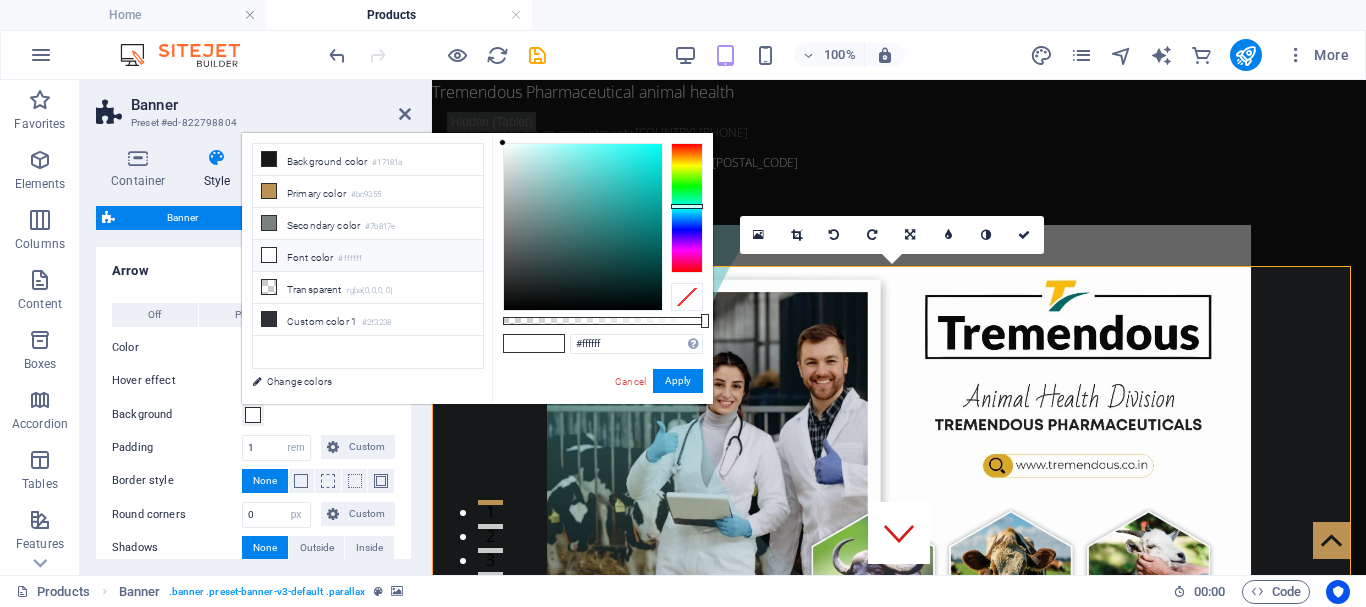type on "#23cfc9" 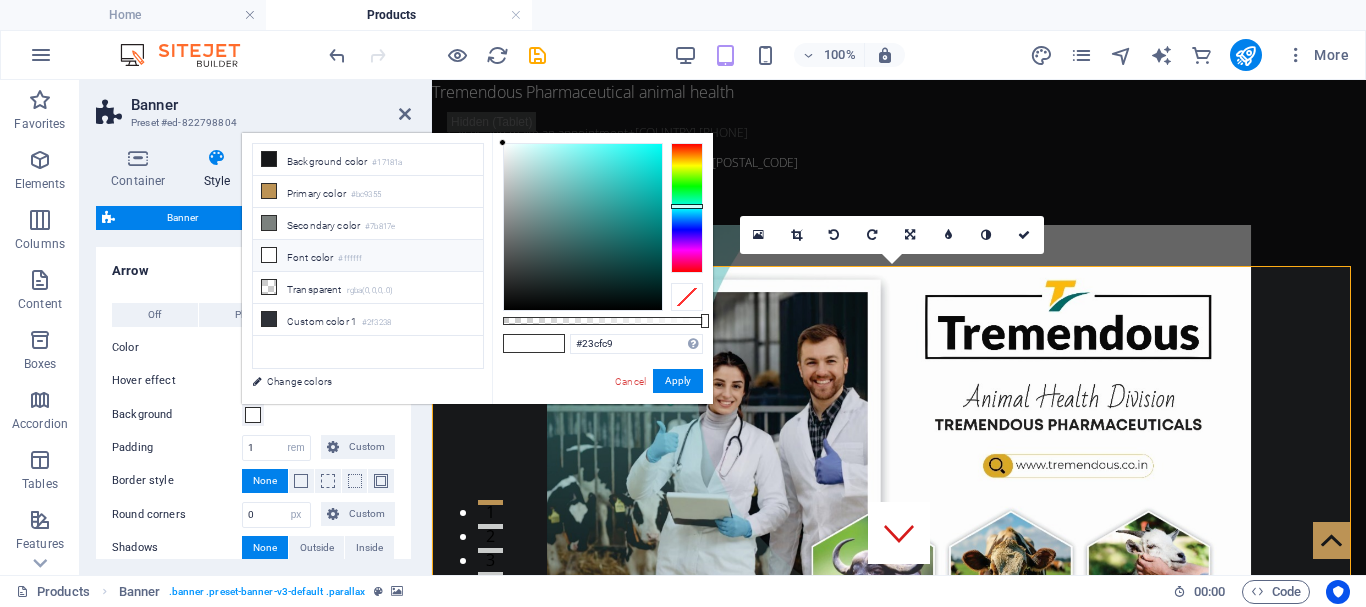click at bounding box center (583, 227) 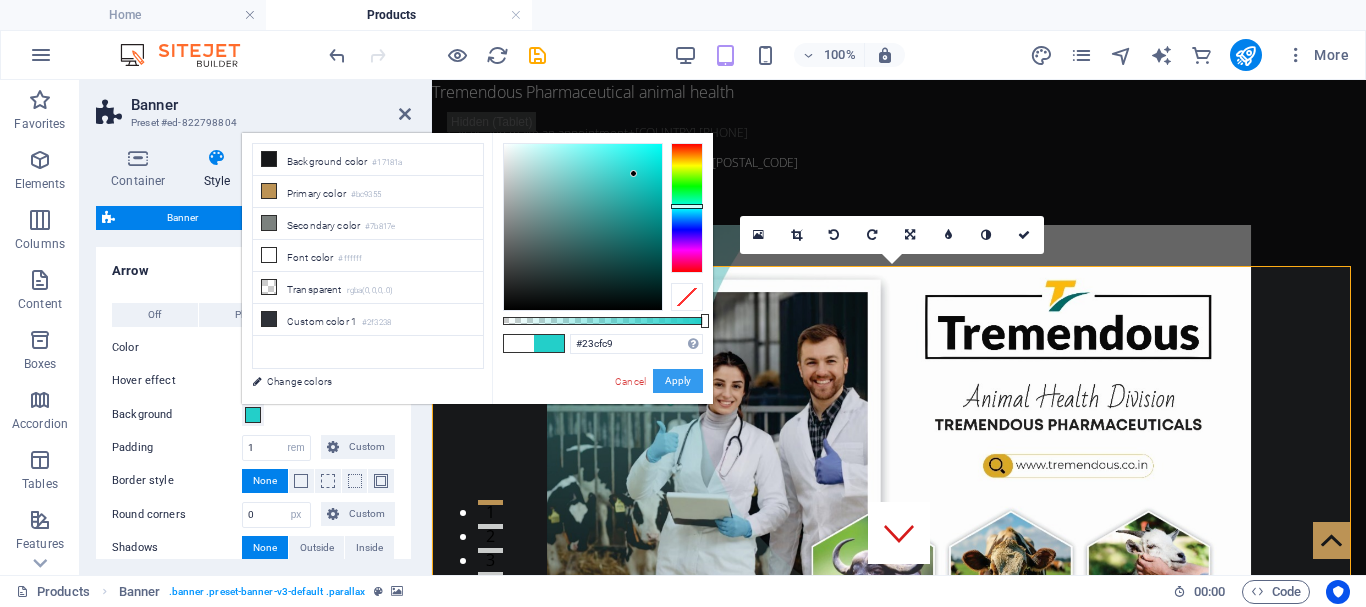 click on "Apply" at bounding box center (678, 381) 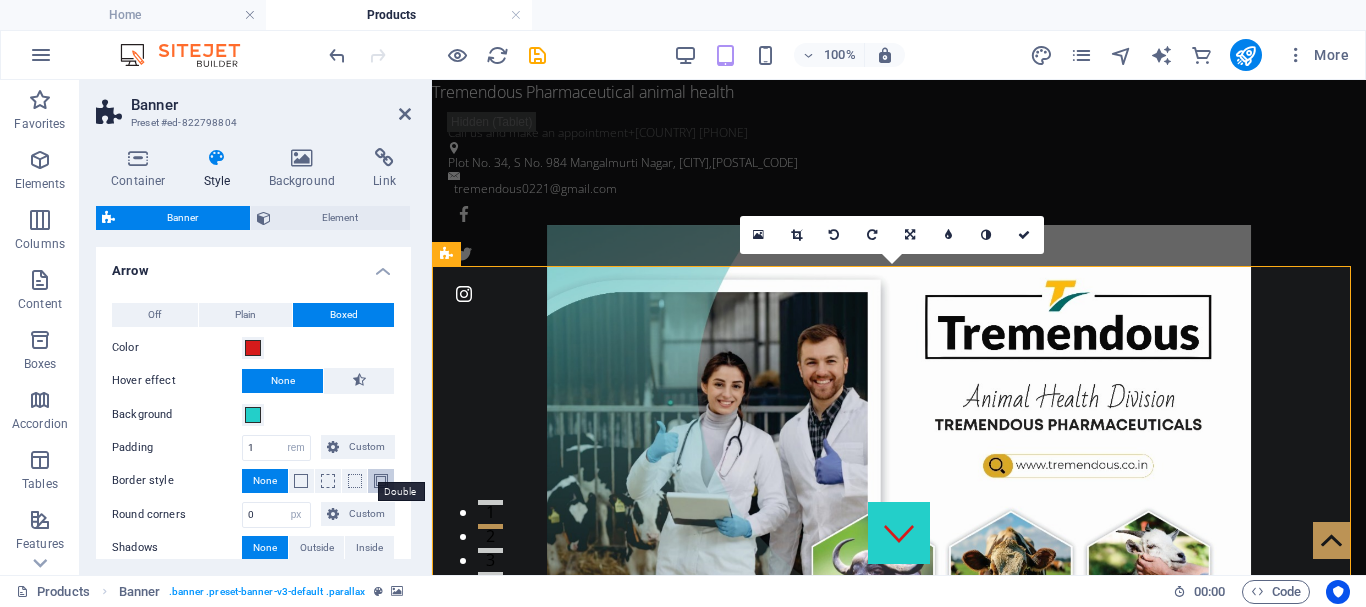 click at bounding box center (381, 481) 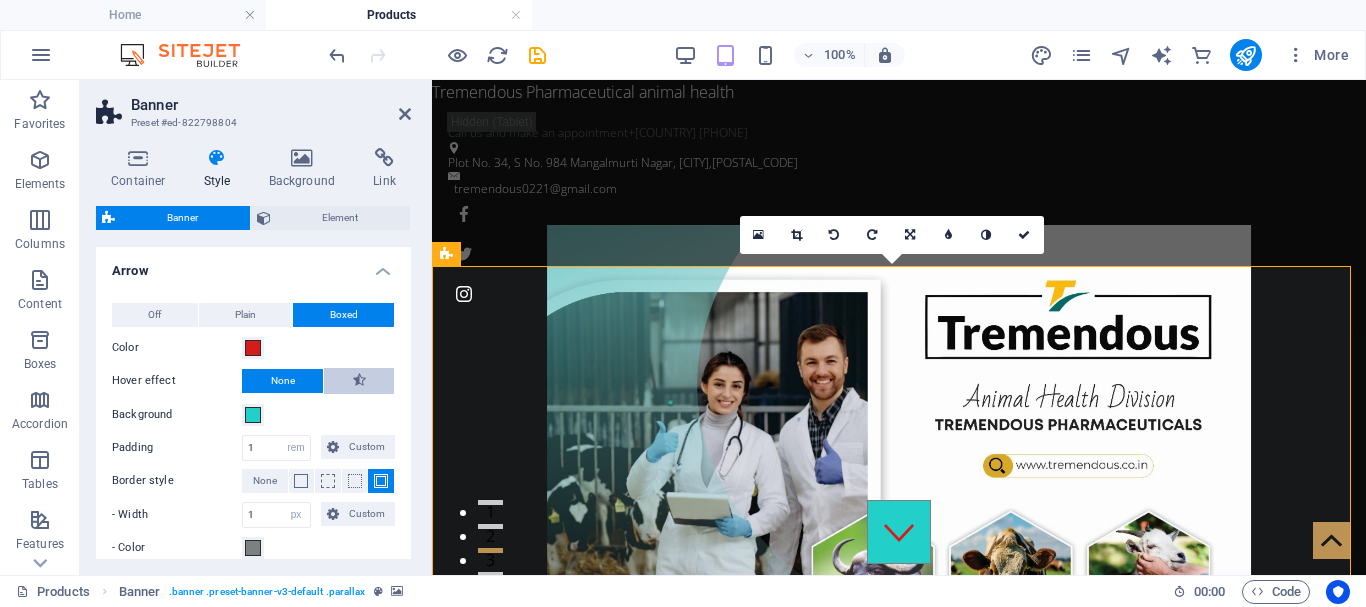 click at bounding box center (359, 380) 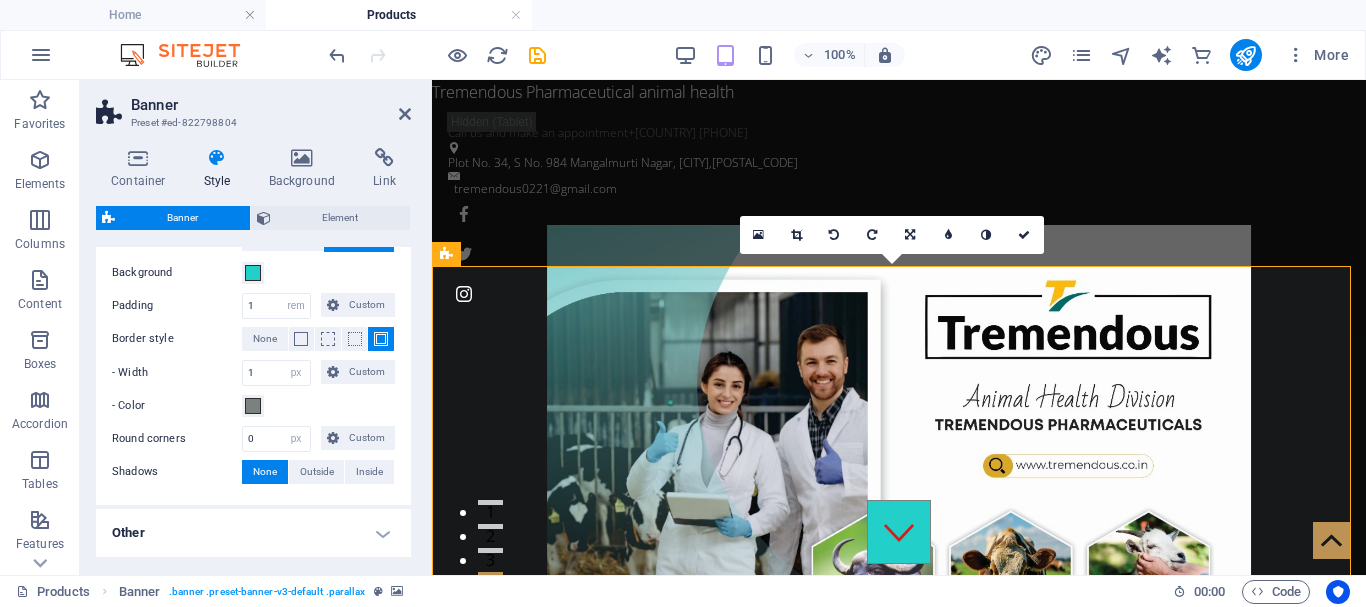 scroll, scrollTop: 200, scrollLeft: 0, axis: vertical 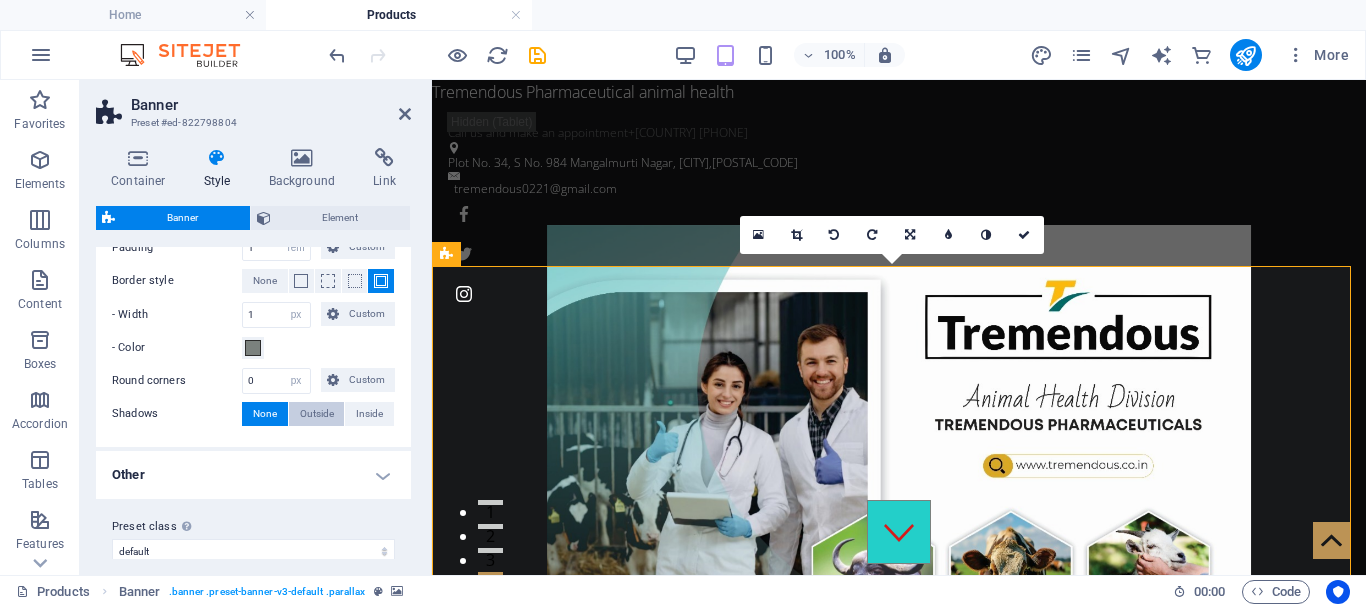 click on "Outside" at bounding box center [317, 414] 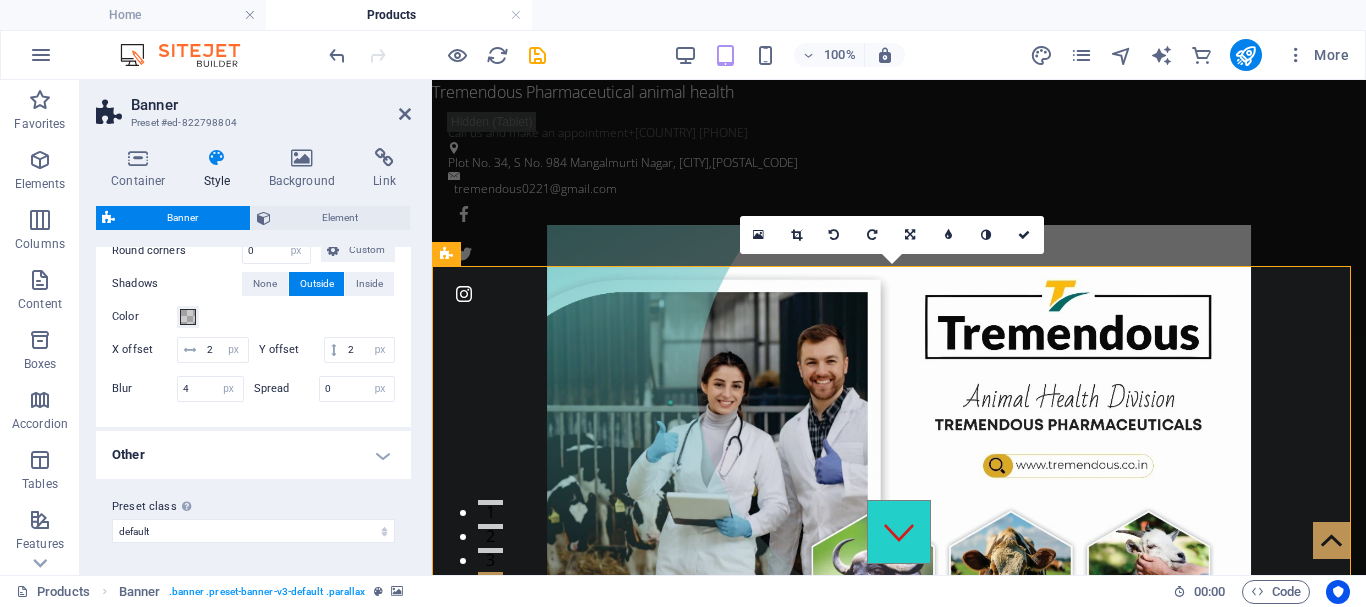 scroll, scrollTop: 356, scrollLeft: 0, axis: vertical 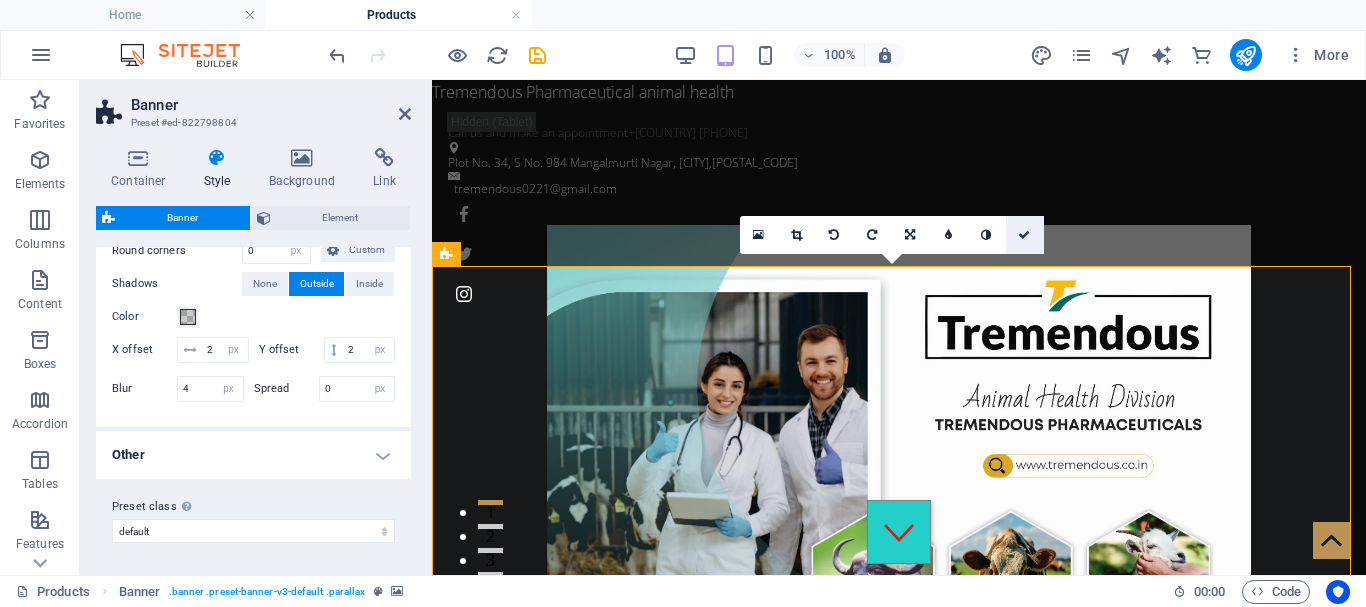 click at bounding box center (1024, 235) 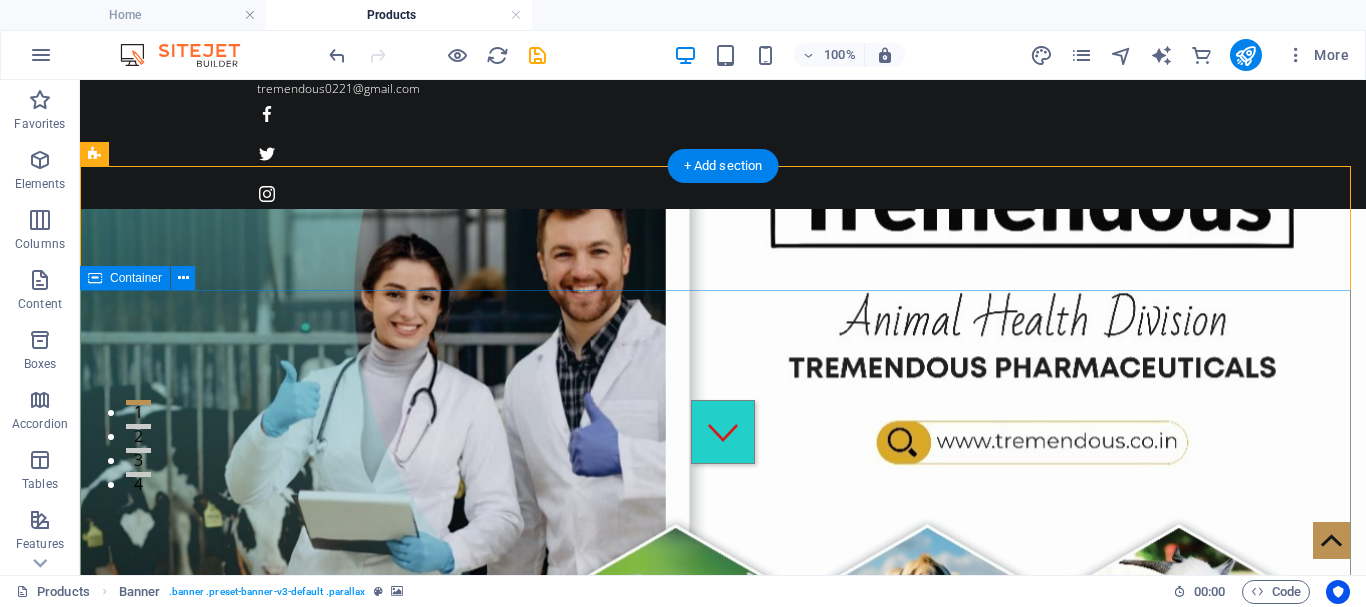 scroll, scrollTop: 200, scrollLeft: 0, axis: vertical 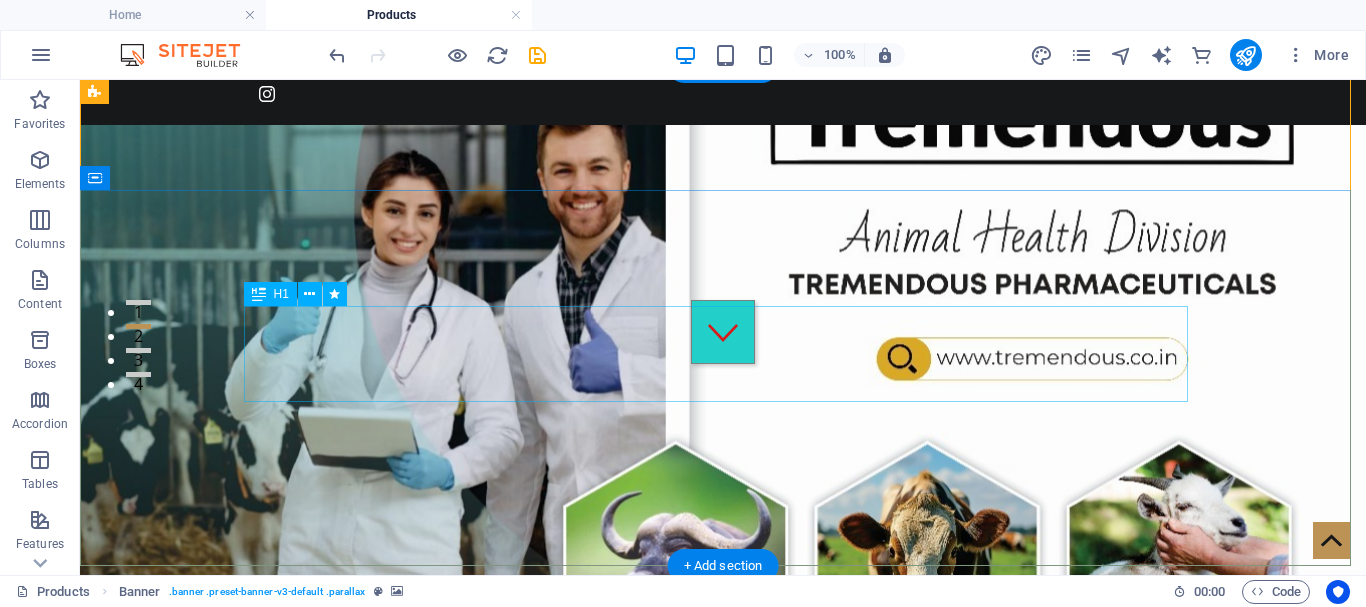 click on "Product Range" at bounding box center (723, 913) 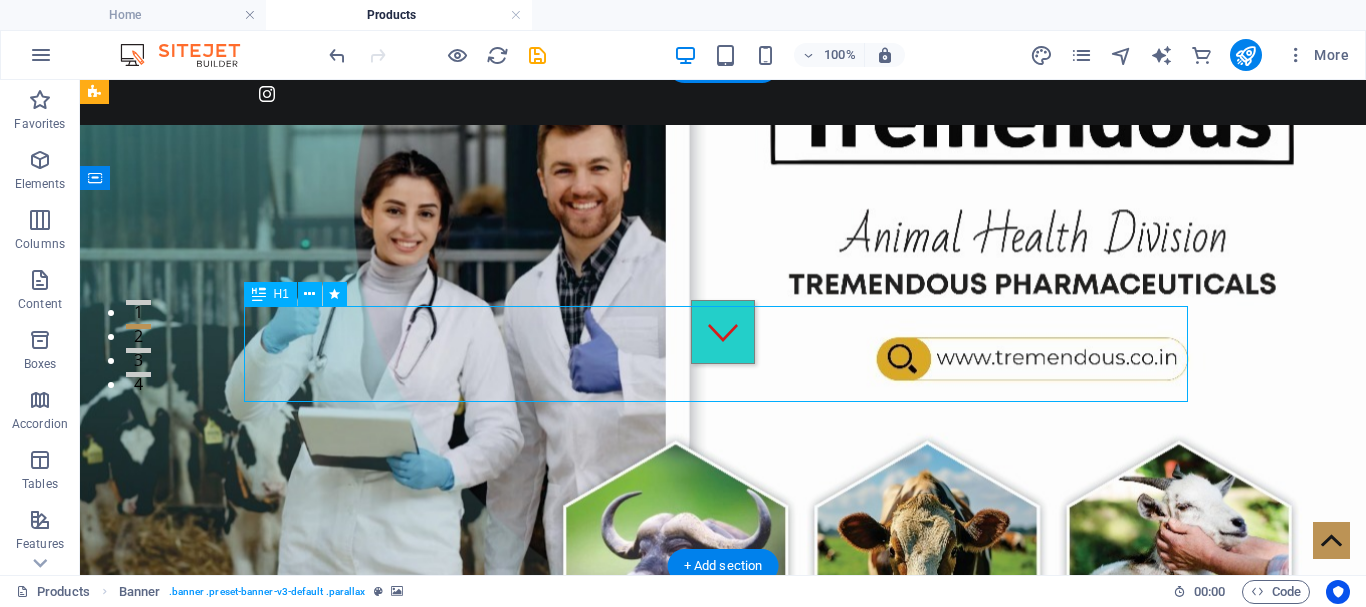 click on "Product Range" at bounding box center (723, 913) 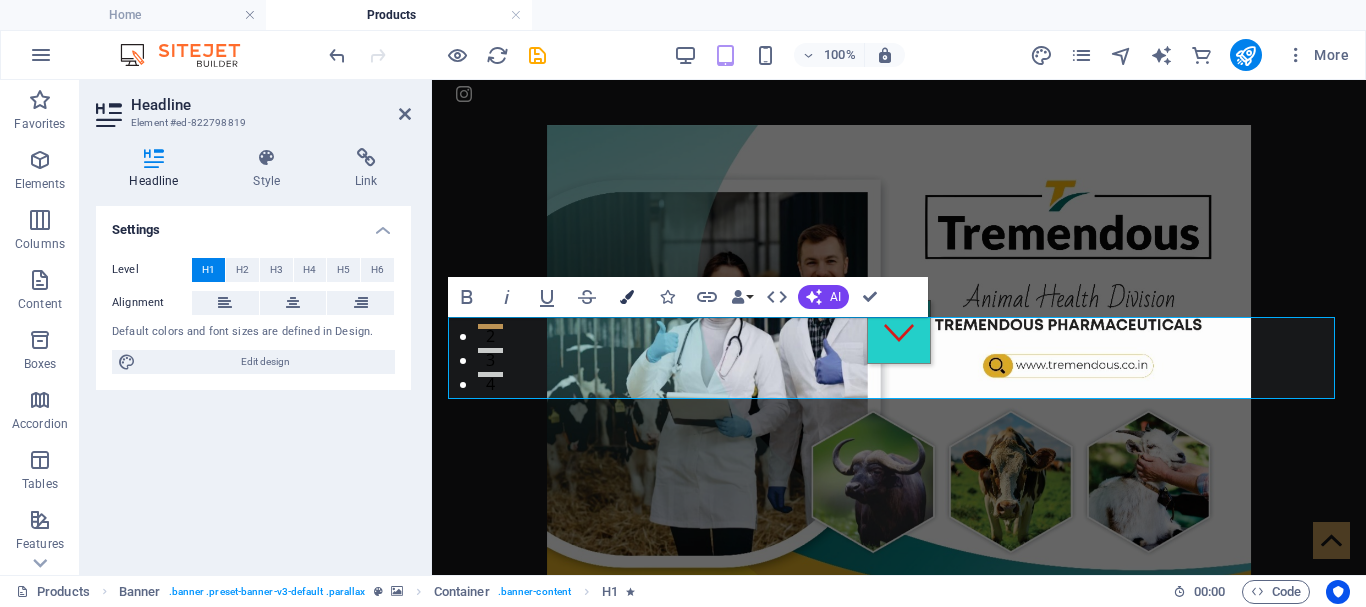 click at bounding box center (627, 297) 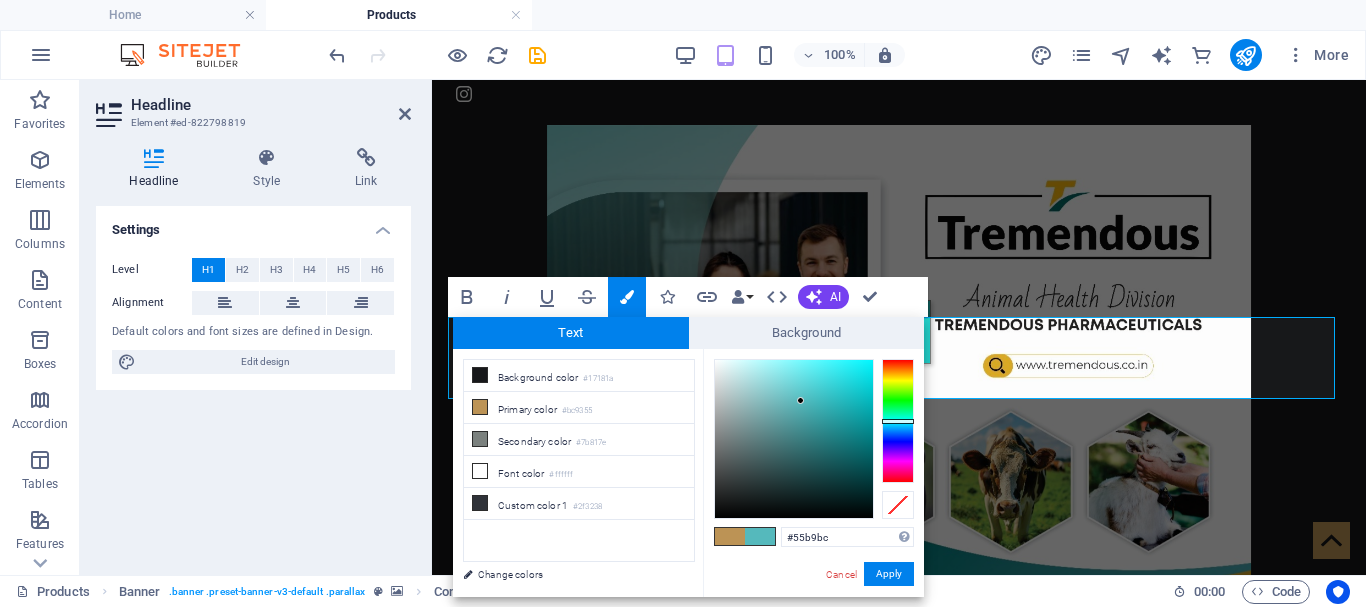 click at bounding box center (898, 421) 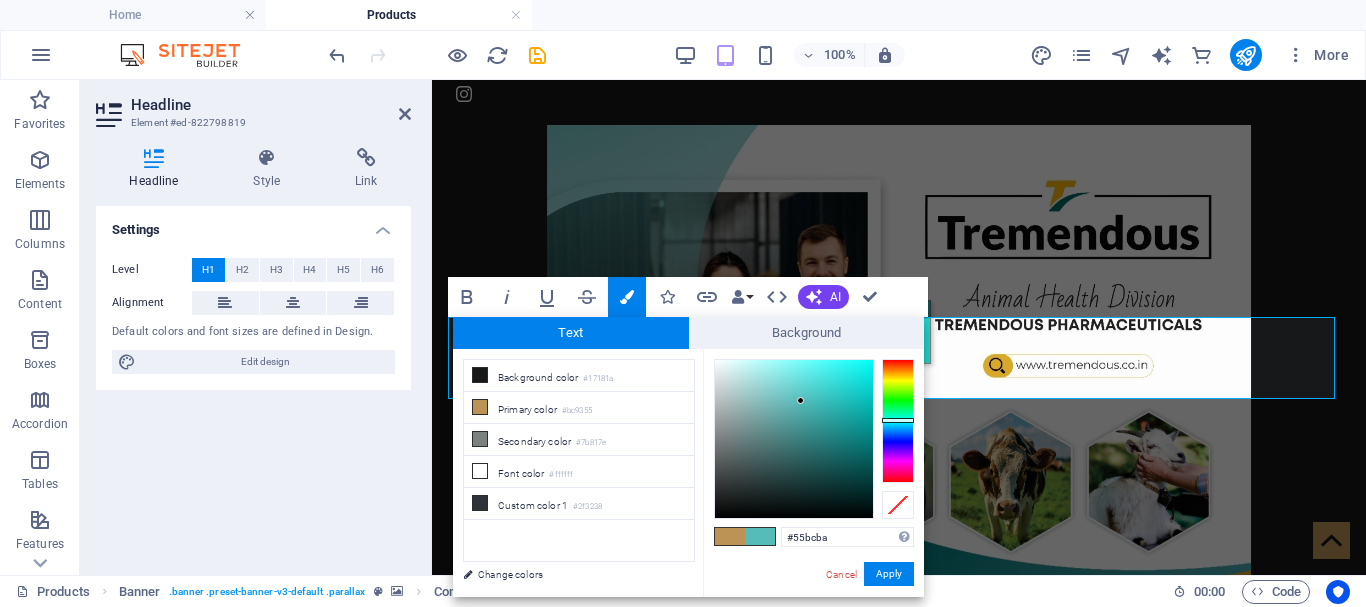 drag, startPoint x: 897, startPoint y: 421, endPoint x: 847, endPoint y: 421, distance: 50 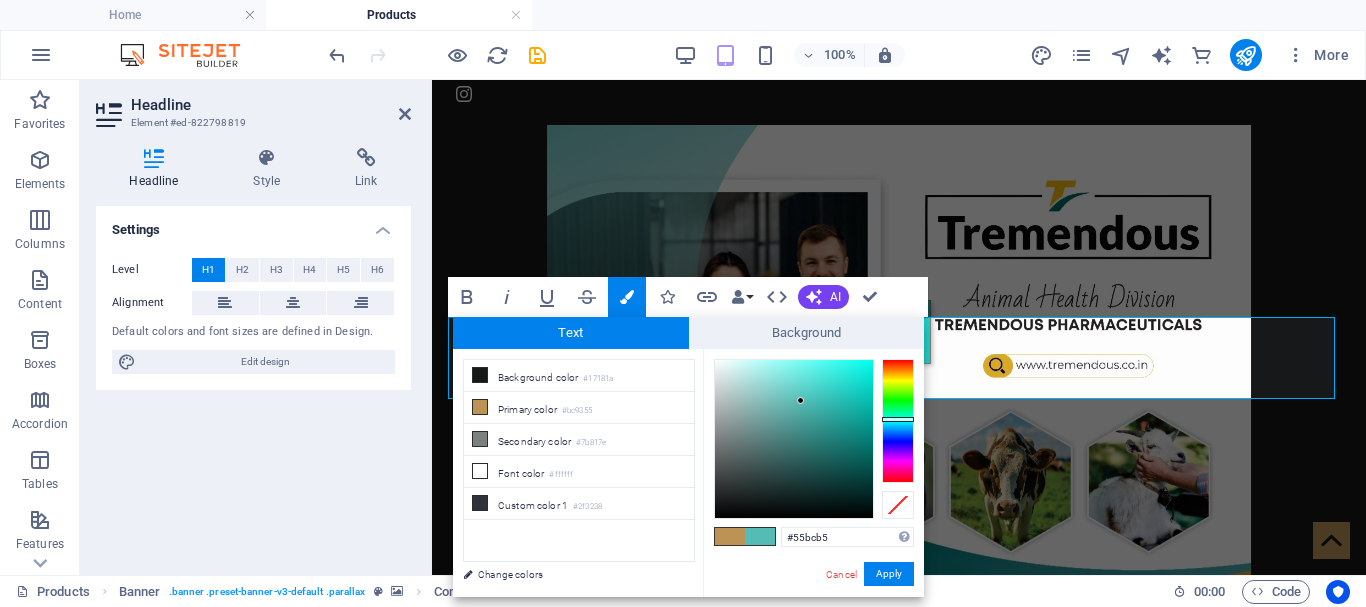 type on "#0d827a" 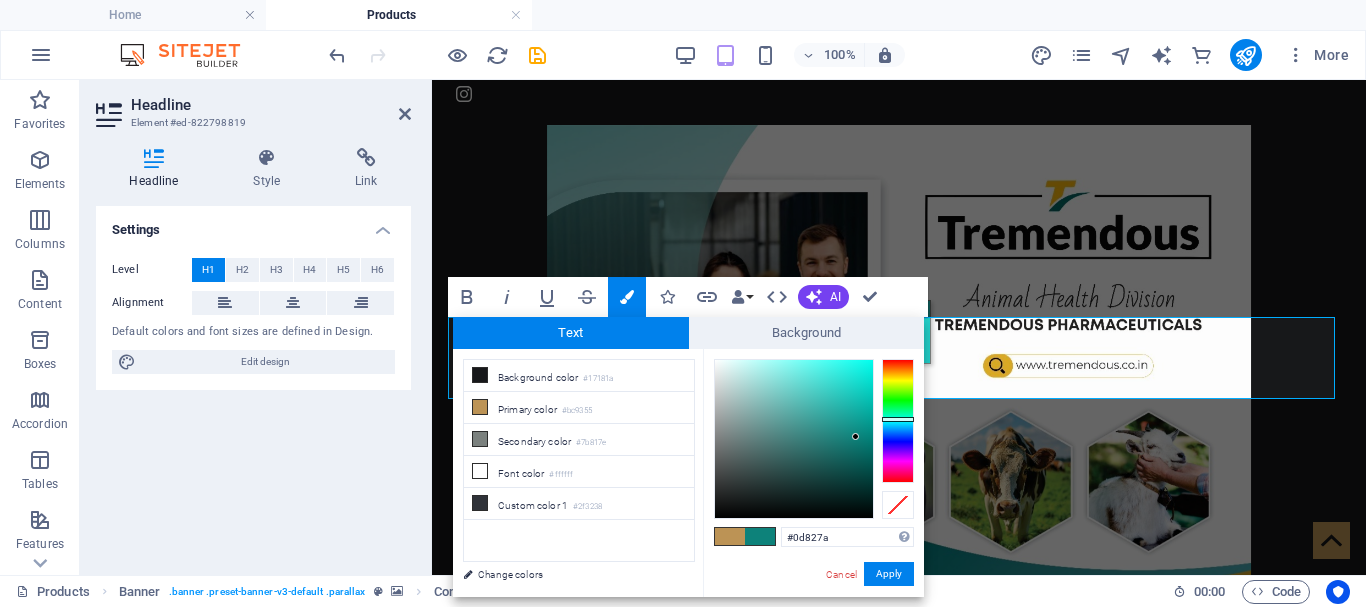 click at bounding box center [794, 439] 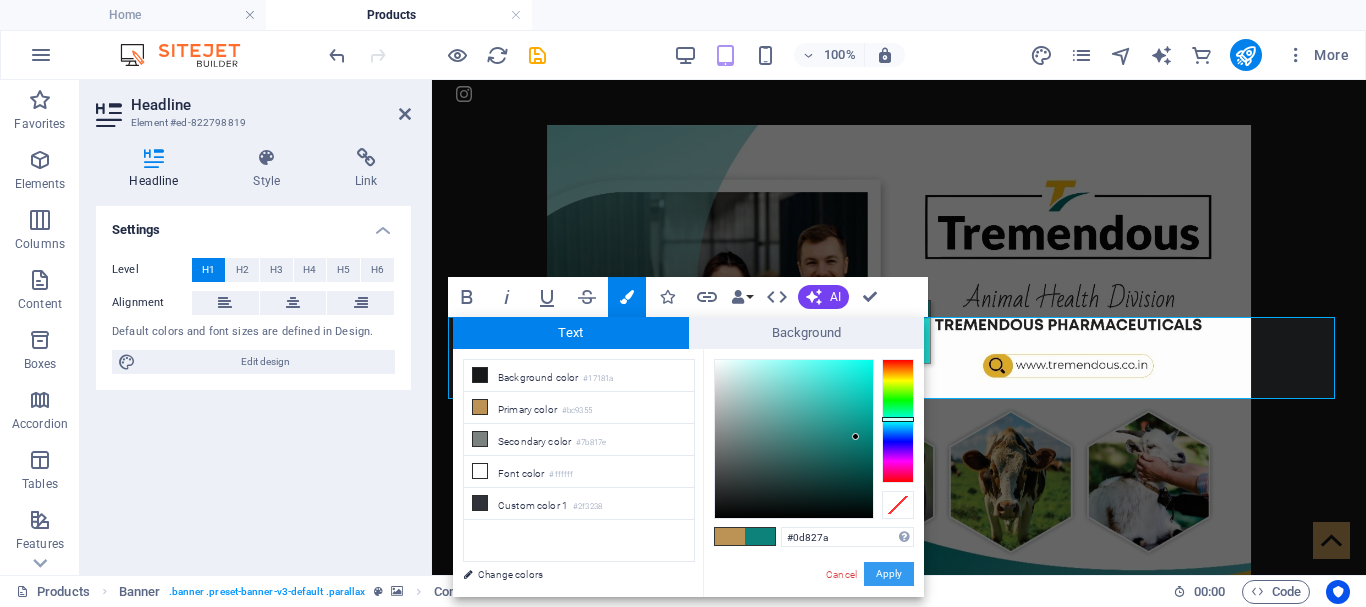 click on "Apply" at bounding box center [889, 574] 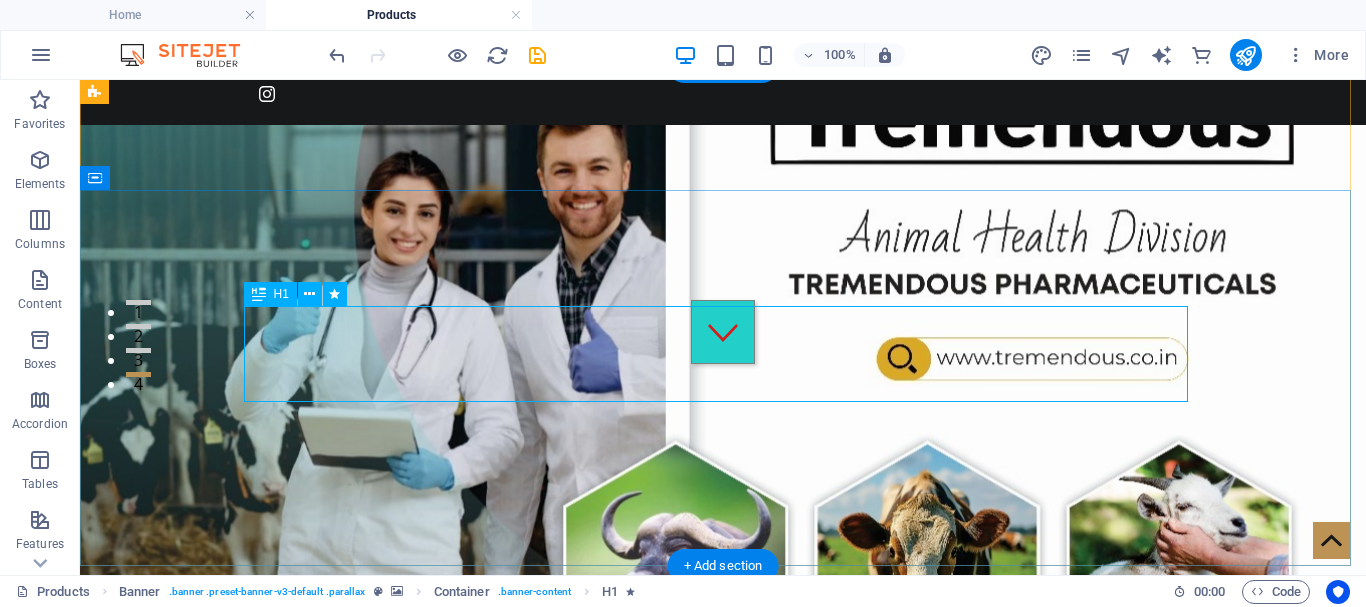 click on "Product Range" at bounding box center [723, 913] 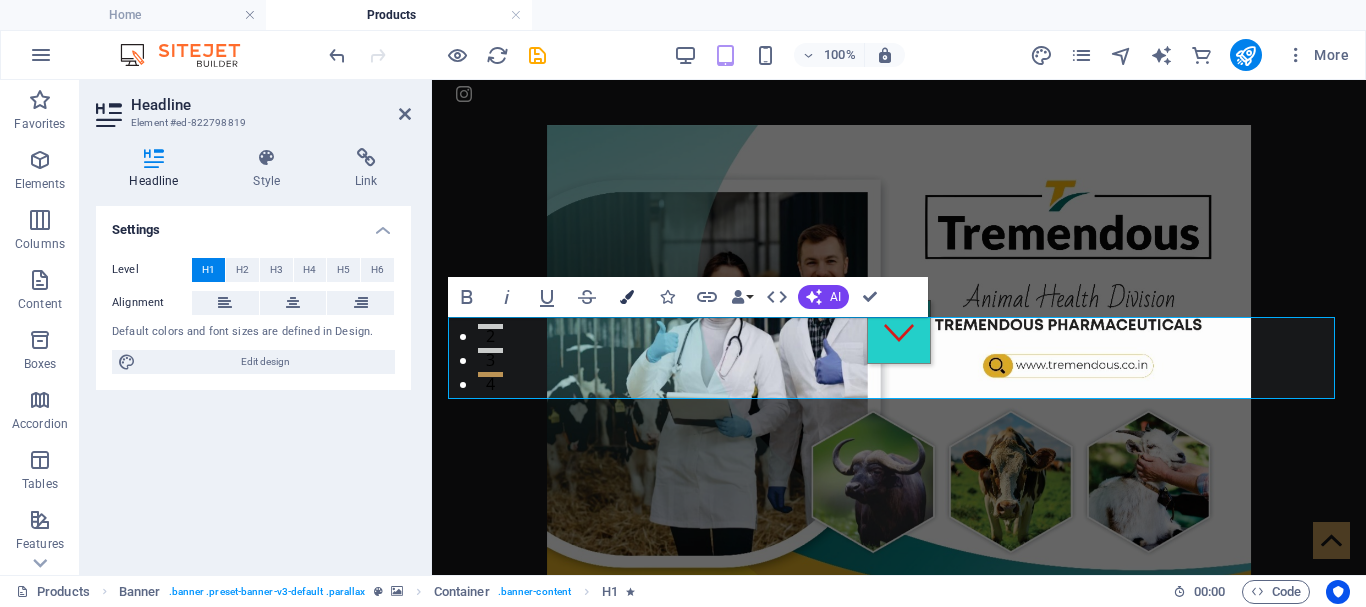 click at bounding box center (627, 297) 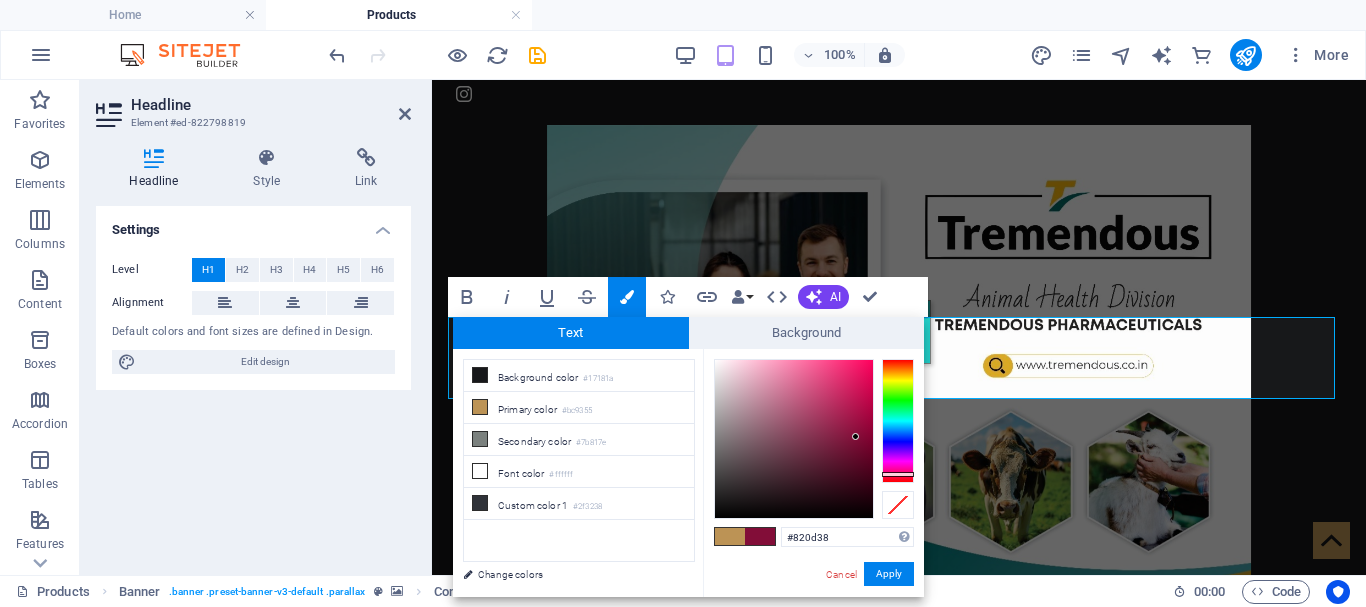 click at bounding box center [898, 421] 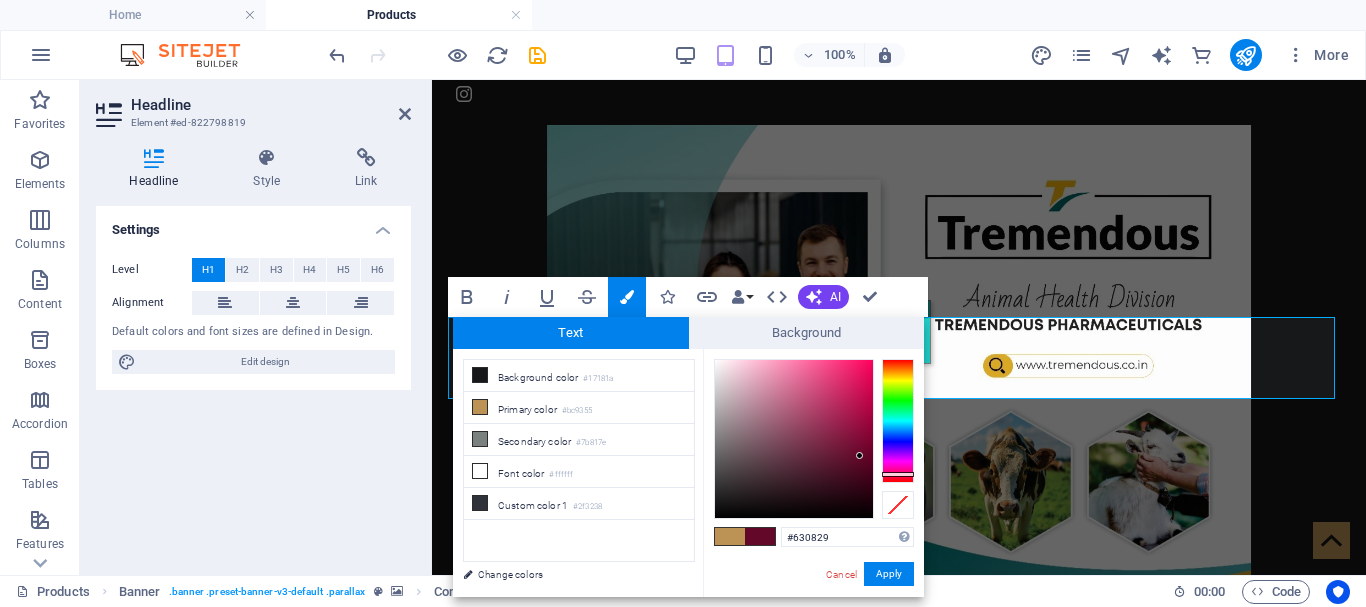 click at bounding box center (794, 439) 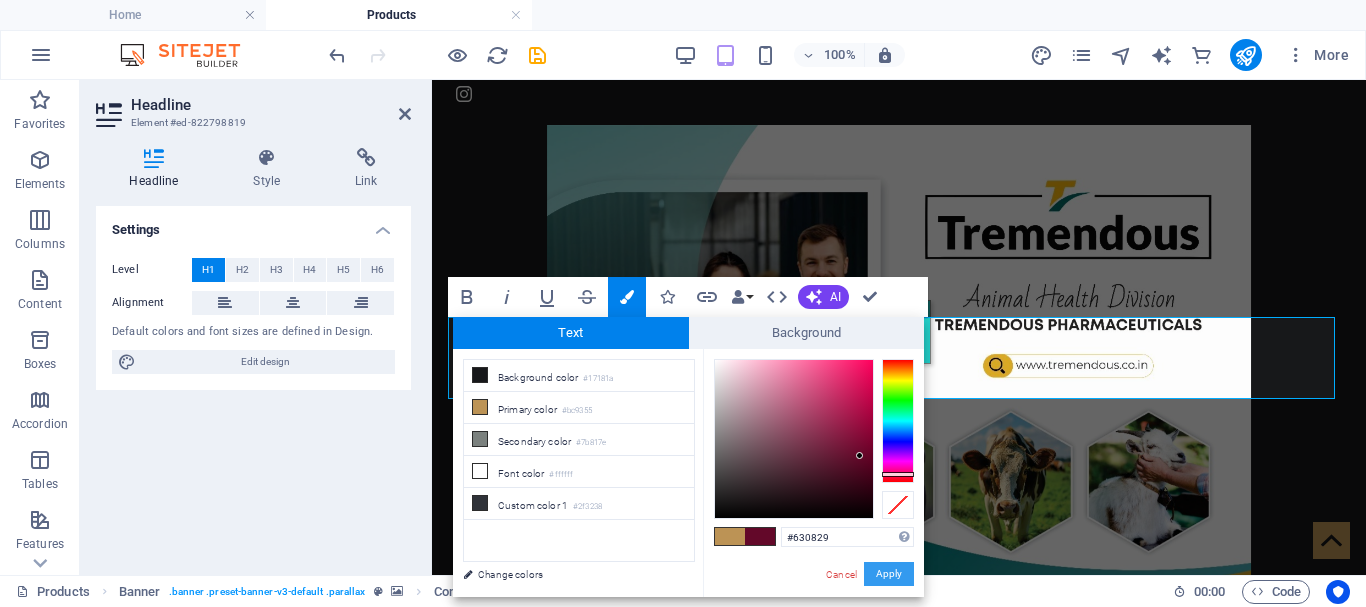 click on "Apply" at bounding box center [889, 574] 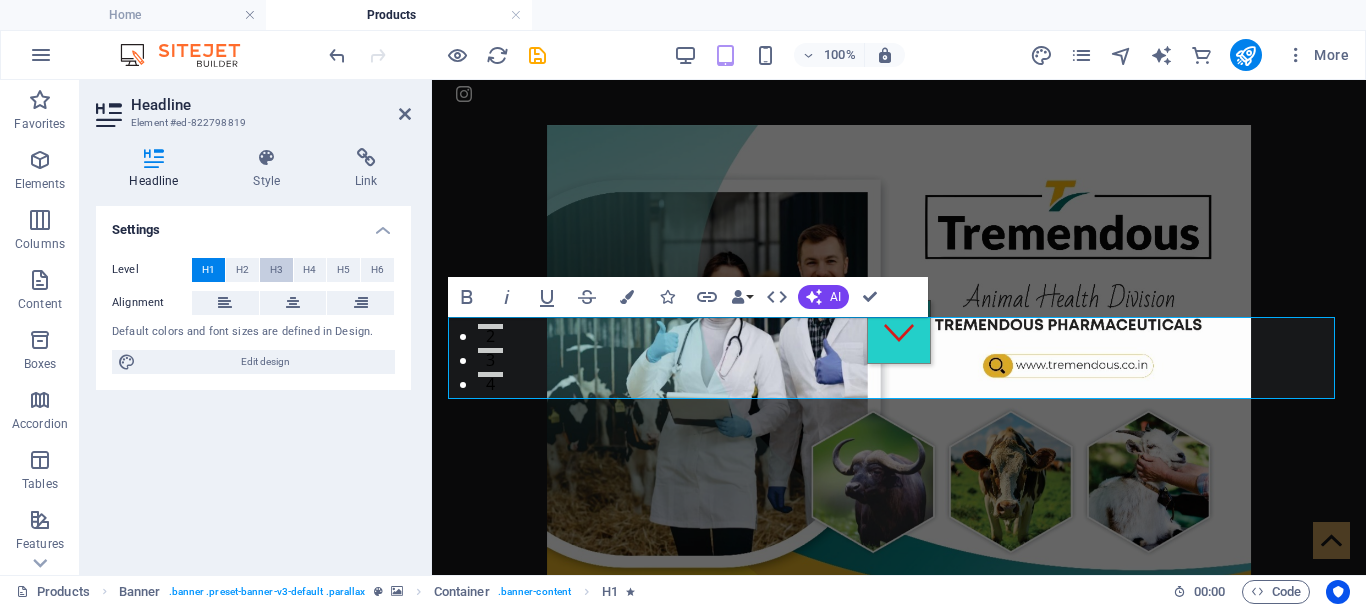 click on "H3" at bounding box center (276, 270) 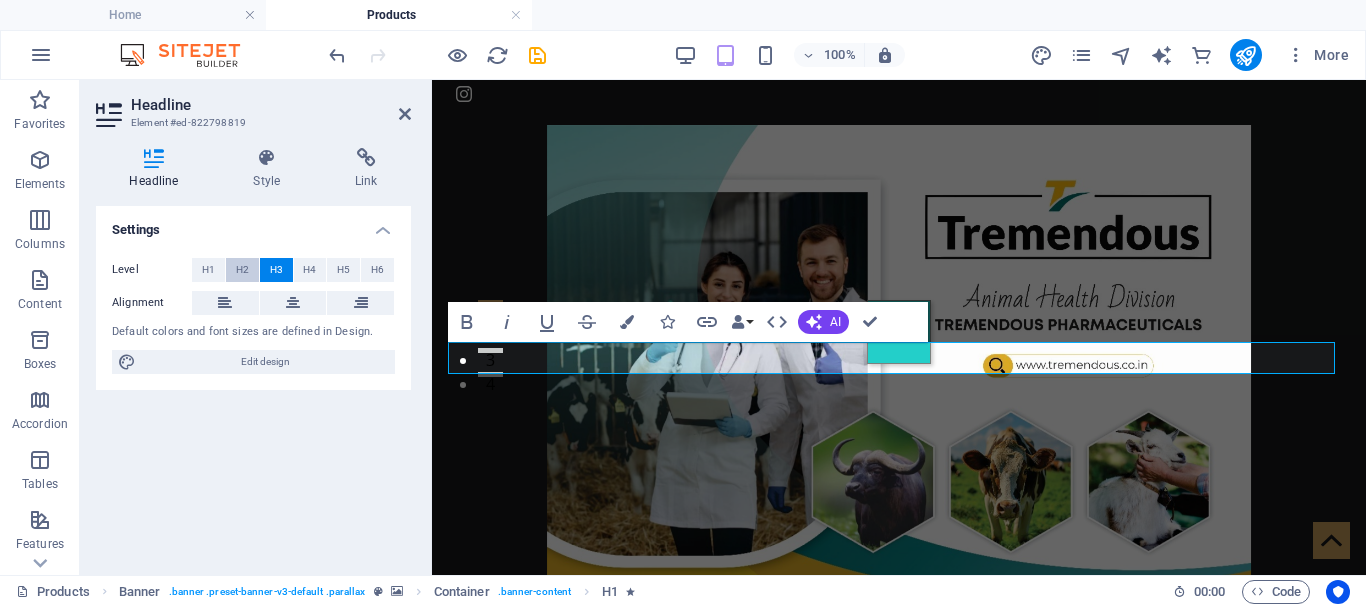 click on "H2" at bounding box center [242, 270] 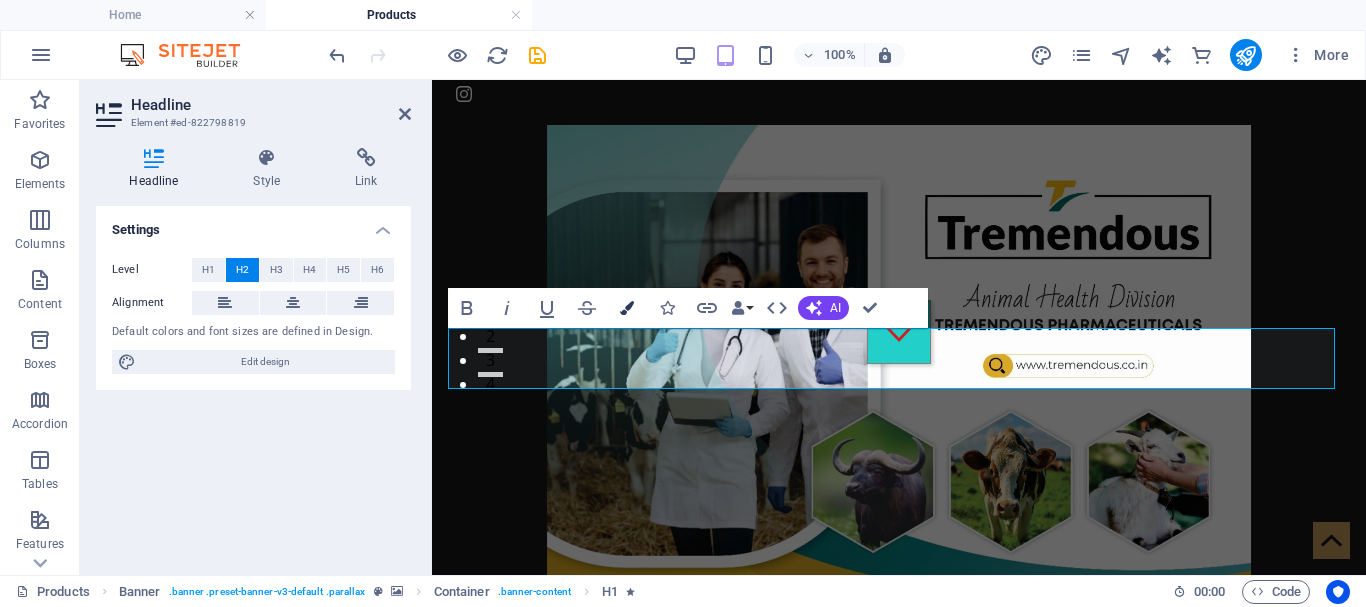 click at bounding box center [627, 308] 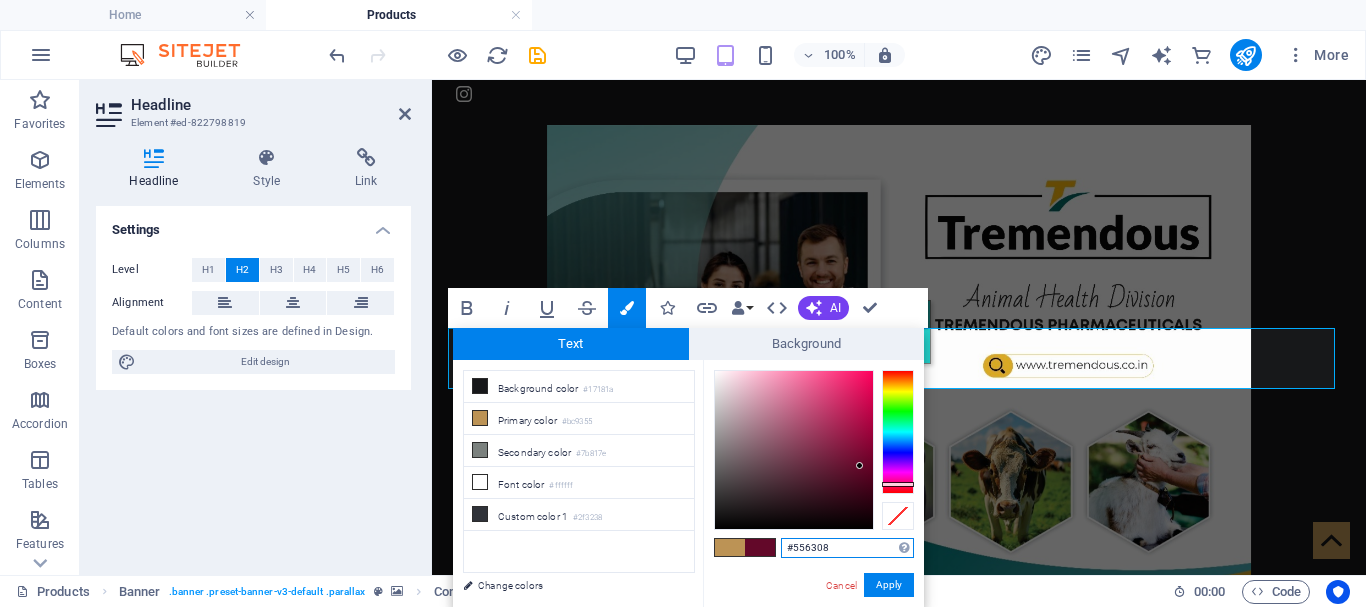 click at bounding box center (898, 432) 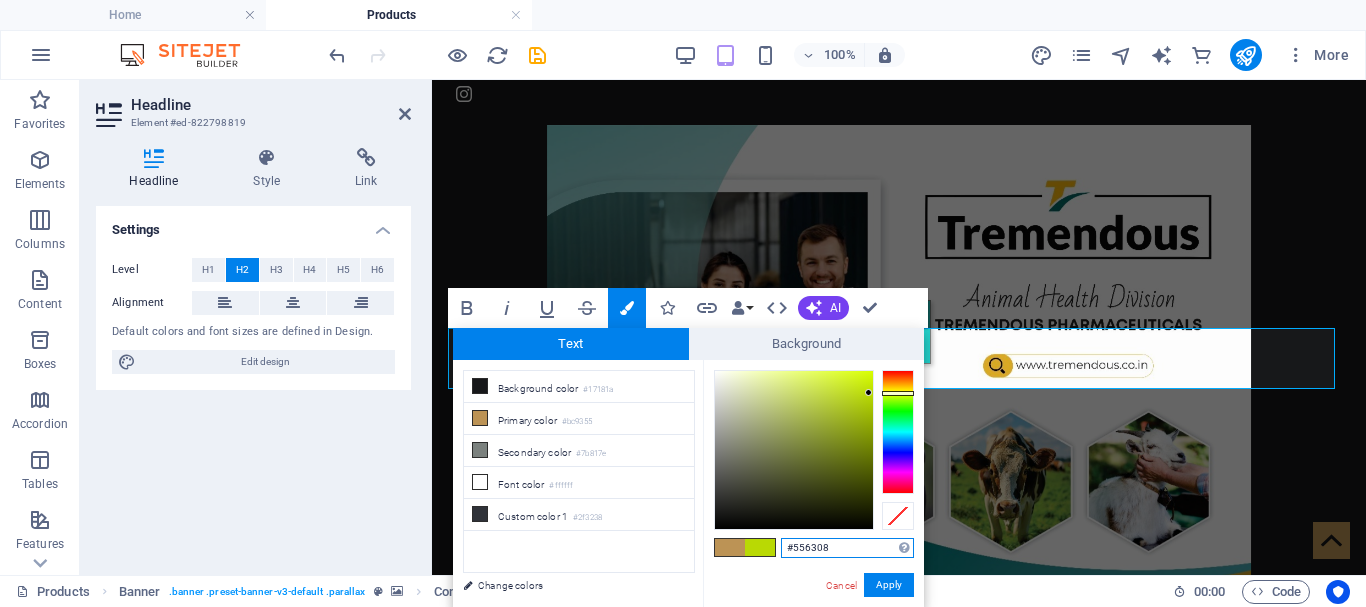 type on "#b9d904" 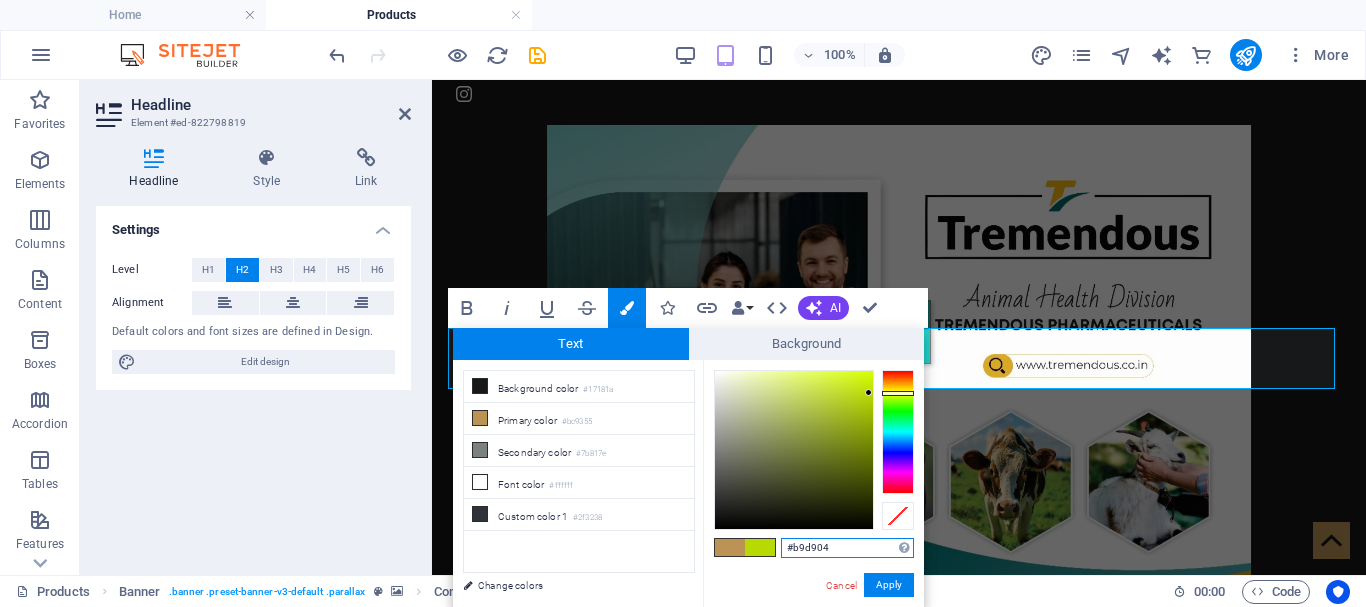click at bounding box center [794, 450] 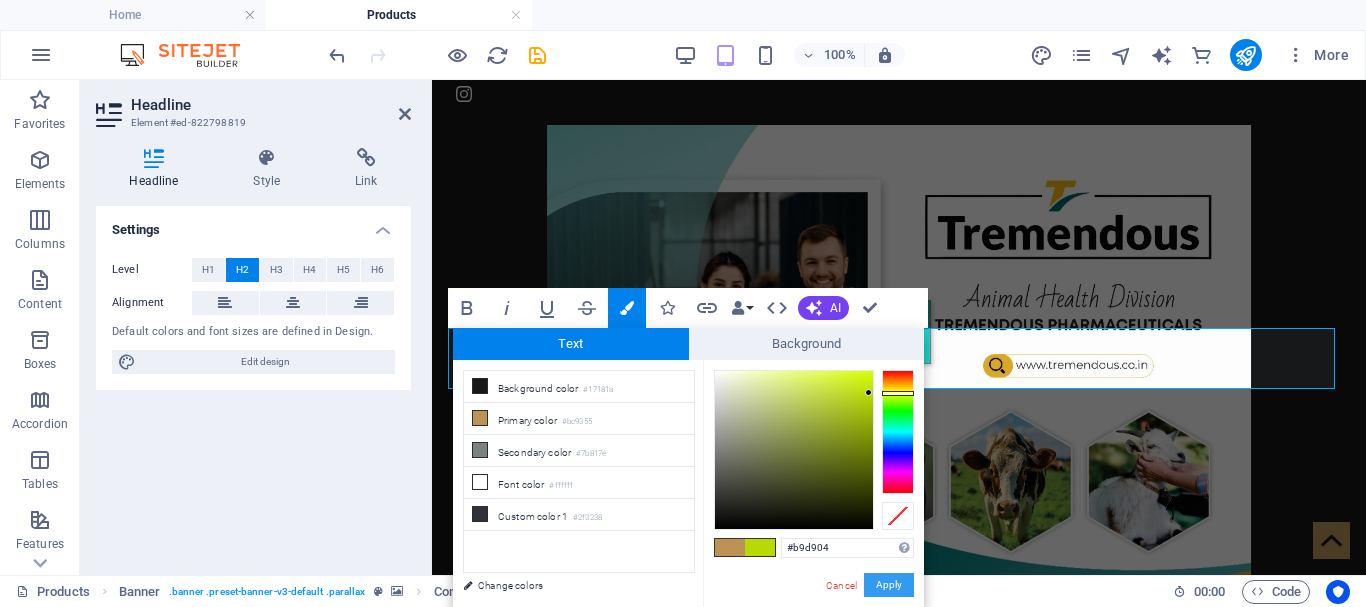 click on "Apply" at bounding box center (889, 585) 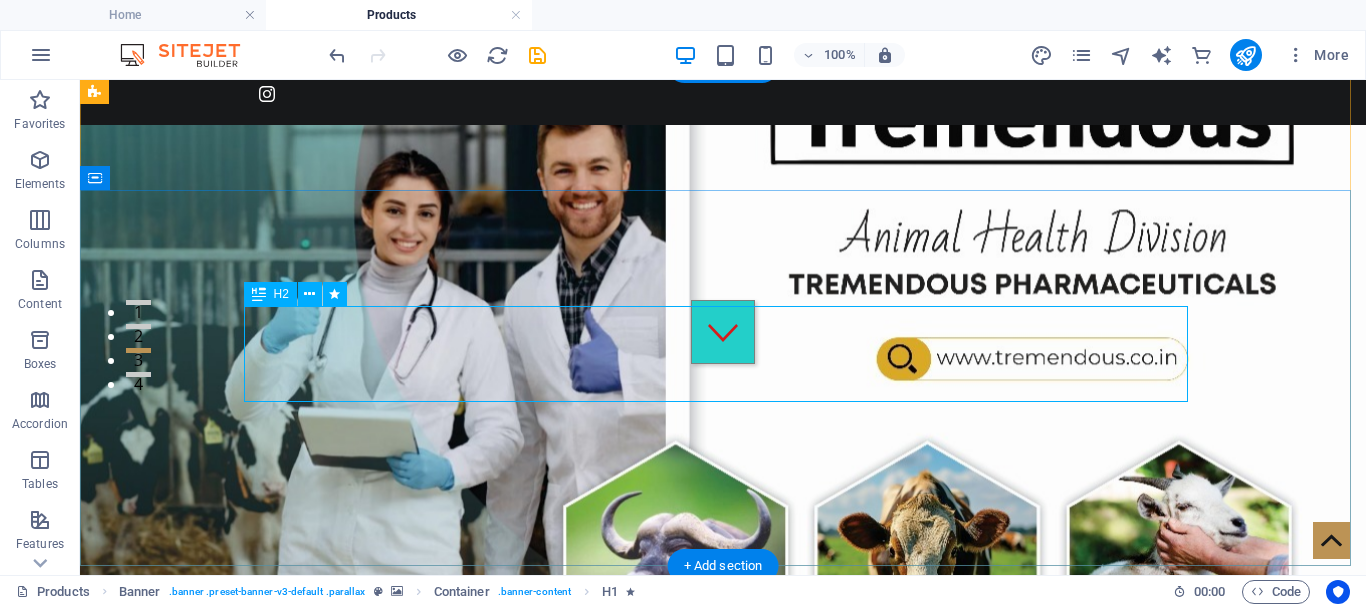 click on "​  Product Range" at bounding box center [723, 913] 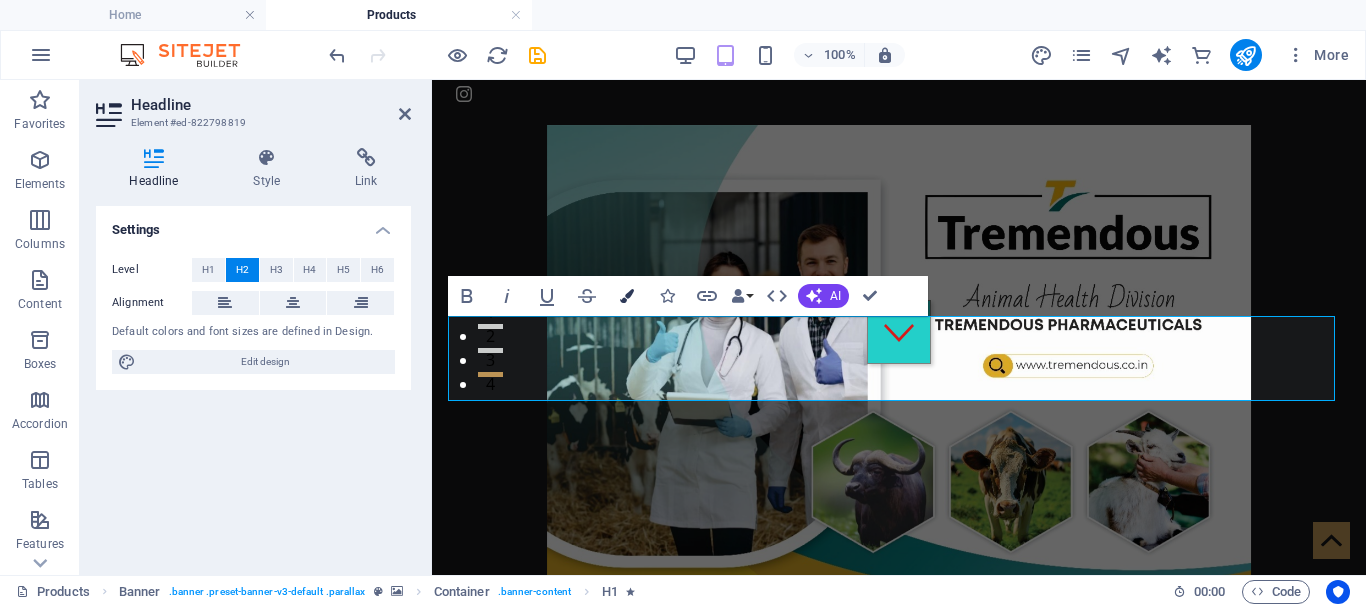 click at bounding box center (627, 296) 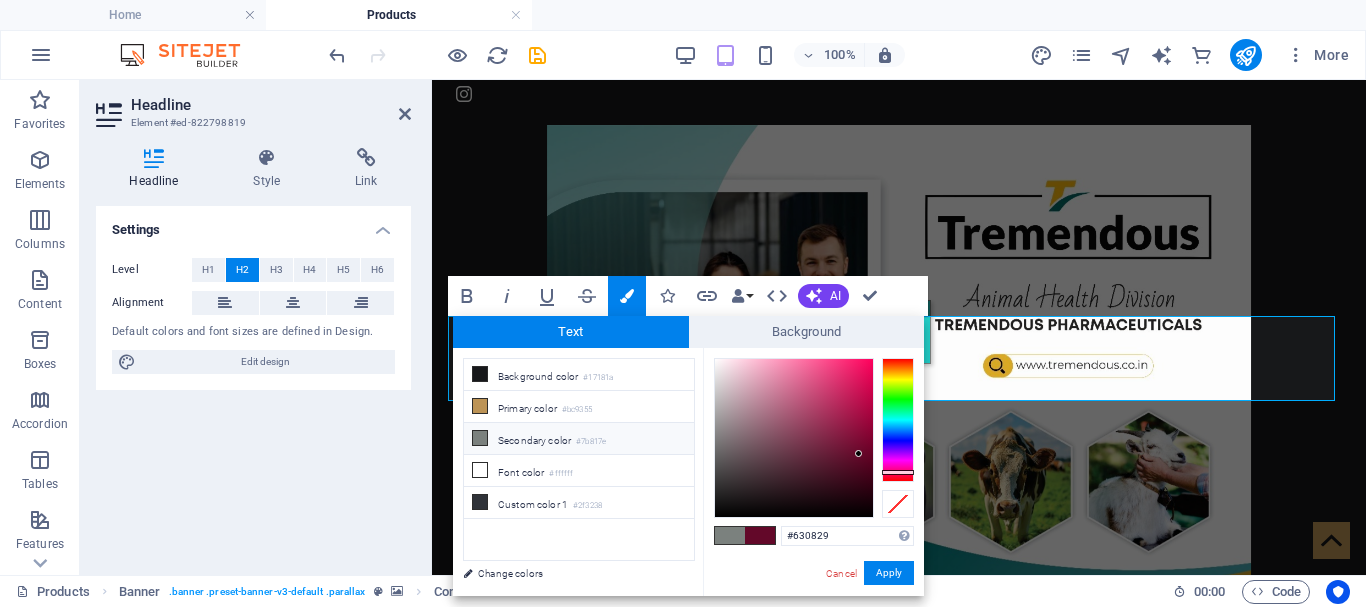 type on "#7d0732" 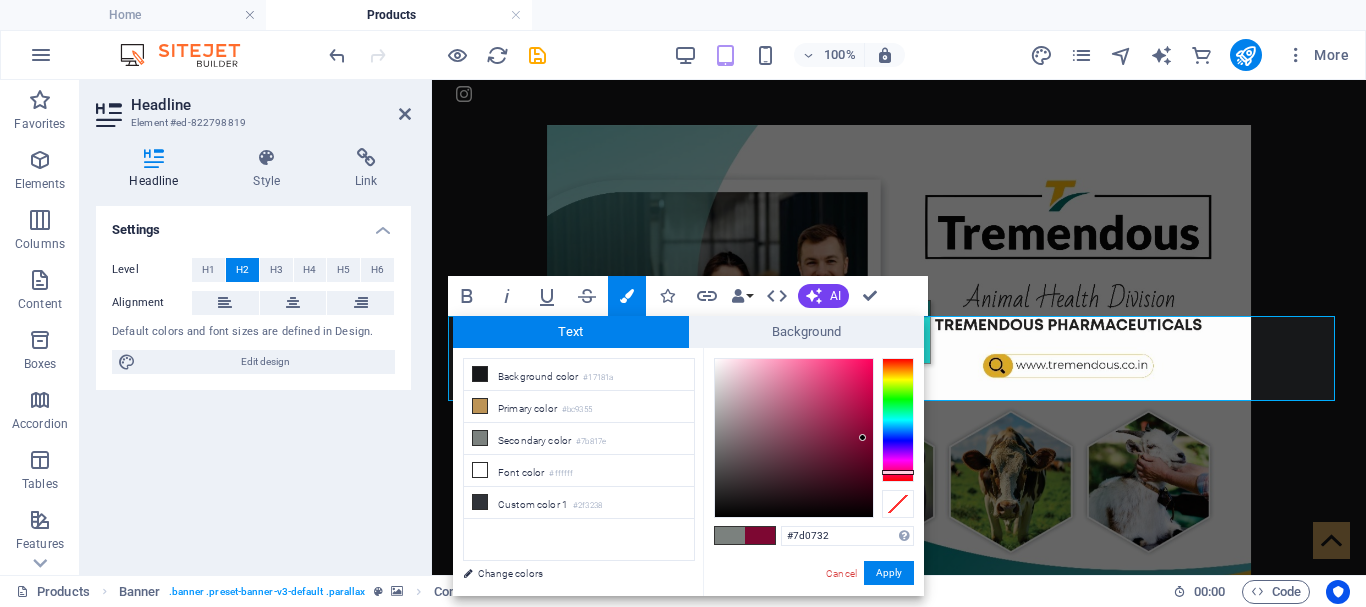 click at bounding box center (794, 438) 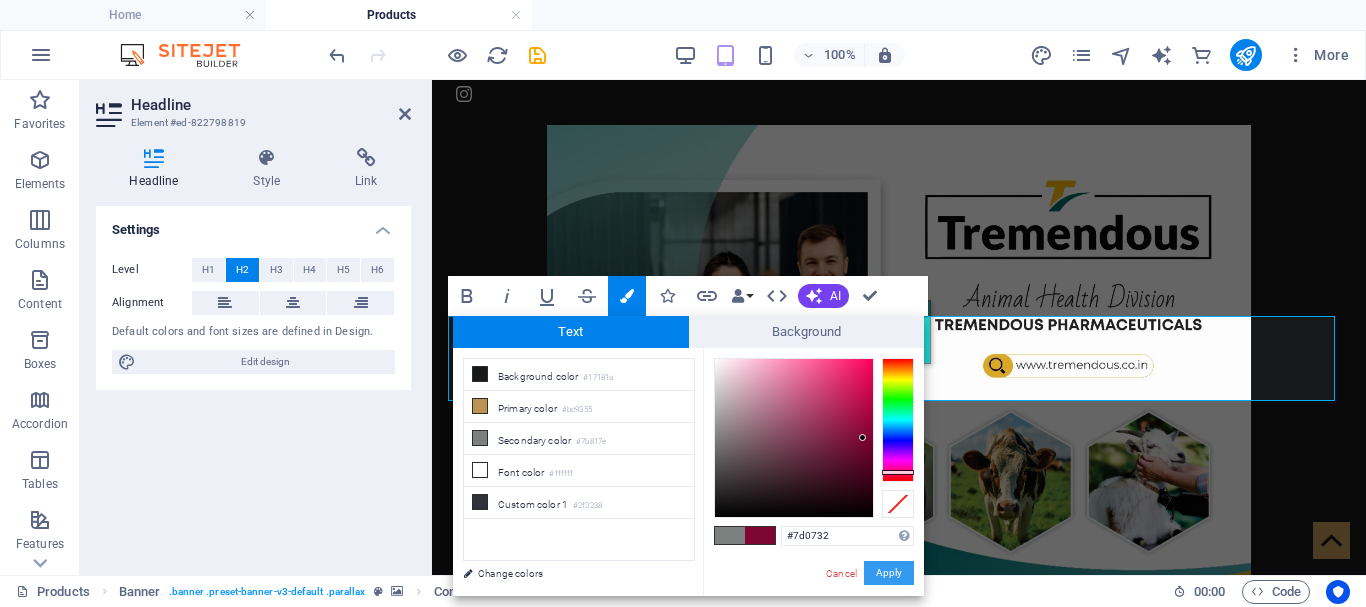 click on "Apply" at bounding box center [889, 573] 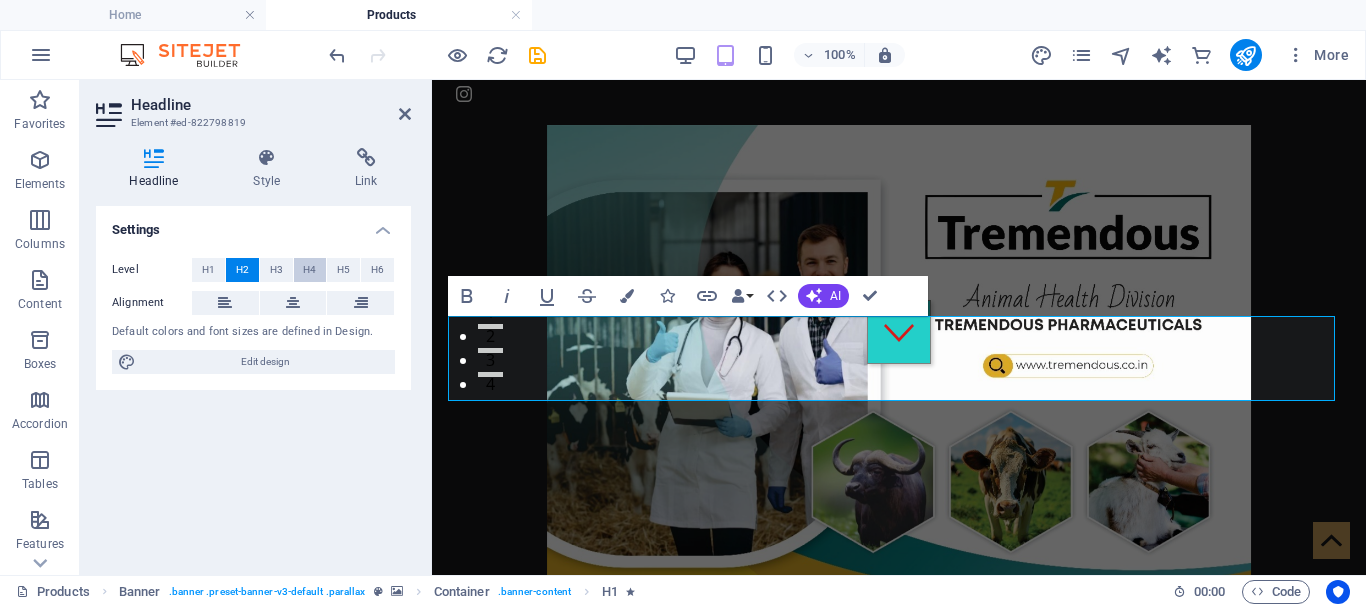 click on "H4" at bounding box center [309, 270] 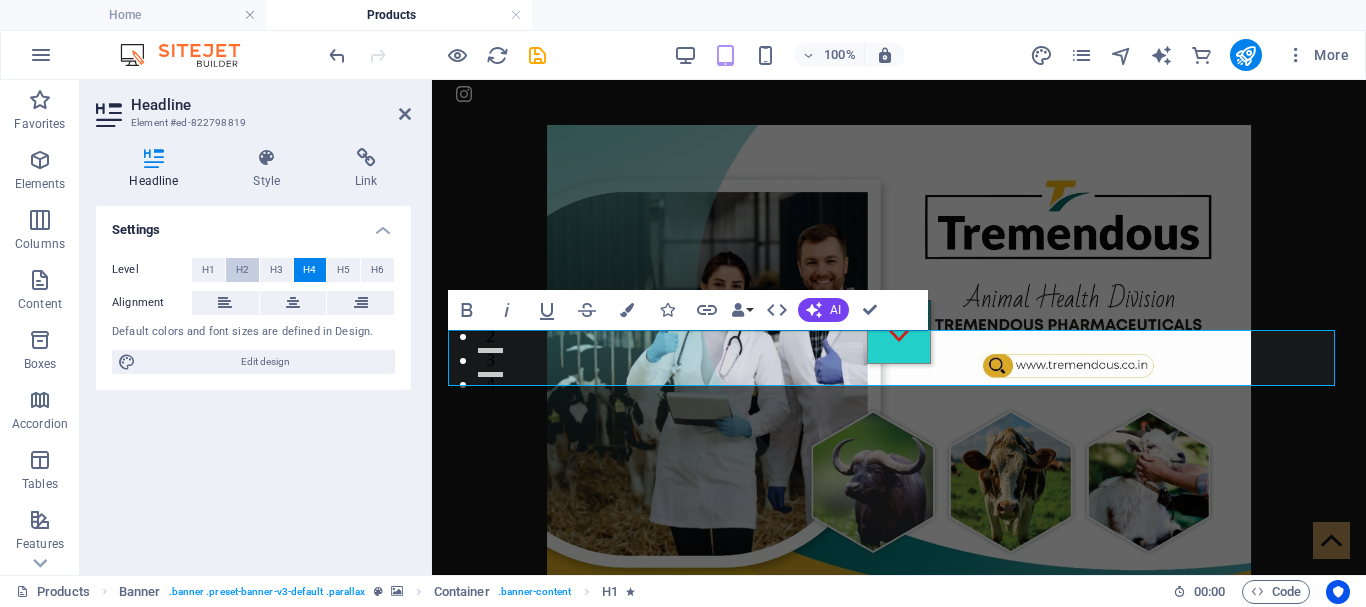 click on "H2" at bounding box center [242, 270] 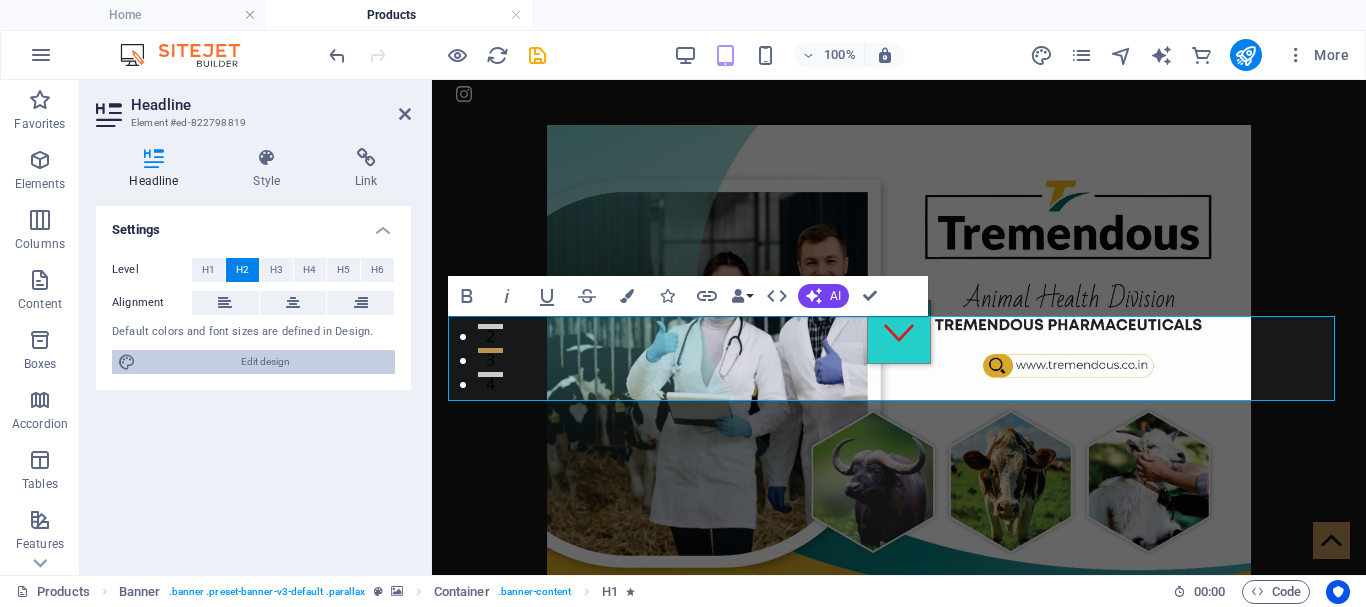 click on "Edit design" at bounding box center [265, 362] 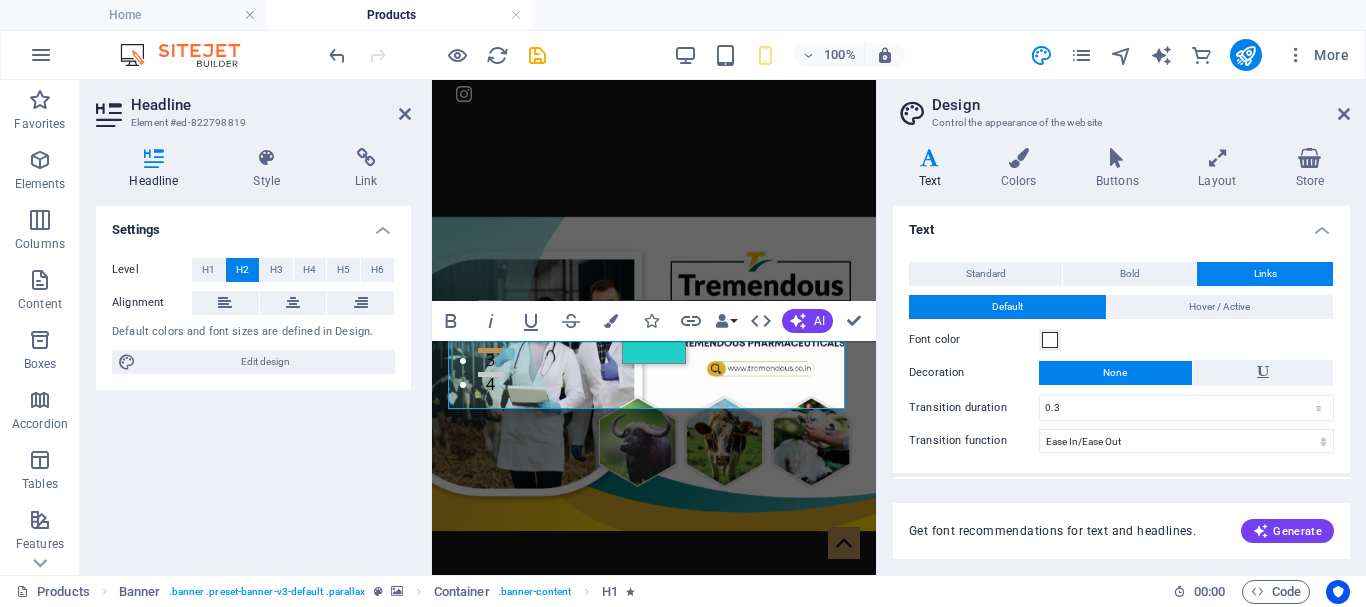 click on "Text" at bounding box center (934, 169) 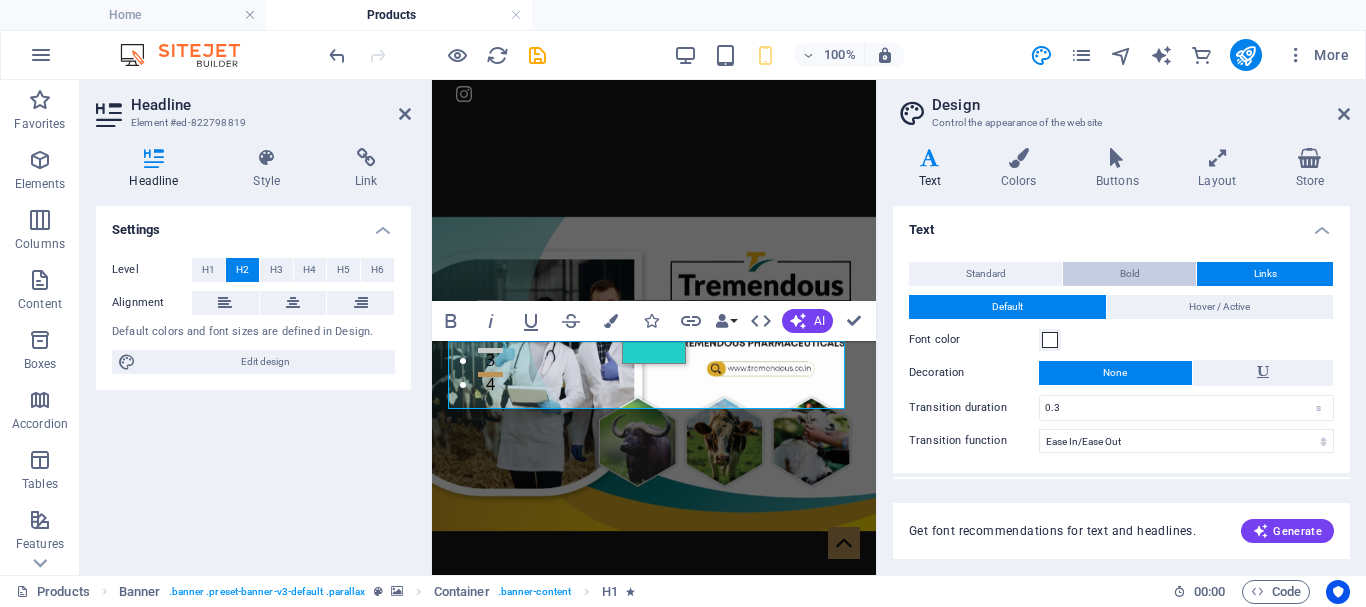 click on "Bold" at bounding box center [1130, 274] 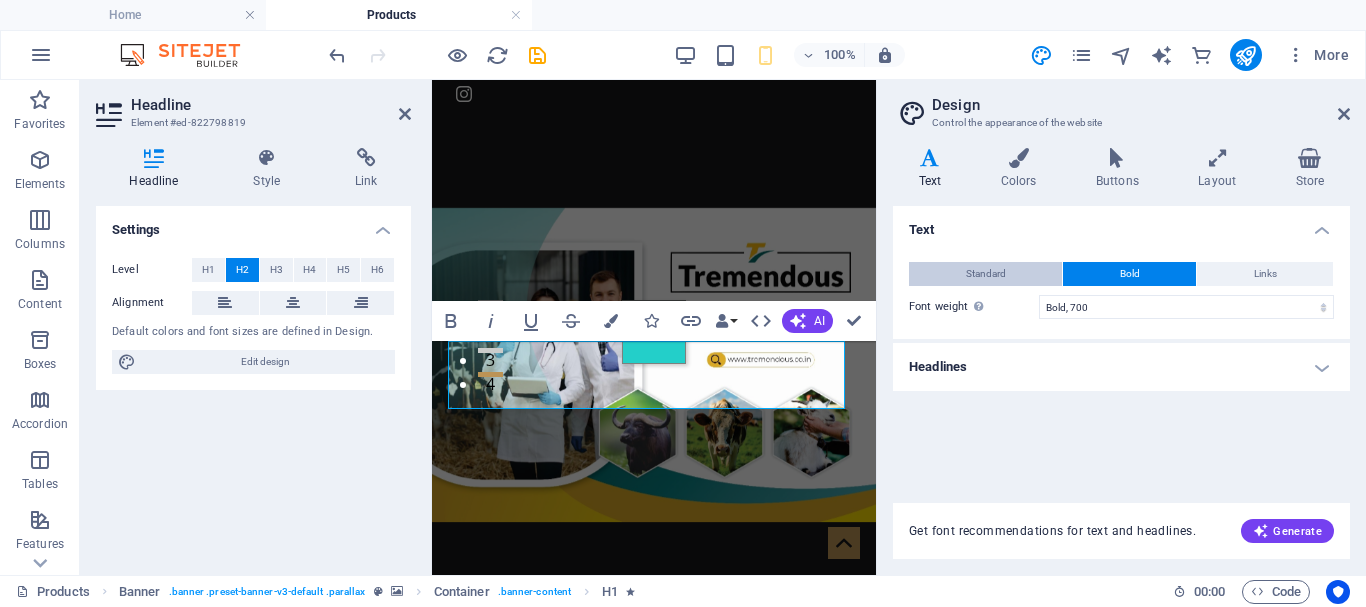 click on "Standard" at bounding box center (986, 274) 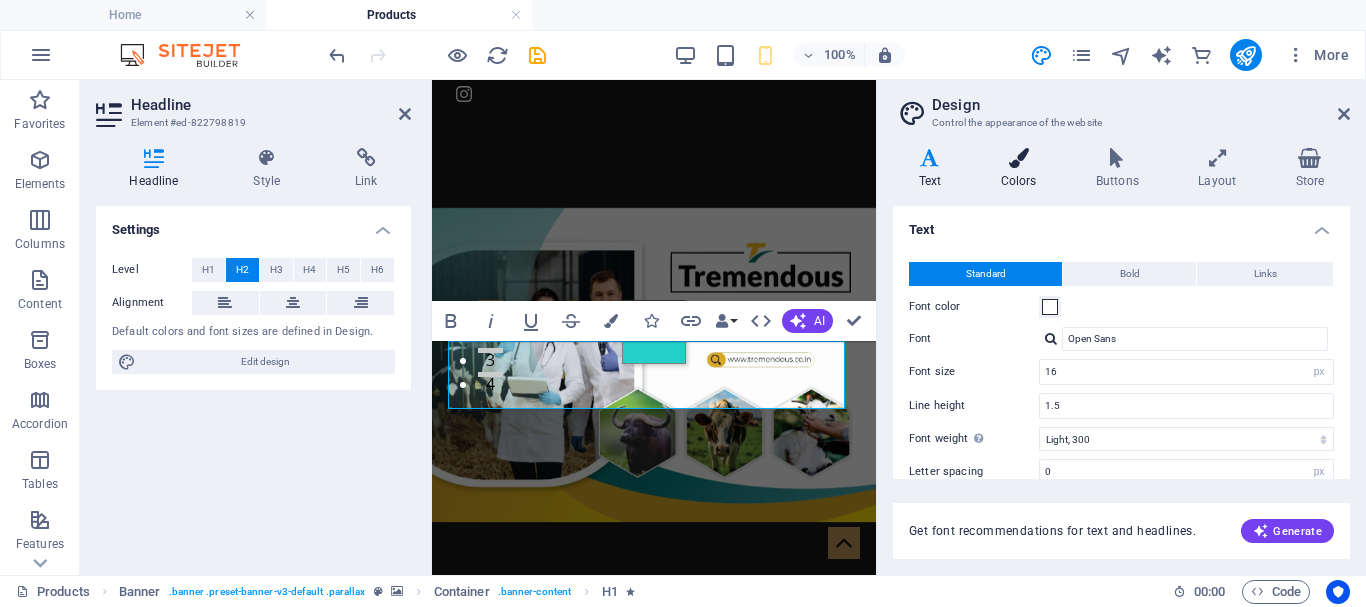click on "Colors" at bounding box center [1022, 169] 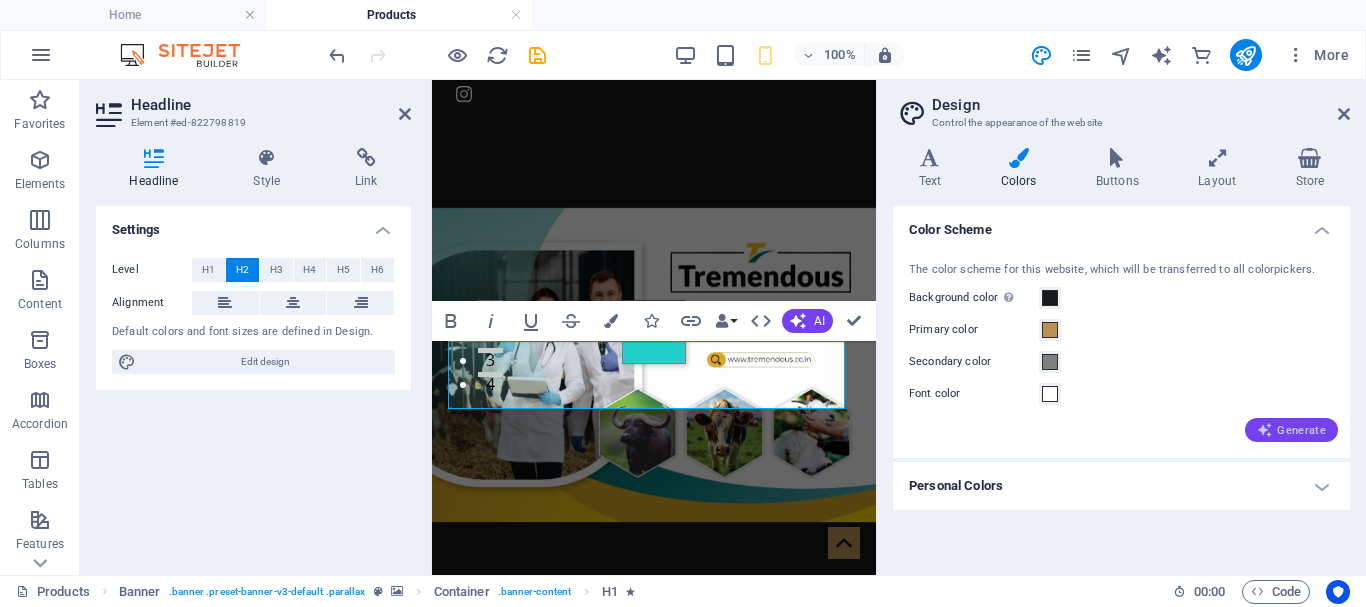 click on "Generate" at bounding box center [1291, 430] 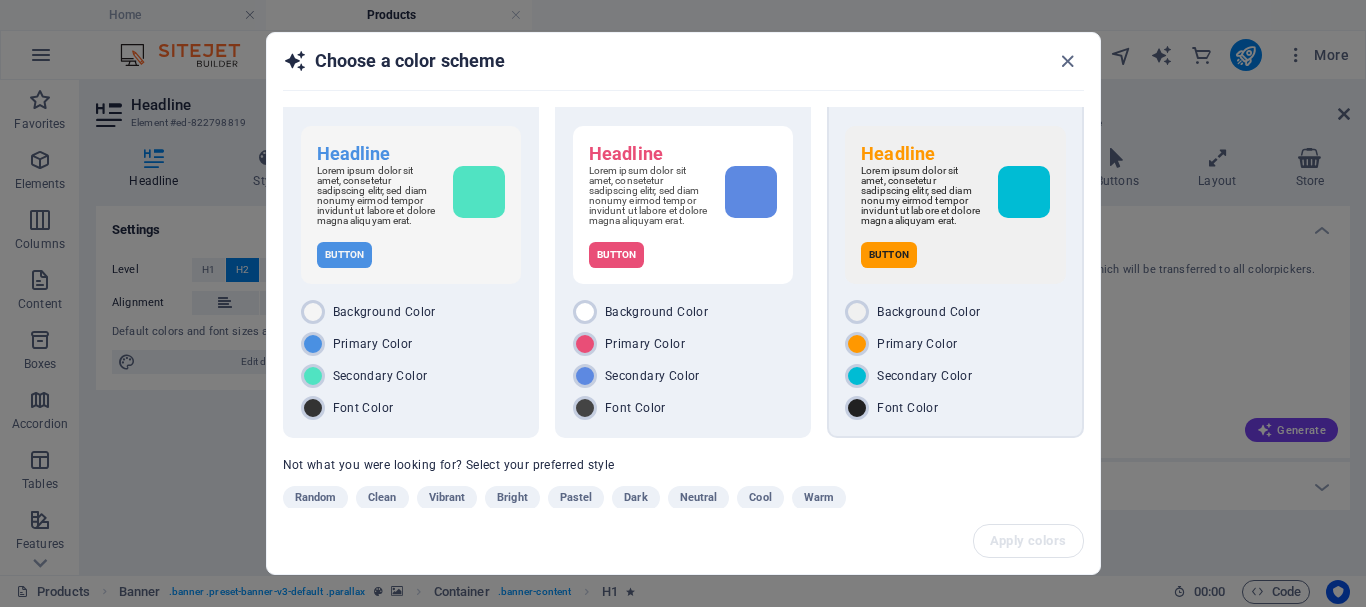 scroll, scrollTop: 0, scrollLeft: 0, axis: both 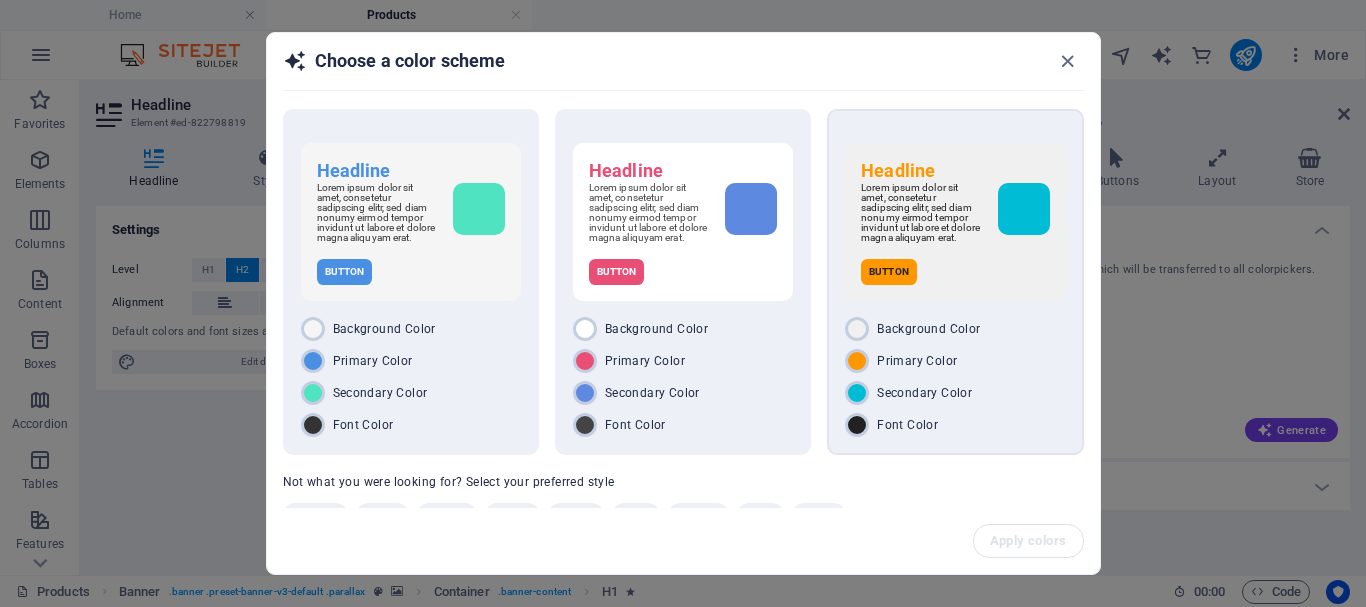 click on "Headline" at bounding box center [955, 171] 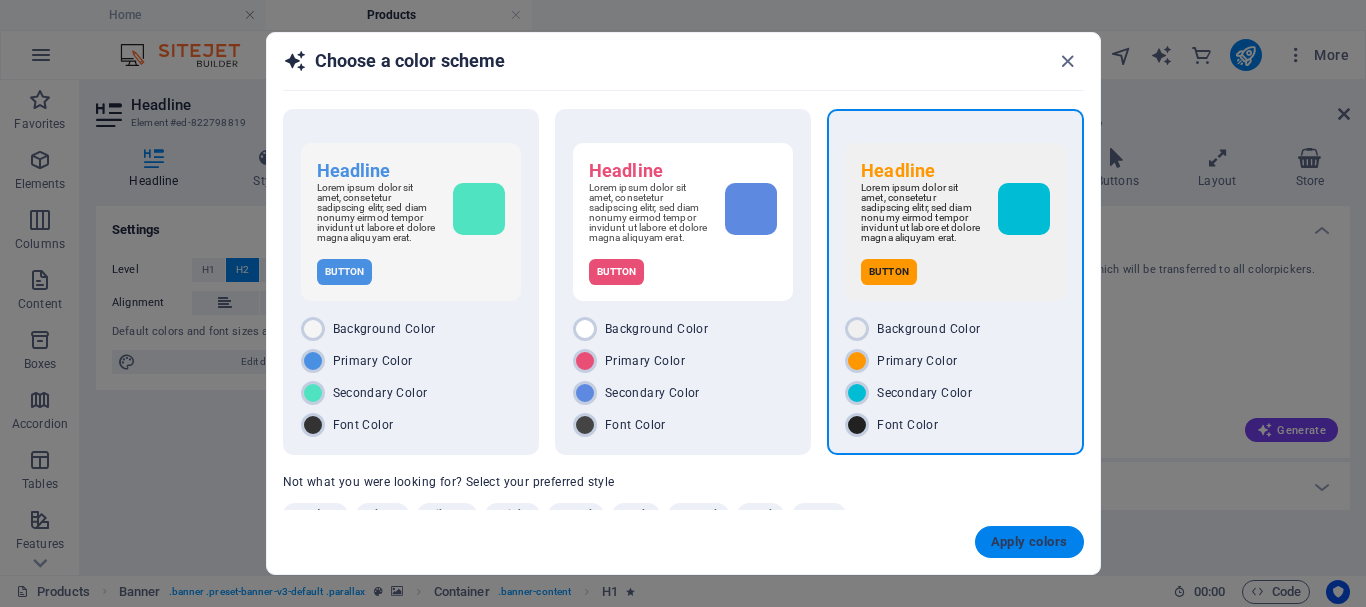 click on "Apply colors" at bounding box center (1029, 542) 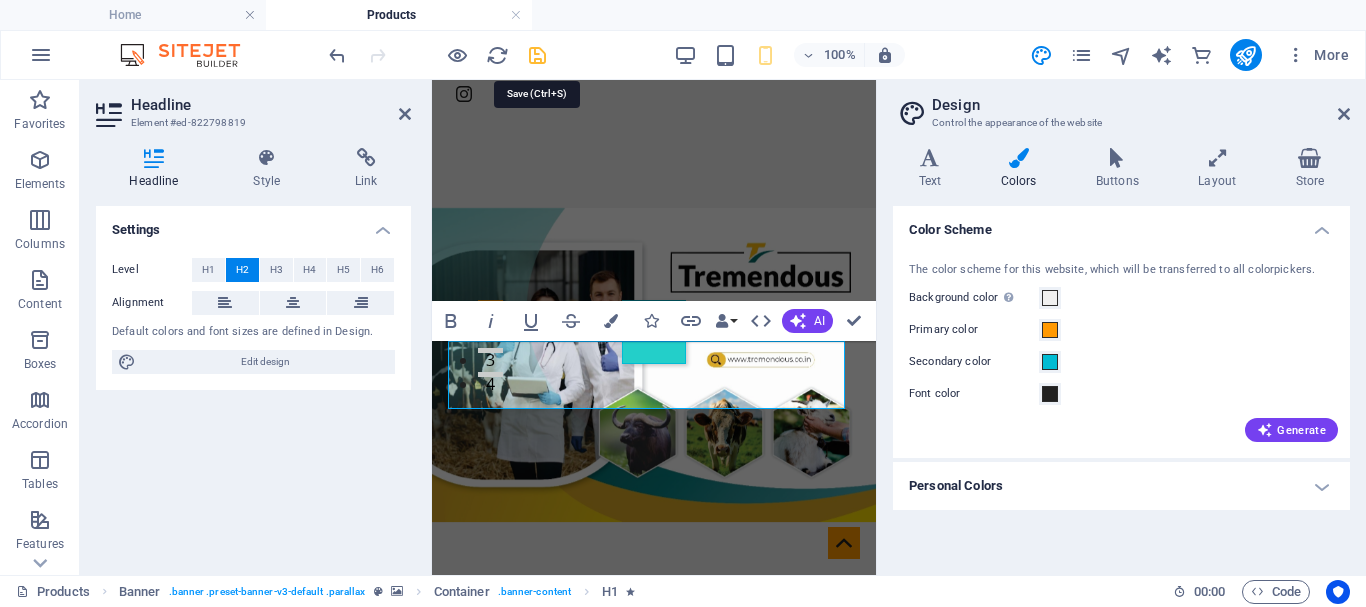 click at bounding box center [537, 55] 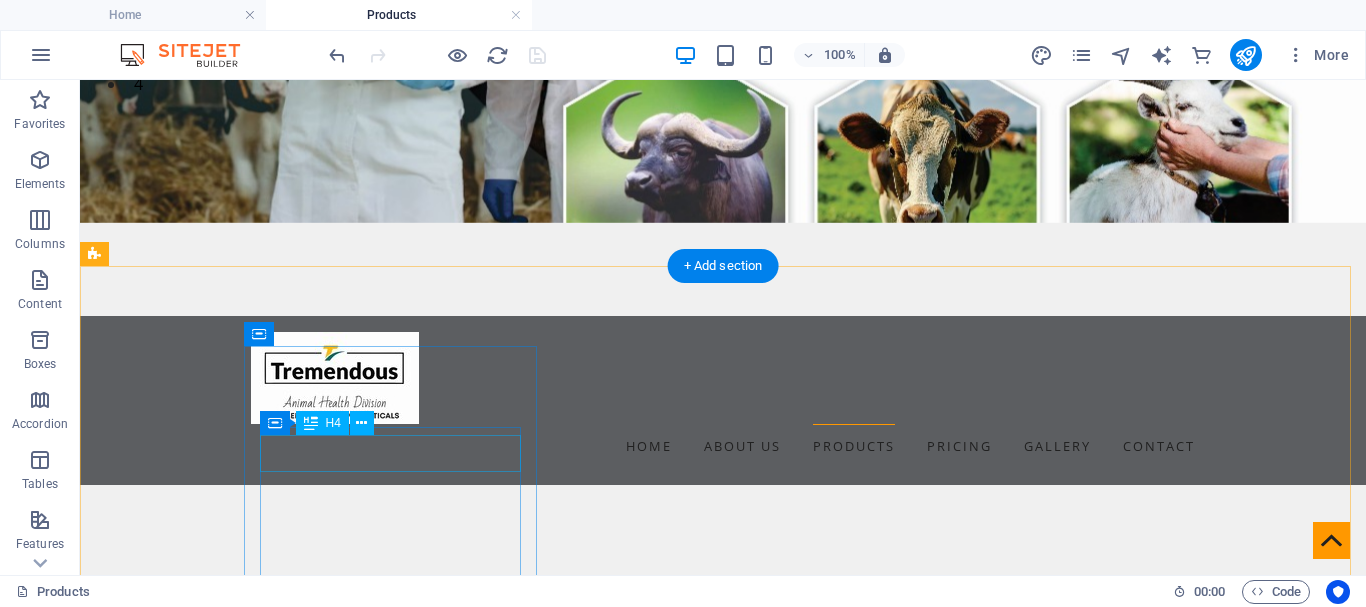scroll, scrollTop: 0, scrollLeft: 0, axis: both 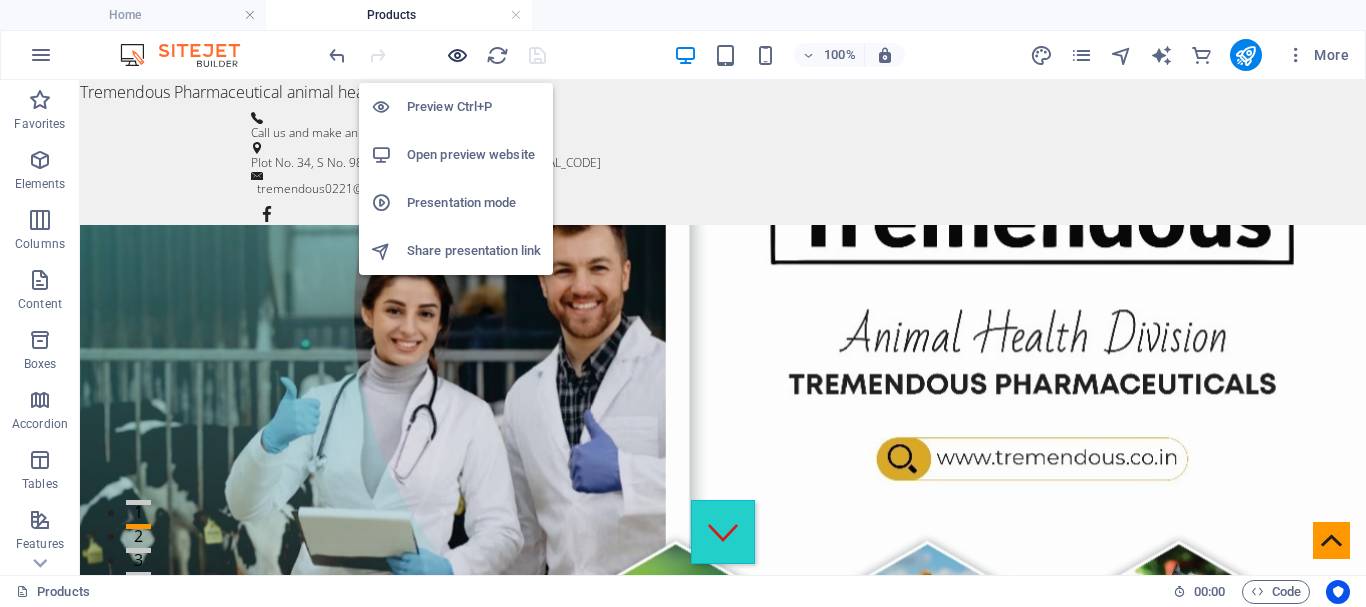 click at bounding box center [457, 55] 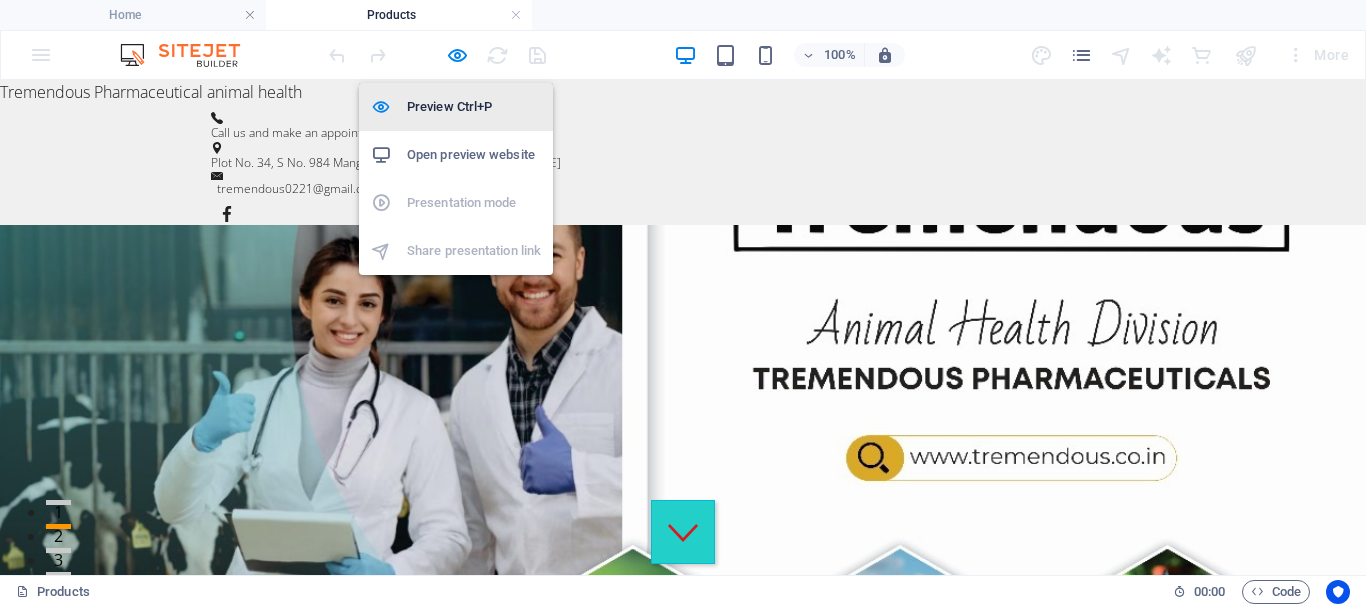 click on "Preview Ctrl+P" at bounding box center (474, 107) 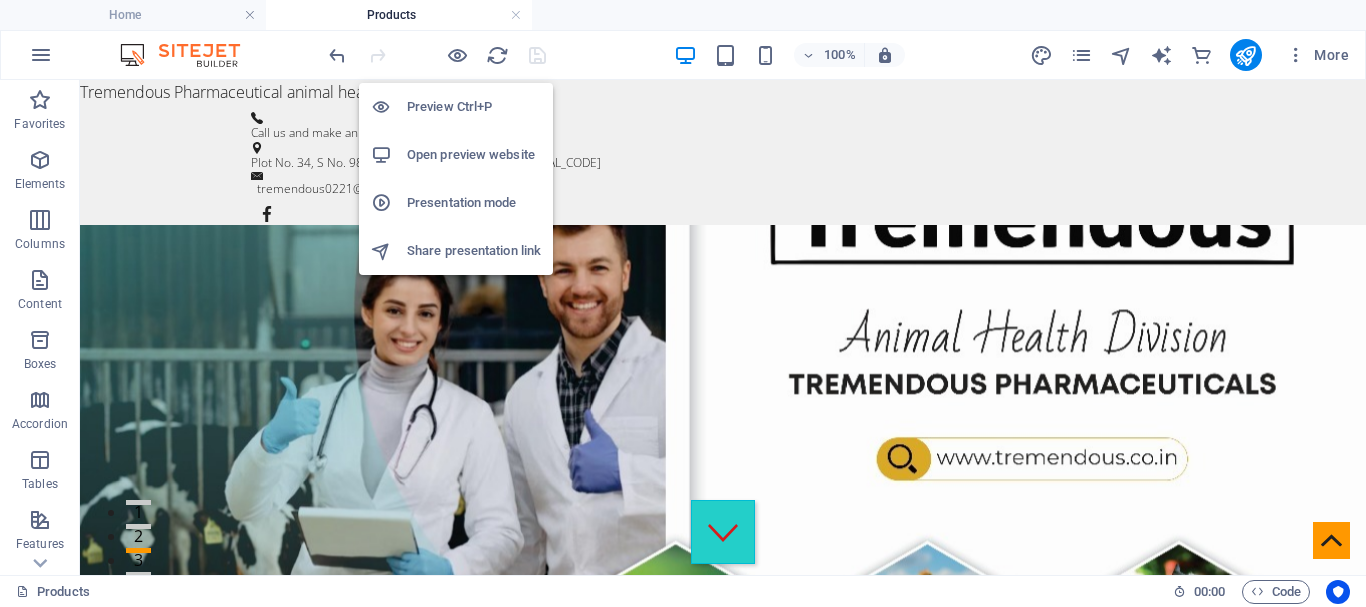 click on "Preview Ctrl+P" at bounding box center (474, 107) 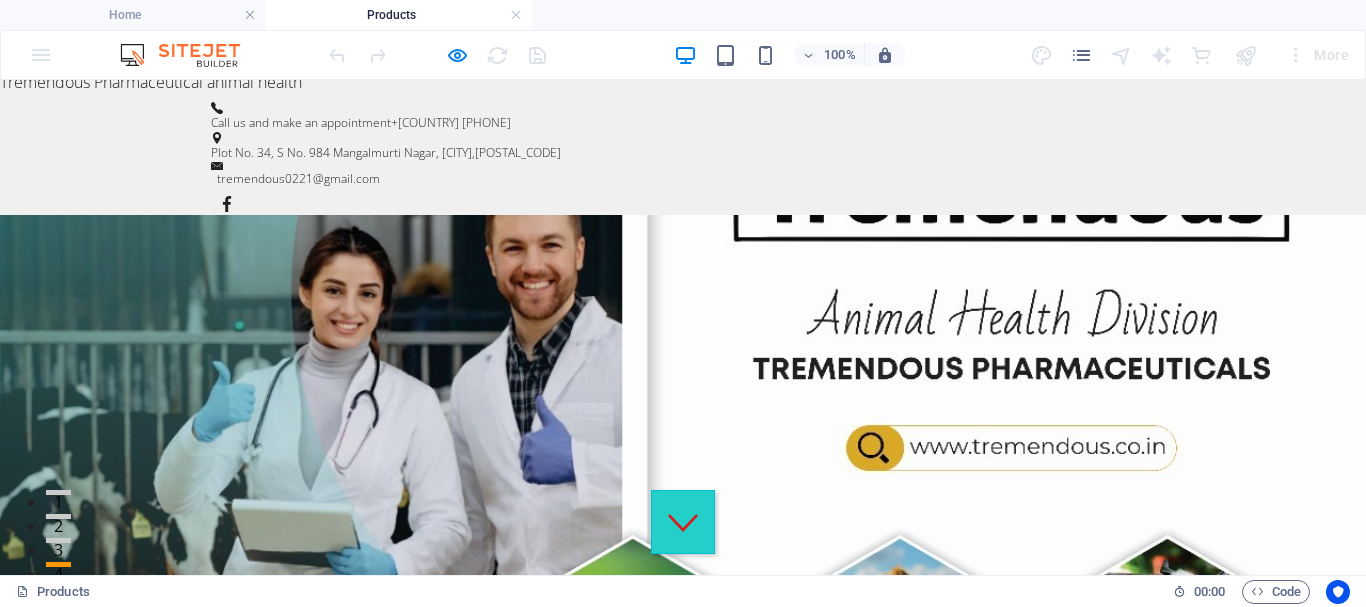 scroll, scrollTop: 0, scrollLeft: 0, axis: both 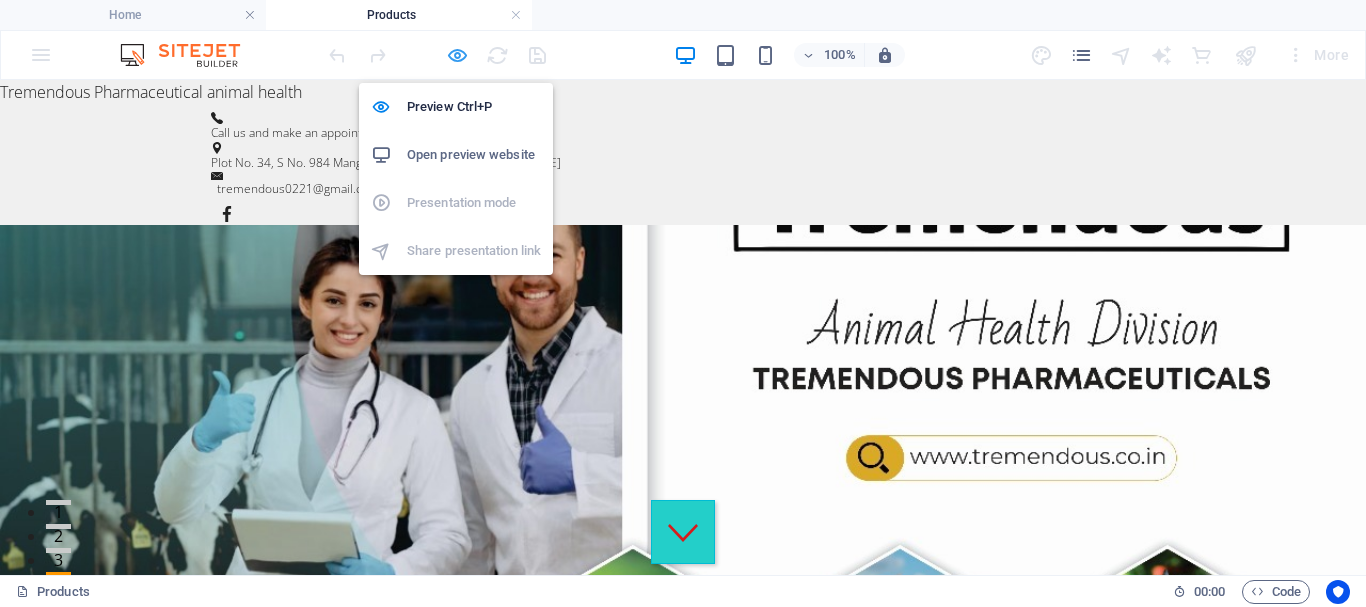 click at bounding box center (457, 55) 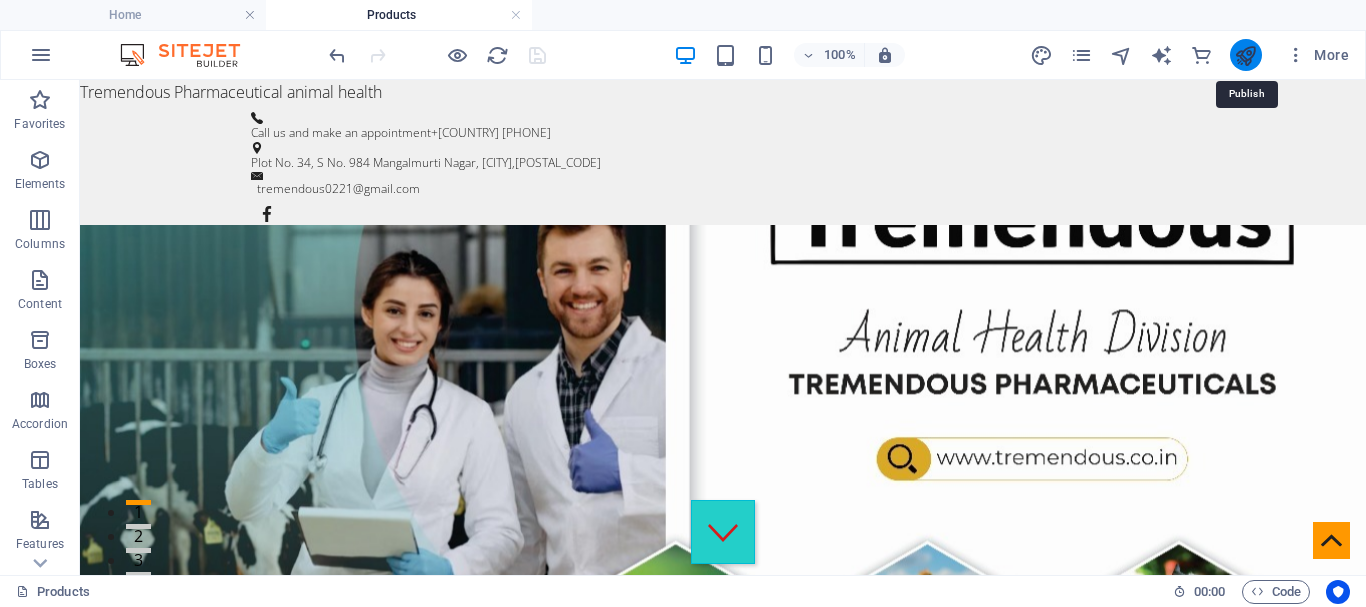 click at bounding box center (1245, 55) 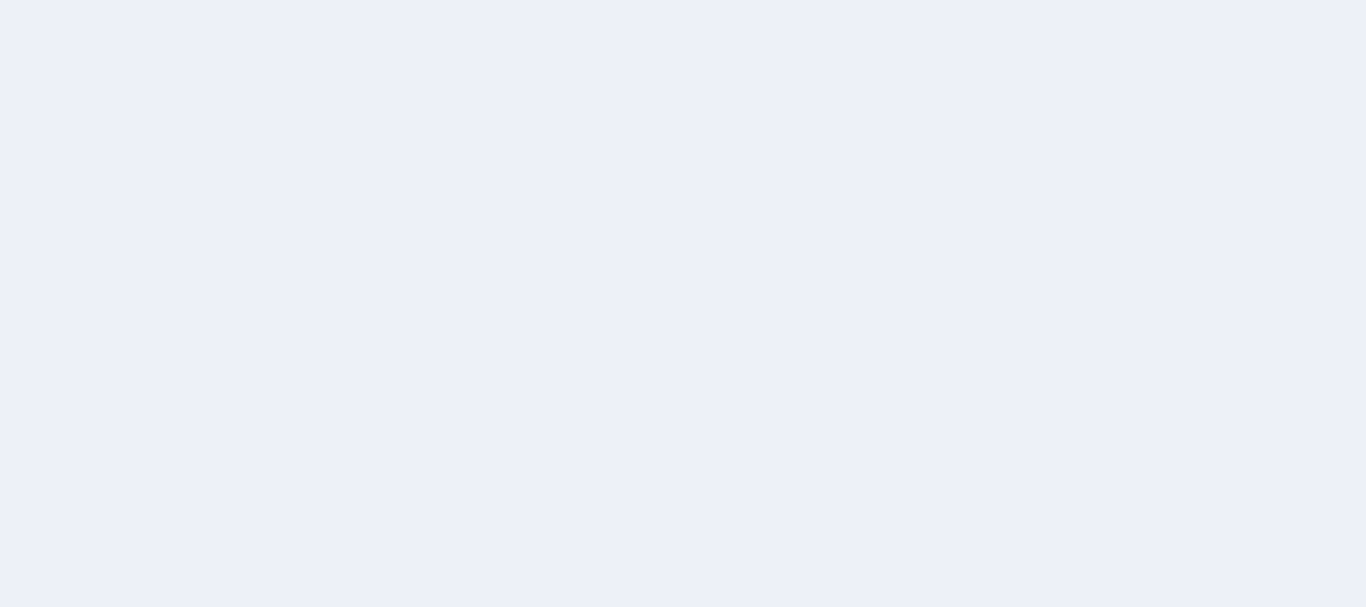 scroll, scrollTop: 0, scrollLeft: 0, axis: both 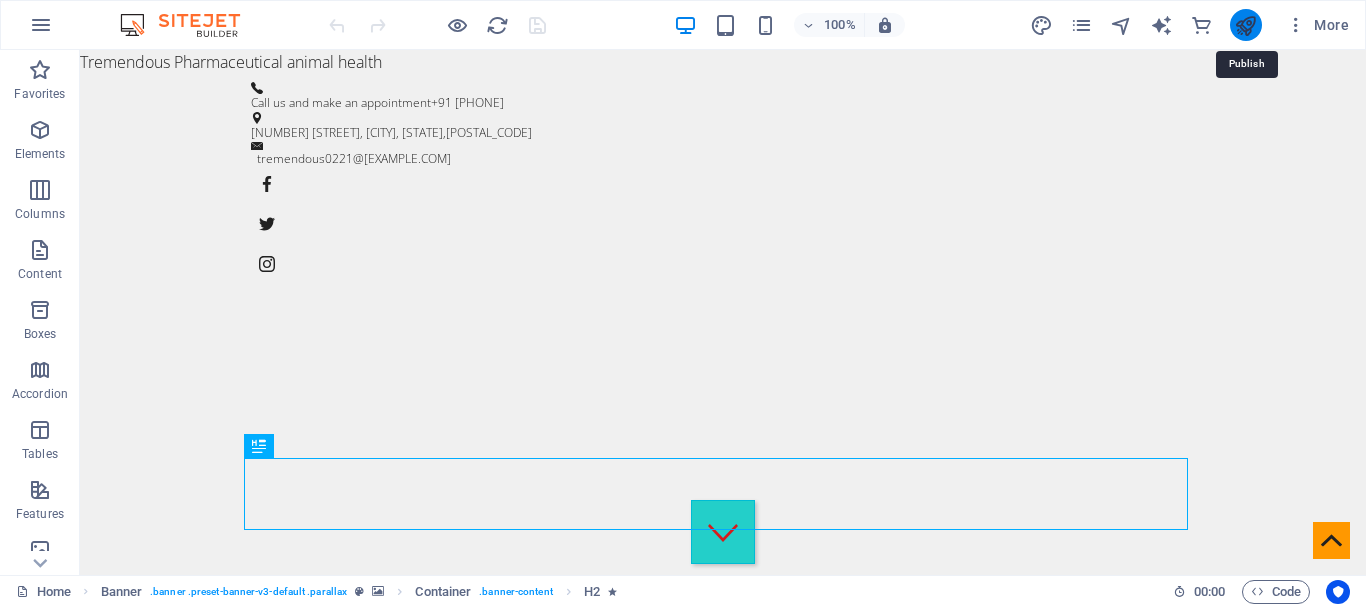 drag, startPoint x: 1244, startPoint y: 22, endPoint x: 1108, endPoint y: 25, distance: 136.03308 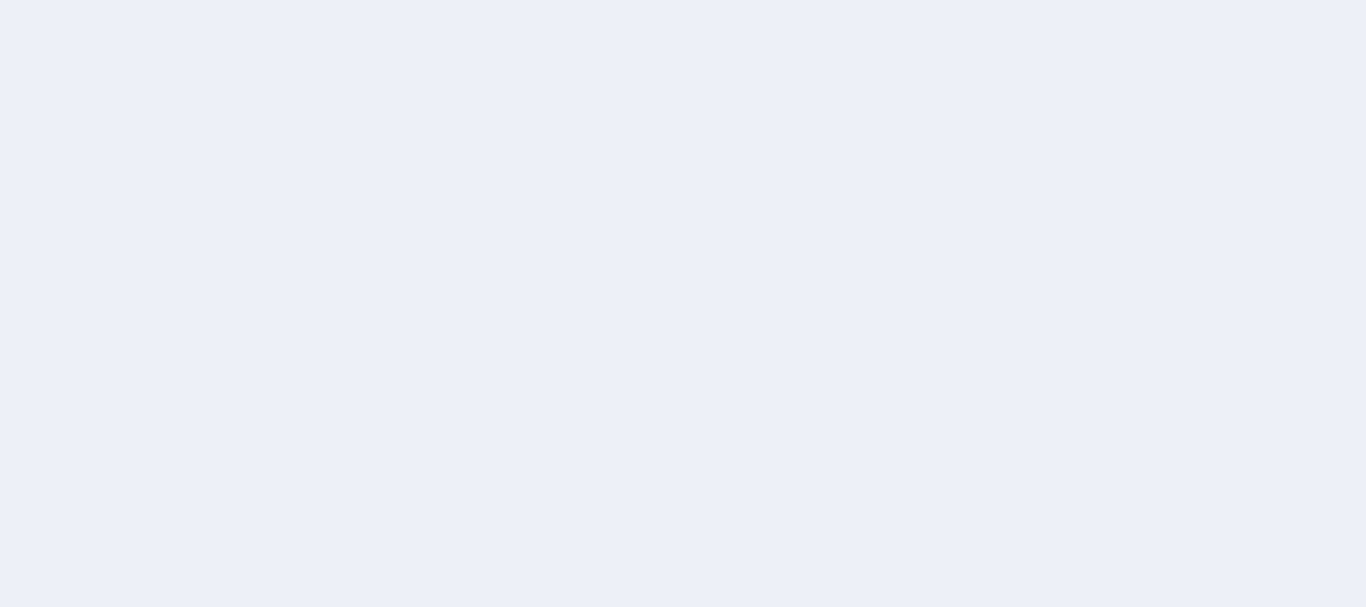 scroll, scrollTop: 0, scrollLeft: 0, axis: both 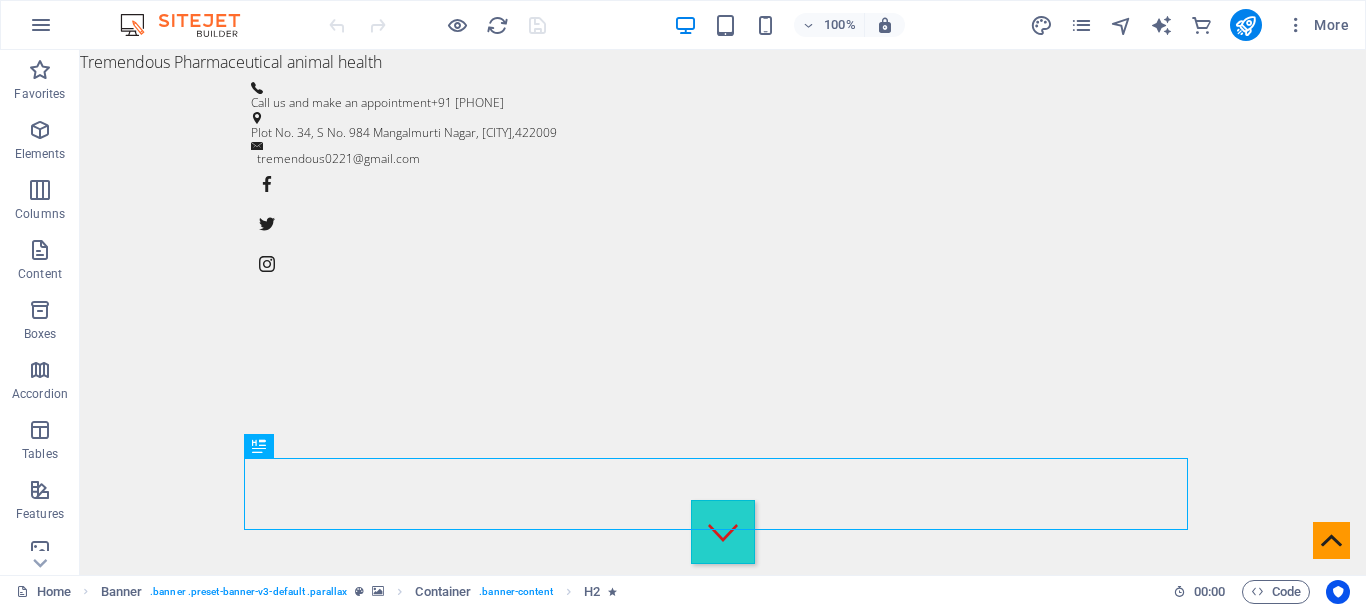 click on "Tremendous Pharmaceutical animal health
Skip to main content
Call us and make an appointment  +91 9011666799 Plot No. 34, S No. 984 Mangalmurti Nagar, Nashik ,  422009 tremendous0221@gmail.com Home About us products Pricing Gallery Contact Welcome to  Animal Health Division New text element Complete solution for your animal health......! WELCOME TO GENTLEMAN Lorem ipsum dolor sit amet, consectetur adipisicing elit. Repellat, maiores, a libero atque assumenda praesentium cum magni odio dolor accusantium explicabo repudiandae molestiae itaque provident sit debitis aspernatur soluta deserunt incidunt ad cumque ex laboriosam. Distinctio, mollitia, molestias excepturi voluptatem veritatis iusto nam nulla.   FOLLOW US ON SERVICES Haircut  Lorem ipsum dolor sit amet, consectetur adipisicing elit. Veritatis, dolorem!  Beard Trim Lorem ipsum dolor sit amet, consectetur adipisicing elit. Veritatis, dolorem!  Styling Lorem ipsum dolor sit amet, consectetur adipisicing elit. Veritatis, dolorem!  Shaves or" at bounding box center [723, 11386] 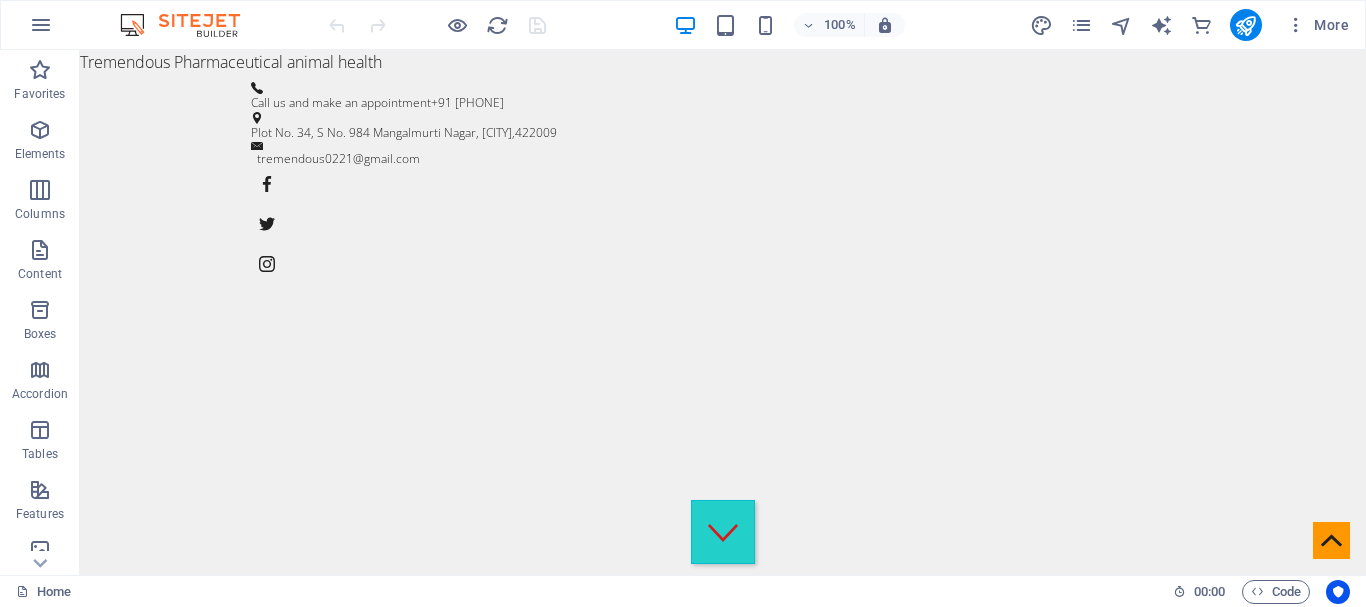 click on "Tremendous Pharmaceutical animal health
Skip to main content
Call us and make an appointment  +91 9011666799 Plot No. 34, S No. 984 Mangalmurti Nagar, Nashik ,  422009 tremendous0221@gmail.com Home About us products Pricing Gallery Contact Welcome to  Animal Health Division New text element Complete solution for your animal health......! WELCOME TO GENTLEMAN Lorem ipsum dolor sit amet, consectetur adipisicing elit. Repellat, maiores, a libero atque assumenda praesentium cum magni odio dolor accusantium explicabo repudiandae molestiae itaque provident sit debitis aspernatur soluta deserunt incidunt ad cumque ex laboriosam. Distinctio, mollitia, molestias excepturi voluptatem veritatis iusto nam nulla.   FOLLOW US ON SERVICES Haircut  Lorem ipsum dolor sit amet, consectetur adipisicing elit. Veritatis, dolorem!  Beard Trim Lorem ipsum dolor sit amet, consectetur adipisicing elit. Veritatis, dolorem!  Styling Lorem ipsum dolor sit amet, consectetur adipisicing elit. Veritatis, dolorem!  Shaves or" at bounding box center (723, 11386) 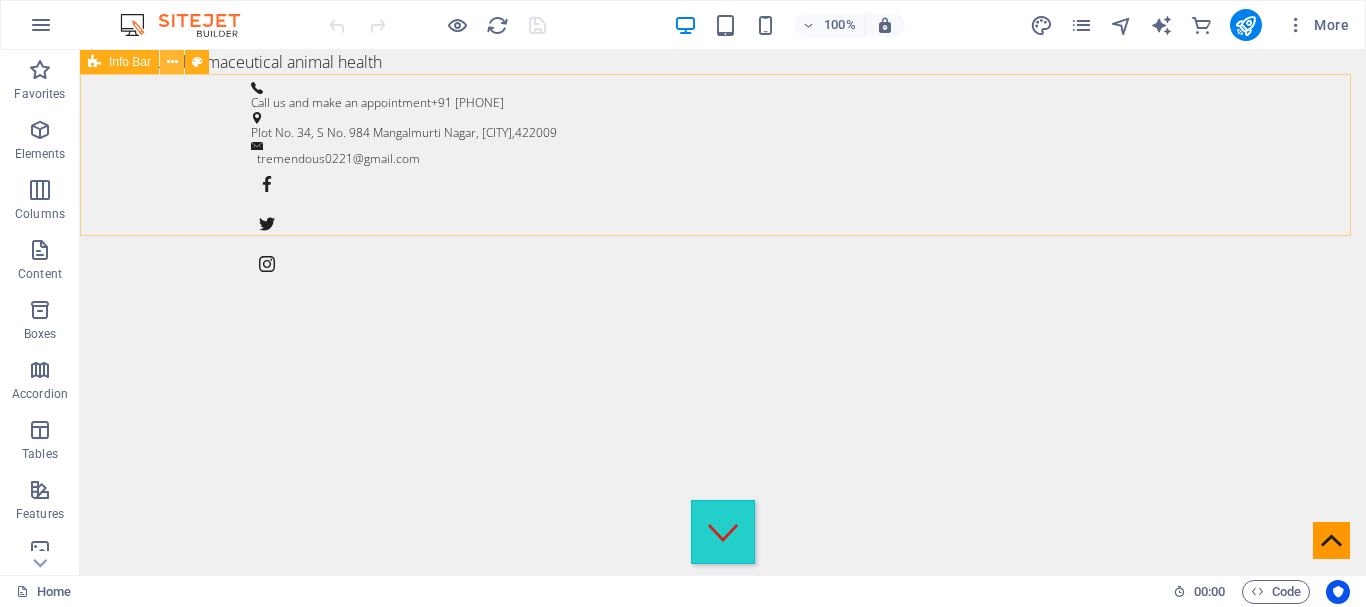 click at bounding box center (172, 62) 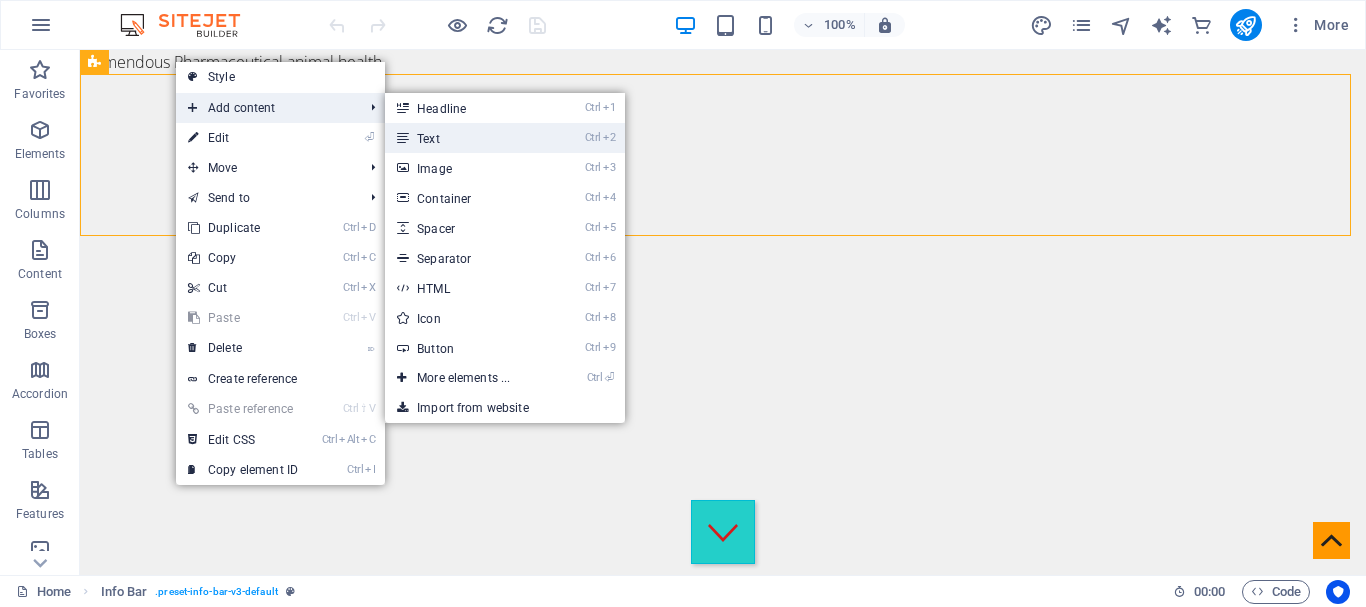 click on "Ctrl 2  Text" at bounding box center [467, 138] 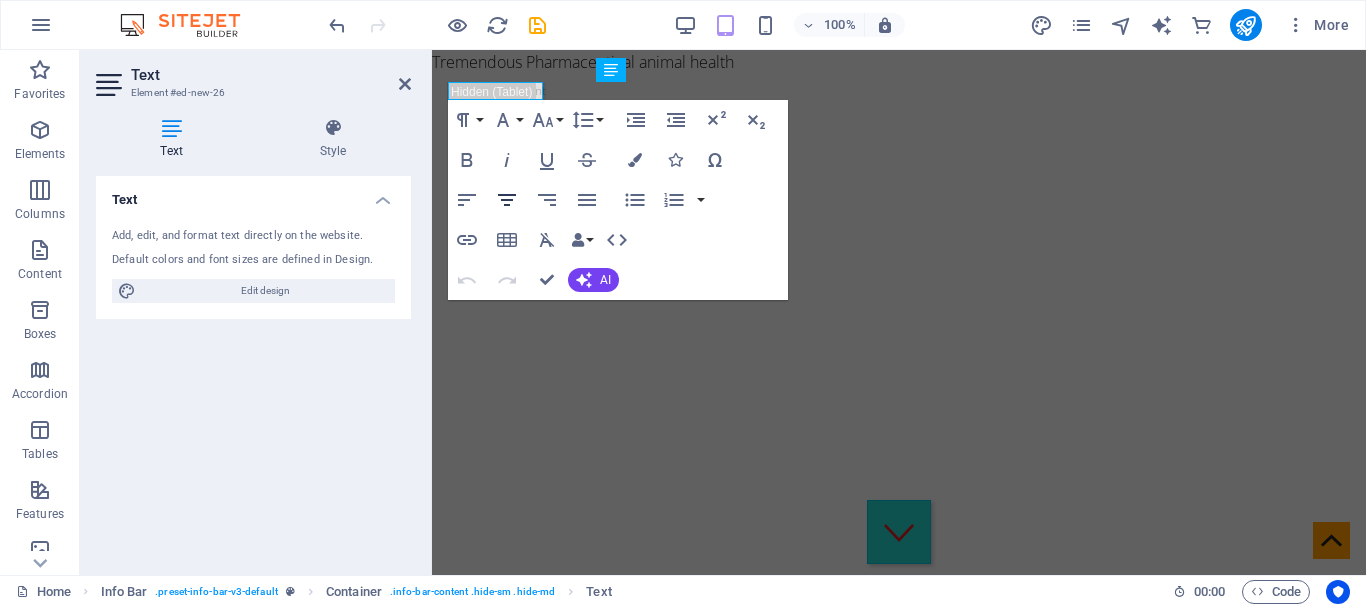 click 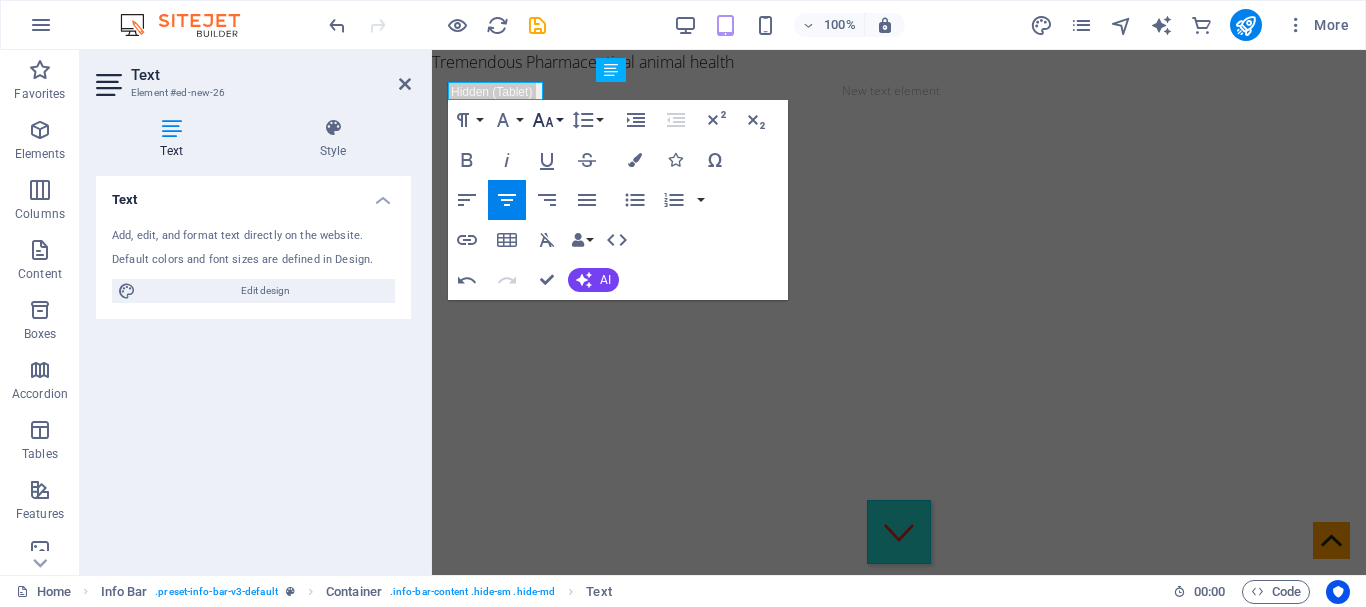 click on "Font Size" at bounding box center [547, 120] 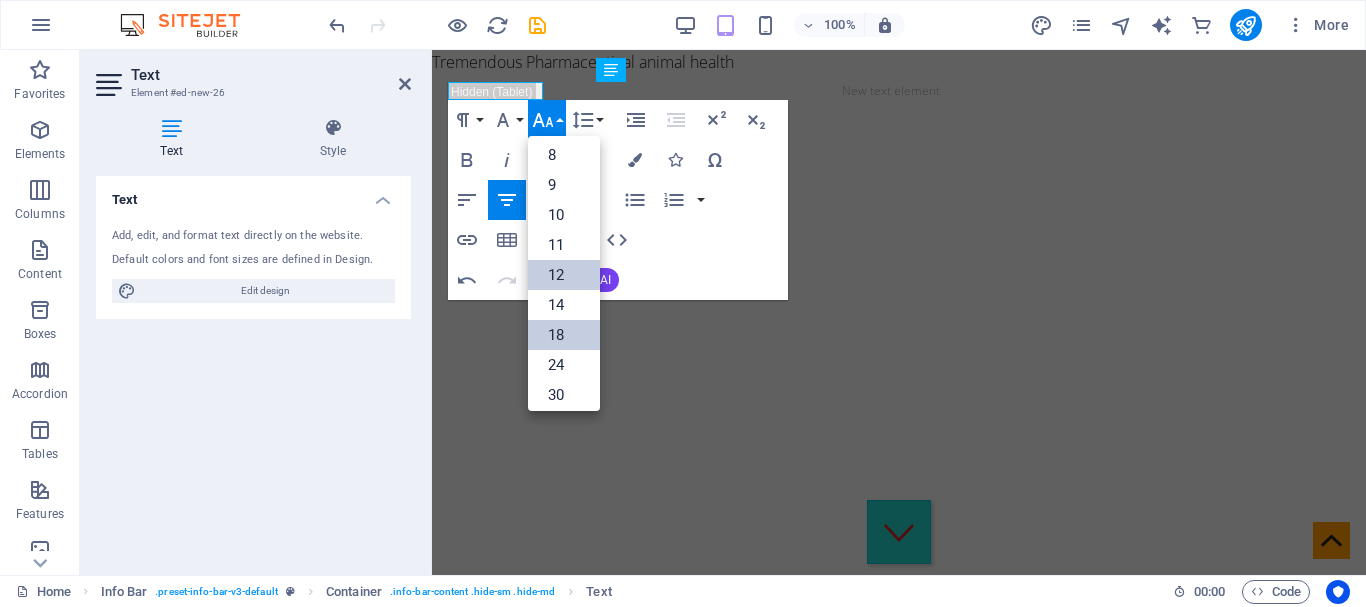 scroll, scrollTop: 0, scrollLeft: 0, axis: both 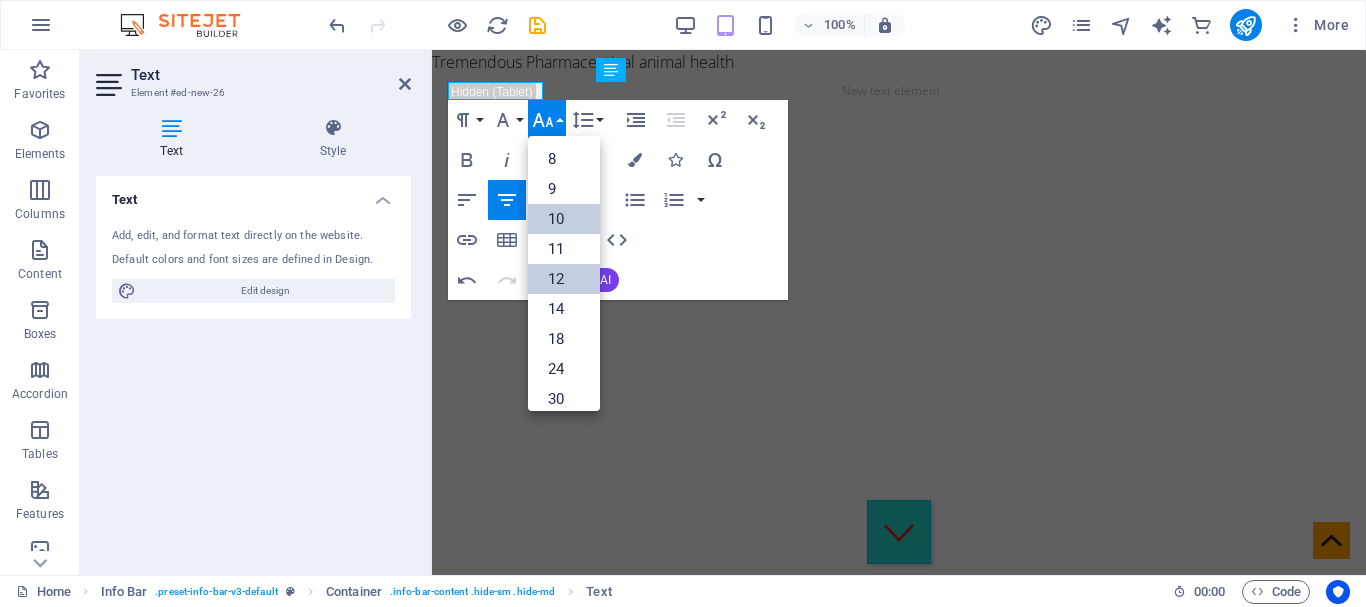 click on "10" at bounding box center [564, 219] 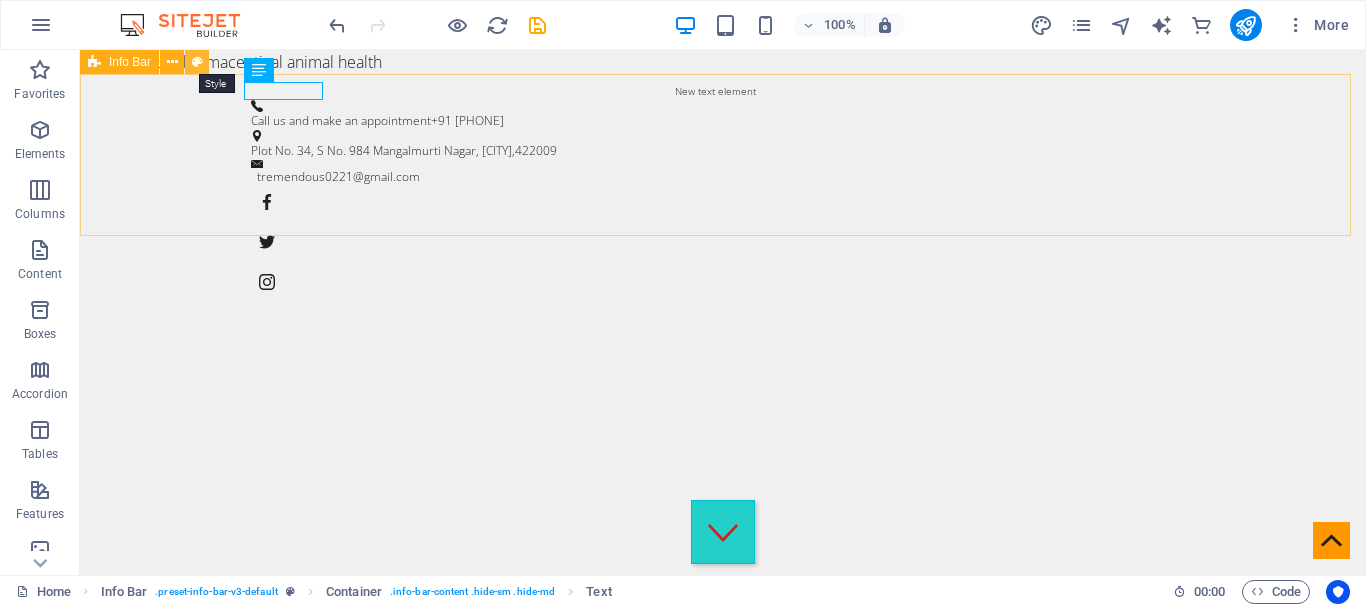click at bounding box center (197, 62) 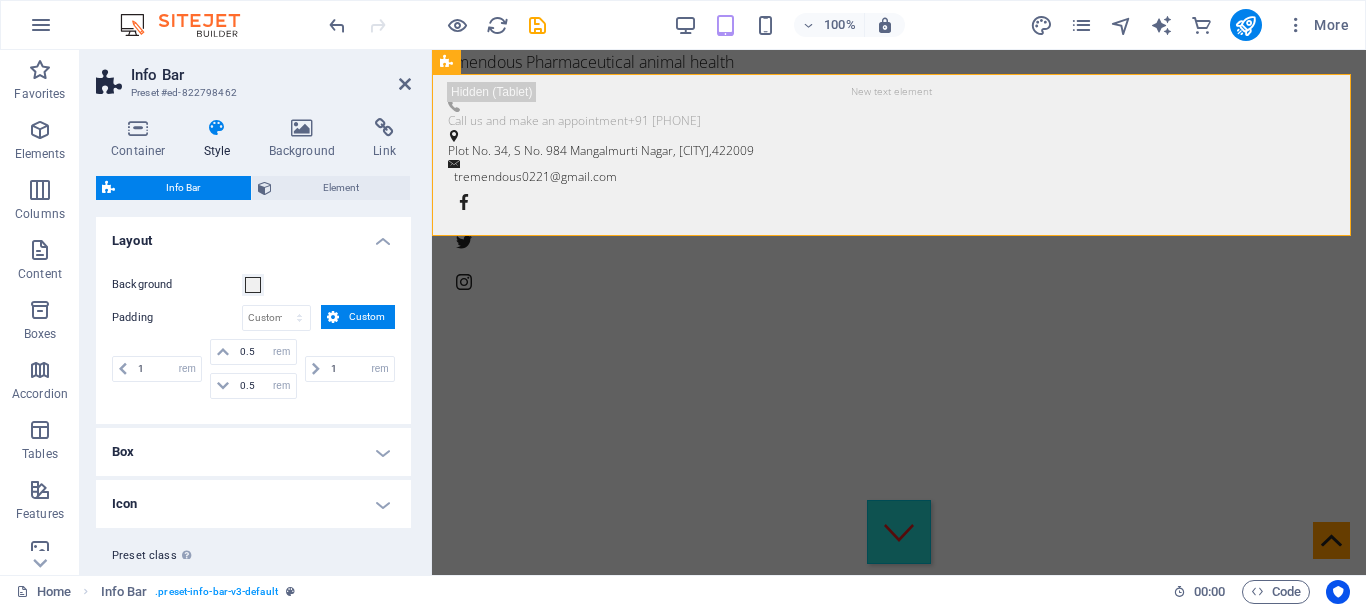 click on "Style" at bounding box center (221, 139) 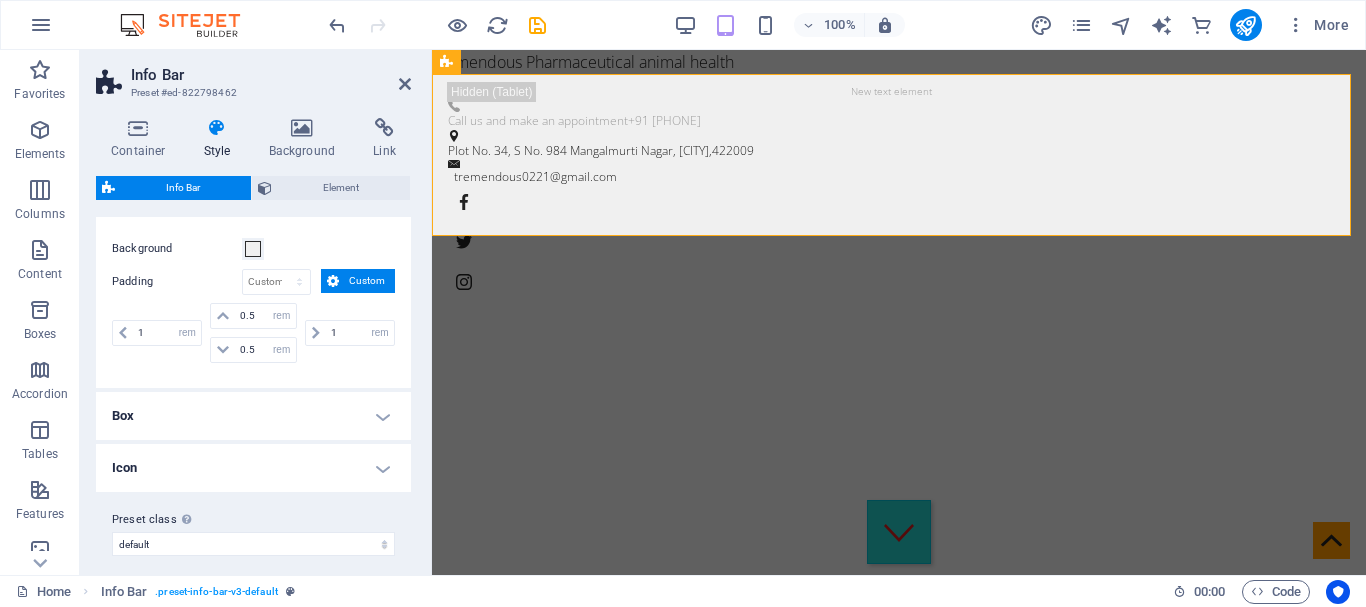 scroll, scrollTop: 49, scrollLeft: 0, axis: vertical 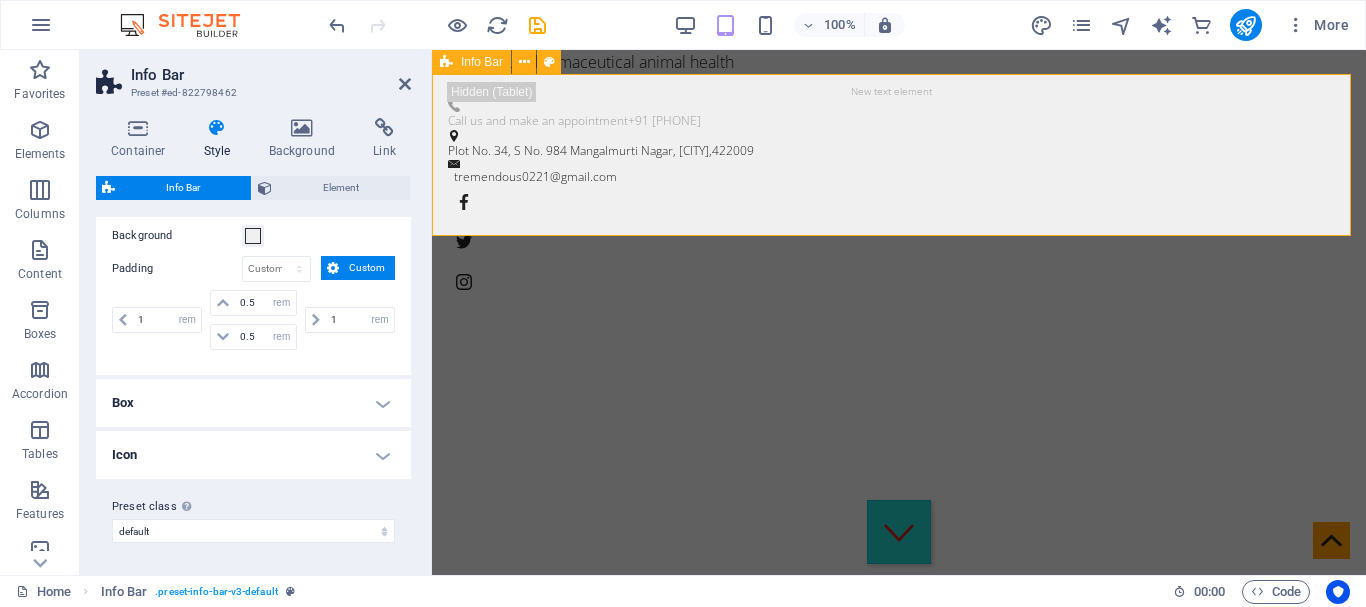 click on "New text element Call us and make an appointment  +91 9011666799 Plot No. 34, S No. 984 Mangalmurti Nagar, Nashik ,  422009 tremendous0221@gmail.com" at bounding box center (899, 190) 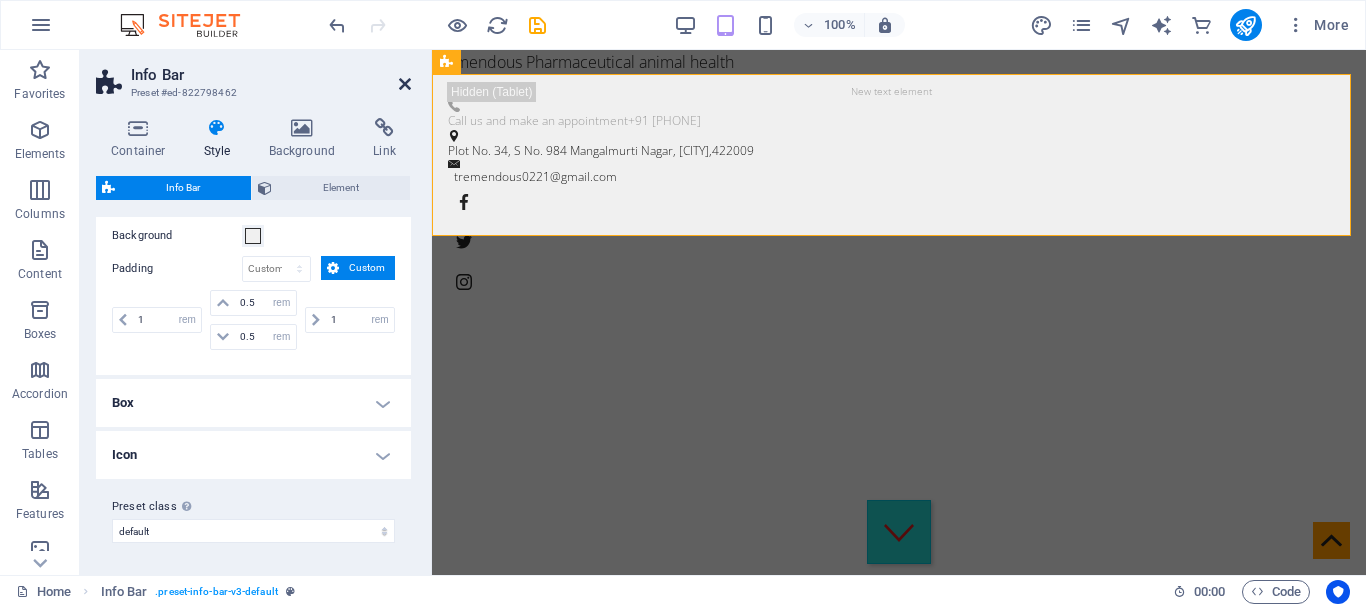 click at bounding box center [405, 84] 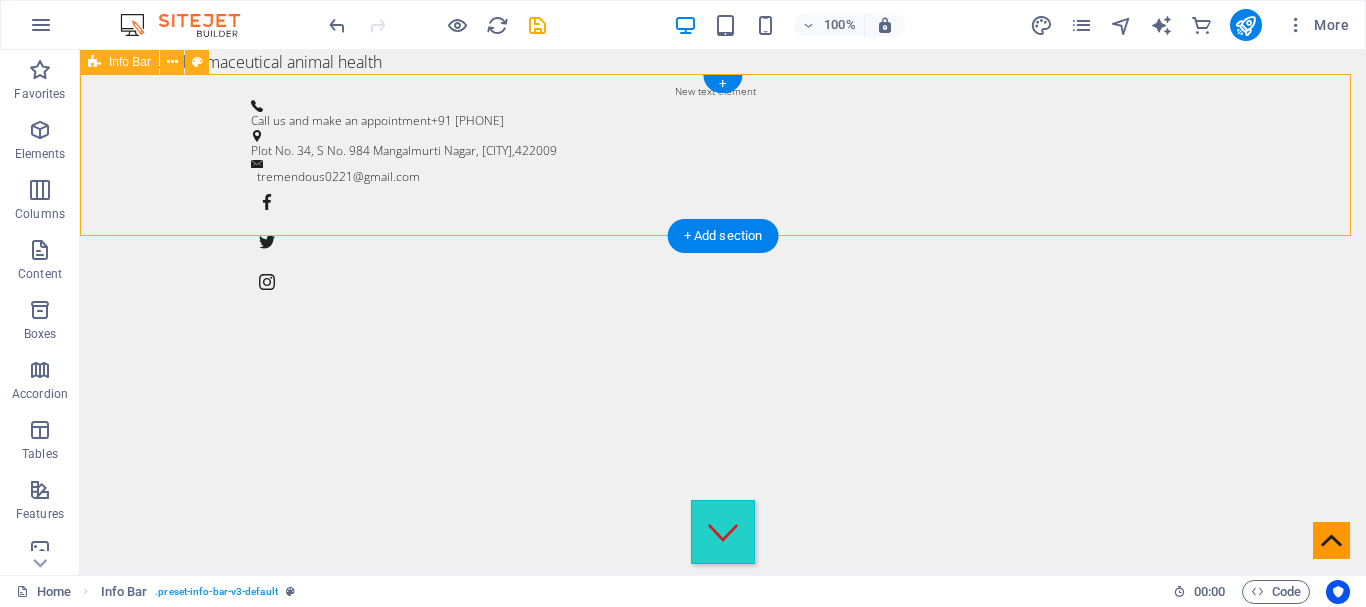 click on "New text element Call us and make an appointment  +91 9011666799 Plot No. 34, S No. 984 Mangalmurti Nagar, Nashik ,  422009 tremendous0221@gmail.com" at bounding box center [723, 190] 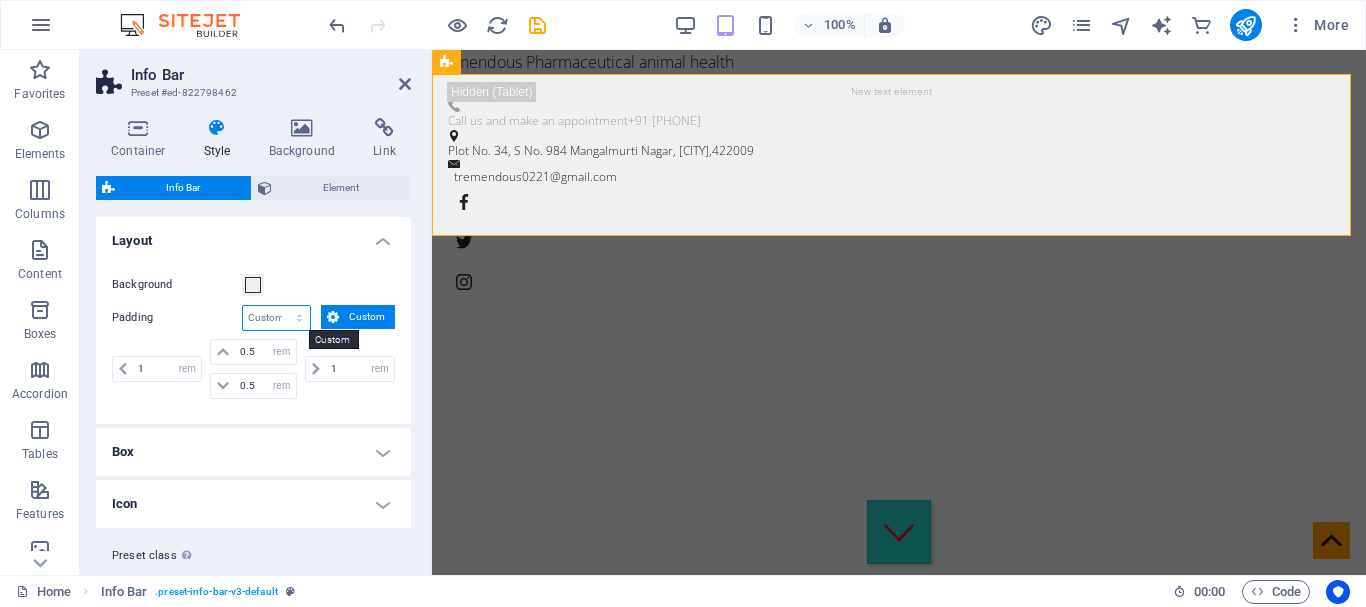 click on "px rem % vh vw Custom" at bounding box center (276, 318) 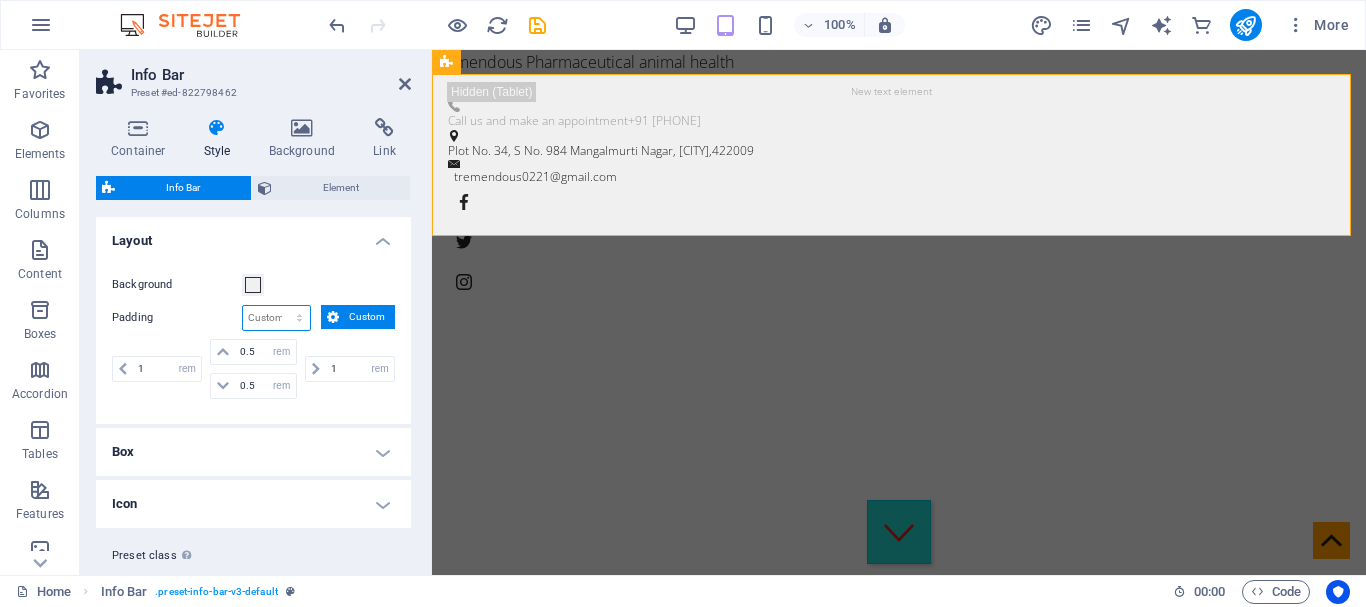 select on "%" 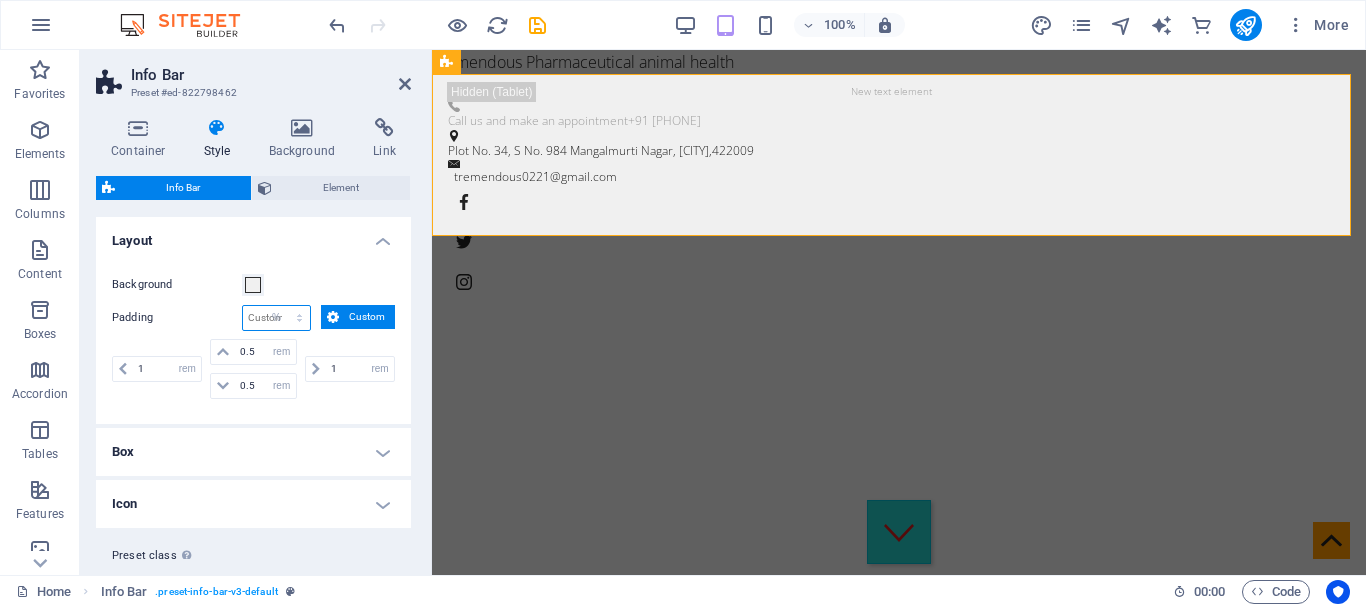 click on "px rem % vh vw Custom" at bounding box center [276, 318] 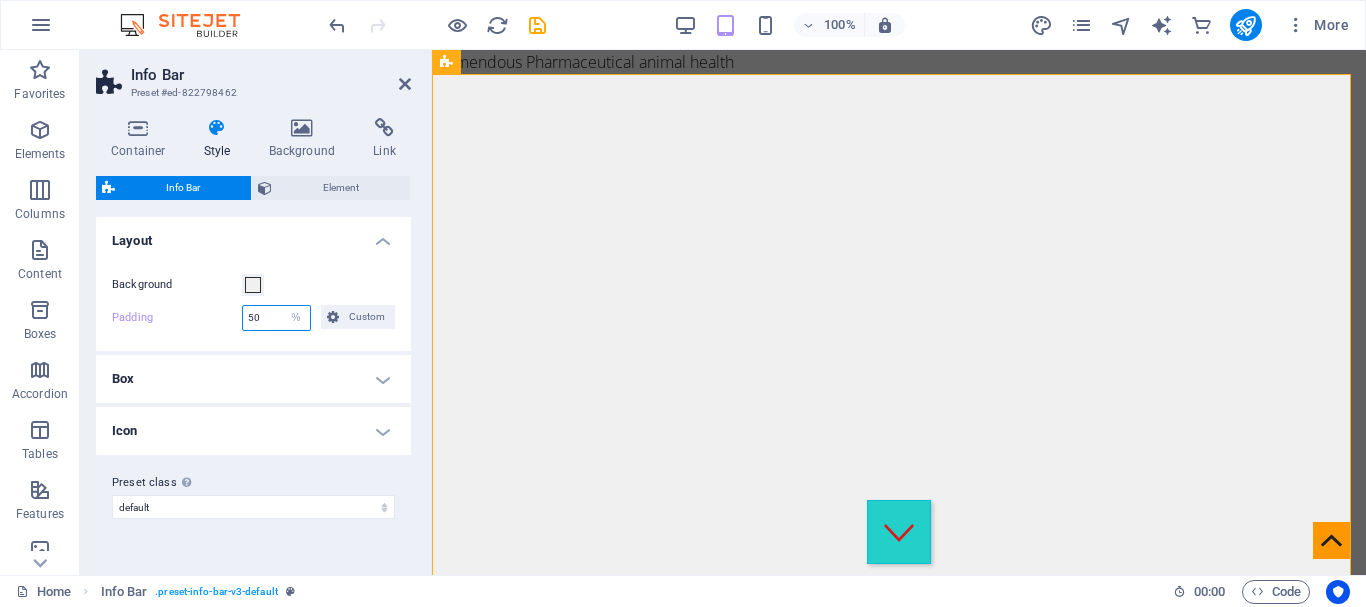 type on "50" 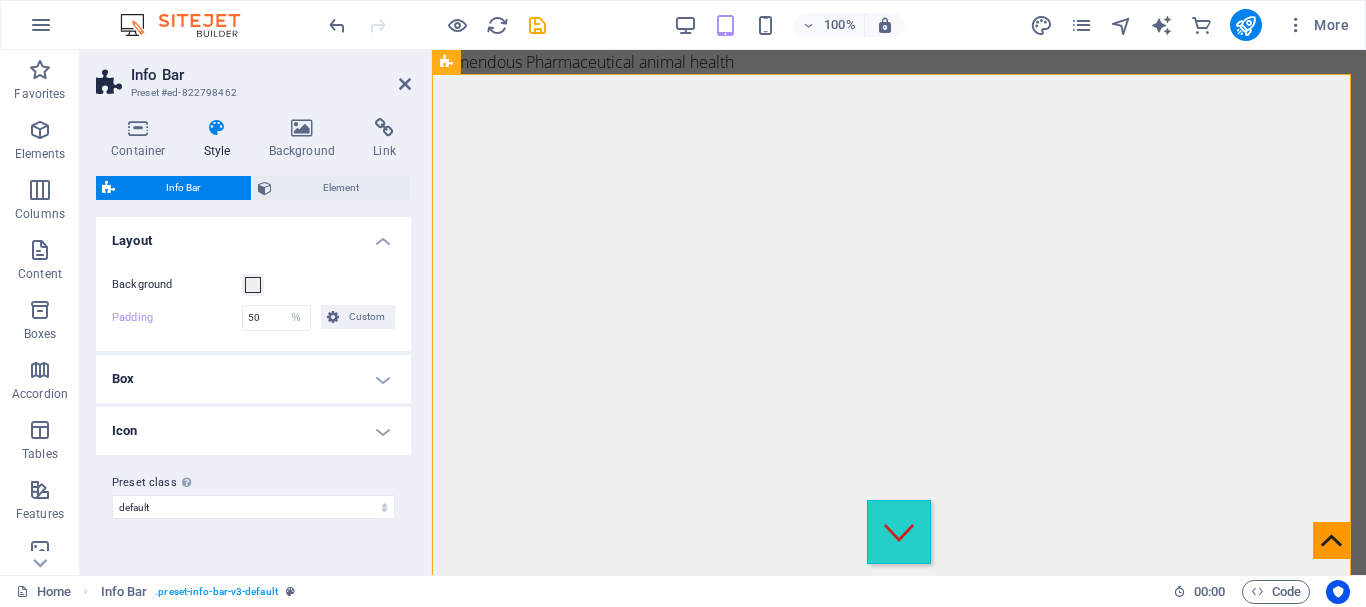 click on "Background" at bounding box center (253, 285) 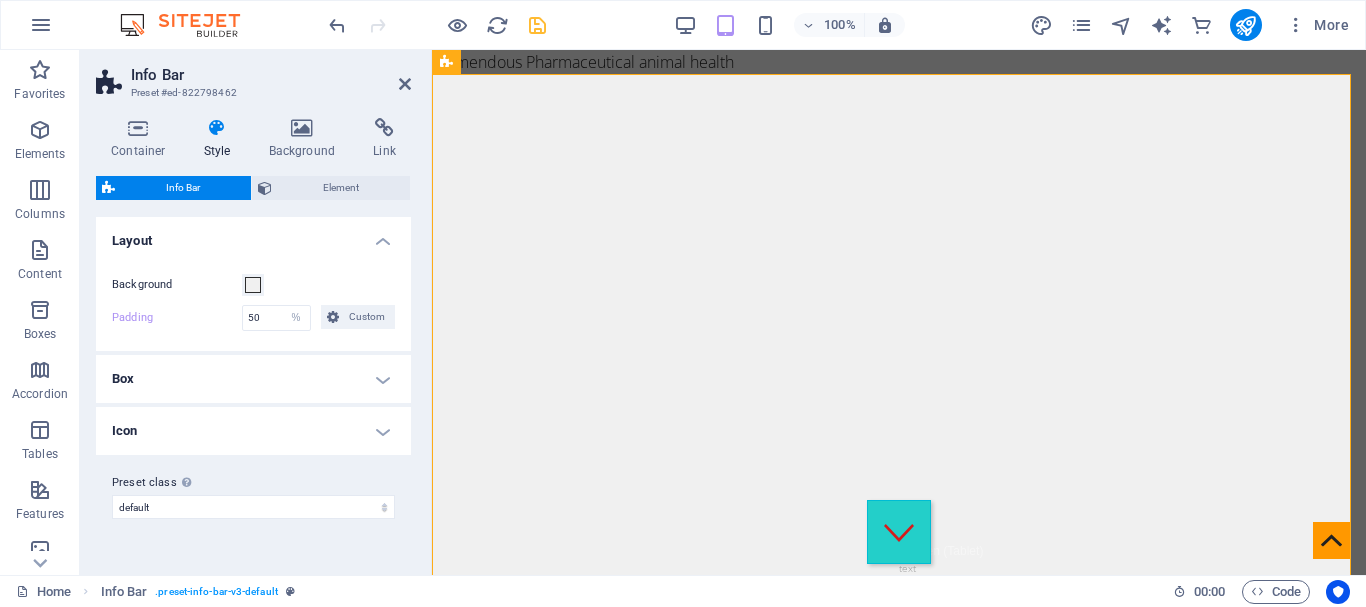 click at bounding box center [537, 25] 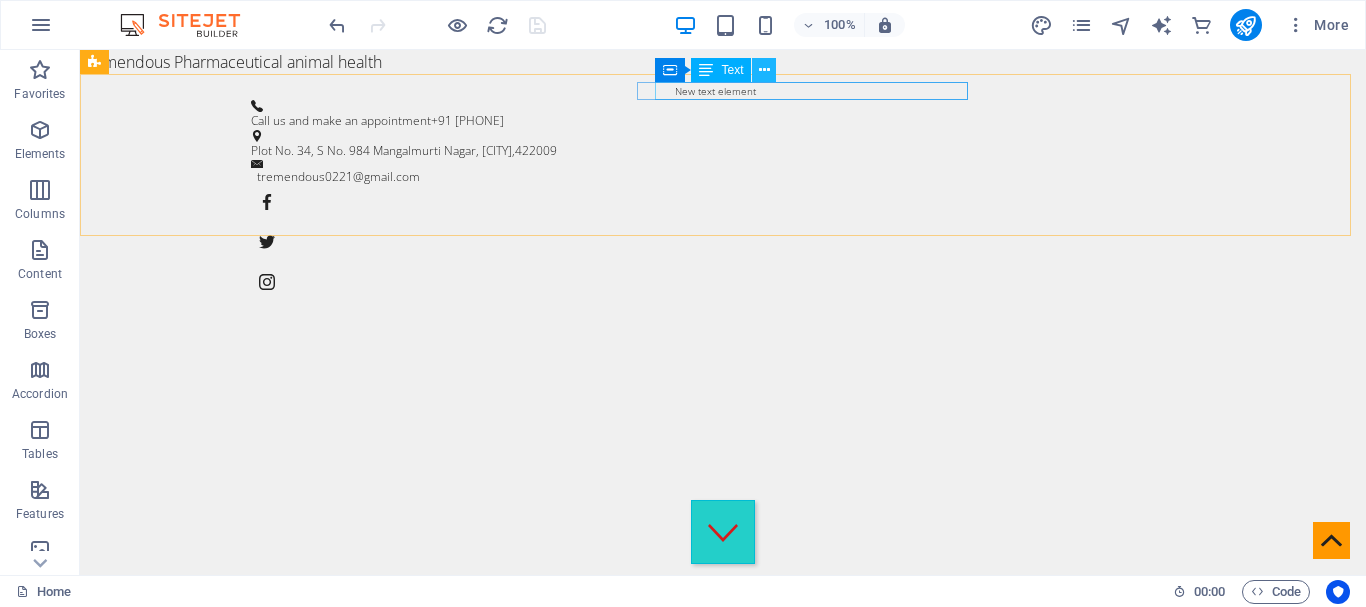 click at bounding box center [764, 70] 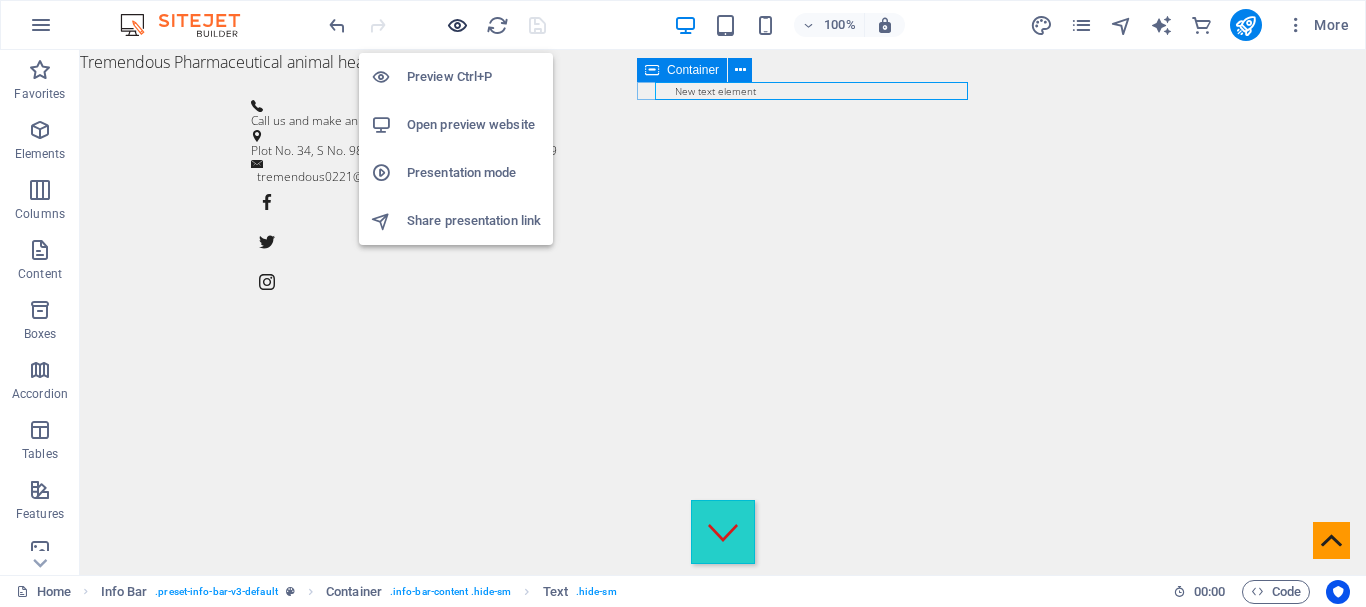 click at bounding box center [457, 25] 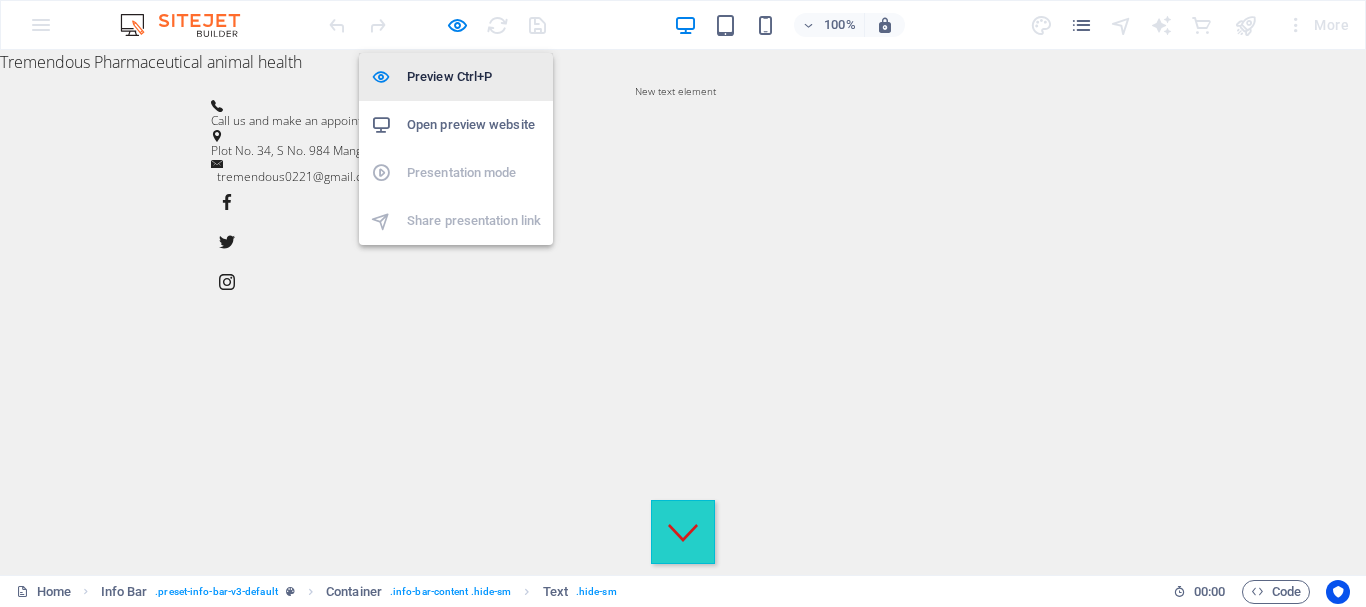 click on "Preview Ctrl+P" at bounding box center (474, 77) 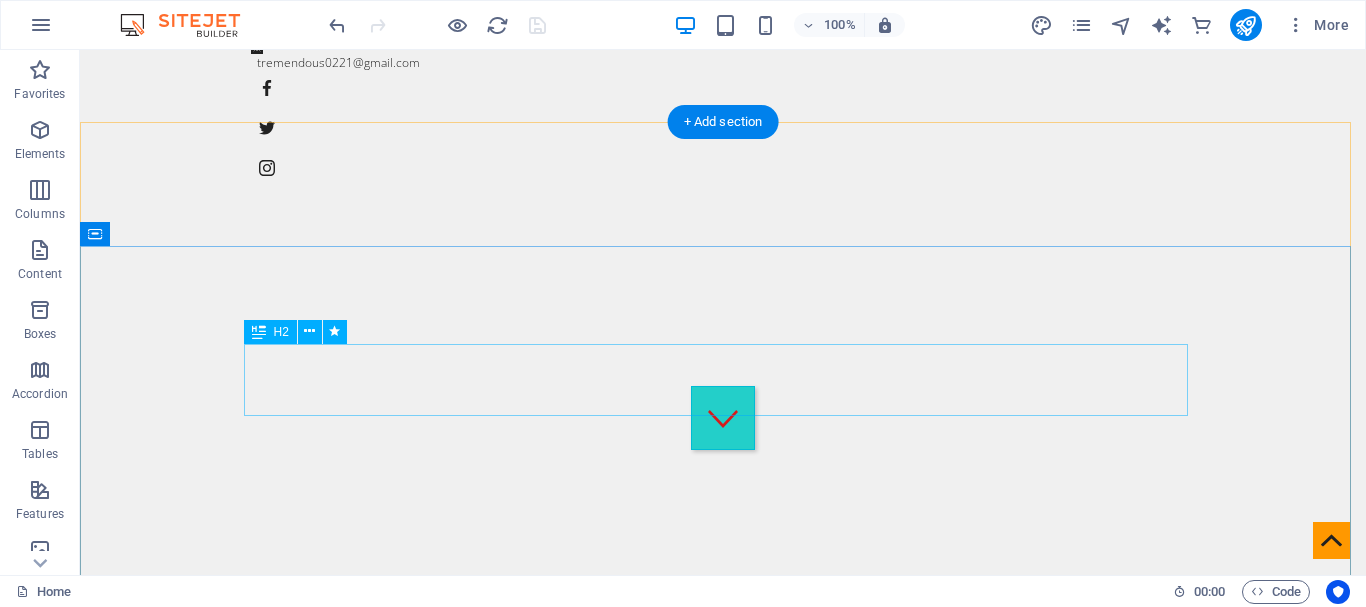 scroll, scrollTop: 0, scrollLeft: 0, axis: both 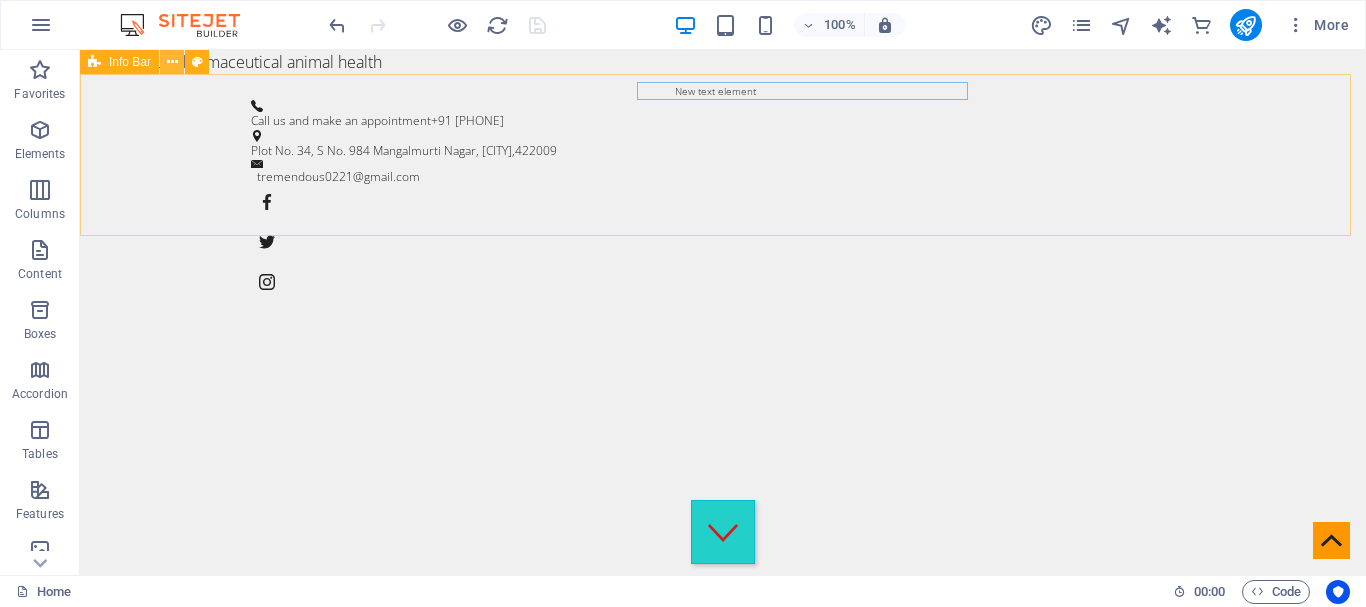 click at bounding box center [172, 62] 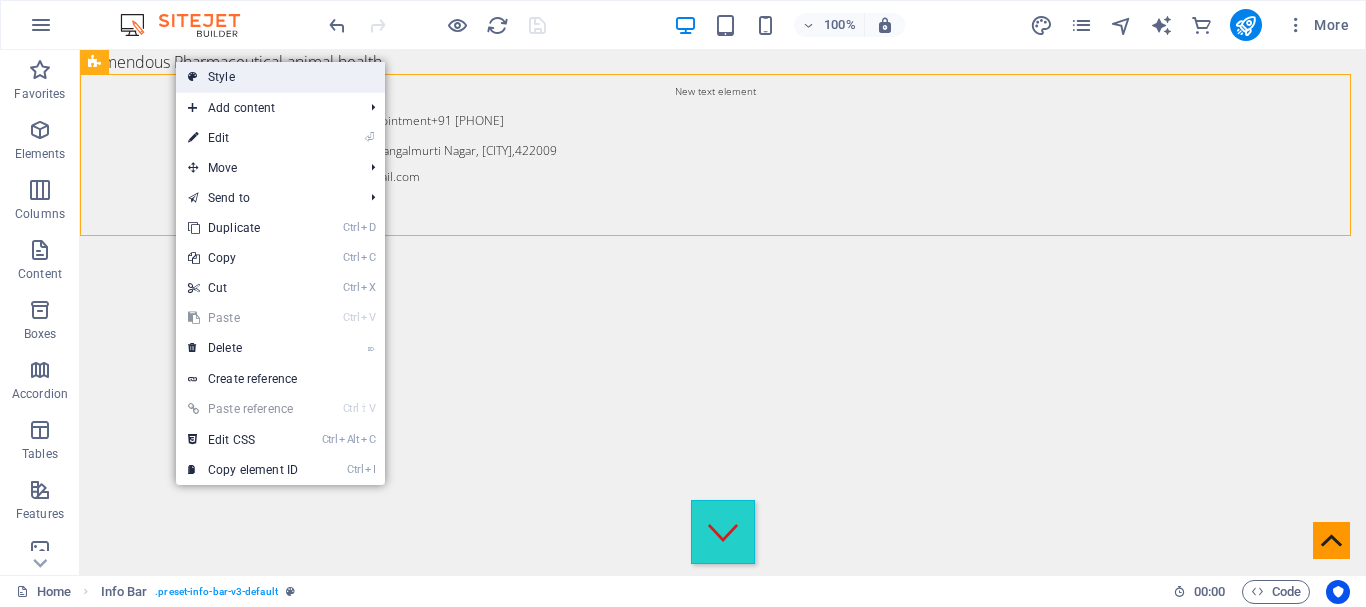 click on "Style" at bounding box center [280, 77] 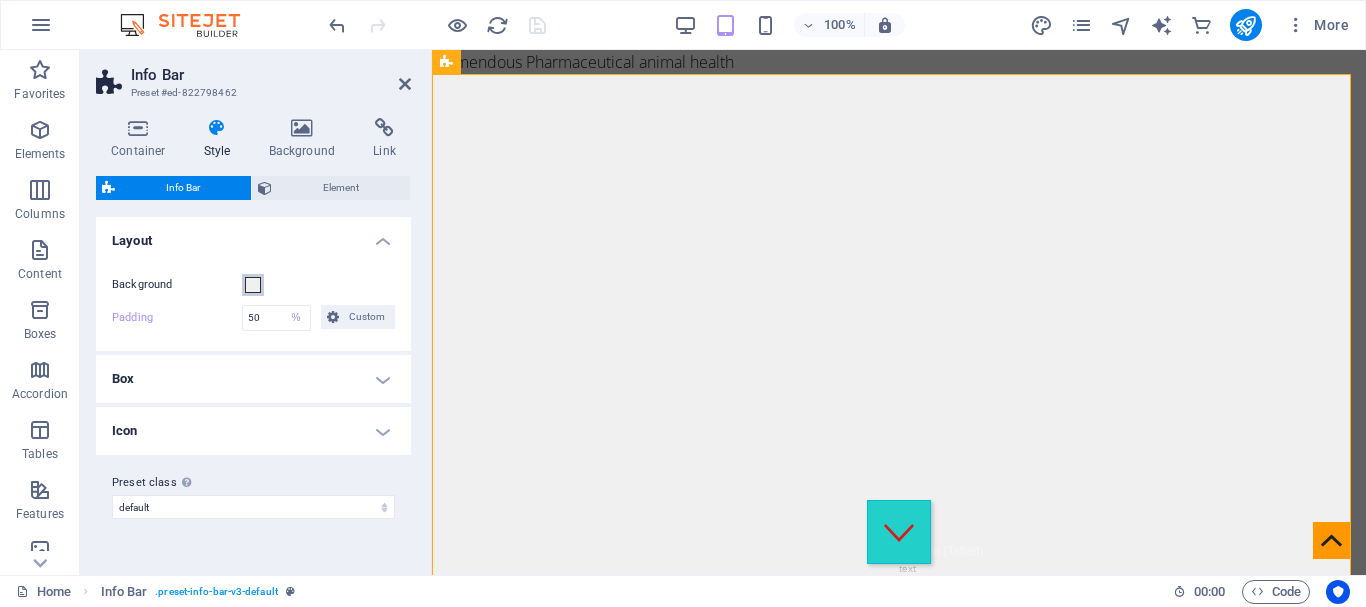 click at bounding box center [253, 285] 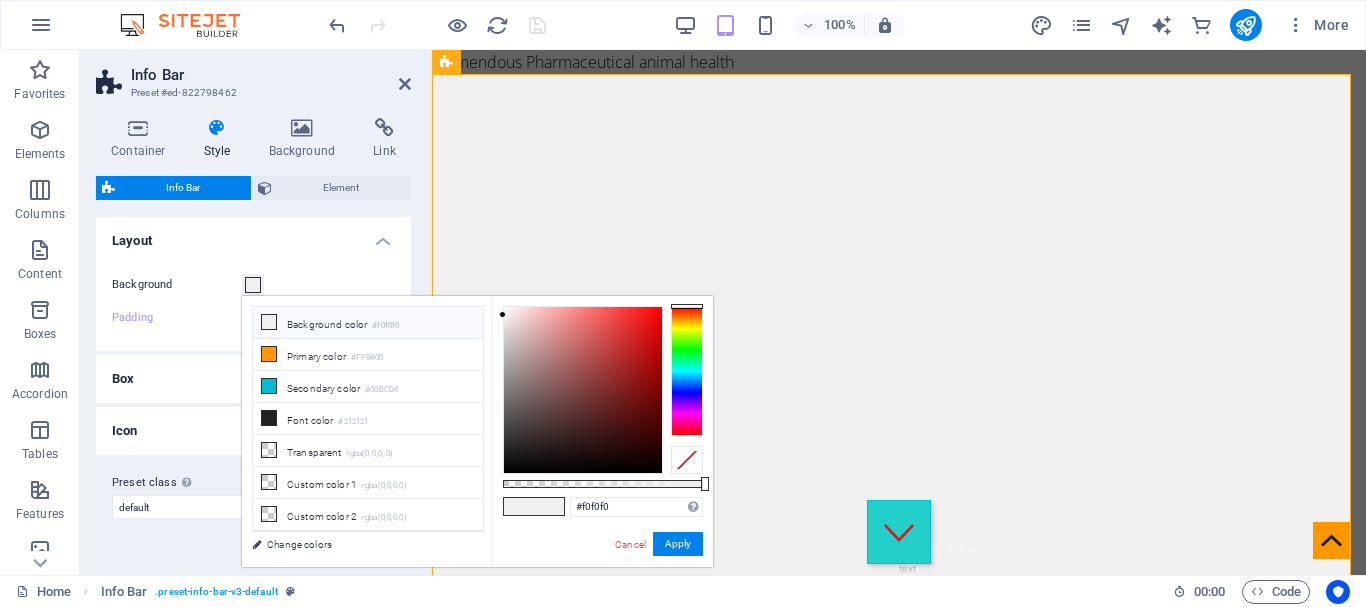 click at bounding box center [687, 371] 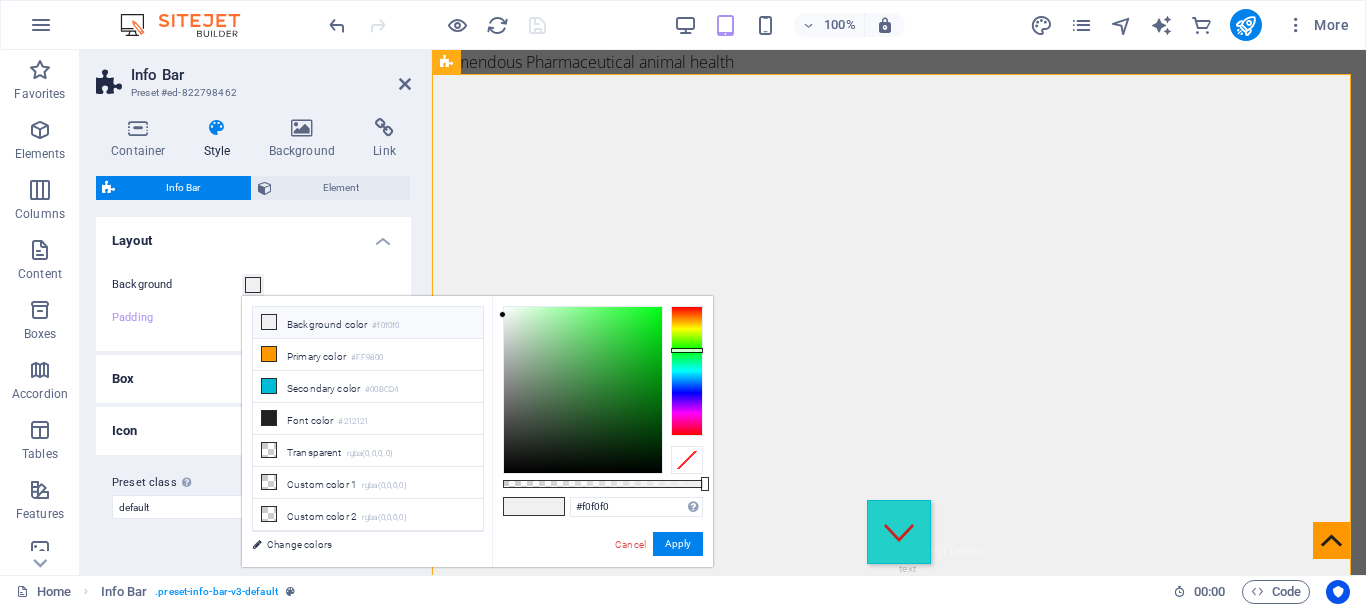 type on "#0cd91c" 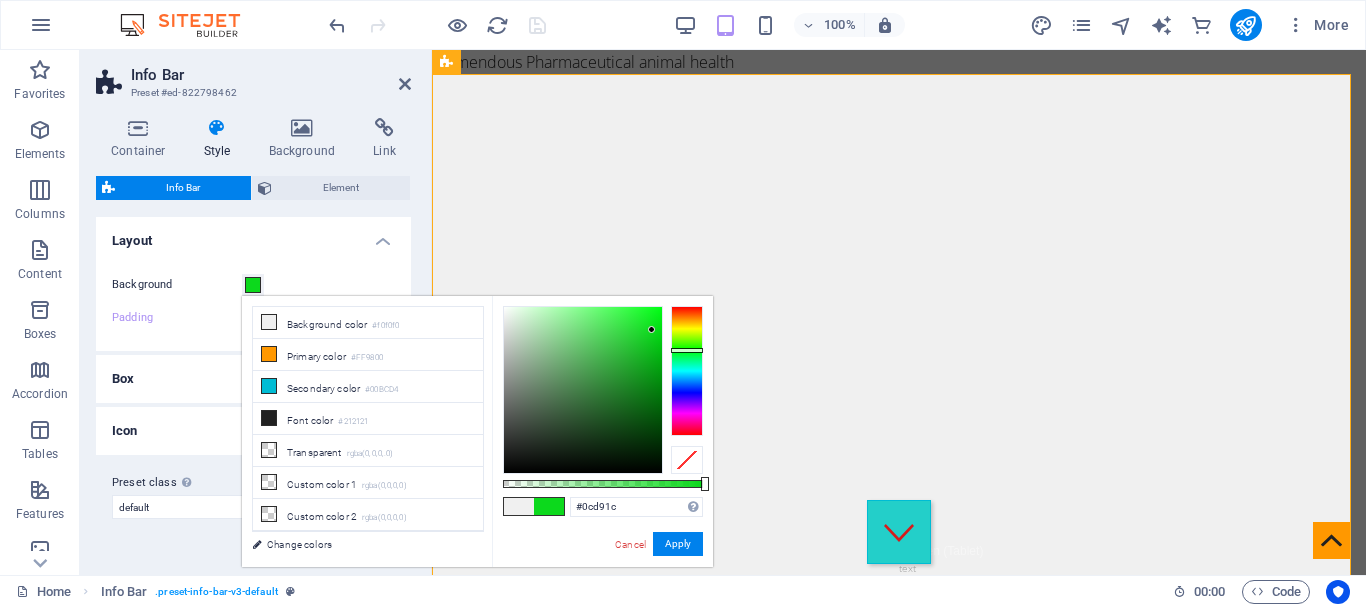click at bounding box center (583, 390) 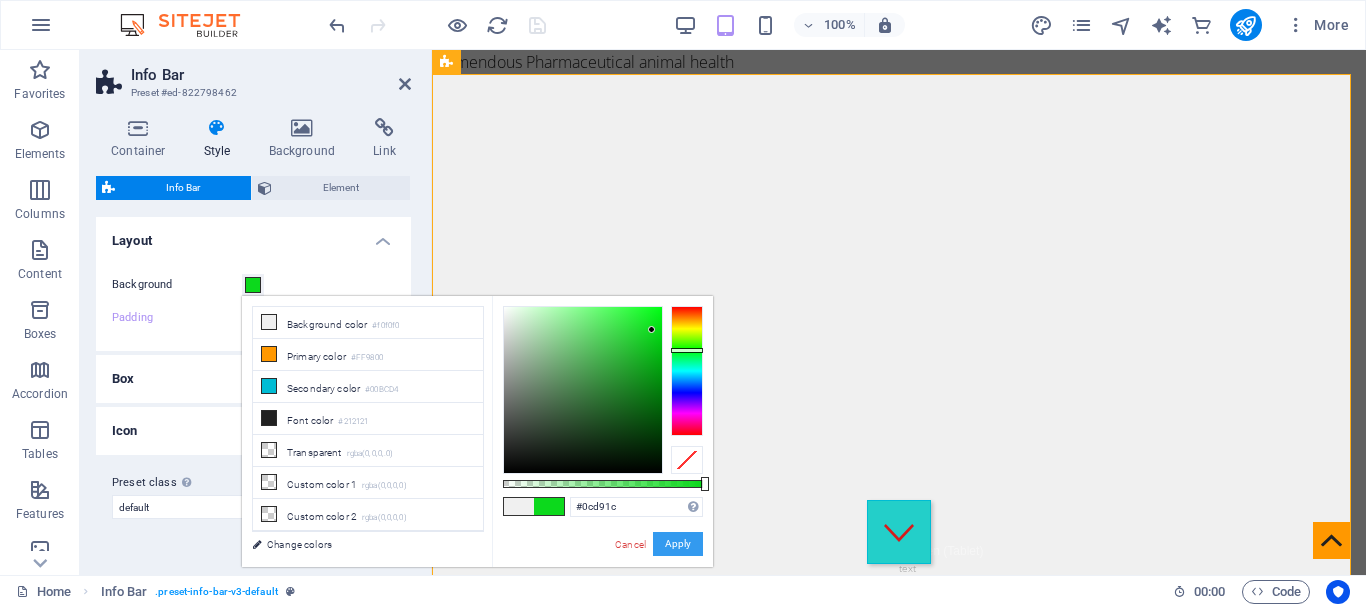 click on "Apply" at bounding box center [678, 544] 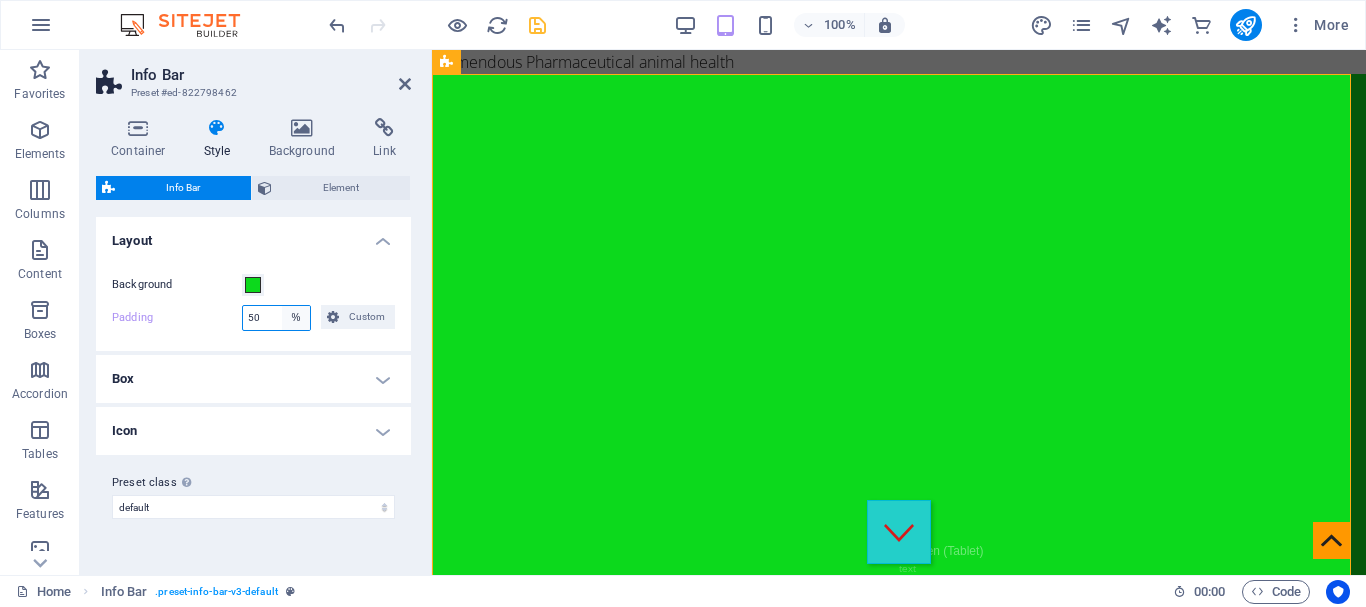 click on "px rem % vh vw Custom" at bounding box center [296, 318] 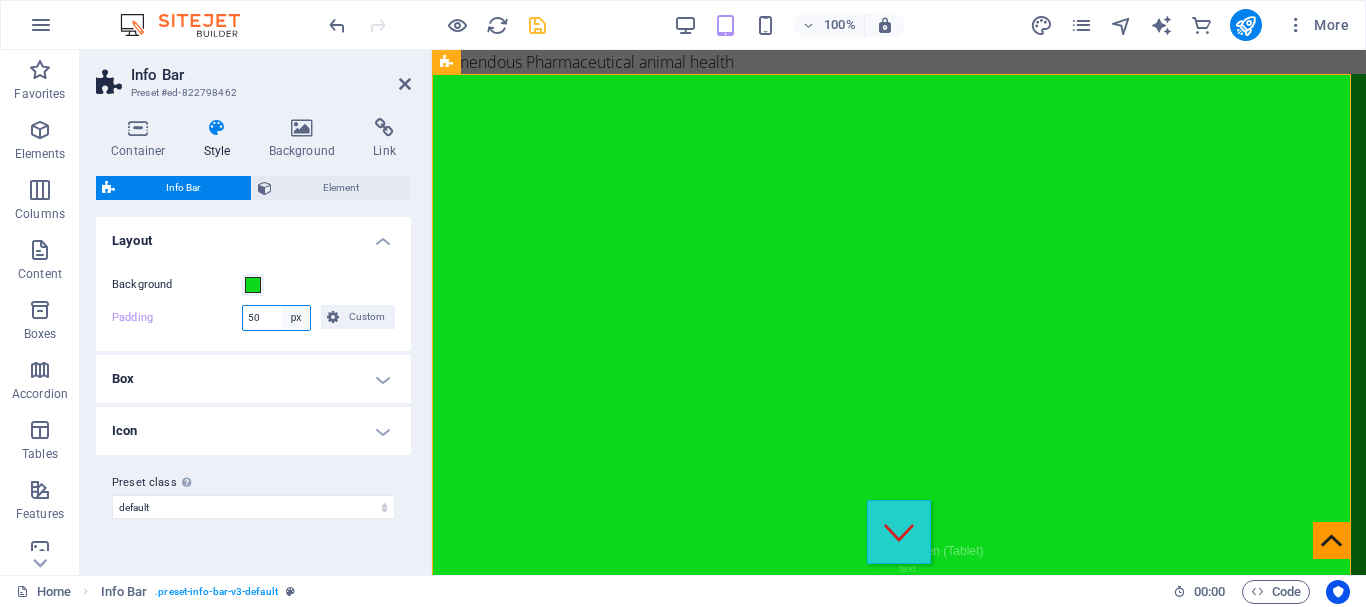 click on "px rem % vh vw Custom" at bounding box center [296, 318] 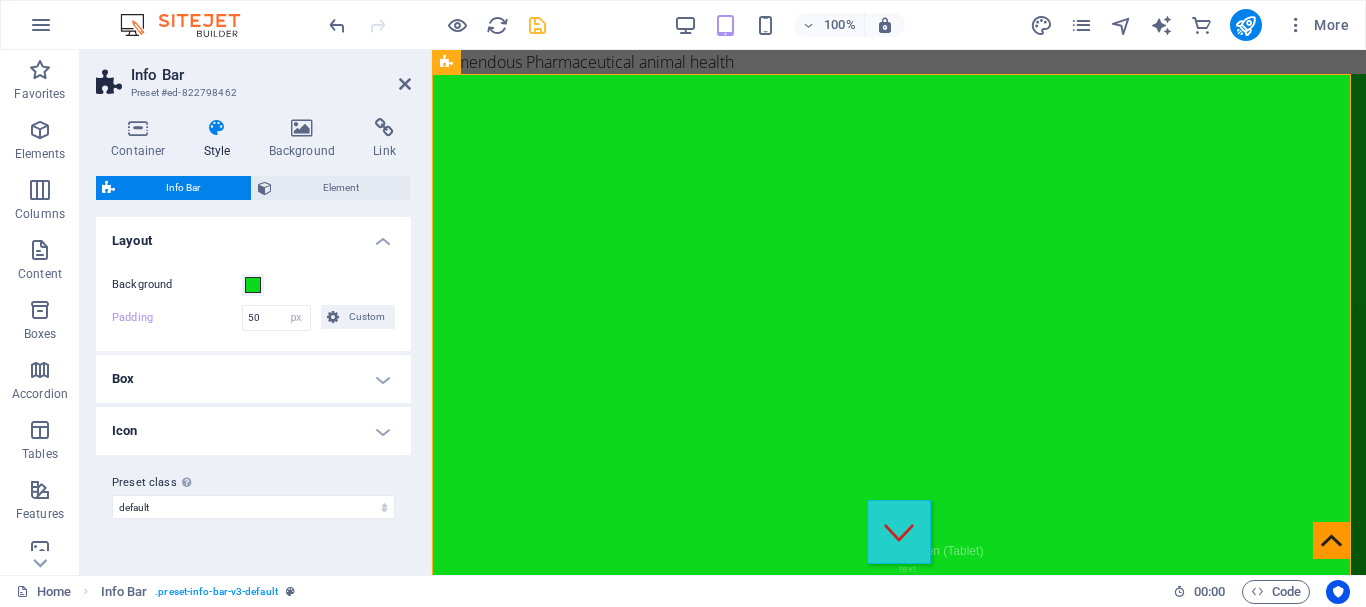 click on "Background Padding 50 px rem % vh vw Custom Custom 50 px rem % vh vw 50 px rem % vh vw 50 px rem % vh vw 50 px rem % vh vw" at bounding box center [253, 302] 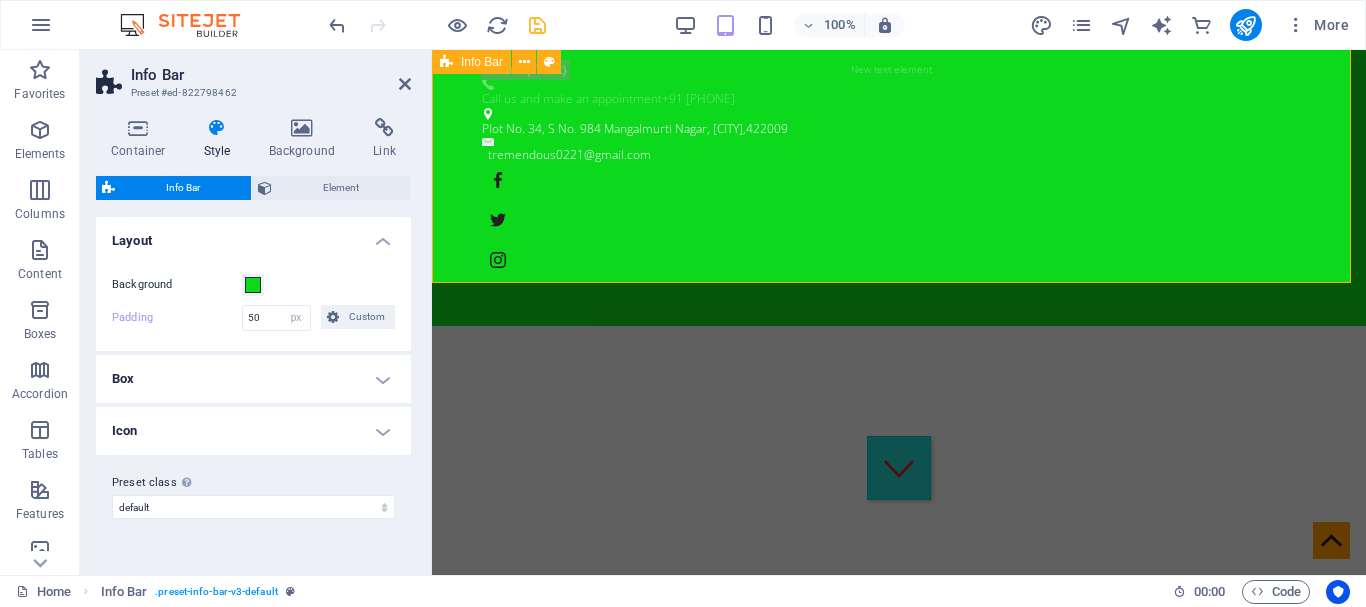 scroll, scrollTop: 0, scrollLeft: 0, axis: both 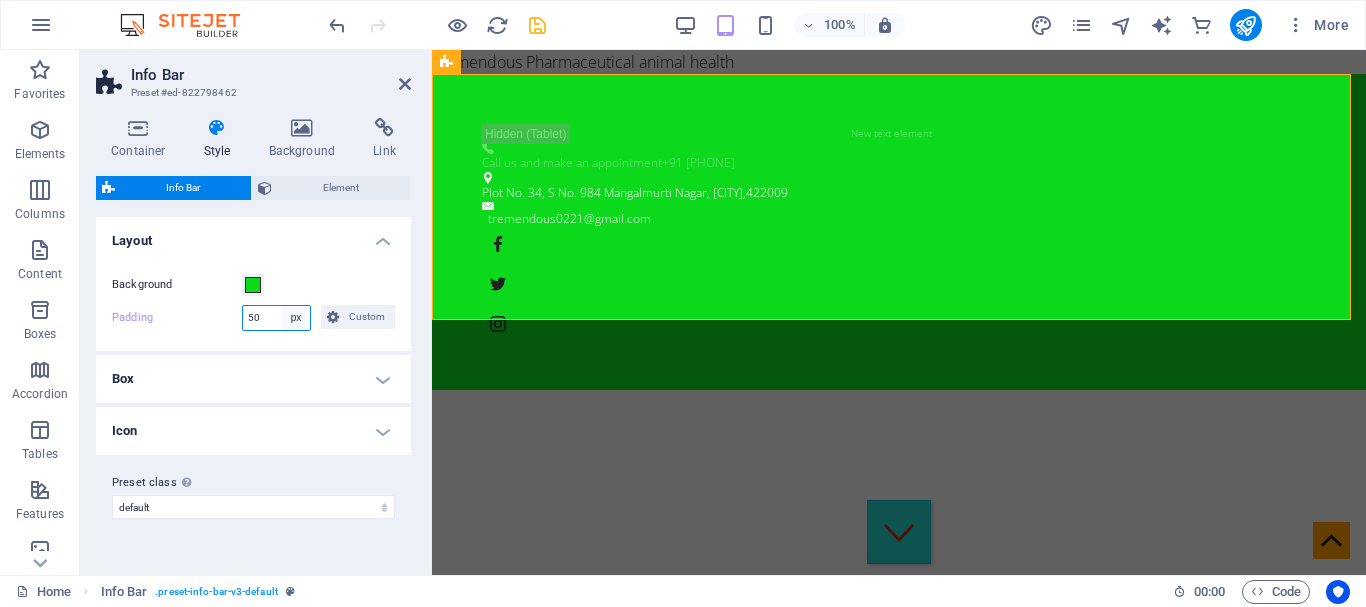 click on "px rem % vh vw Custom" at bounding box center [296, 318] 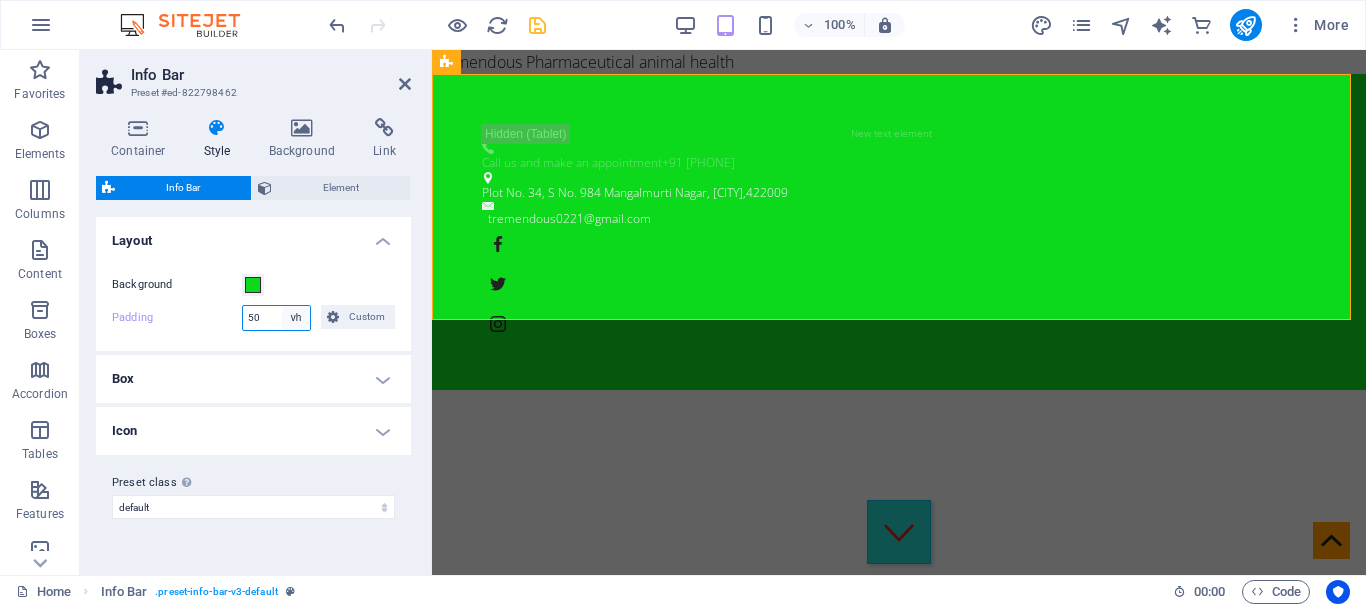 click on "px rem % vh vw Custom" at bounding box center [296, 318] 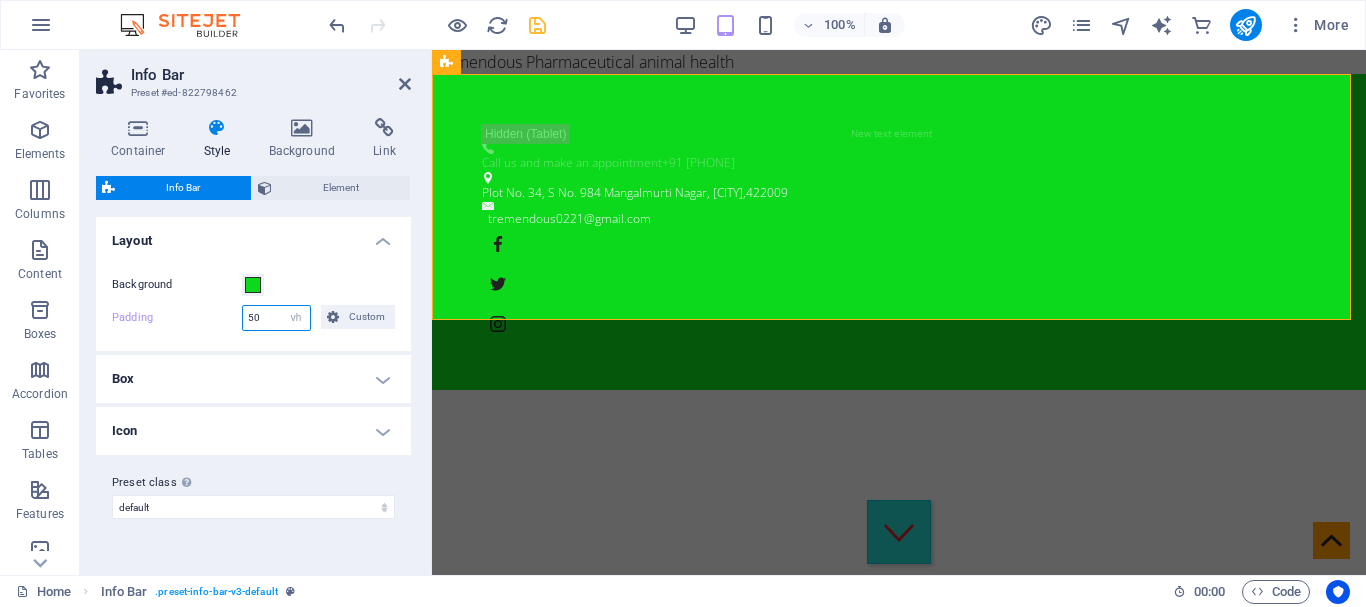 click on "50" at bounding box center [276, 318] 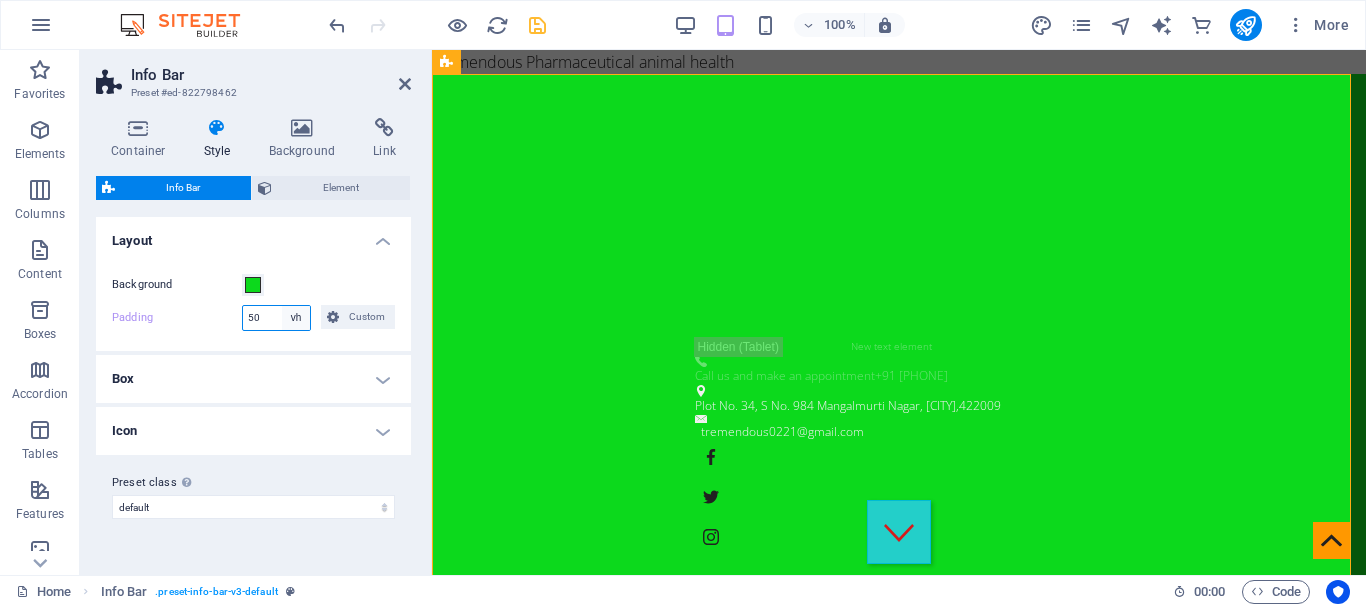 click on "px rem % vh vw Custom" at bounding box center [296, 318] 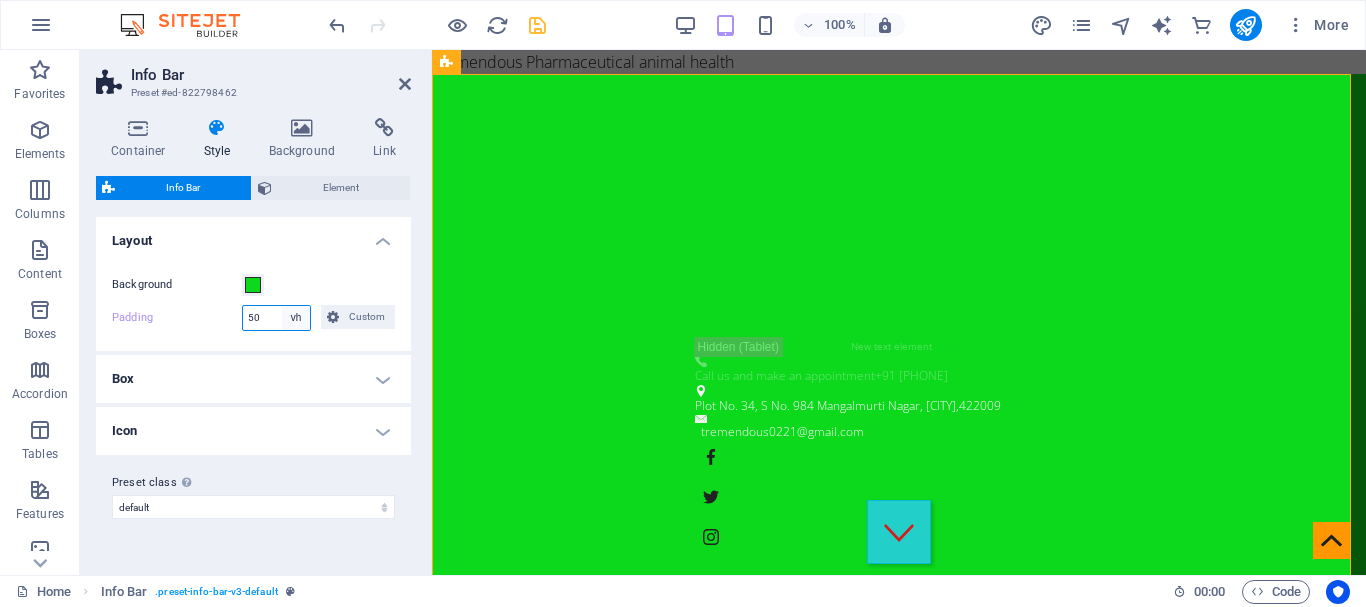 select on "px" 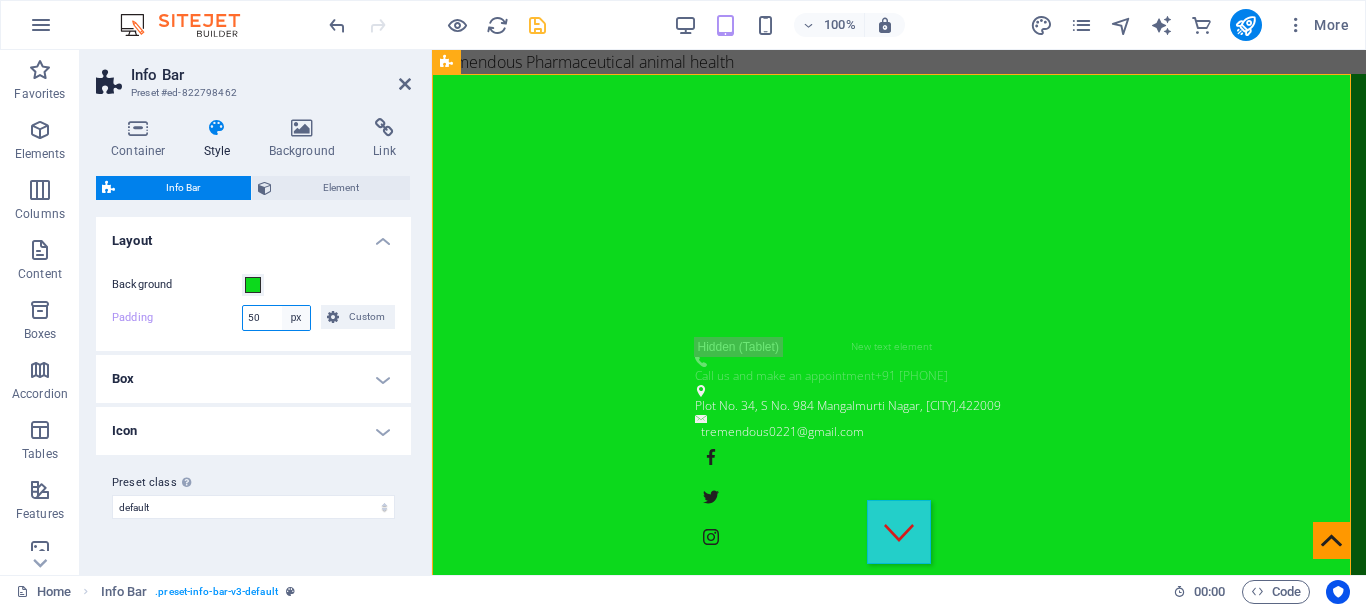 click on "px rem % vh vw Custom" at bounding box center [296, 318] 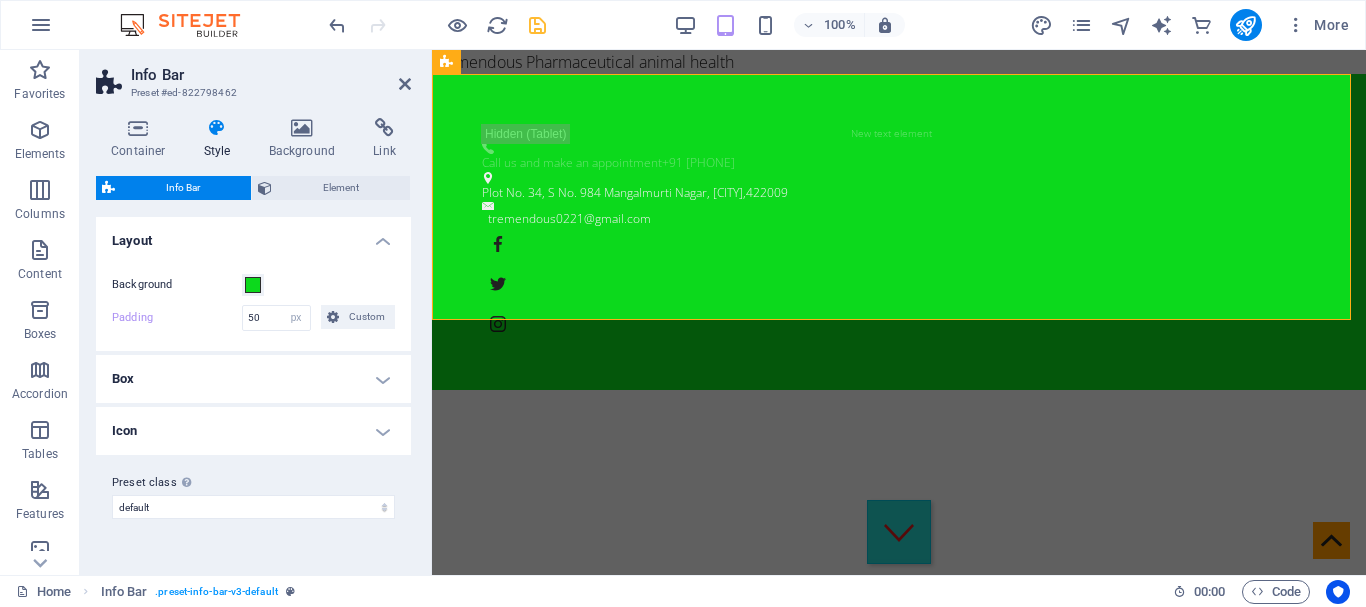 click on "Background Padding 50 px rem % vh vw Custom Custom 50 px rem % vh vw 50 px rem % vh vw 50 px rem % vh vw 50 px rem % vh vw" at bounding box center (253, 302) 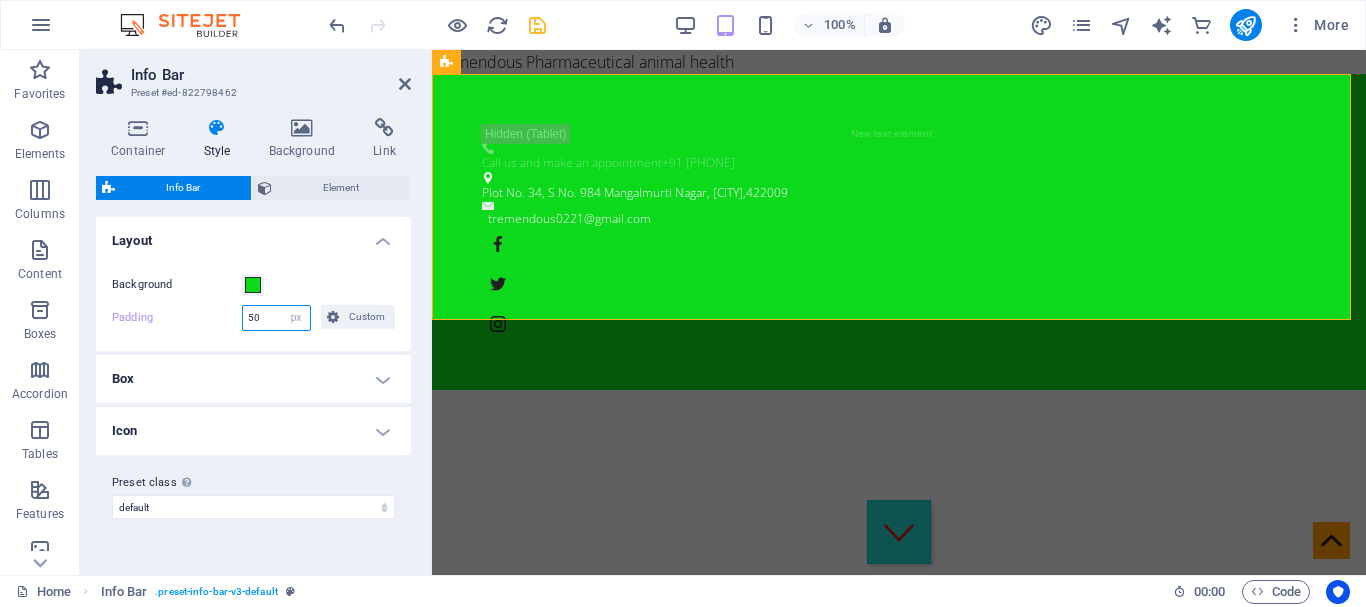 click on "50" at bounding box center [276, 318] 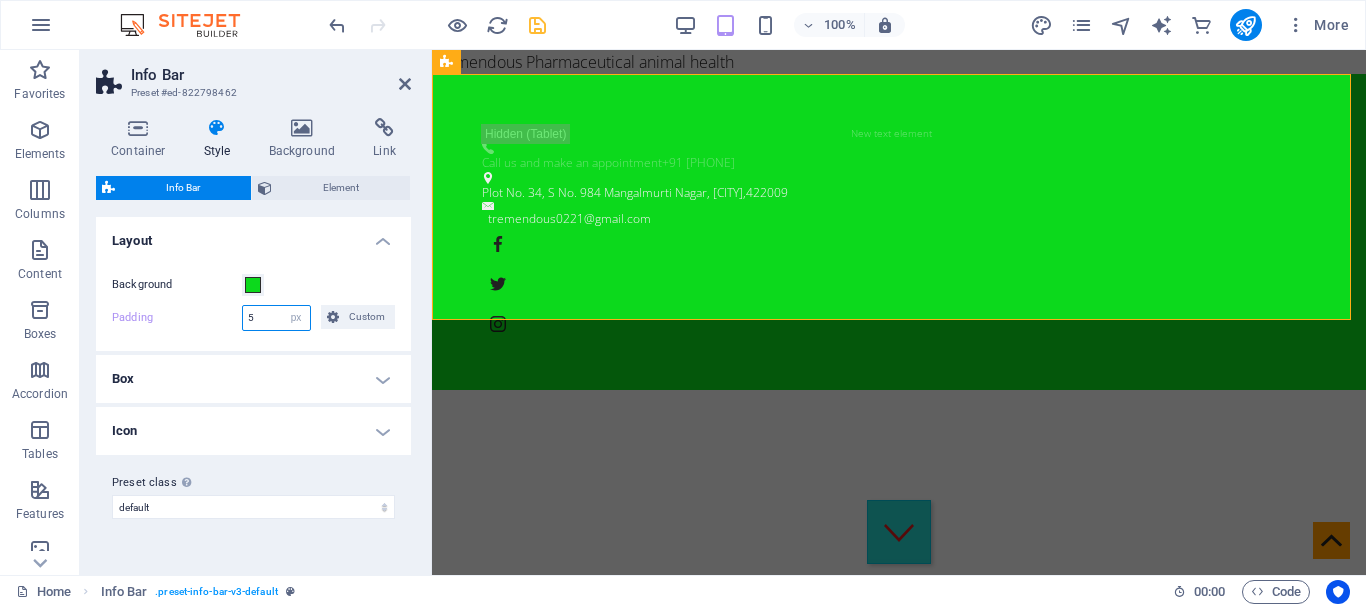 type on "5" 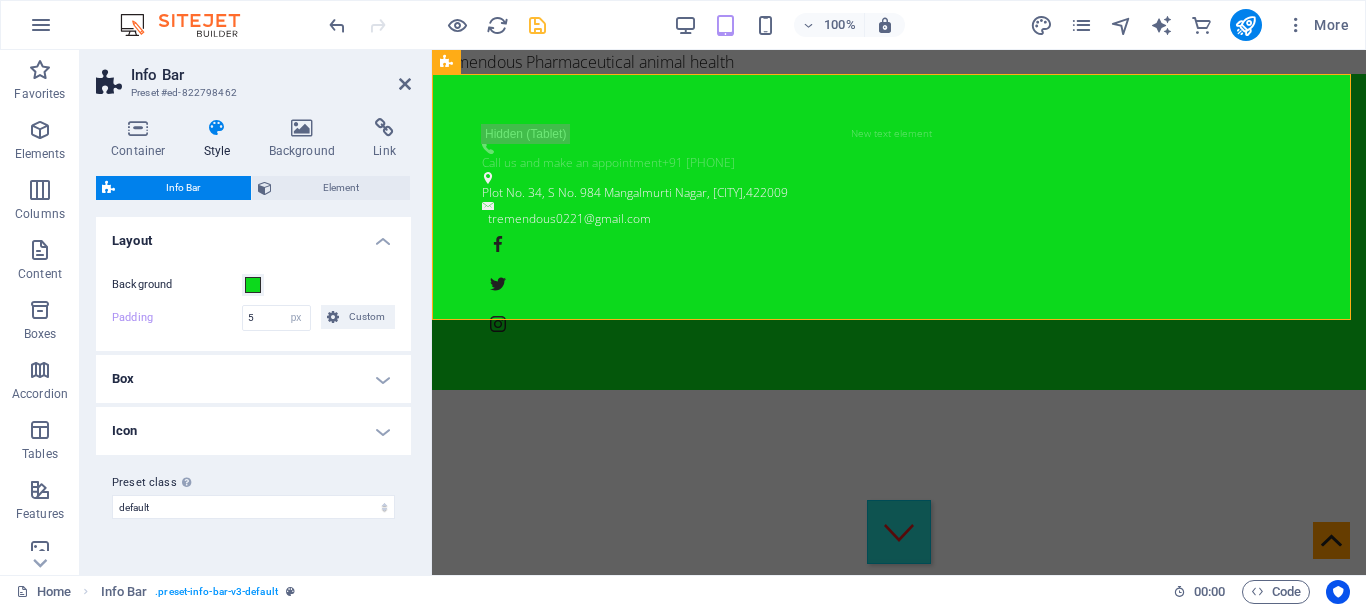 click on "Background Padding 5 px rem % vh vw Custom Custom 5 px rem % vh vw 5 px rem % vh vw 5 px rem % vh vw 5 px rem % vh vw" at bounding box center [253, 302] 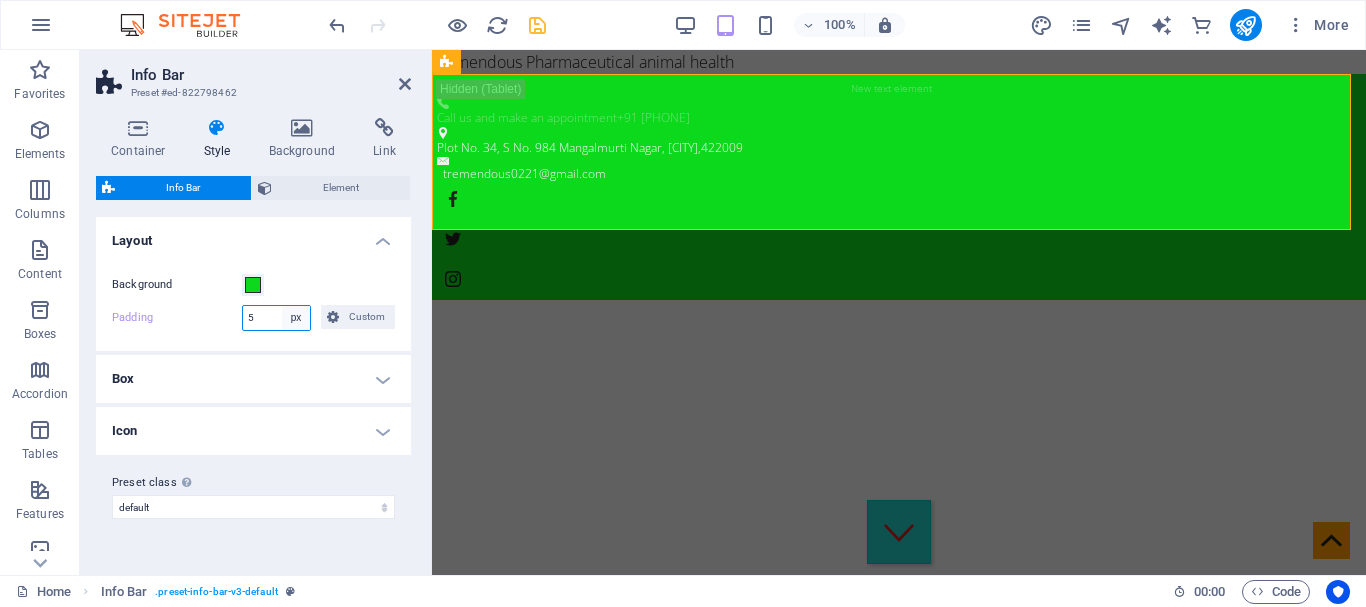 click on "px rem % vh vw Custom" at bounding box center [296, 318] 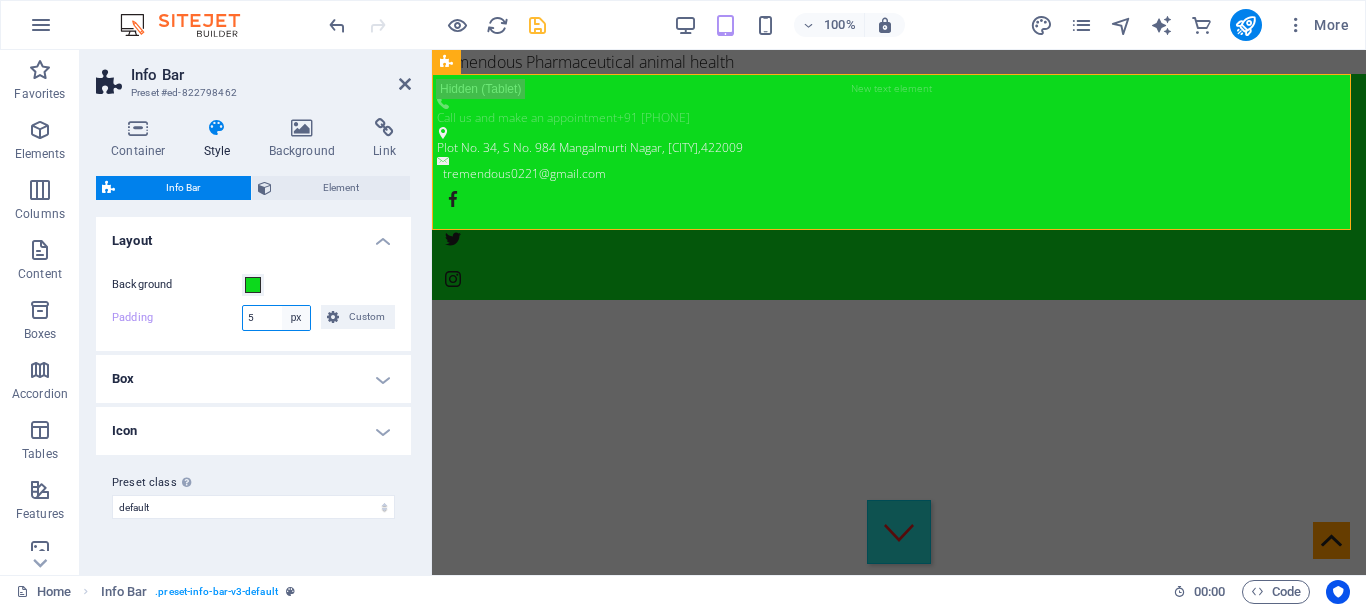 select on "rem" 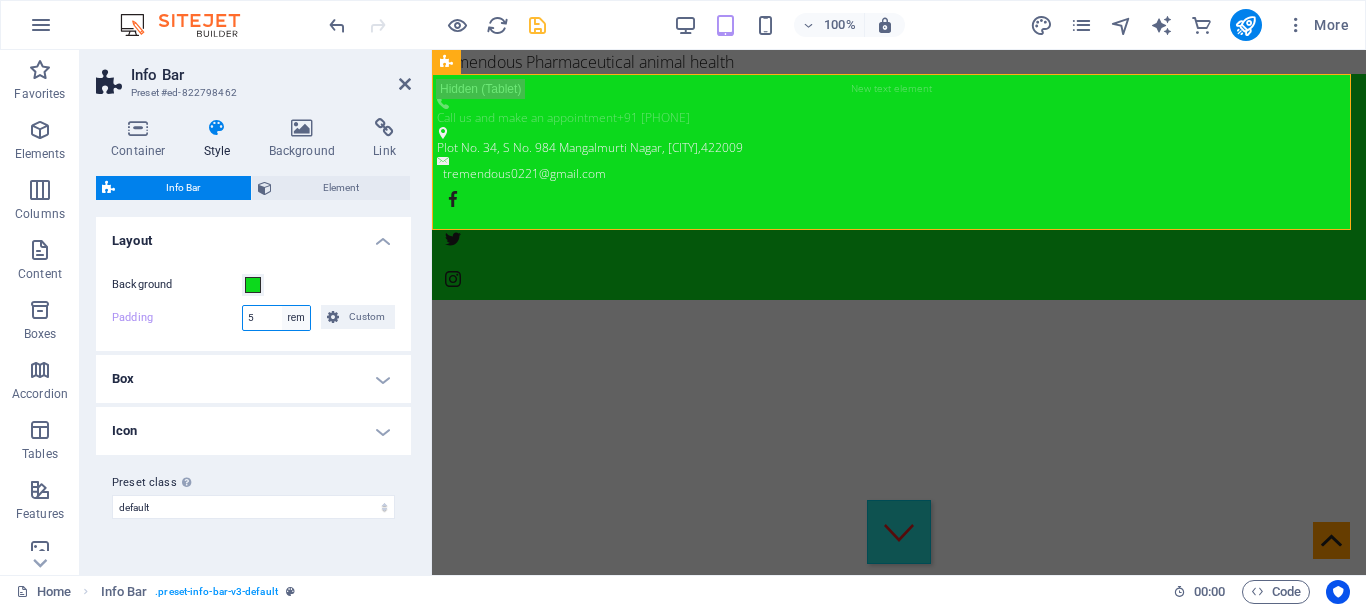 click on "px rem % vh vw Custom" at bounding box center (296, 318) 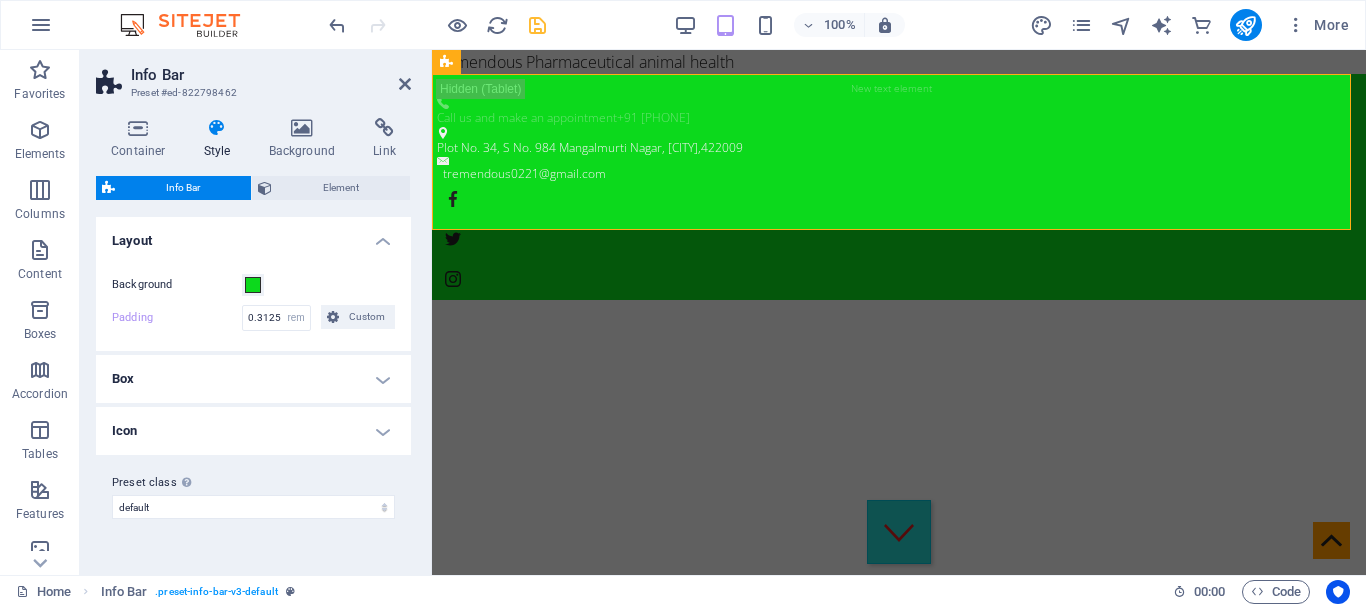 click at bounding box center [405, 84] 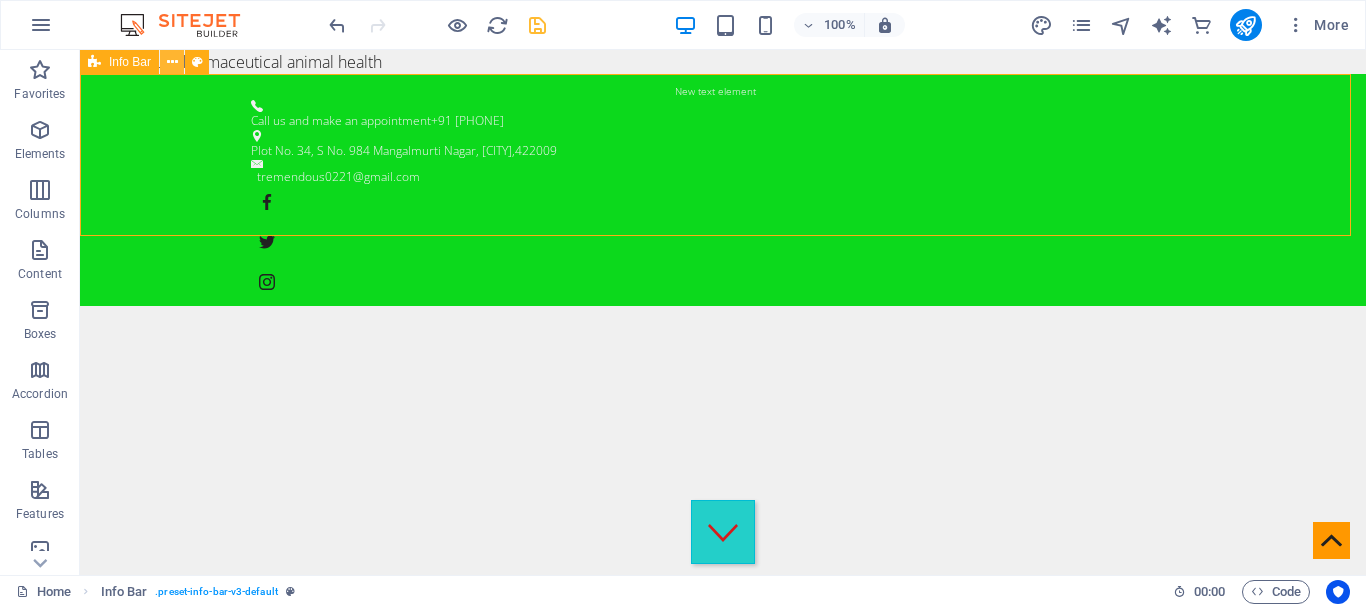 click at bounding box center (172, 62) 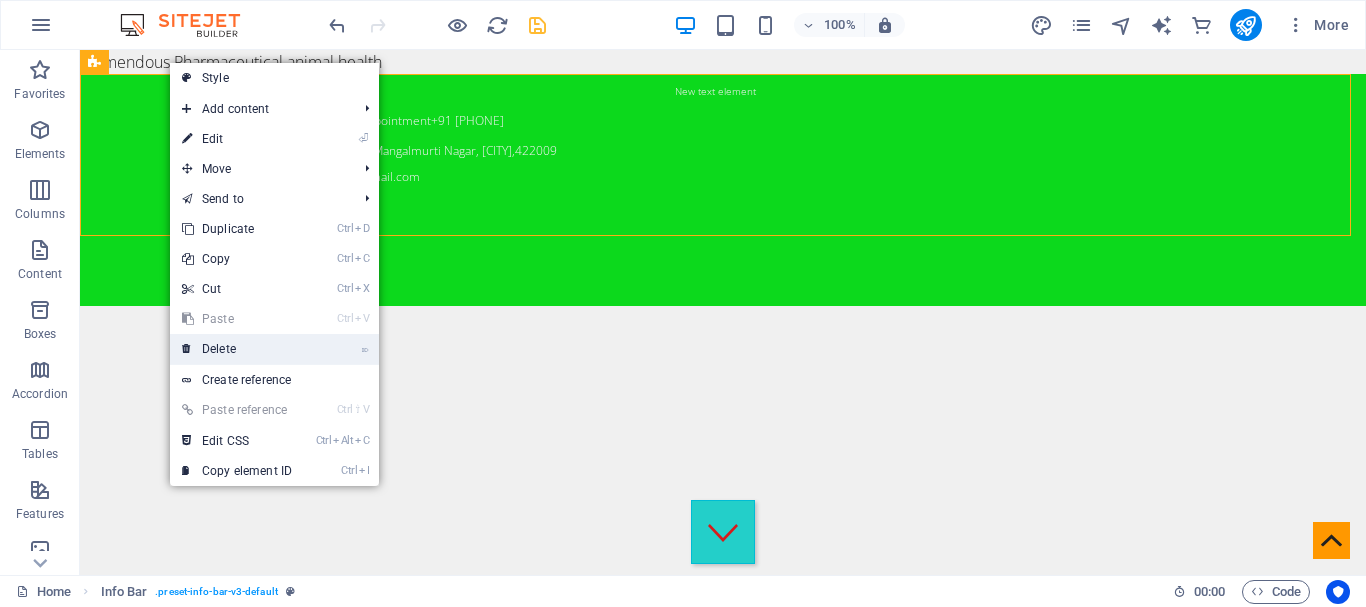click on "⌦  Delete" at bounding box center [237, 349] 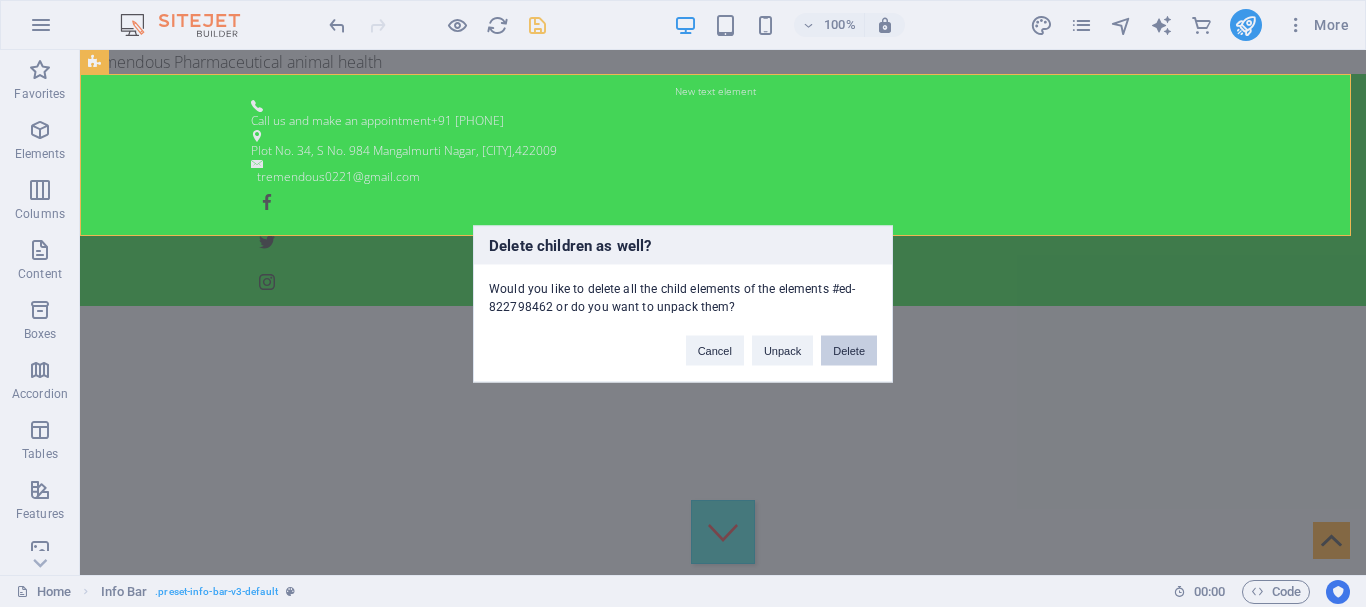 click on "Delete" at bounding box center [849, 350] 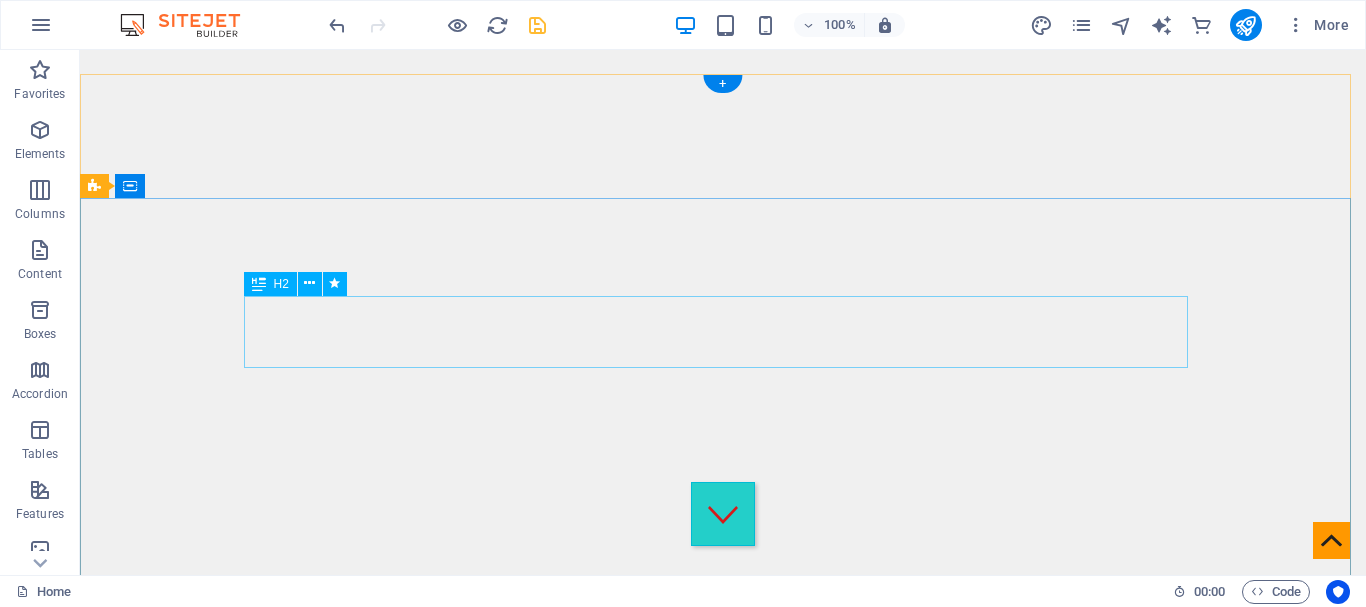 scroll, scrollTop: 0, scrollLeft: 0, axis: both 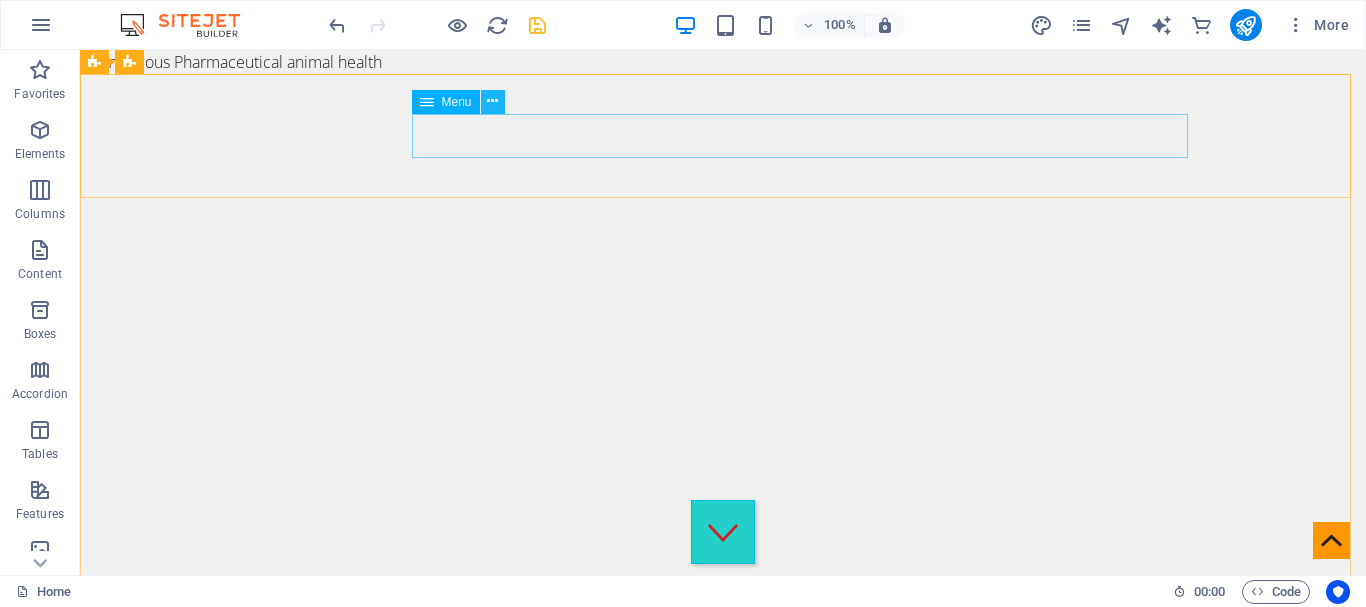 click at bounding box center [492, 101] 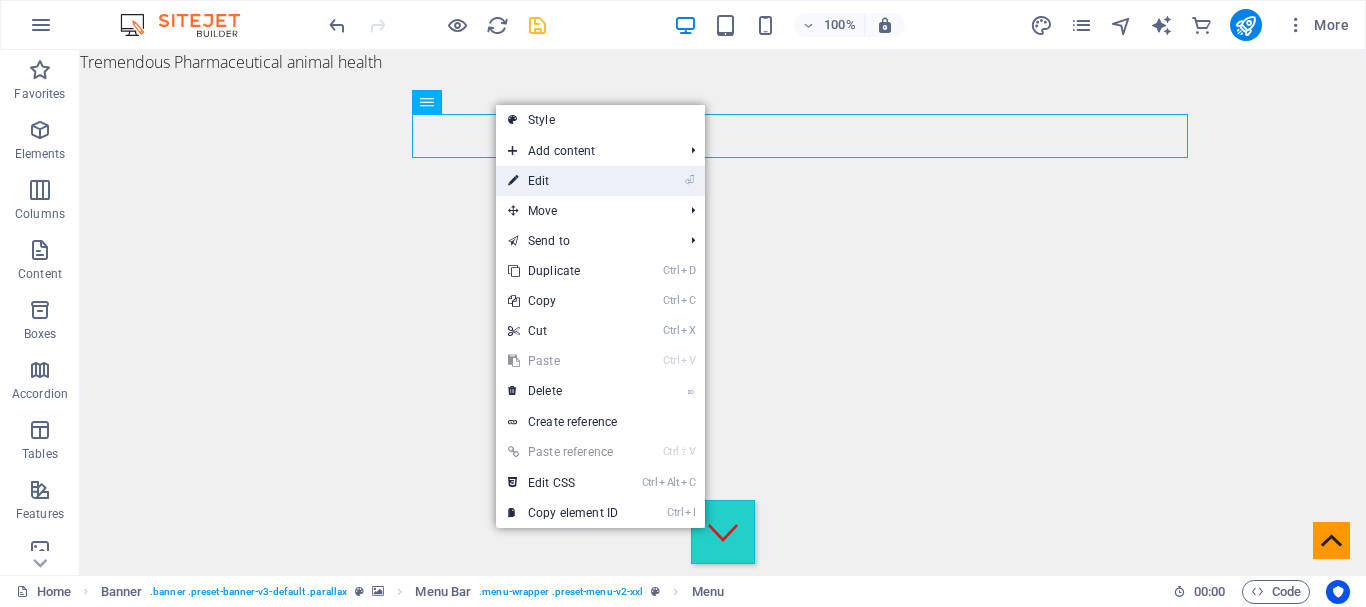 click on "⏎  Edit" at bounding box center [563, 181] 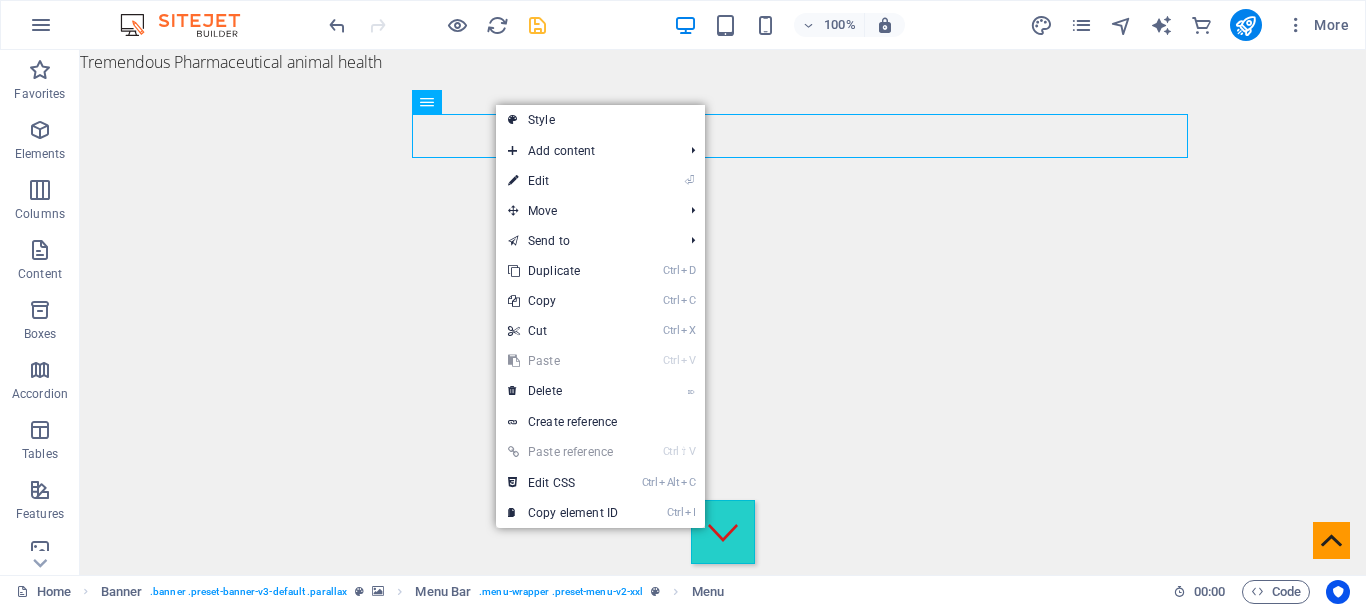 select 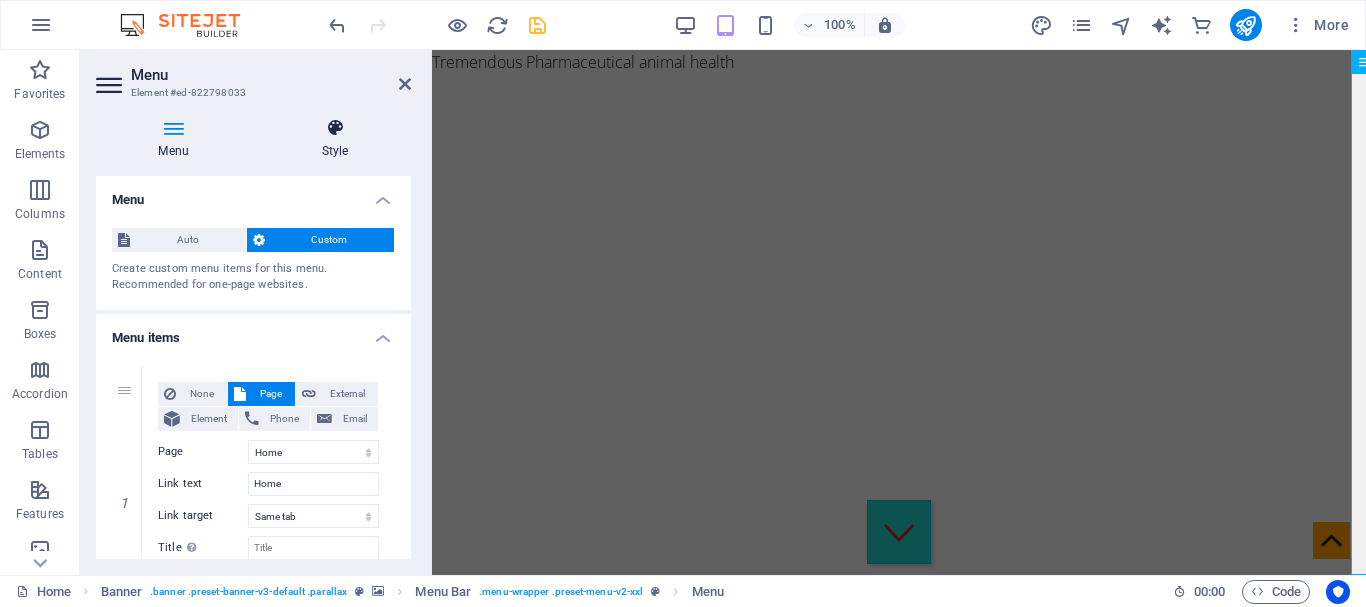 click on "Style" at bounding box center (335, 139) 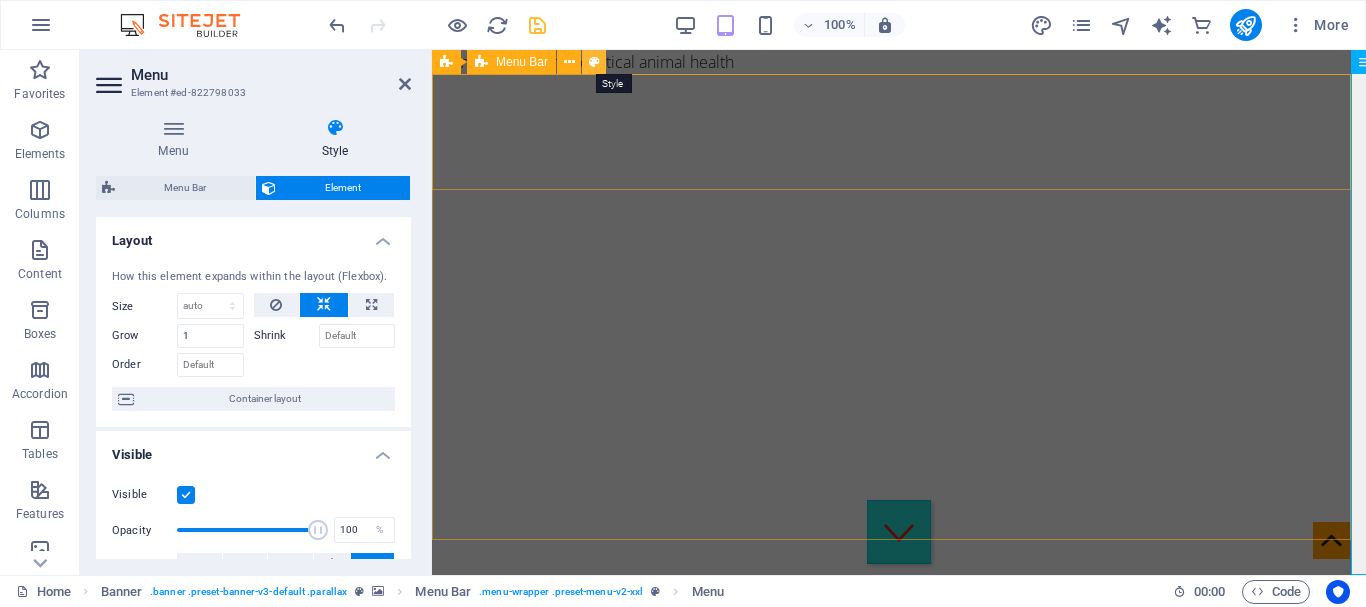 click at bounding box center [594, 62] 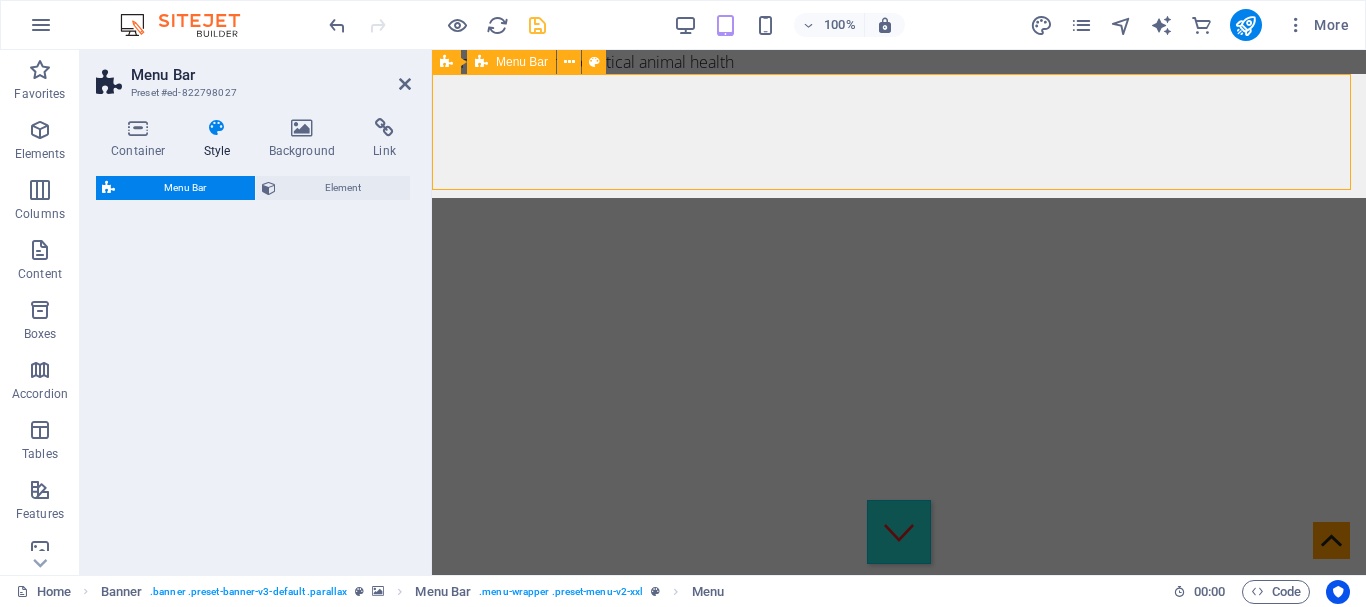 select on "rem" 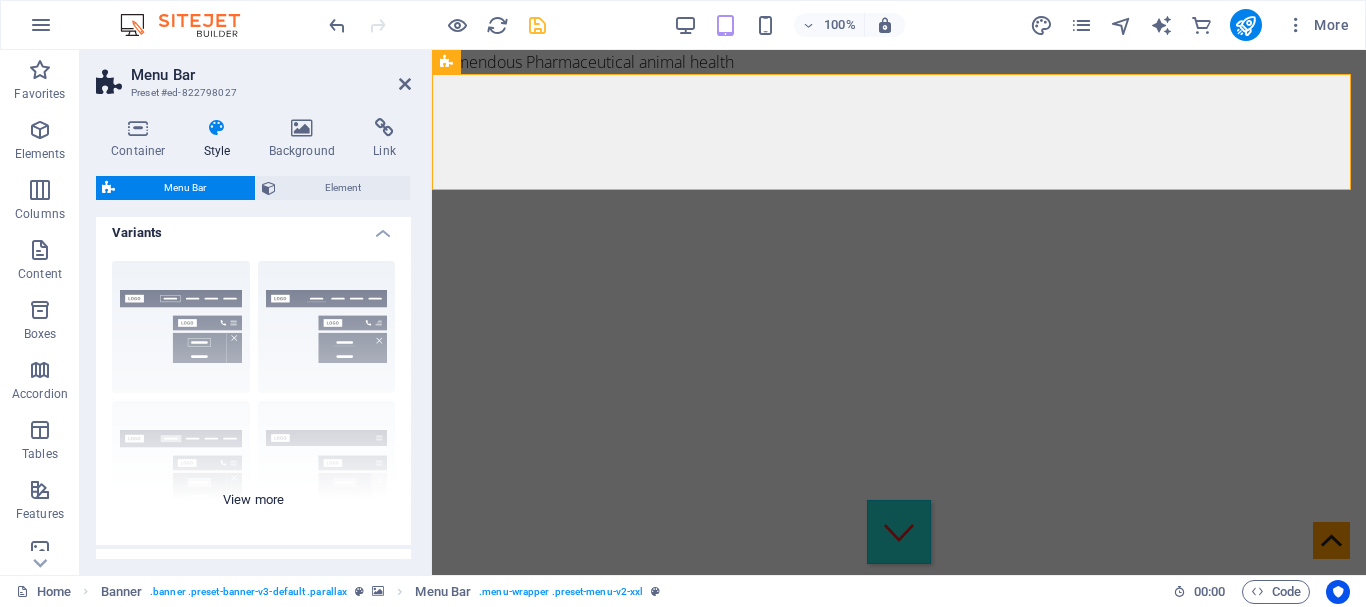 scroll, scrollTop: 0, scrollLeft: 0, axis: both 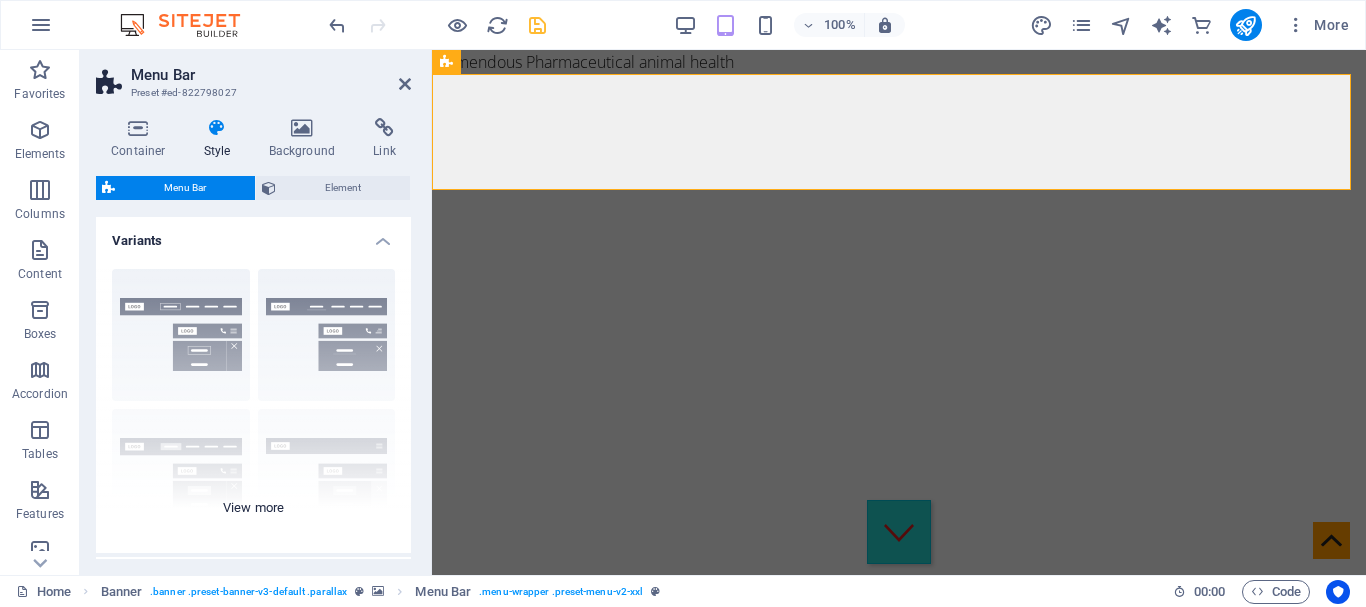 click on "Border Centered Default Fixed Loki Trigger Wide XXL" at bounding box center (253, 403) 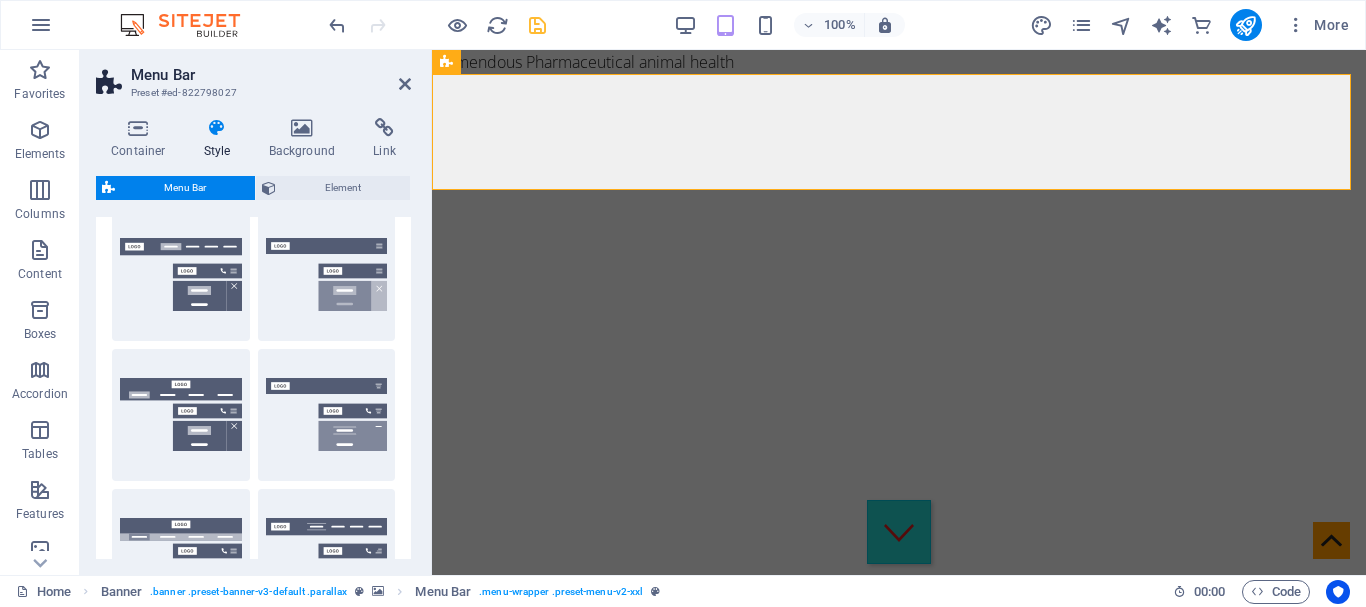 scroll, scrollTop: 300, scrollLeft: 0, axis: vertical 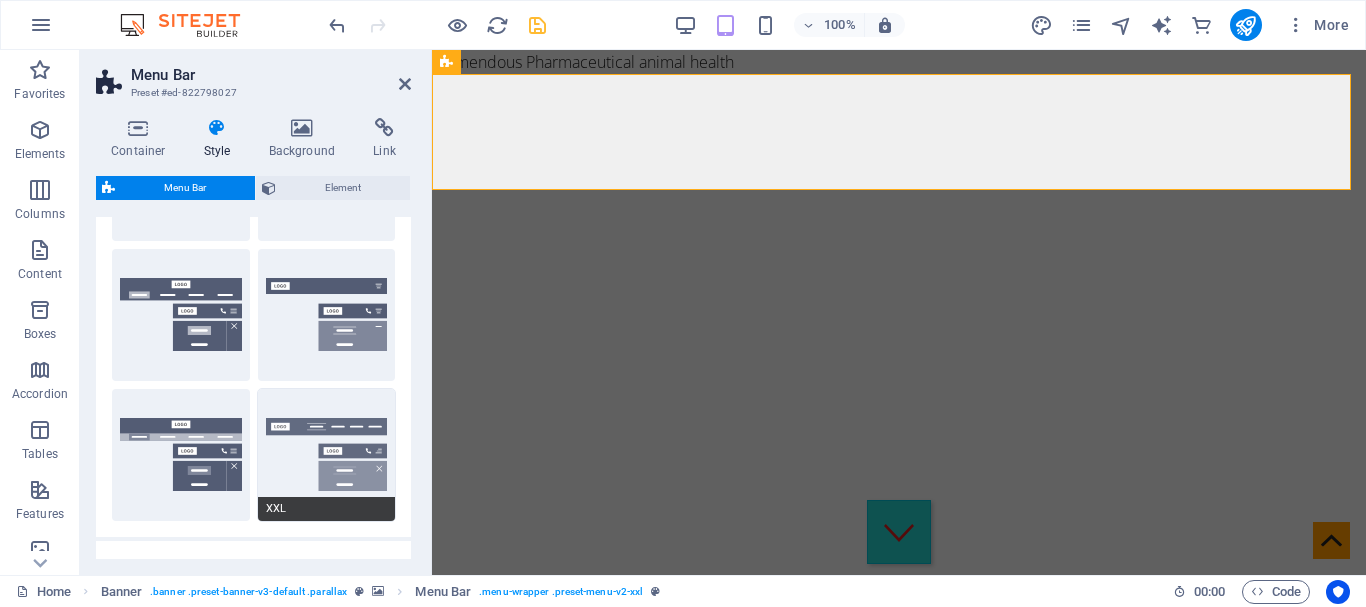 click on "XXL" at bounding box center (327, 455) 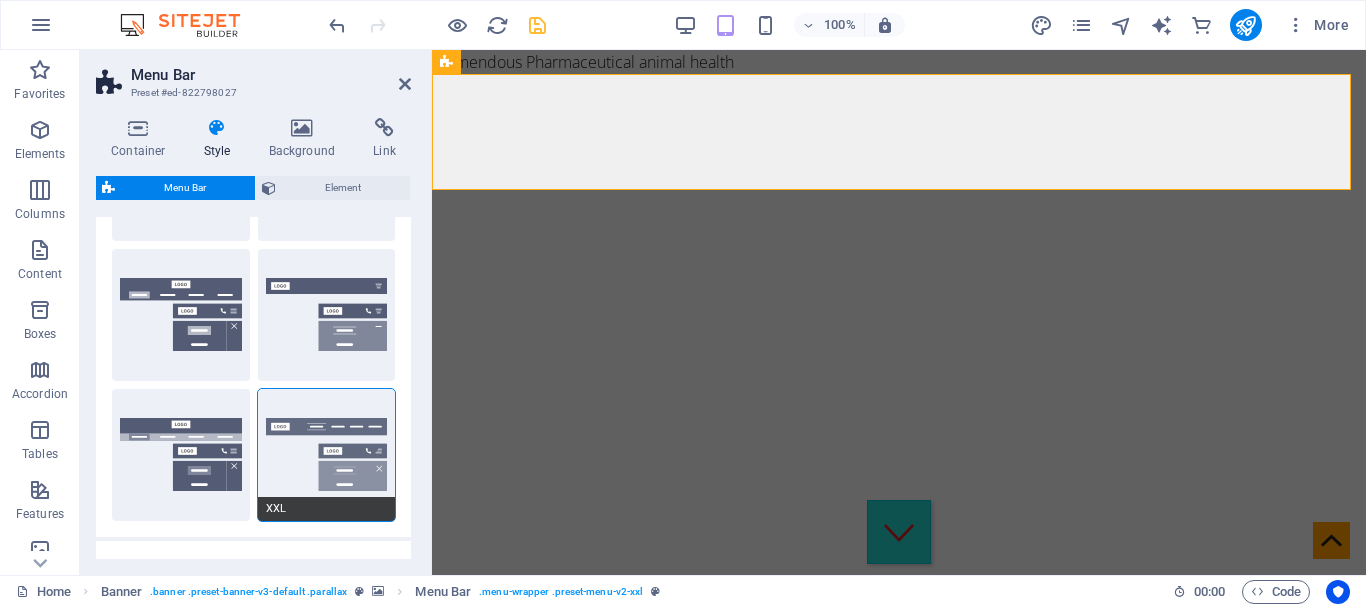 type on "1" 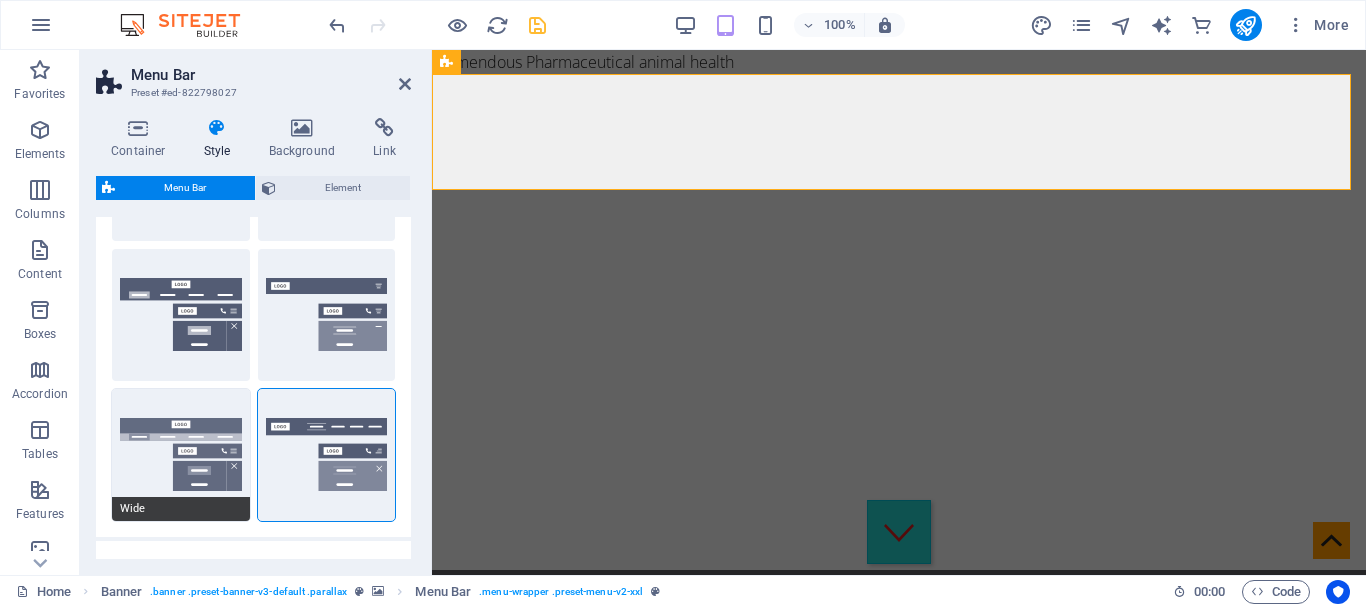 click on "Wide" at bounding box center (181, 455) 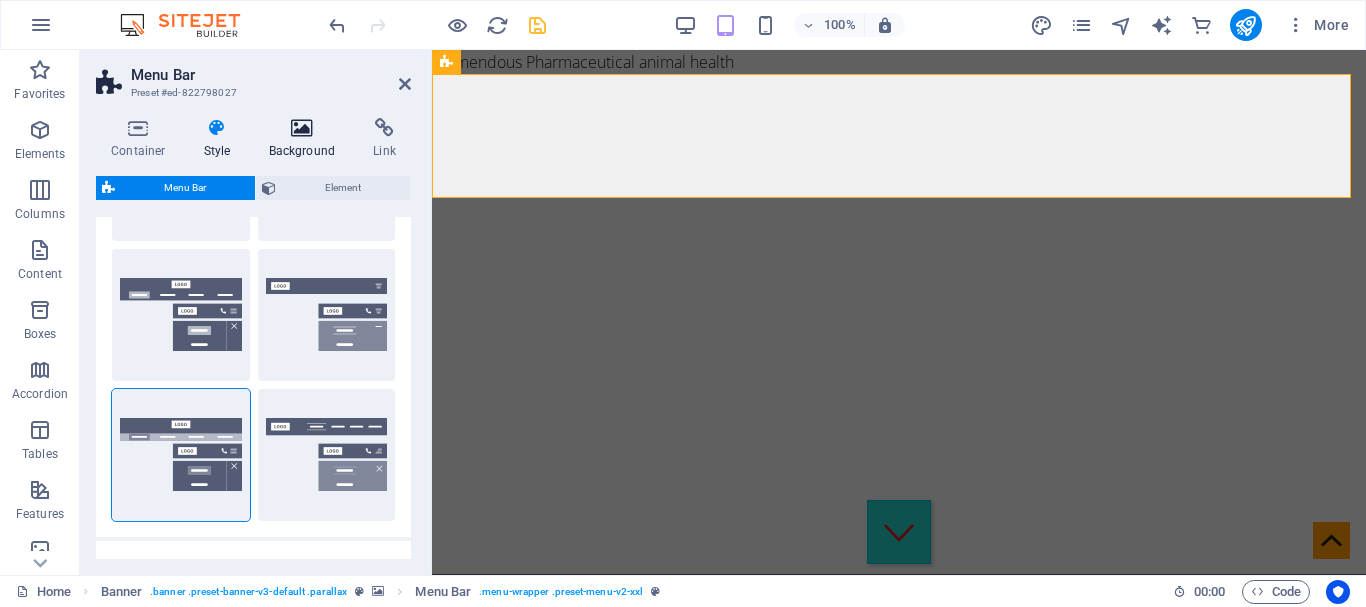 click on "Background" at bounding box center (306, 139) 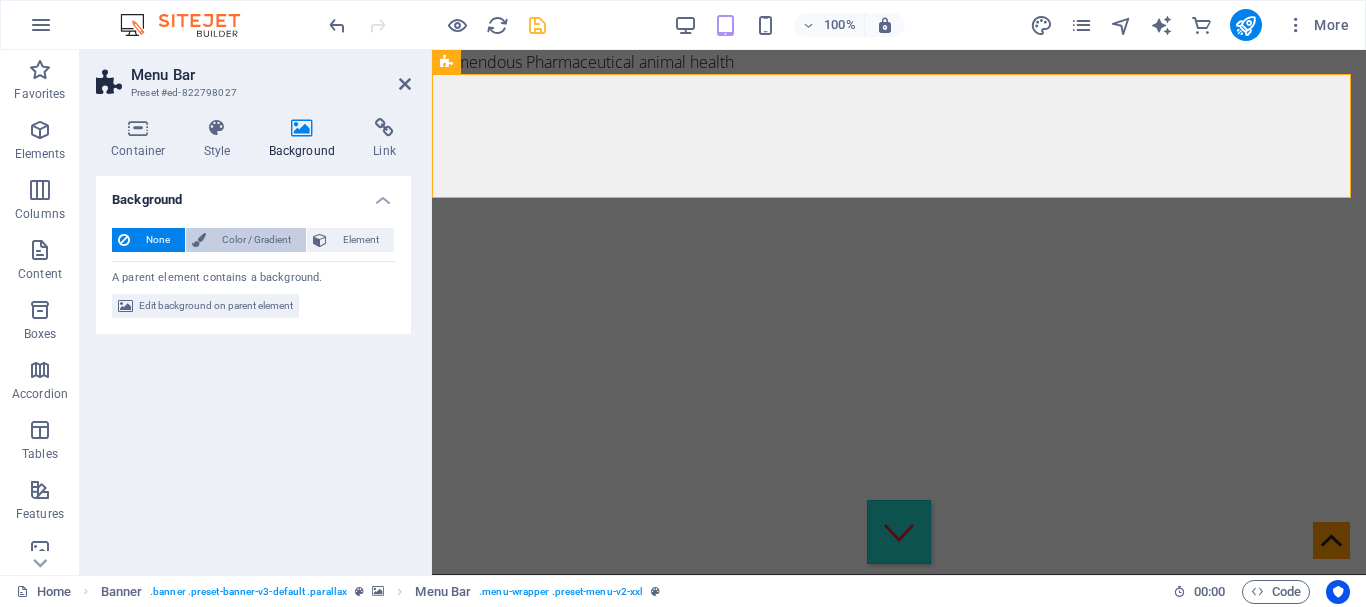 click on "Color / Gradient" at bounding box center [256, 240] 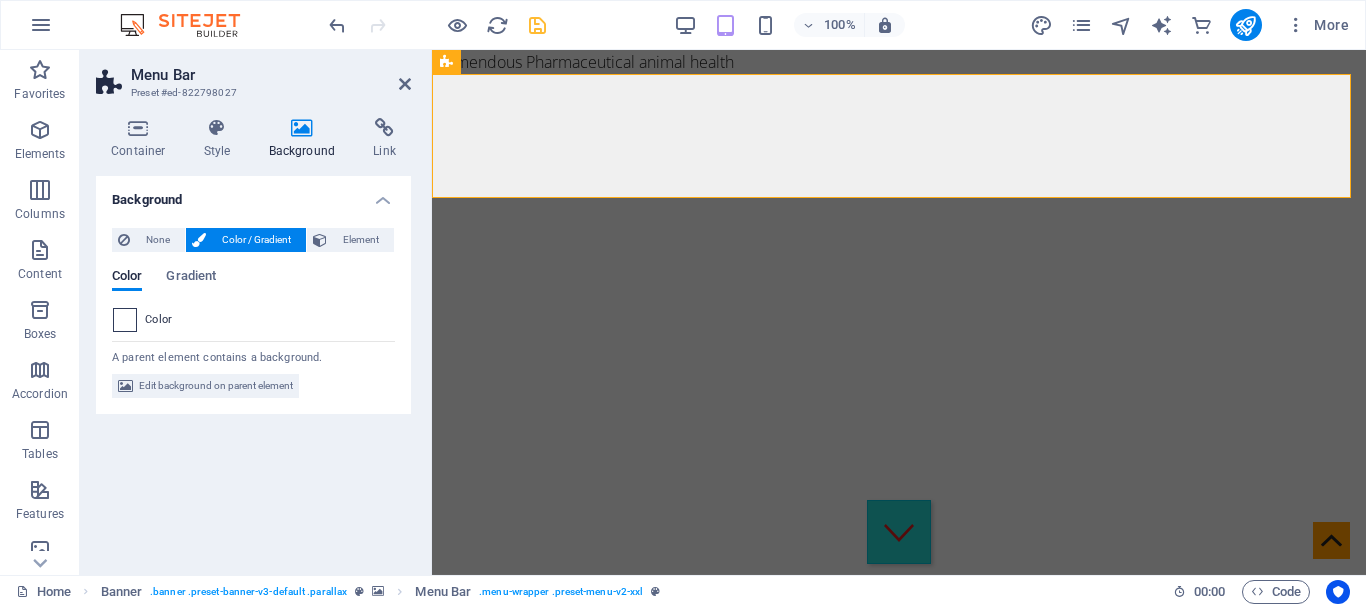 click at bounding box center [125, 320] 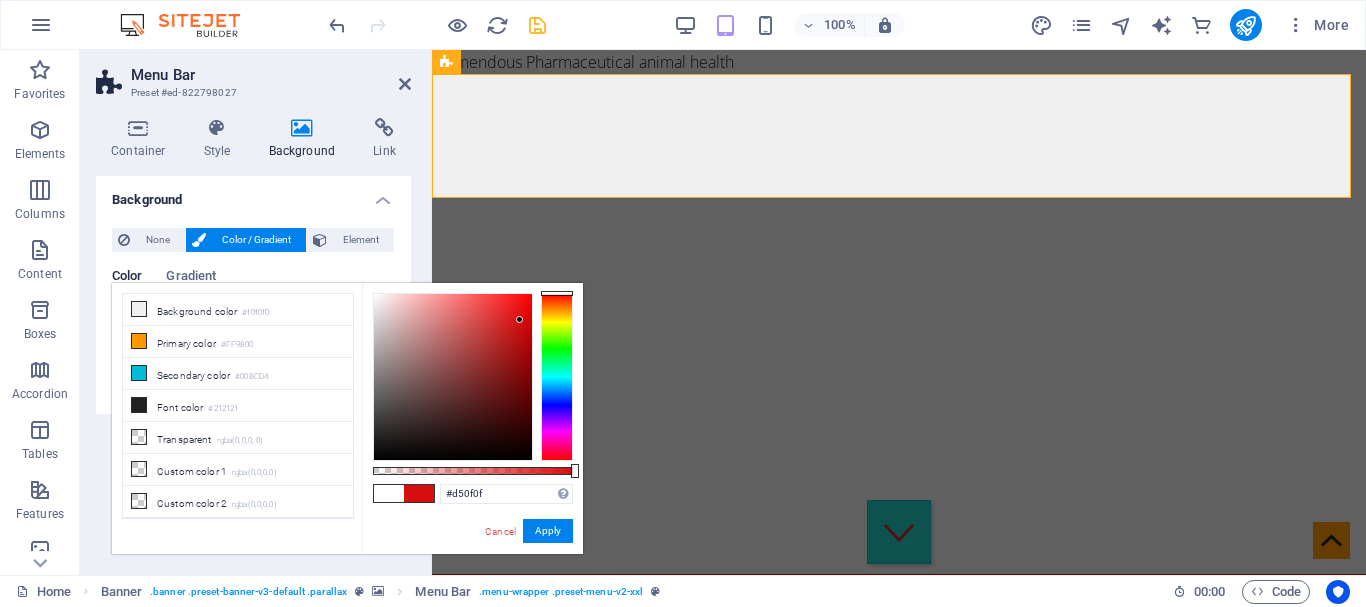 click at bounding box center (453, 377) 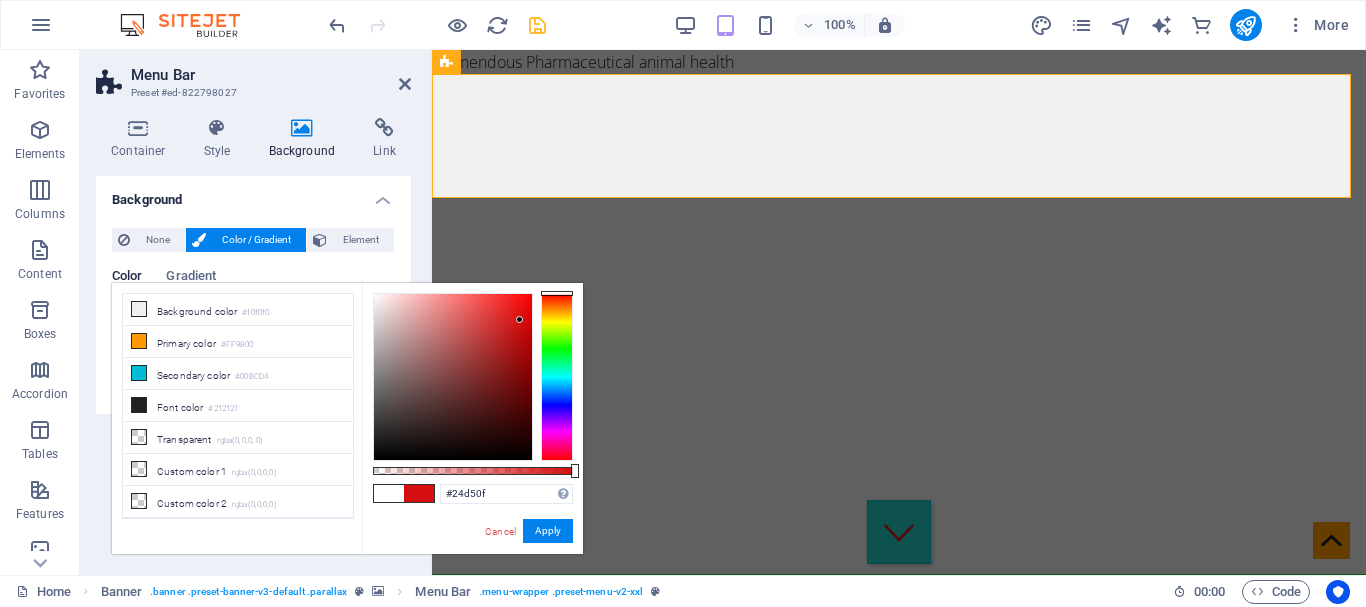 click at bounding box center [557, 377] 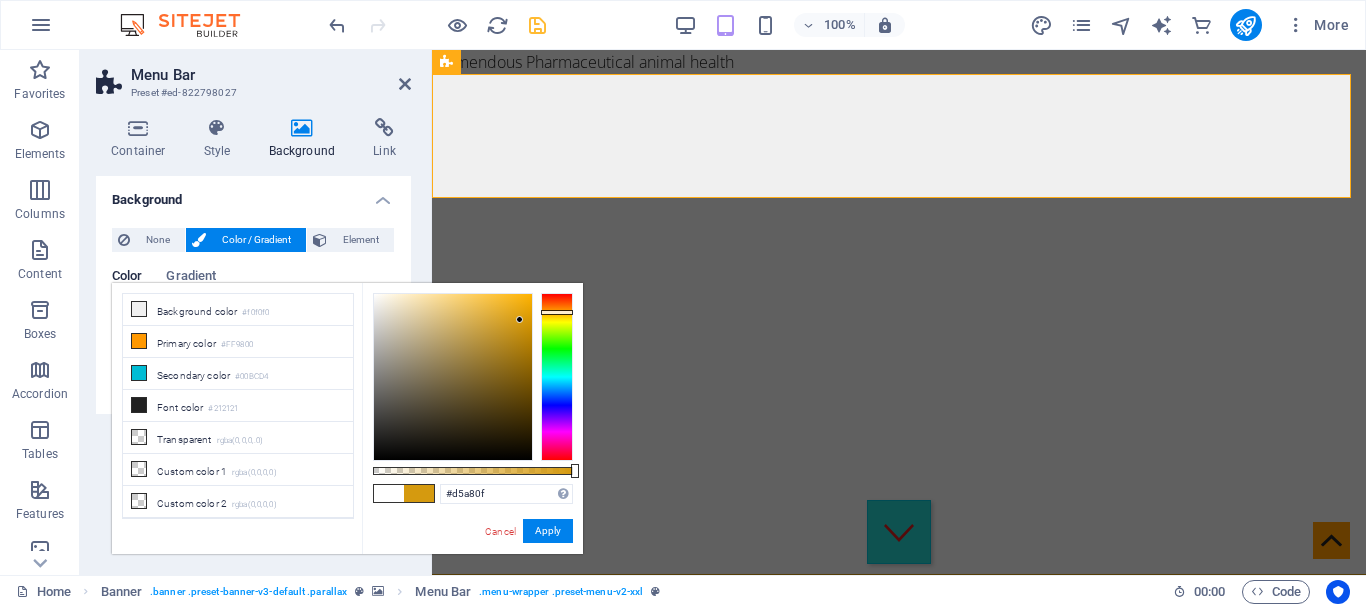type on "#d5af0f" 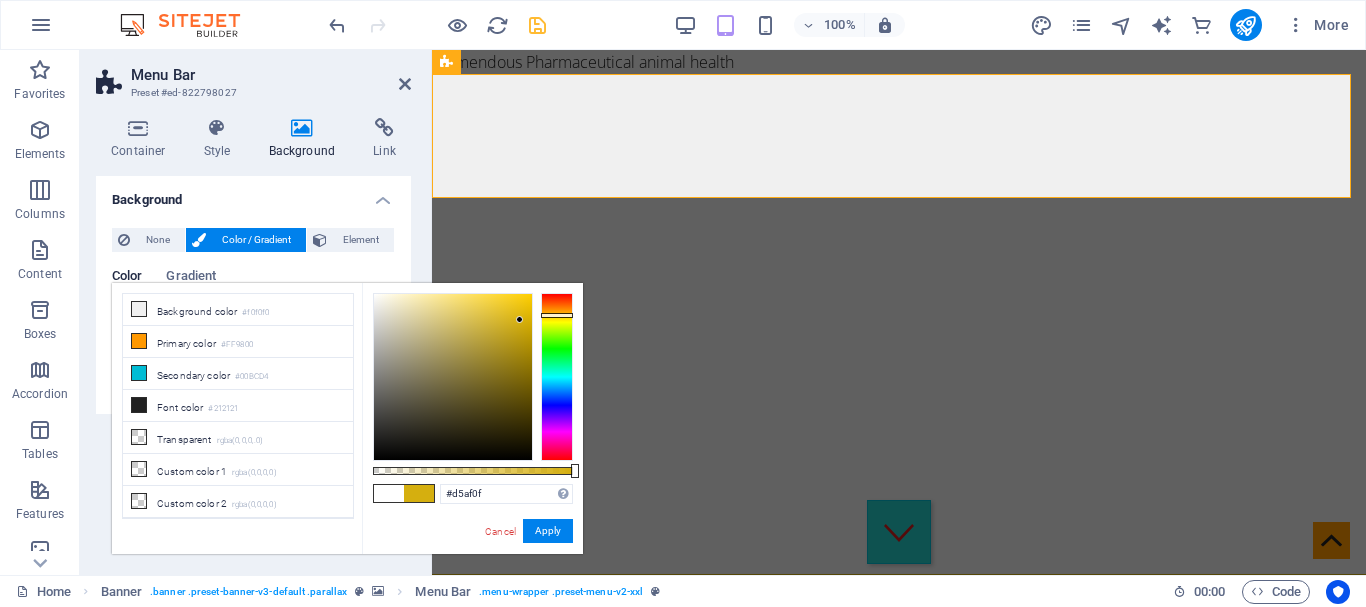 drag, startPoint x: 550, startPoint y: 345, endPoint x: 571, endPoint y: 315, distance: 36.619667 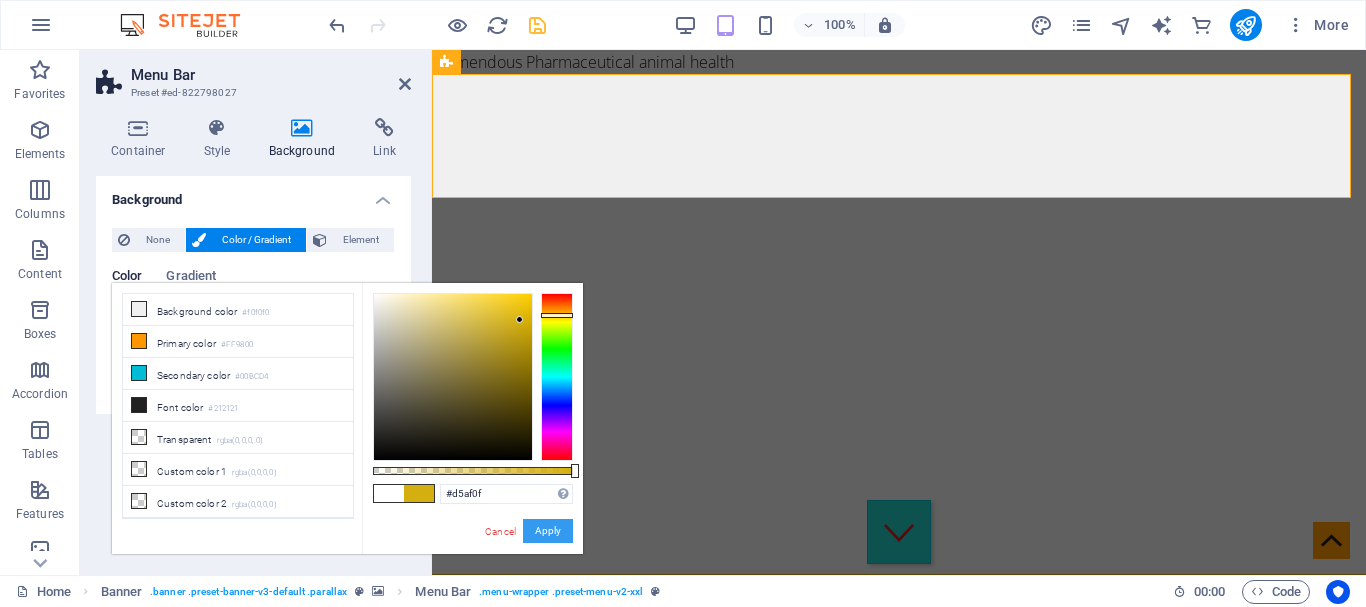 click on "Apply" at bounding box center [548, 531] 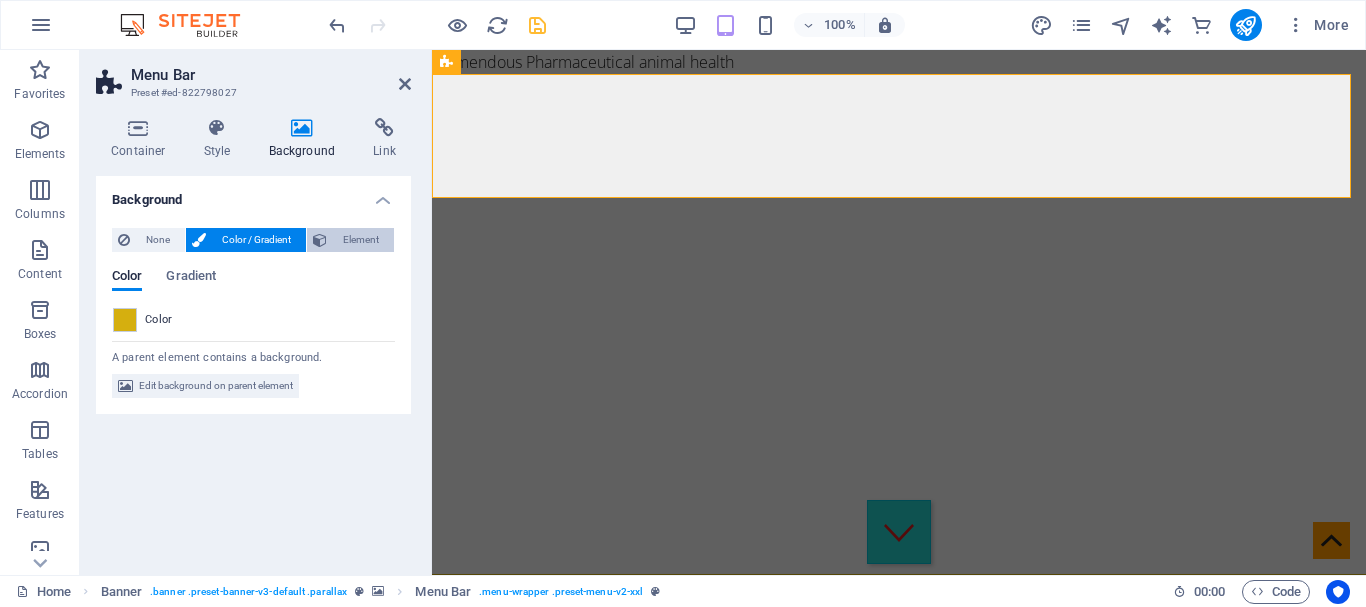 click on "Element" at bounding box center (360, 240) 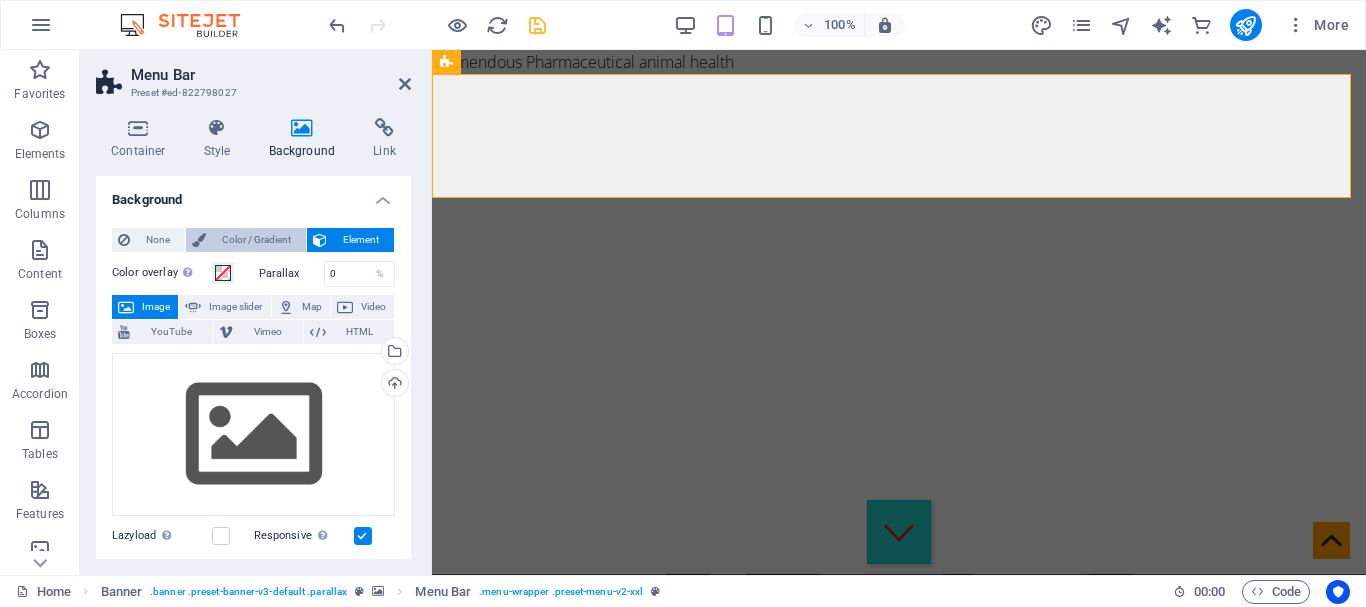 click on "Color / Gradient" at bounding box center [256, 240] 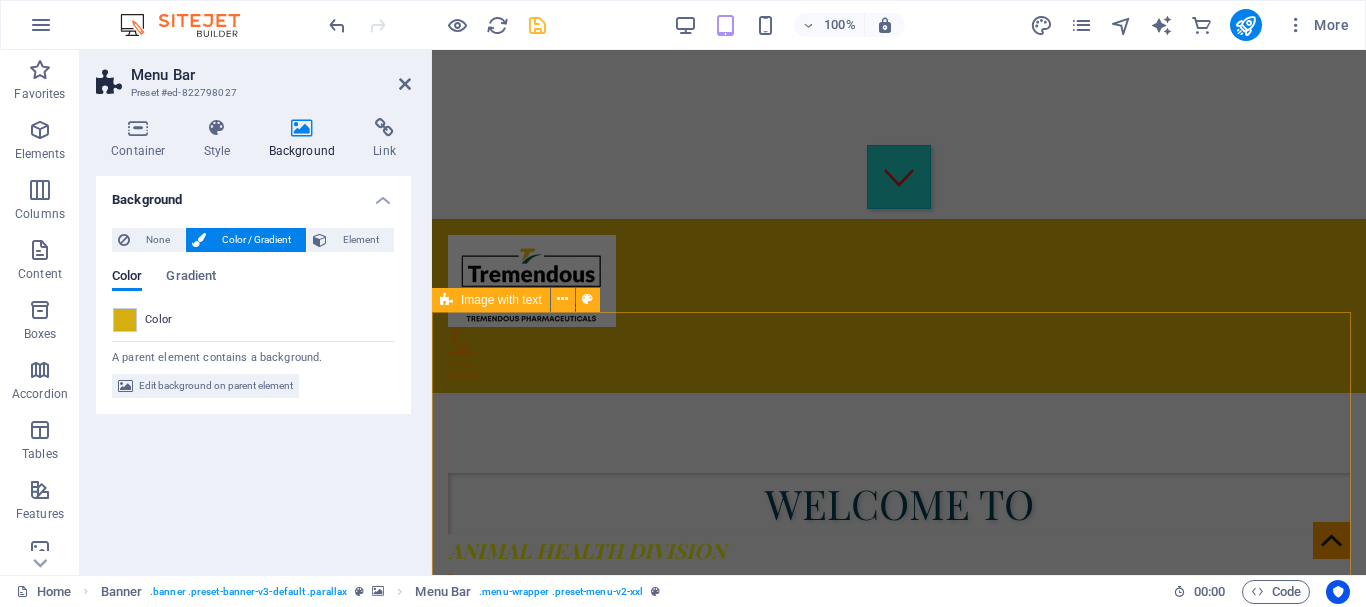 scroll, scrollTop: 400, scrollLeft: 0, axis: vertical 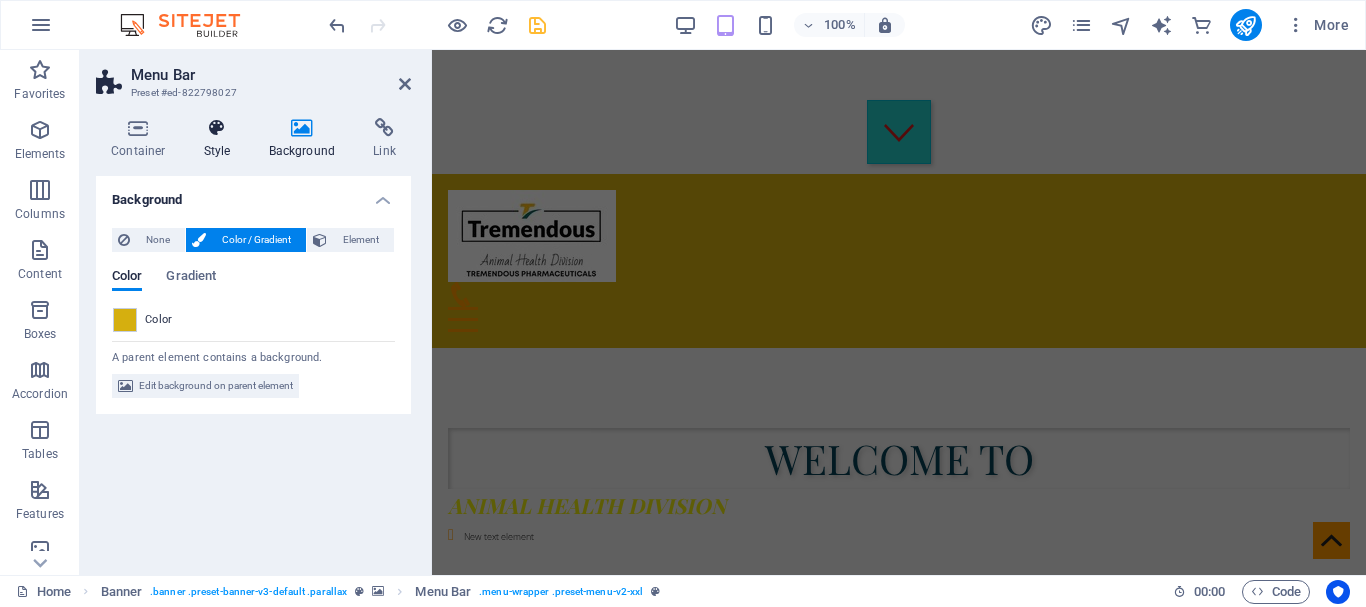 click on "Style" at bounding box center (221, 139) 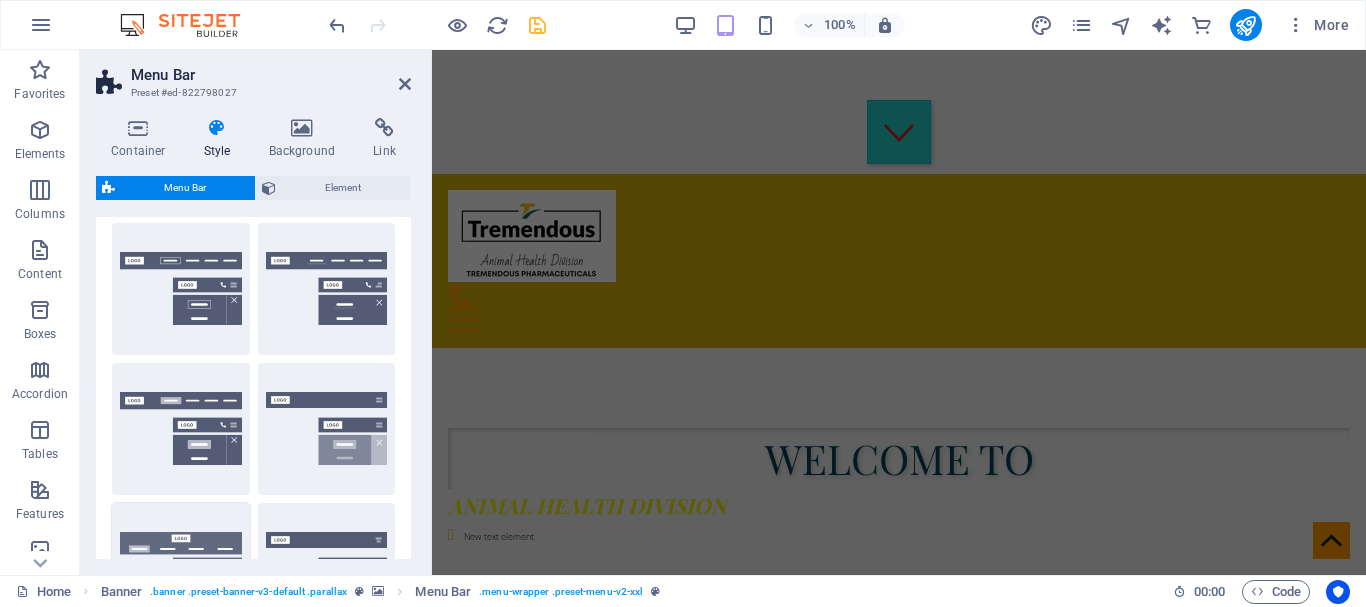 scroll, scrollTop: 0, scrollLeft: 0, axis: both 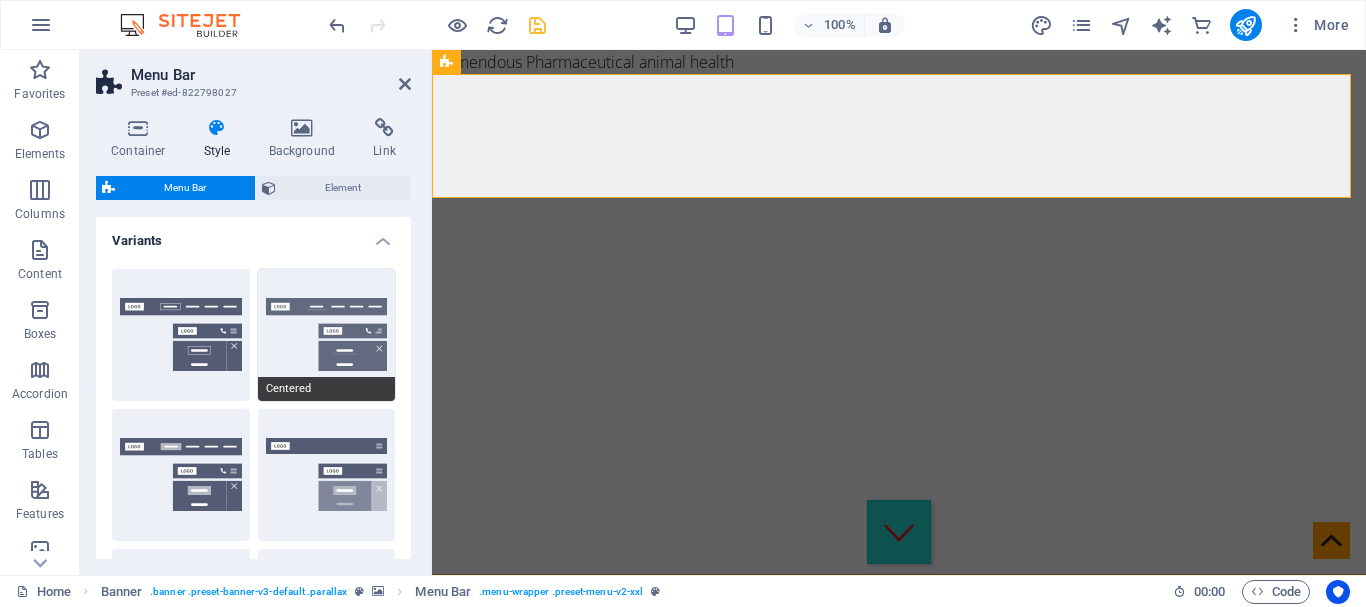 click on "Centered" at bounding box center (327, 335) 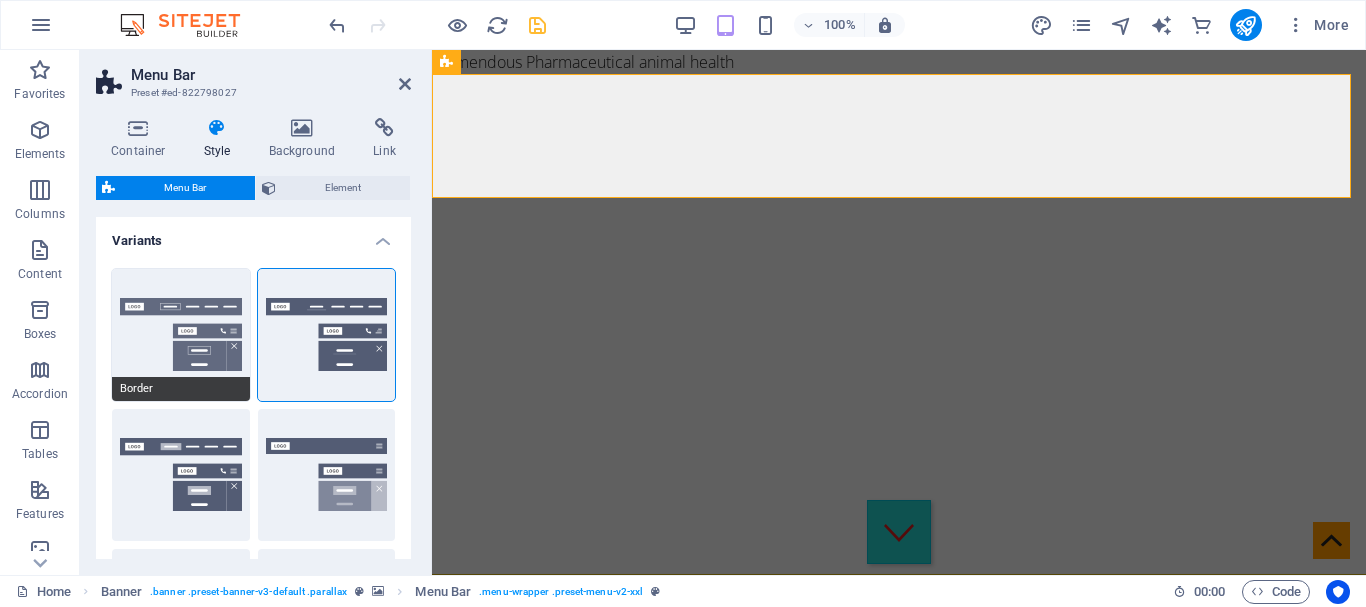 click on "Border" at bounding box center [181, 335] 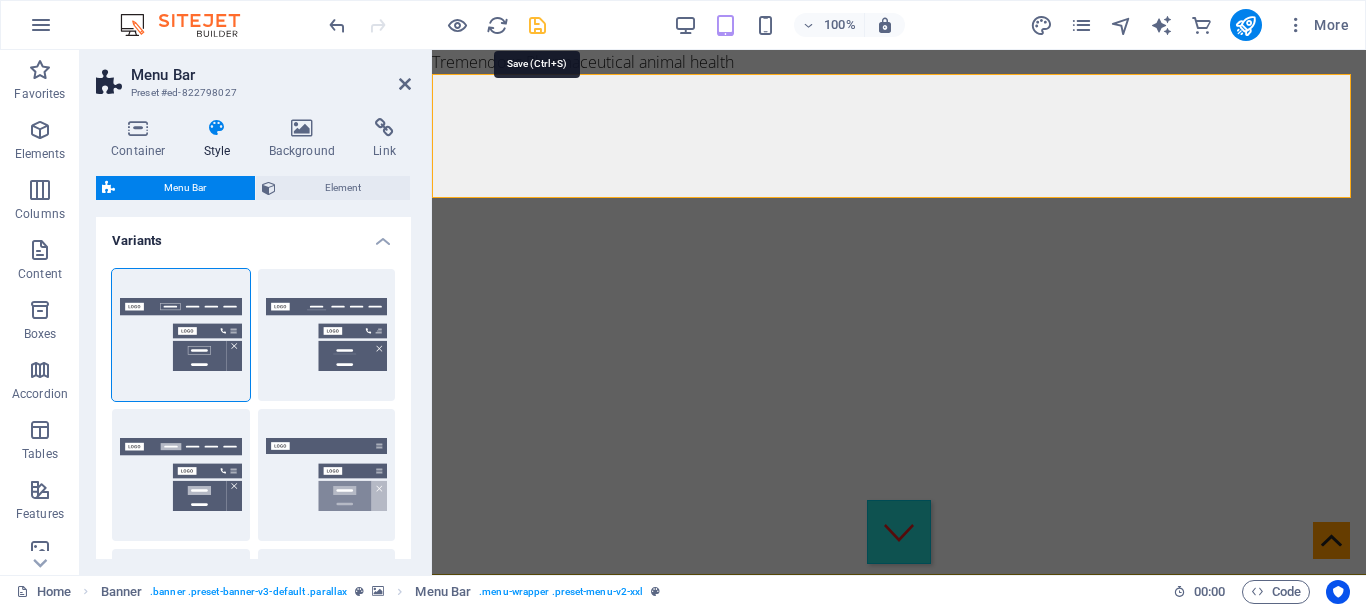 click at bounding box center (537, 25) 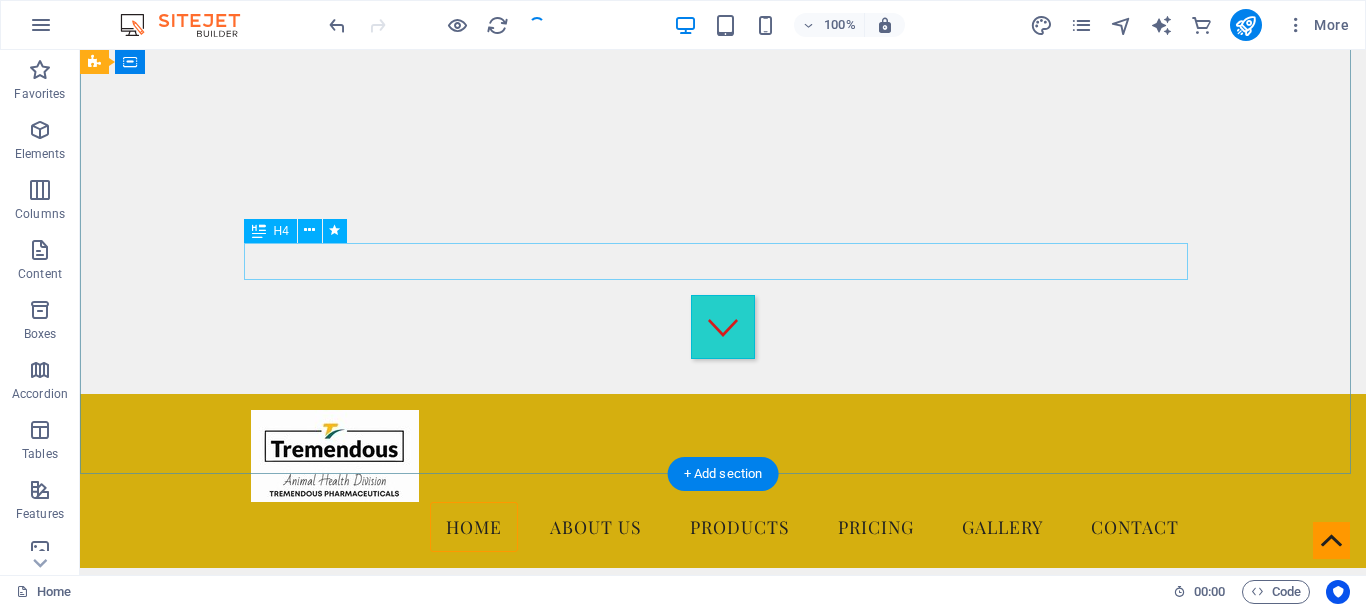 scroll, scrollTop: 0, scrollLeft: 0, axis: both 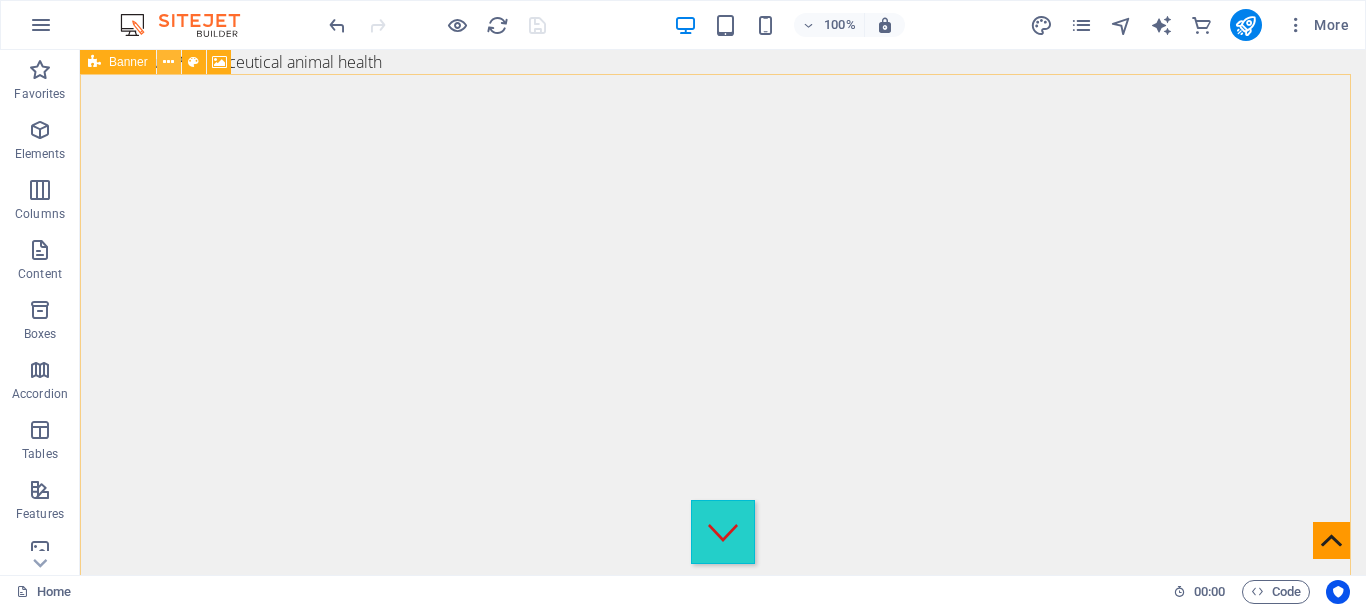 click at bounding box center (168, 62) 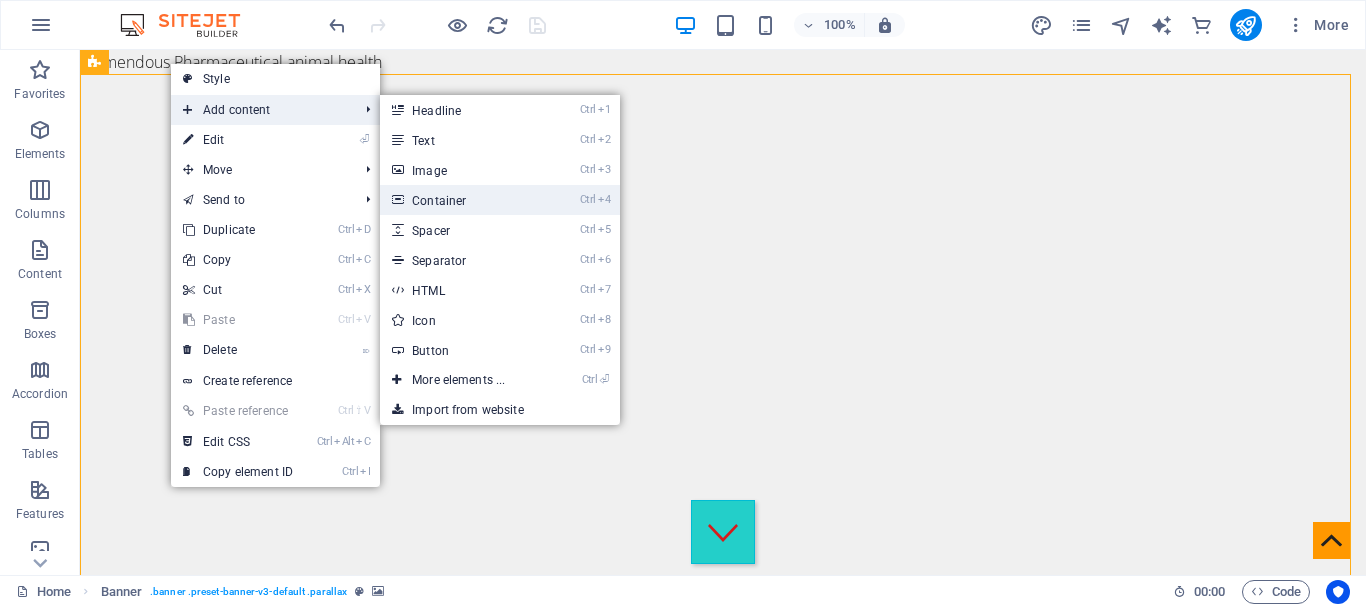 click on "Ctrl 4  Container" at bounding box center (462, 200) 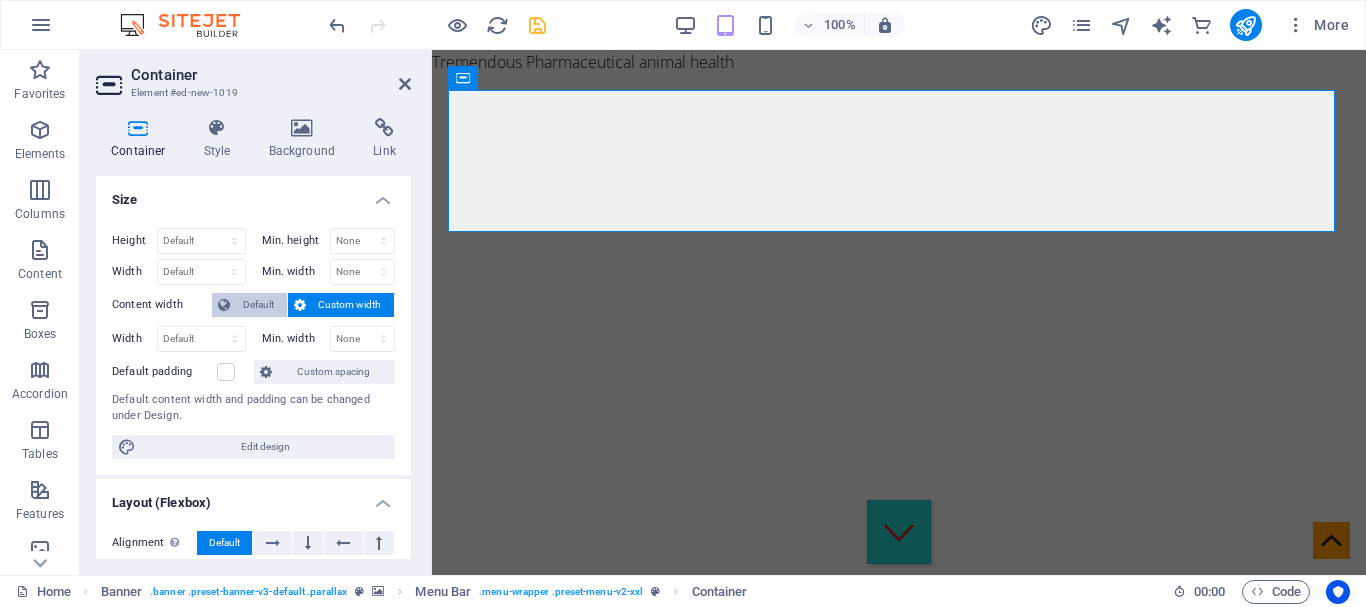 click on "Default" at bounding box center (258, 305) 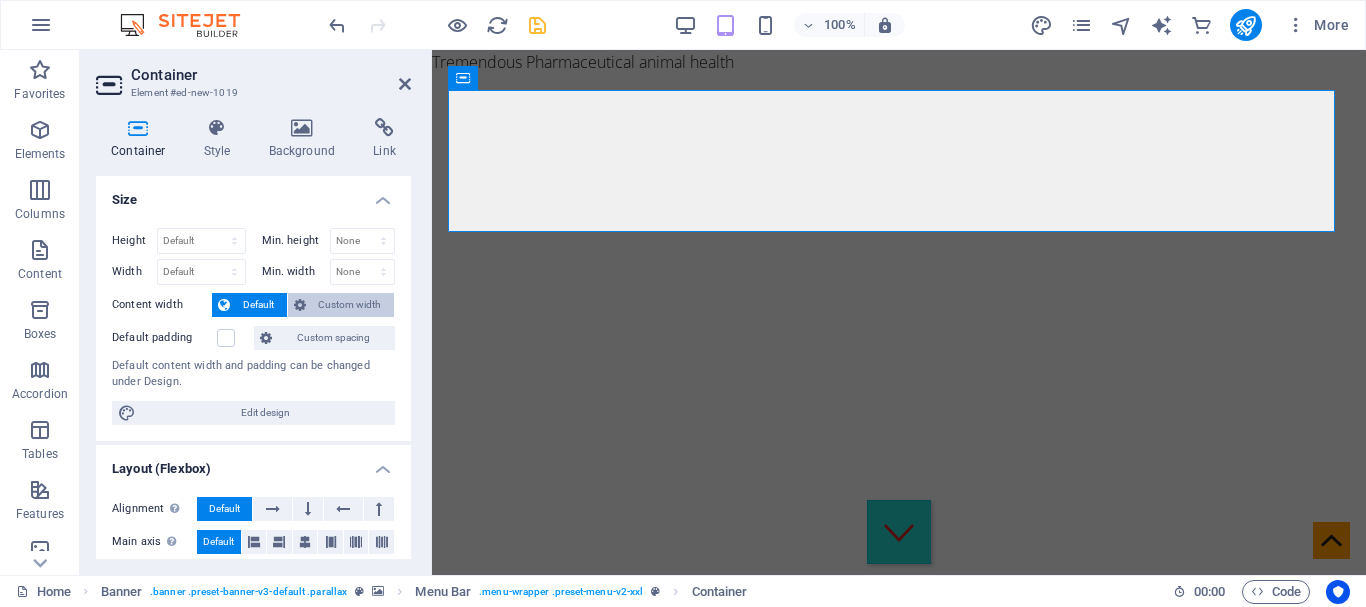 click on "Custom width" at bounding box center [350, 305] 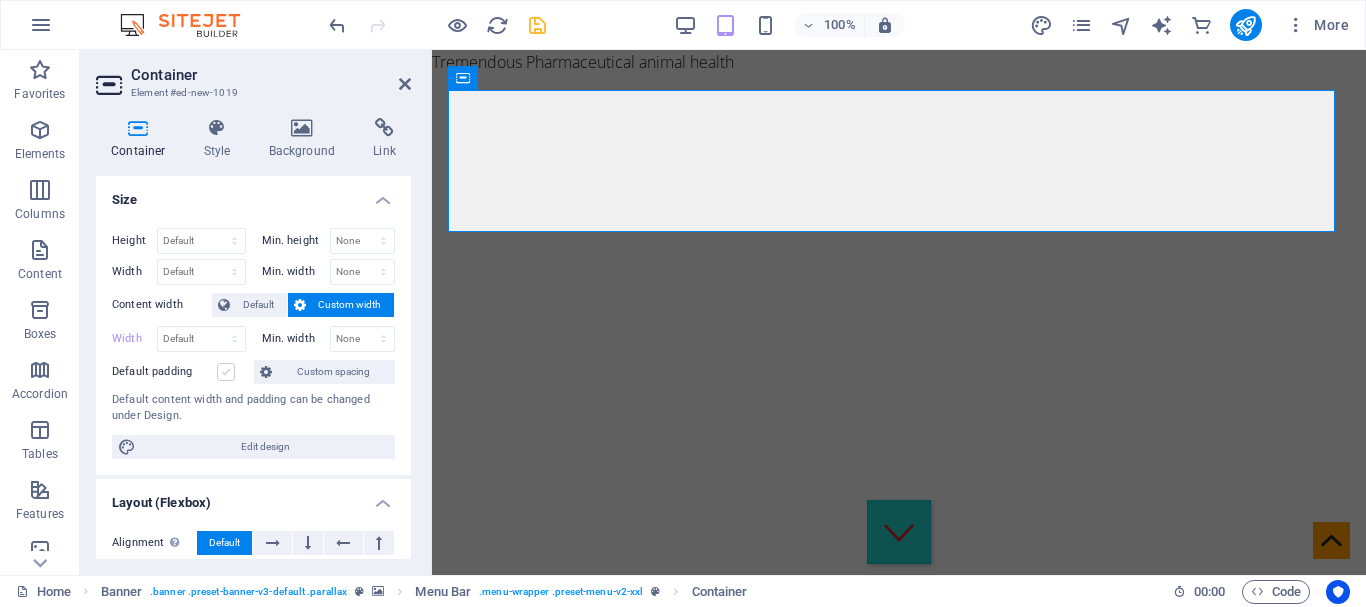 click at bounding box center (226, 372) 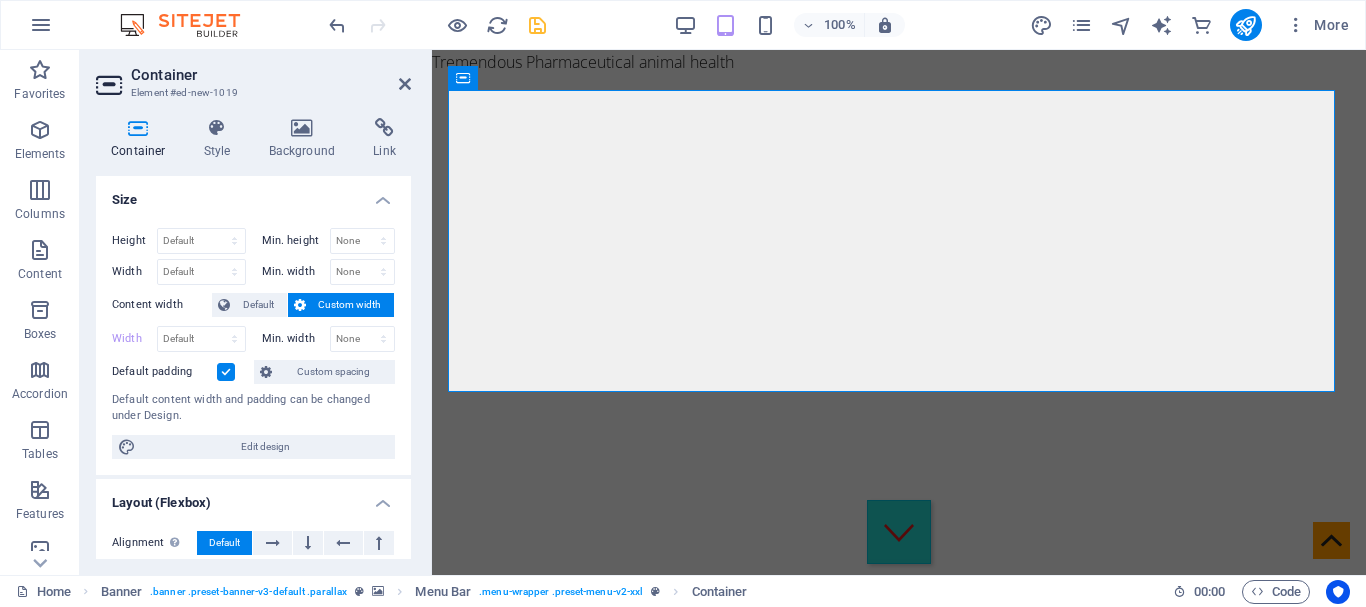 click at bounding box center [226, 372] 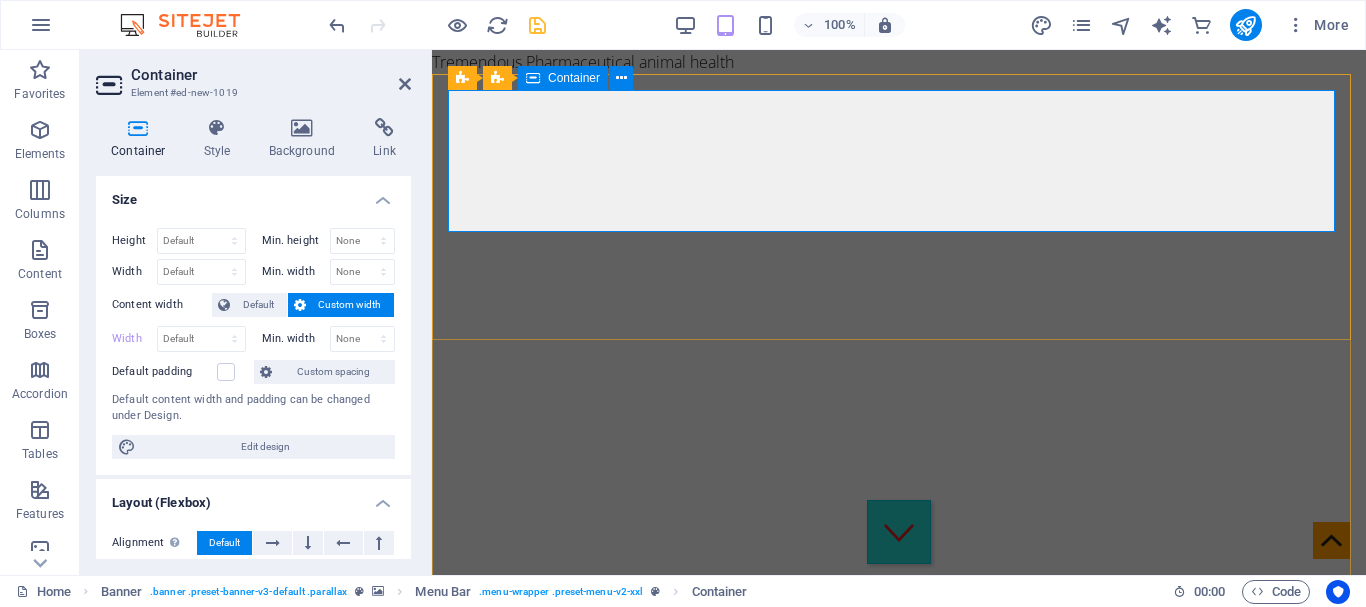 drag, startPoint x: 611, startPoint y: 103, endPoint x: 596, endPoint y: 128, distance: 29.15476 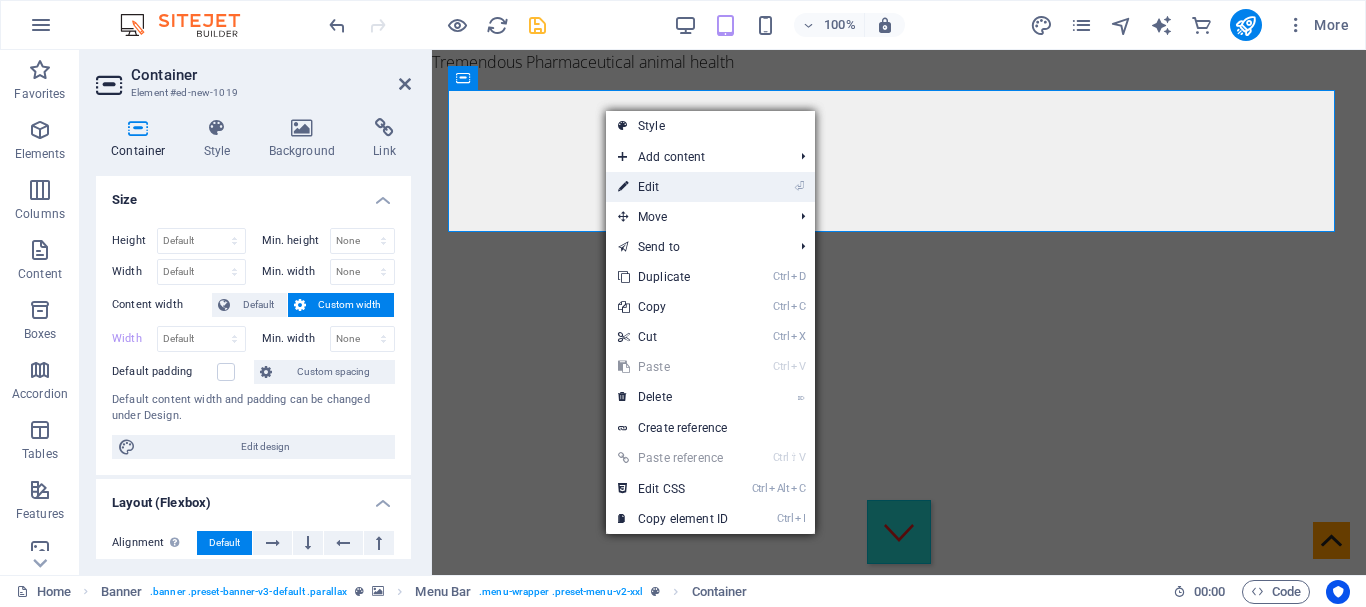click on "⏎  Edit" at bounding box center [673, 187] 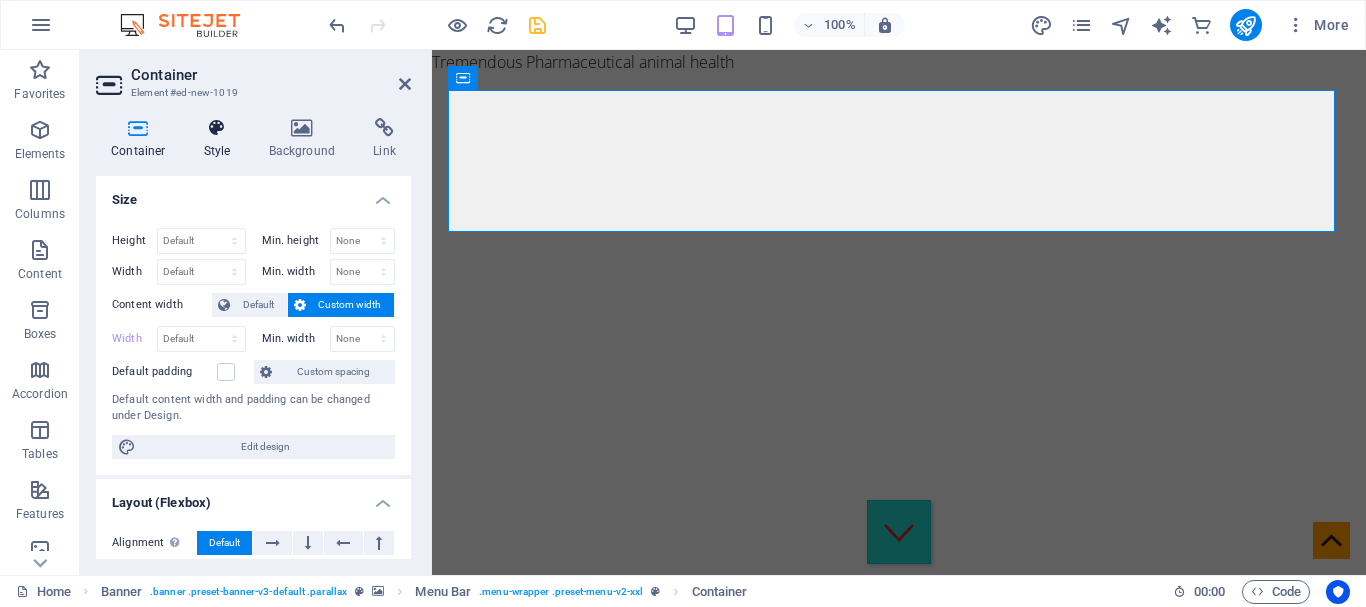 click on "Style" at bounding box center [221, 139] 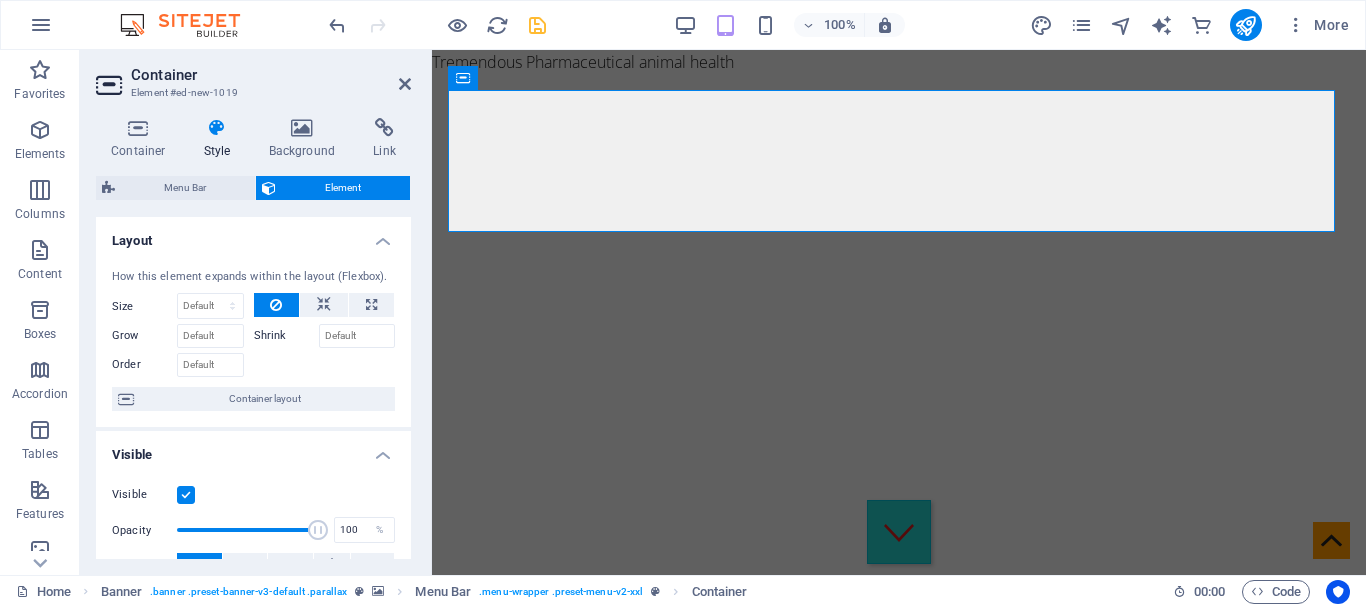 click on "Shrink" at bounding box center [286, 336] 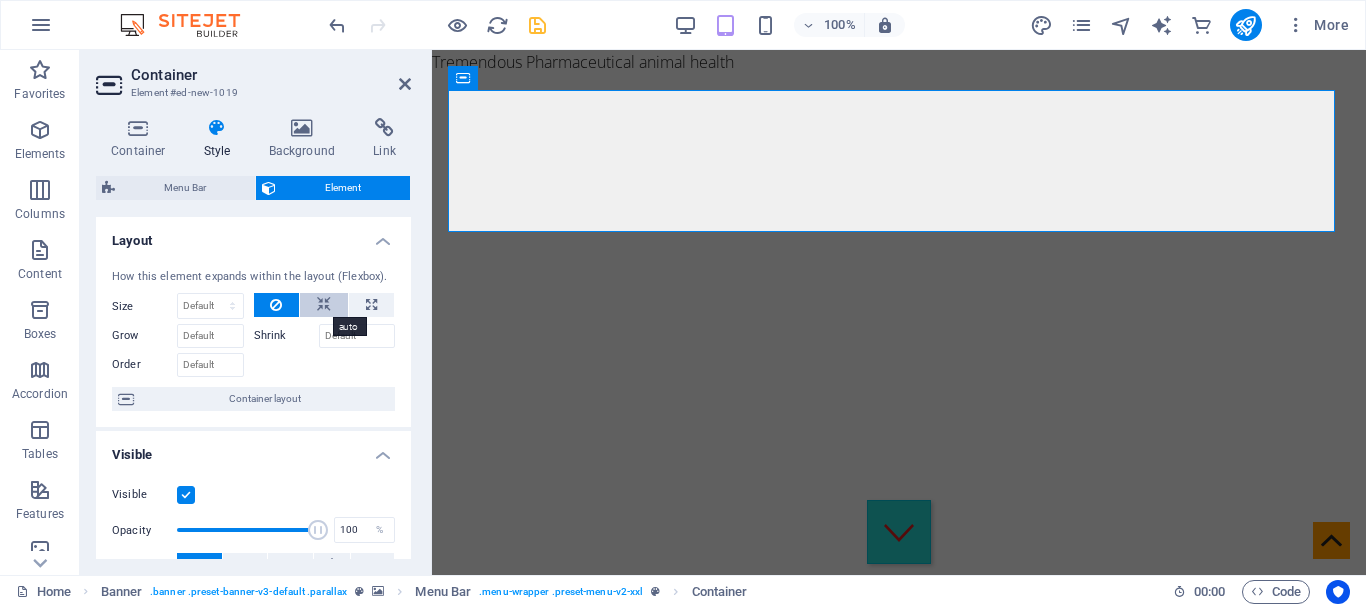 click at bounding box center (324, 305) 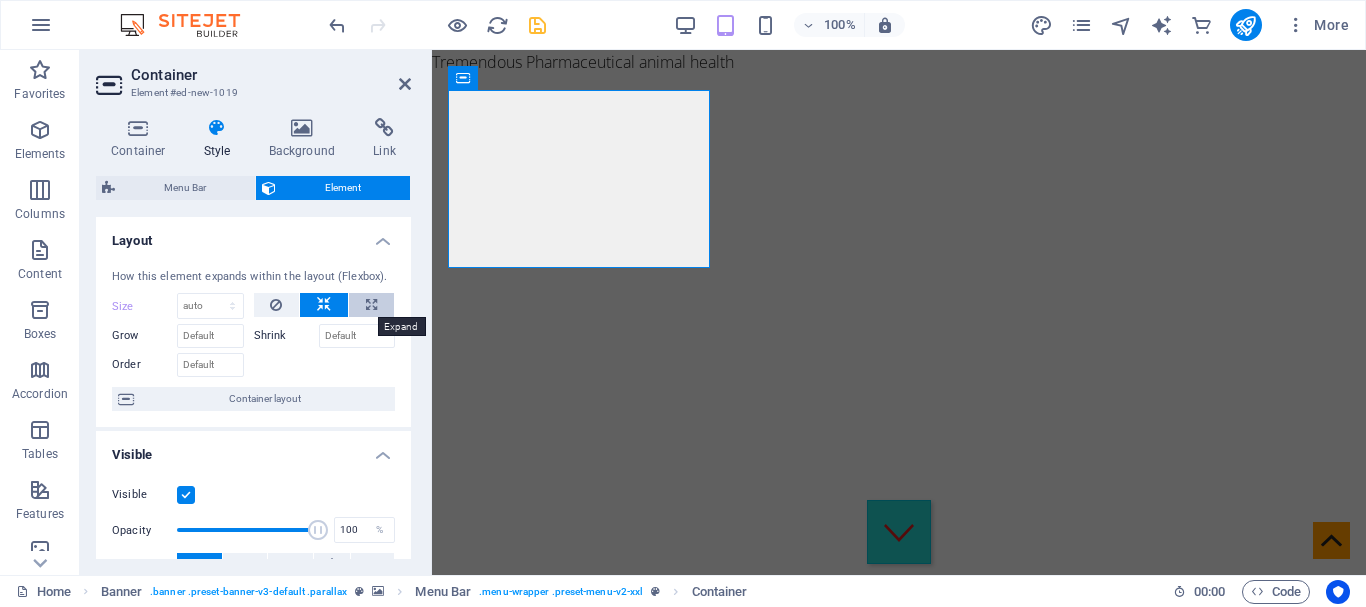 click at bounding box center [371, 305] 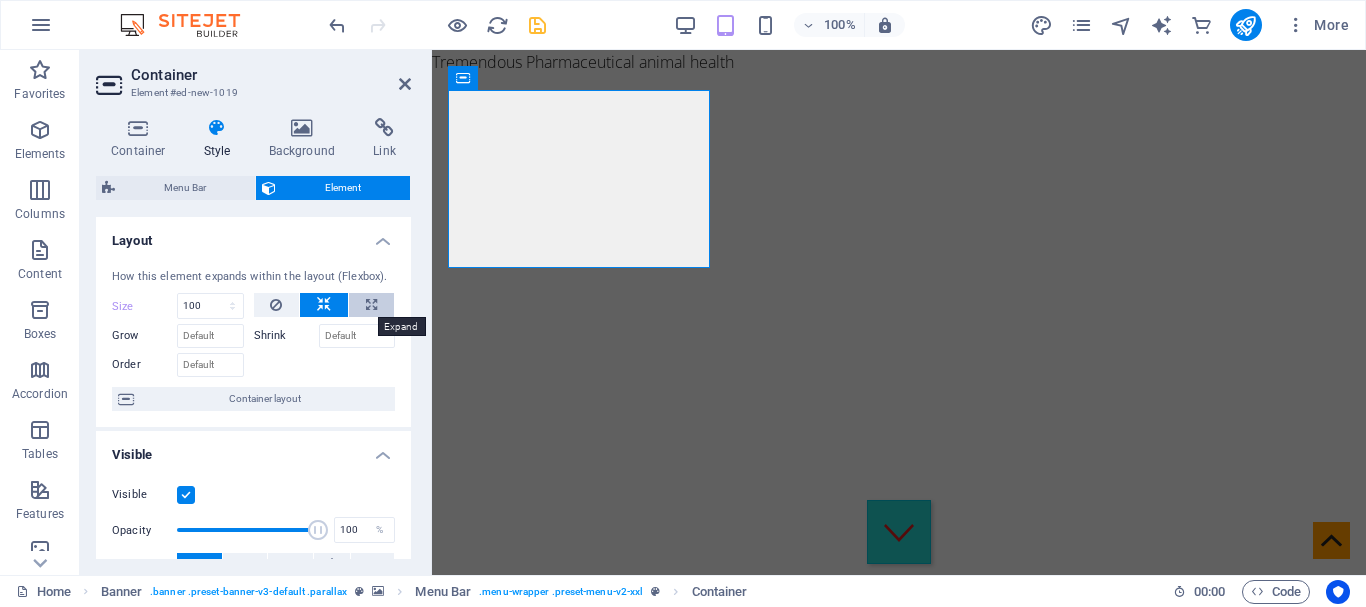select on "%" 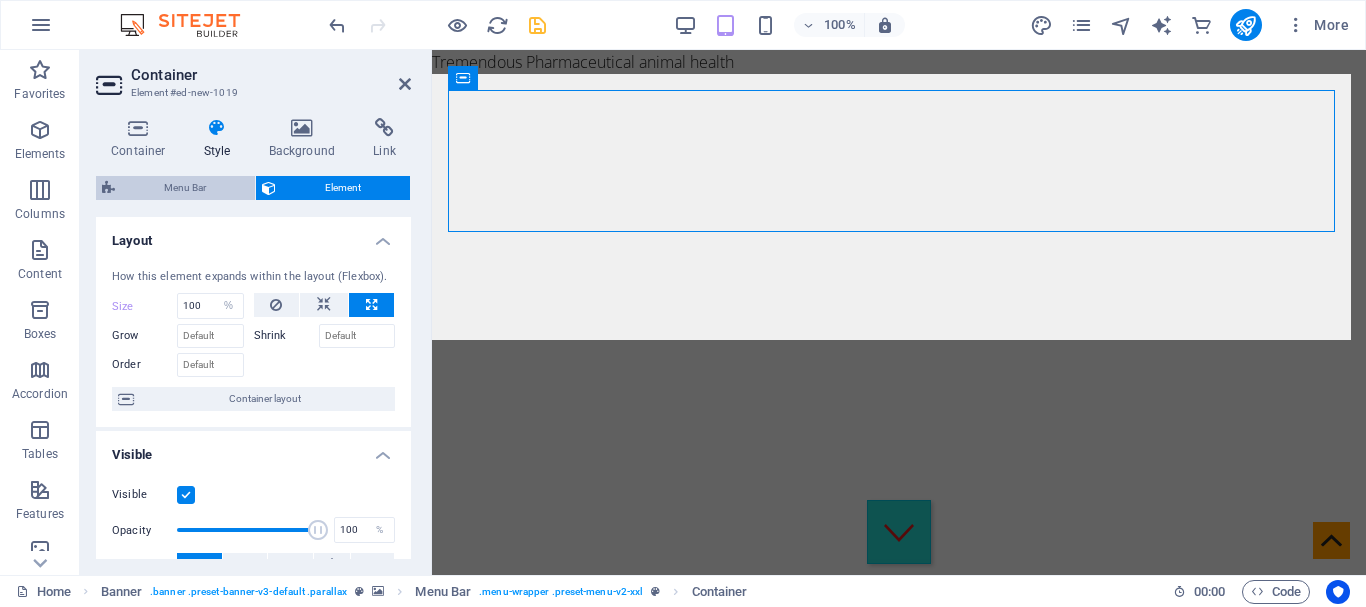 click on "Menu Bar" at bounding box center [185, 188] 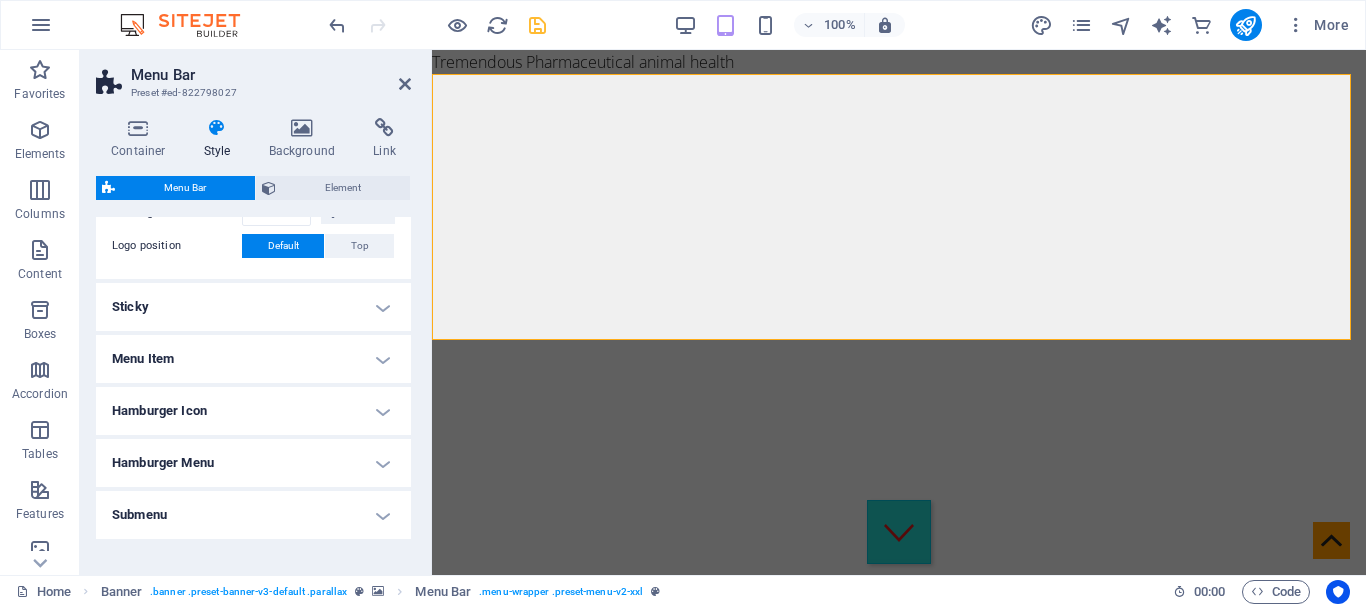 scroll, scrollTop: 800, scrollLeft: 0, axis: vertical 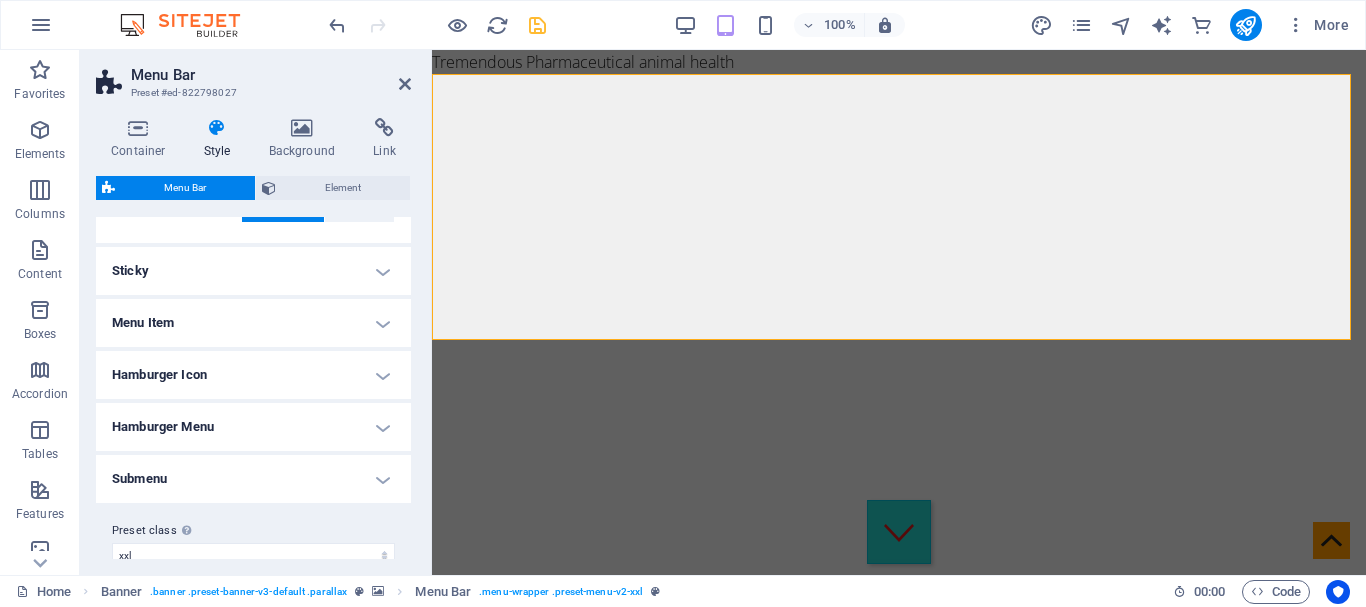 click on "Menu Item" at bounding box center [253, 323] 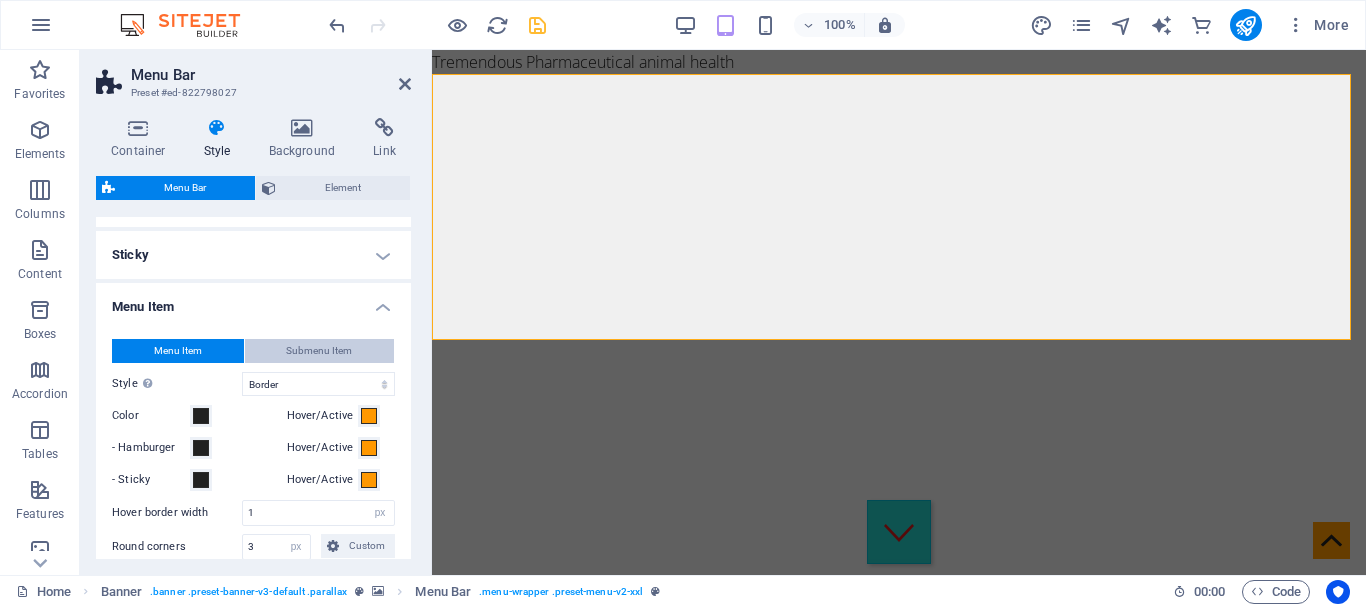 scroll, scrollTop: 716, scrollLeft: 0, axis: vertical 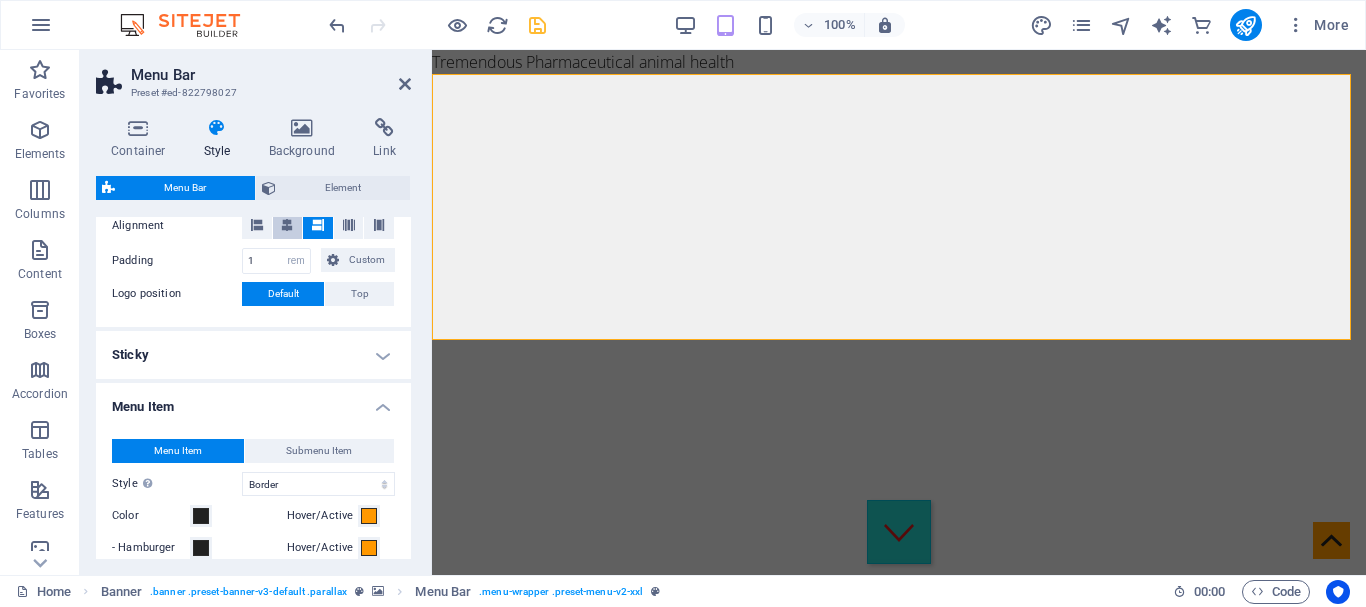 click at bounding box center [287, 225] 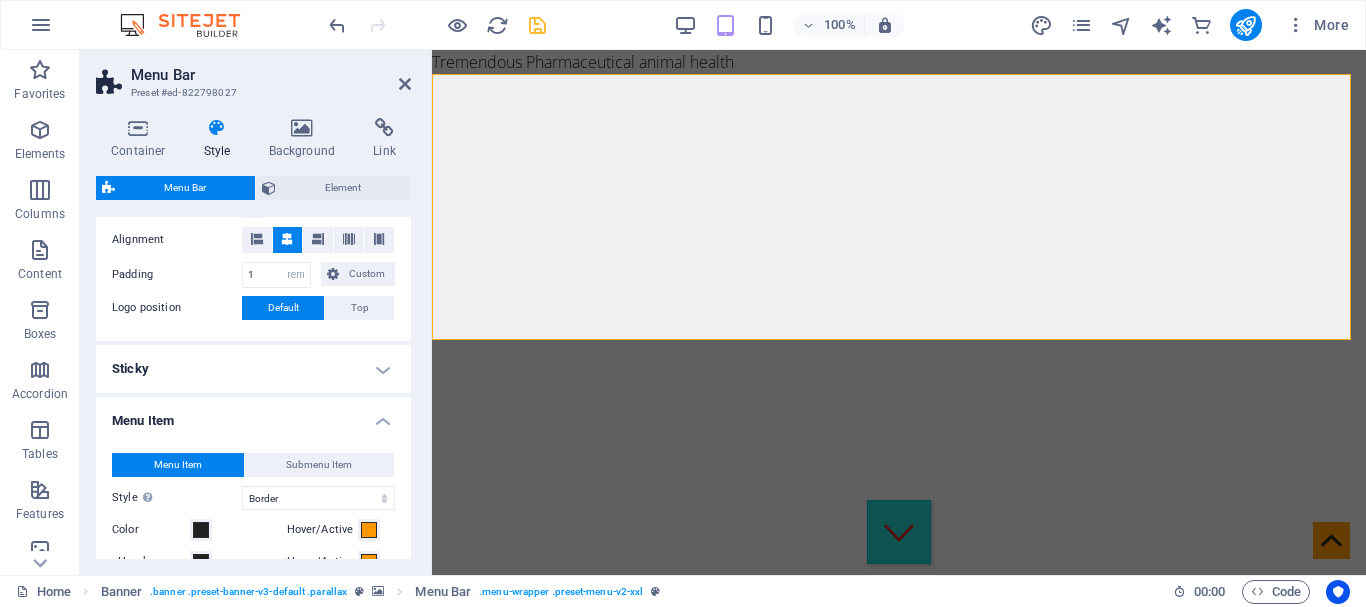 scroll, scrollTop: 716, scrollLeft: 0, axis: vertical 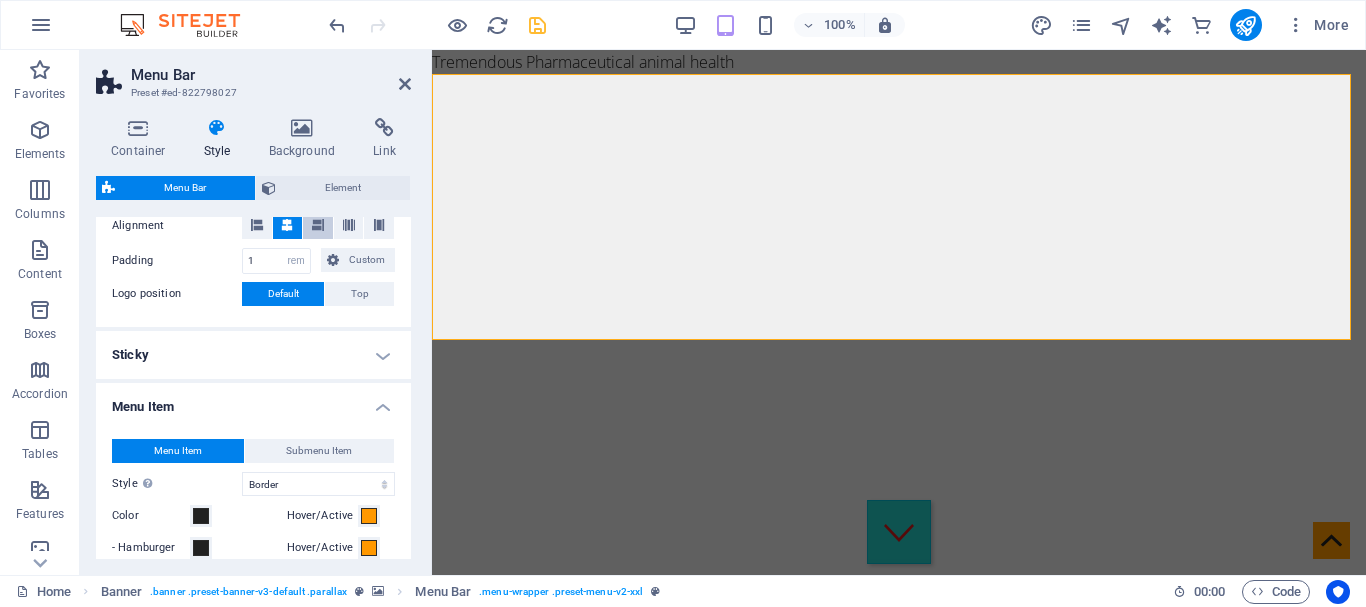 click at bounding box center [318, 225] 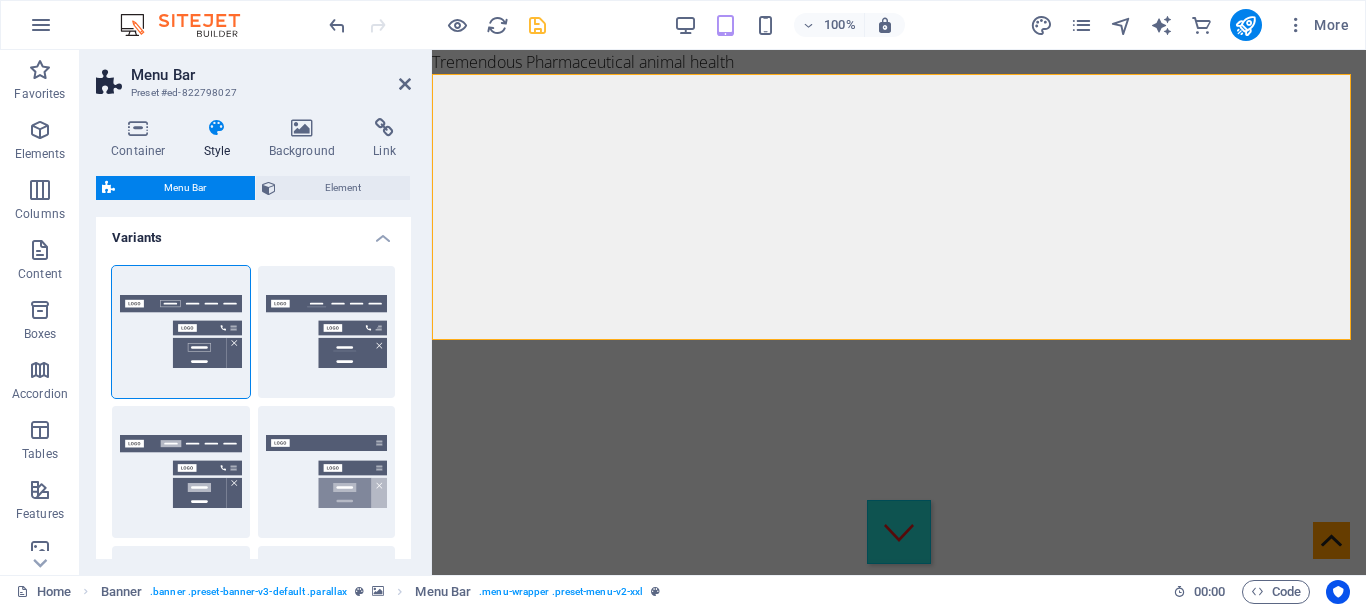 scroll, scrollTop: 0, scrollLeft: 0, axis: both 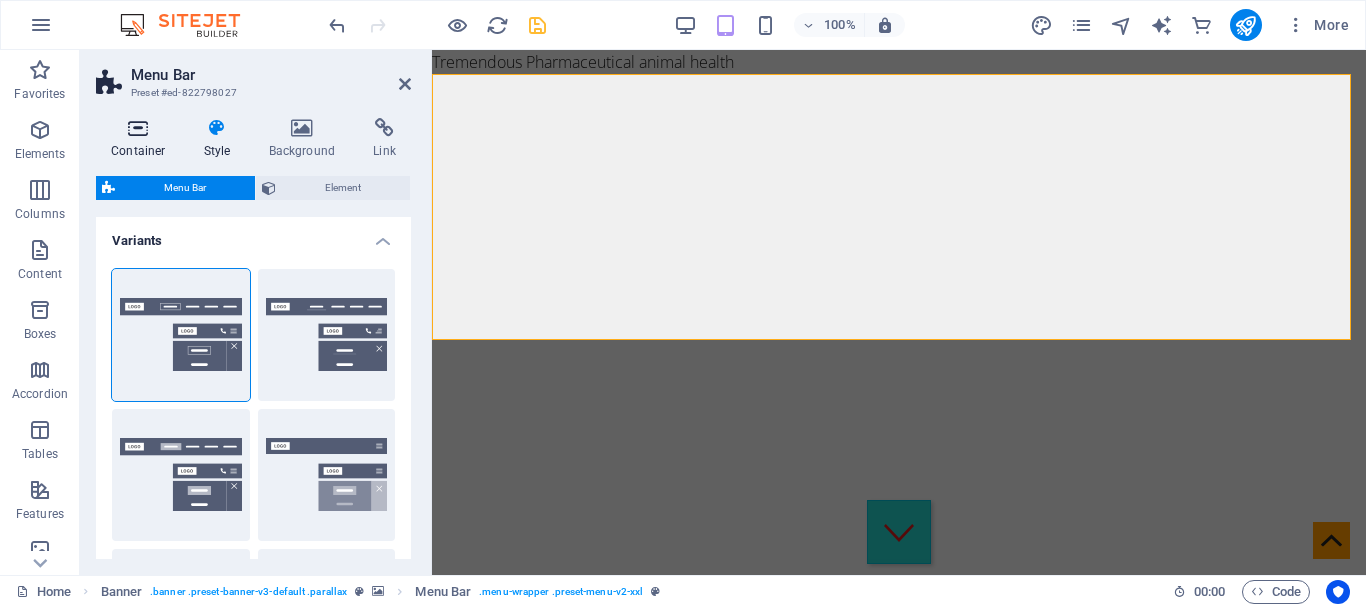 click on "Container" at bounding box center [142, 139] 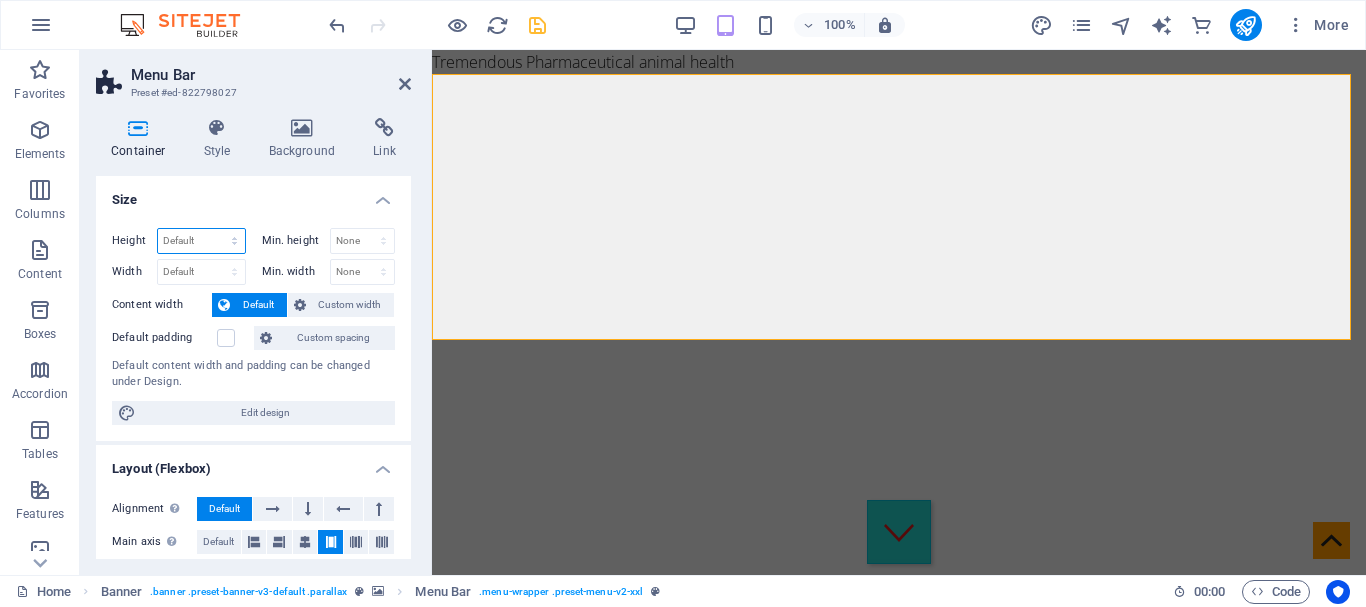 click on "Default px rem % vh vw" at bounding box center (201, 241) 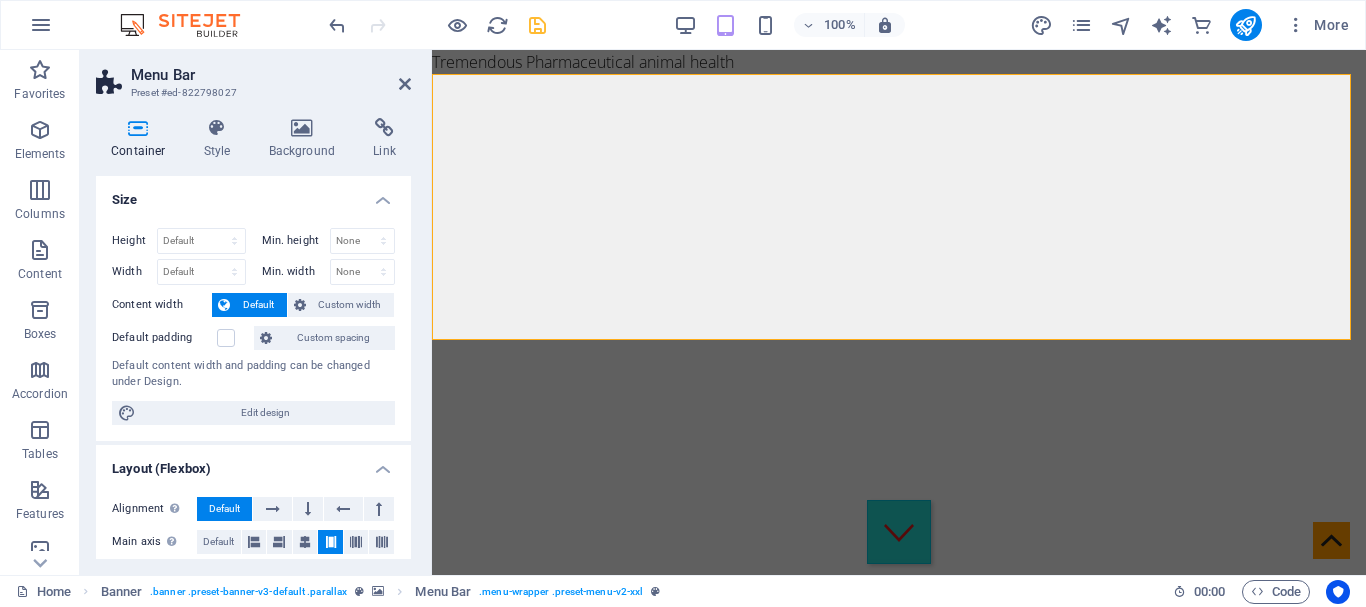 click on "Size" at bounding box center (253, 194) 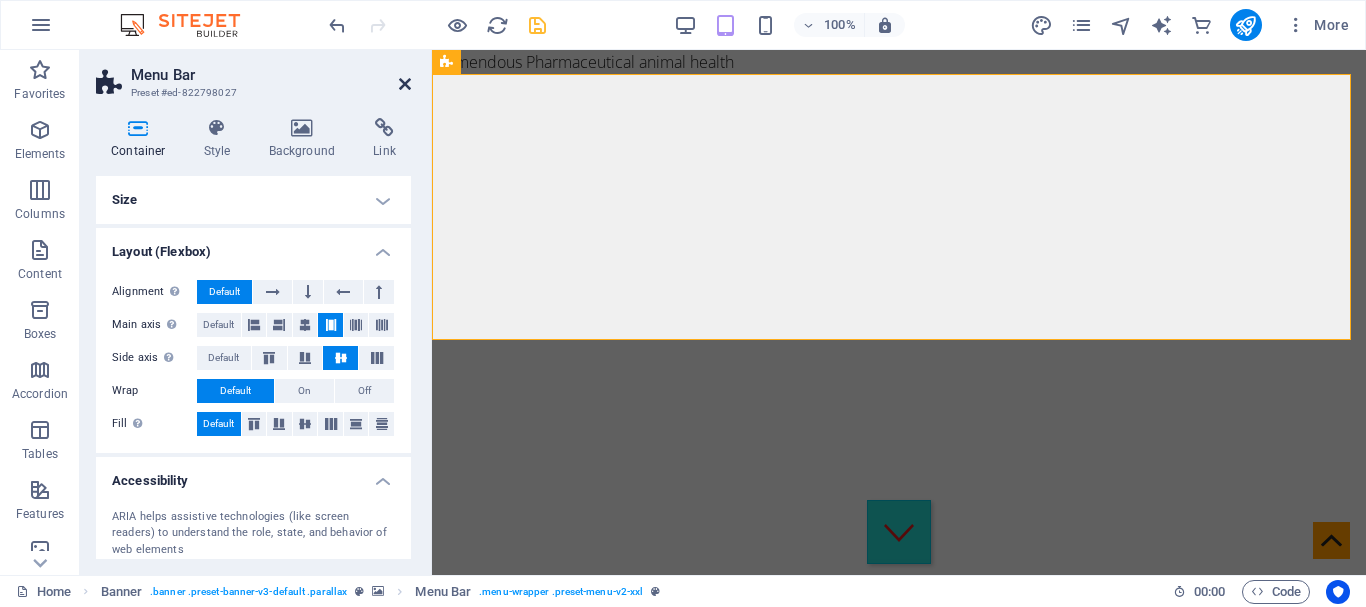 click at bounding box center (405, 84) 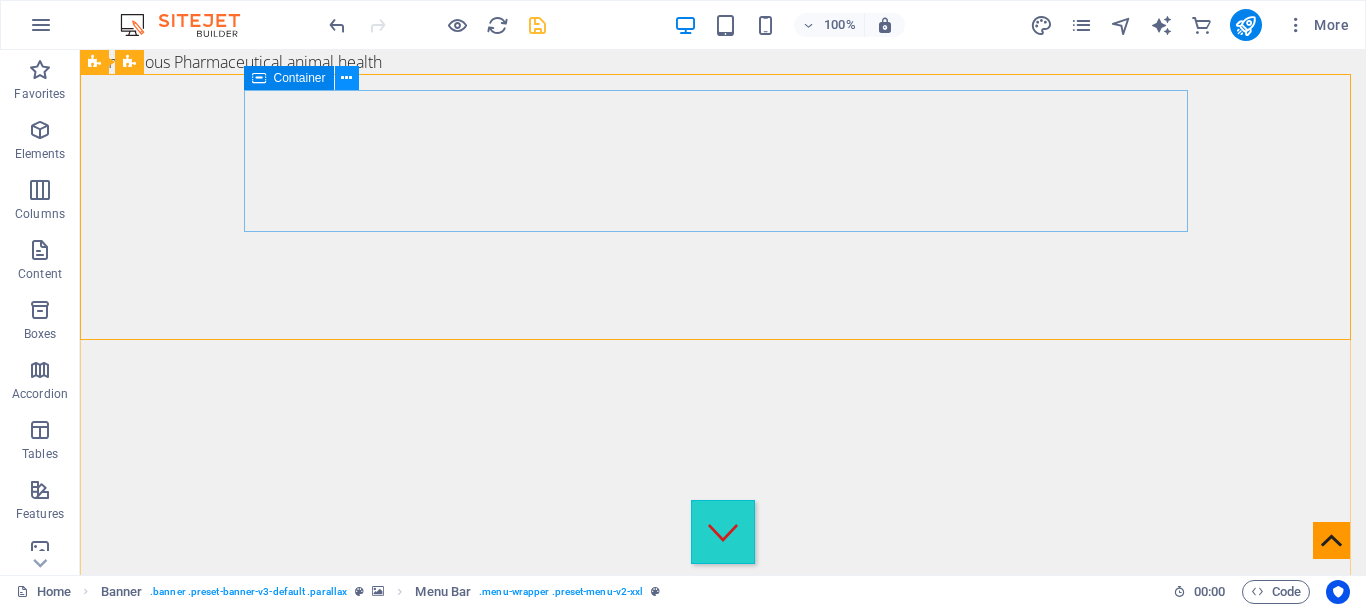 click at bounding box center (346, 78) 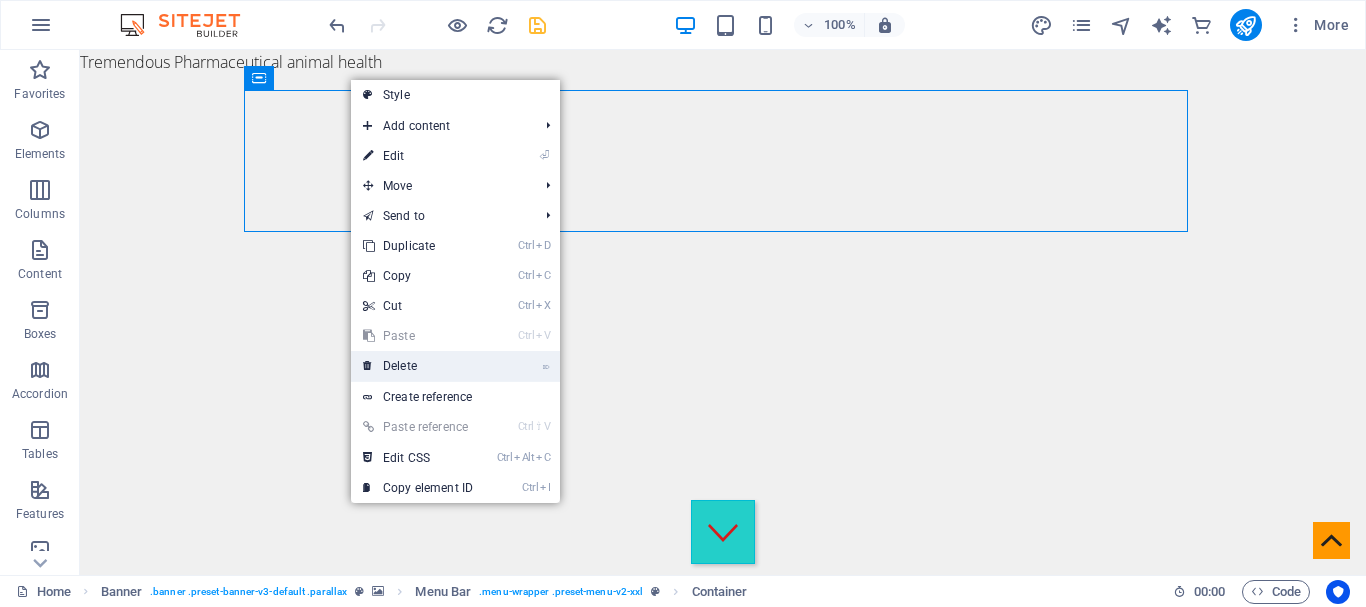 click on "⌦  Delete" at bounding box center (418, 366) 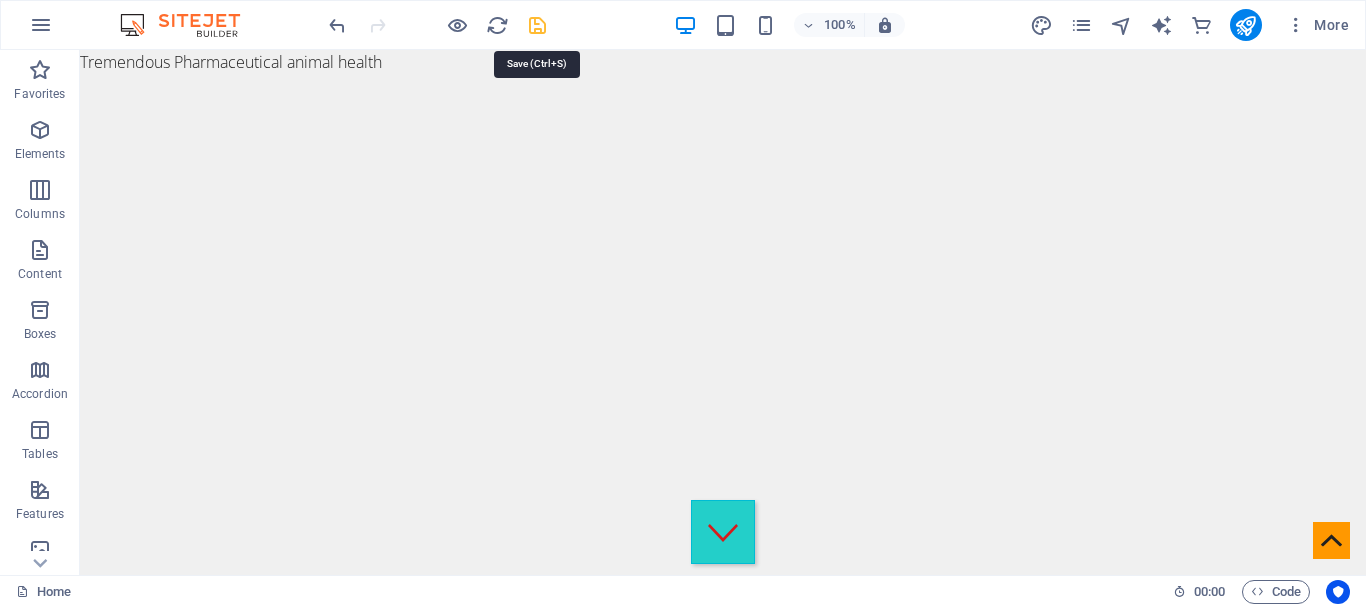 click at bounding box center [537, 25] 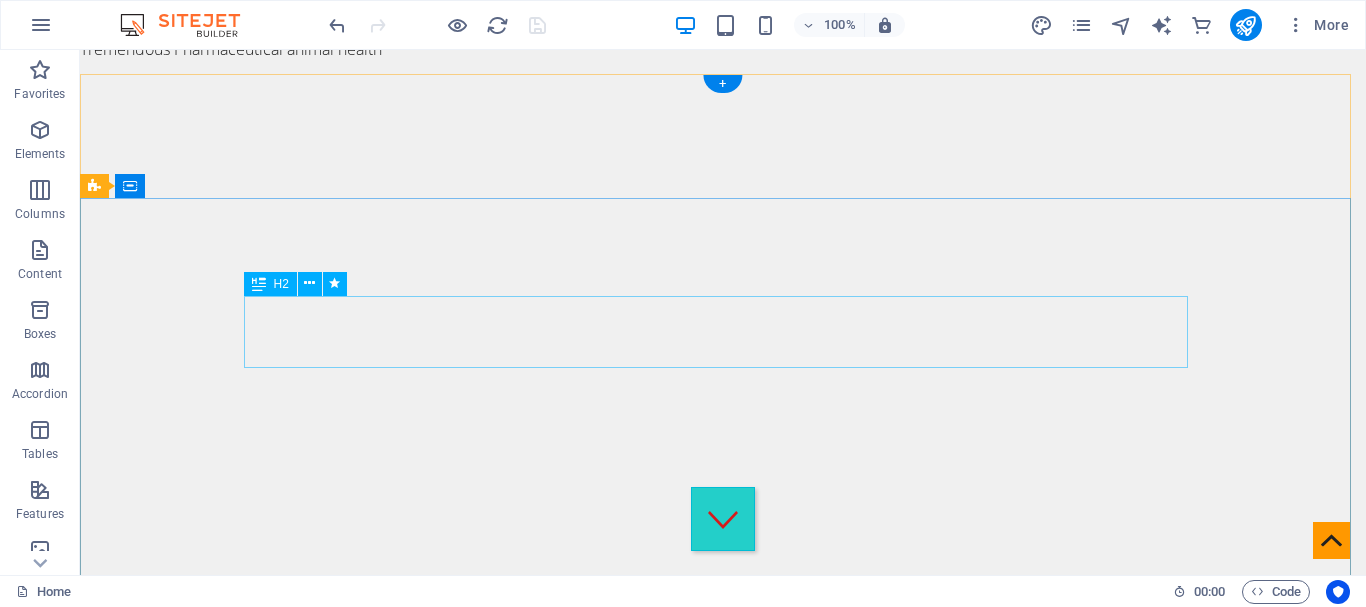 scroll, scrollTop: 0, scrollLeft: 0, axis: both 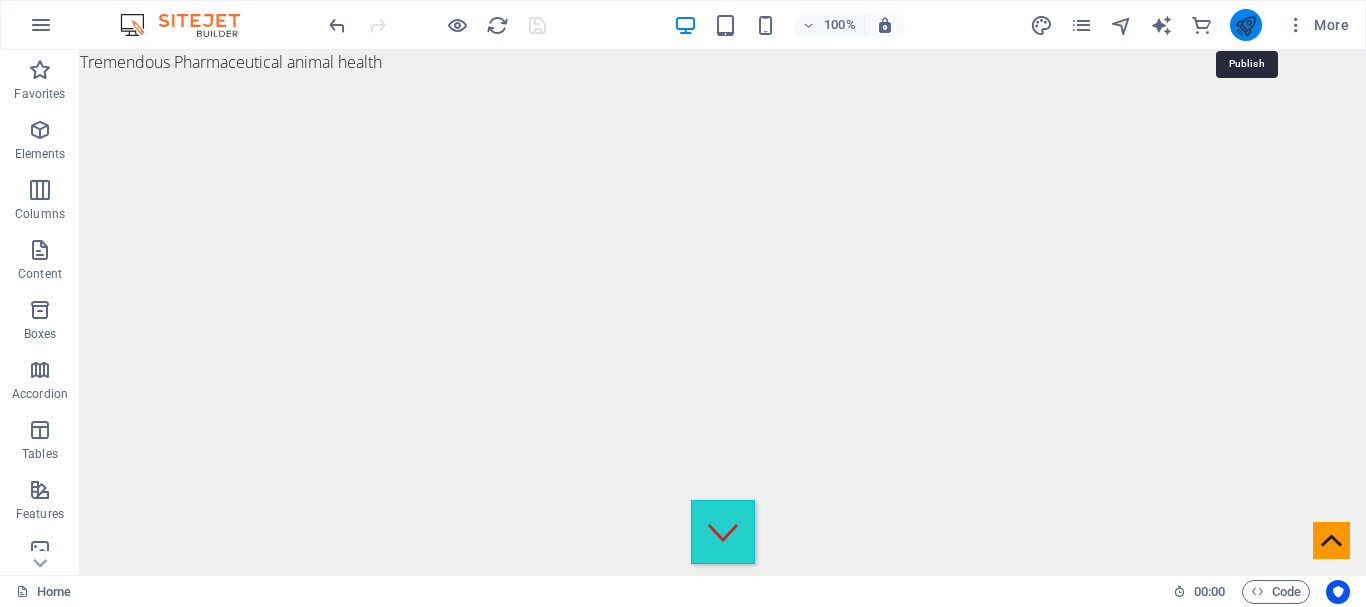 click at bounding box center [1245, 25] 